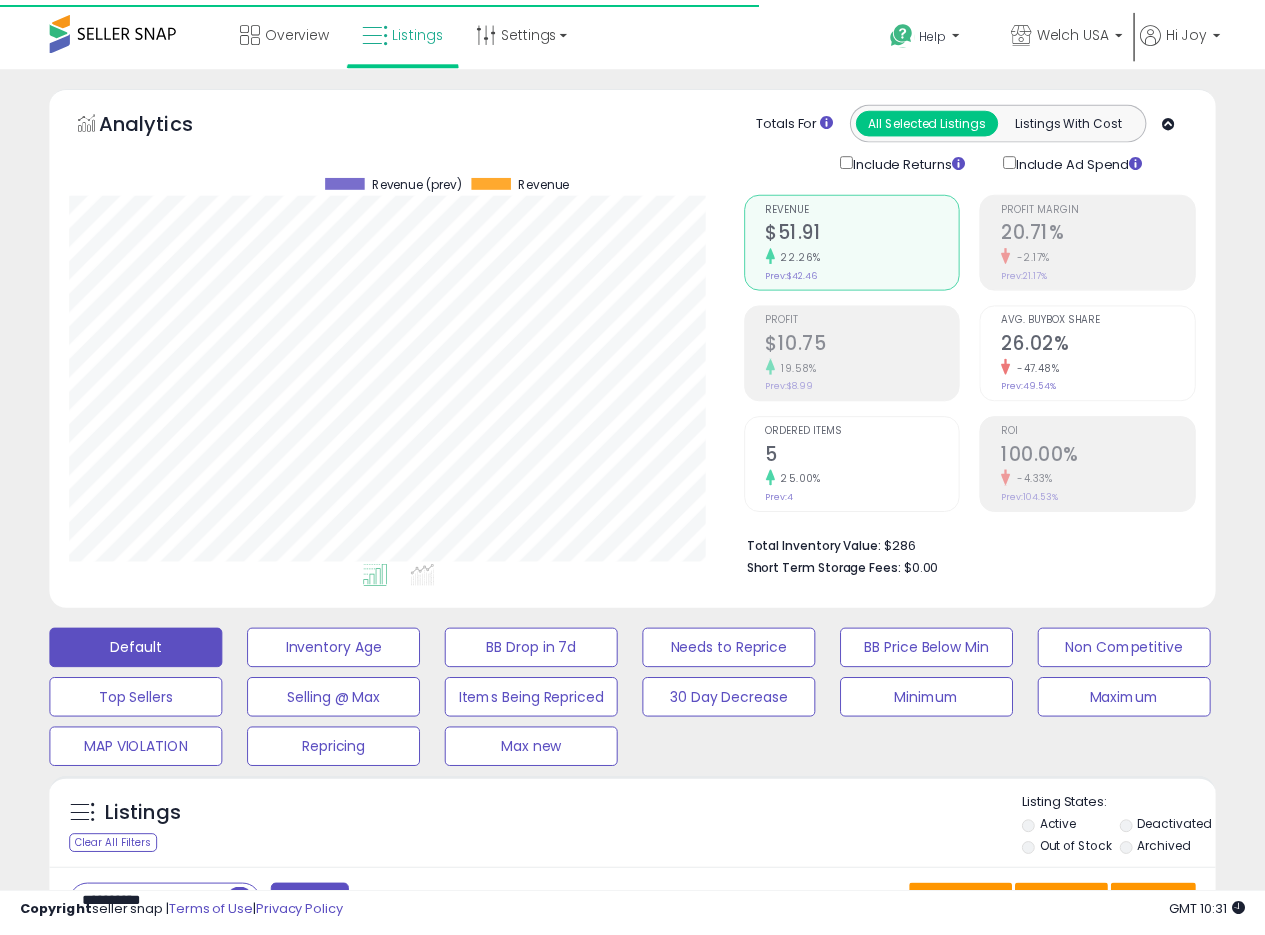 scroll, scrollTop: 608, scrollLeft: 0, axis: vertical 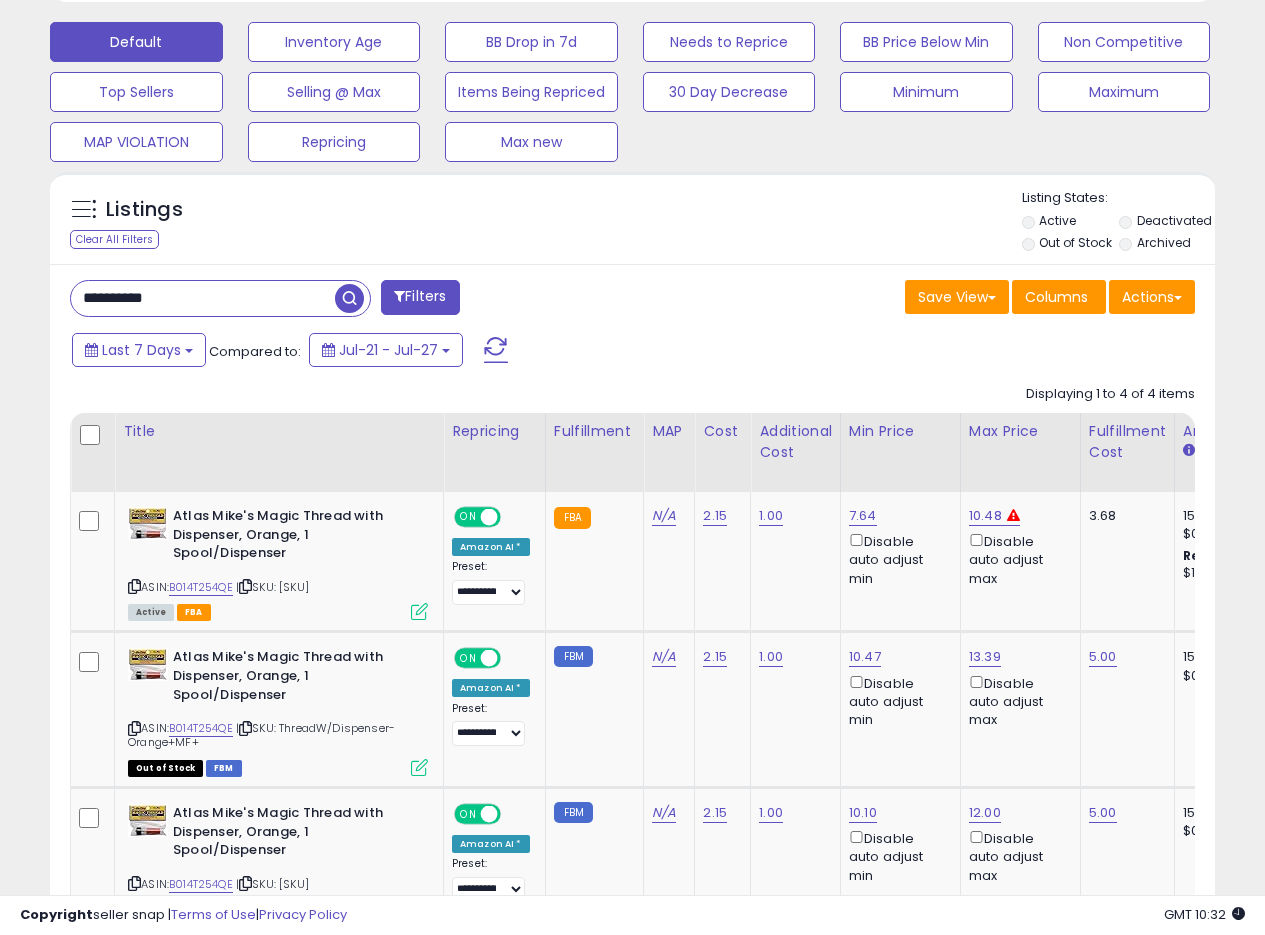 drag, startPoint x: 180, startPoint y: 294, endPoint x: 41, endPoint y: 302, distance: 139.23003 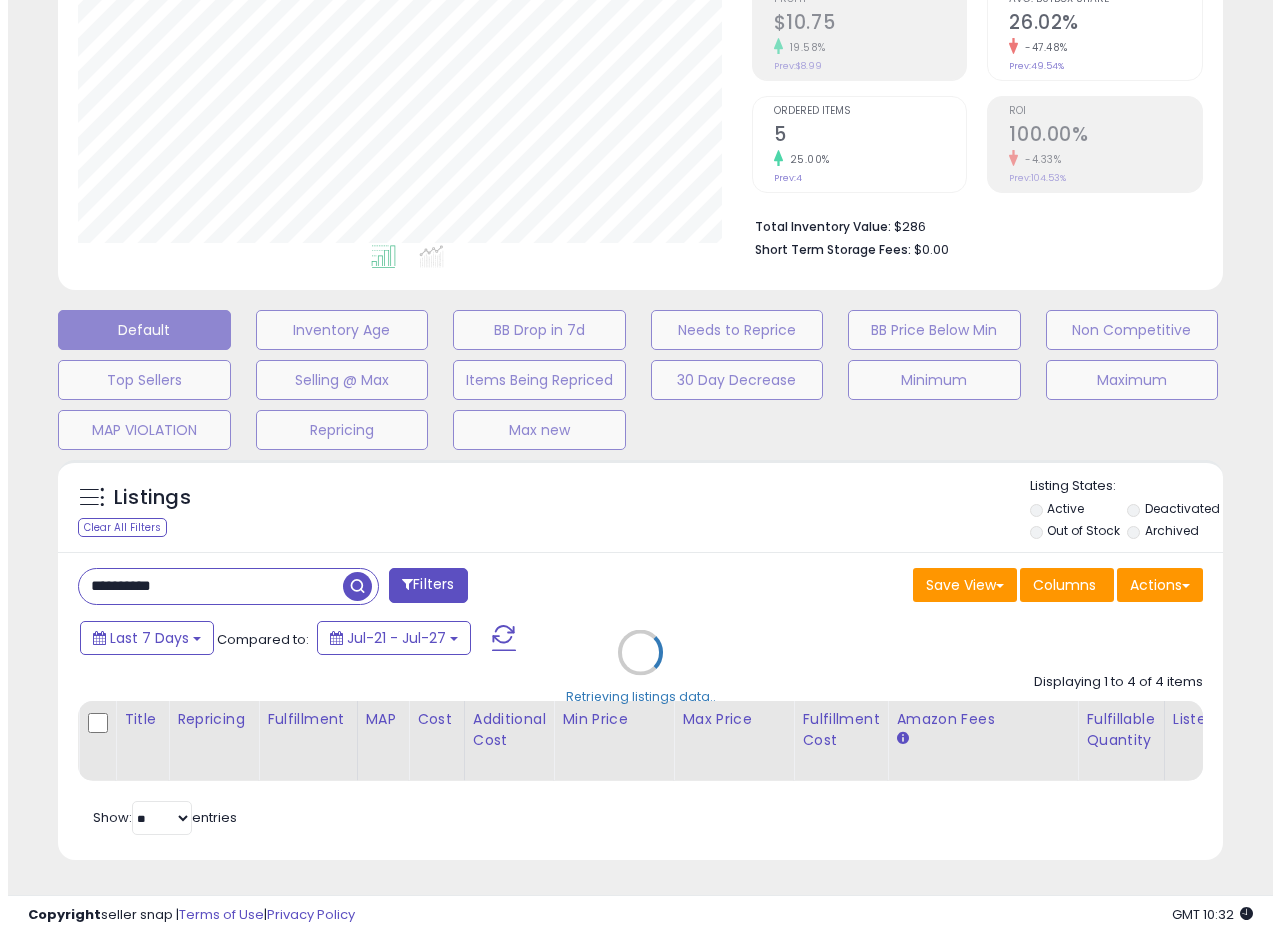 scroll, scrollTop: 335, scrollLeft: 0, axis: vertical 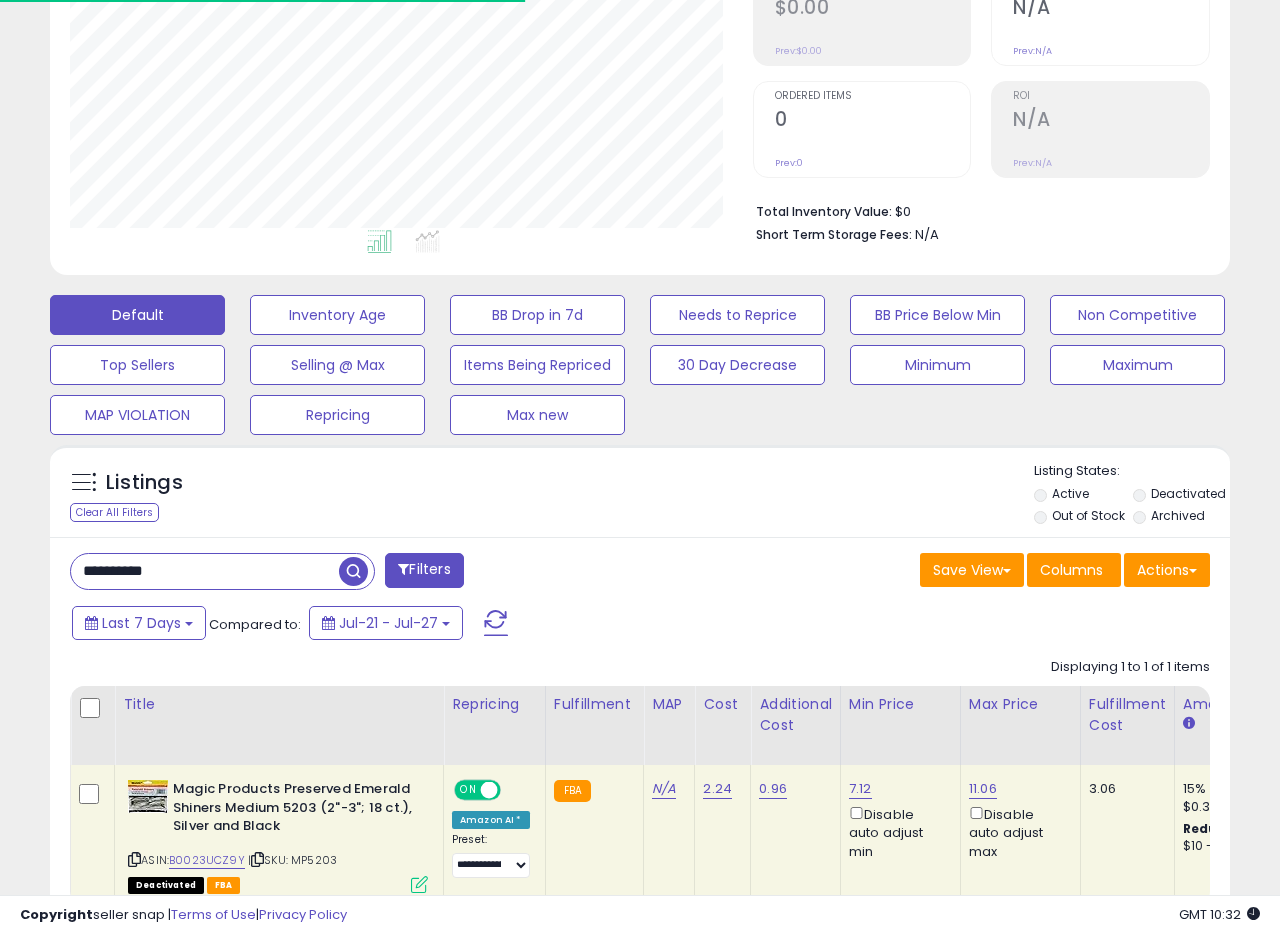 click on "**********" at bounding box center [205, 571] 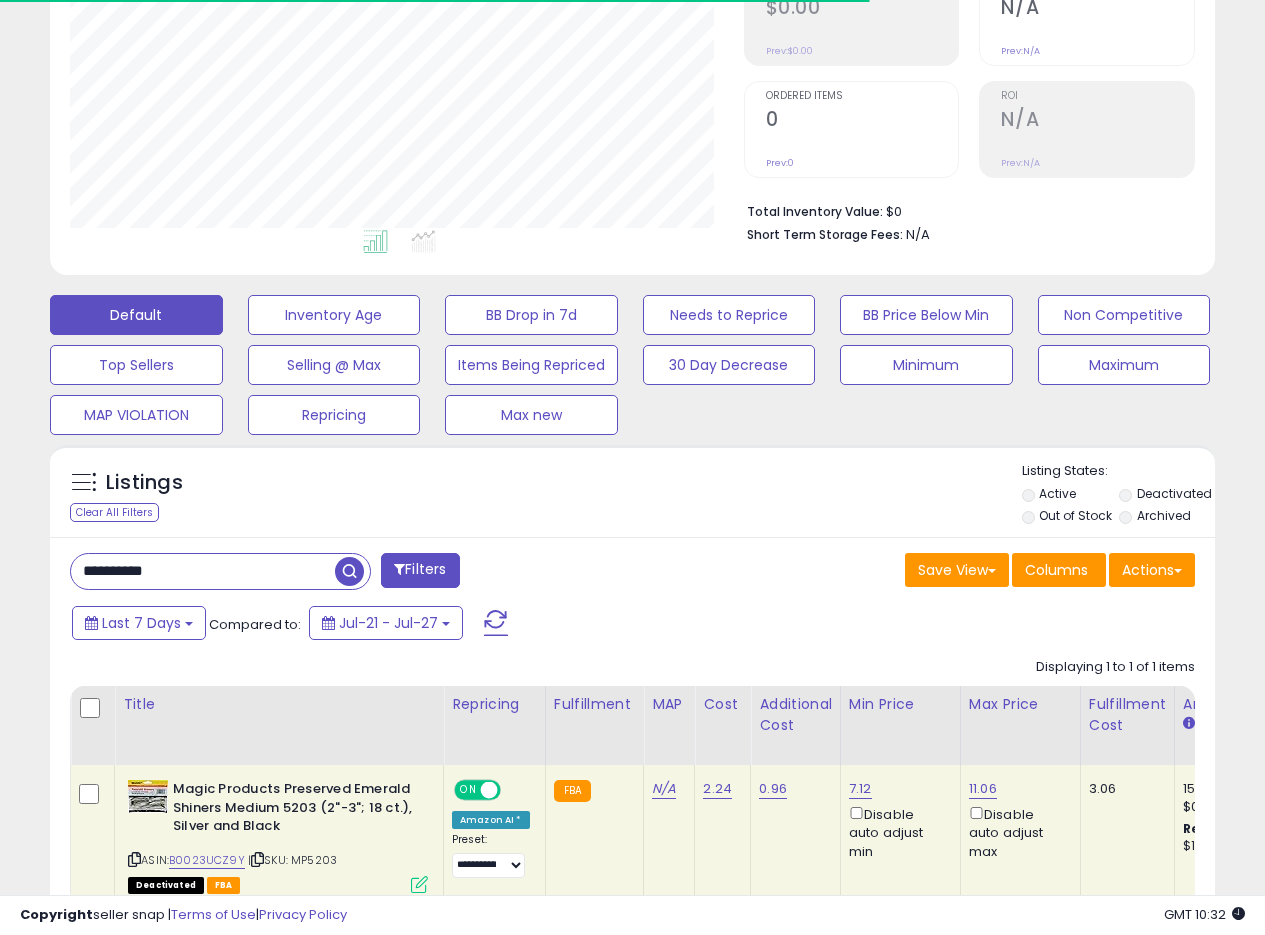 scroll, scrollTop: 999590, scrollLeft: 999326, axis: both 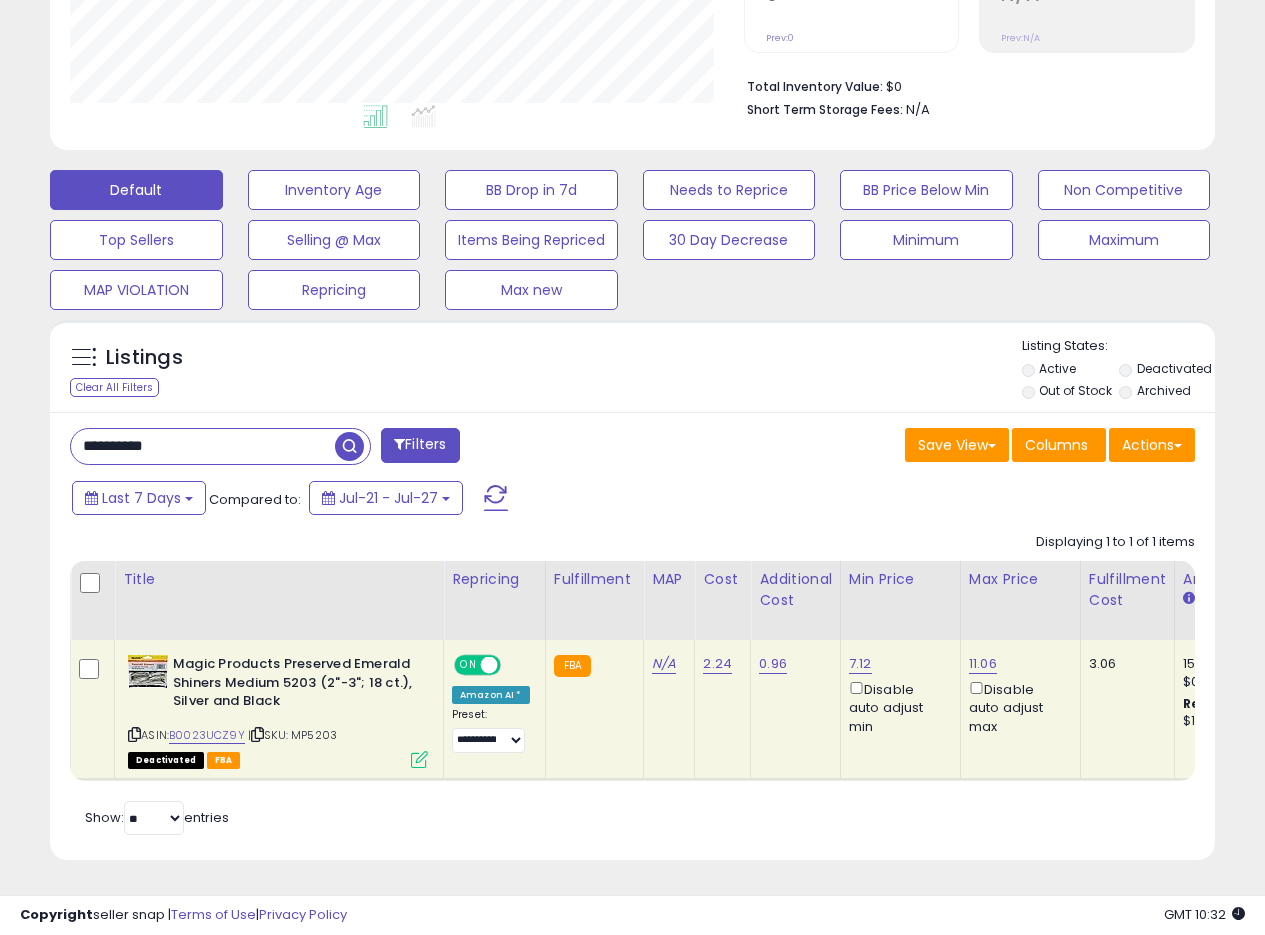 drag, startPoint x: 190, startPoint y: 425, endPoint x: 0, endPoint y: 426, distance: 190.00262 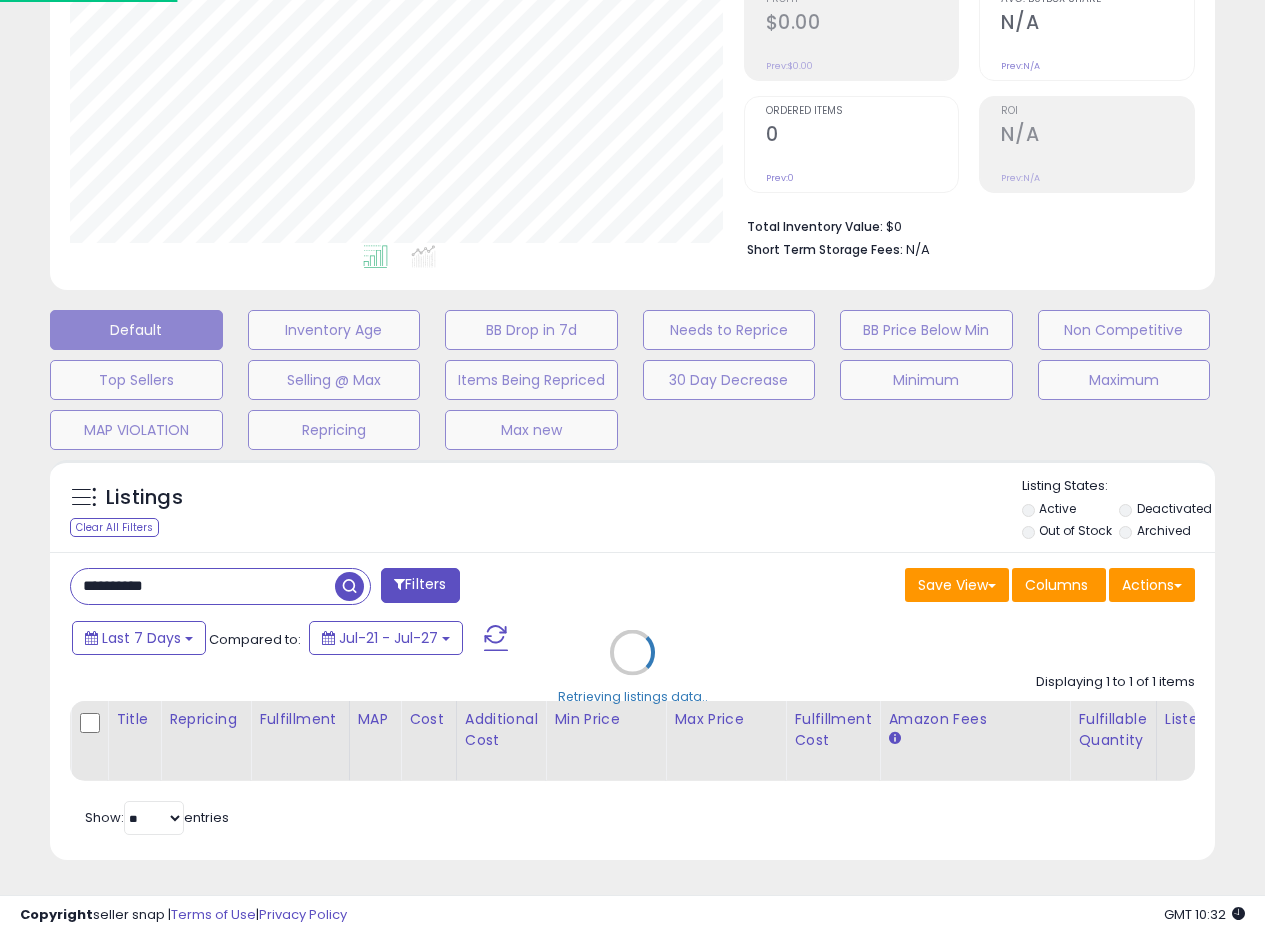 scroll, scrollTop: 999590, scrollLeft: 999317, axis: both 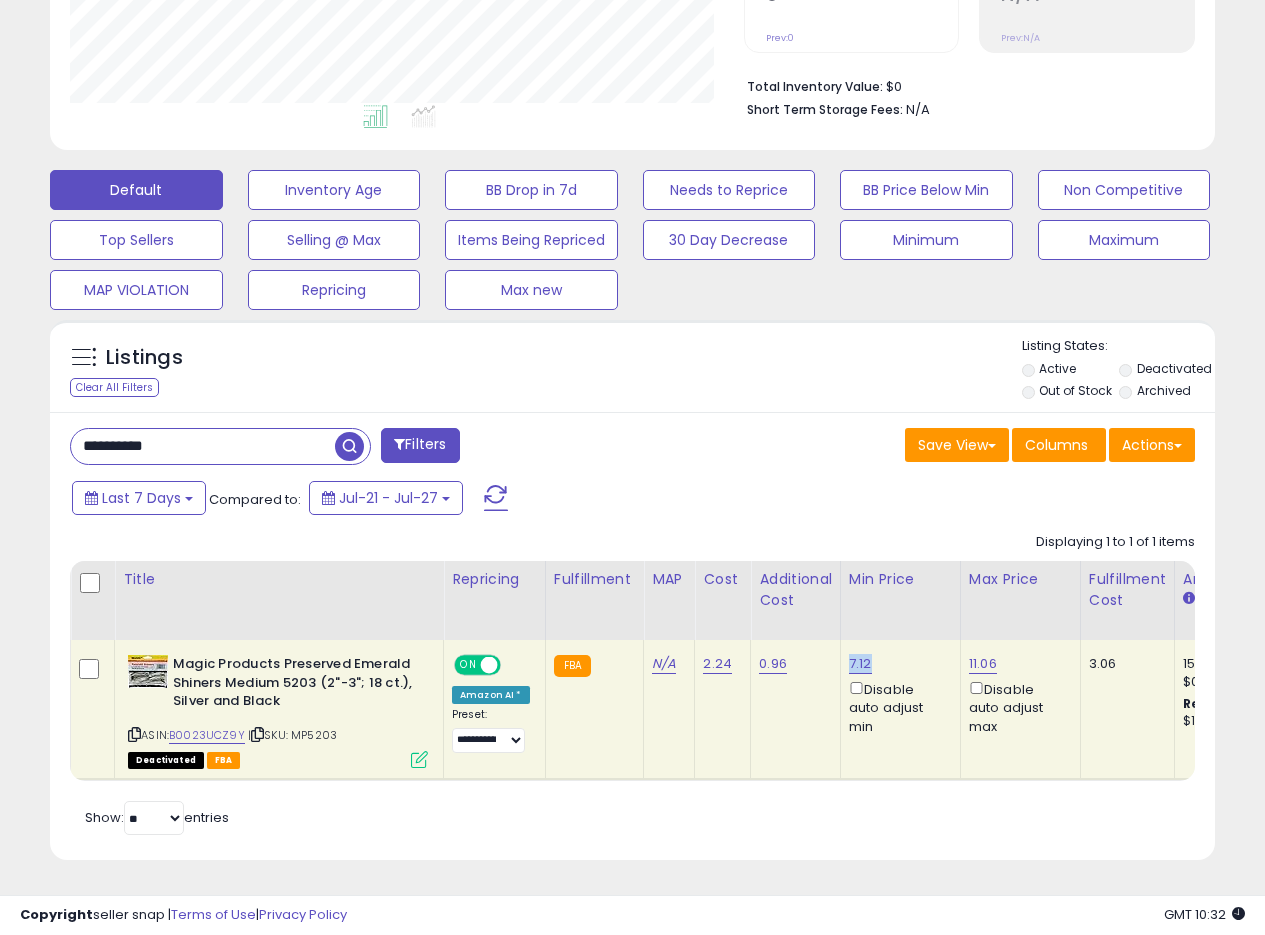 drag, startPoint x: 887, startPoint y: 641, endPoint x: 845, endPoint y: 650, distance: 42.953465 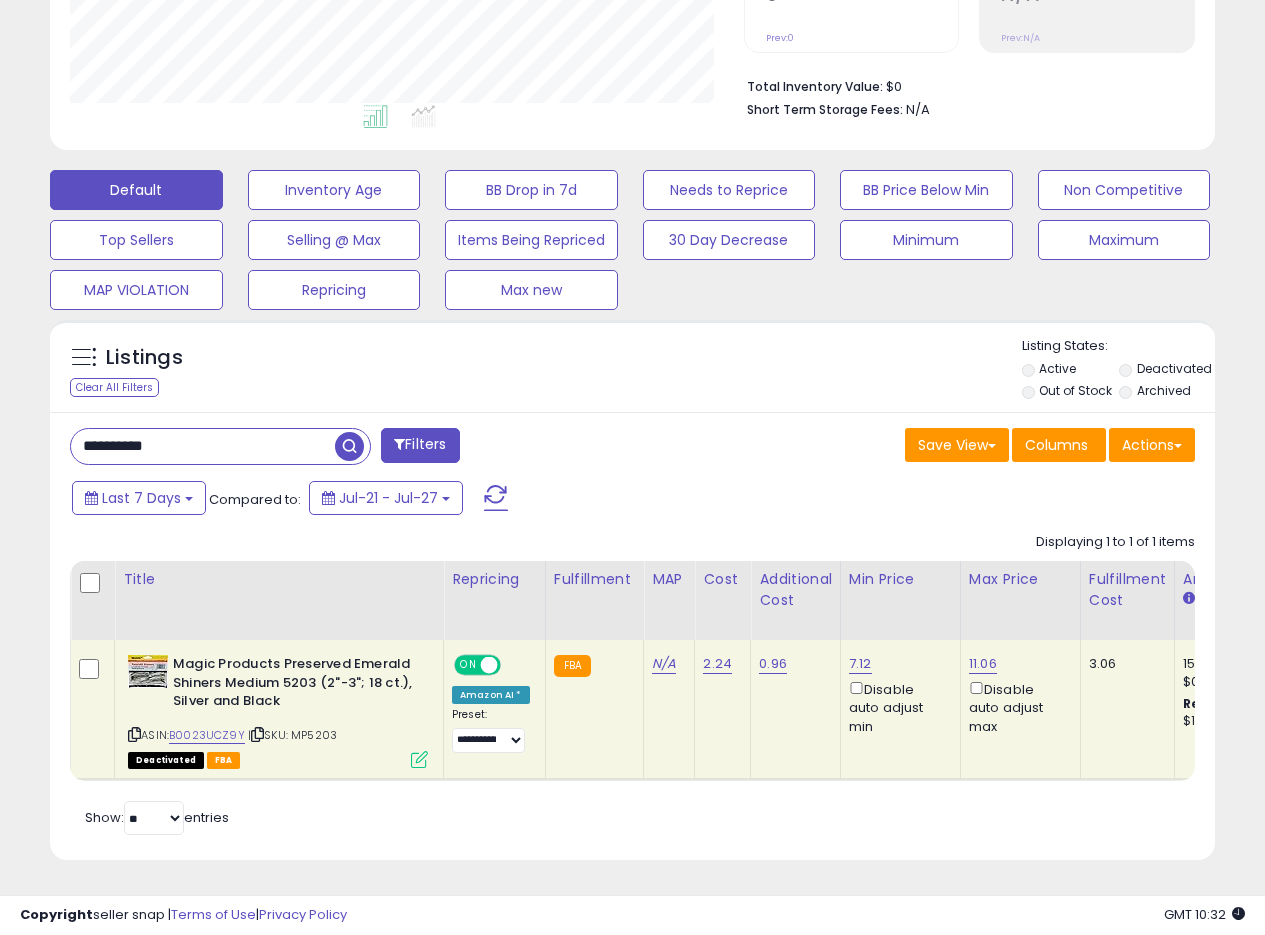 click at bounding box center (419, 759) 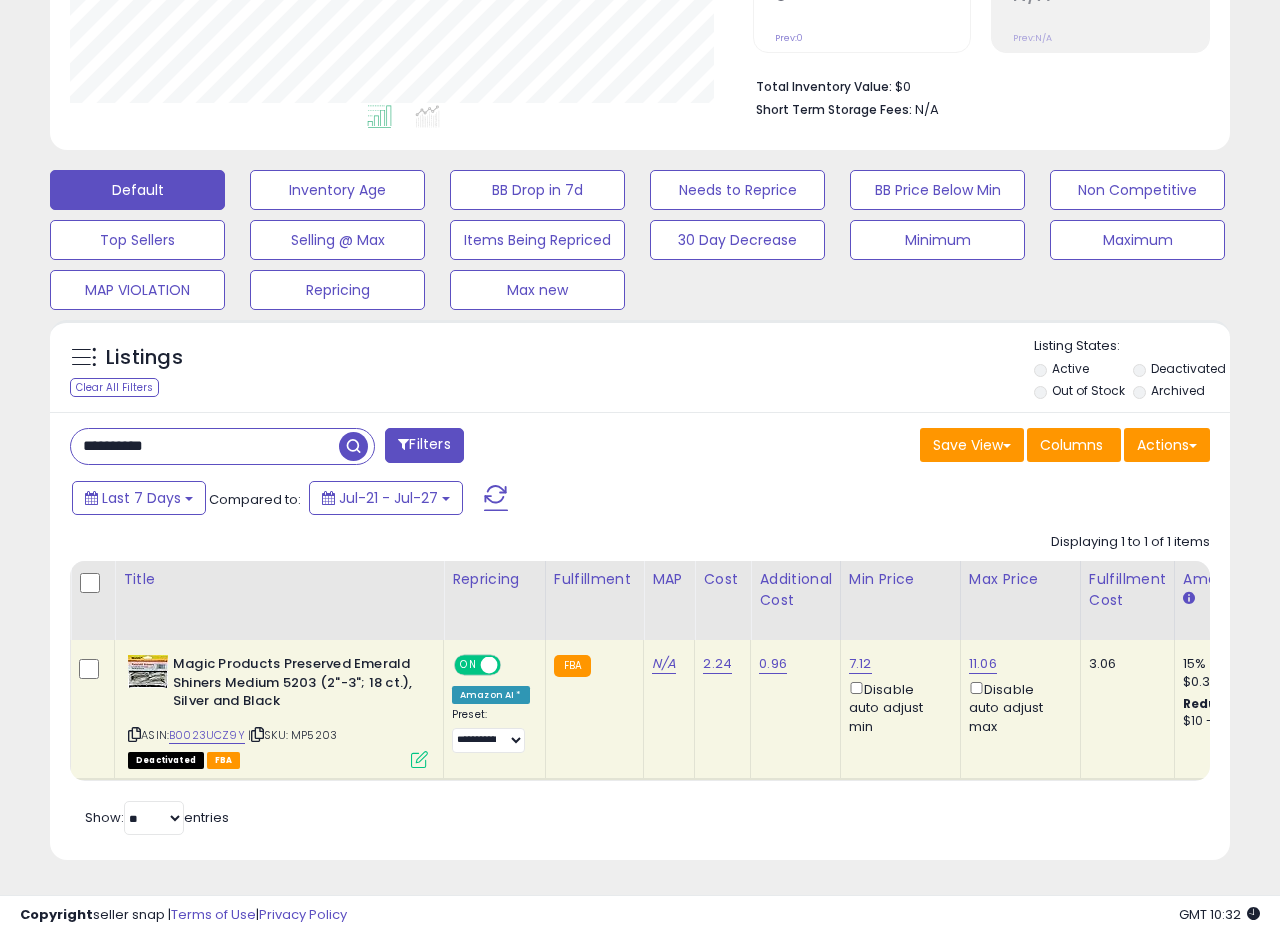 scroll, scrollTop: 999590, scrollLeft: 999317, axis: both 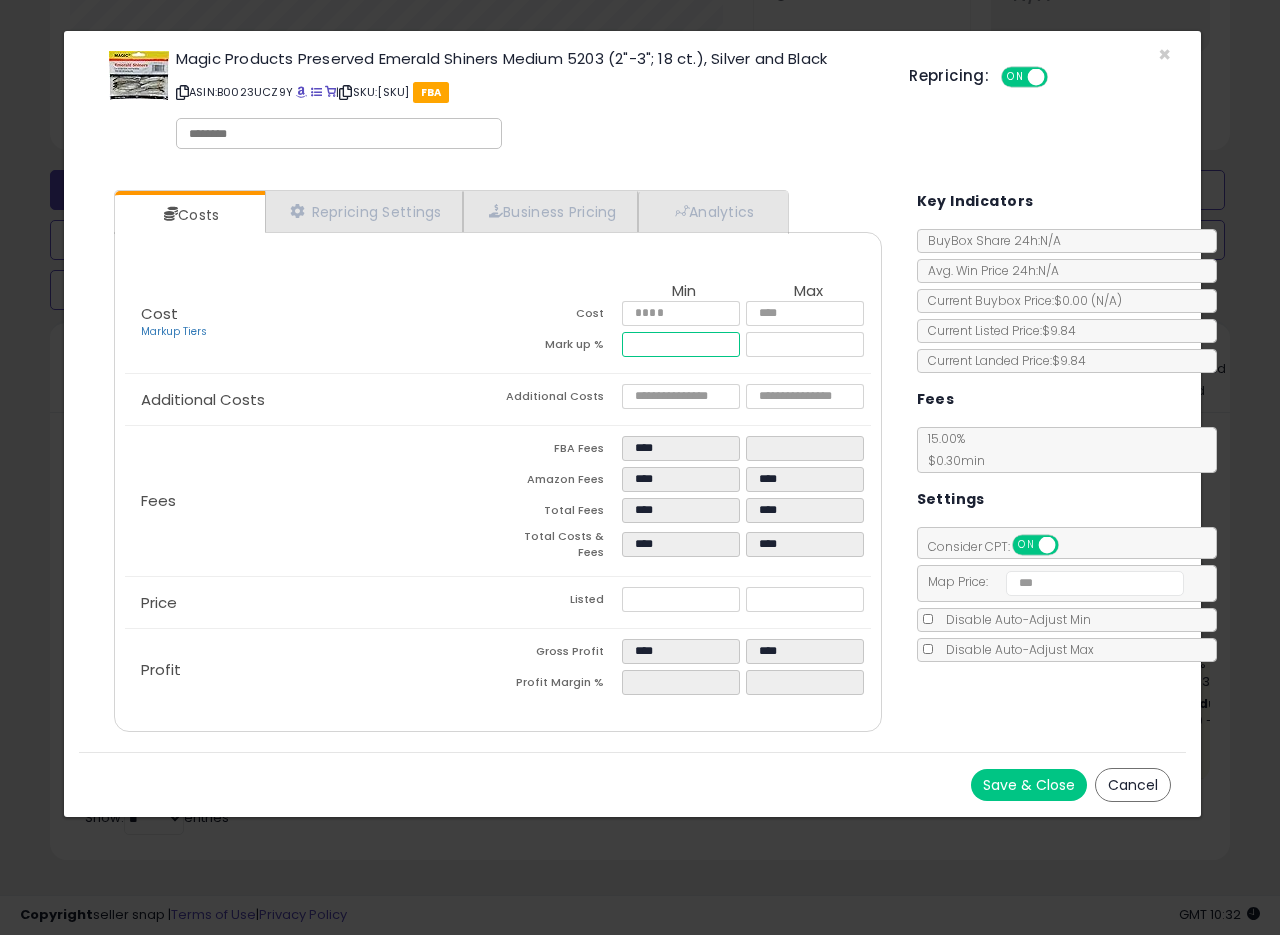 drag, startPoint x: 661, startPoint y: 343, endPoint x: 642, endPoint y: 347, distance: 19.416489 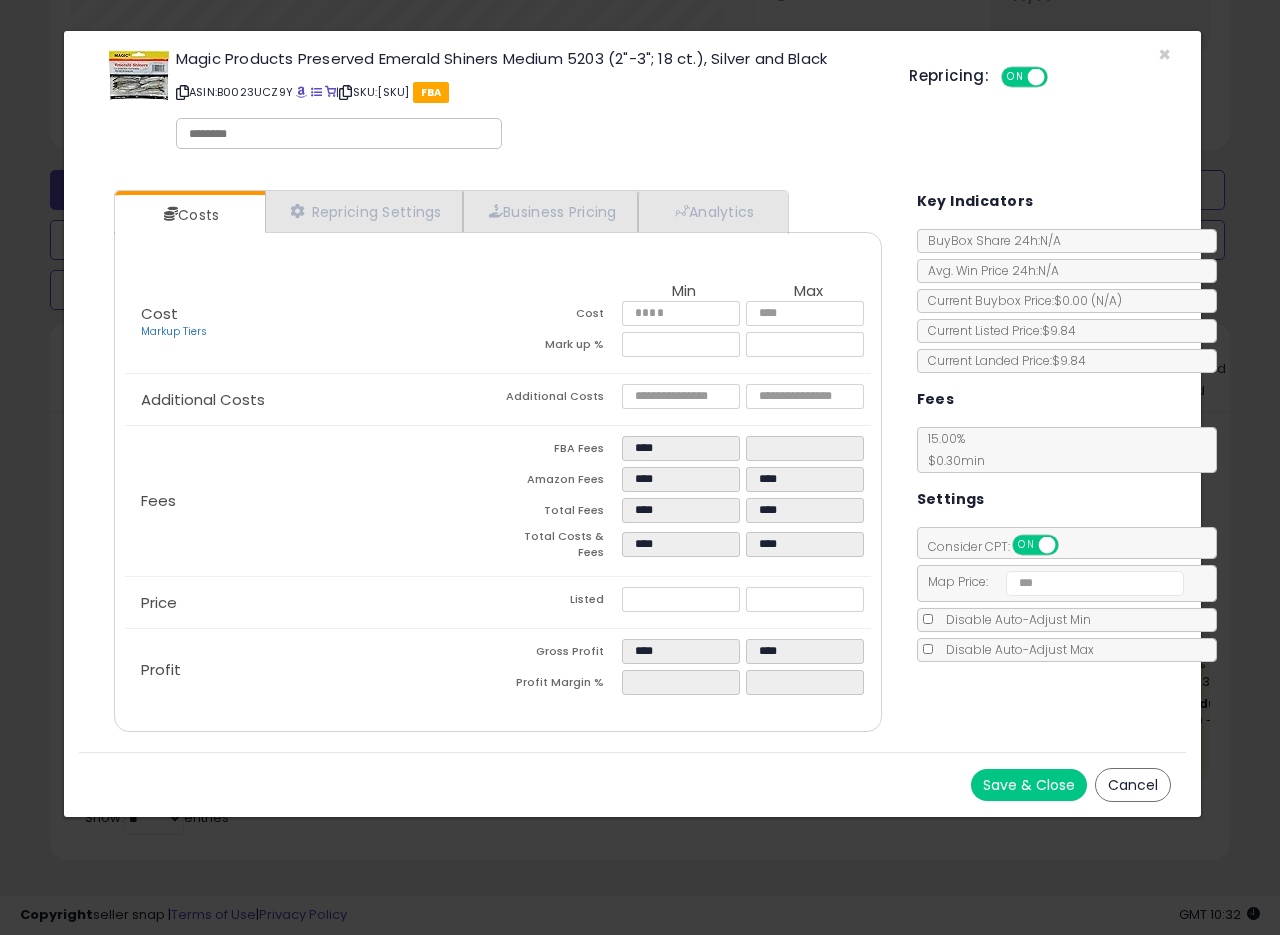 type on "*****" 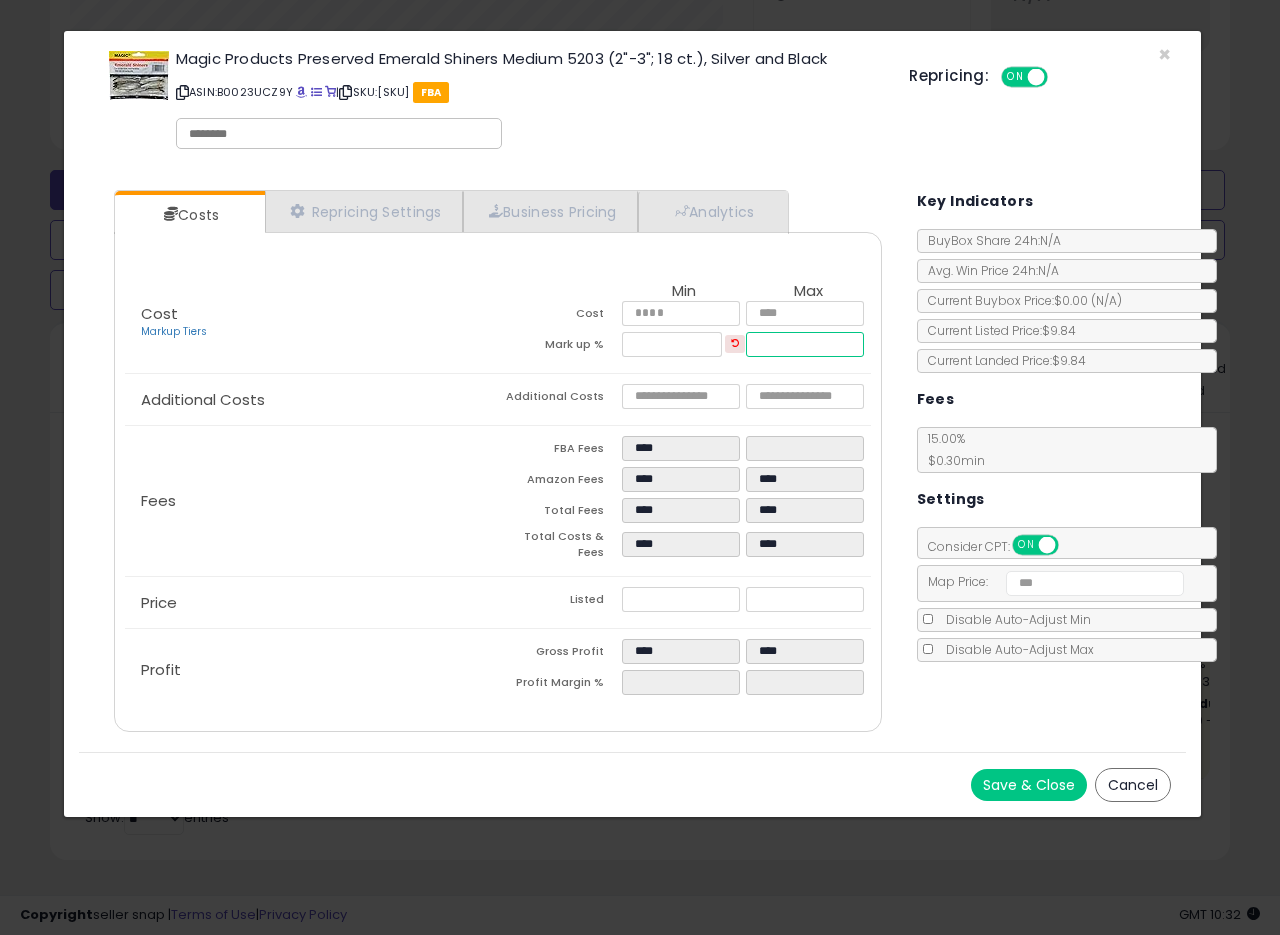 drag, startPoint x: 795, startPoint y: 345, endPoint x: 708, endPoint y: 349, distance: 87.0919 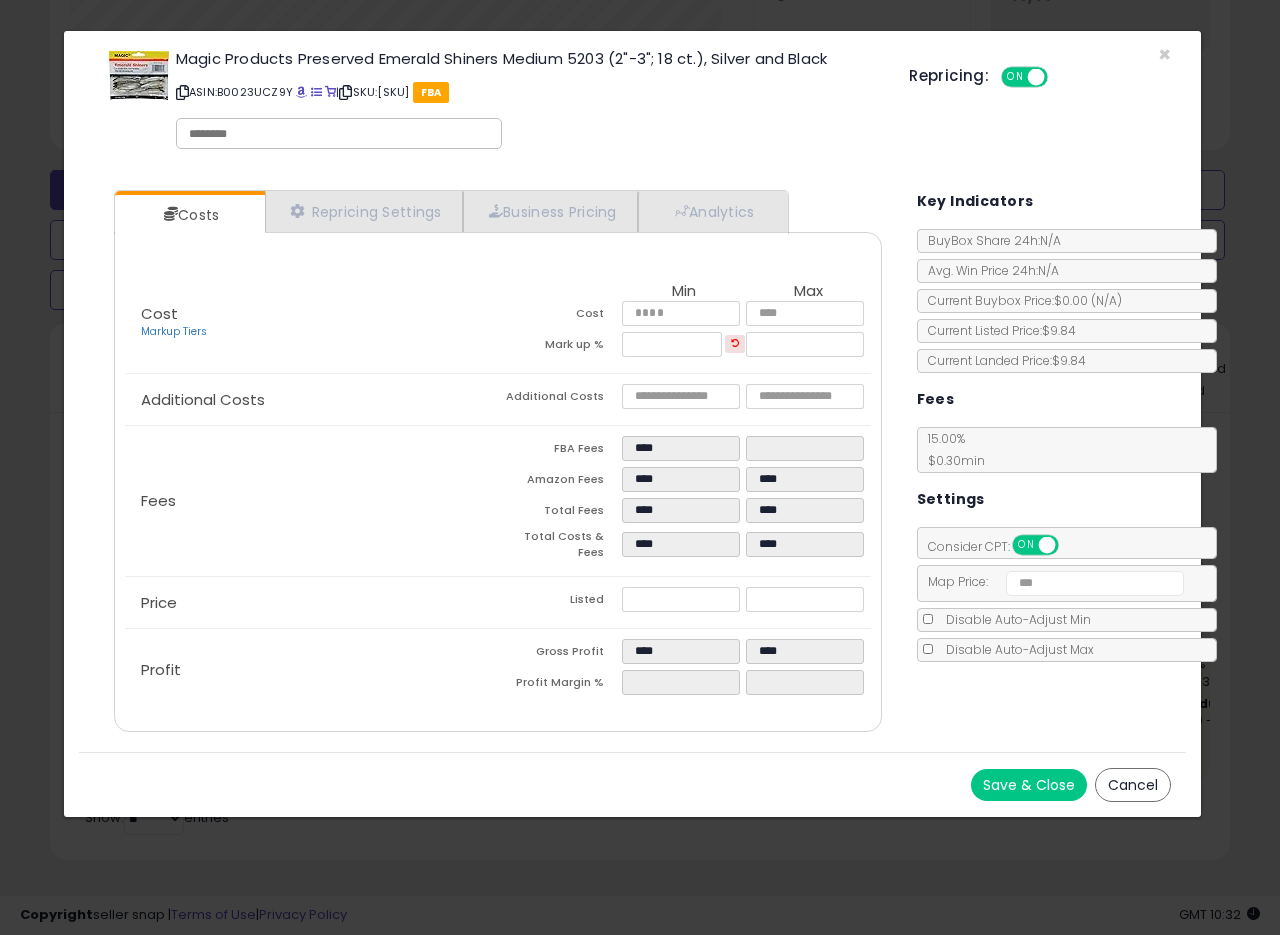 type on "*****" 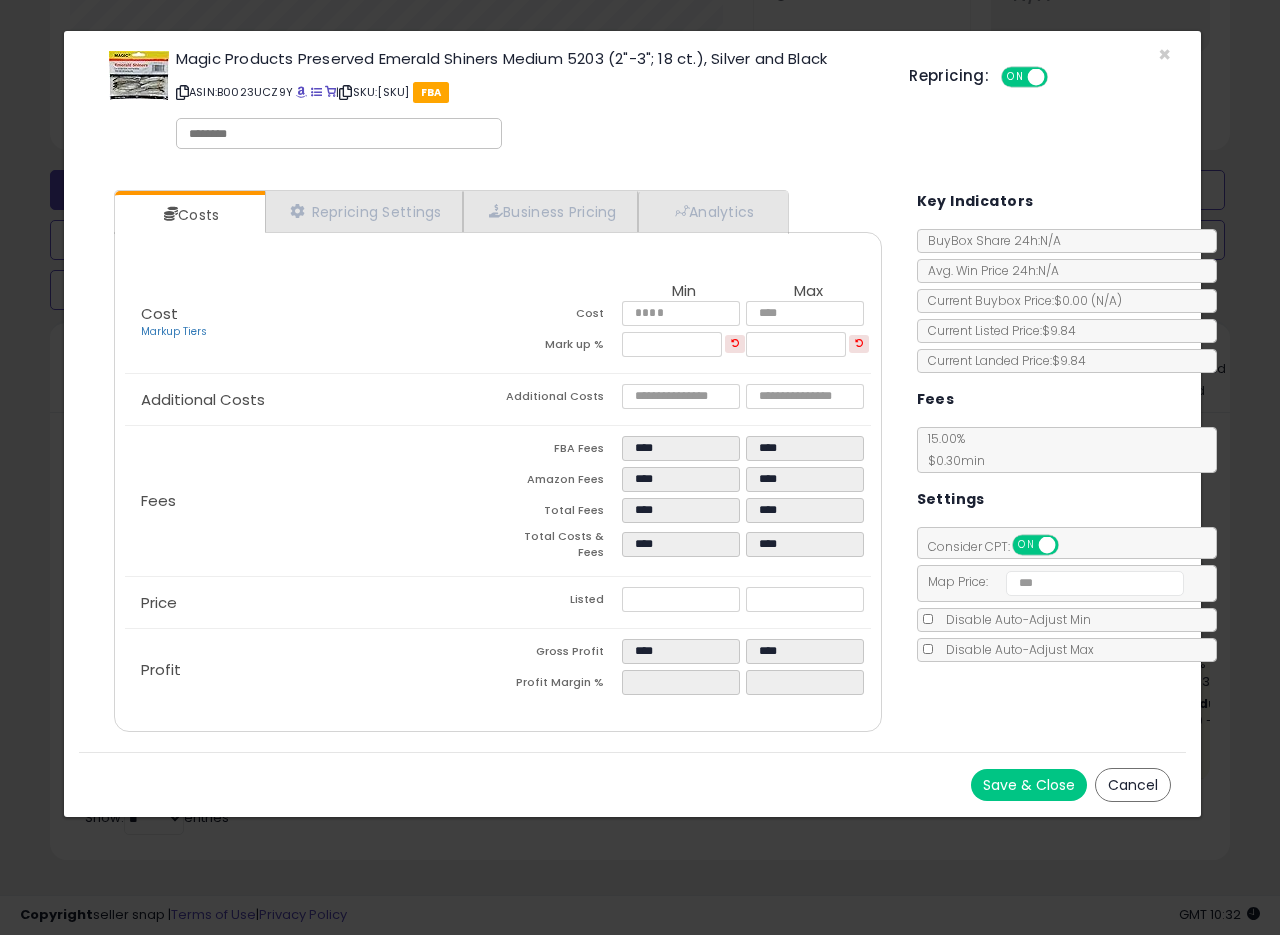 click on "Additional Costs
Additional Costs
****
****" 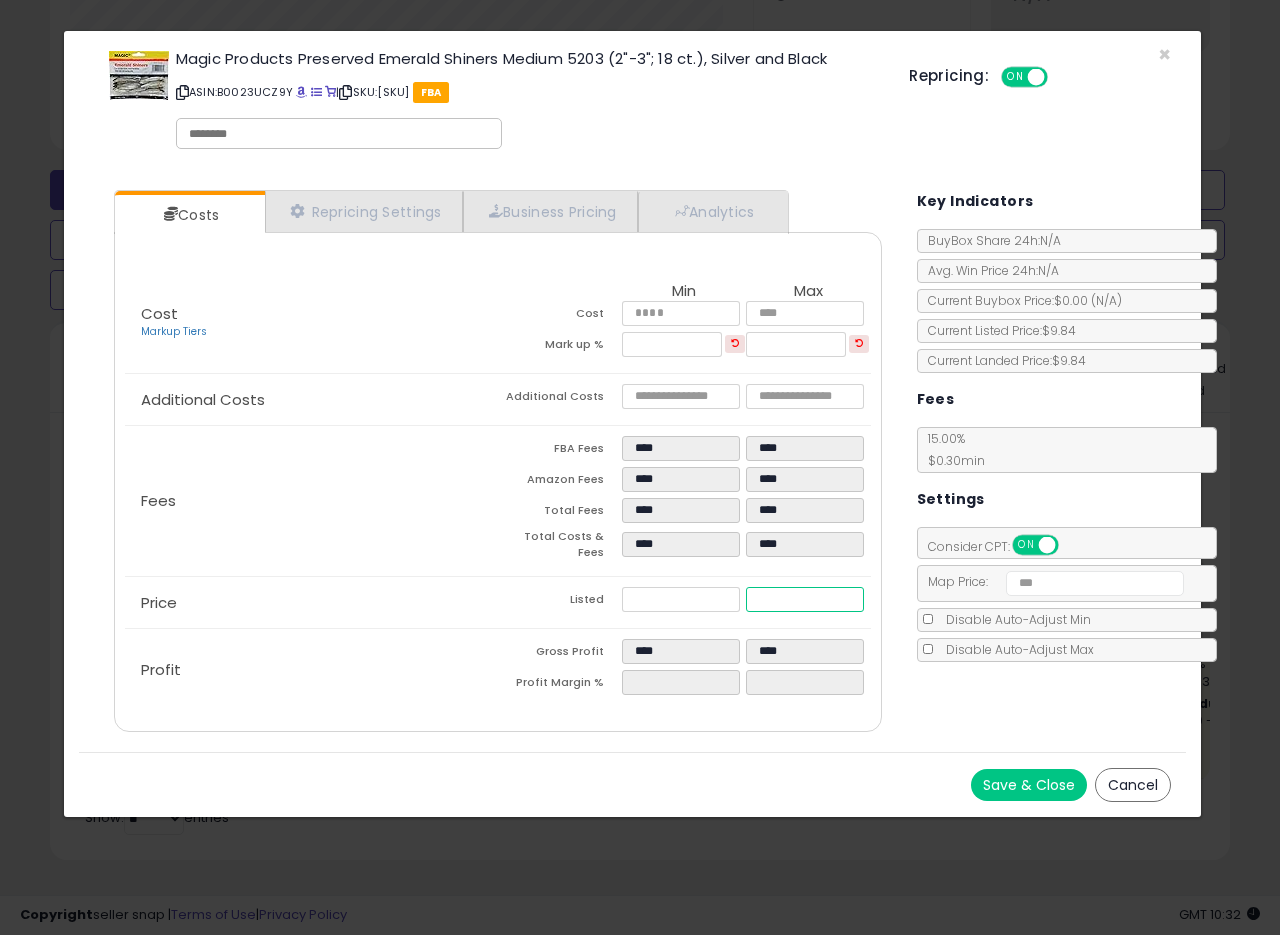 drag, startPoint x: 749, startPoint y: 593, endPoint x: 684, endPoint y: 577, distance: 66.94027 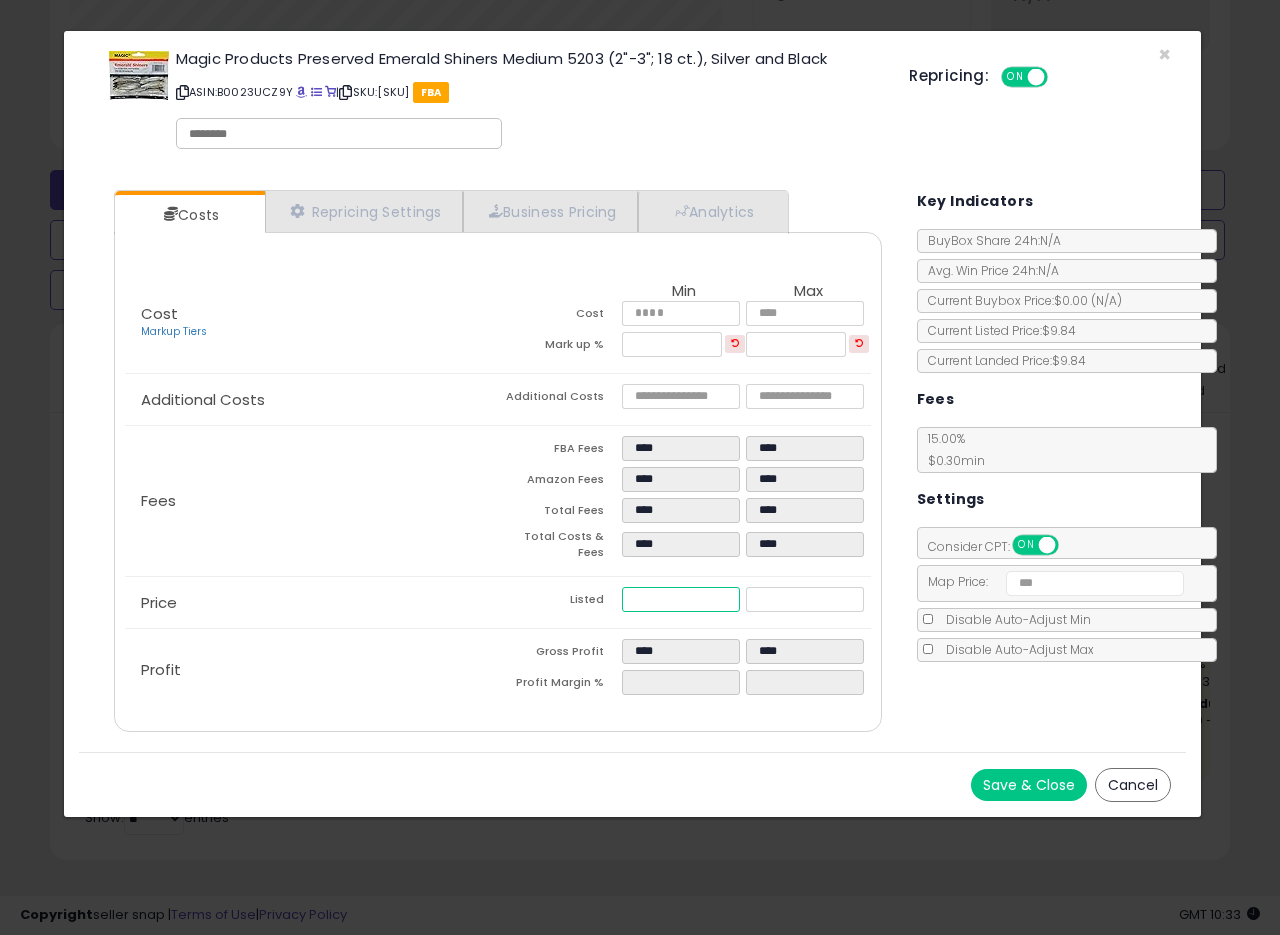 drag, startPoint x: 681, startPoint y: 599, endPoint x: 572, endPoint y: 591, distance: 109.29318 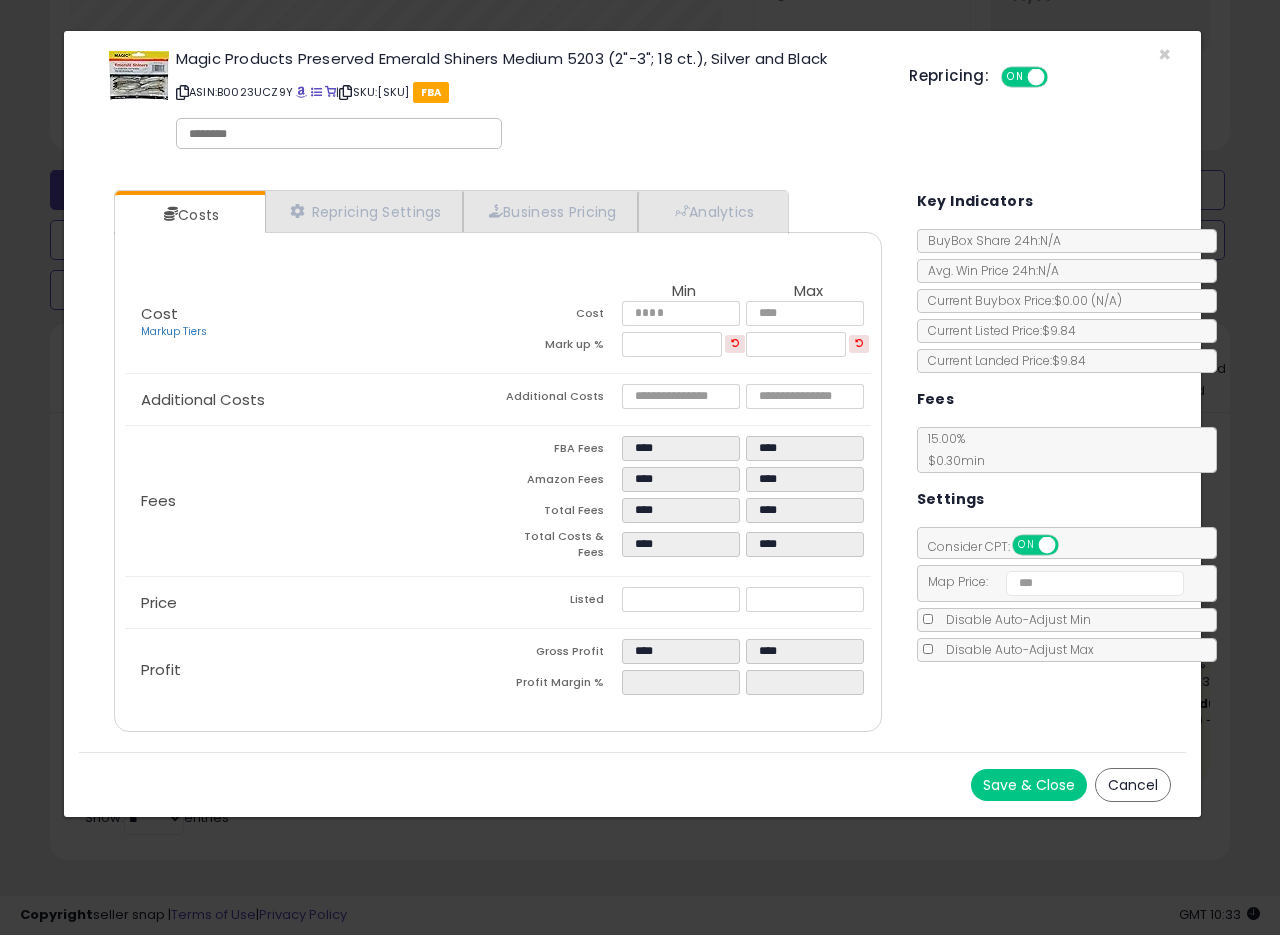 click on "Disable Auto-Adjust Min" 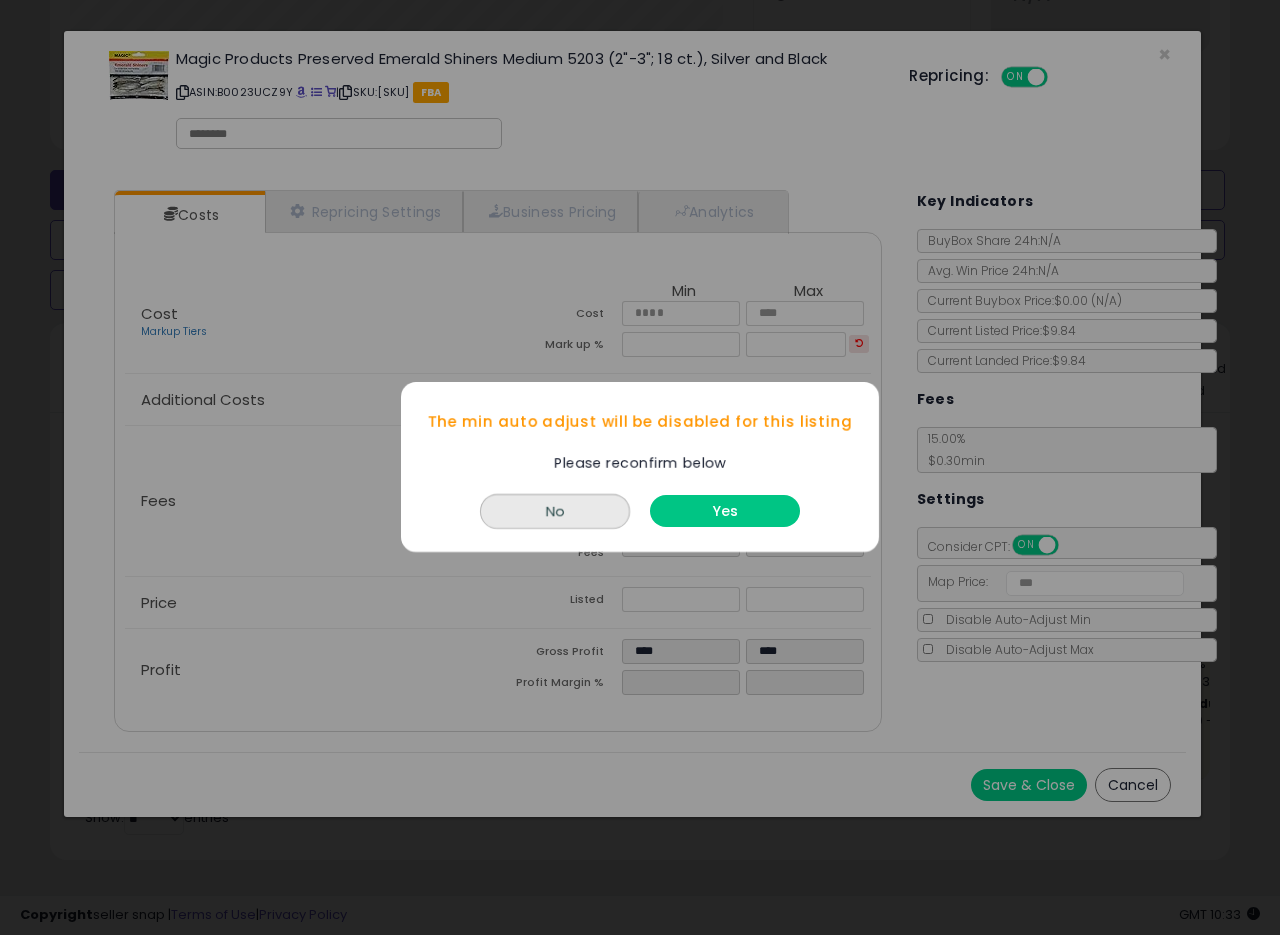 click on "Yes" at bounding box center [725, 512] 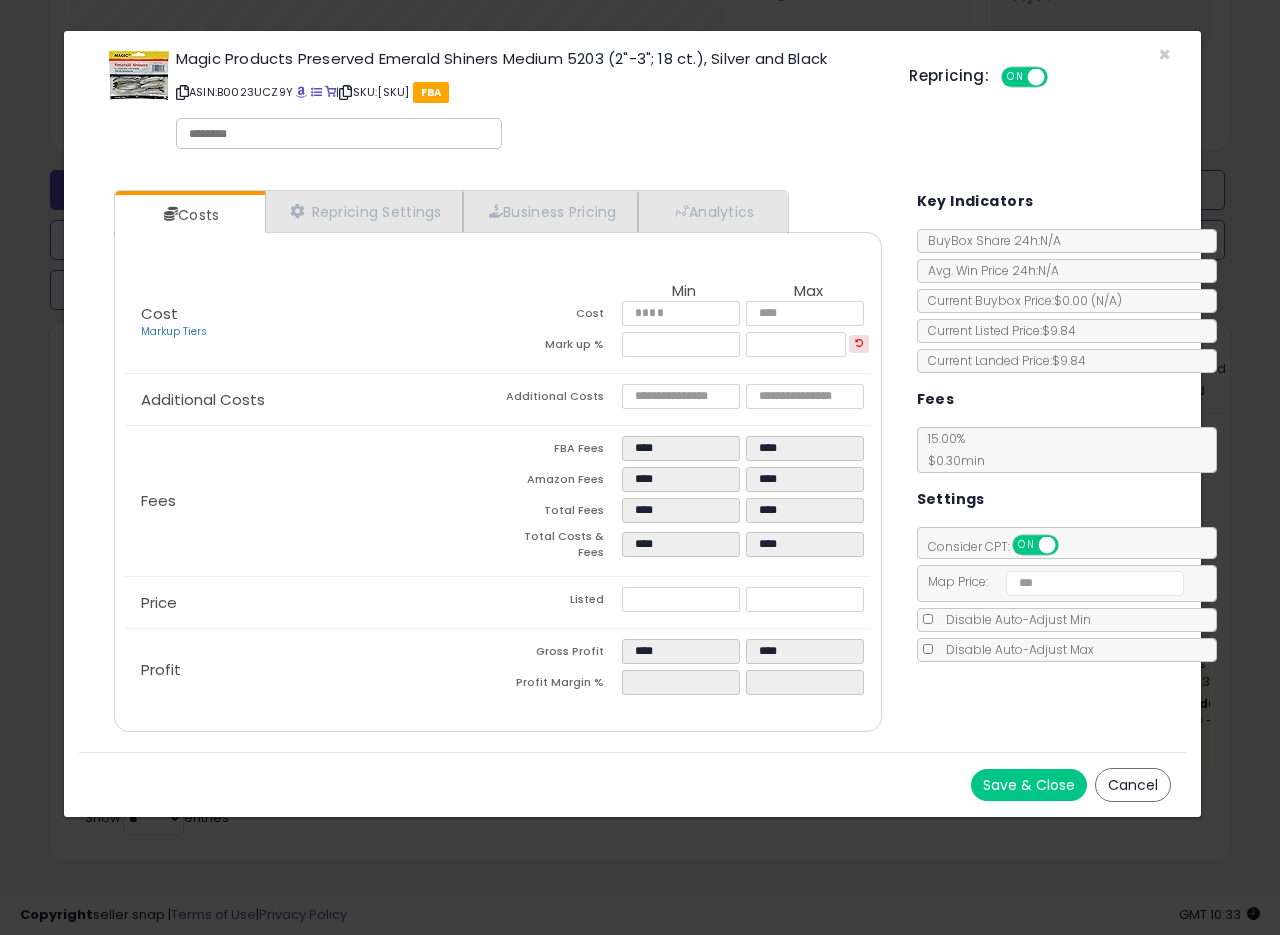 click on "Disable Auto-Adjust Max" 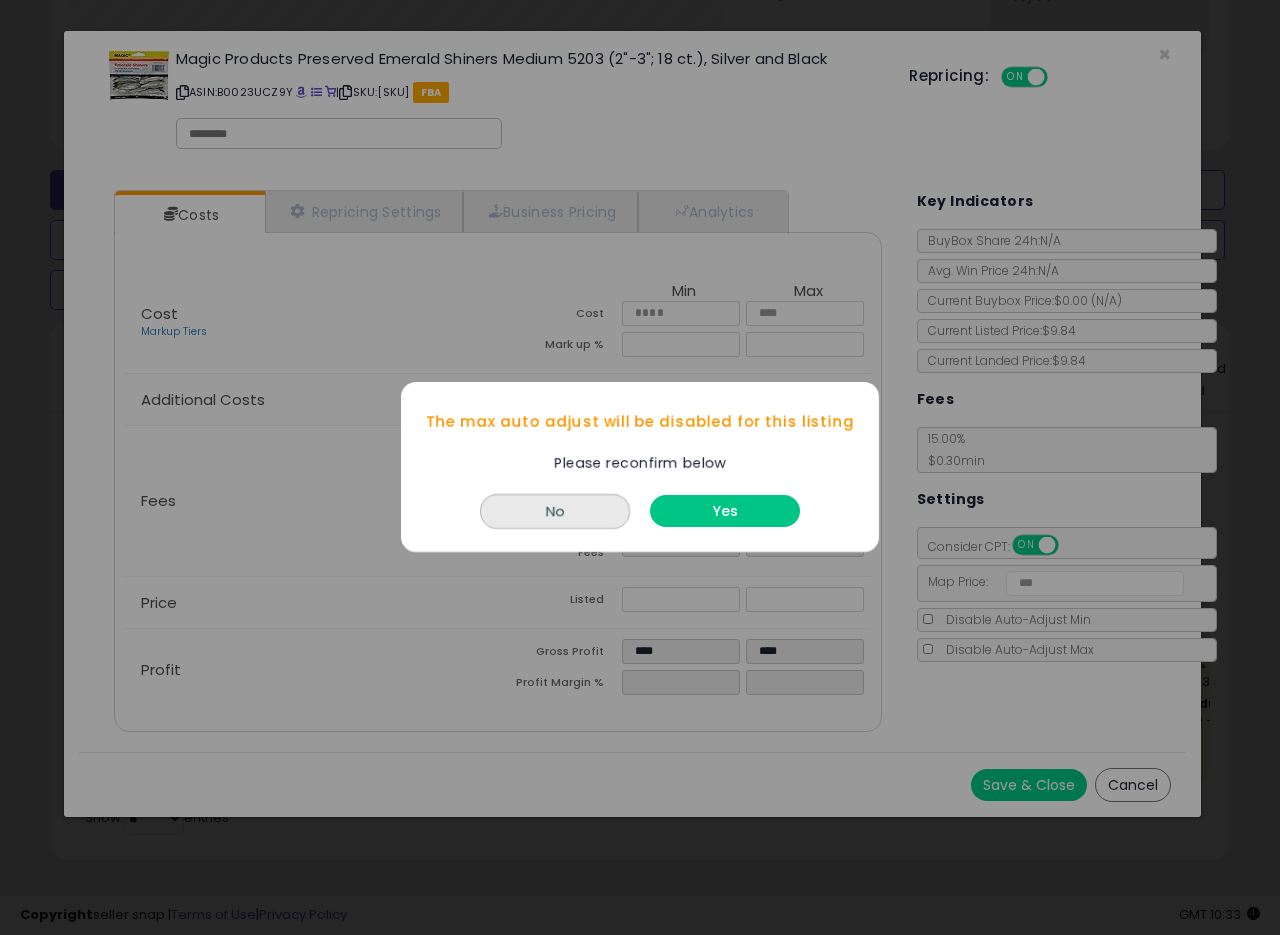 click on "Yes" at bounding box center [725, 512] 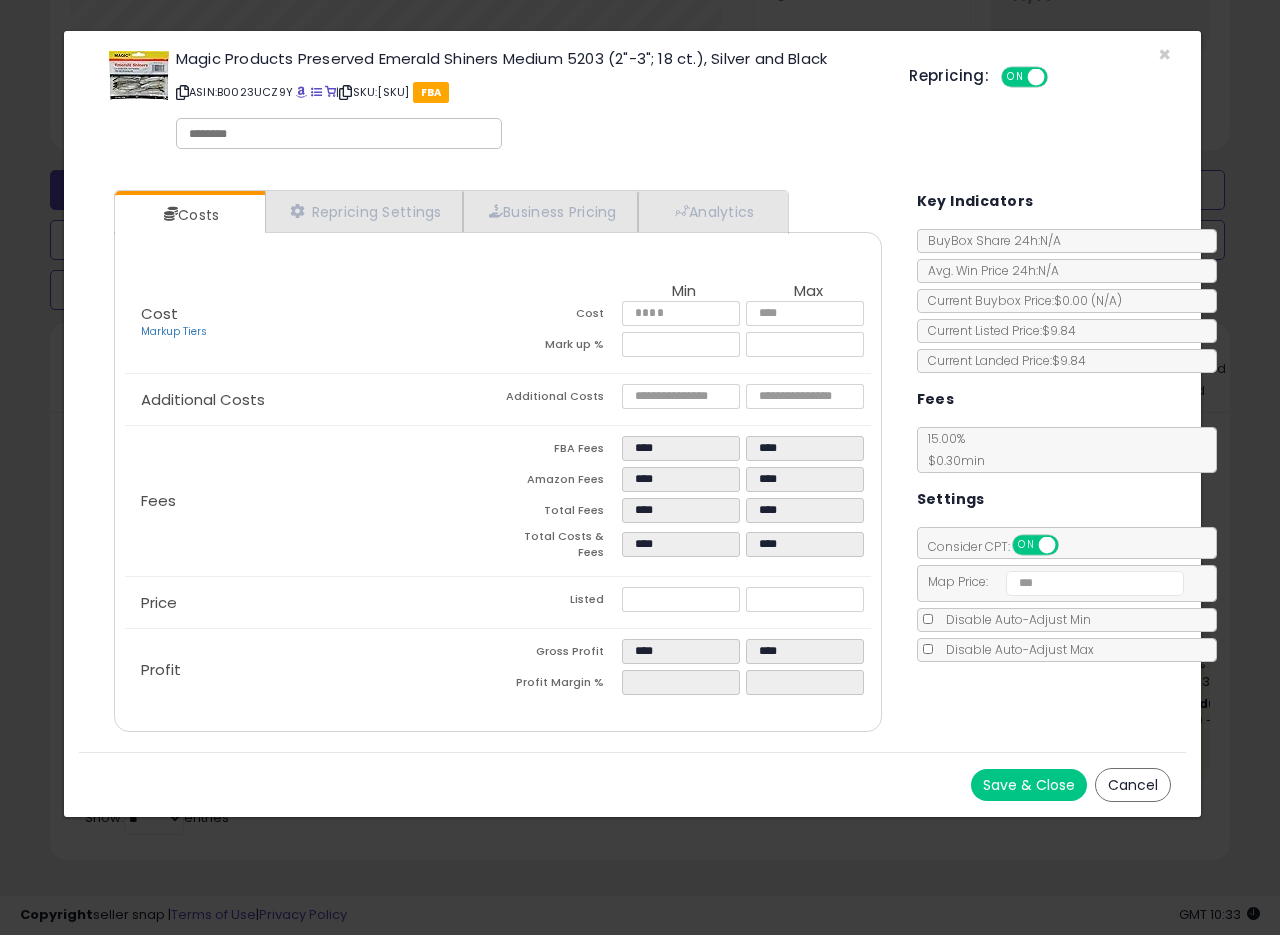 click on "Save & Close" at bounding box center [1029, 785] 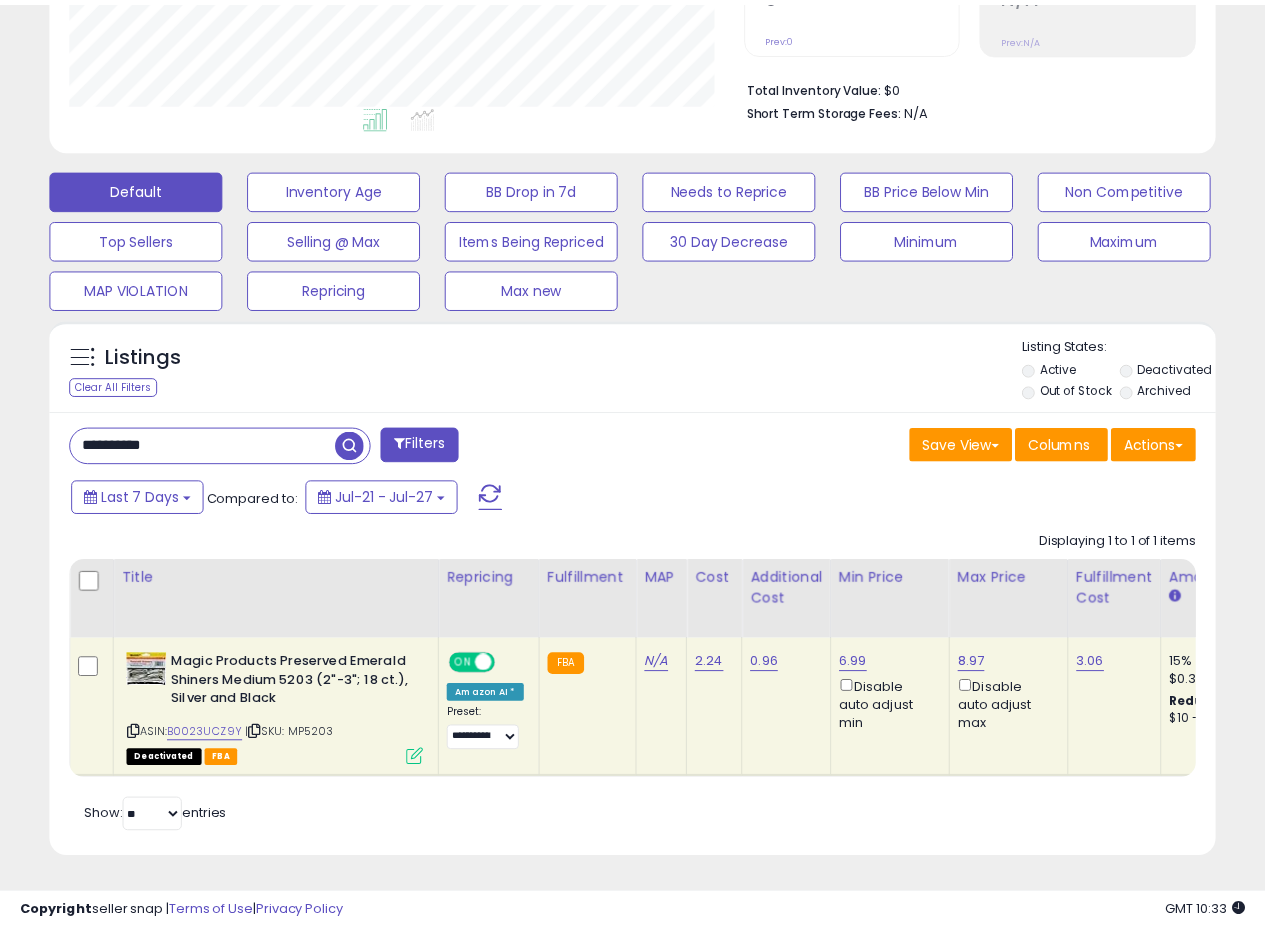 scroll, scrollTop: 410, scrollLeft: 674, axis: both 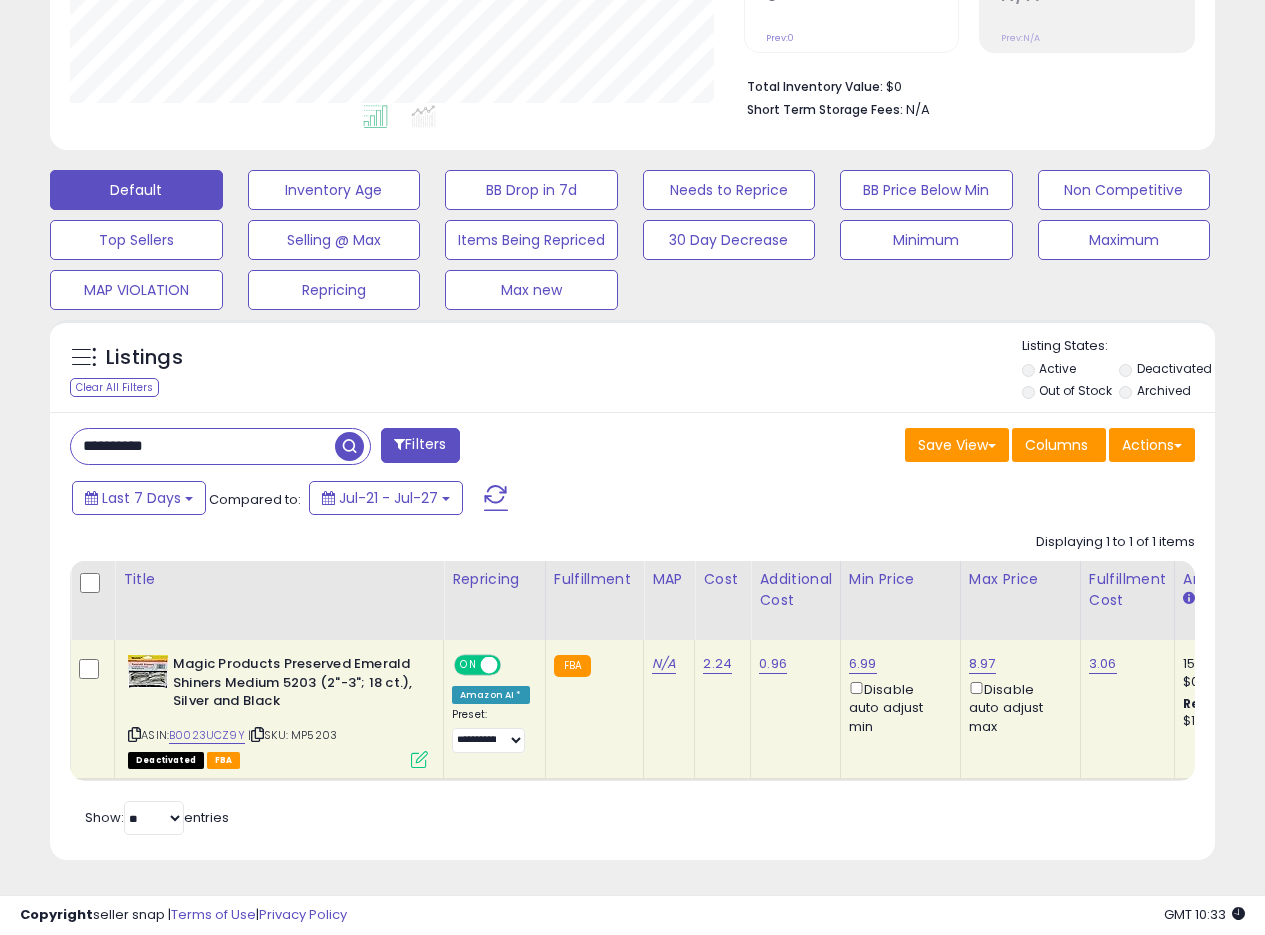 drag, startPoint x: 207, startPoint y: 436, endPoint x: 0, endPoint y: 445, distance: 207.19556 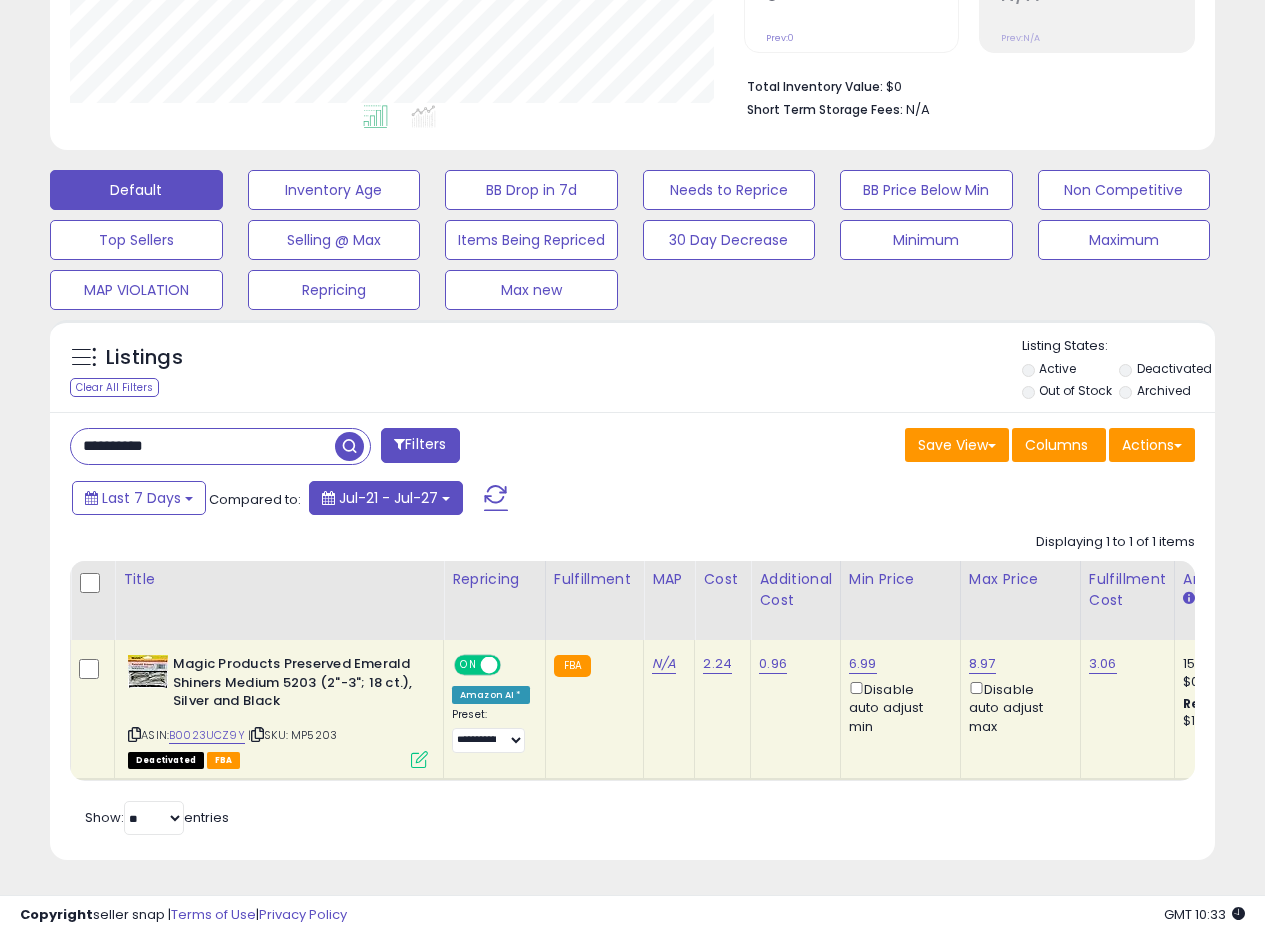paste 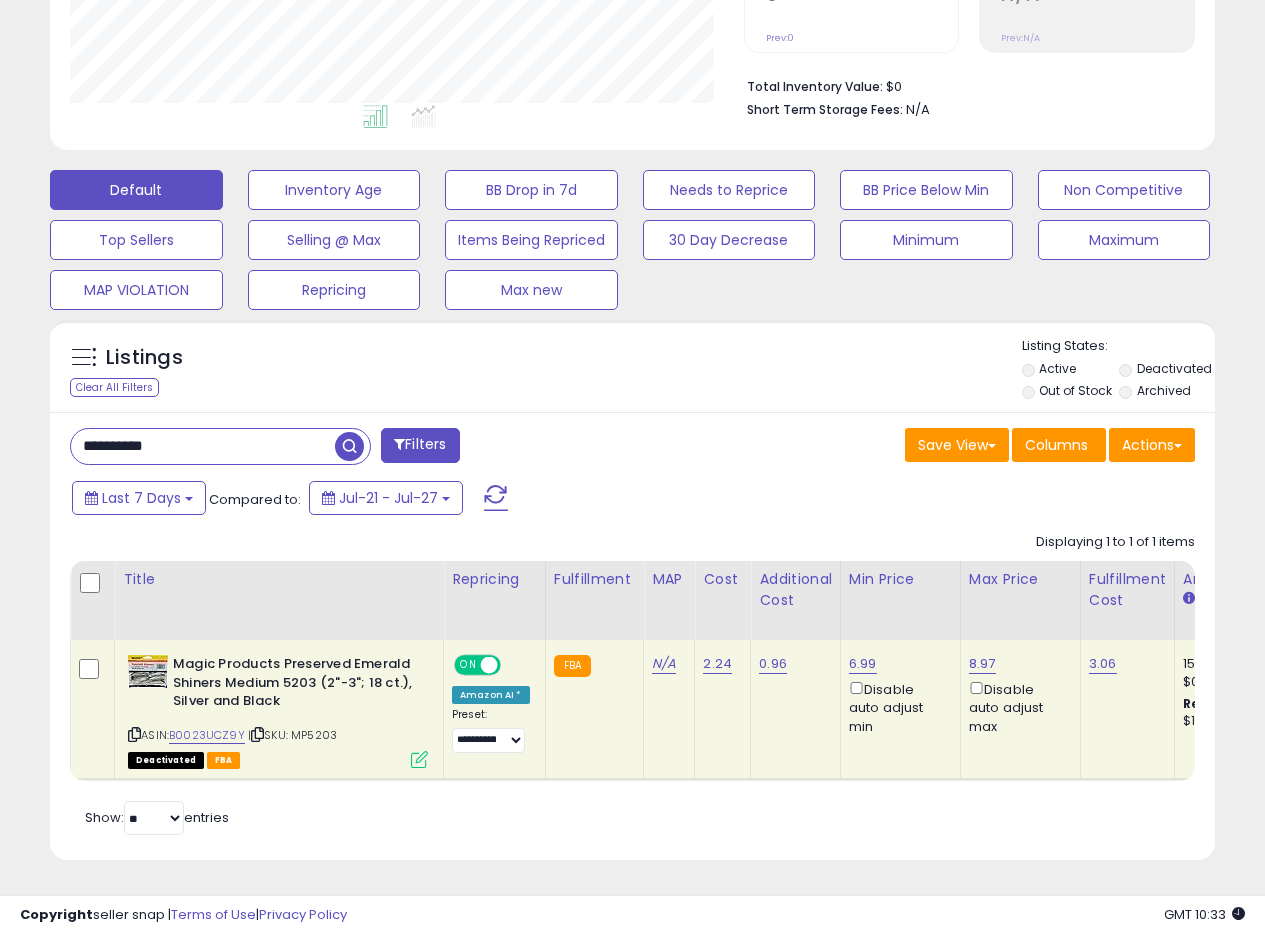type on "**********" 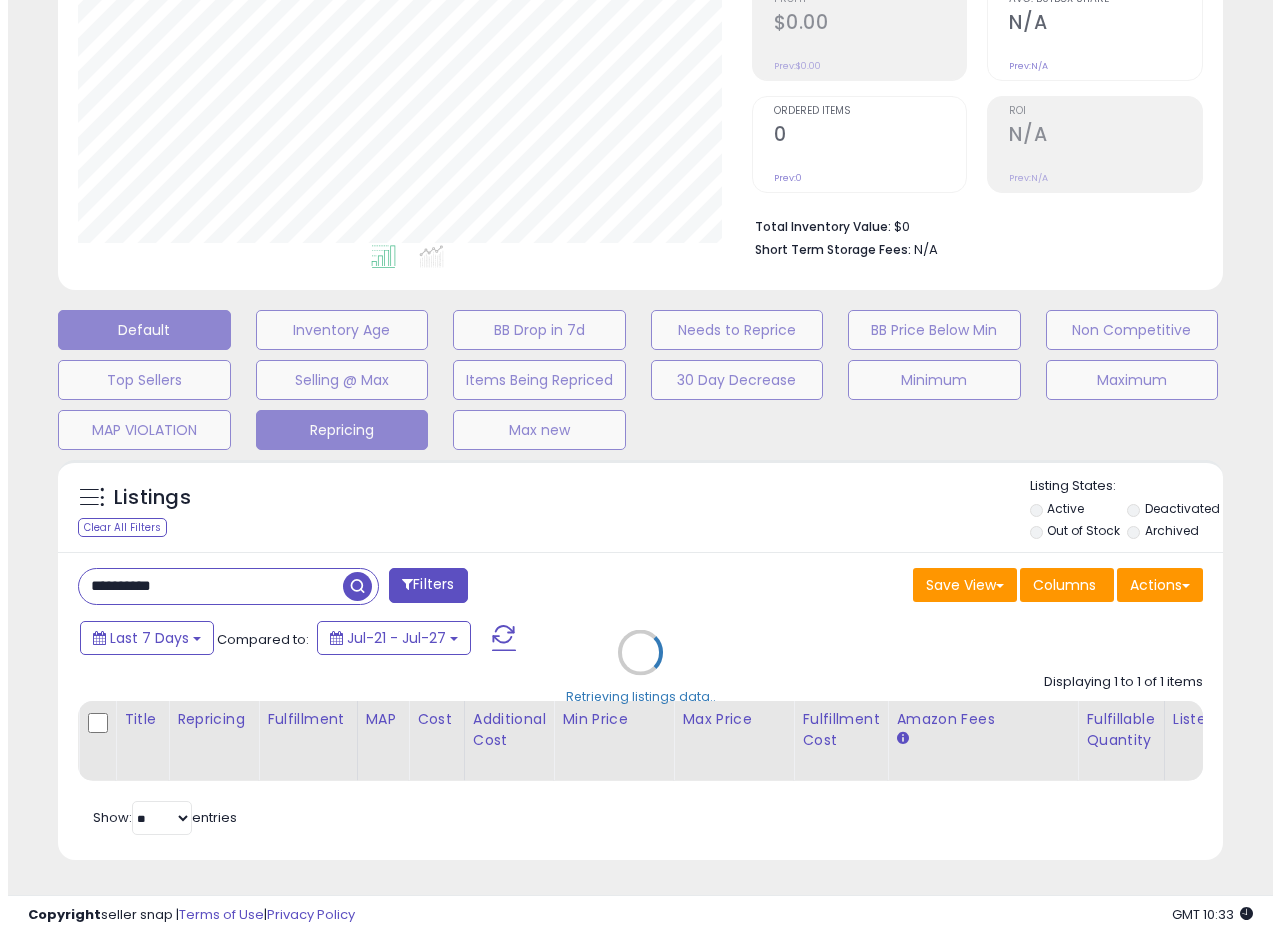 scroll, scrollTop: 335, scrollLeft: 0, axis: vertical 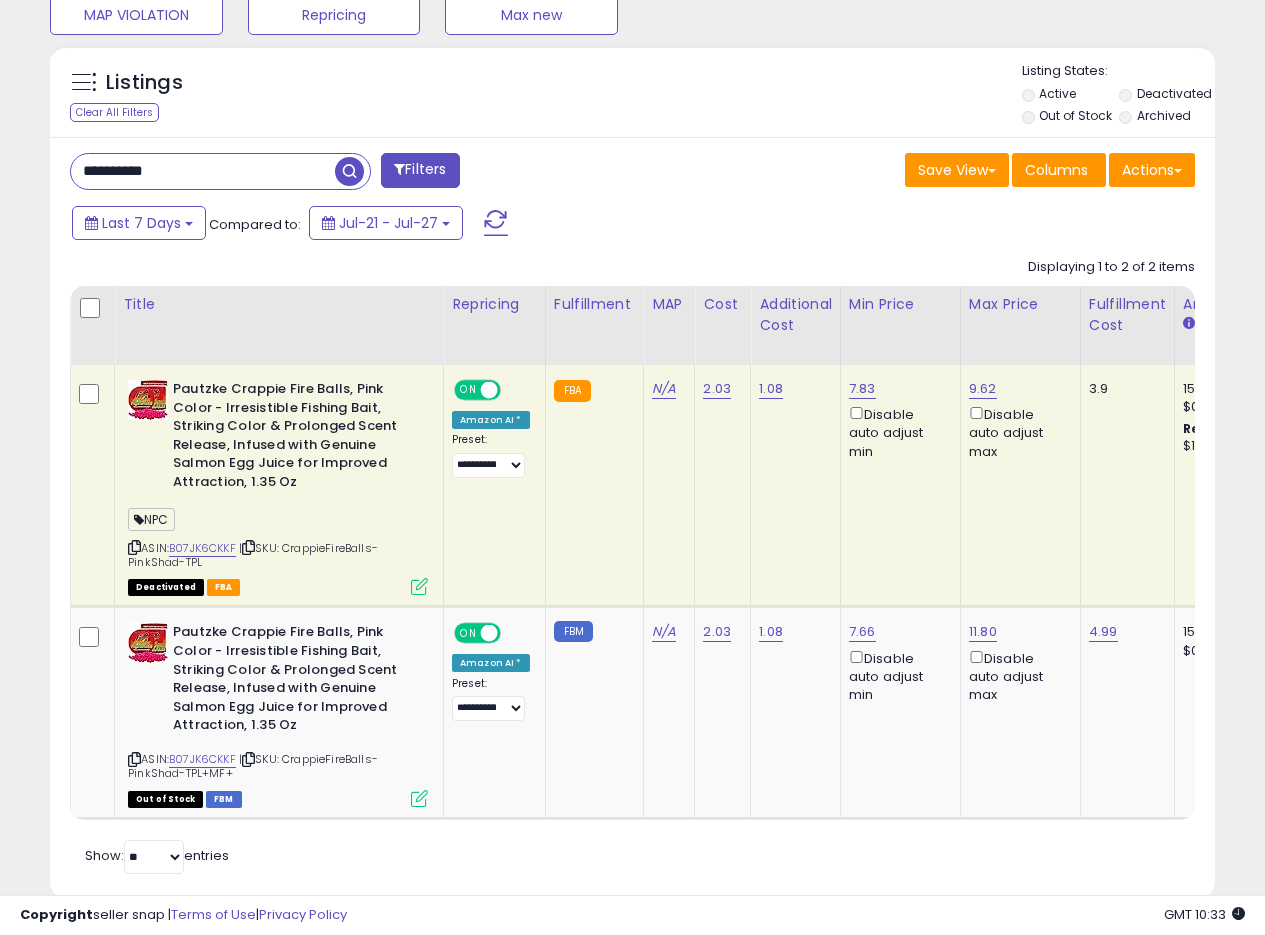 type 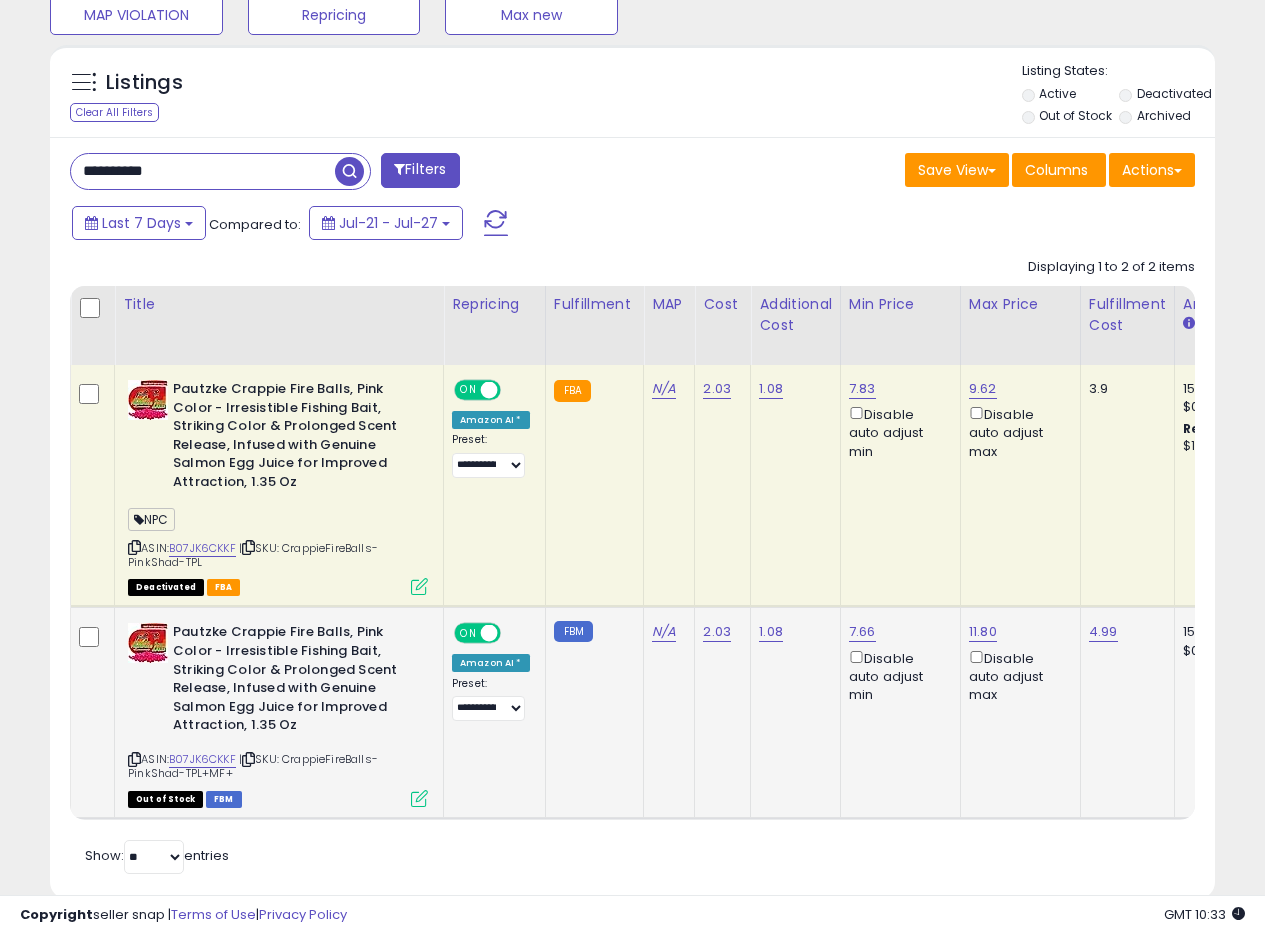 click at bounding box center [419, 798] 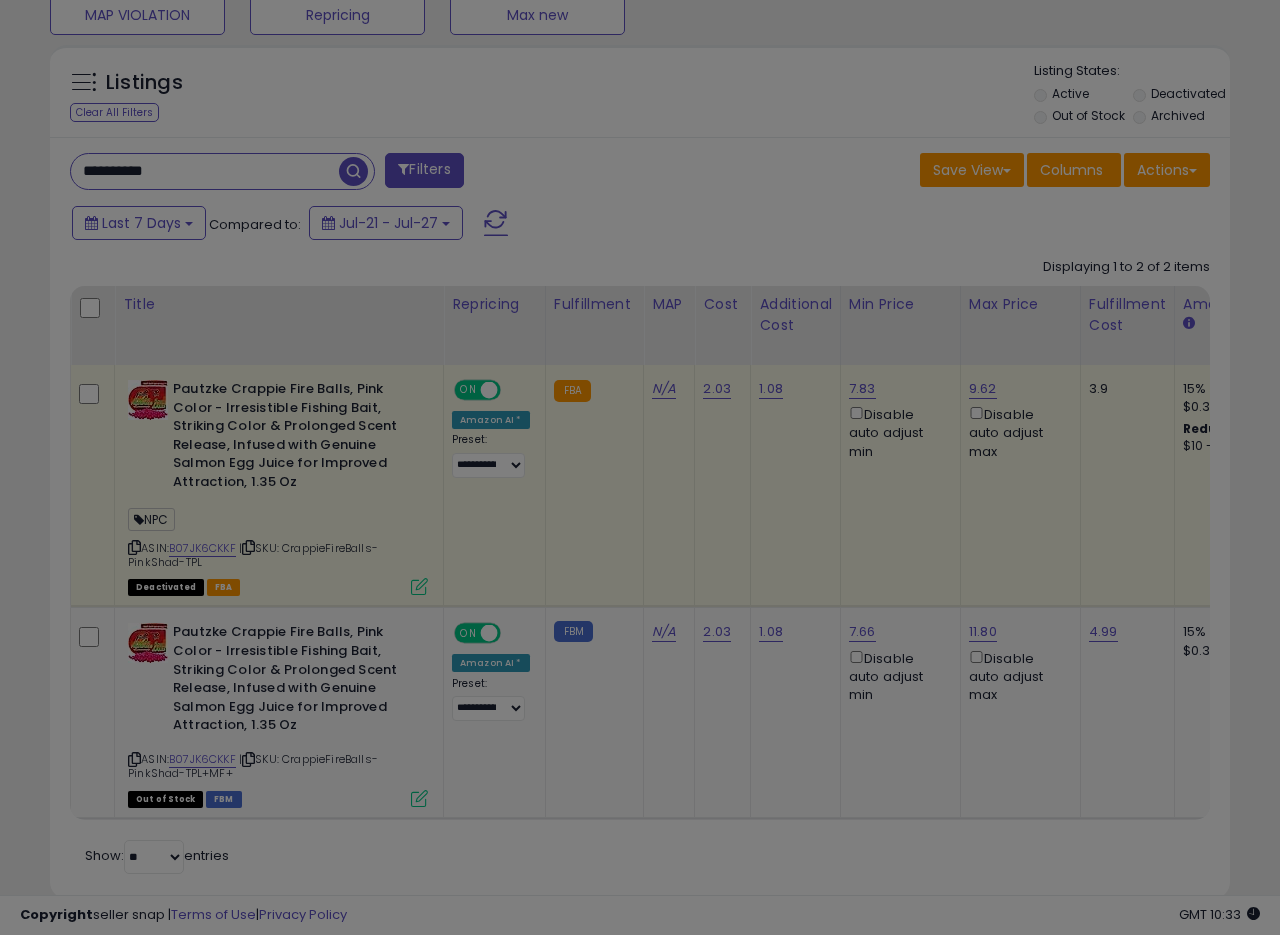 scroll, scrollTop: 999590, scrollLeft: 999317, axis: both 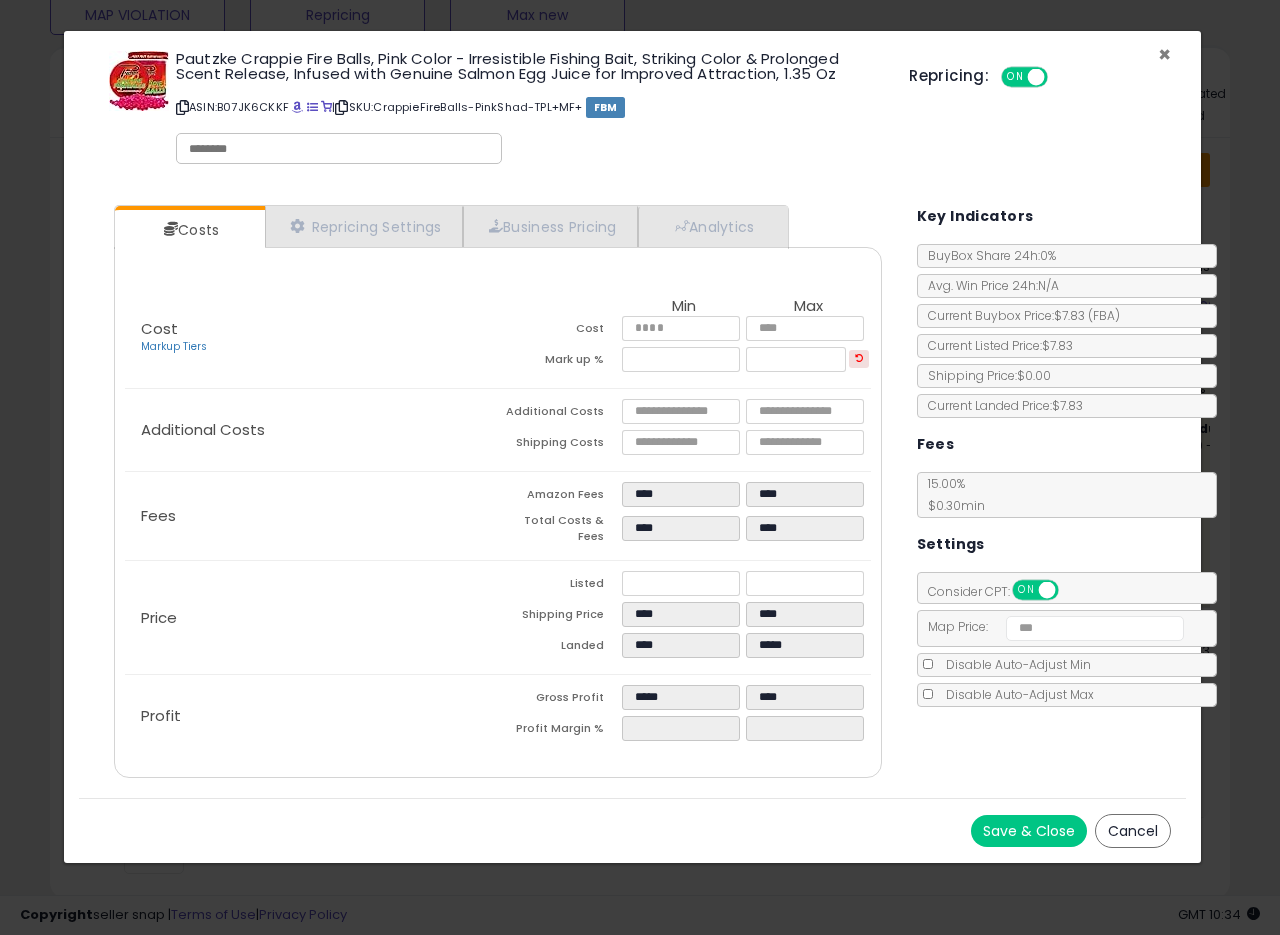 click on "×" at bounding box center [1164, 54] 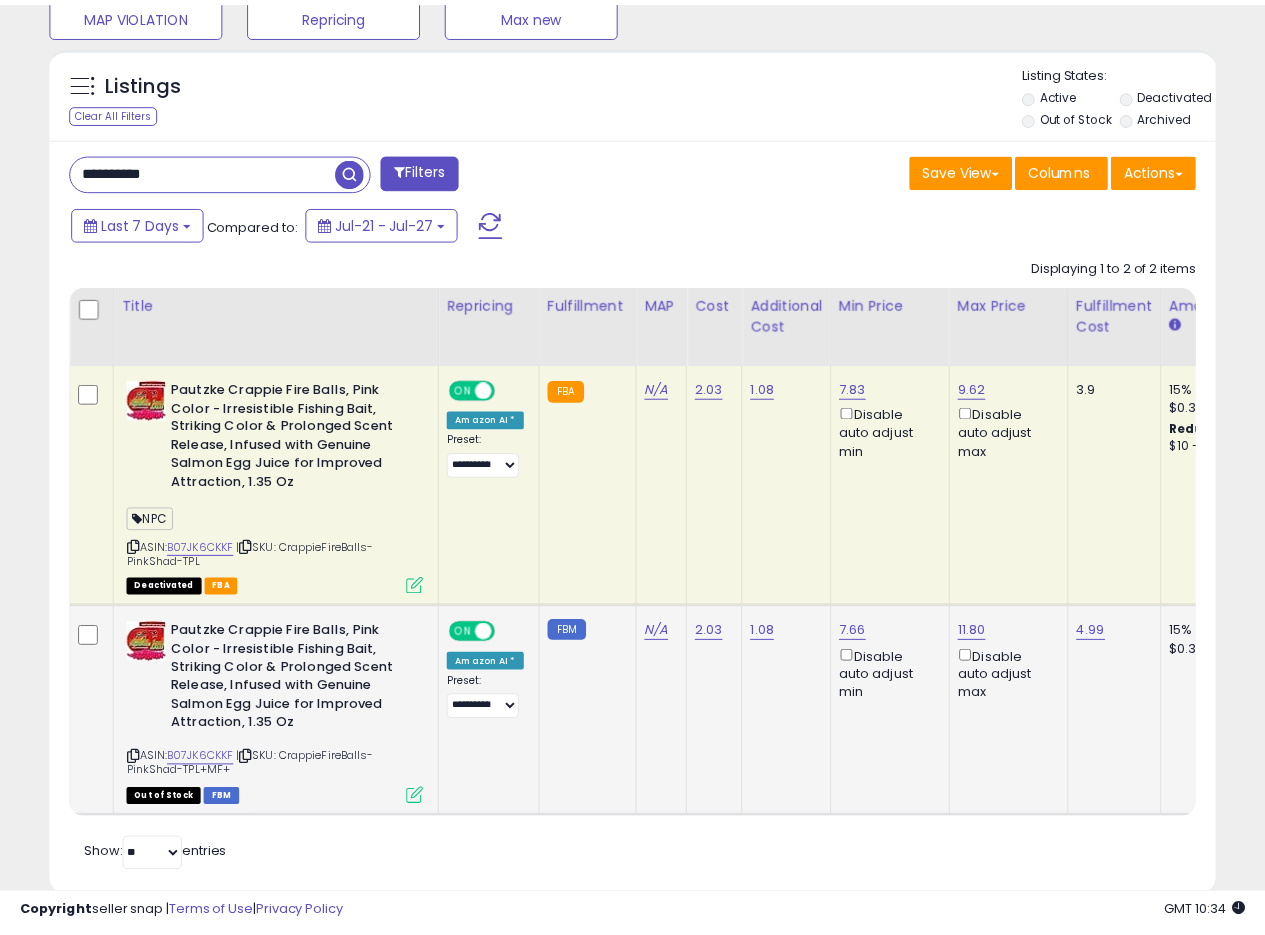 scroll, scrollTop: 410, scrollLeft: 674, axis: both 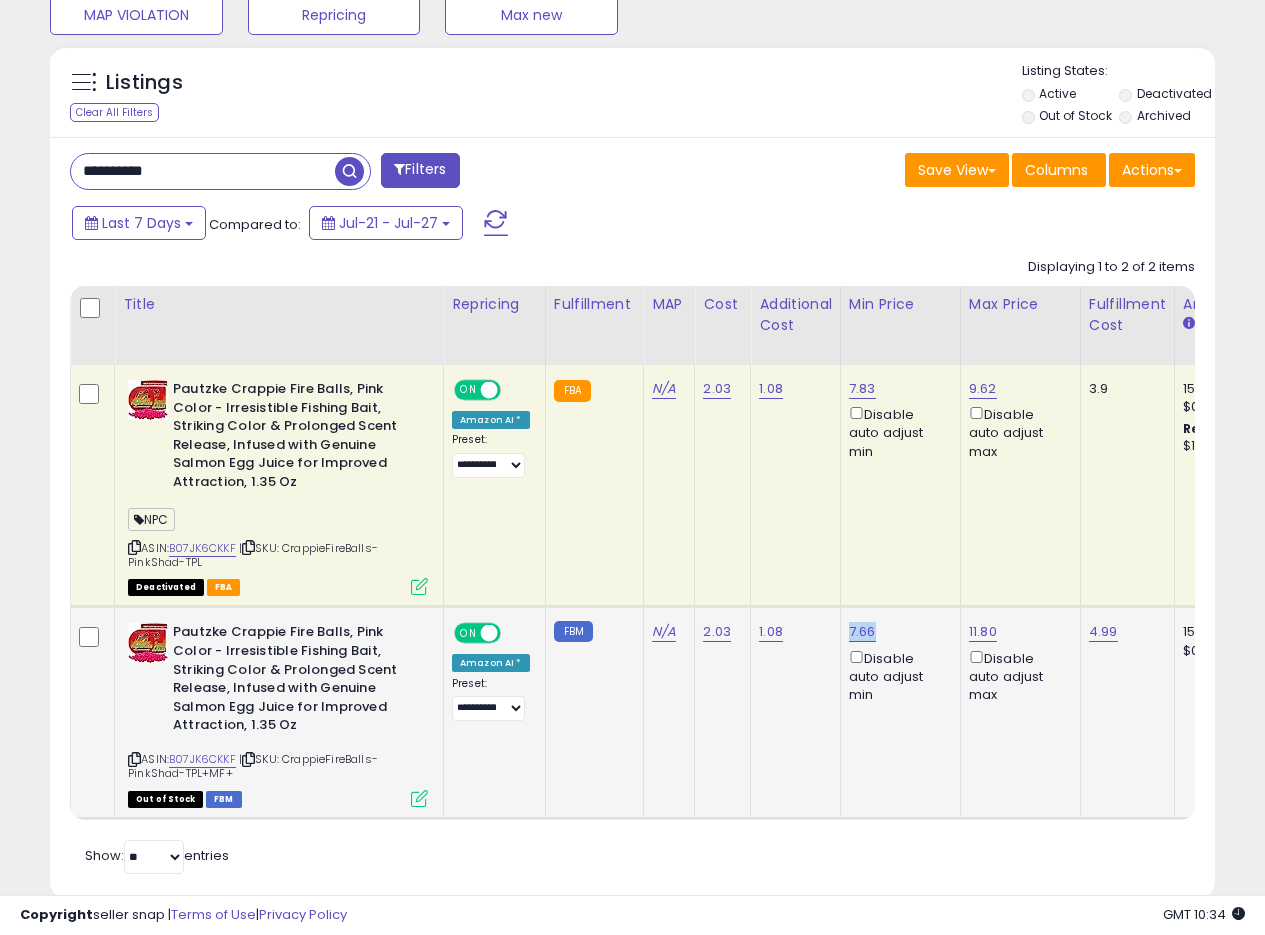 drag, startPoint x: 881, startPoint y: 641, endPoint x: 831, endPoint y: 636, distance: 50.24938 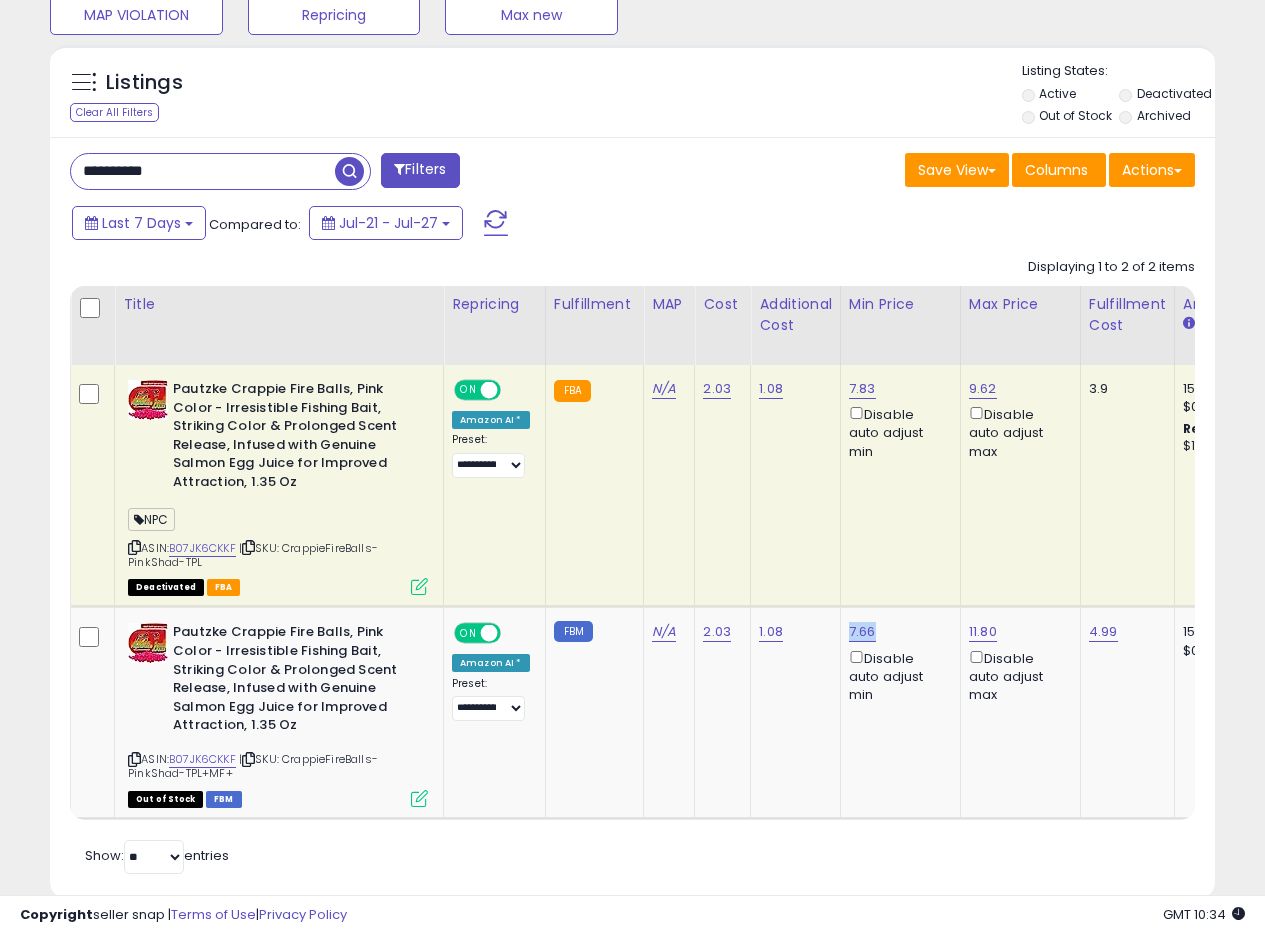 copy on "7.66" 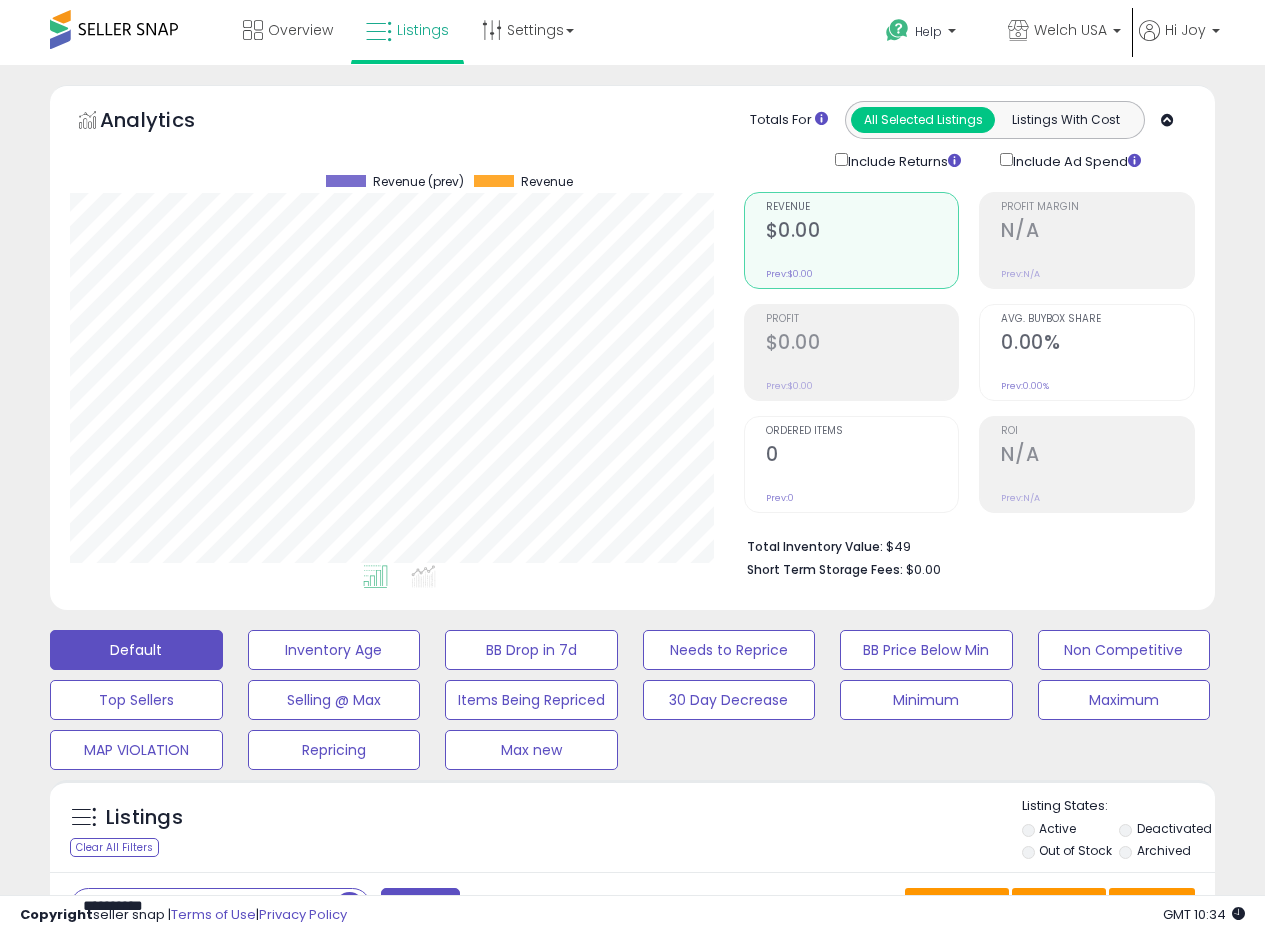 scroll, scrollTop: 789, scrollLeft: 0, axis: vertical 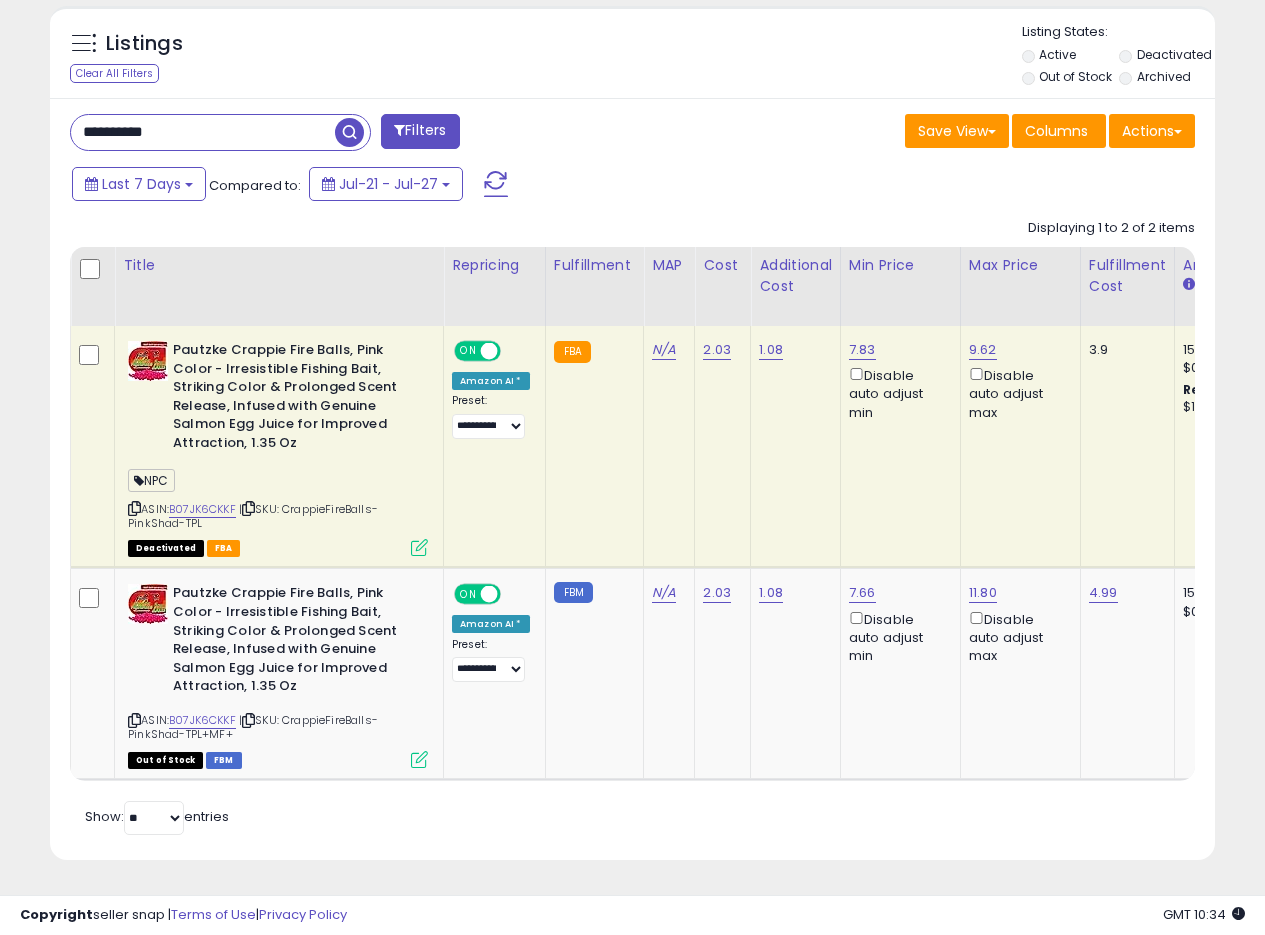 drag, startPoint x: 203, startPoint y: 121, endPoint x: 25, endPoint y: 97, distance: 179.61069 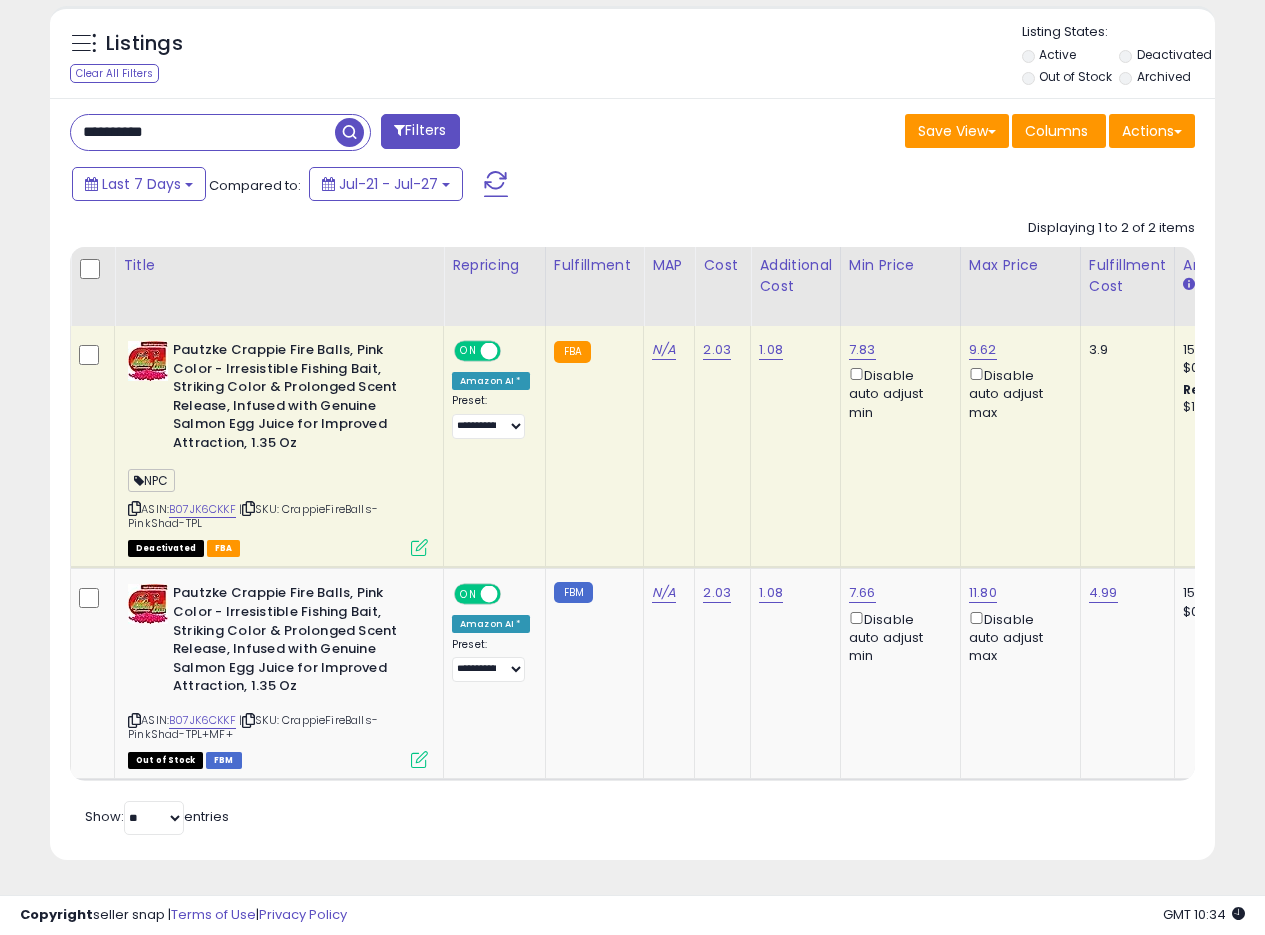 paste 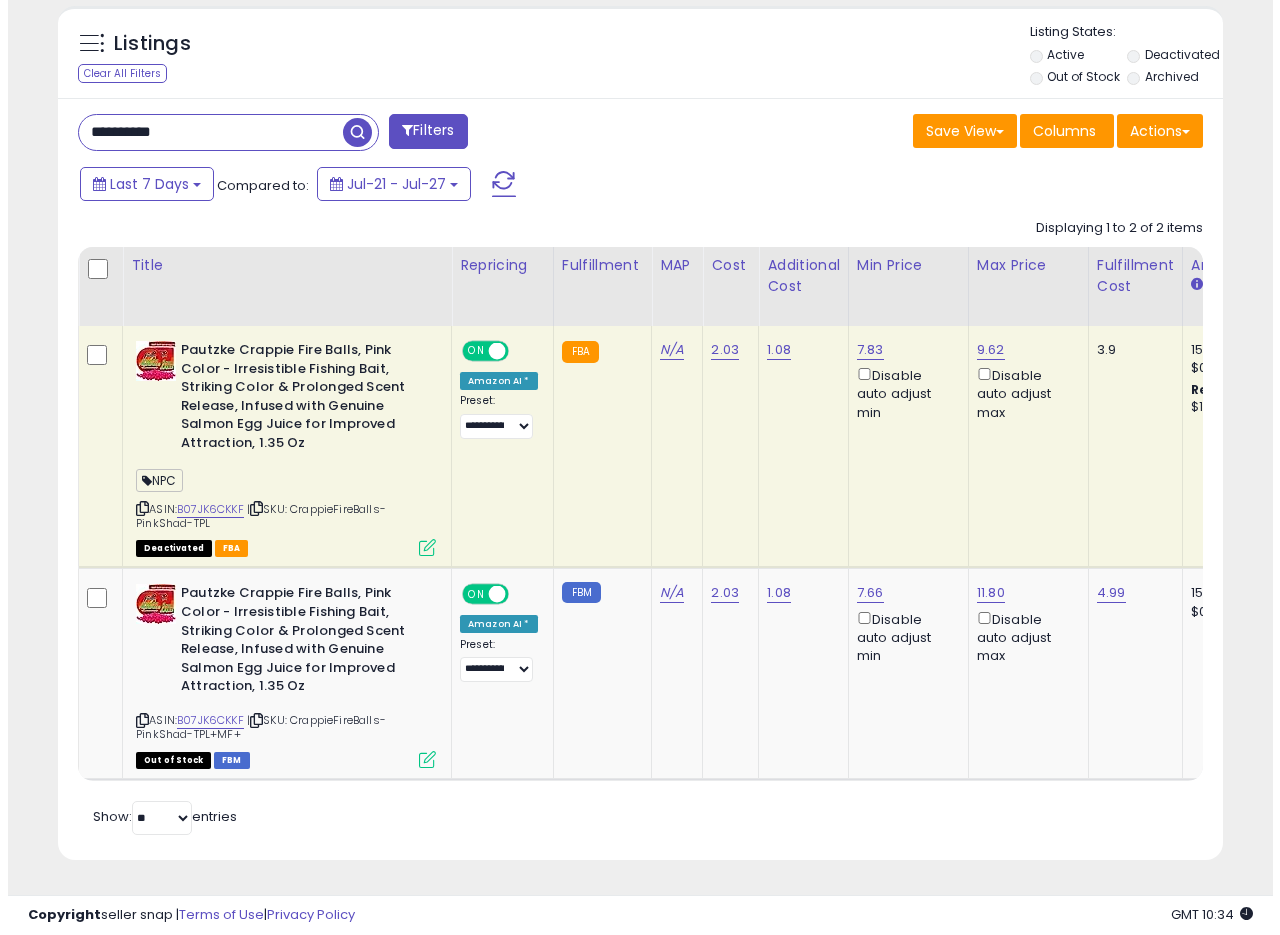 scroll, scrollTop: 335, scrollLeft: 0, axis: vertical 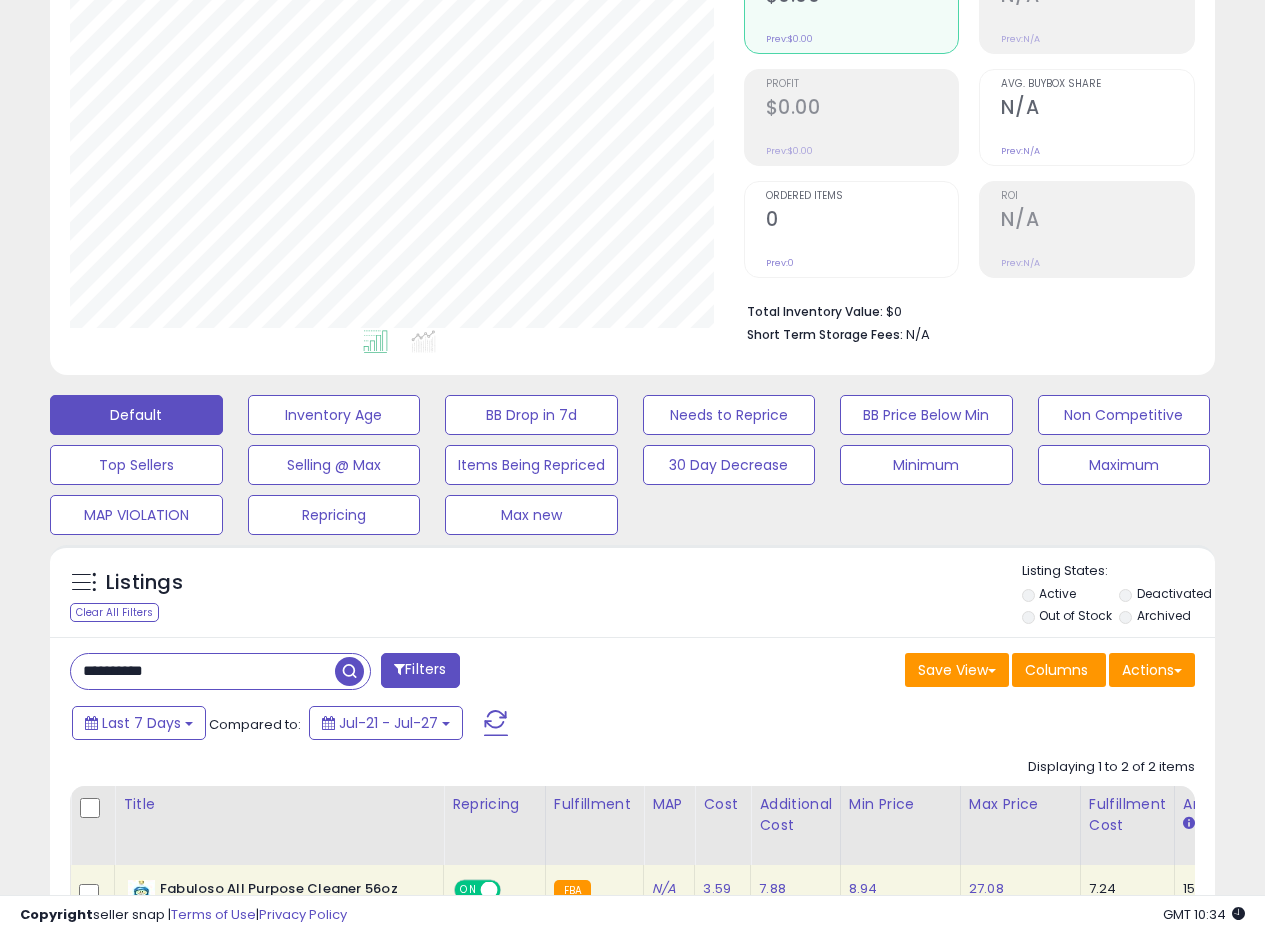 drag, startPoint x: 196, startPoint y: 677, endPoint x: 0, endPoint y: 606, distance: 208.46342 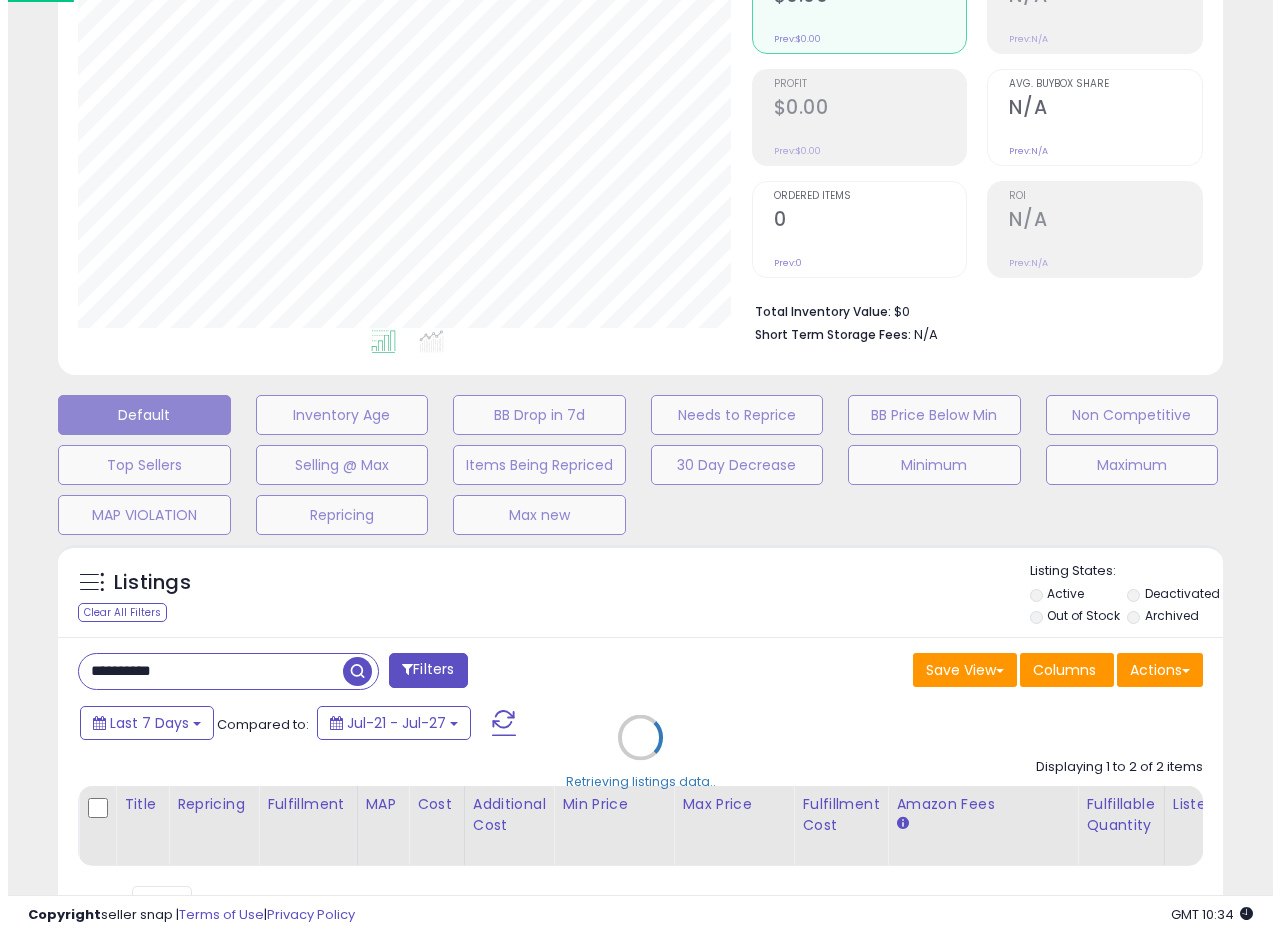 scroll, scrollTop: 999590, scrollLeft: 999317, axis: both 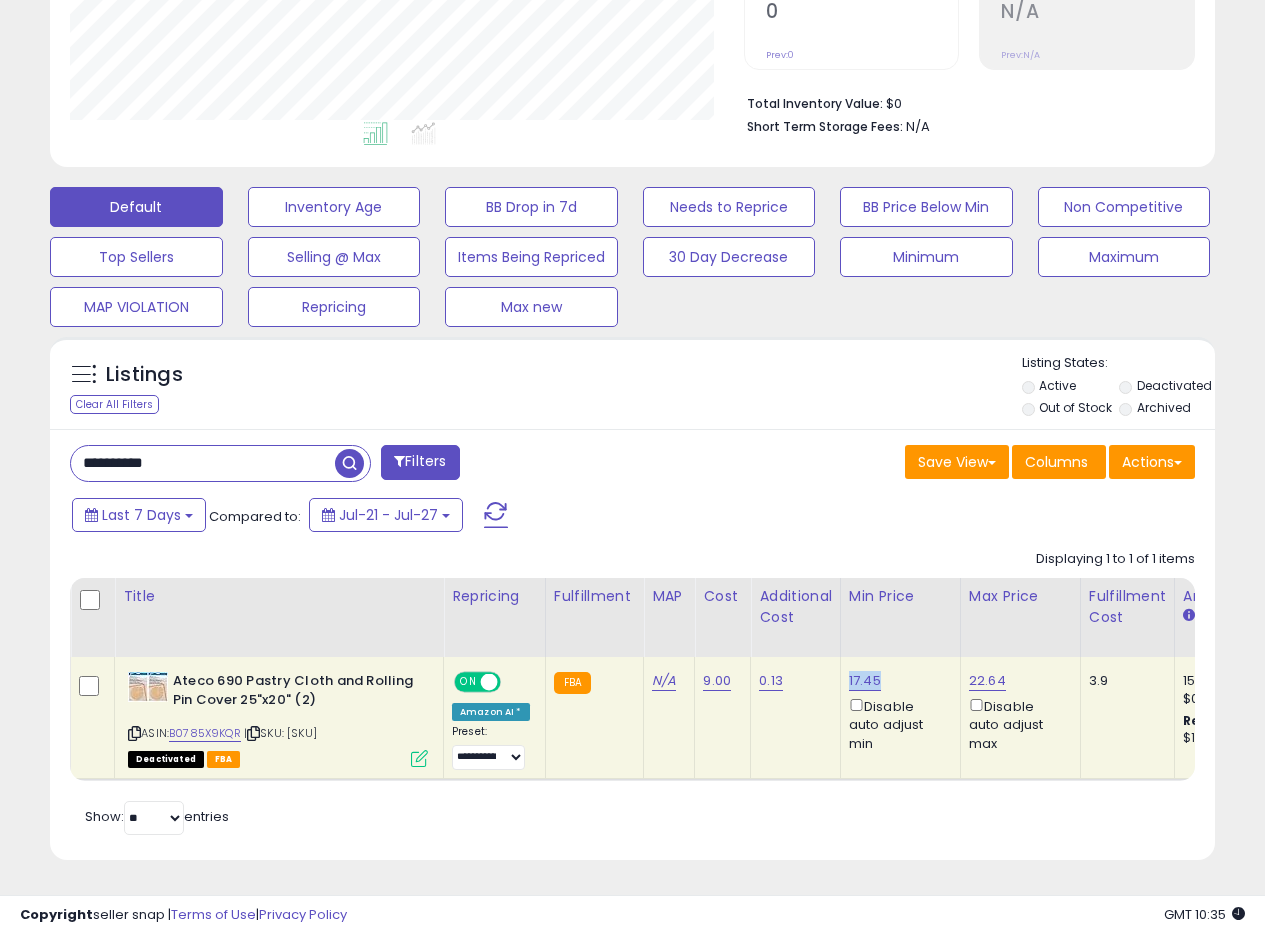 drag, startPoint x: 883, startPoint y: 662, endPoint x: 842, endPoint y: 666, distance: 41.19466 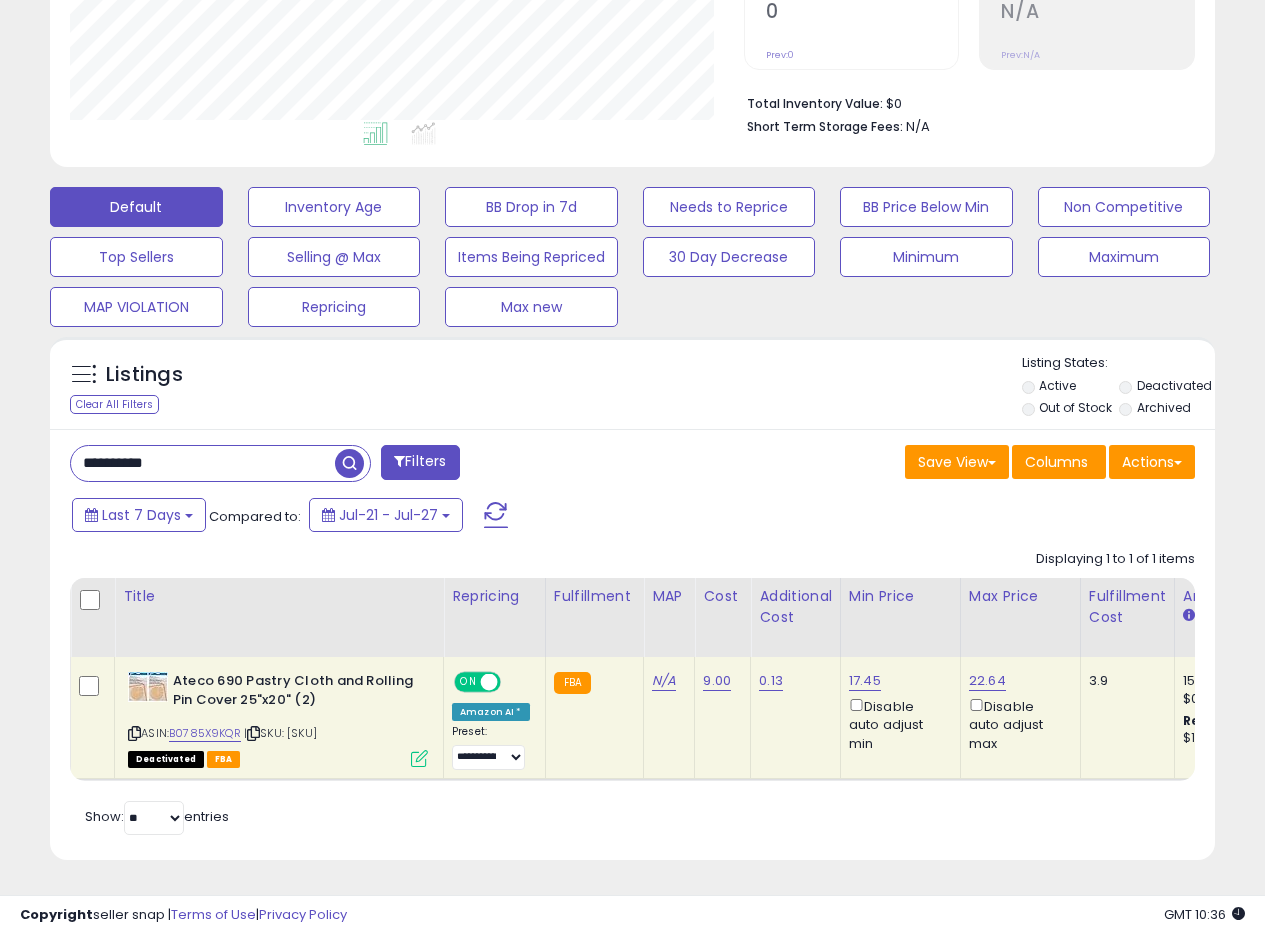 click on "**********" at bounding box center (632, 644) 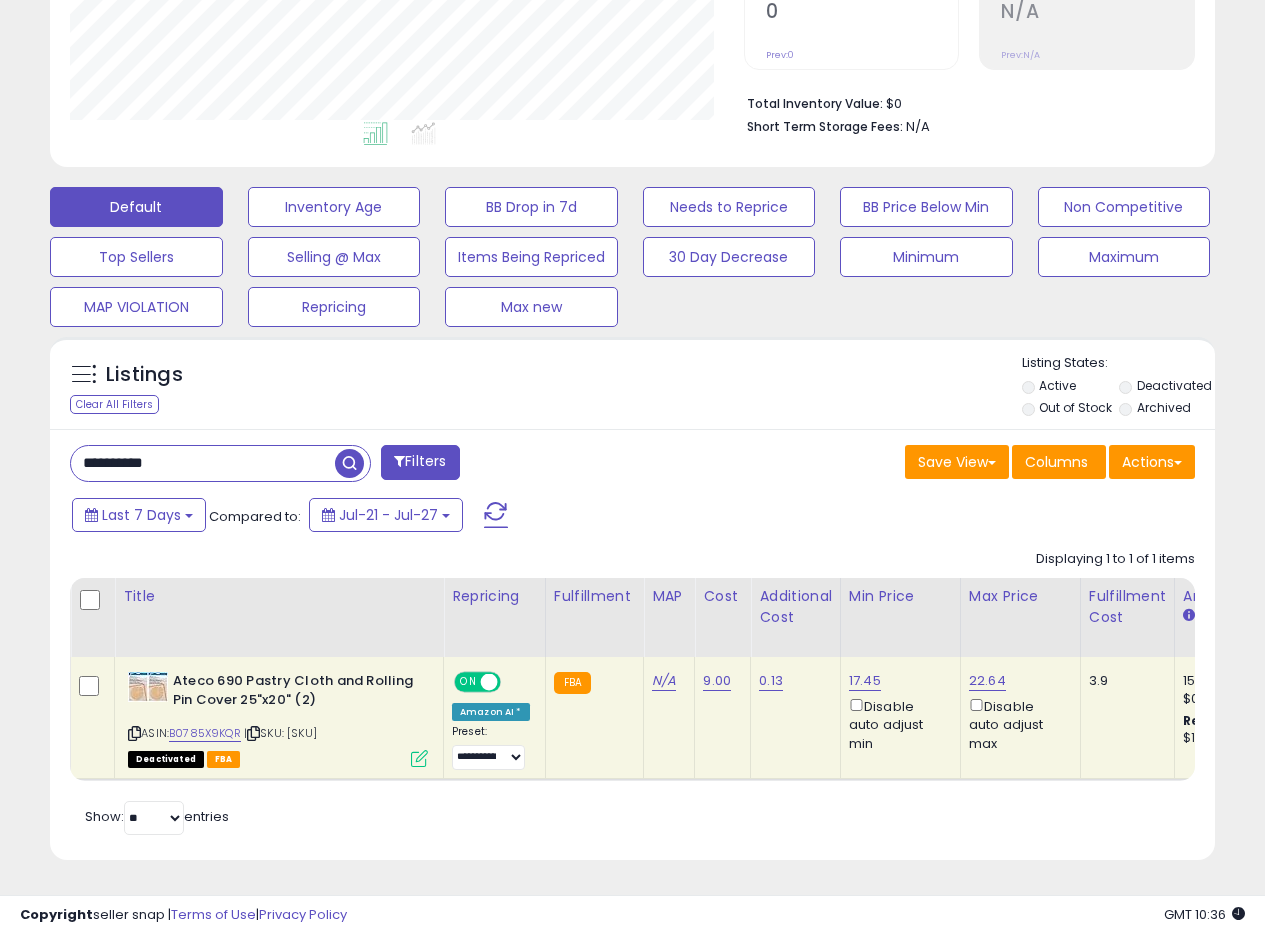 drag, startPoint x: 237, startPoint y: 450, endPoint x: 0, endPoint y: 431, distance: 237.76038 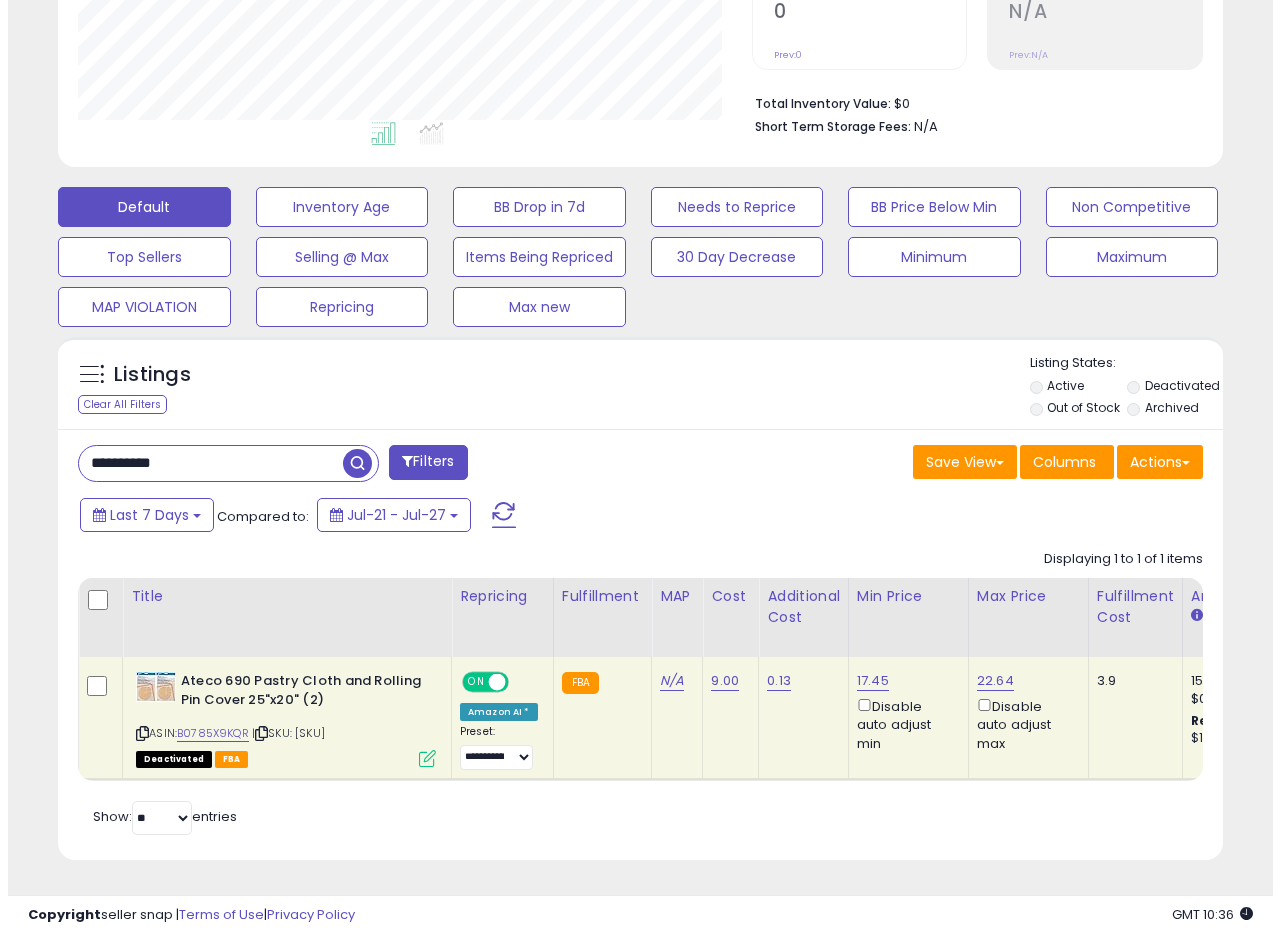 scroll, scrollTop: 335, scrollLeft: 0, axis: vertical 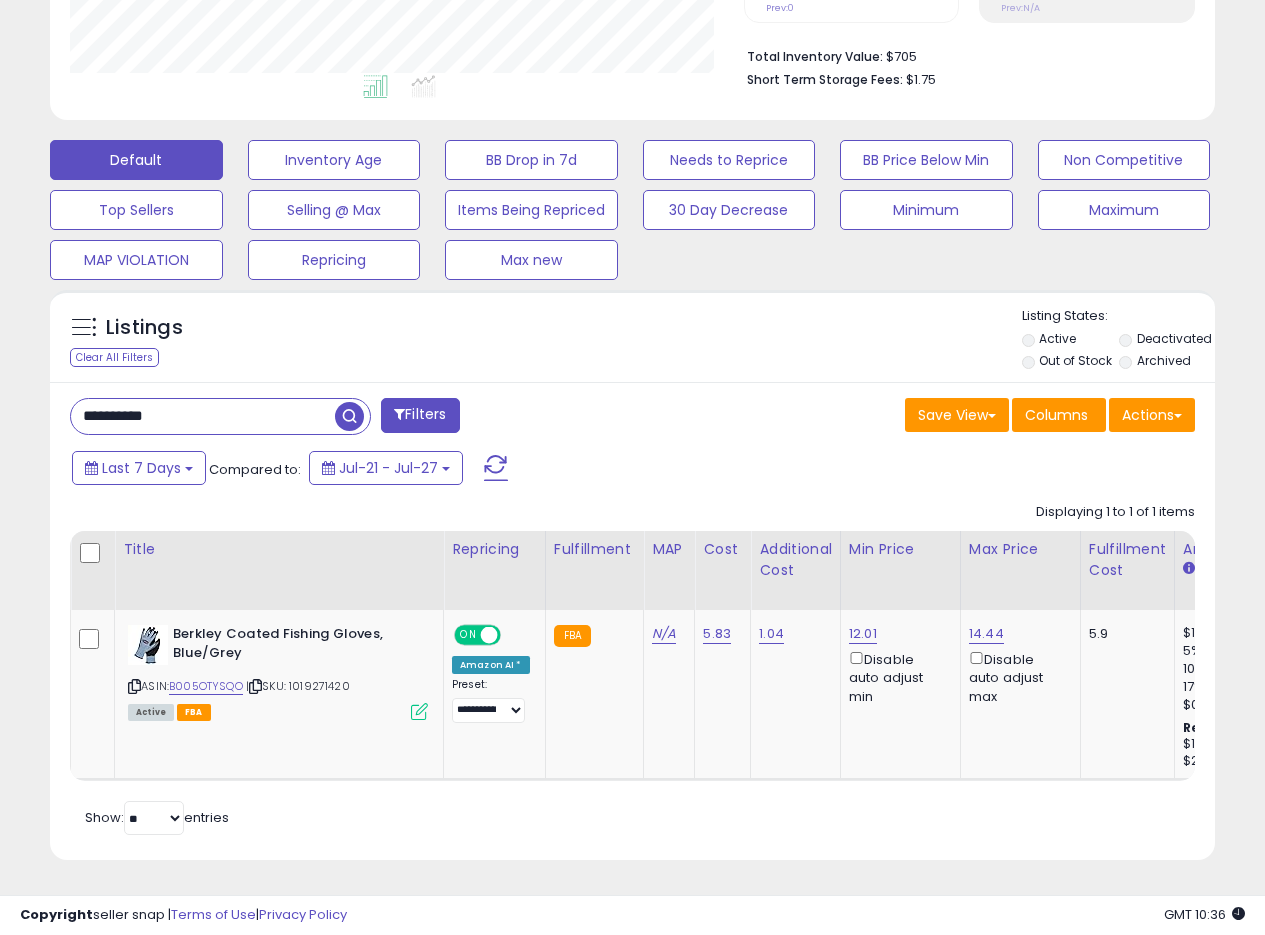 click on "Listings
Clear All Filters
Listing States:" at bounding box center (632, 341) 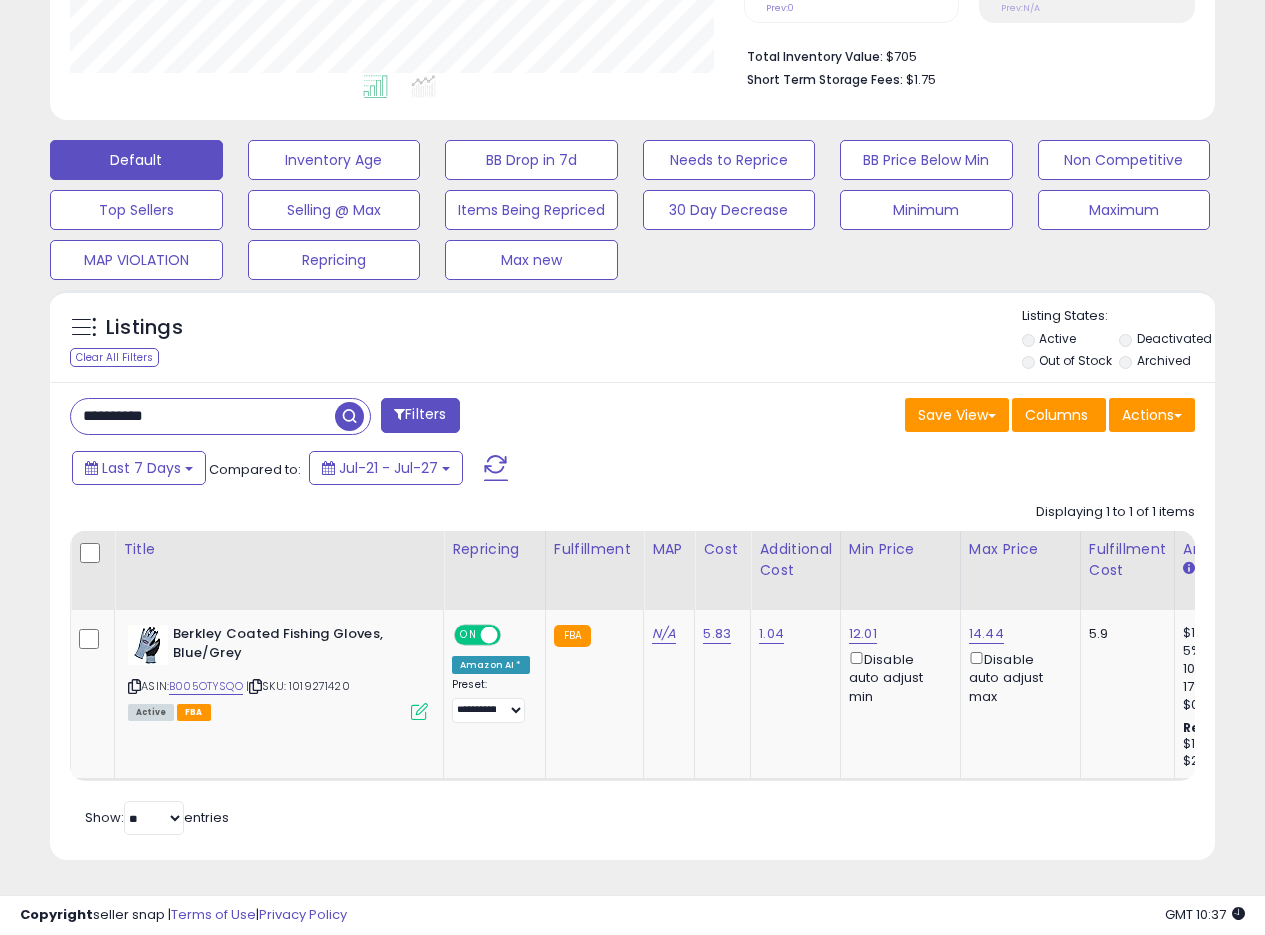 drag, startPoint x: 226, startPoint y: 405, endPoint x: 0, endPoint y: 381, distance: 227.27077 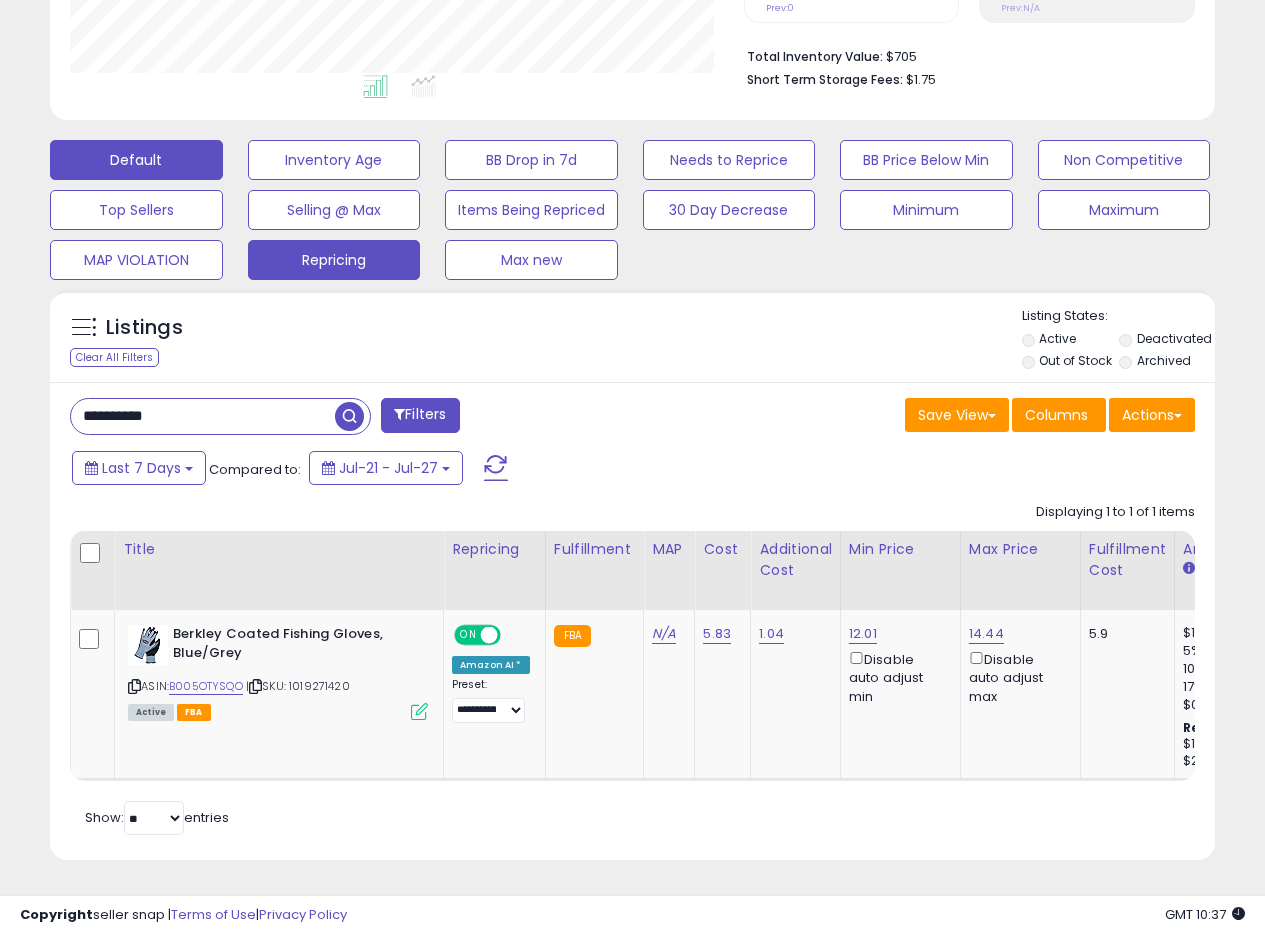 scroll, scrollTop: 999590, scrollLeft: 999317, axis: both 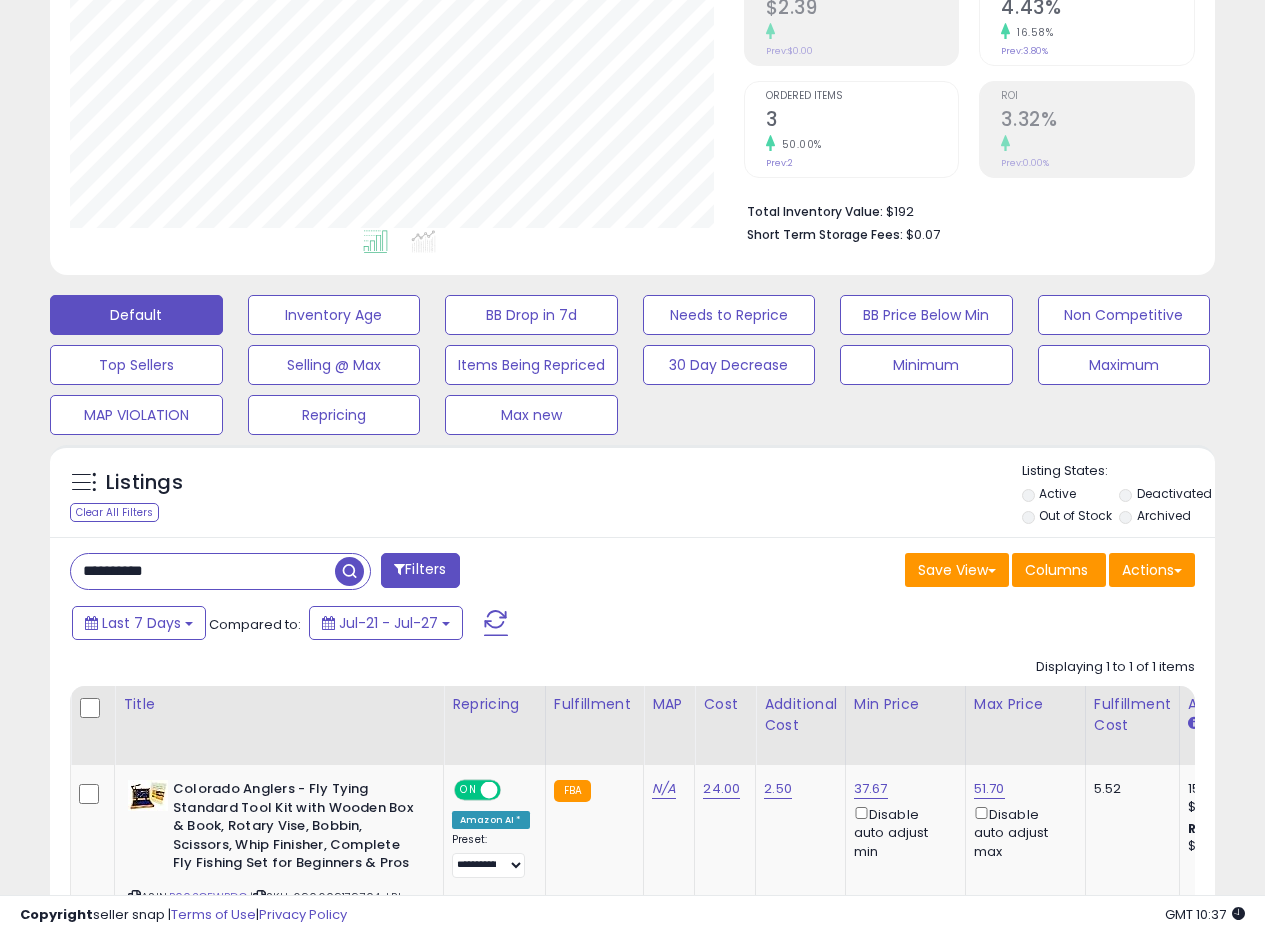 drag, startPoint x: 159, startPoint y: 570, endPoint x: 65, endPoint y: 556, distance: 95.036835 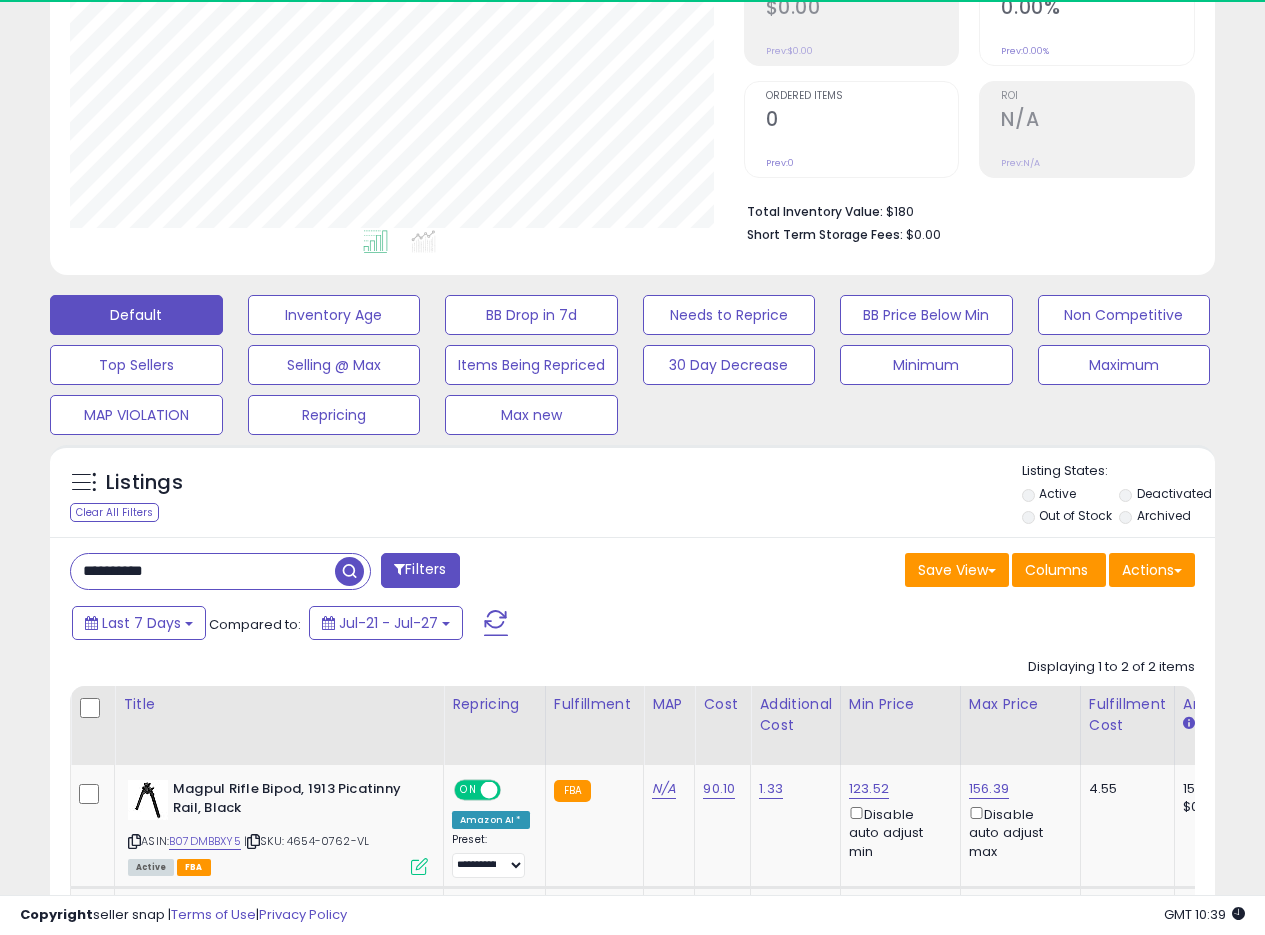 scroll, scrollTop: 999590, scrollLeft: 999326, axis: both 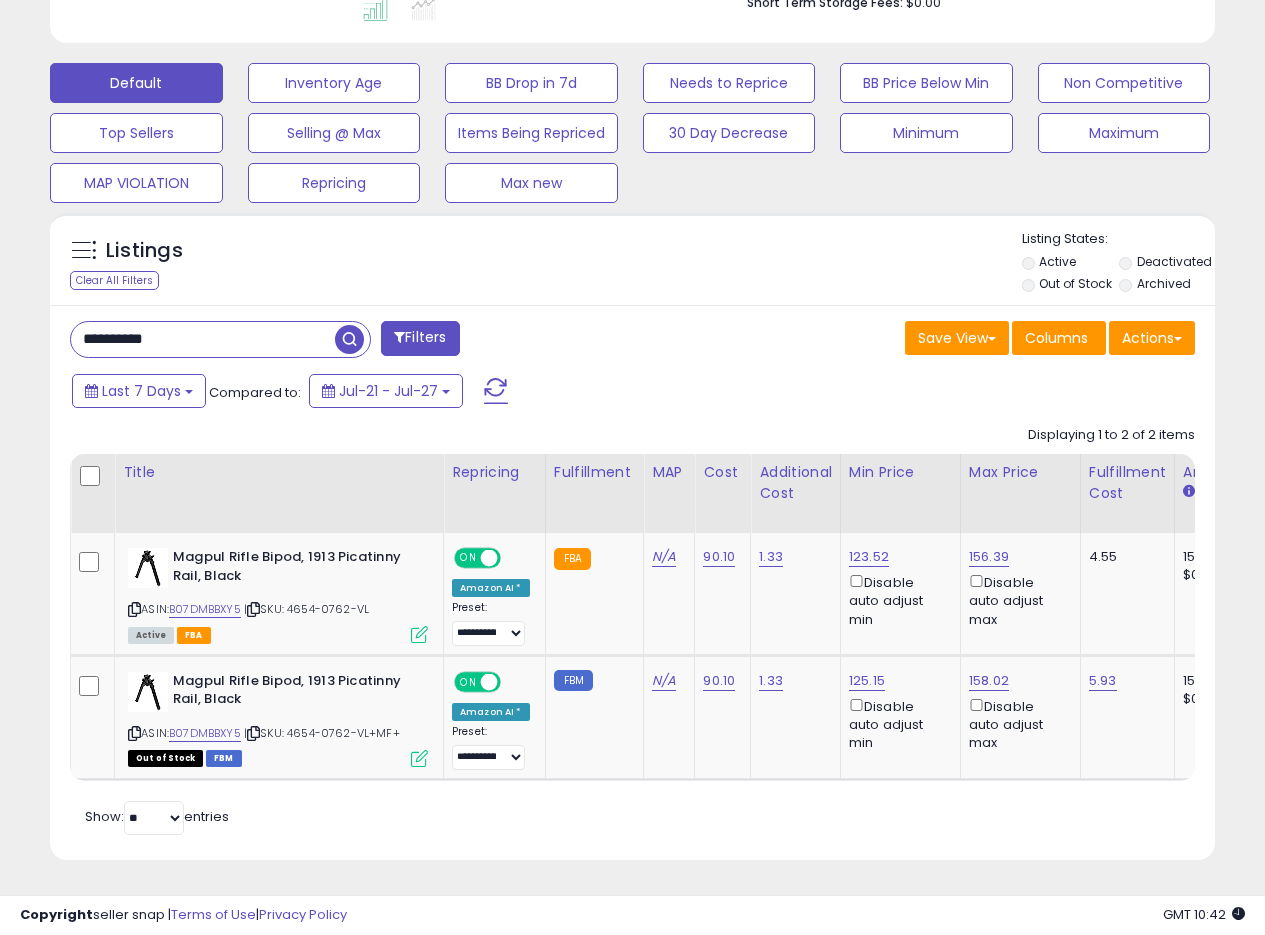 click on "**********" at bounding box center (632, 216) 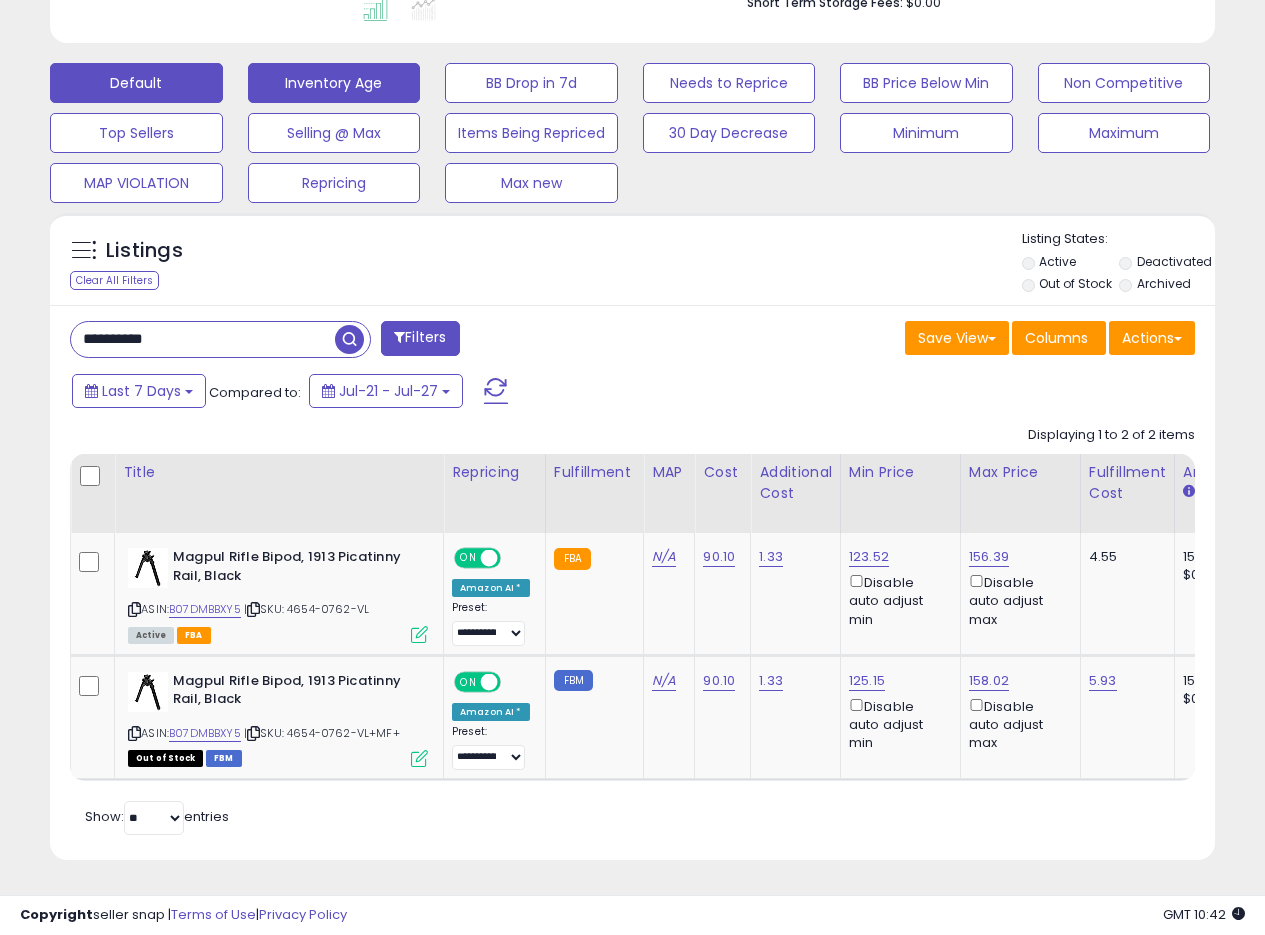 scroll, scrollTop: 999590, scrollLeft: 999317, axis: both 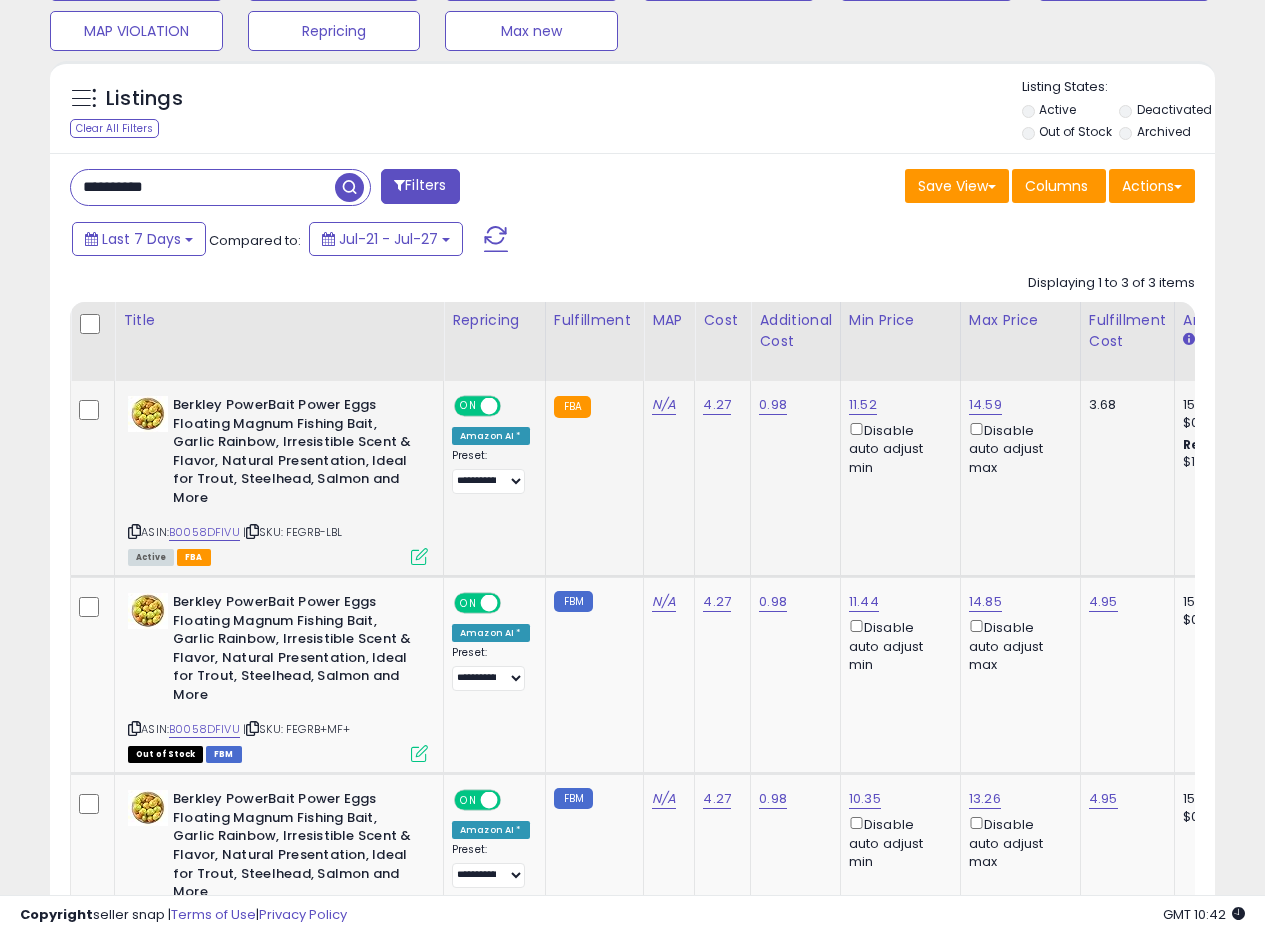 drag, startPoint x: 625, startPoint y: 497, endPoint x: 967, endPoint y: 12, distance: 593.45514 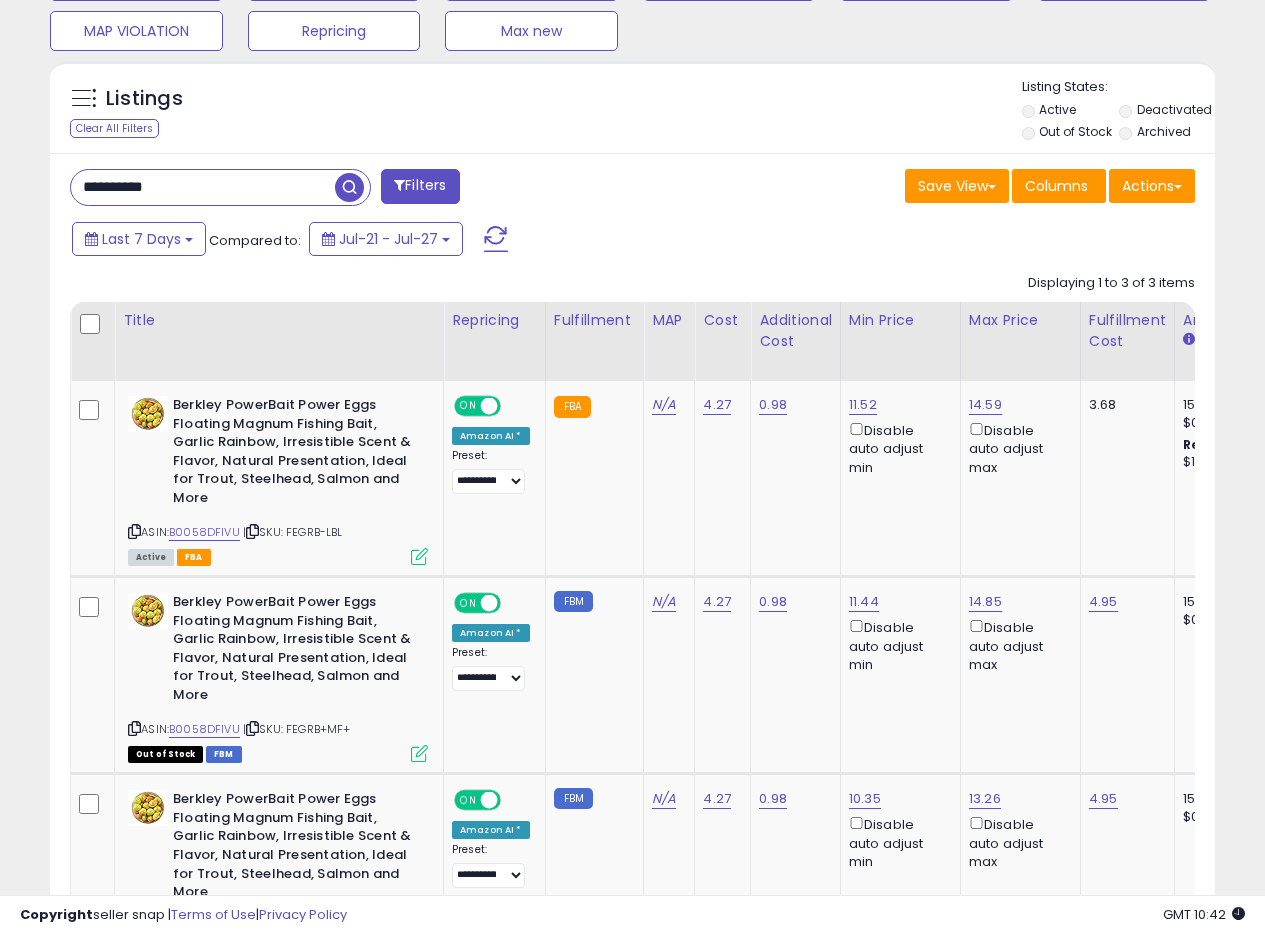 click on "FBA" 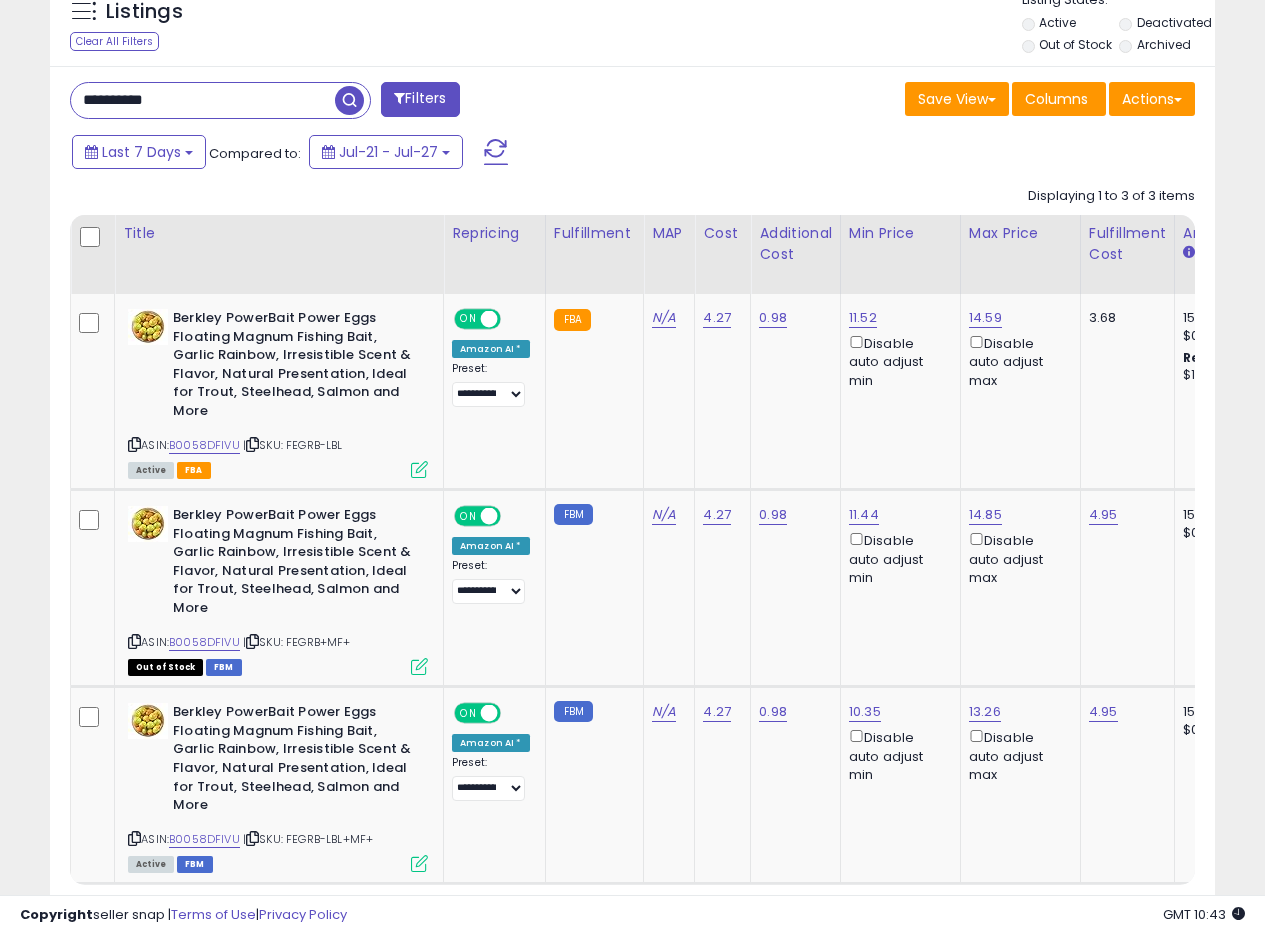 scroll, scrollTop: 625, scrollLeft: 0, axis: vertical 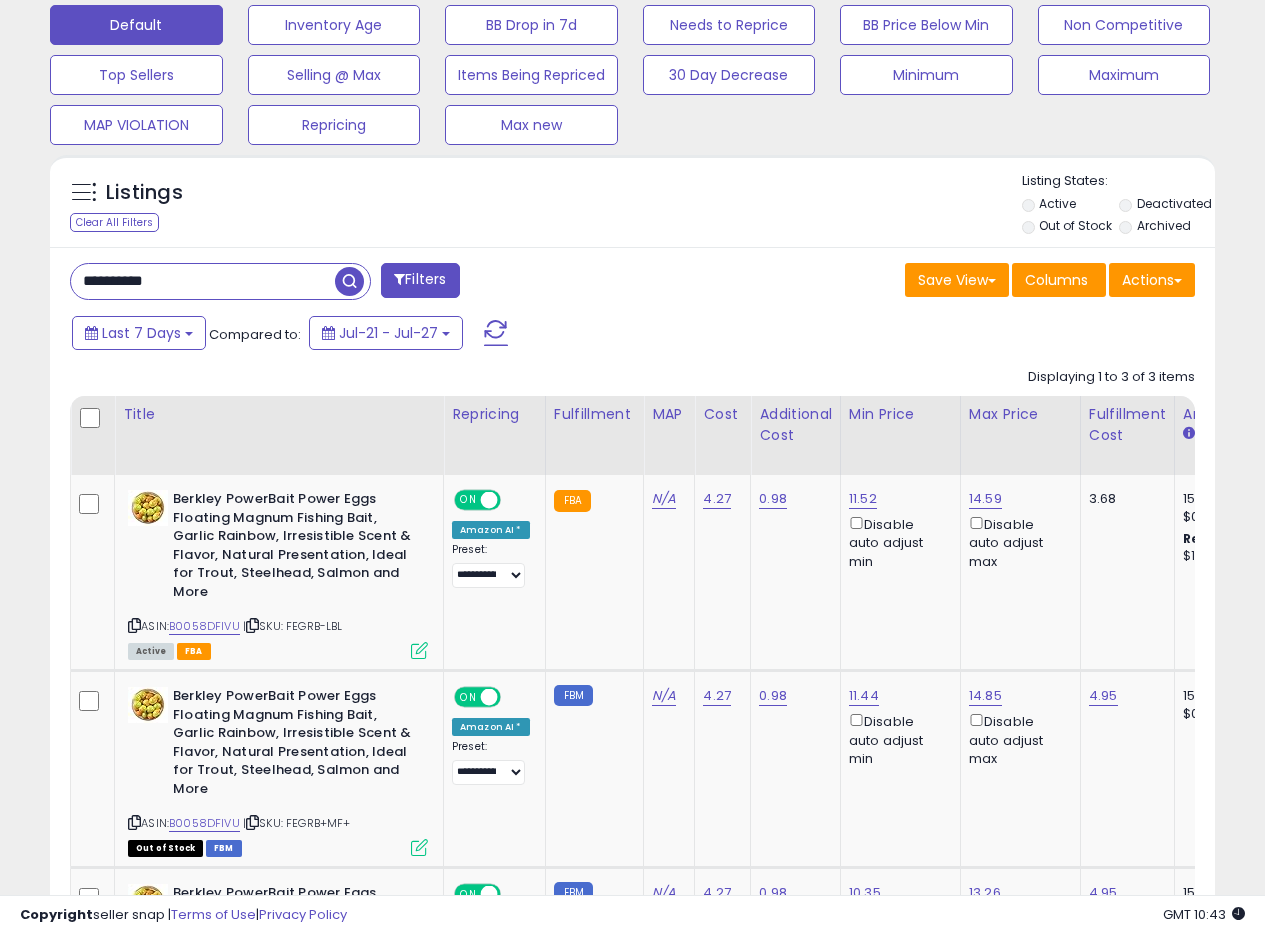 drag, startPoint x: 195, startPoint y: 278, endPoint x: 0, endPoint y: 253, distance: 196.59604 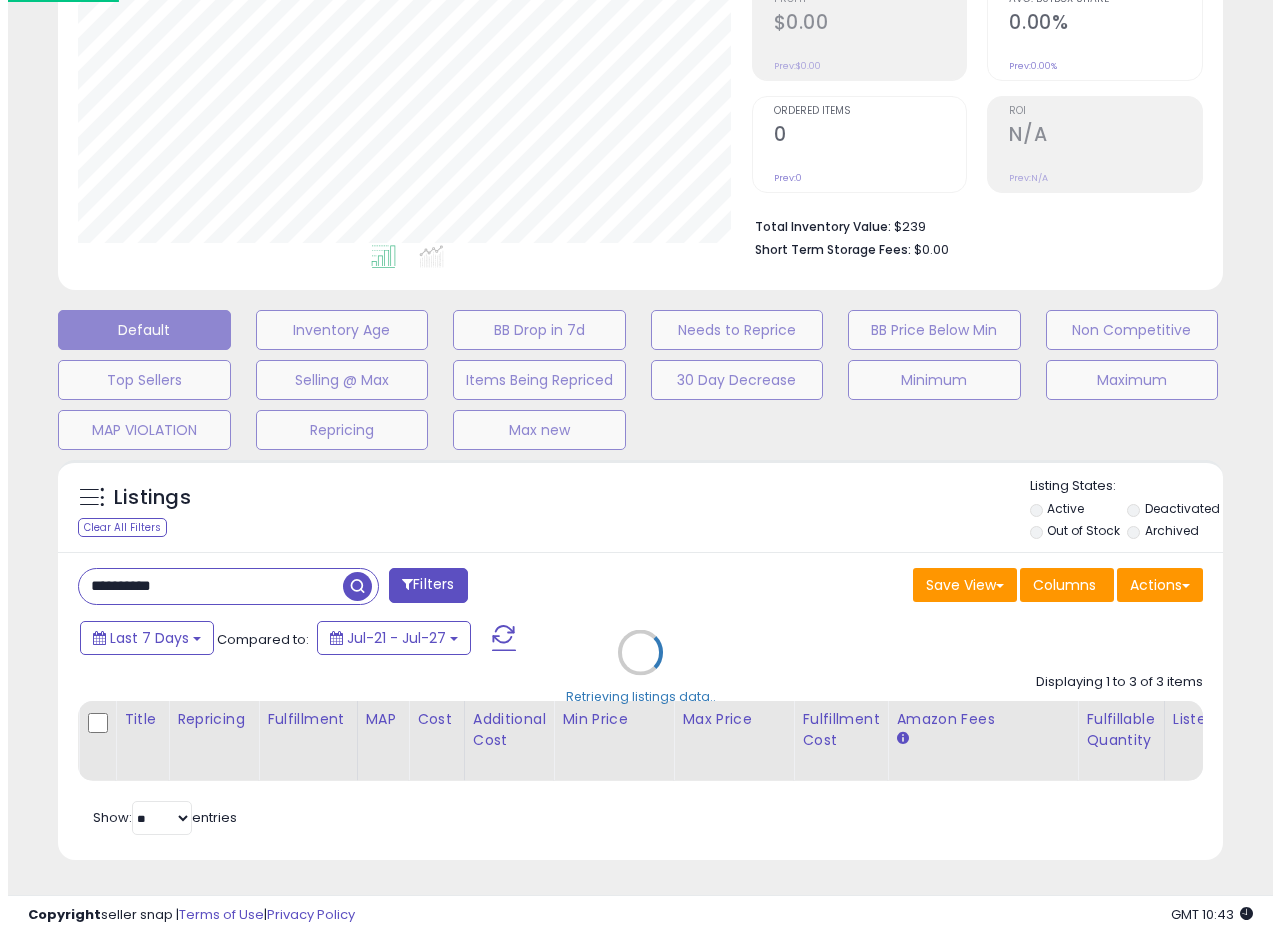 scroll, scrollTop: 335, scrollLeft: 0, axis: vertical 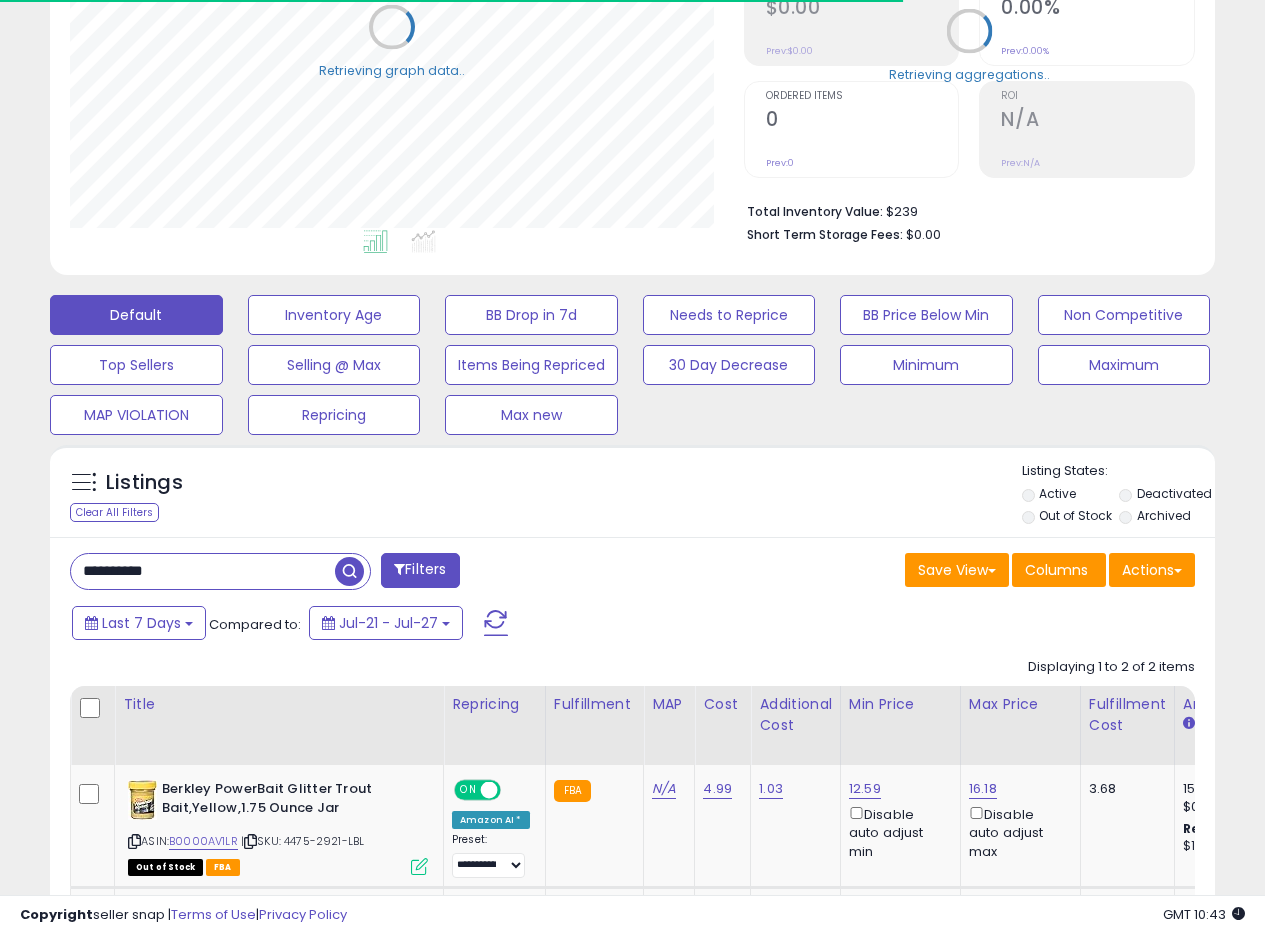 click on "**********" at bounding box center (632, 814) 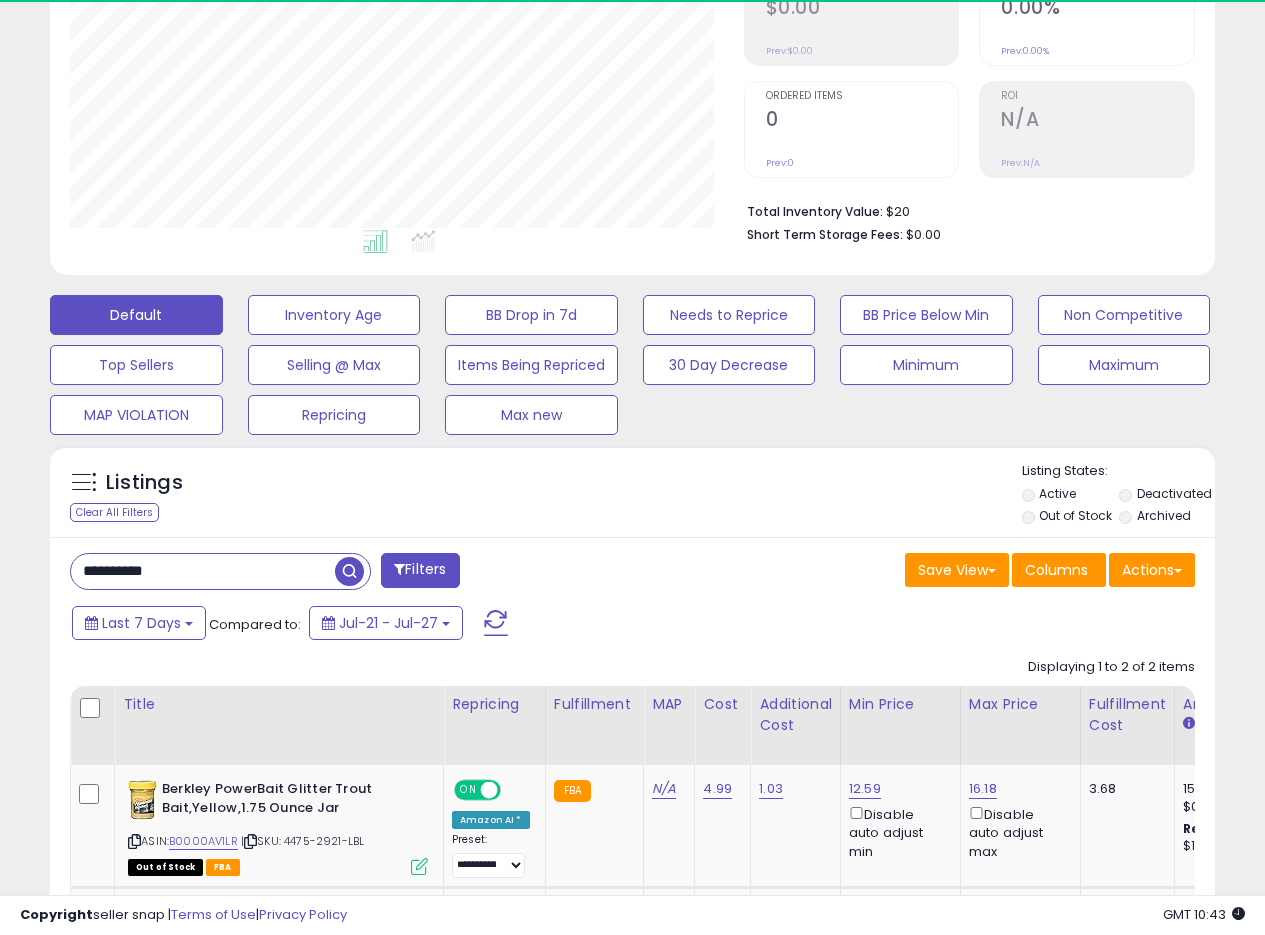 scroll, scrollTop: 999590, scrollLeft: 999326, axis: both 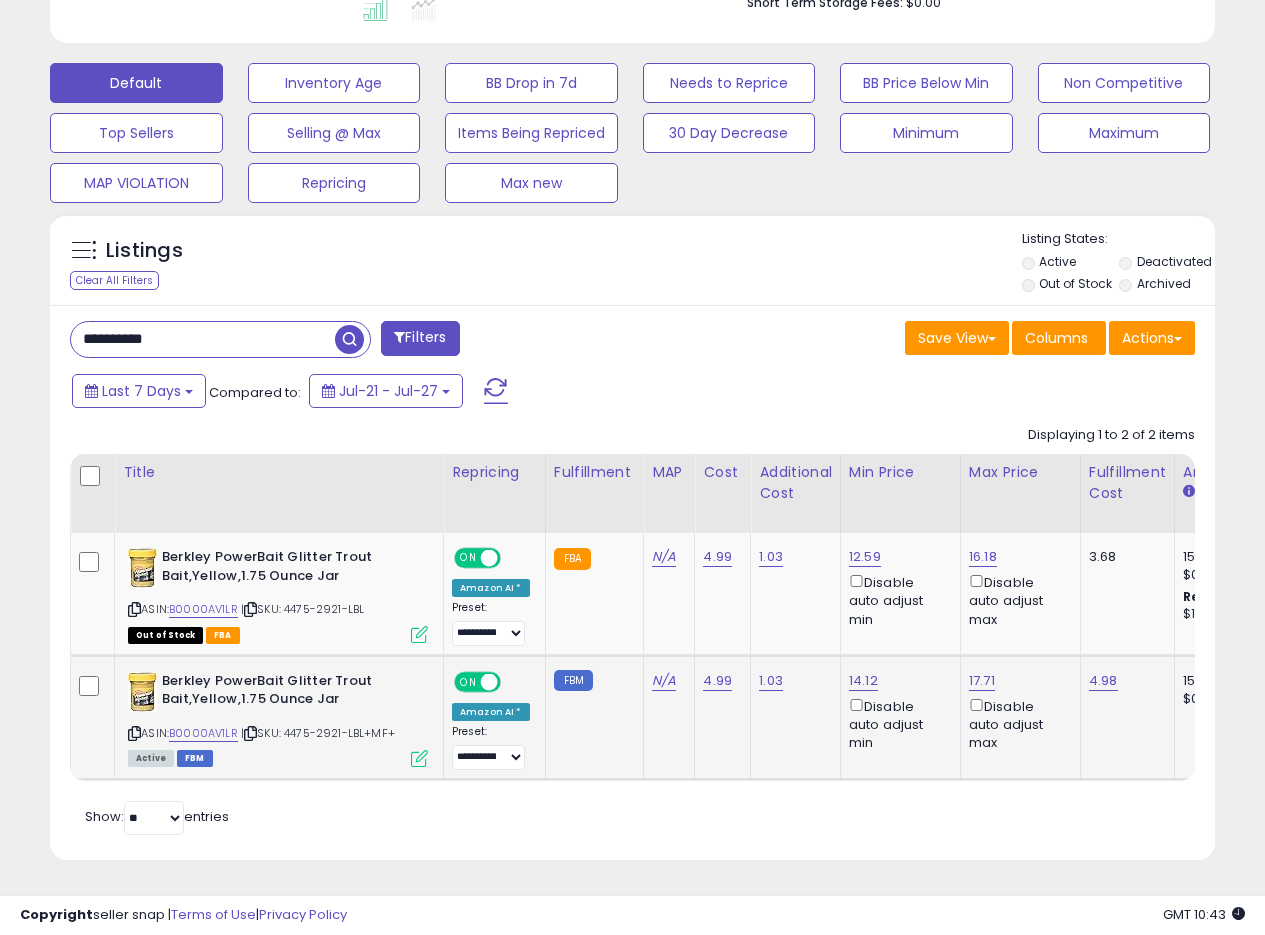 click at bounding box center [419, 758] 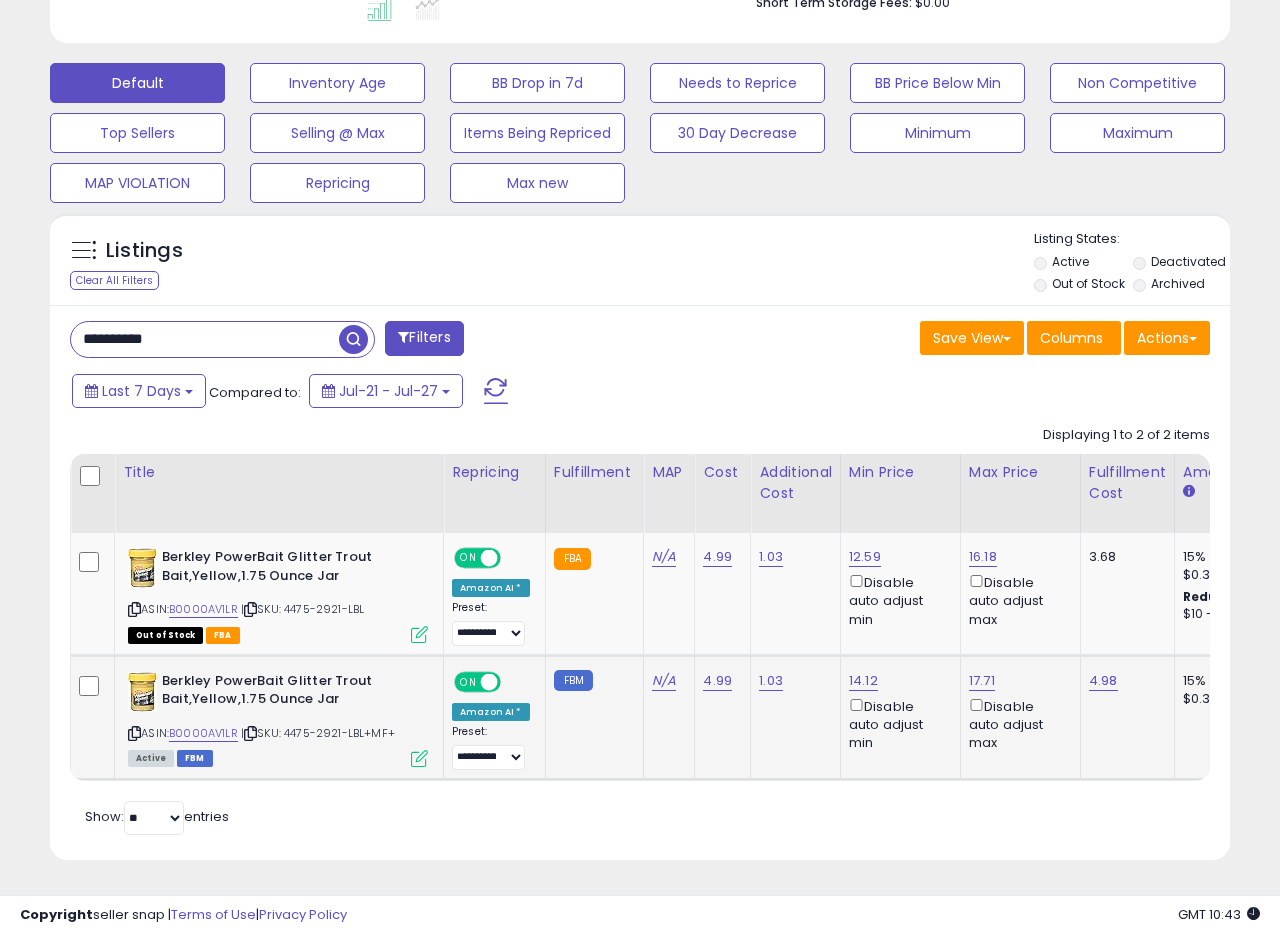 scroll, scrollTop: 999590, scrollLeft: 999317, axis: both 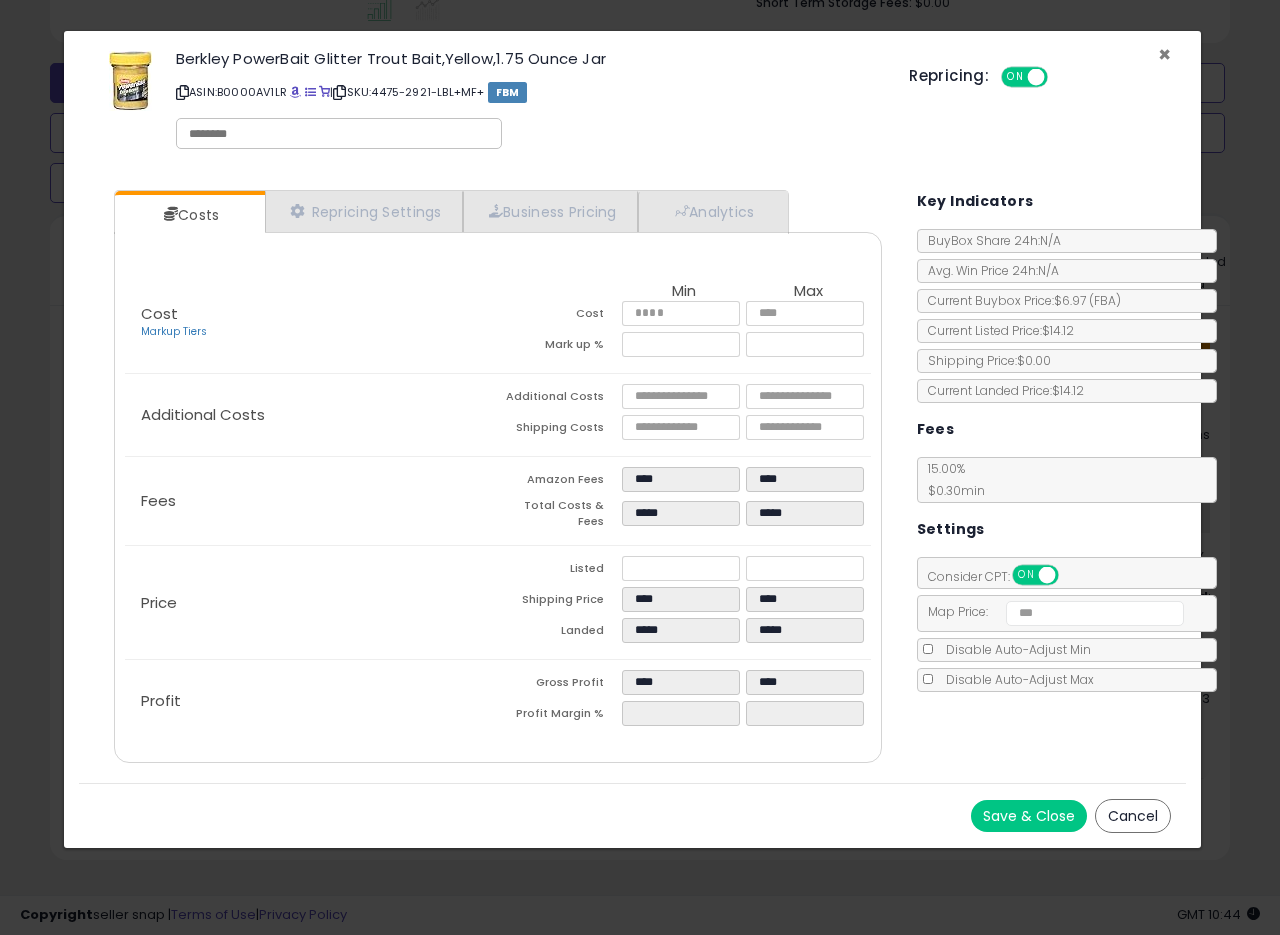 drag, startPoint x: 1162, startPoint y: 57, endPoint x: 1135, endPoint y: 11, distance: 53.338543 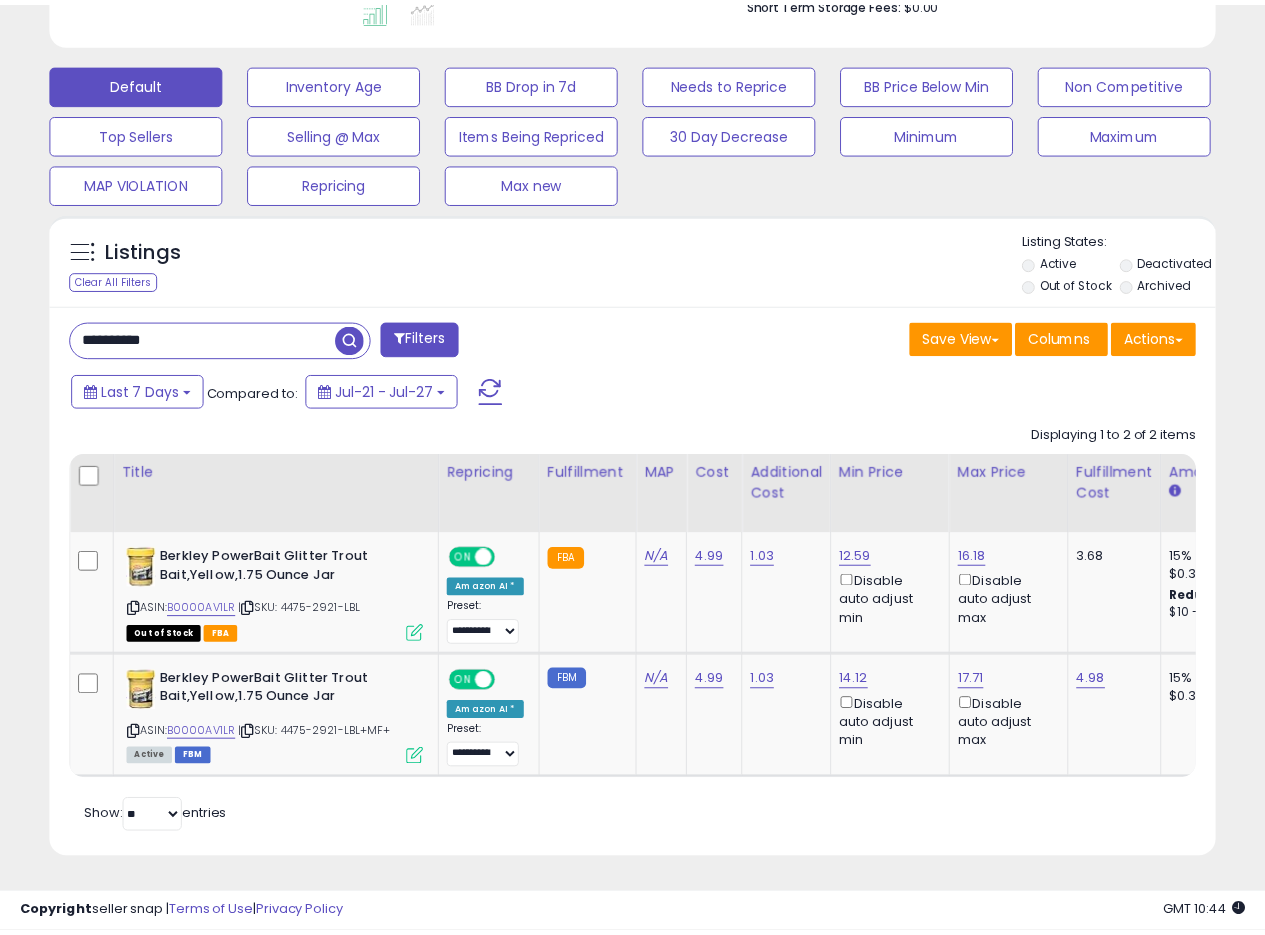 scroll, scrollTop: 410, scrollLeft: 674, axis: both 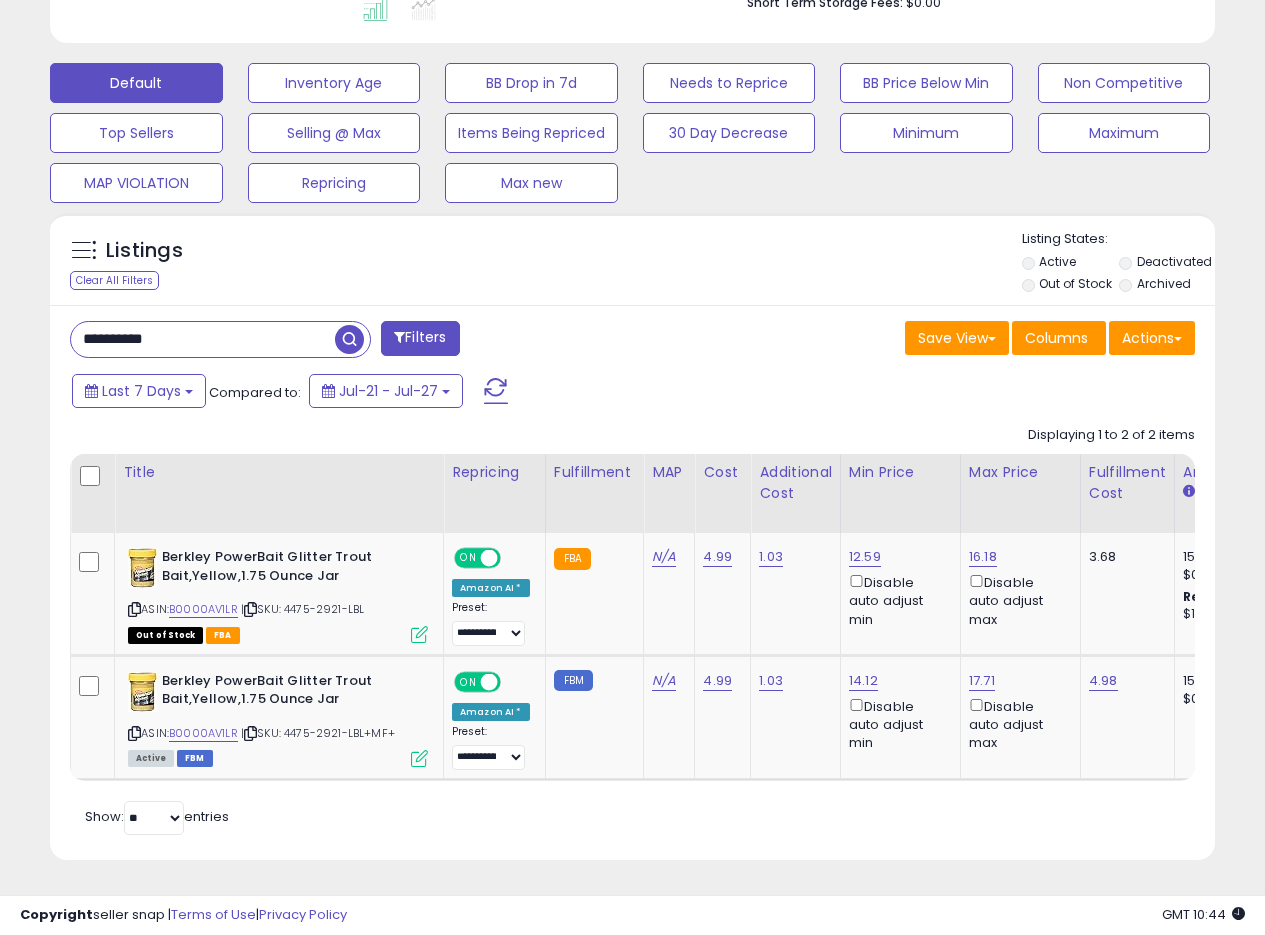 drag, startPoint x: 42, startPoint y: 316, endPoint x: 4, endPoint y: 261, distance: 66.85058 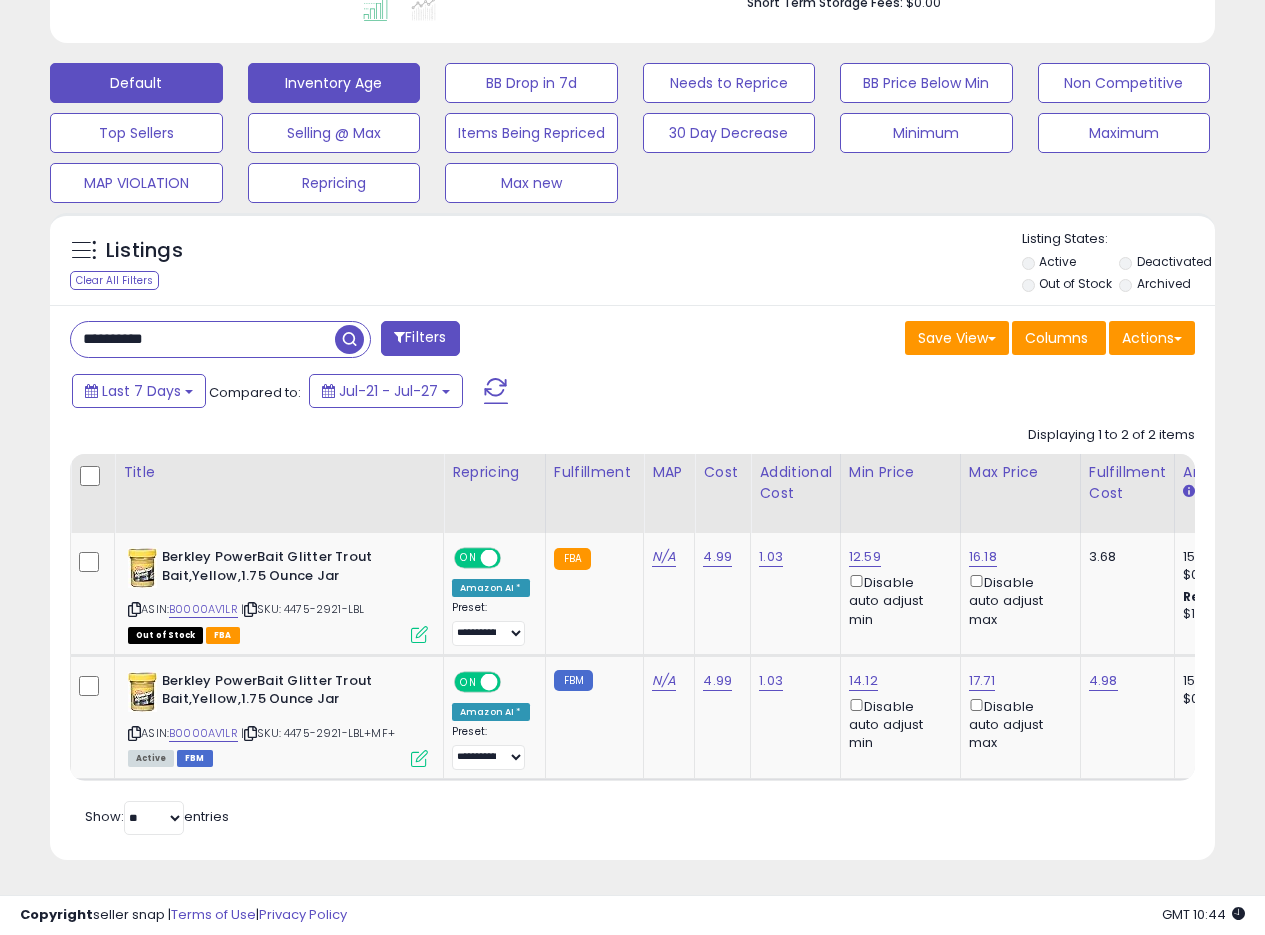 click at bounding box center (349, 339) 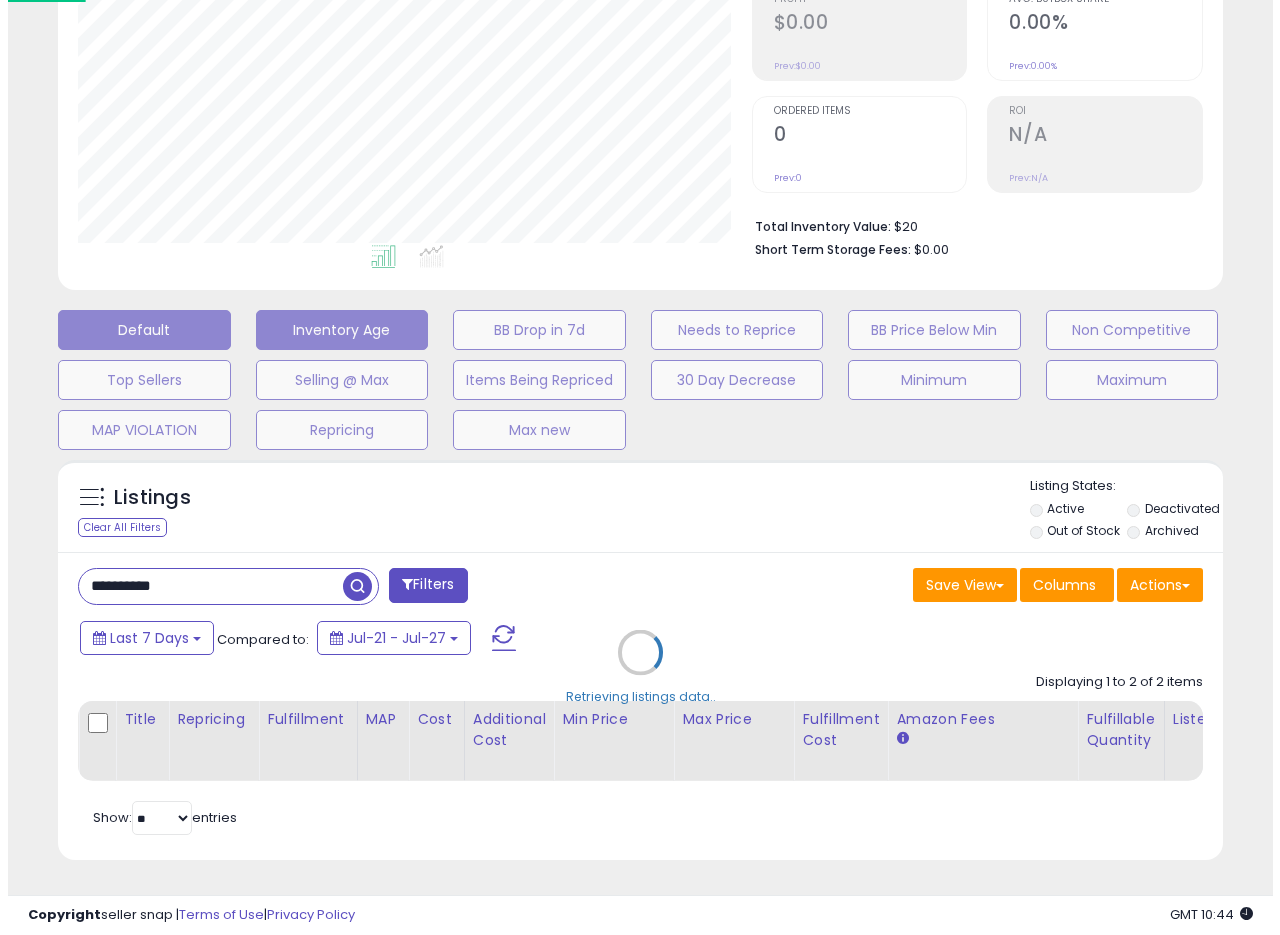 scroll, scrollTop: 335, scrollLeft: 0, axis: vertical 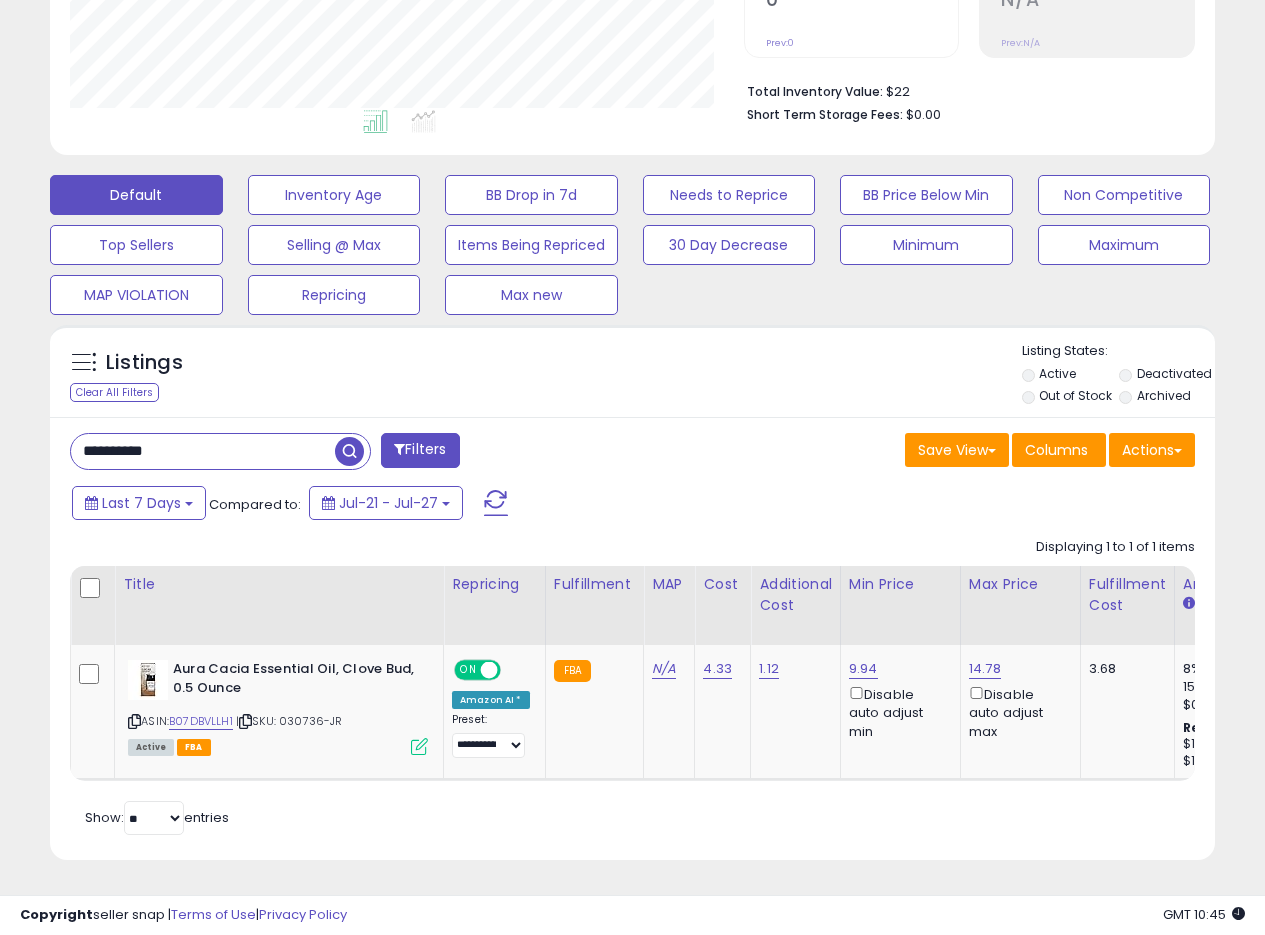 drag, startPoint x: 242, startPoint y: 430, endPoint x: 0, endPoint y: 429, distance: 242.00206 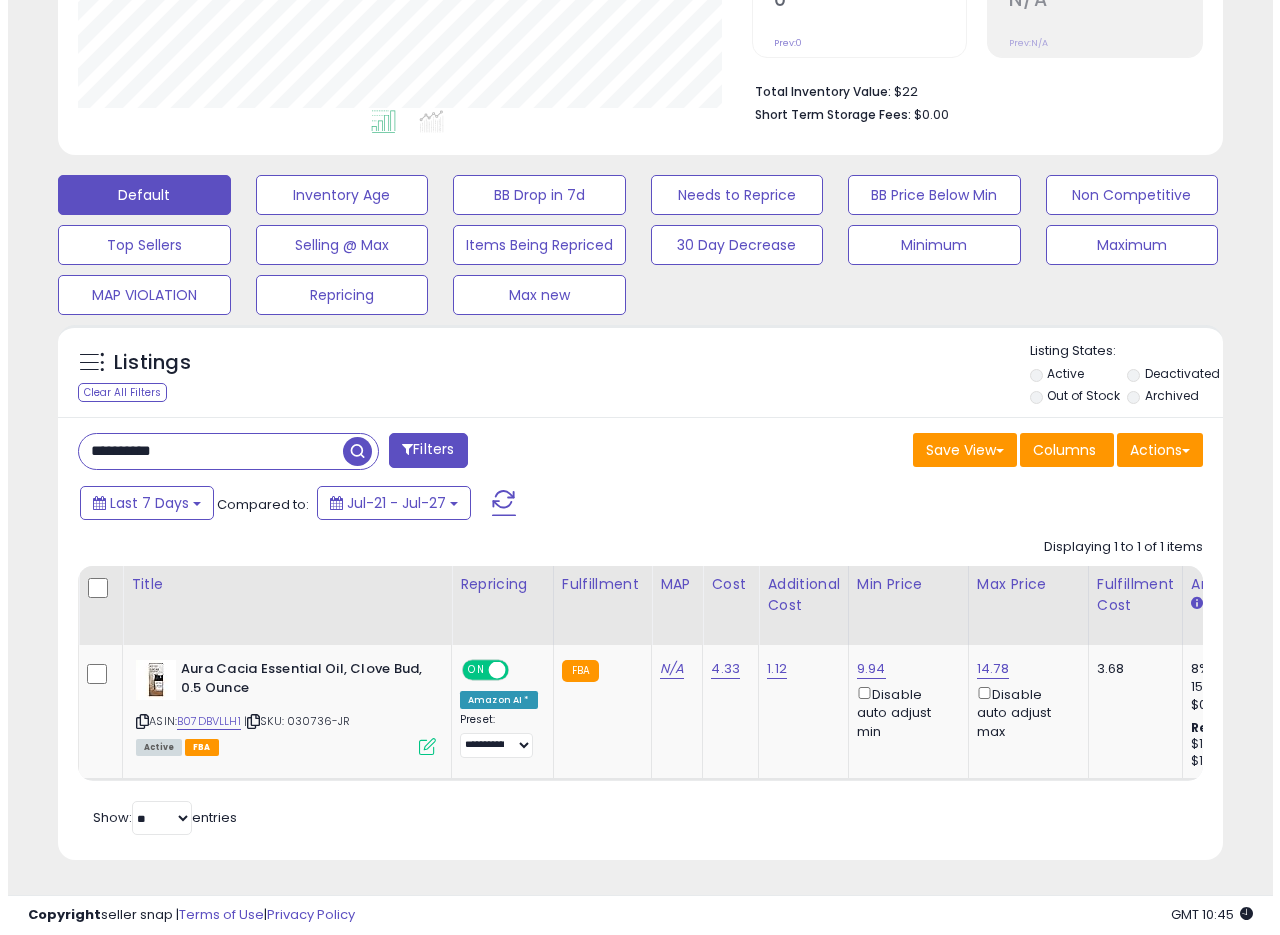 scroll, scrollTop: 335, scrollLeft: 0, axis: vertical 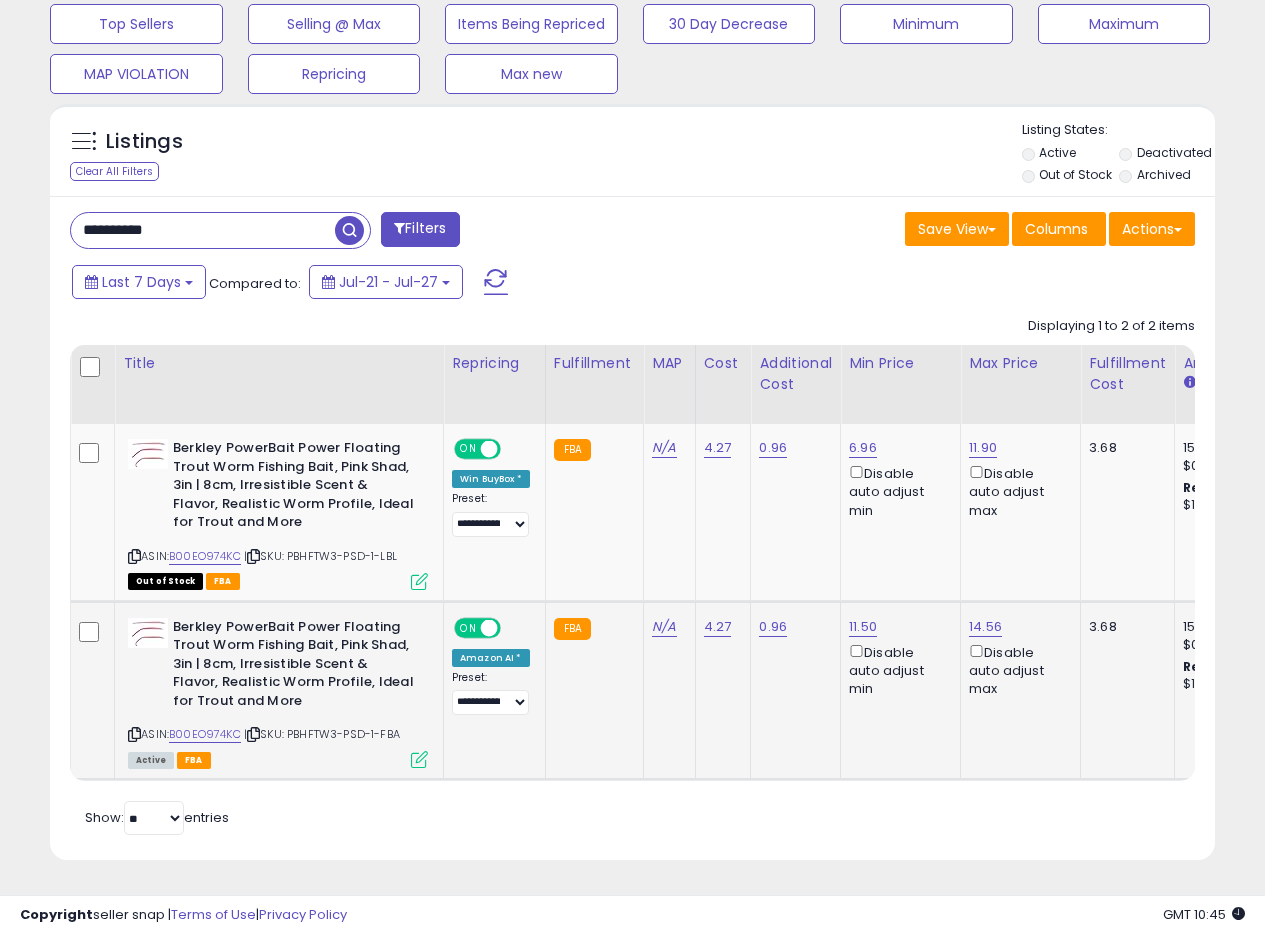 click at bounding box center [419, 759] 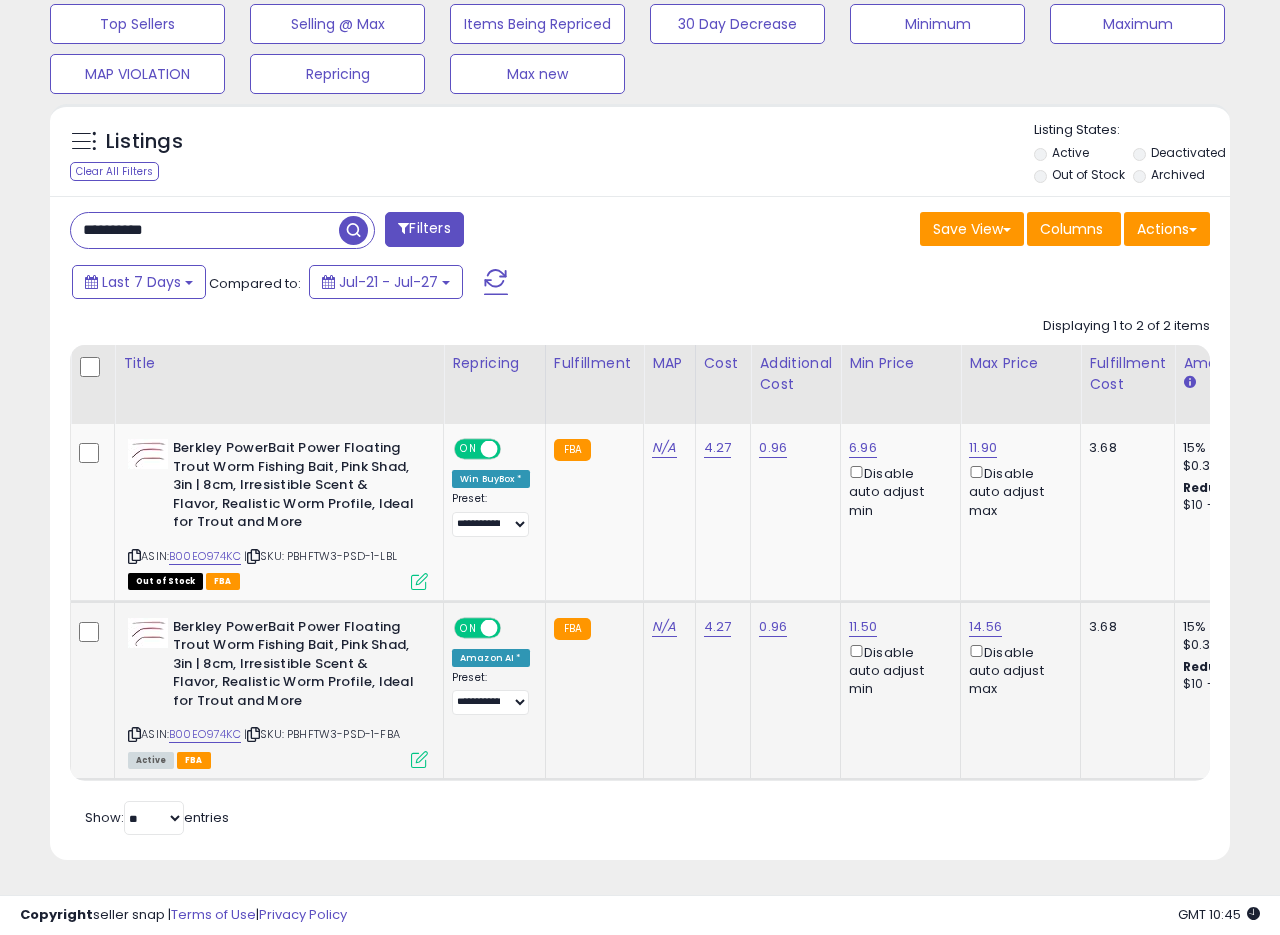 scroll, scrollTop: 999590, scrollLeft: 999317, axis: both 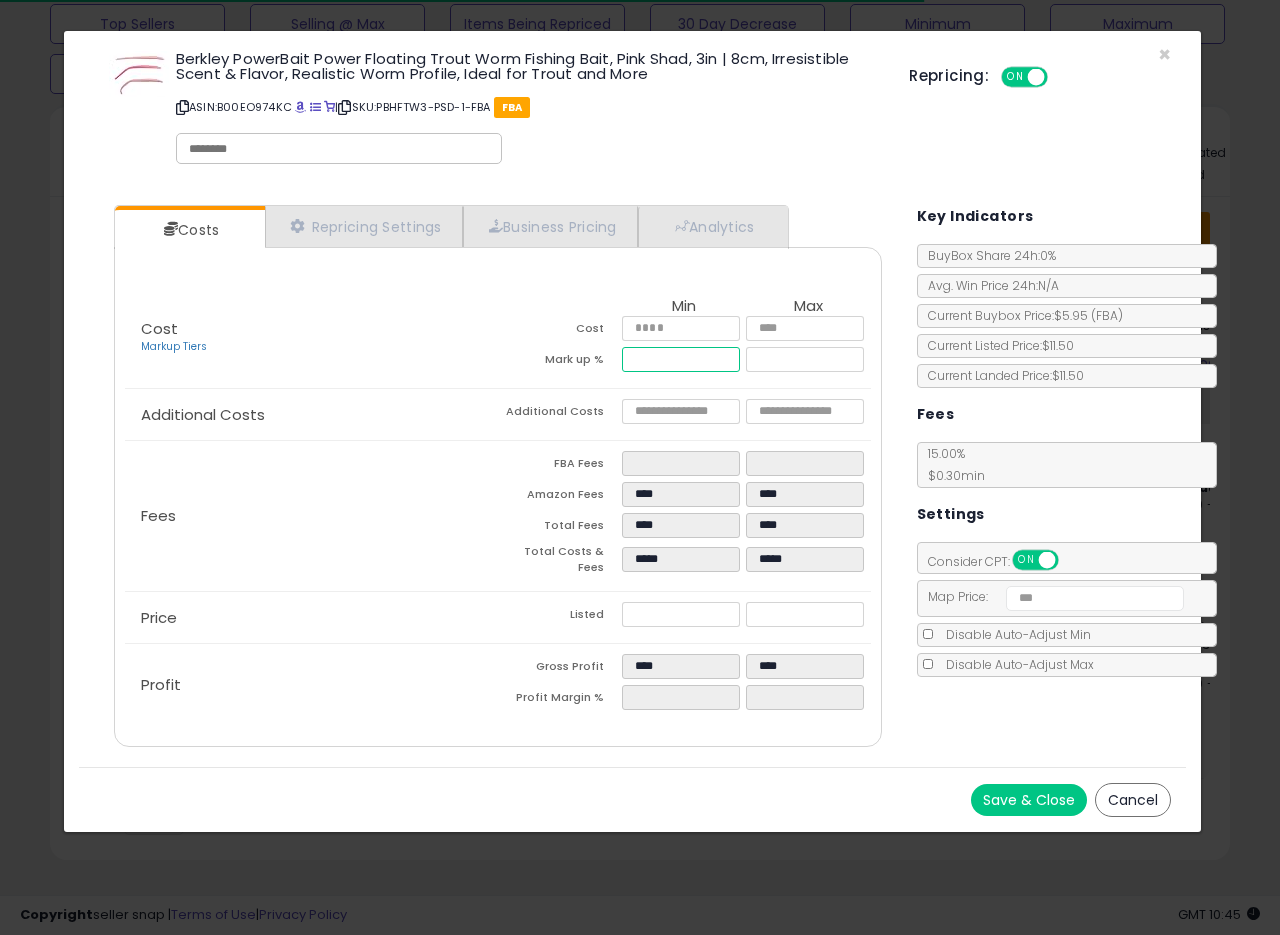 drag, startPoint x: 649, startPoint y: 358, endPoint x: 695, endPoint y: 355, distance: 46.09772 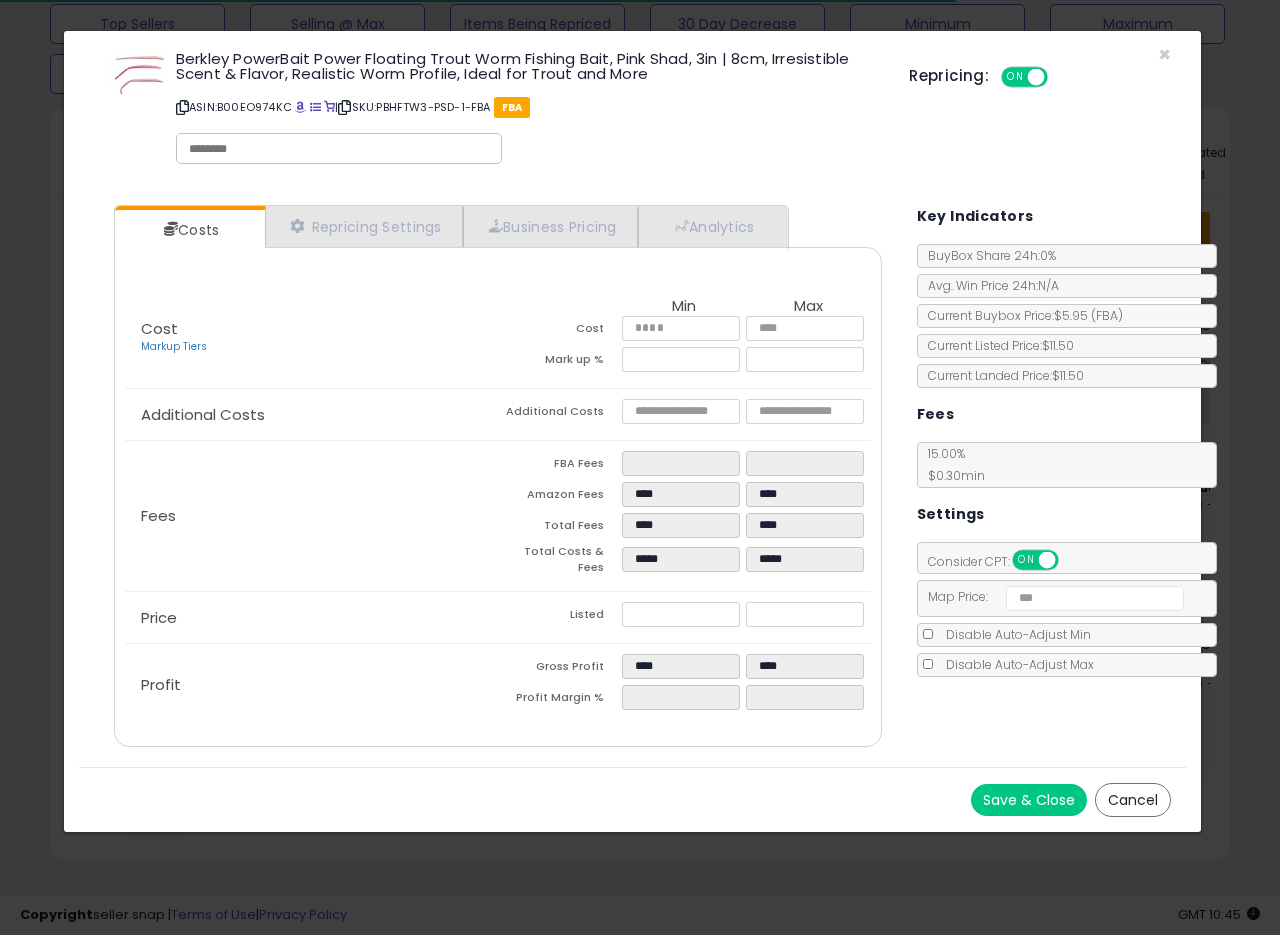 type on "*****" 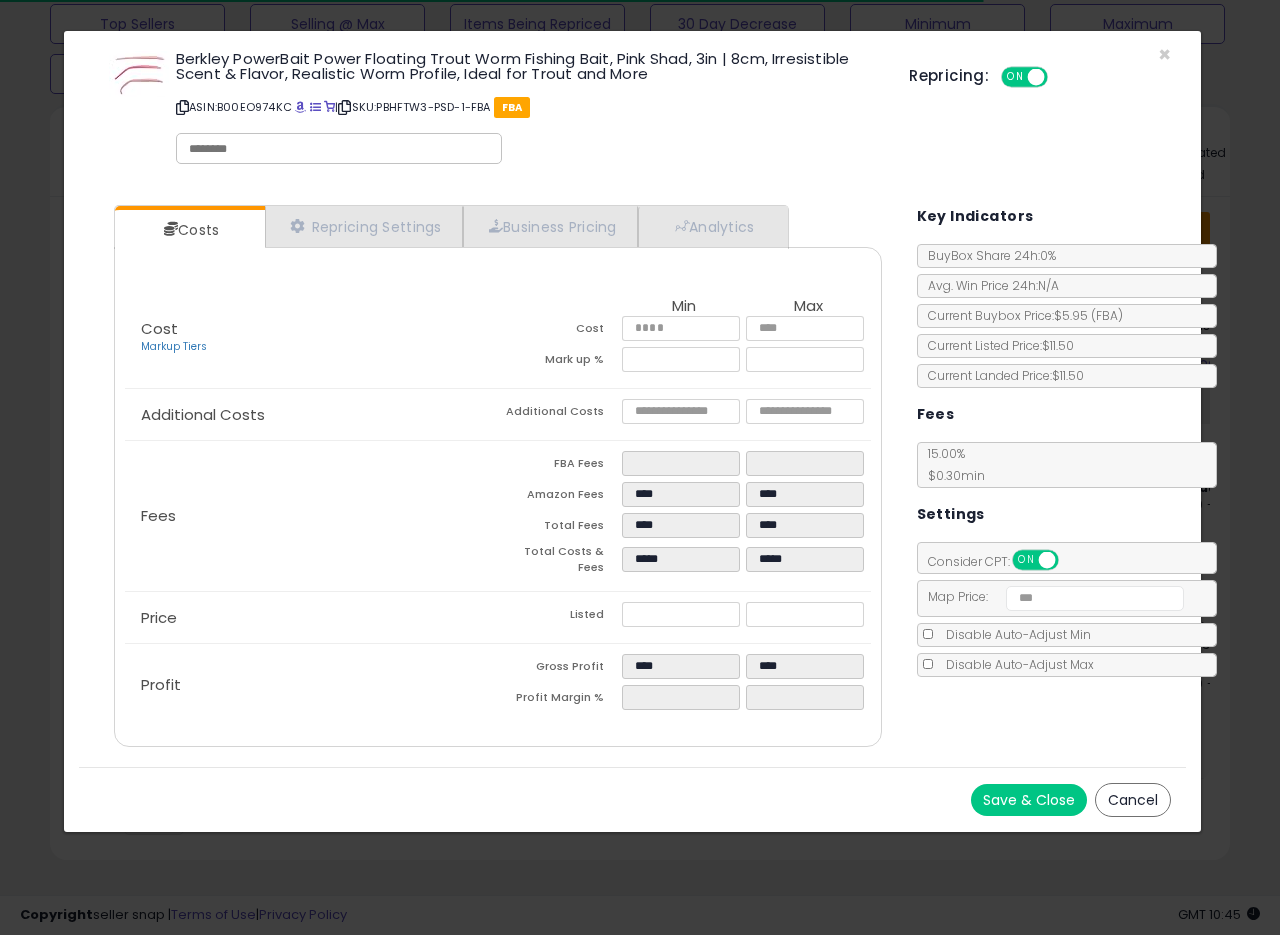 click on "FBA Fees" at bounding box center (560, 466) 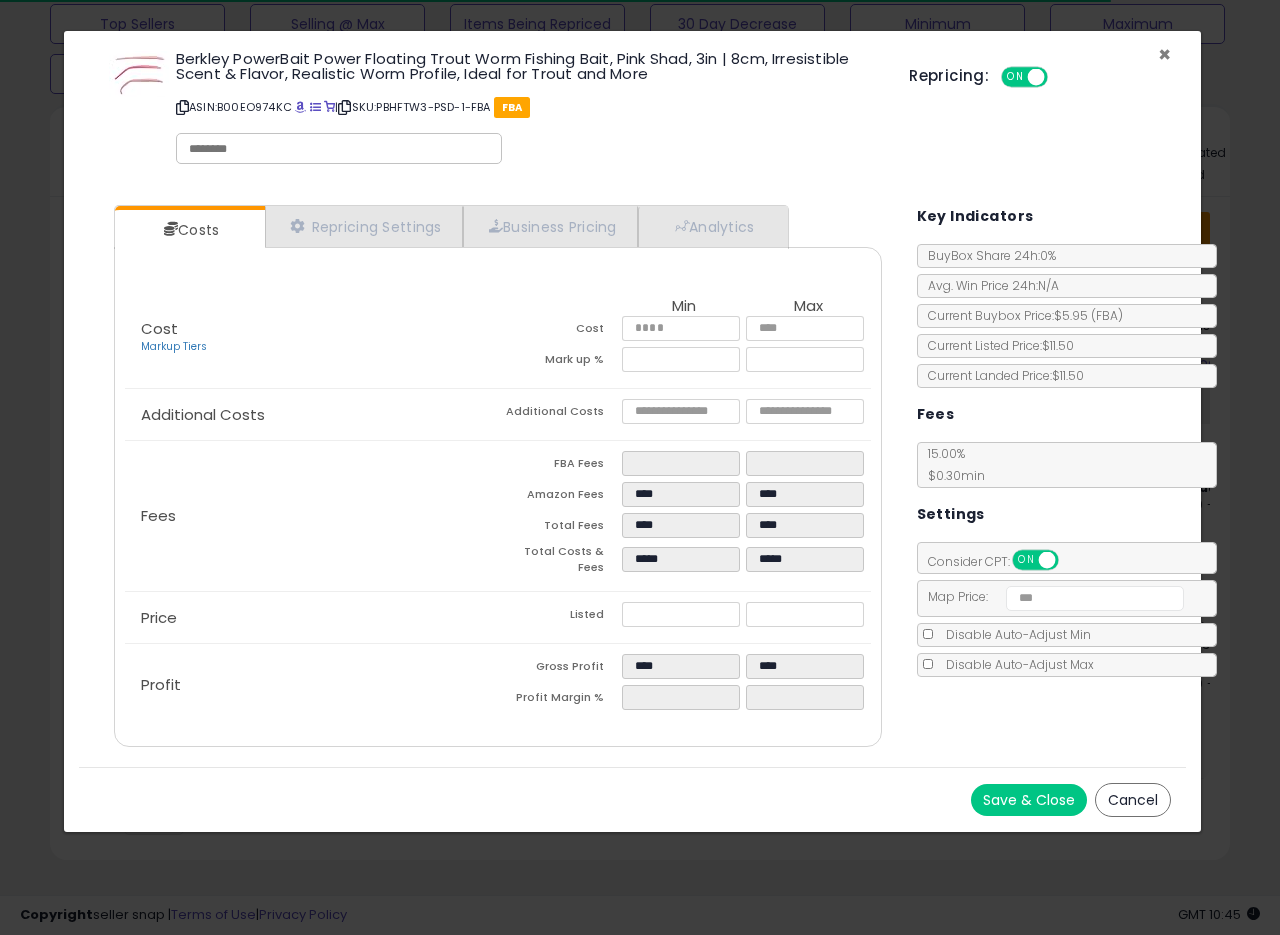 click on "×" at bounding box center (1164, 54) 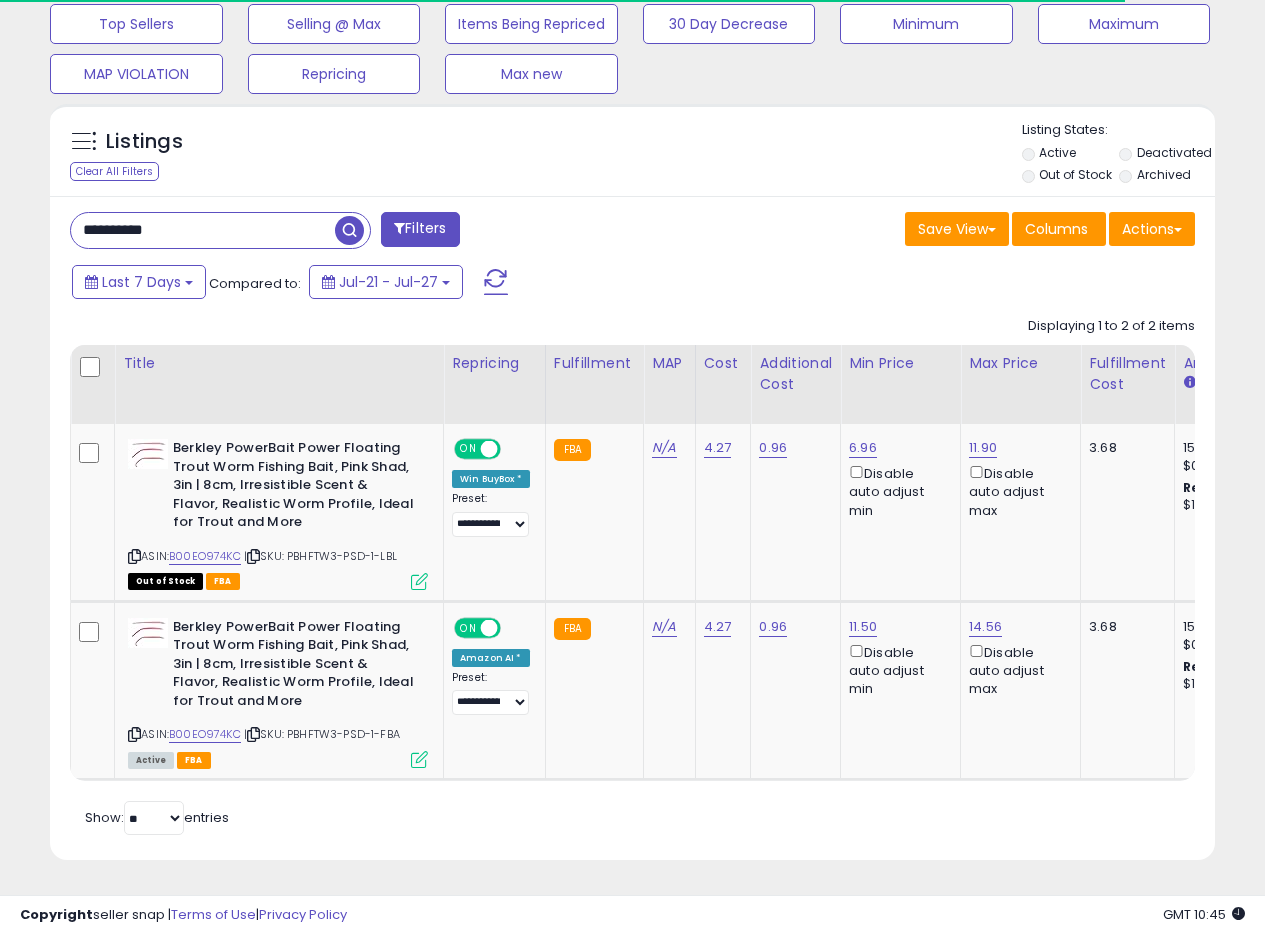 scroll, scrollTop: 410, scrollLeft: 674, axis: both 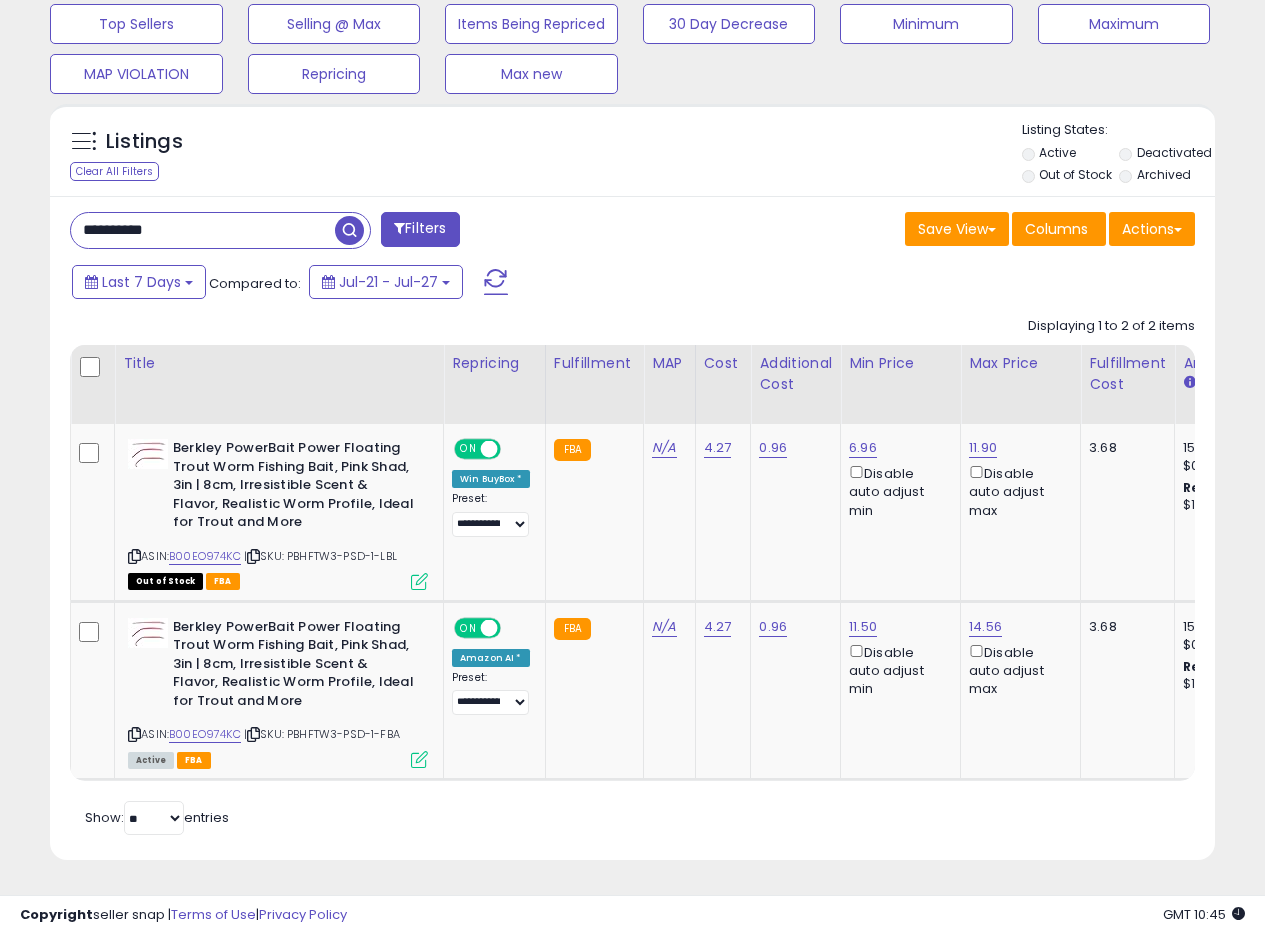 drag, startPoint x: 205, startPoint y: 209, endPoint x: 0, endPoint y: 208, distance: 205.00244 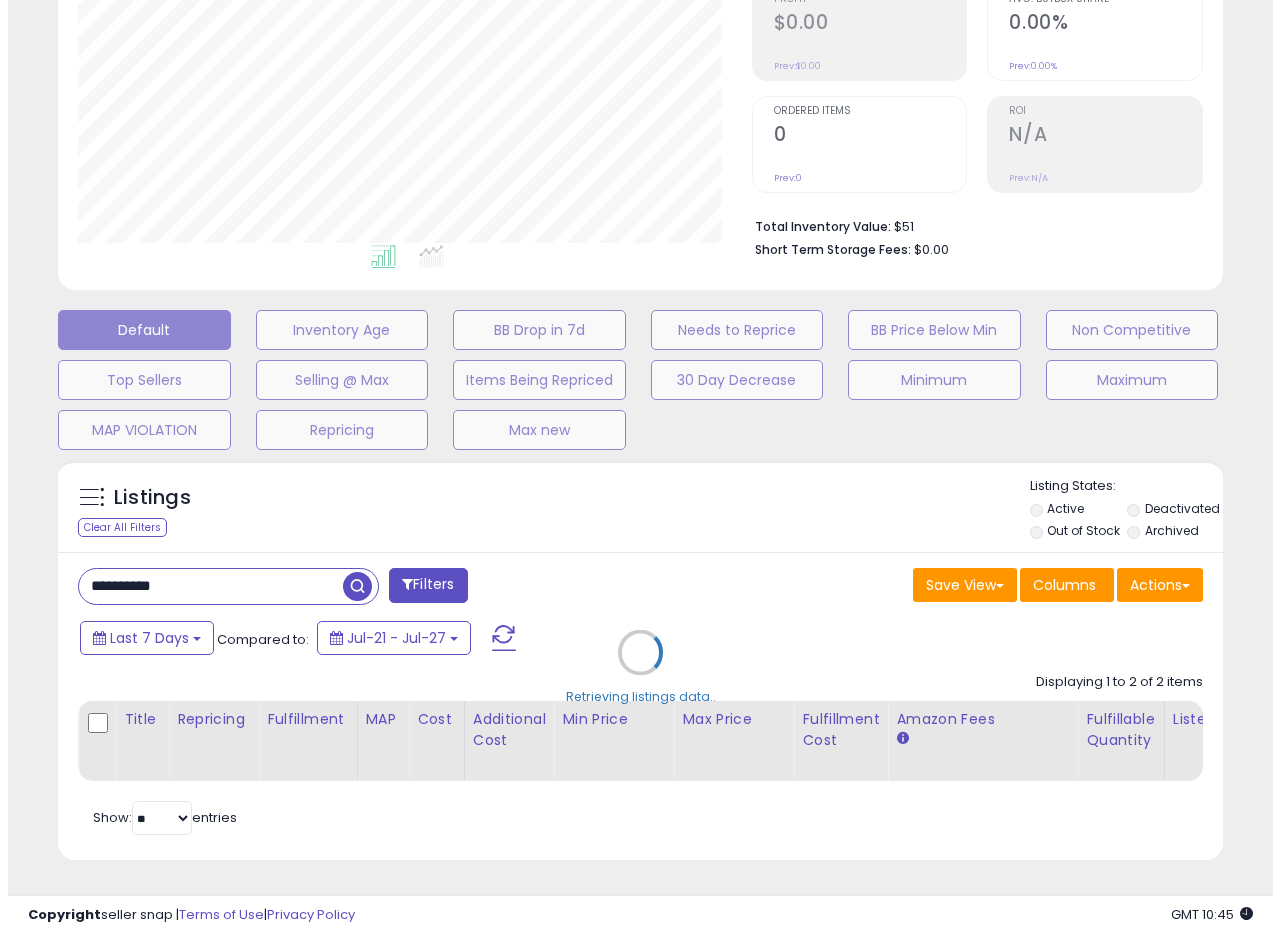 scroll, scrollTop: 335, scrollLeft: 0, axis: vertical 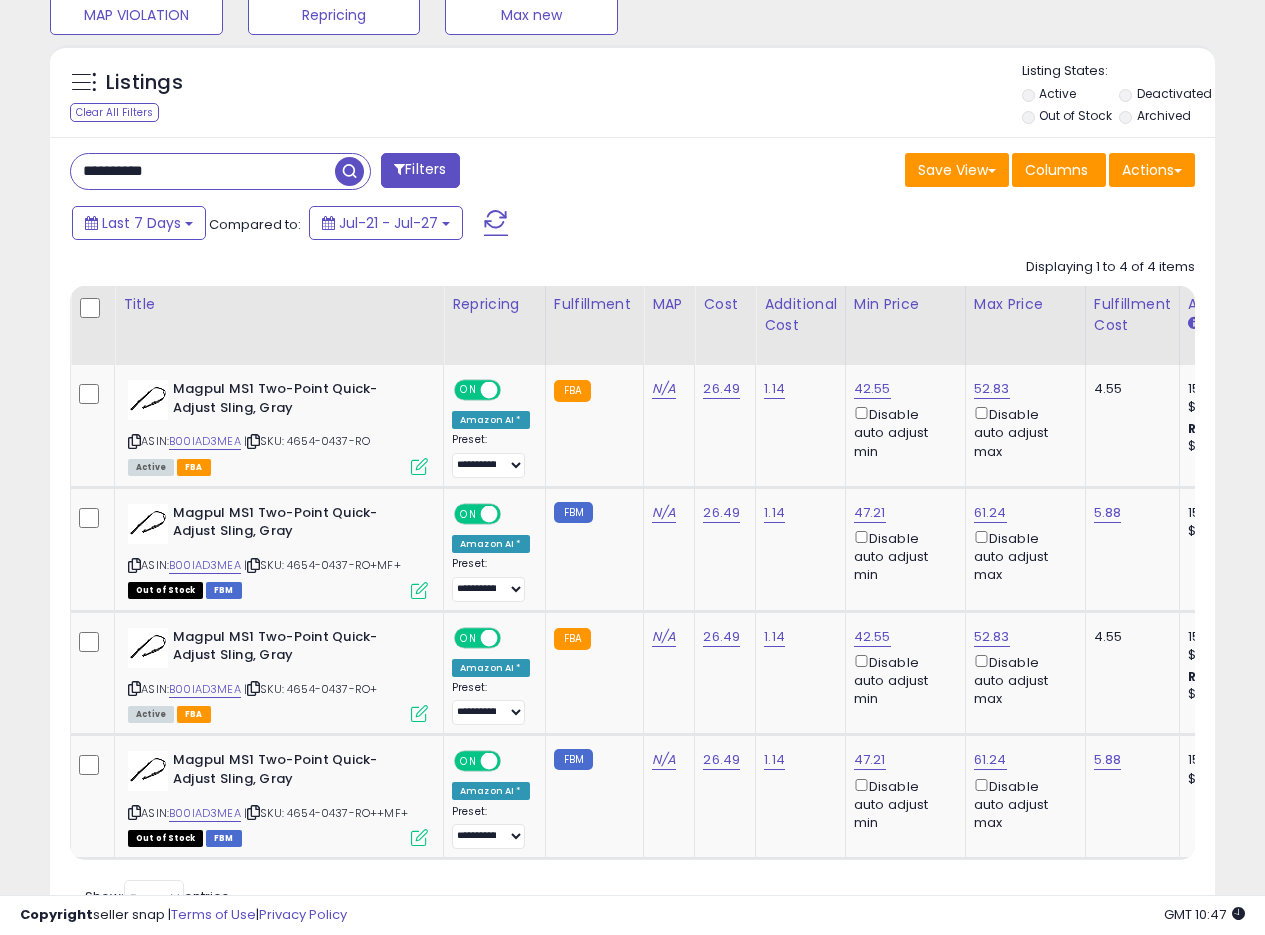 drag, startPoint x: 226, startPoint y: 177, endPoint x: 0, endPoint y: 150, distance: 227.60712 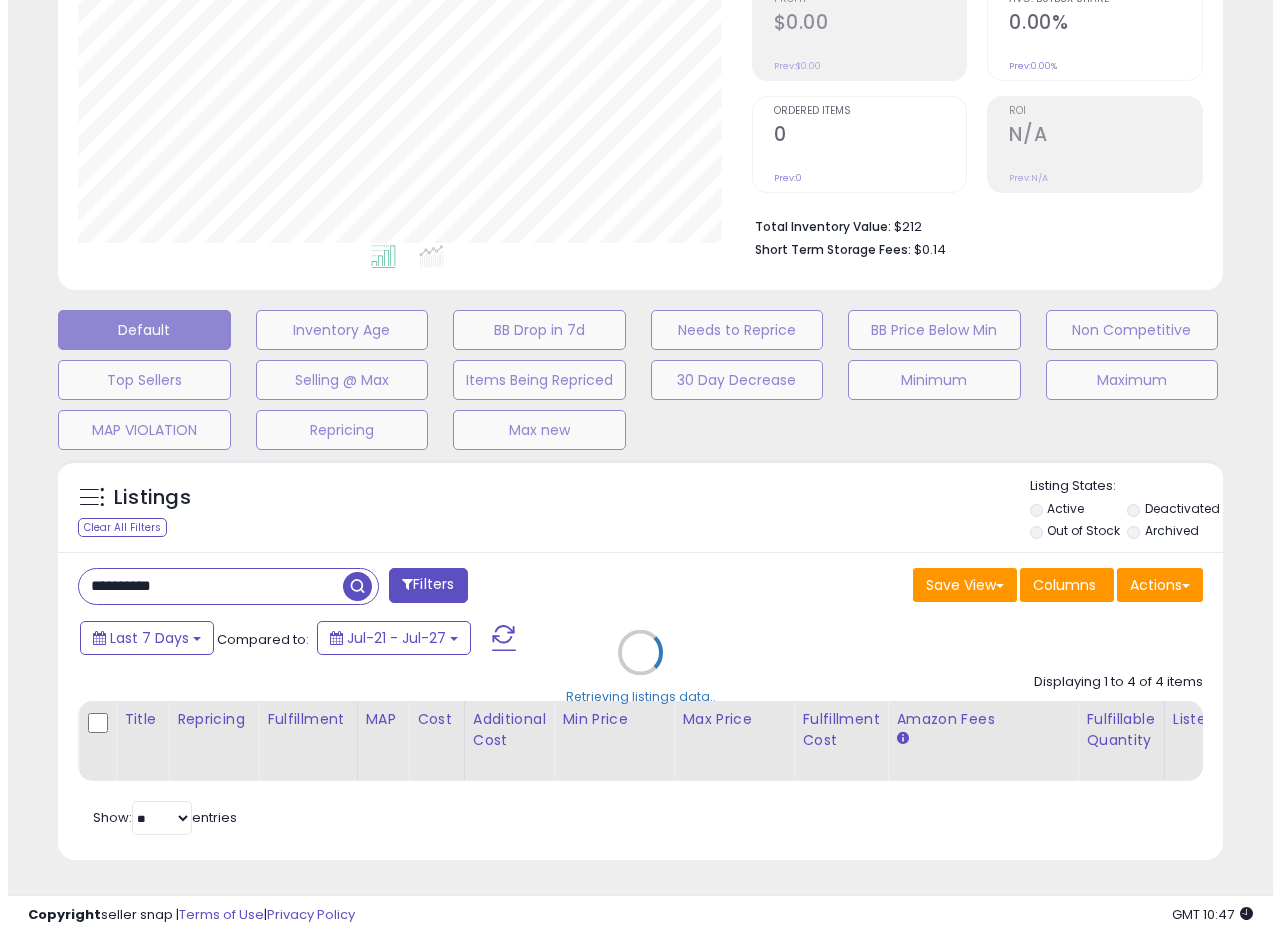 scroll, scrollTop: 335, scrollLeft: 0, axis: vertical 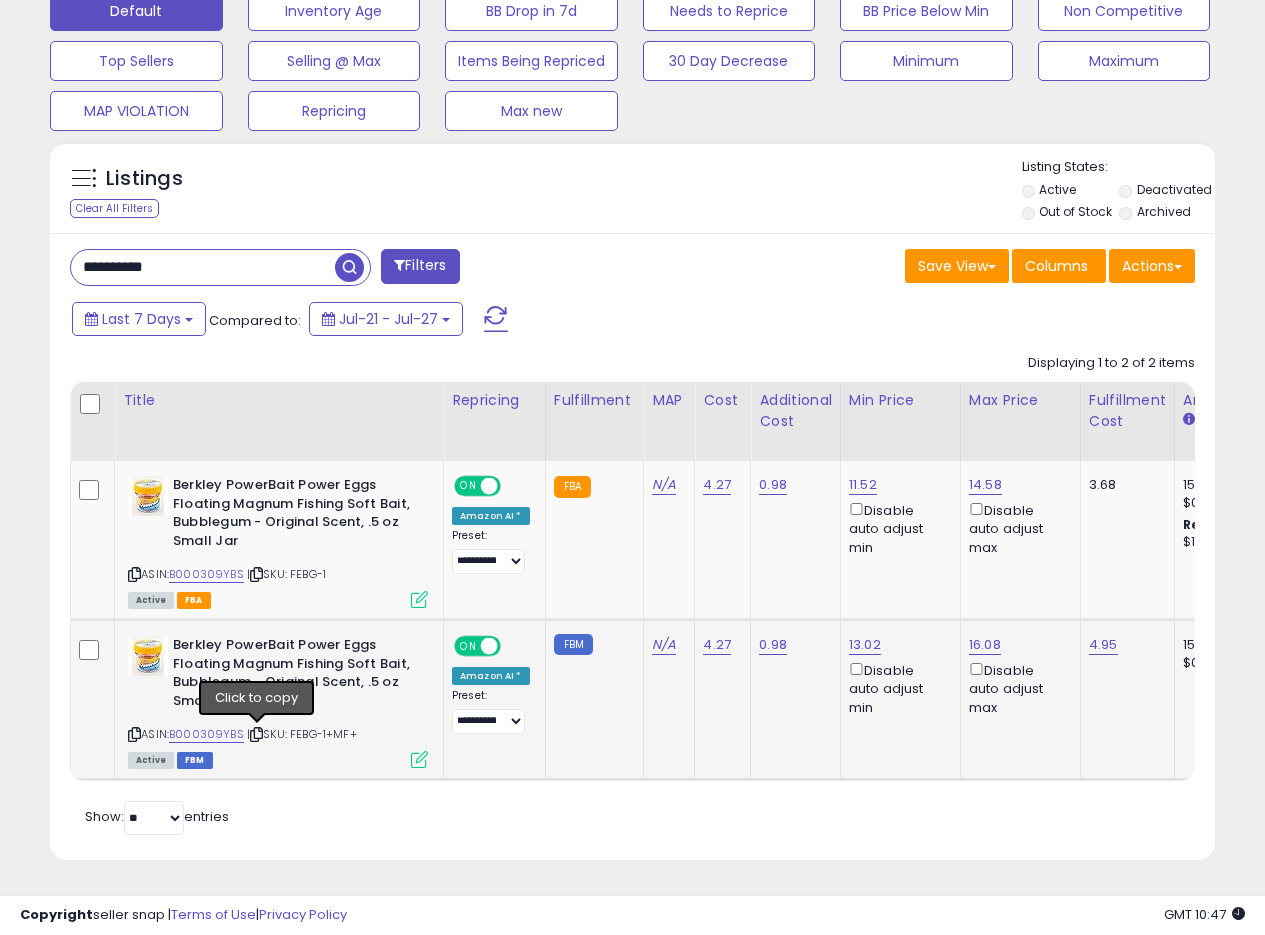 click at bounding box center [256, 734] 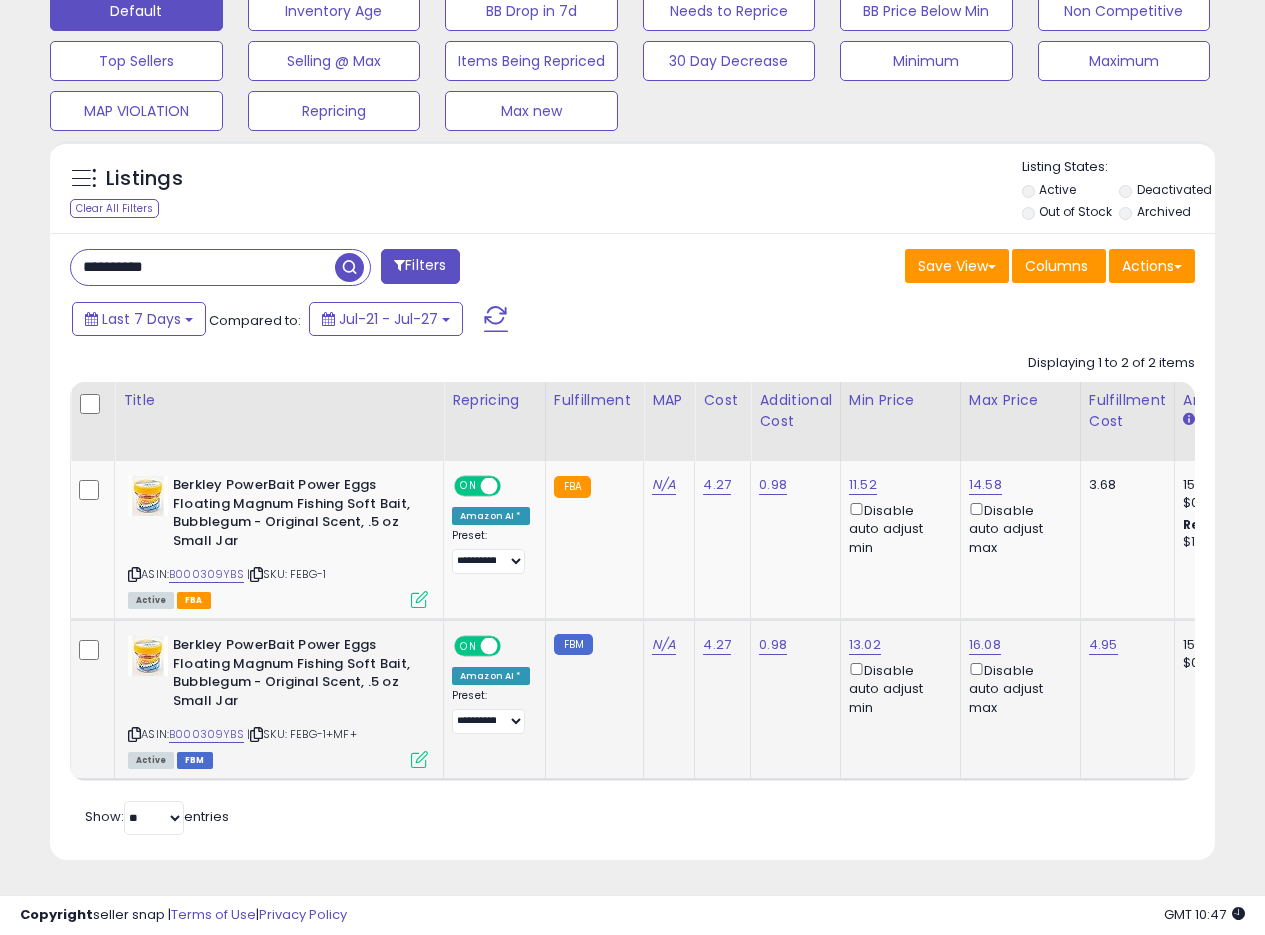 click at bounding box center [419, 759] 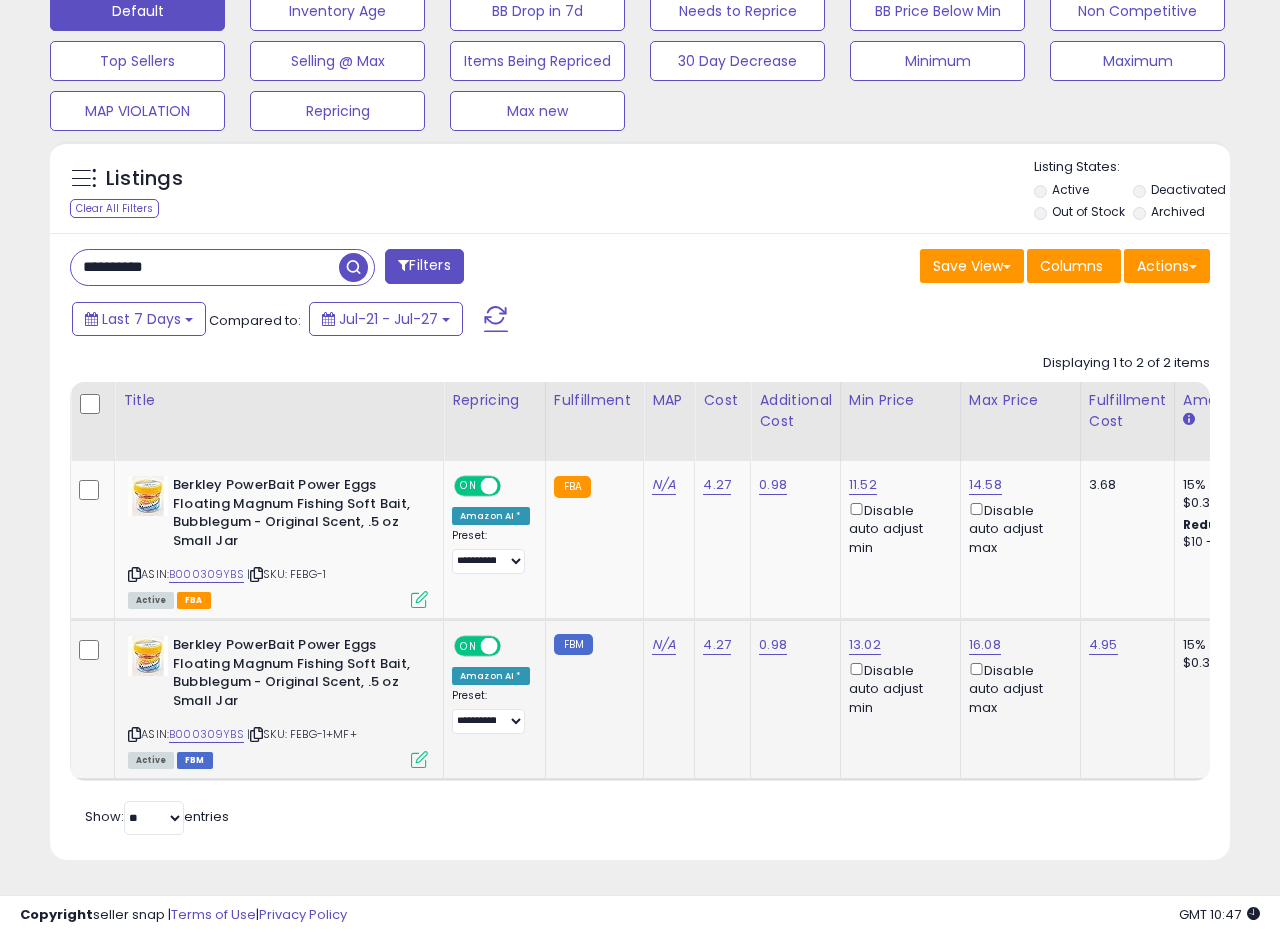 scroll, scrollTop: 999590, scrollLeft: 999317, axis: both 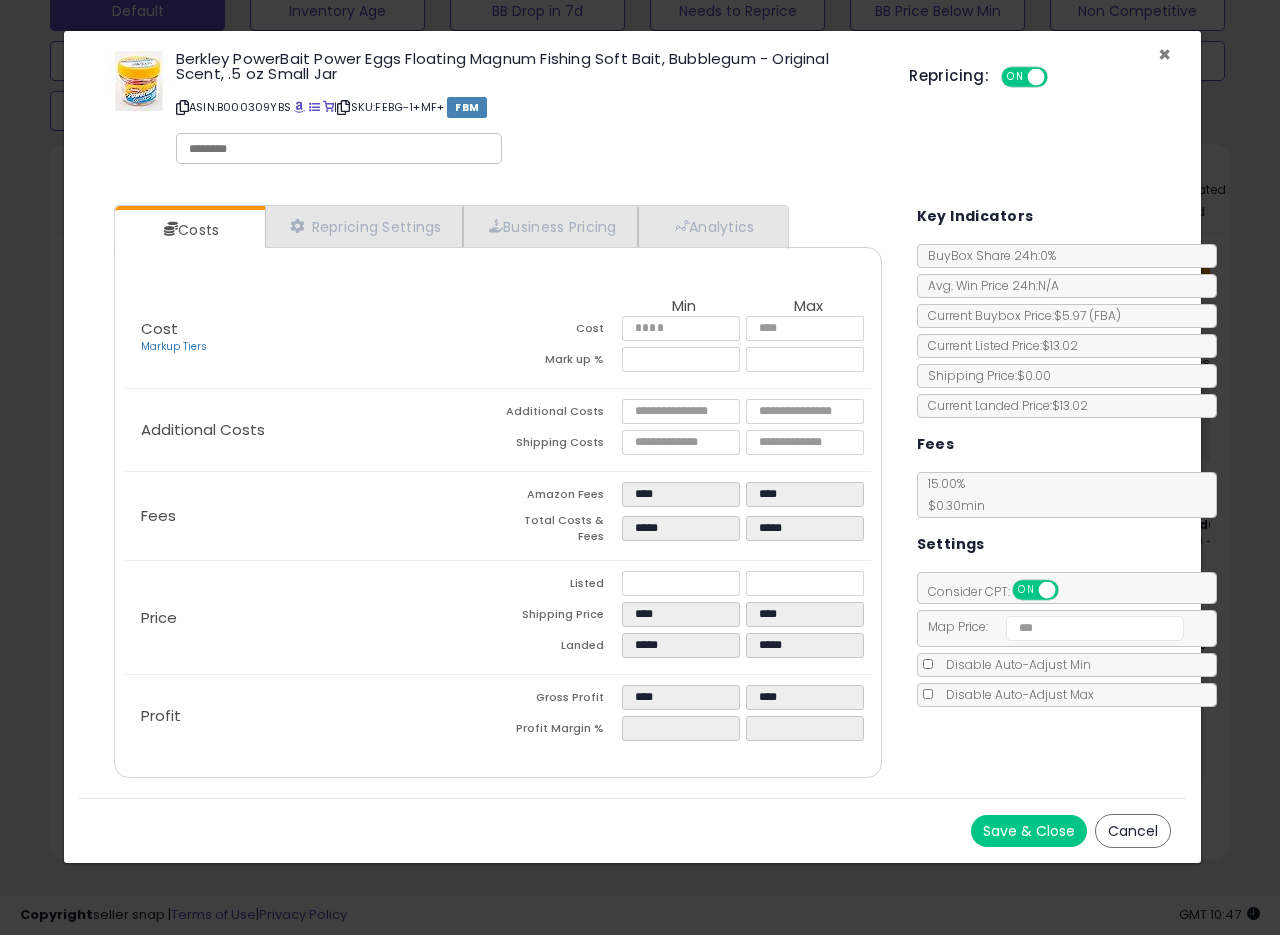 click on "×" at bounding box center [1164, 54] 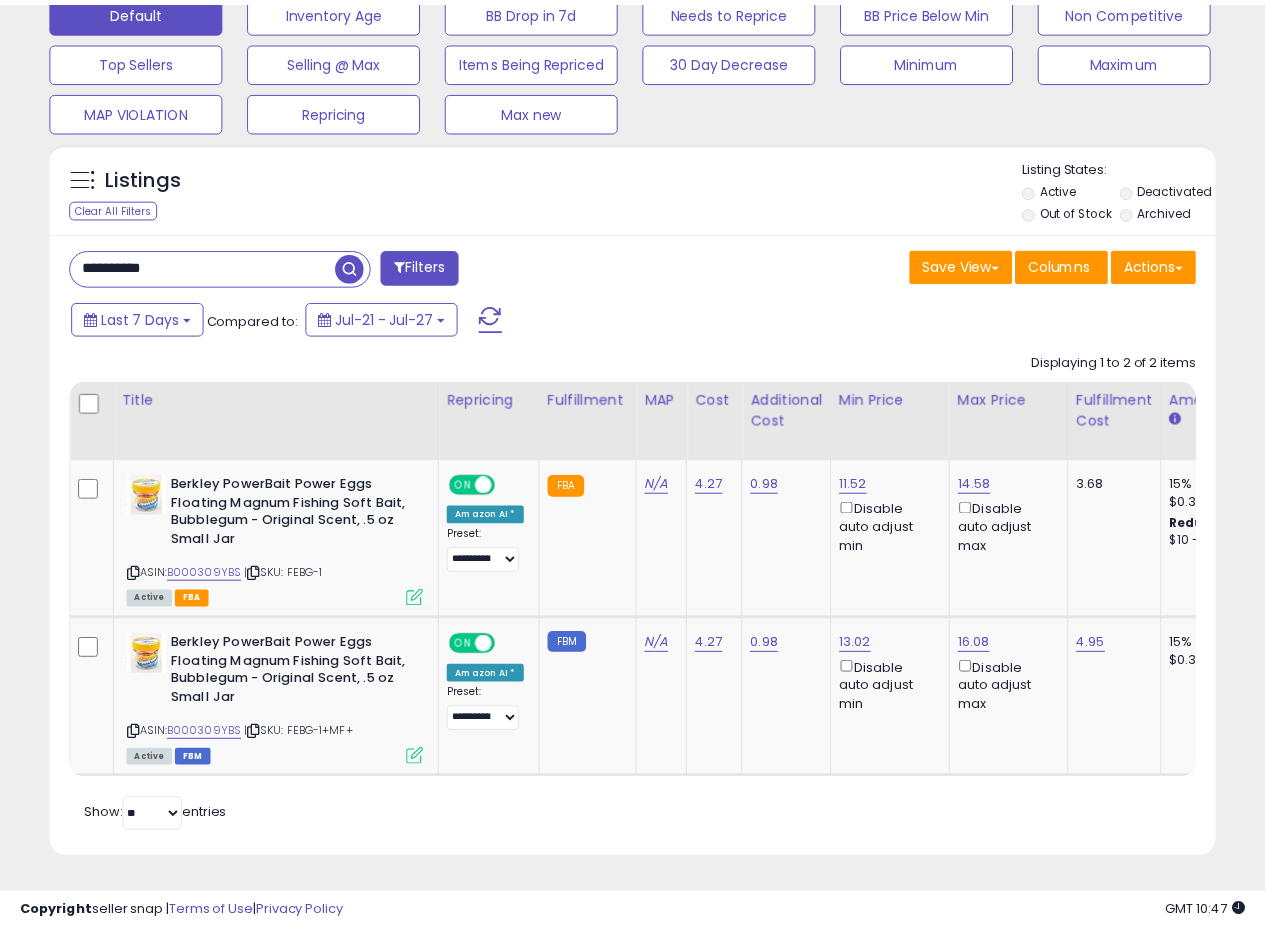 scroll, scrollTop: 410, scrollLeft: 674, axis: both 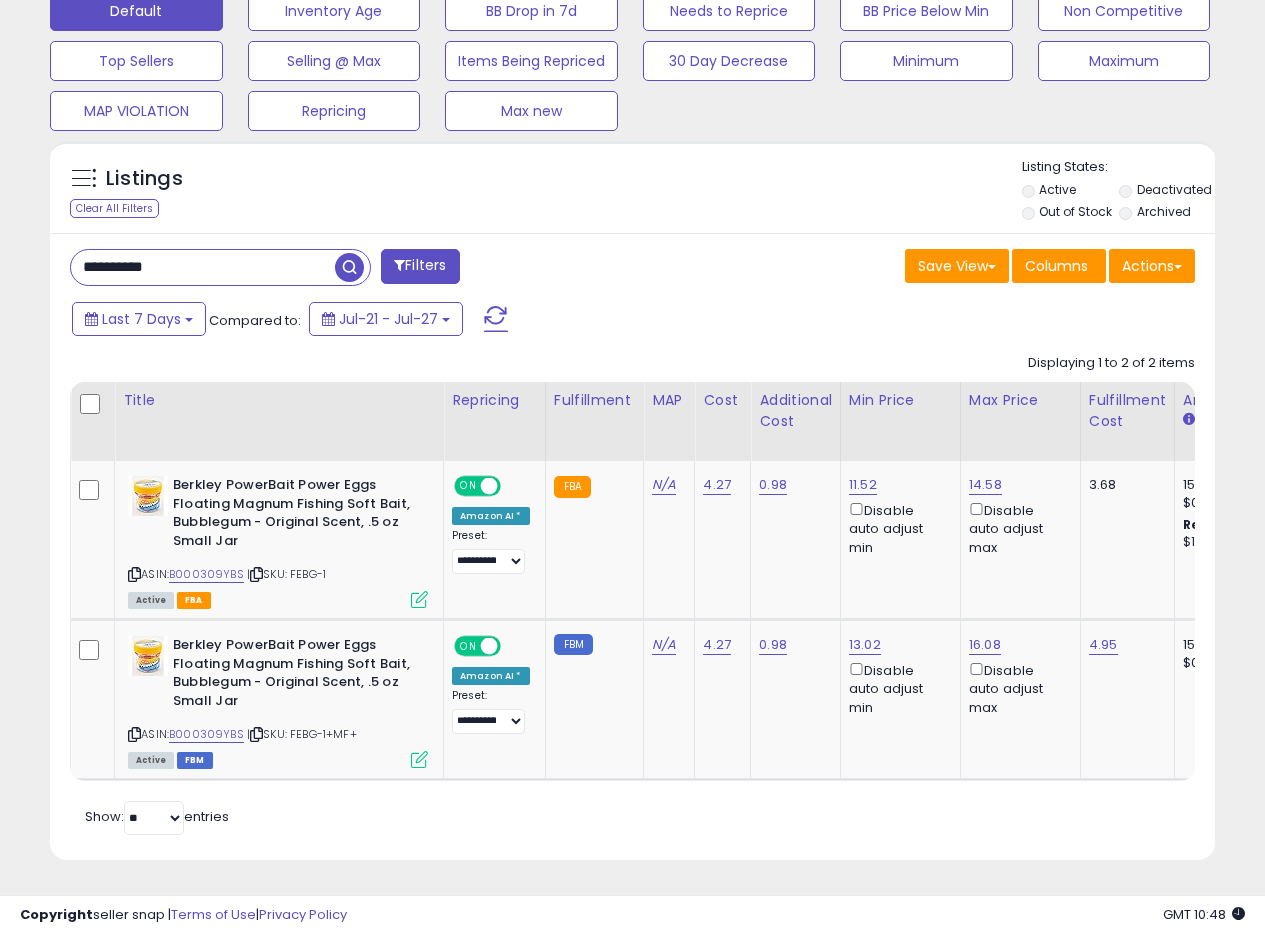 drag, startPoint x: 247, startPoint y: 245, endPoint x: 0, endPoint y: 232, distance: 247.34187 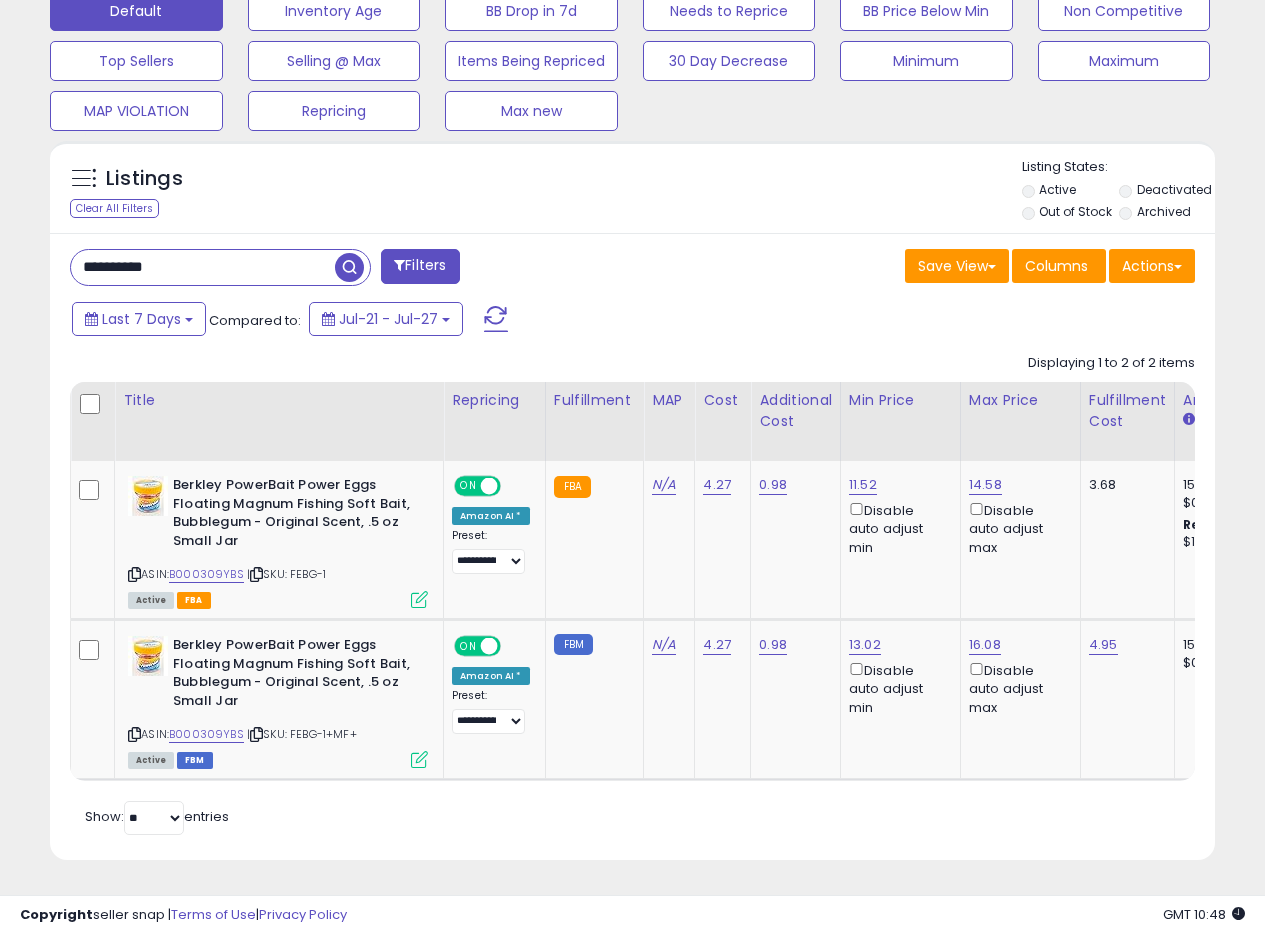 paste 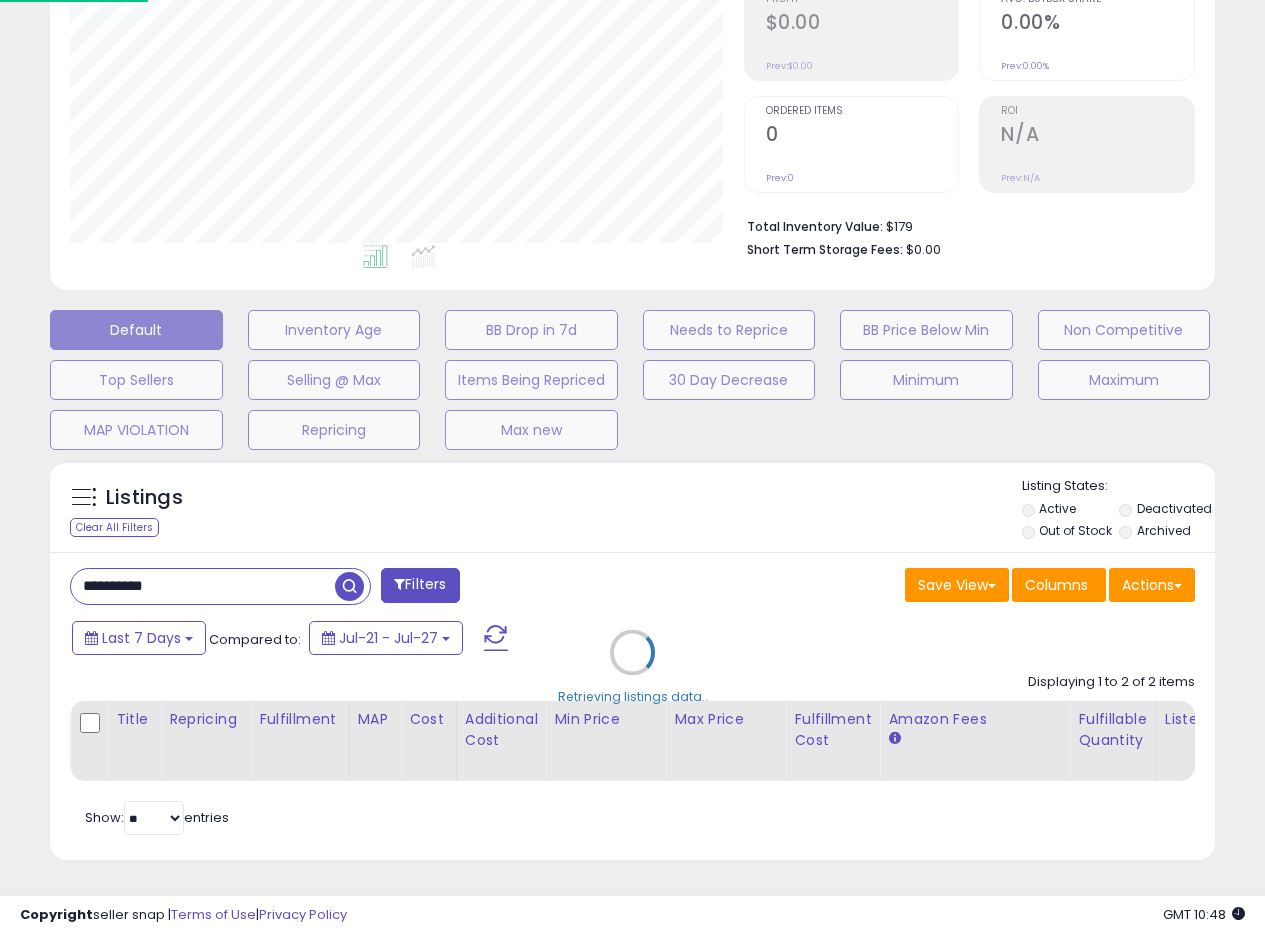 scroll, scrollTop: 999590, scrollLeft: 999317, axis: both 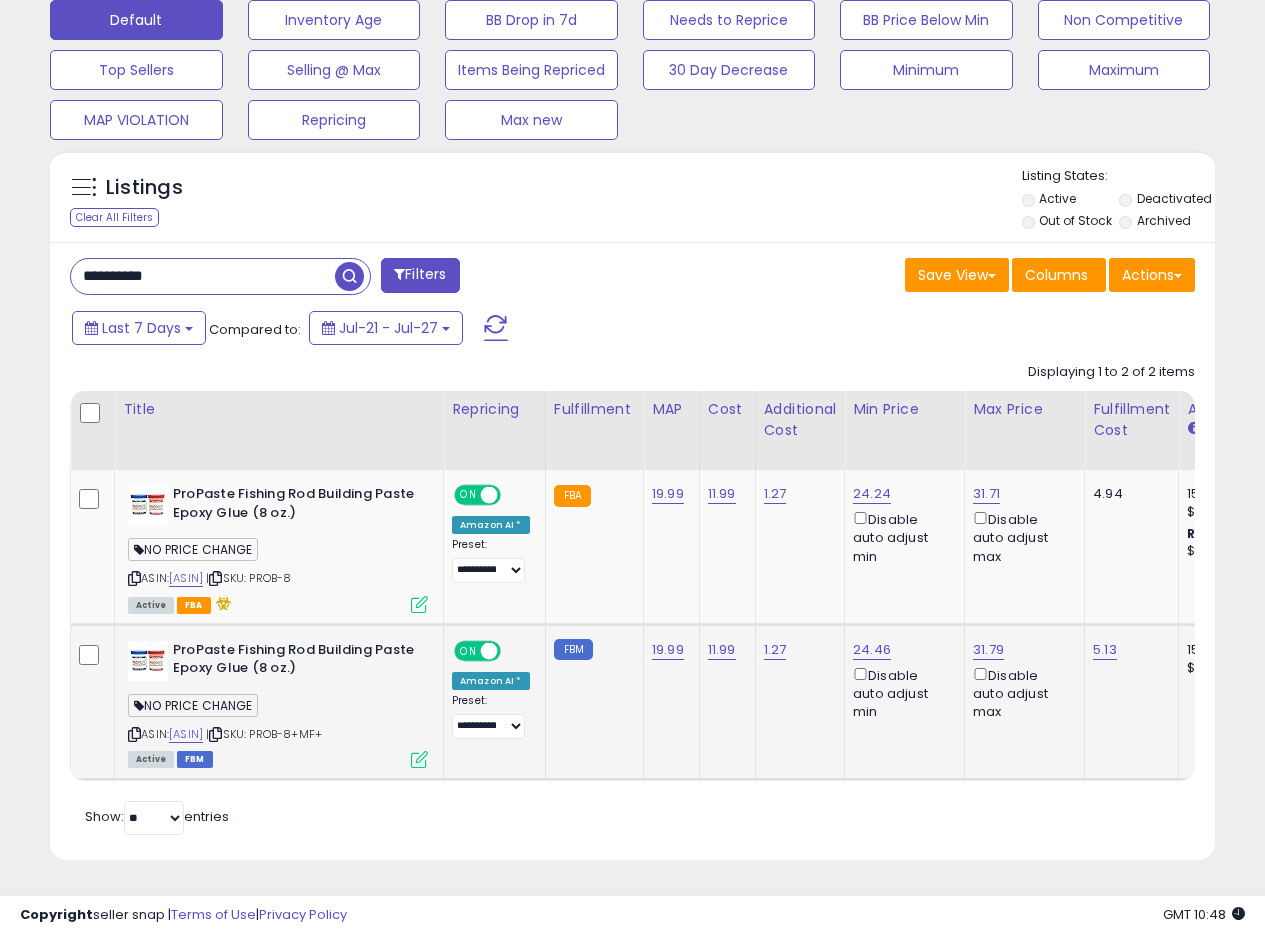 click at bounding box center [419, 759] 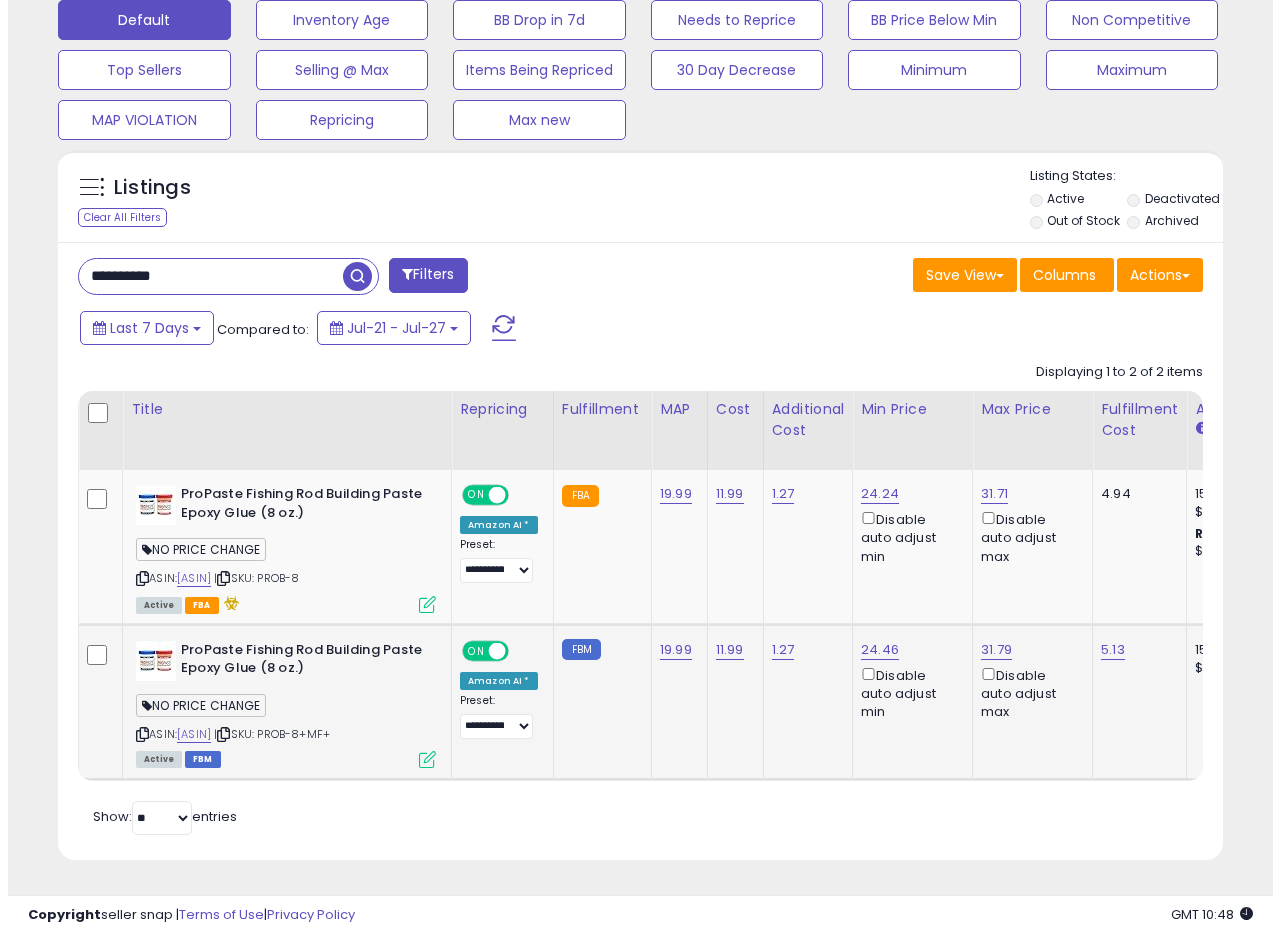 scroll, scrollTop: 999590, scrollLeft: 999317, axis: both 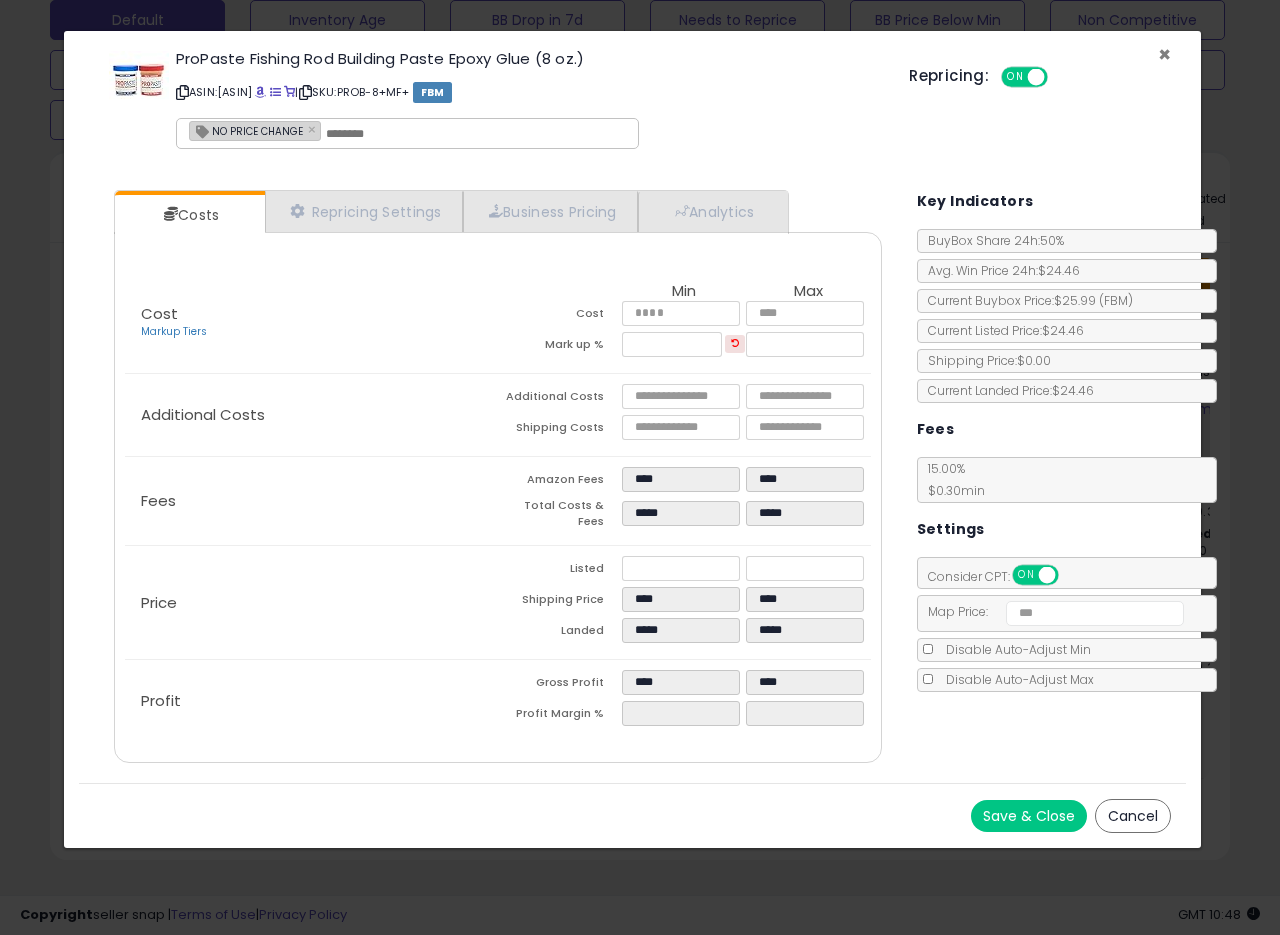 click on "×" at bounding box center (1164, 54) 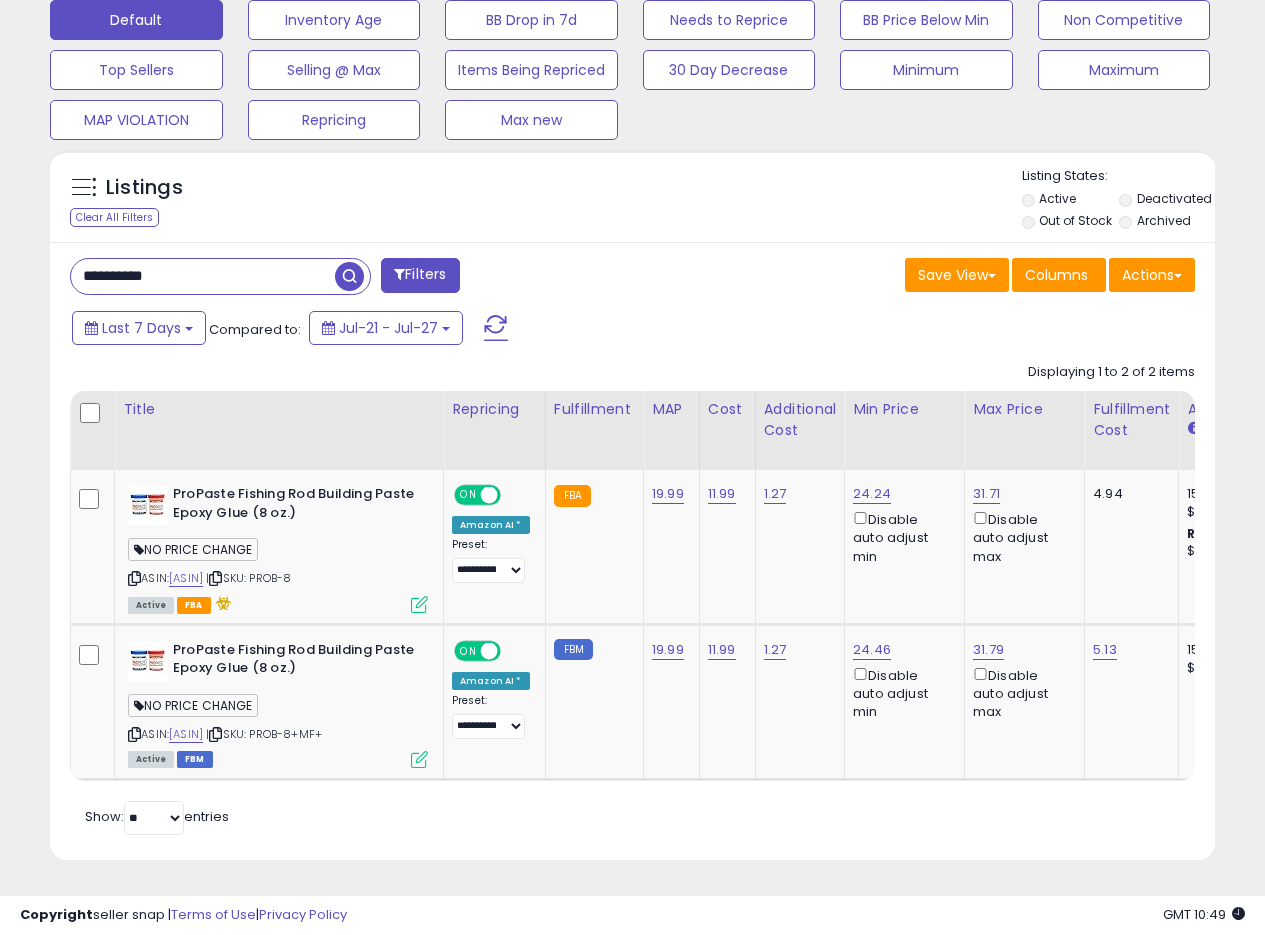 scroll, scrollTop: 410, scrollLeft: 674, axis: both 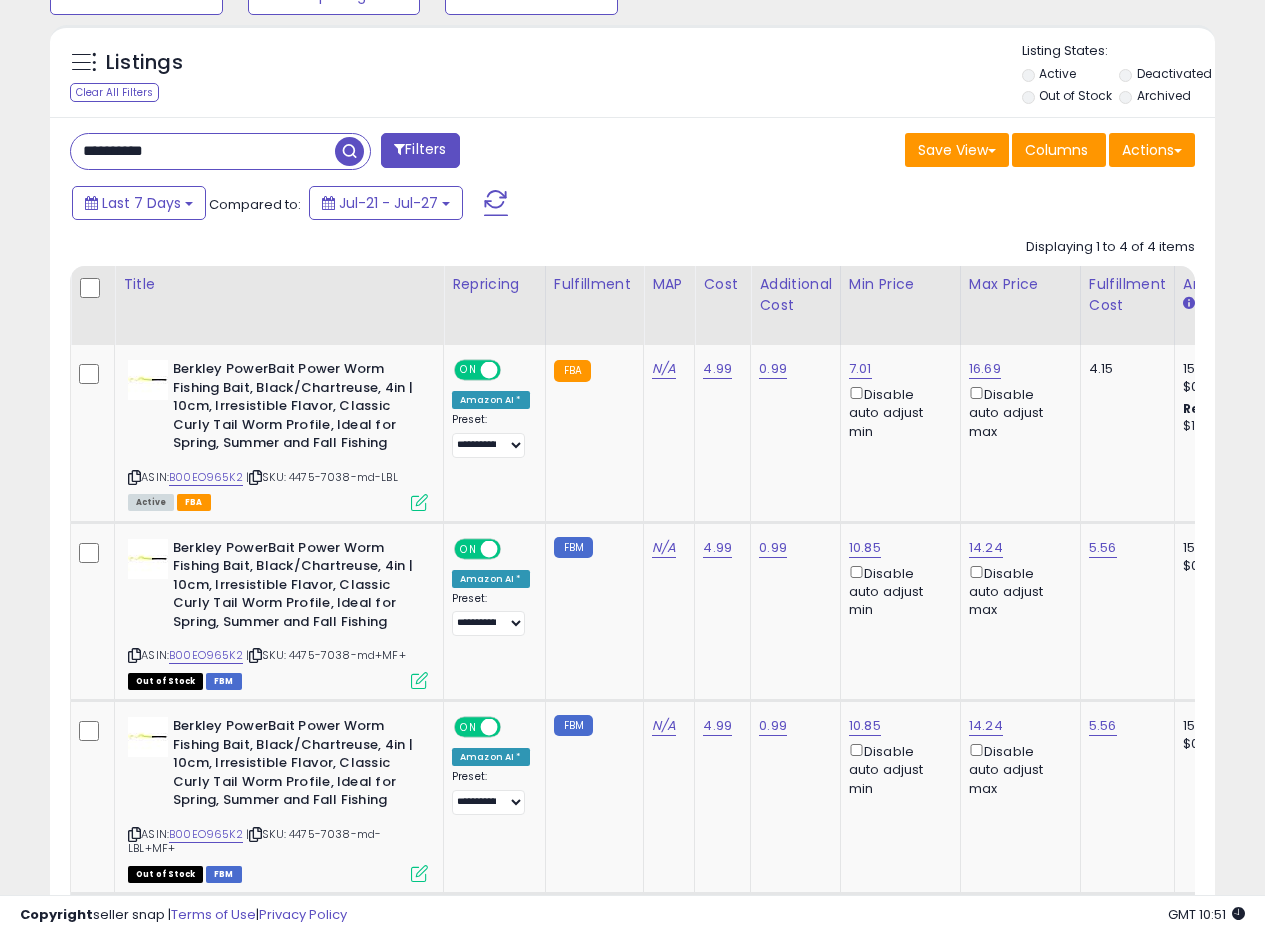 drag, startPoint x: 204, startPoint y: 162, endPoint x: 0, endPoint y: 120, distance: 208.27866 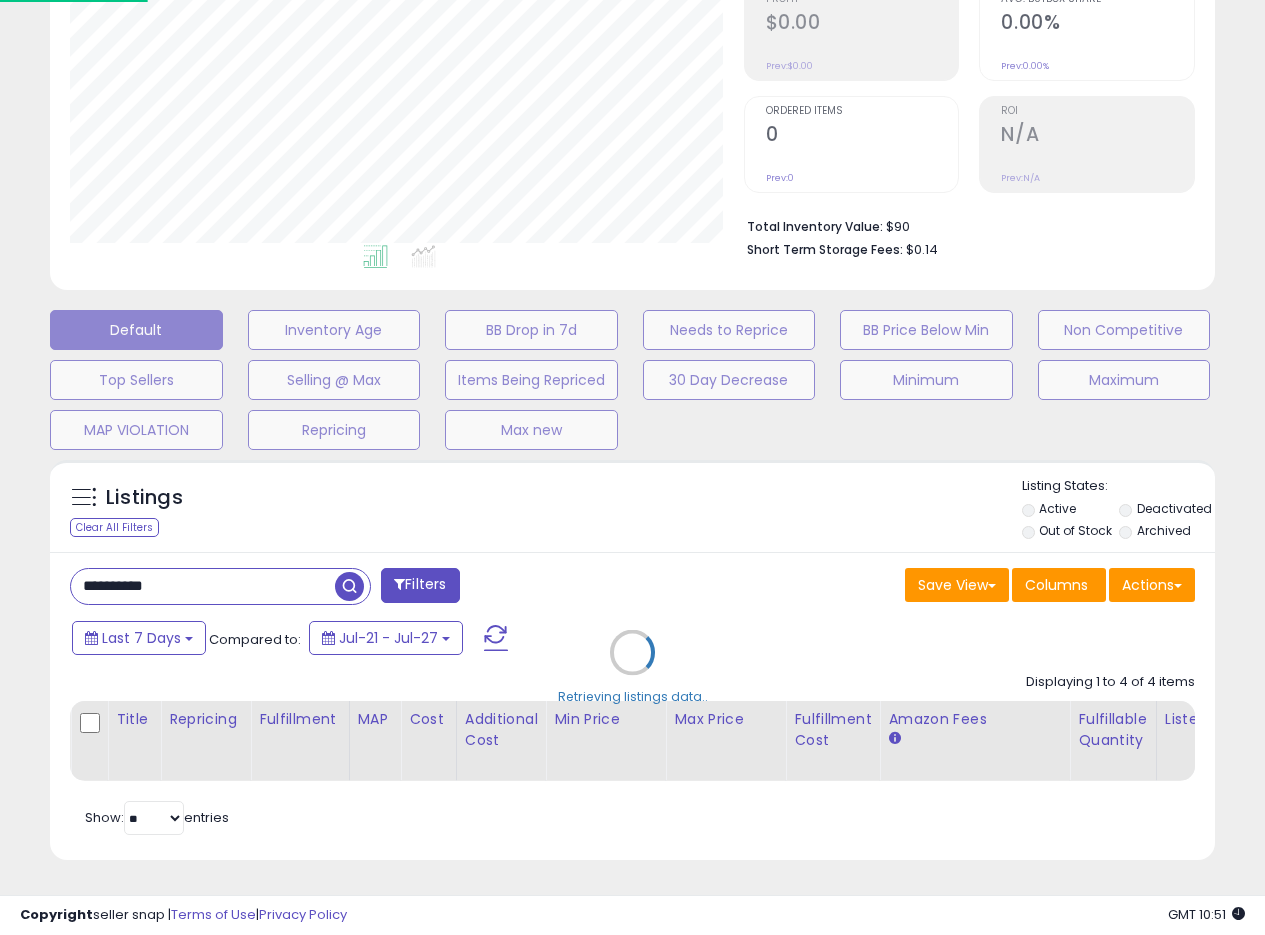 scroll, scrollTop: 999590, scrollLeft: 999317, axis: both 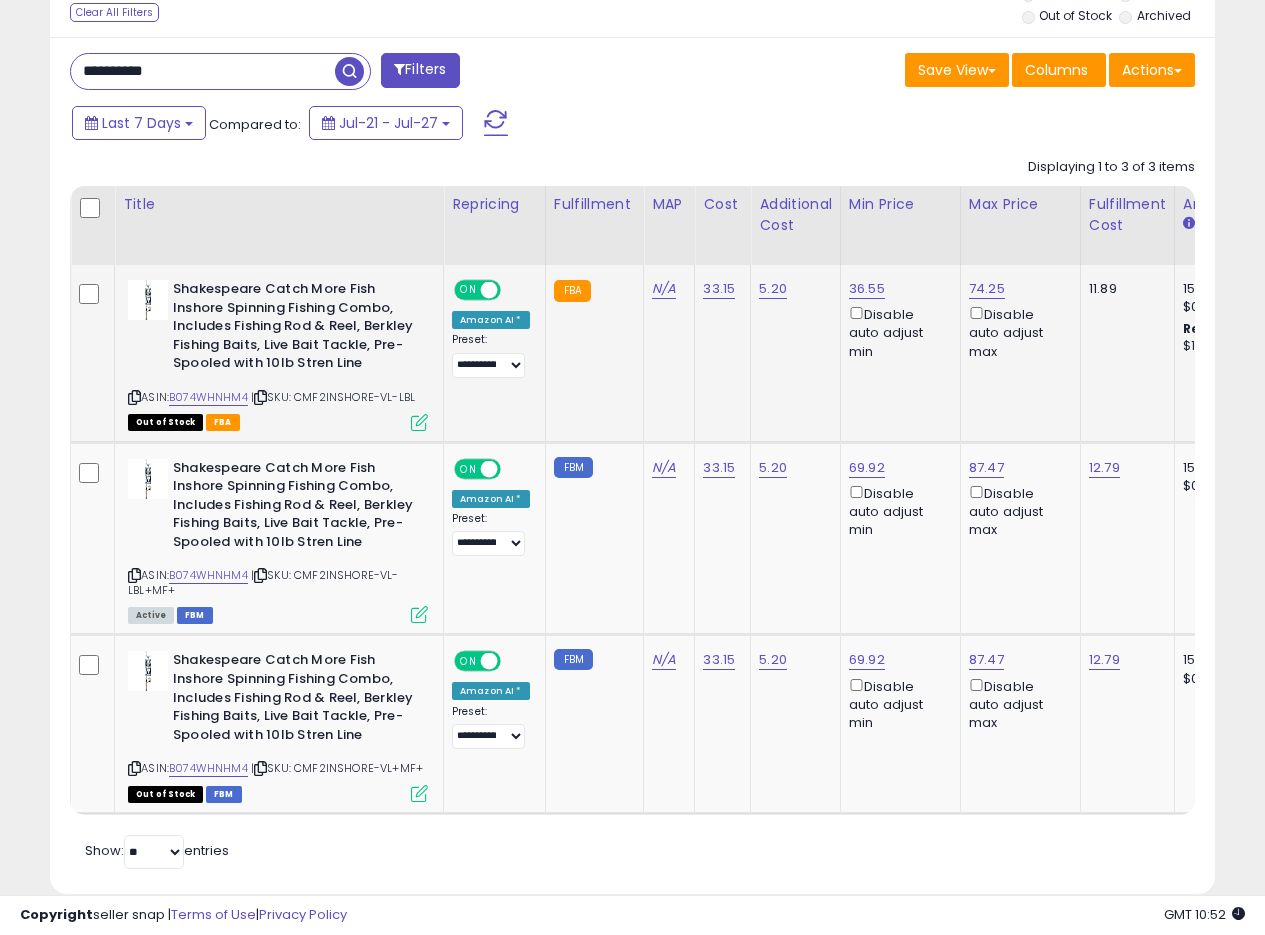 click at bounding box center [419, 422] 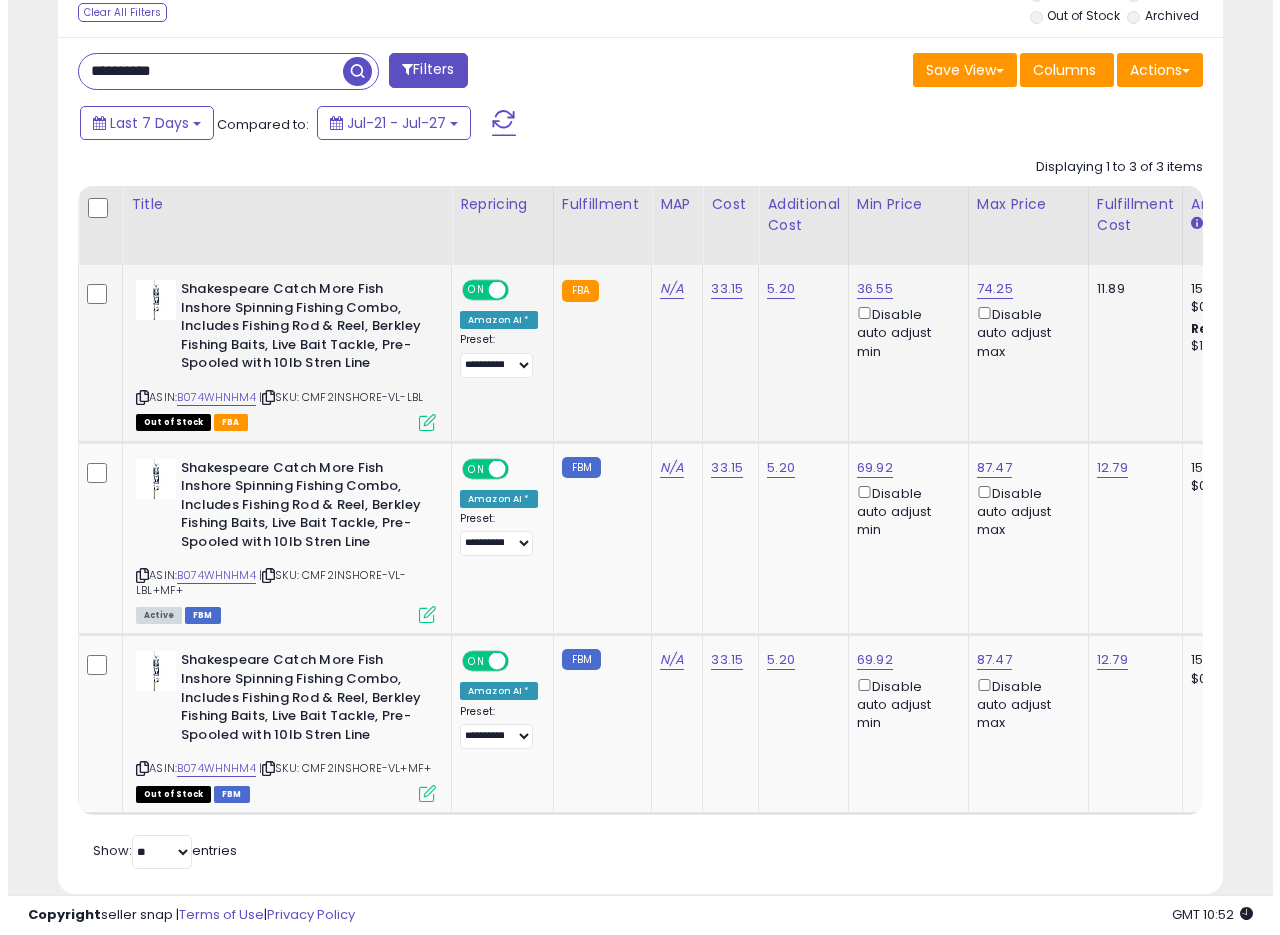 scroll, scrollTop: 999590, scrollLeft: 999317, axis: both 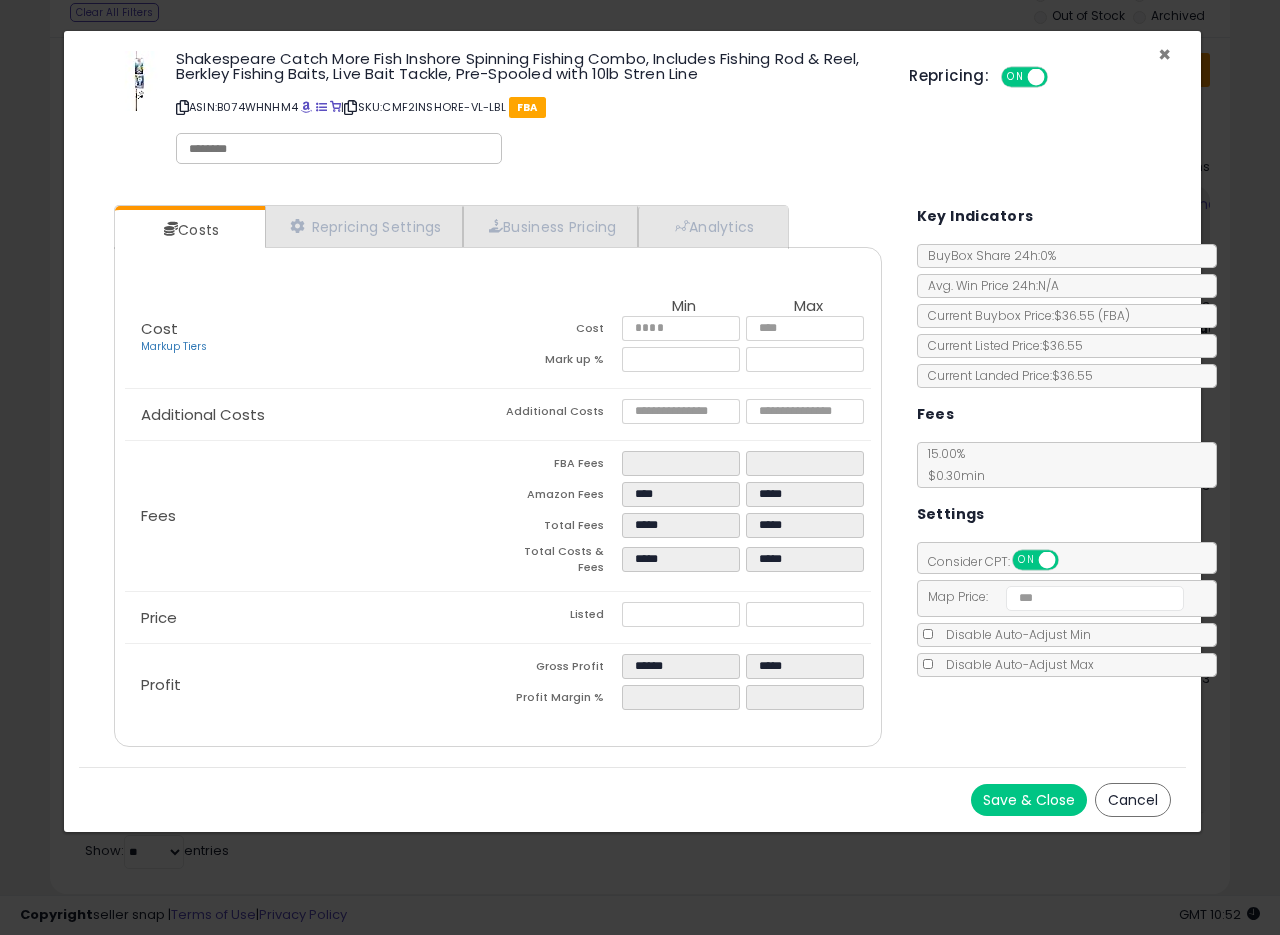 click on "×" at bounding box center [1164, 54] 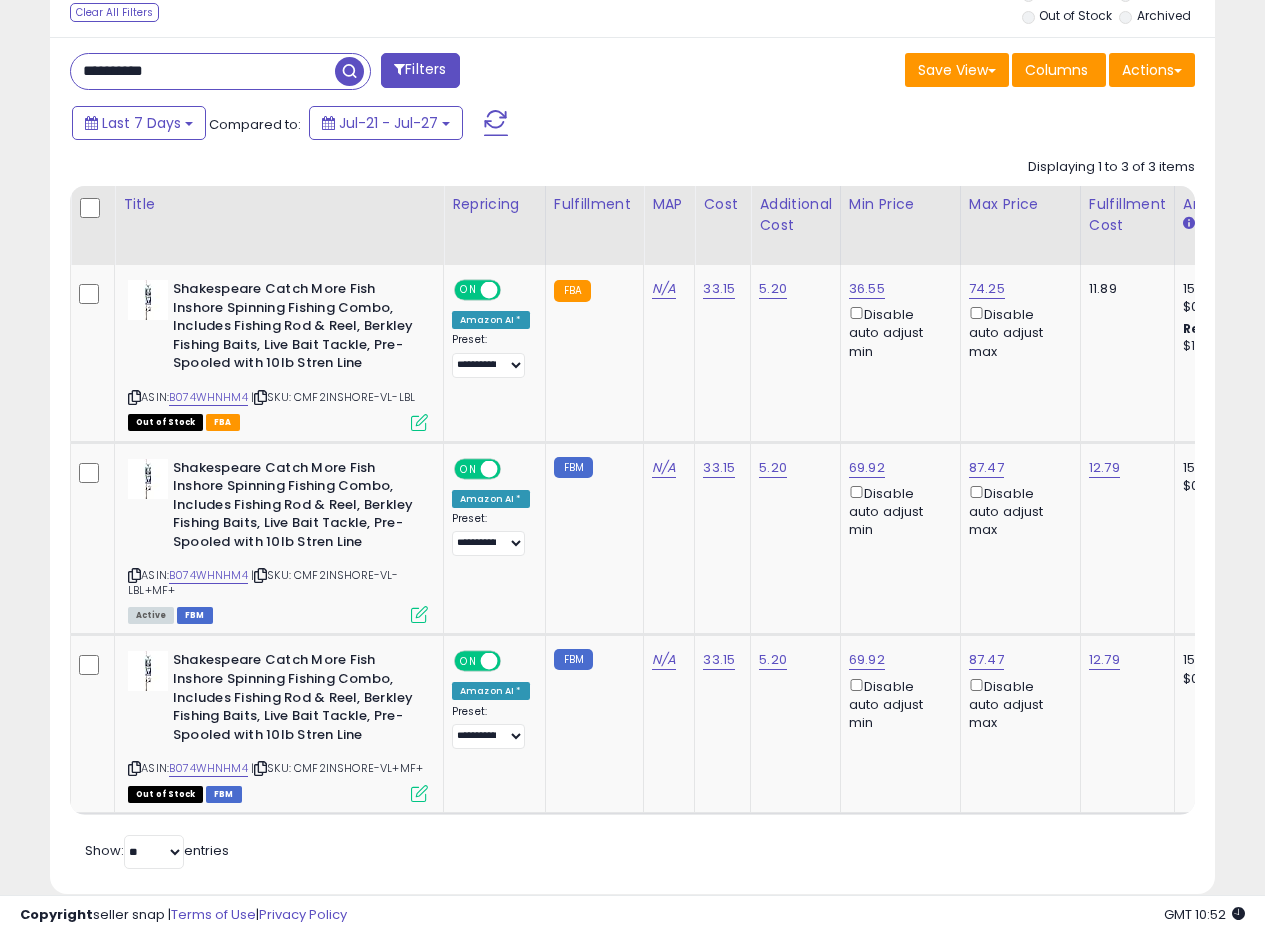 scroll, scrollTop: 410, scrollLeft: 674, axis: both 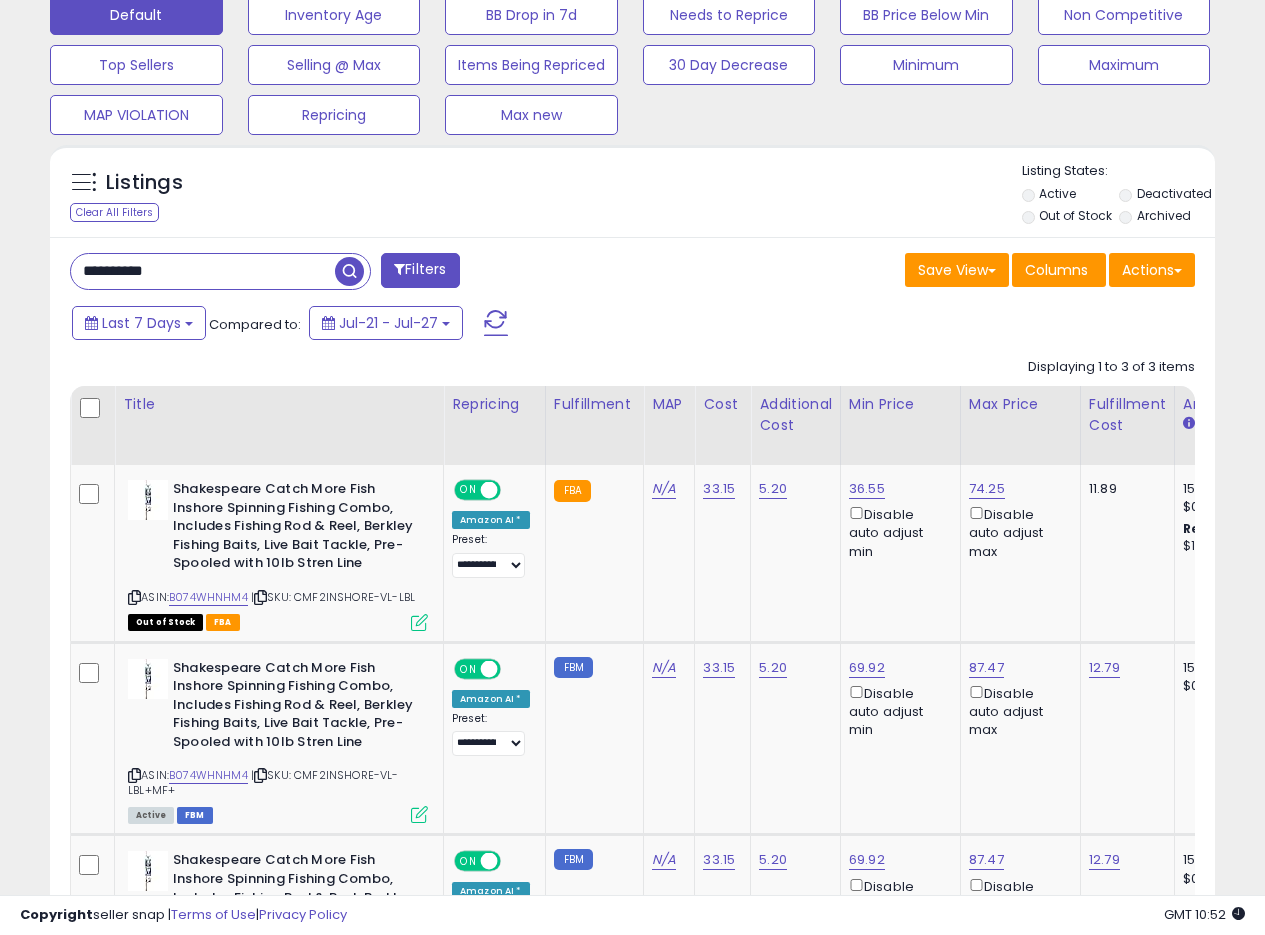 drag, startPoint x: 216, startPoint y: 268, endPoint x: 0, endPoint y: 260, distance: 216.1481 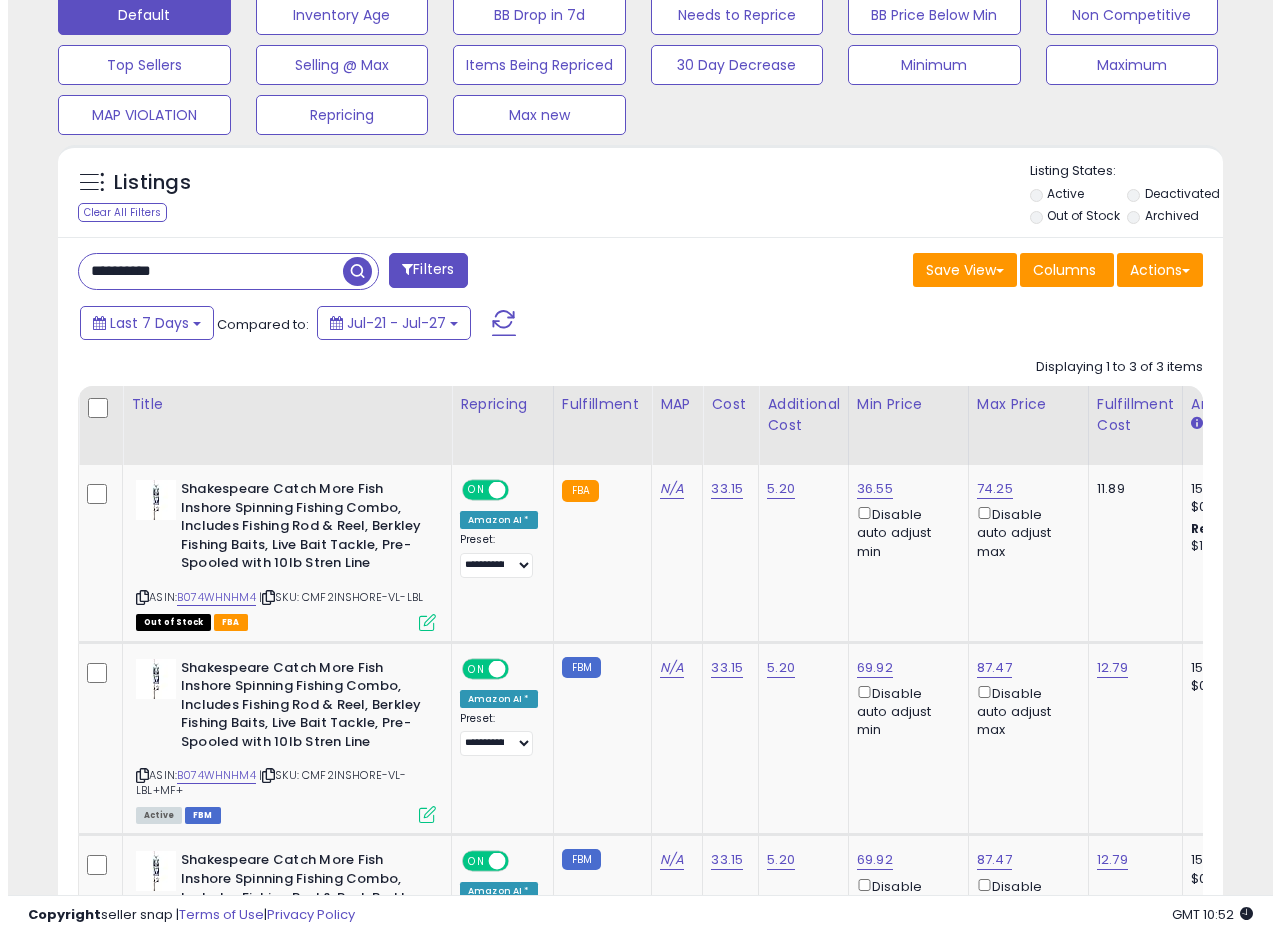 scroll, scrollTop: 335, scrollLeft: 0, axis: vertical 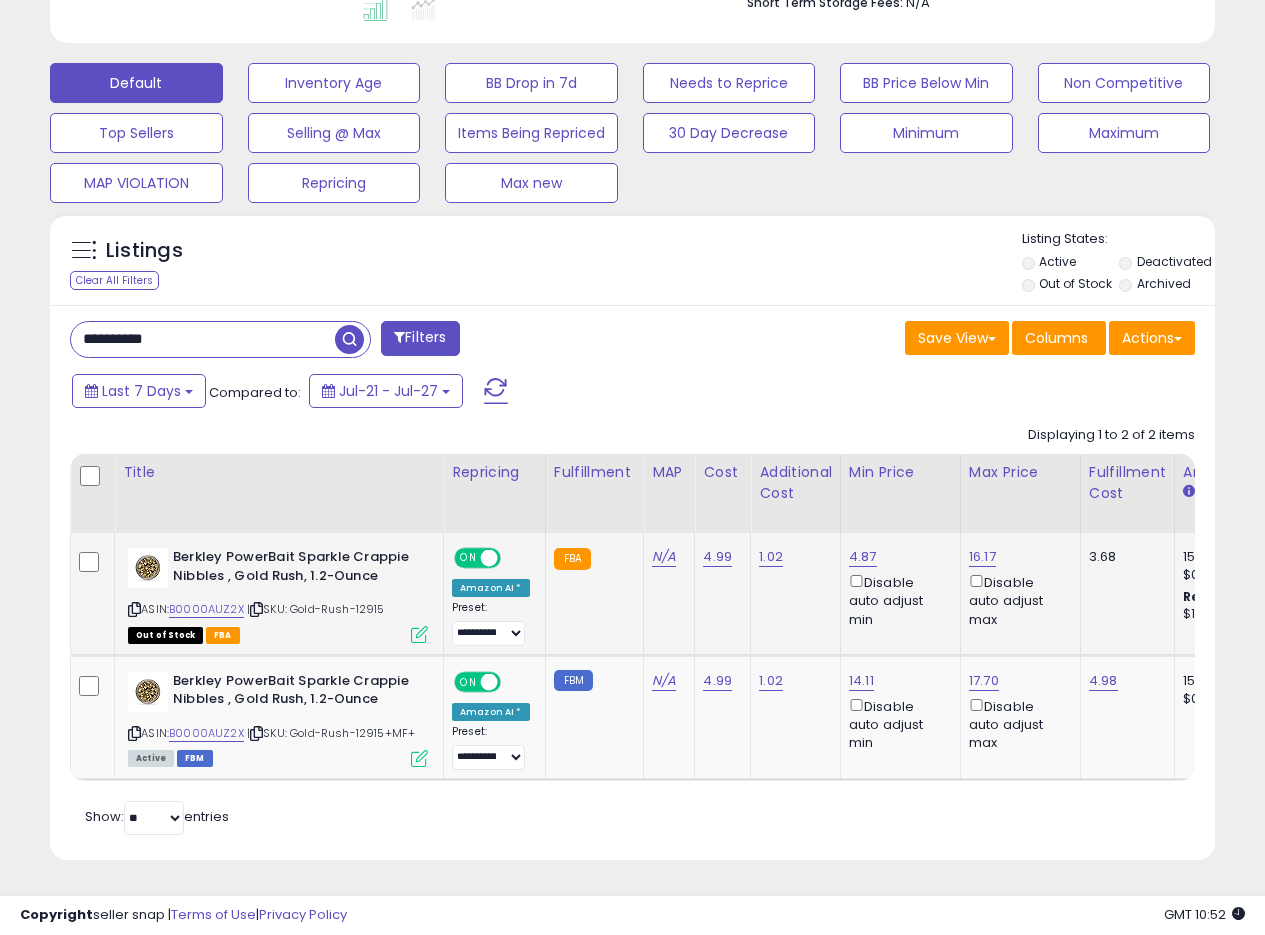 click on "N/A" 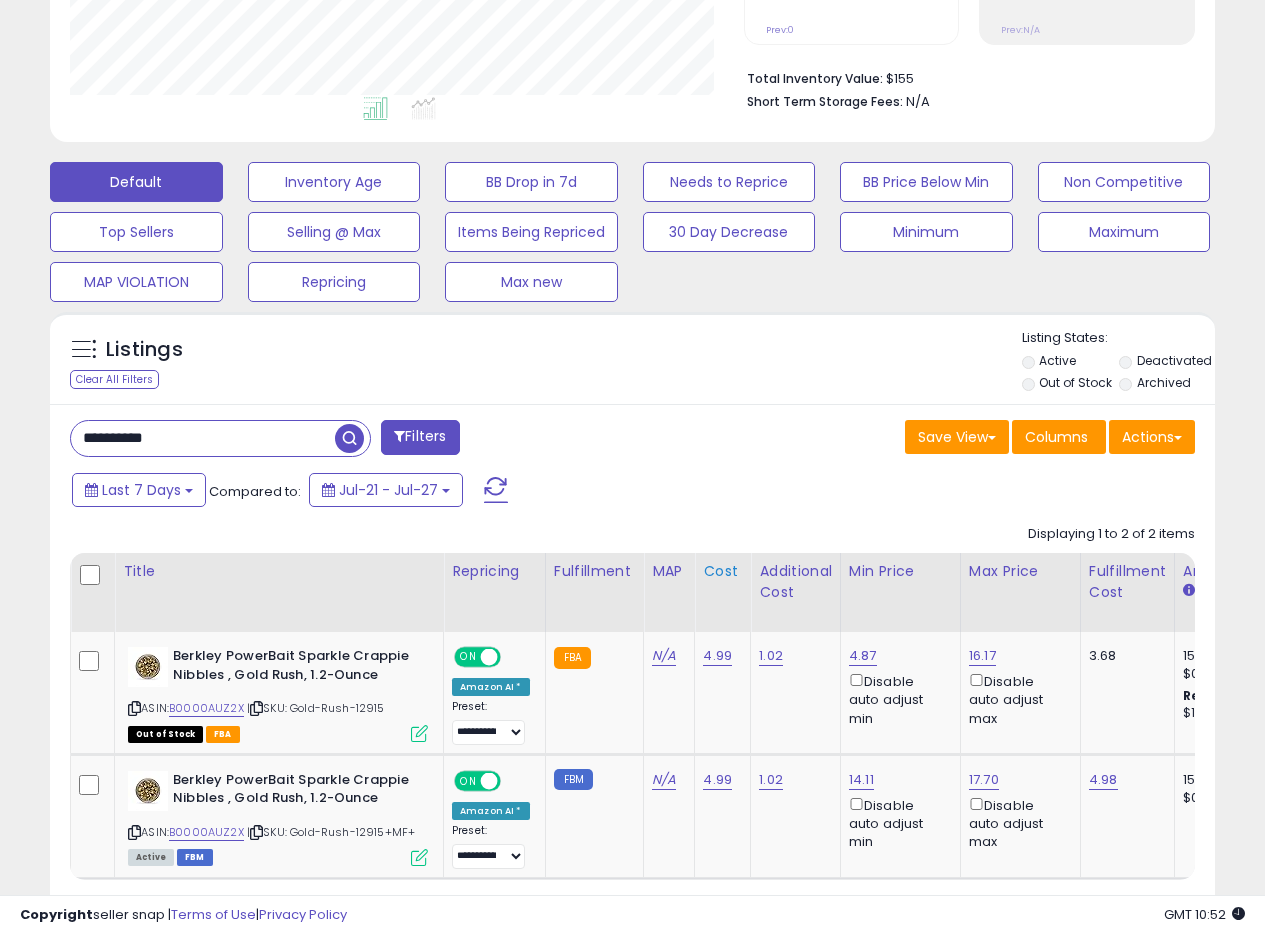 scroll, scrollTop: 582, scrollLeft: 0, axis: vertical 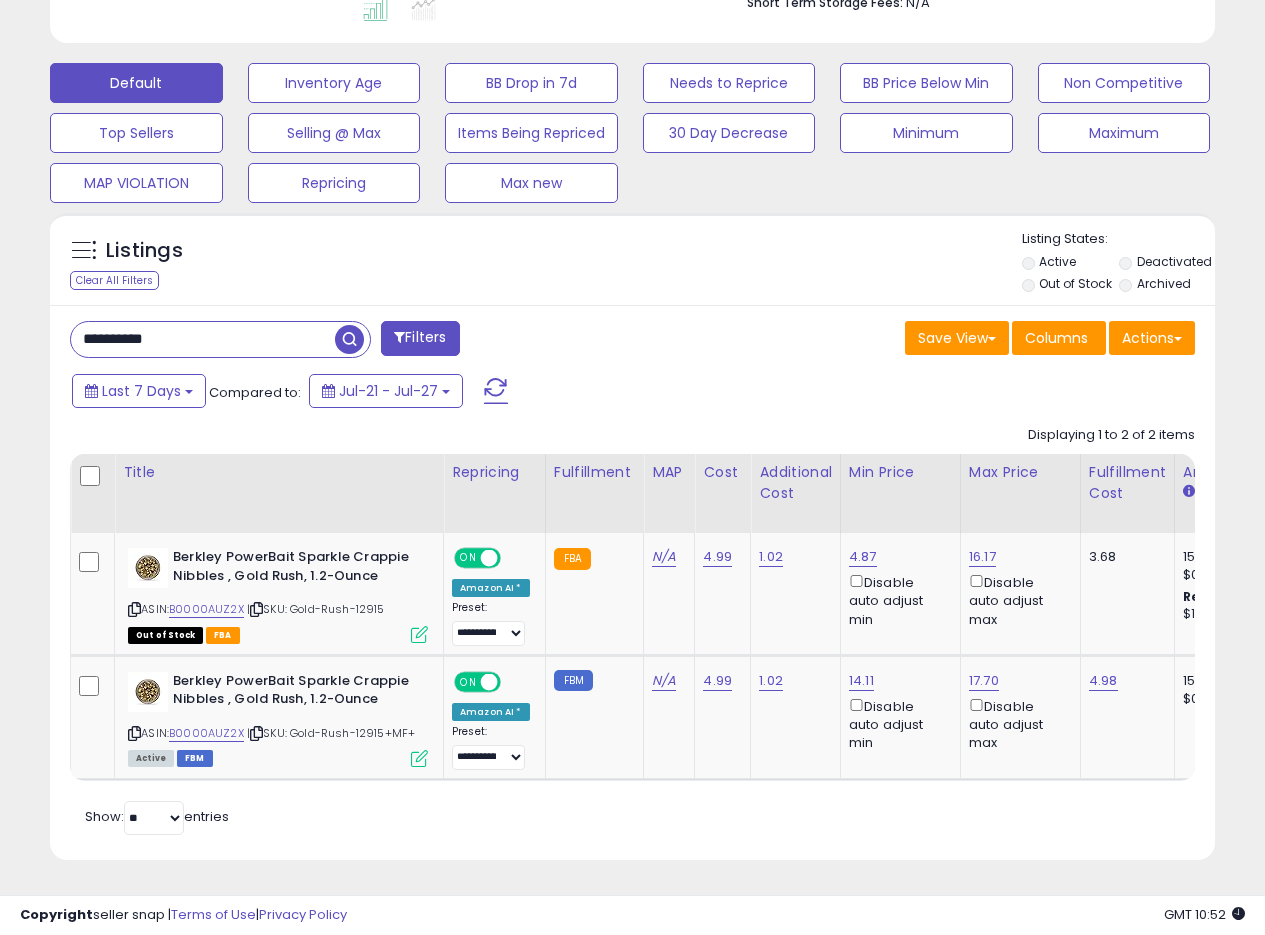 click on "Last 7 Days
Compared to:
Jul-21 - Jul-27" at bounding box center [489, 393] 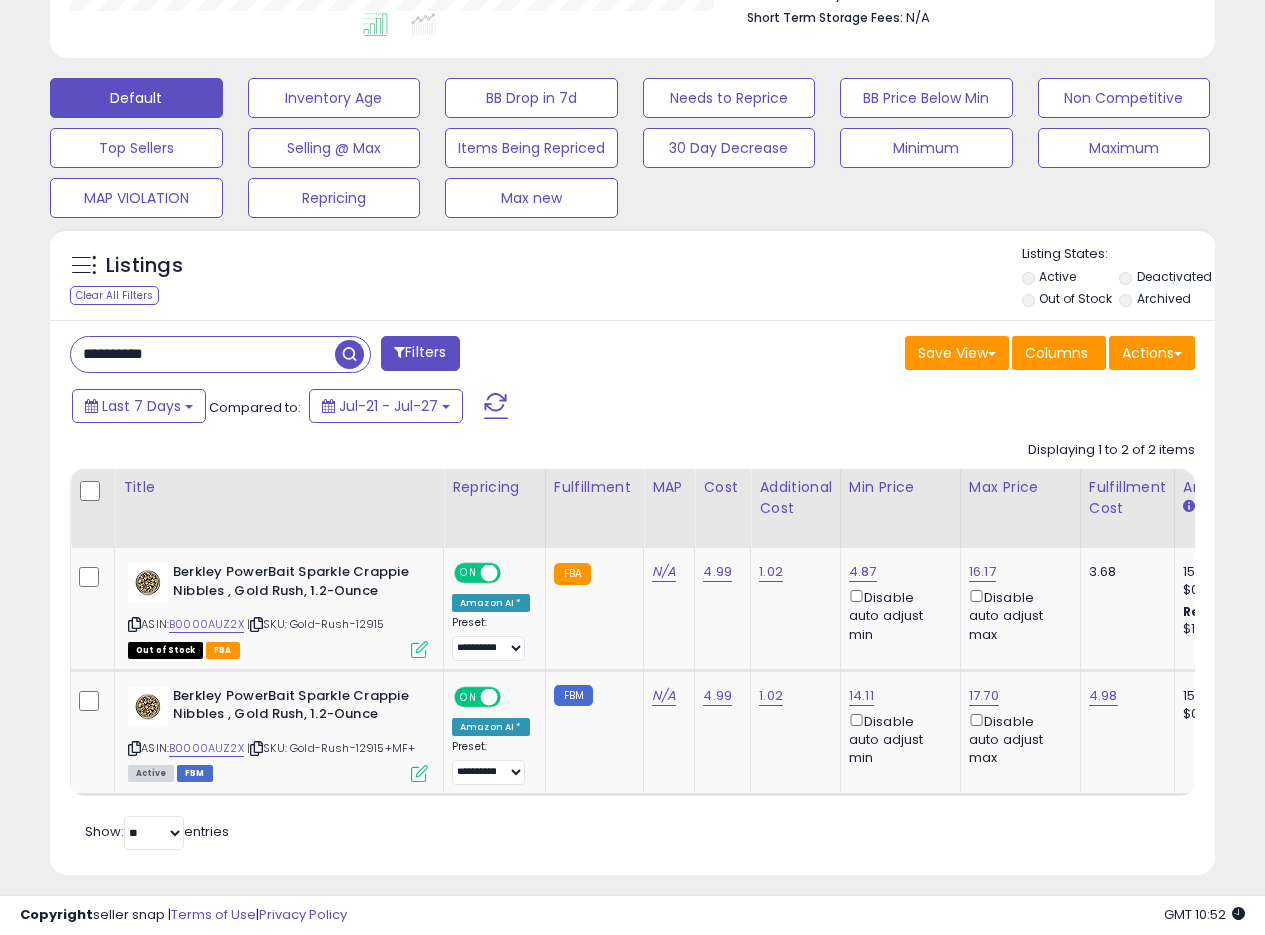 scroll, scrollTop: 547, scrollLeft: 0, axis: vertical 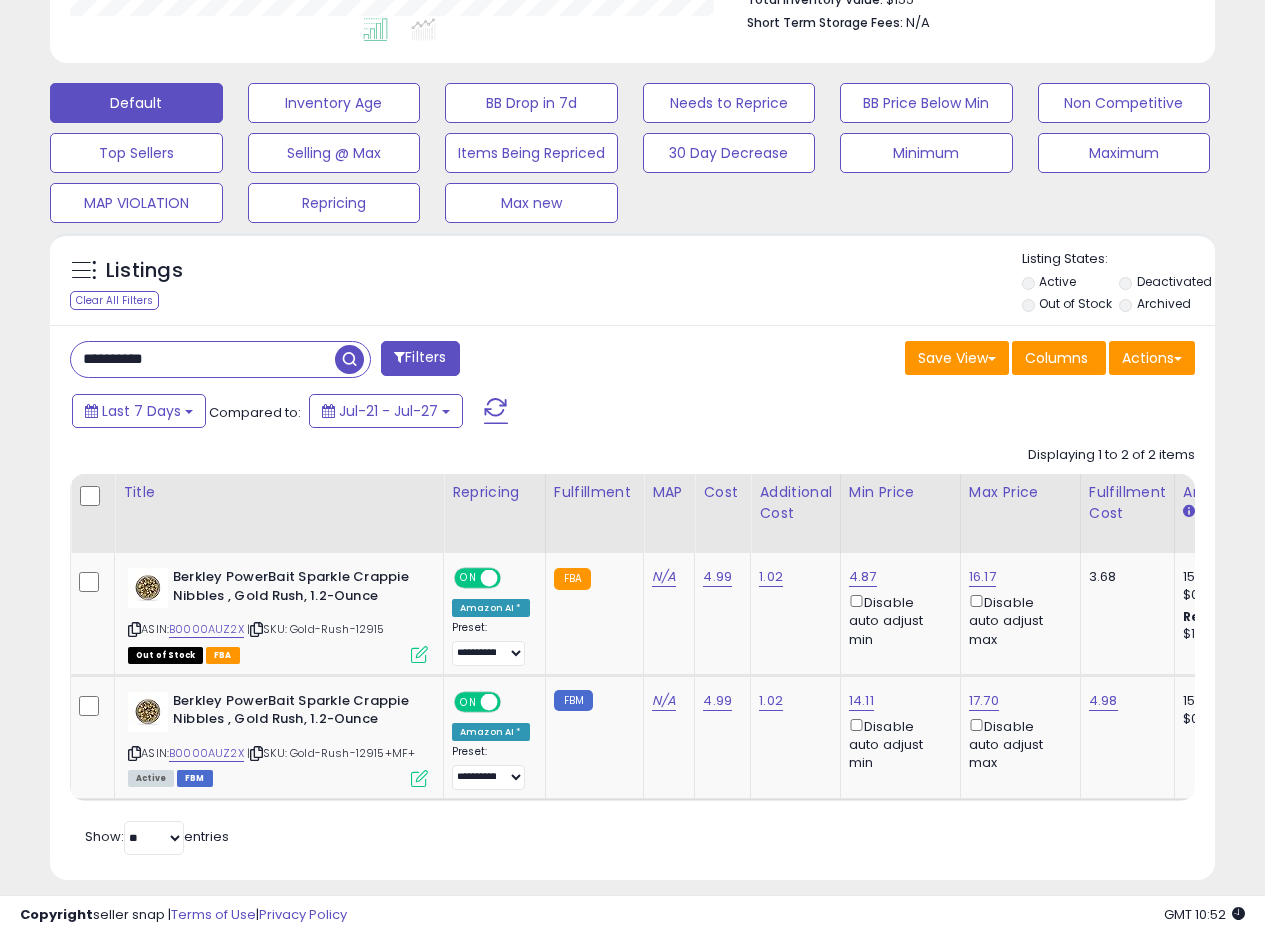 drag, startPoint x: 725, startPoint y: 347, endPoint x: 739, endPoint y: 343, distance: 14.56022 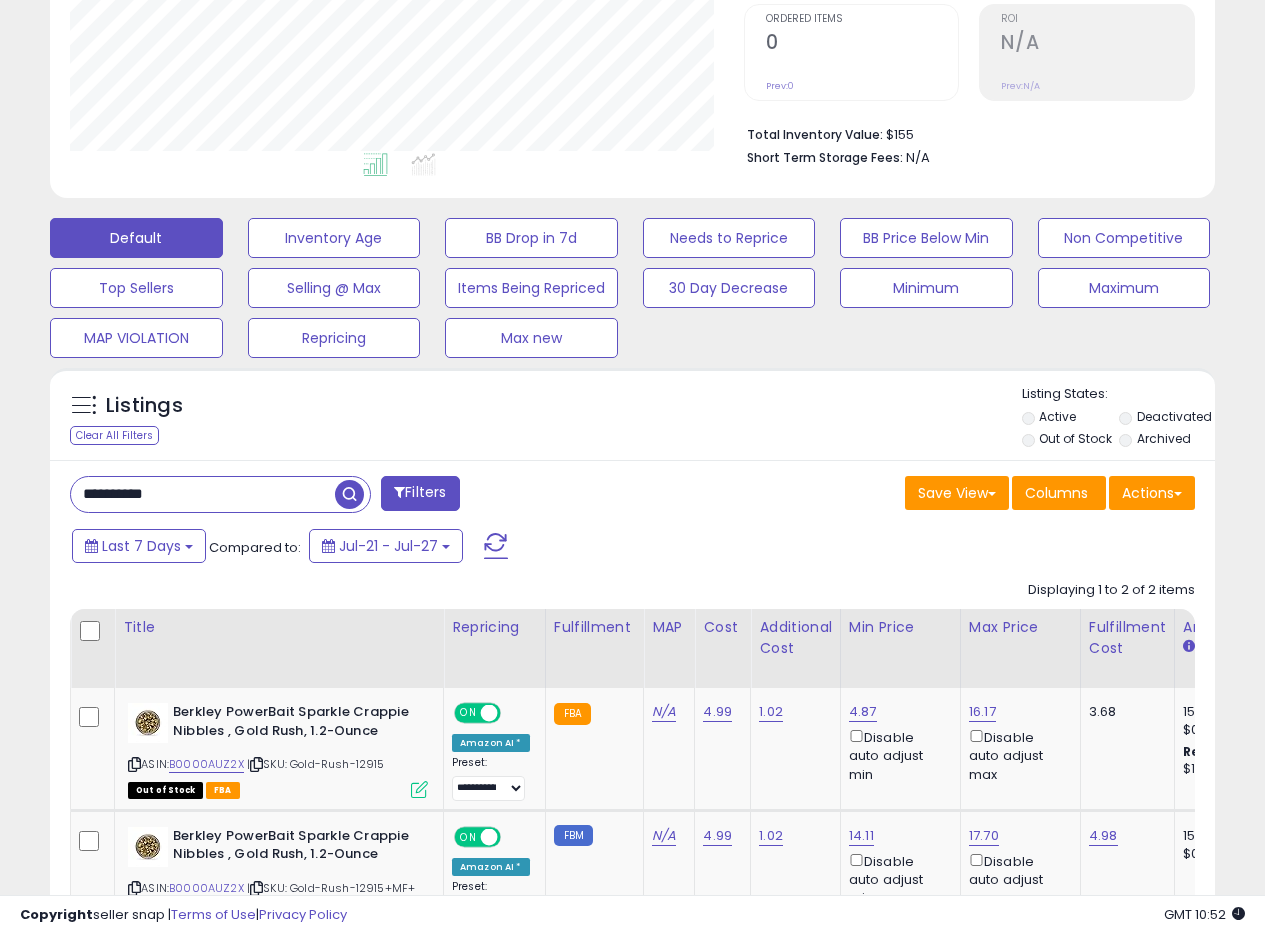 scroll, scrollTop: 447, scrollLeft: 0, axis: vertical 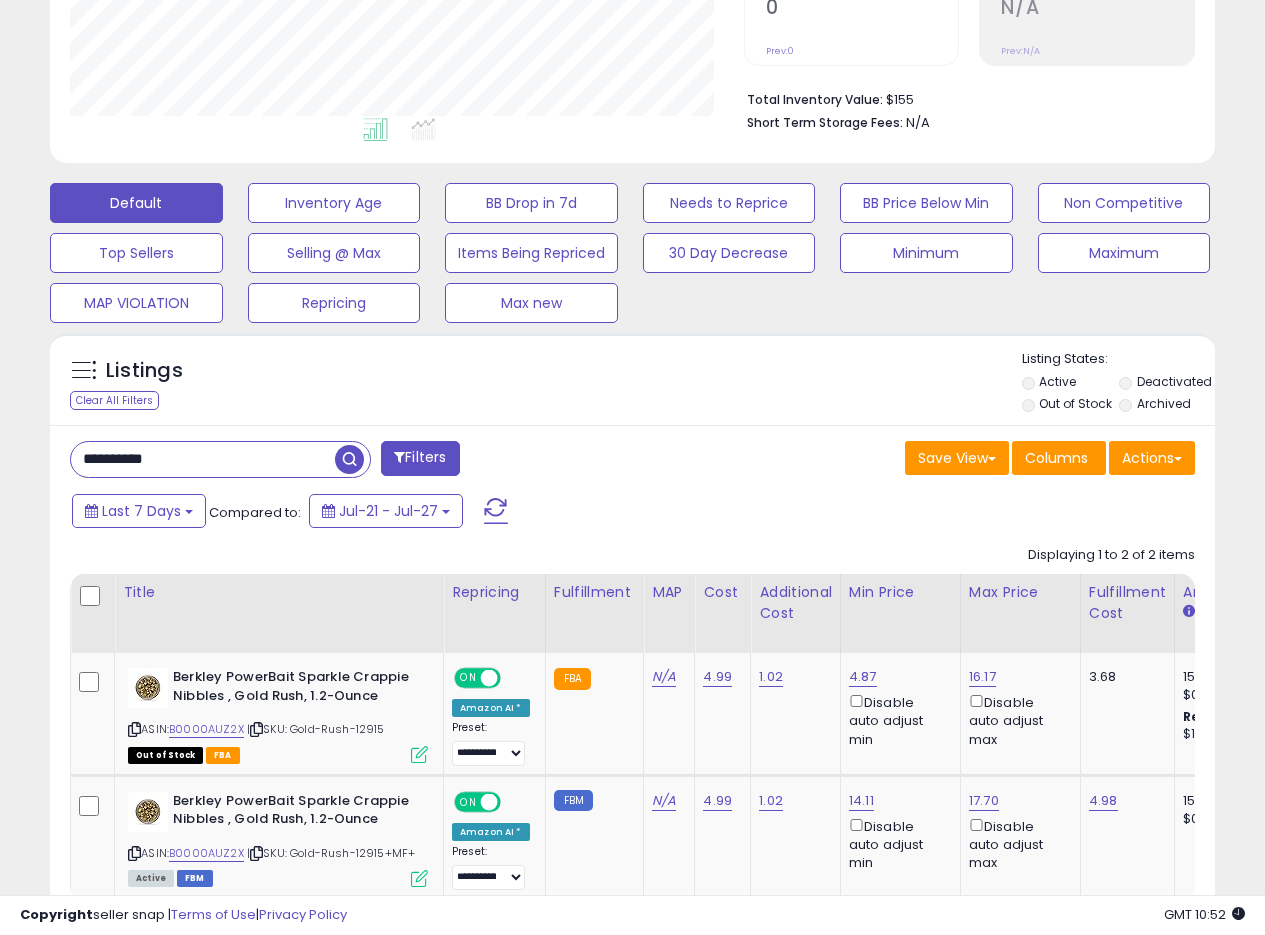 click on "Save View
Save As New View
Update Current View
Columns
Actions
Import  Export Visible Columns" at bounding box center (922, 460) 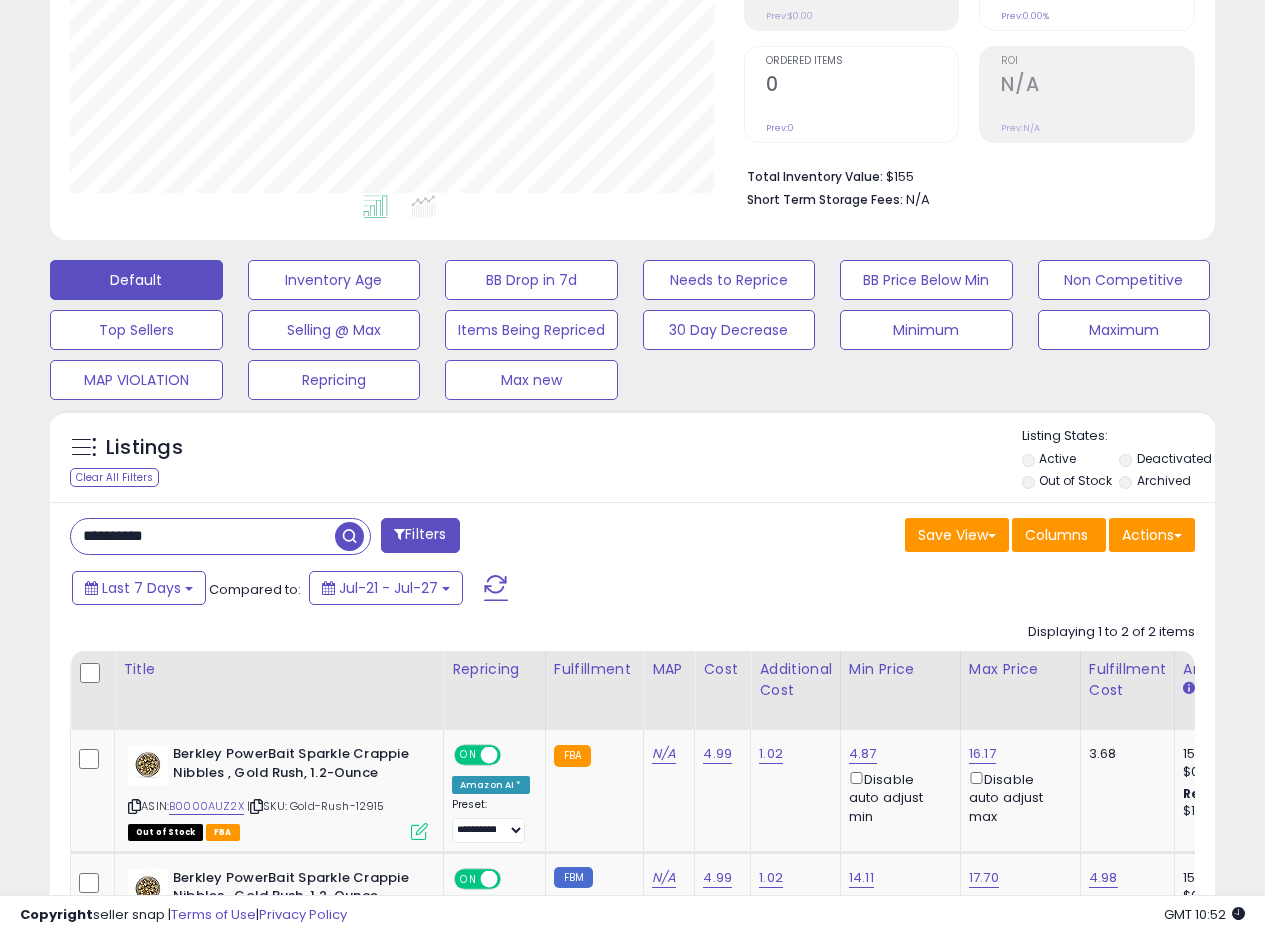 scroll, scrollTop: 347, scrollLeft: 0, axis: vertical 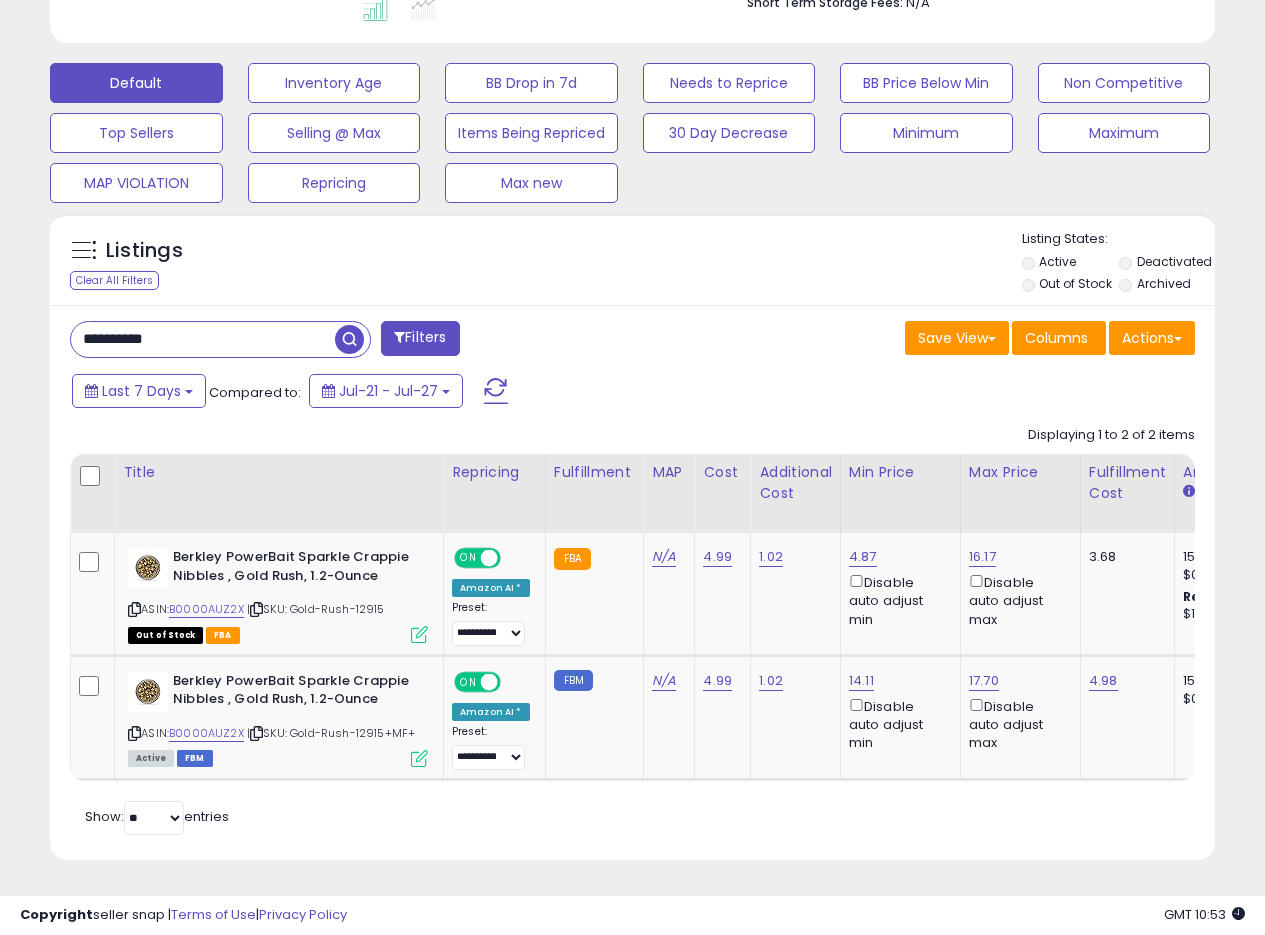 drag, startPoint x: 243, startPoint y: 325, endPoint x: 0, endPoint y: 305, distance: 243.82166 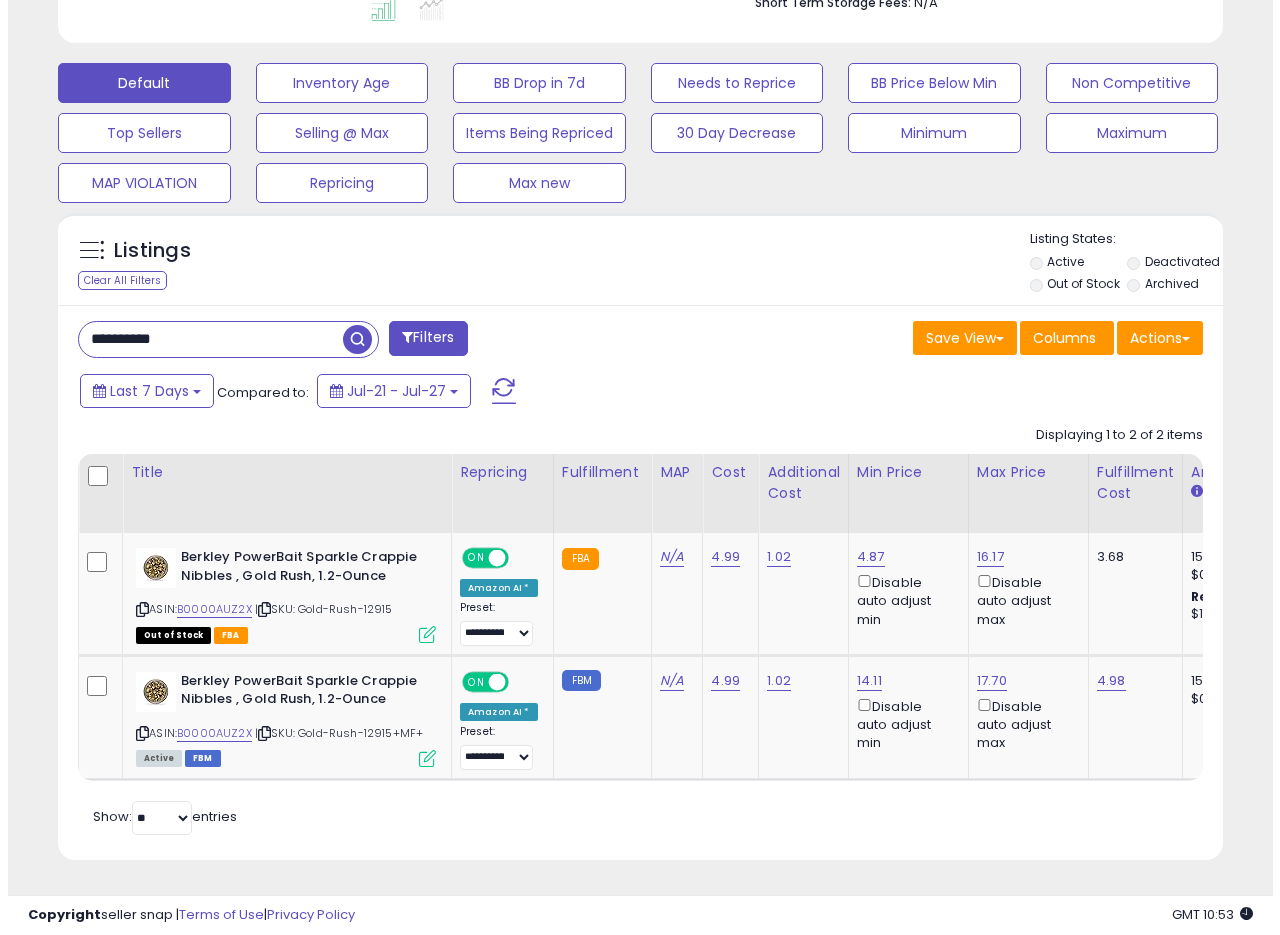 scroll, scrollTop: 335, scrollLeft: 0, axis: vertical 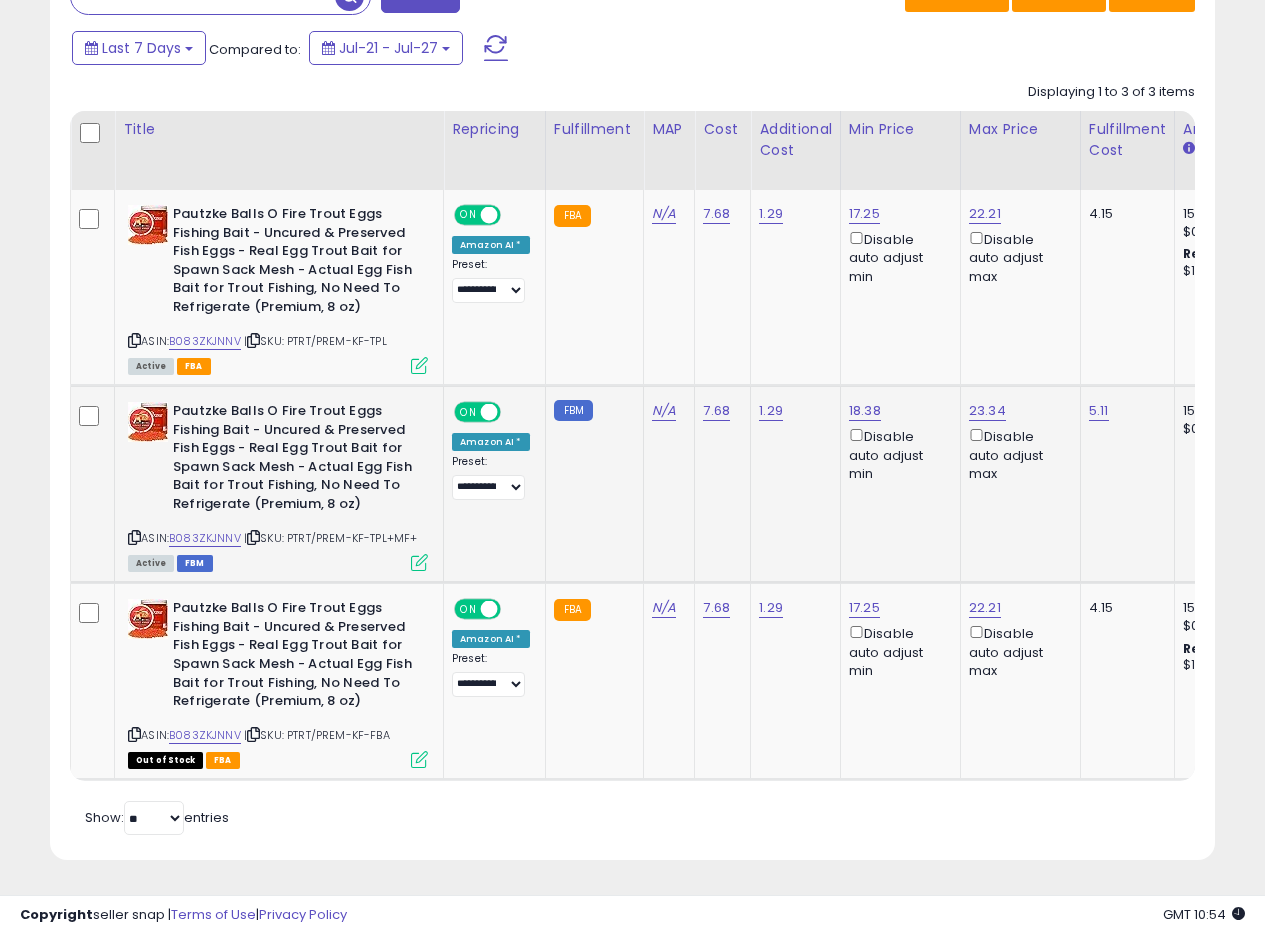 click at bounding box center (419, 562) 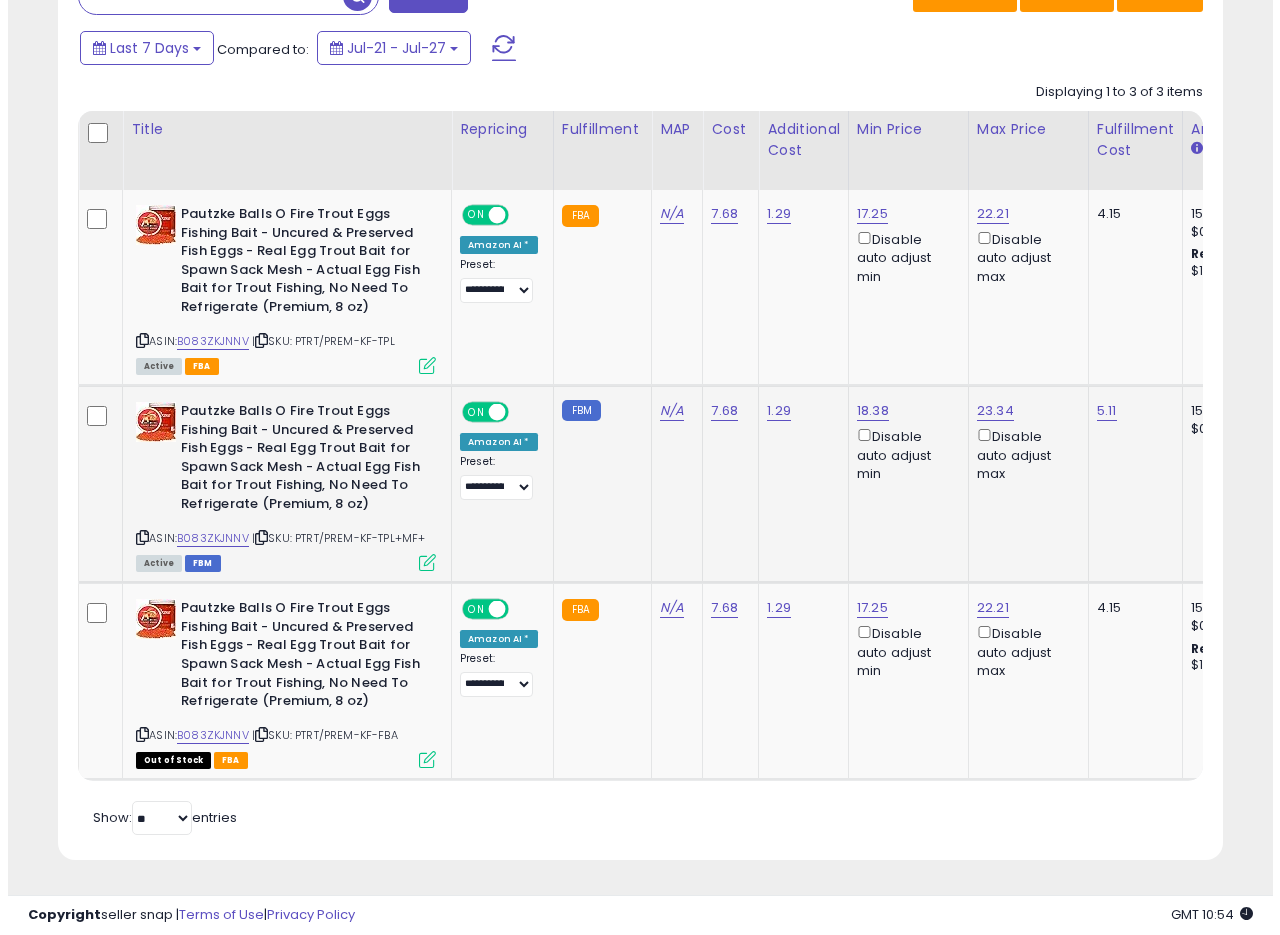 scroll, scrollTop: 999590, scrollLeft: 999317, axis: both 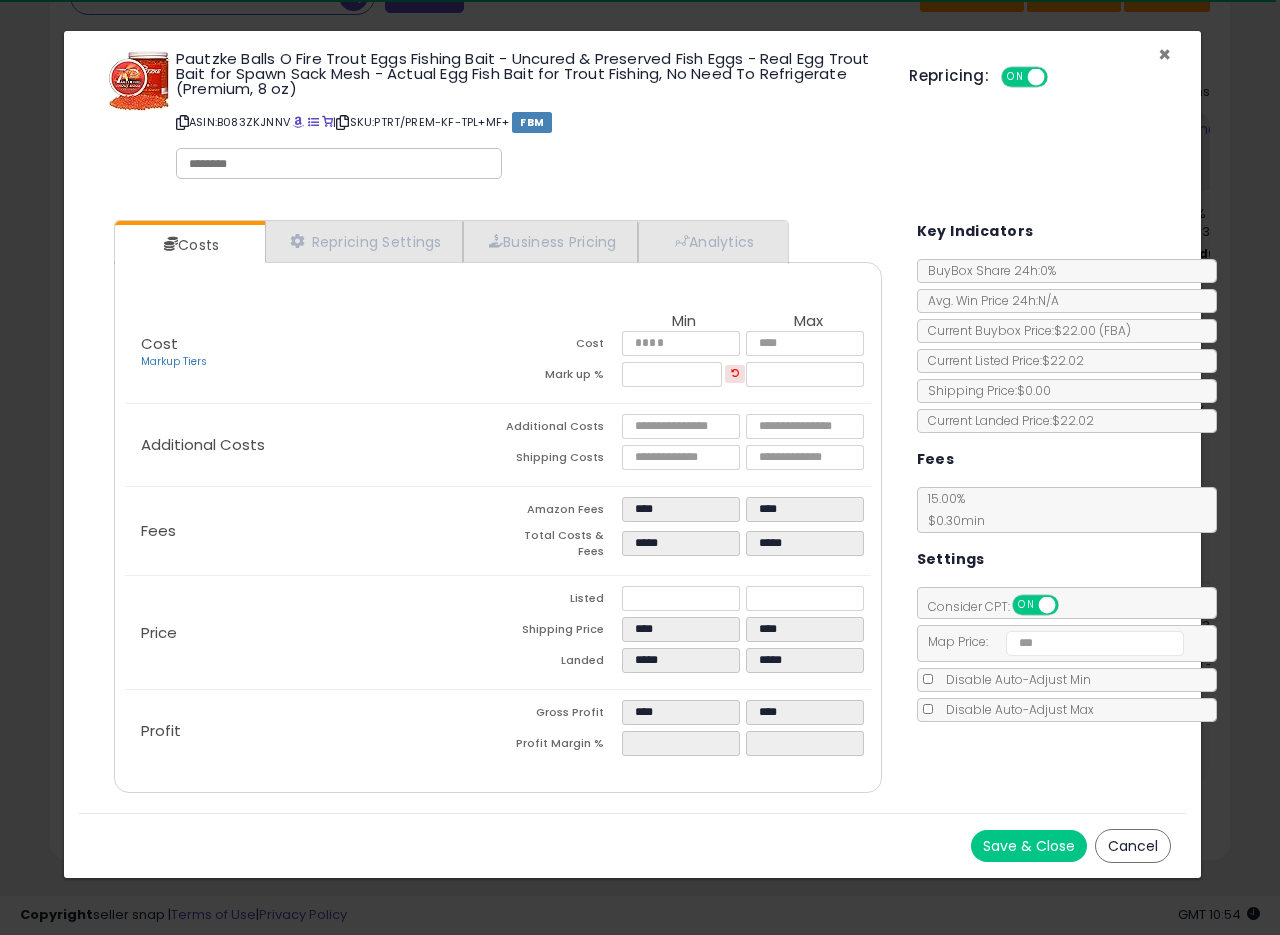 click on "×" at bounding box center (1164, 54) 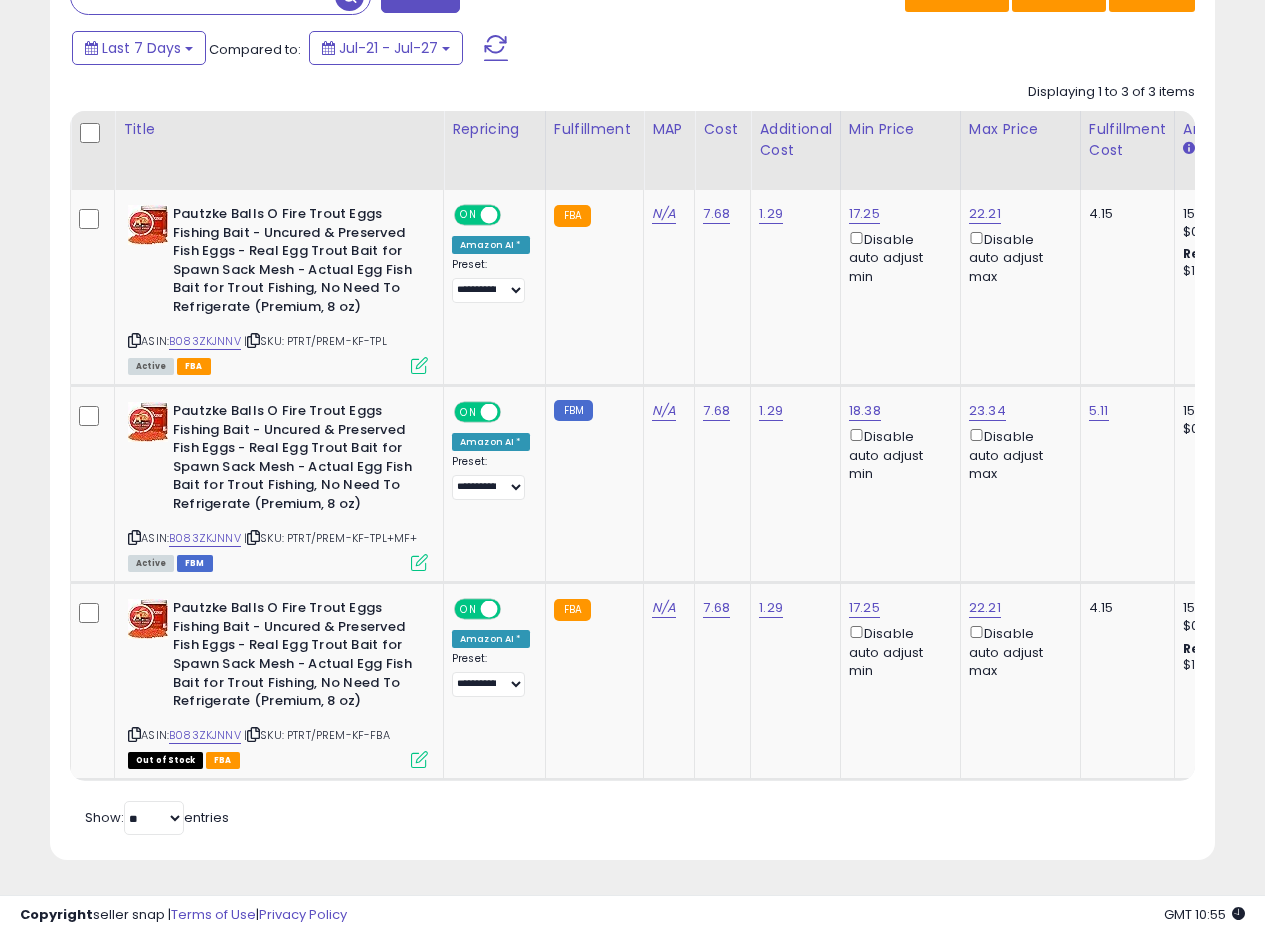 scroll, scrollTop: 410, scrollLeft: 674, axis: both 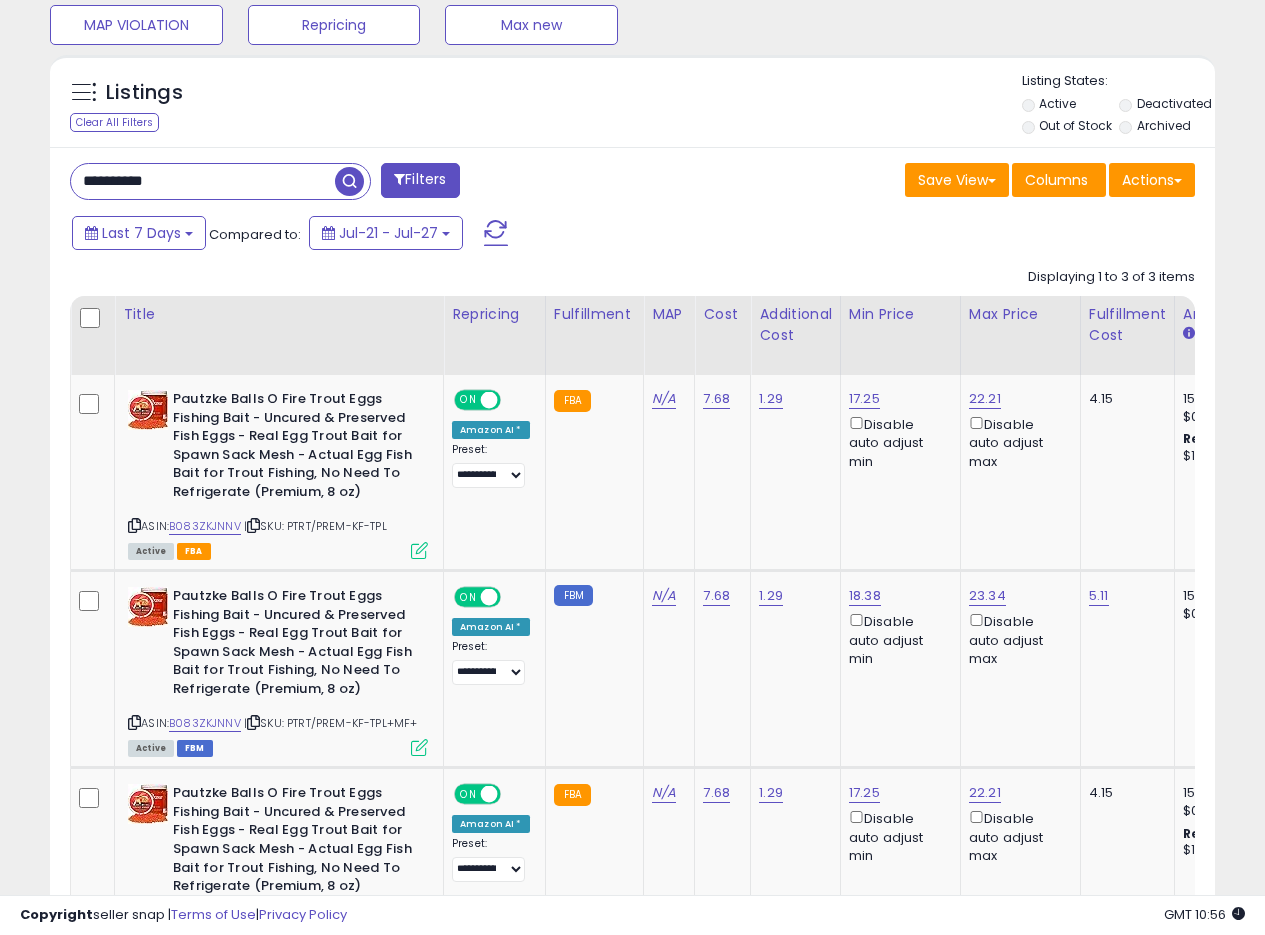 drag, startPoint x: 265, startPoint y: 190, endPoint x: 25, endPoint y: 169, distance: 240.91699 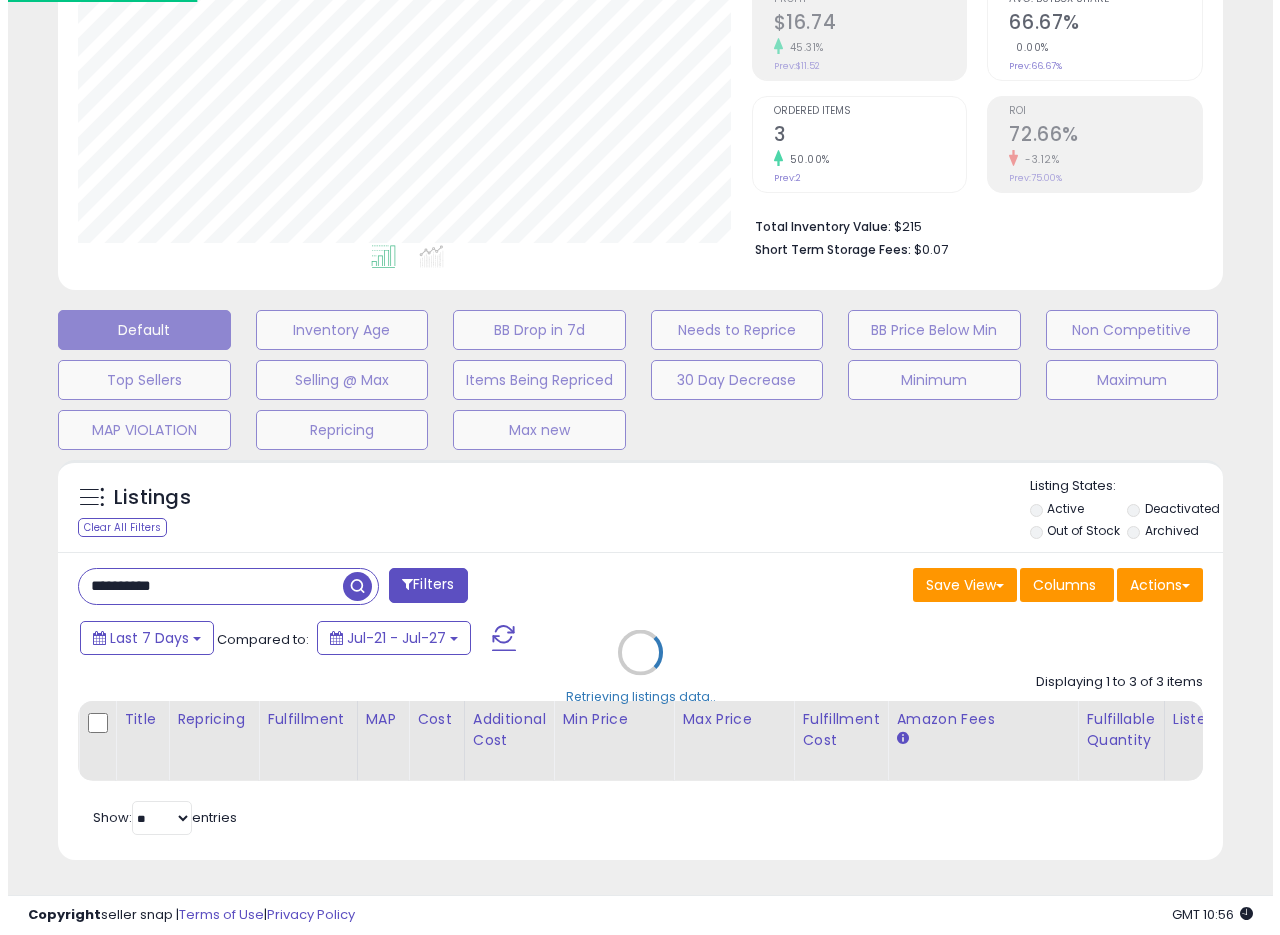 scroll, scrollTop: 335, scrollLeft: 0, axis: vertical 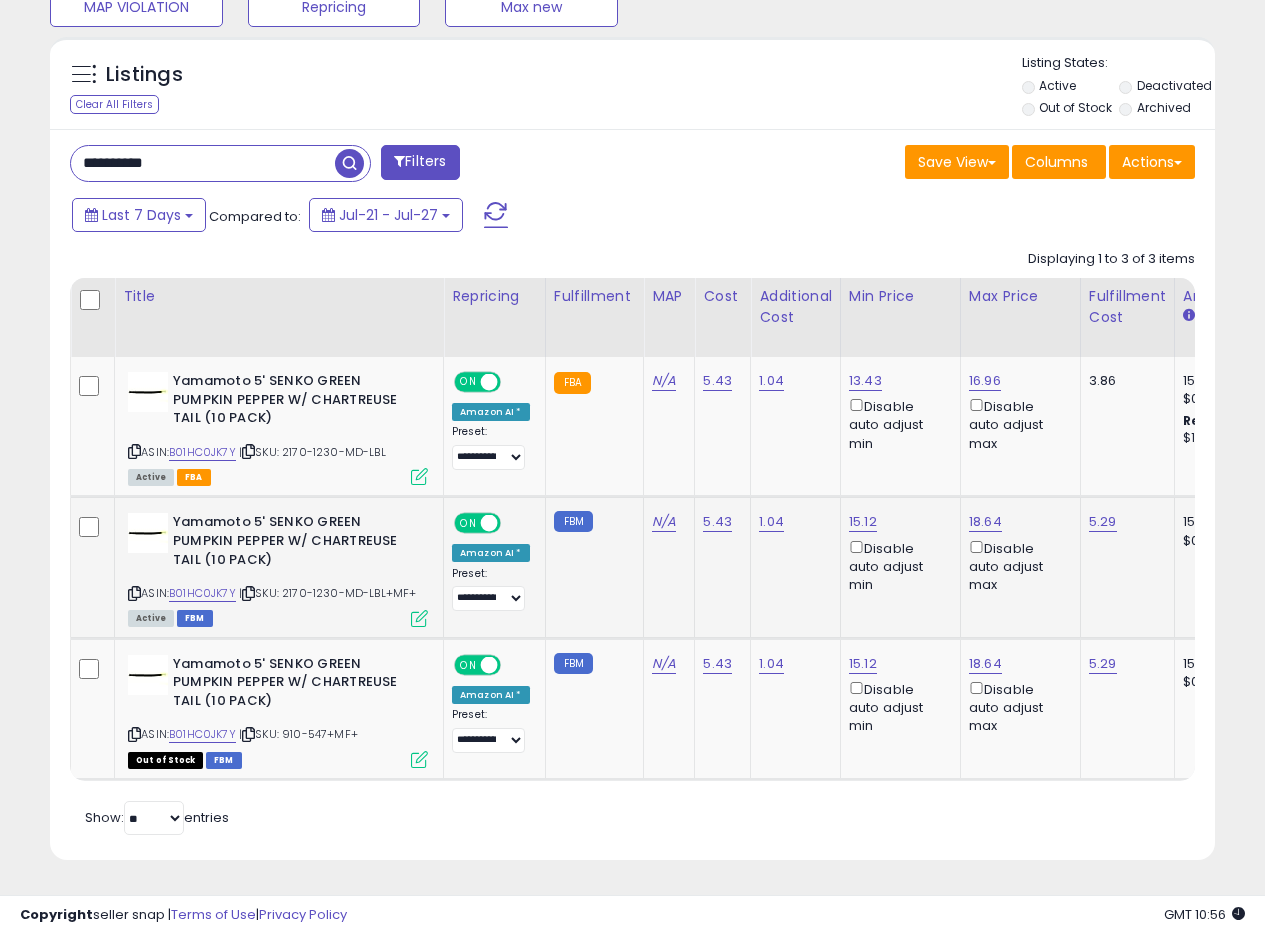 click at bounding box center [419, 618] 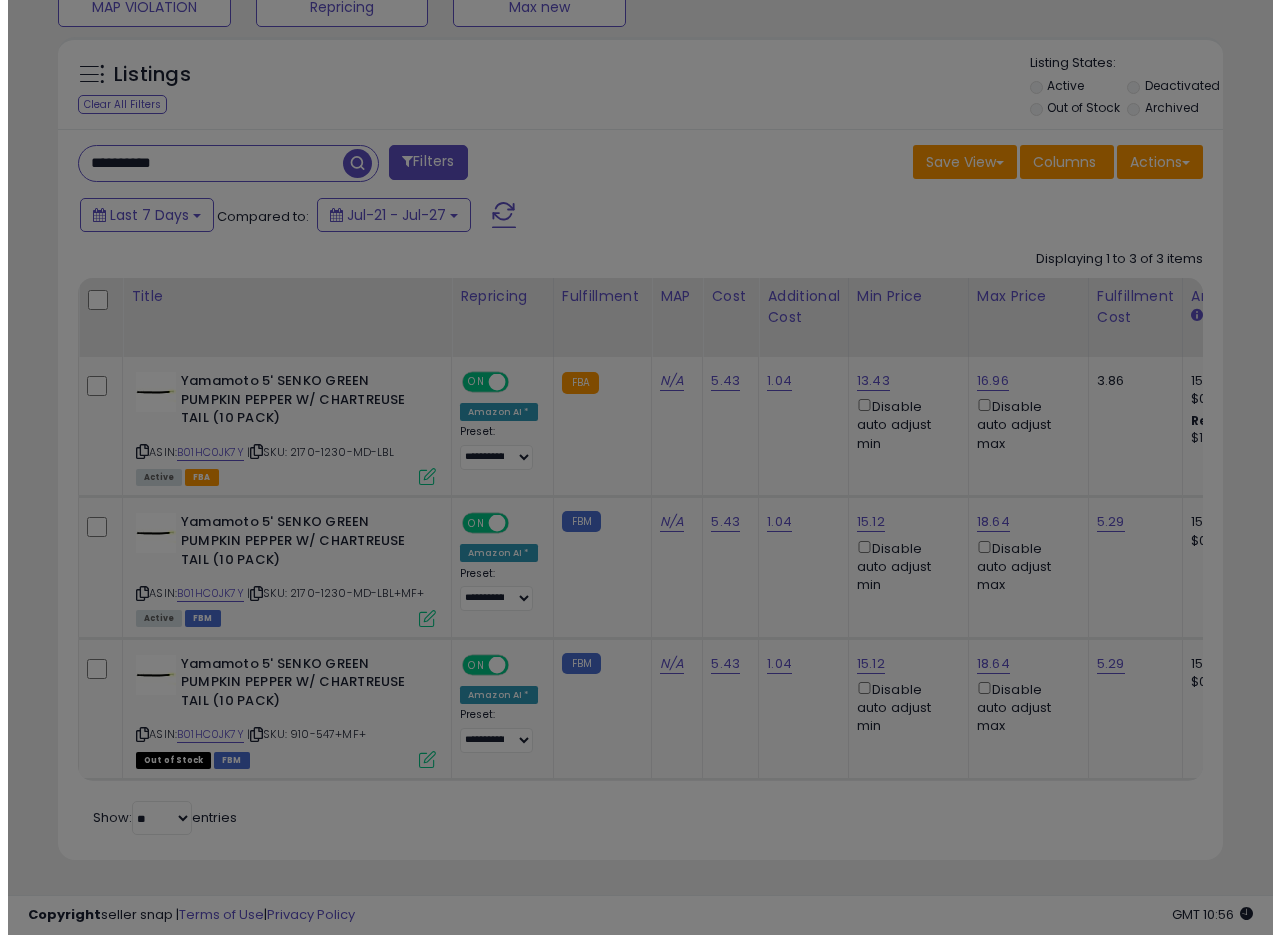 scroll, scrollTop: 999590, scrollLeft: 999317, axis: both 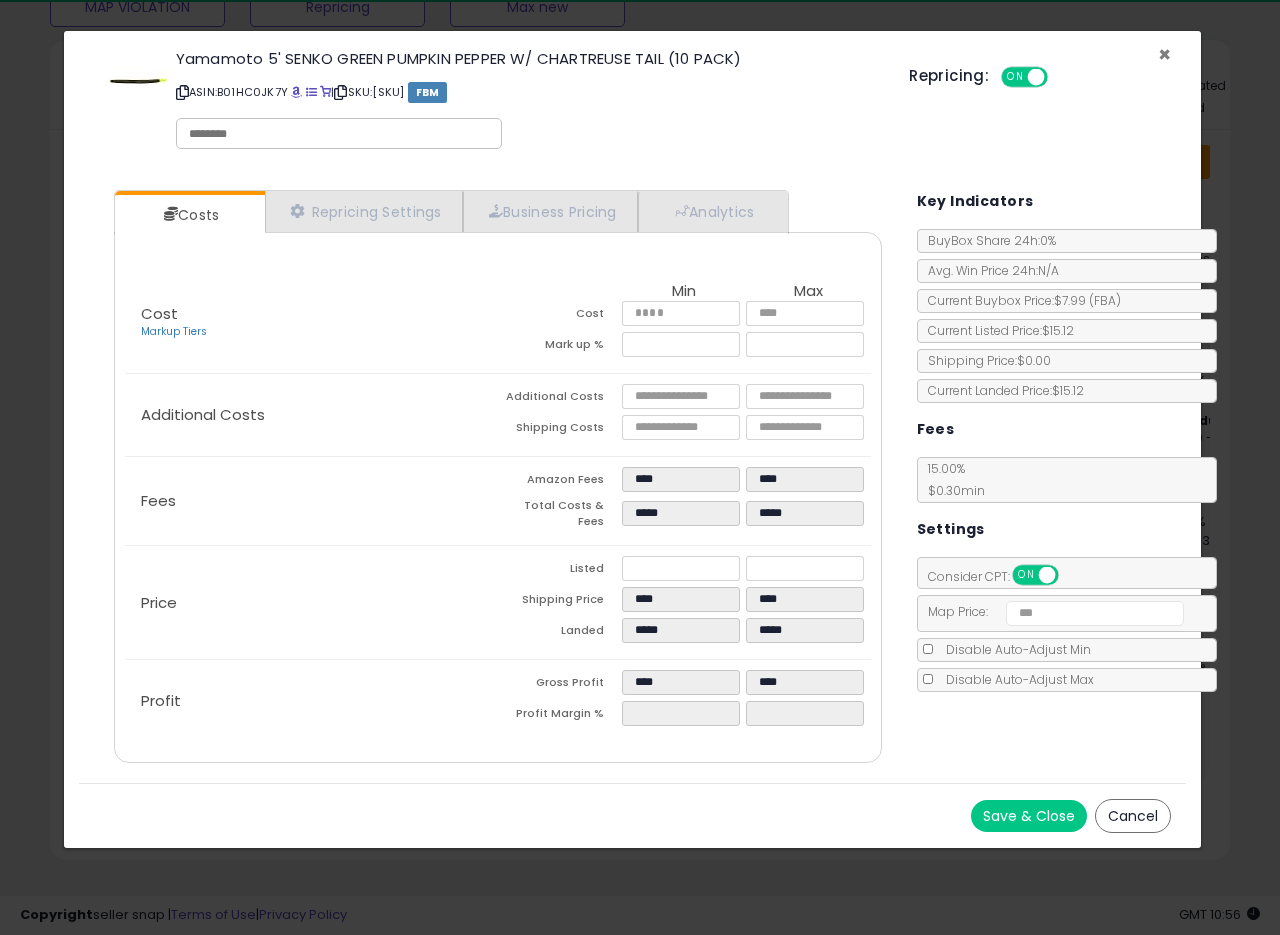 click on "×" at bounding box center [1164, 54] 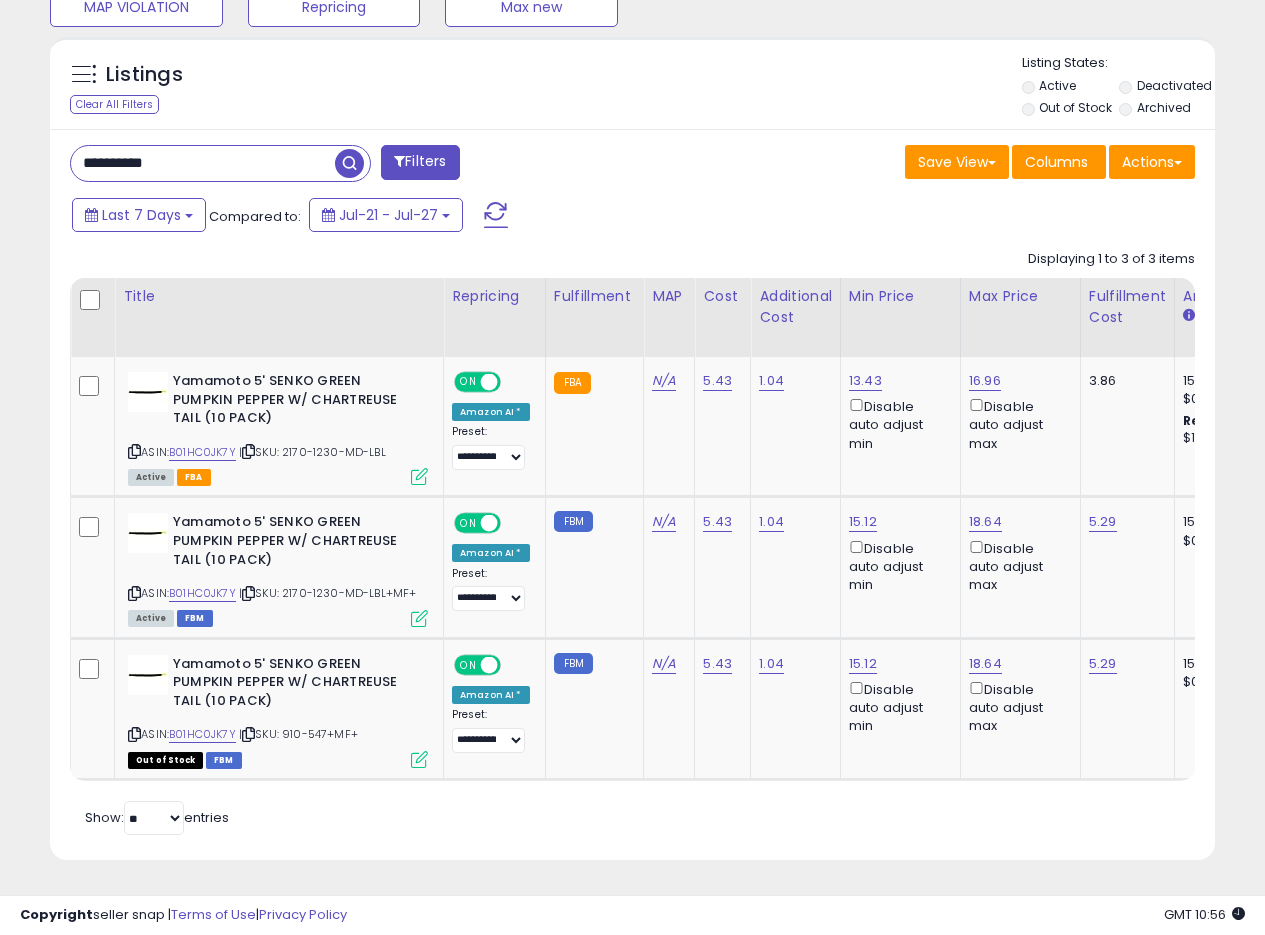 scroll, scrollTop: 410, scrollLeft: 674, axis: both 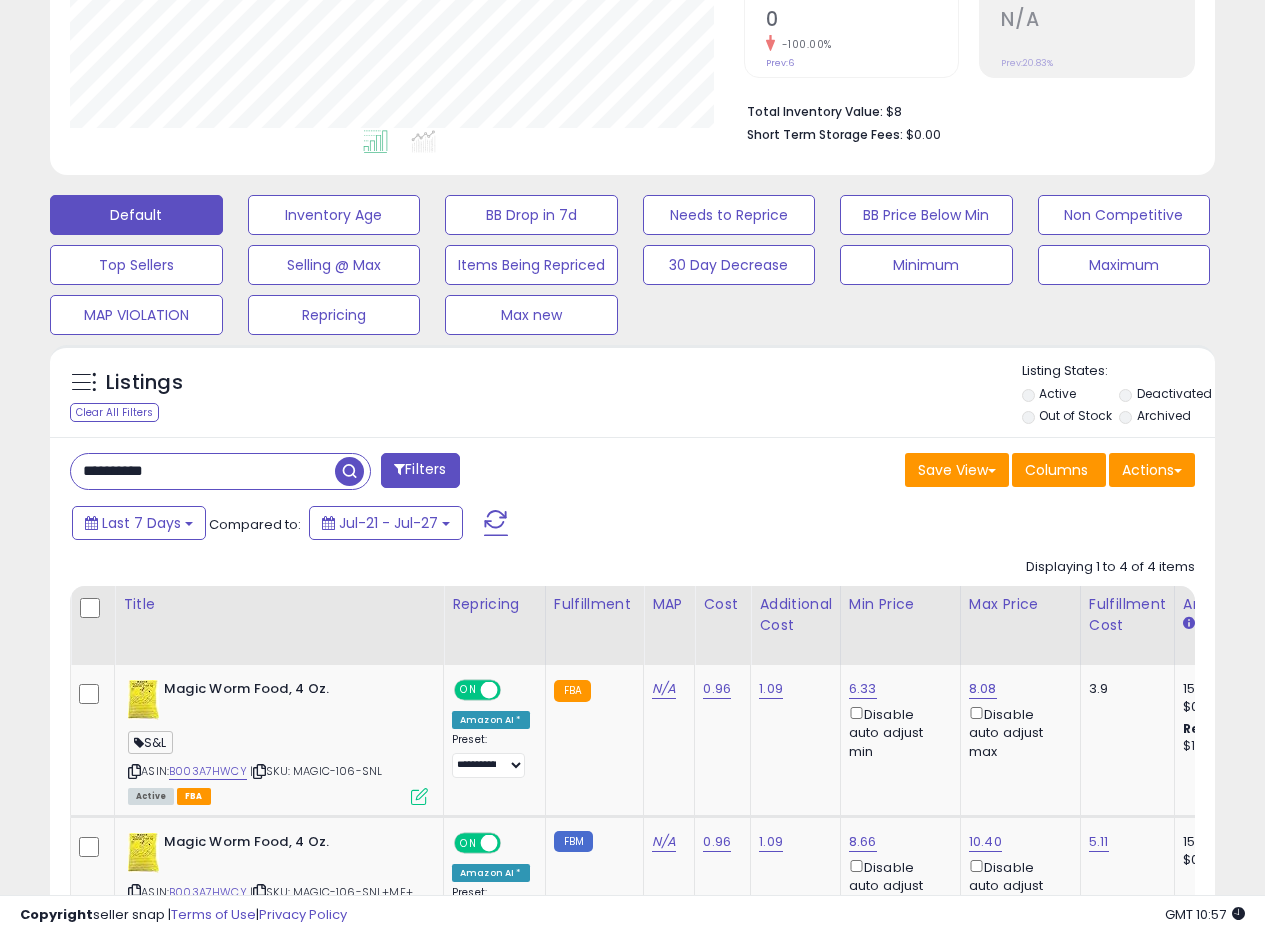 drag, startPoint x: 217, startPoint y: 478, endPoint x: 17, endPoint y: 470, distance: 200.15994 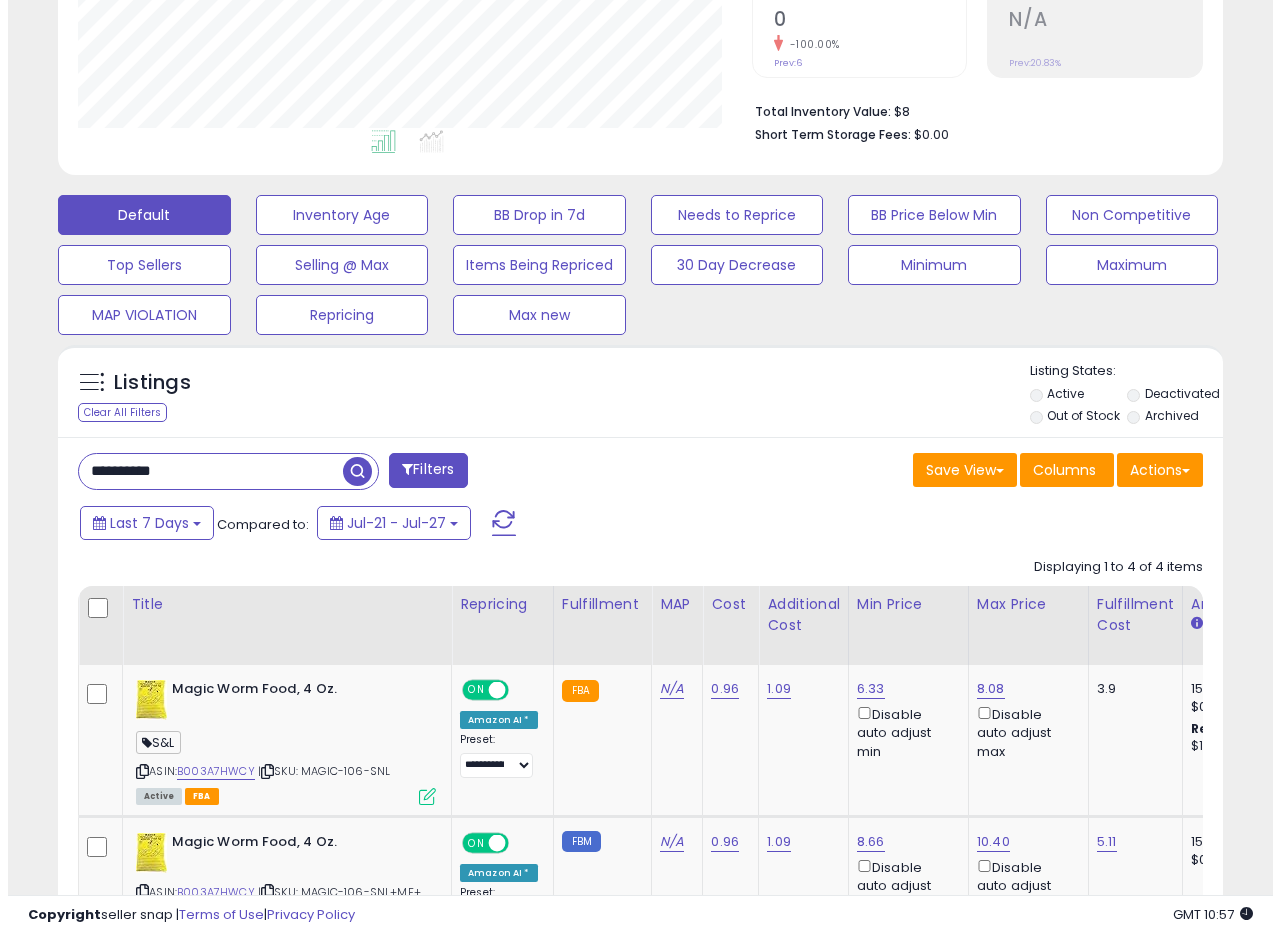 scroll, scrollTop: 335, scrollLeft: 0, axis: vertical 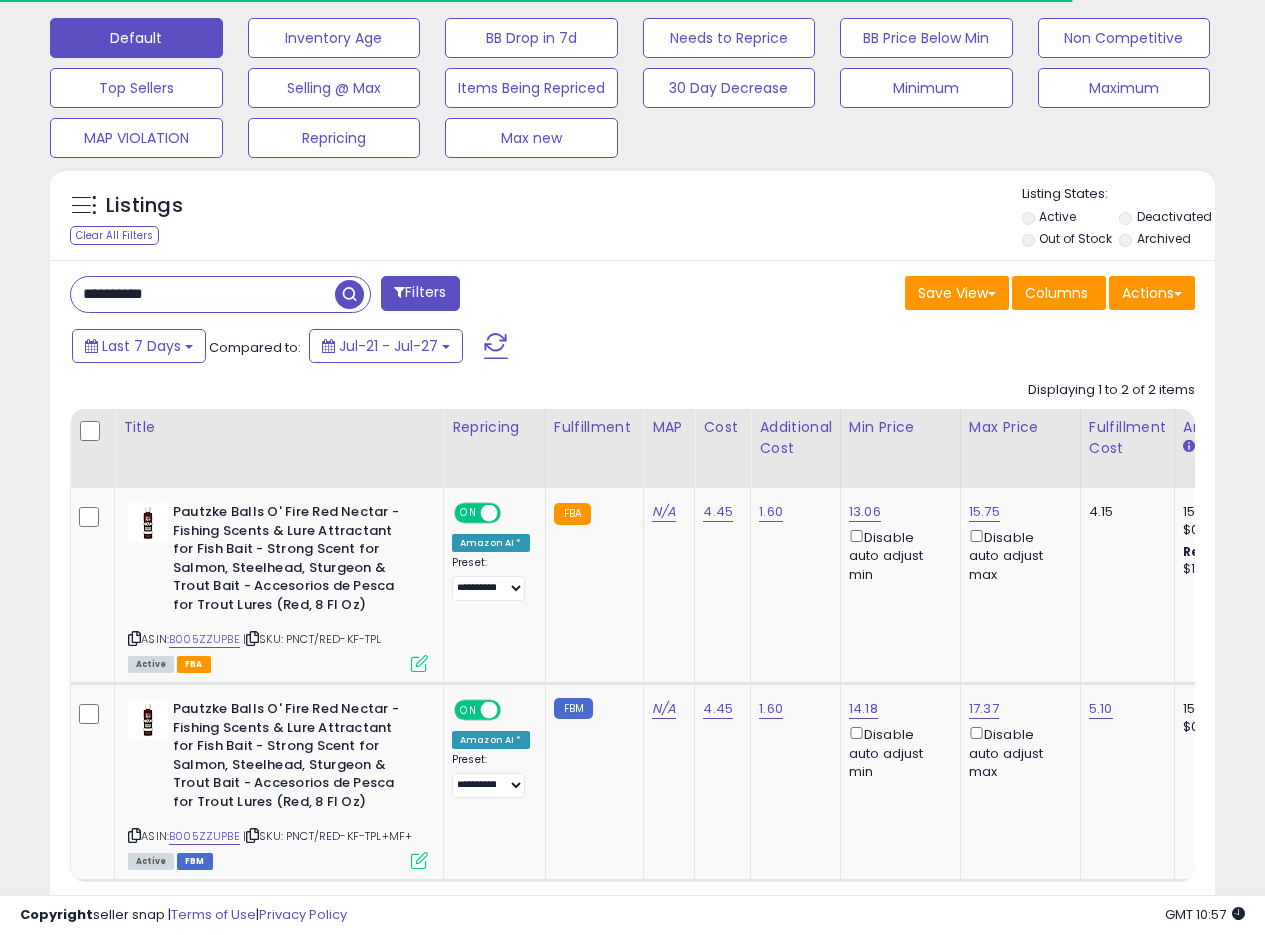 click on "Save View
Save As New View
Update Current View
Columns
Actions
Import  Export Visible Columns" at bounding box center [922, 295] 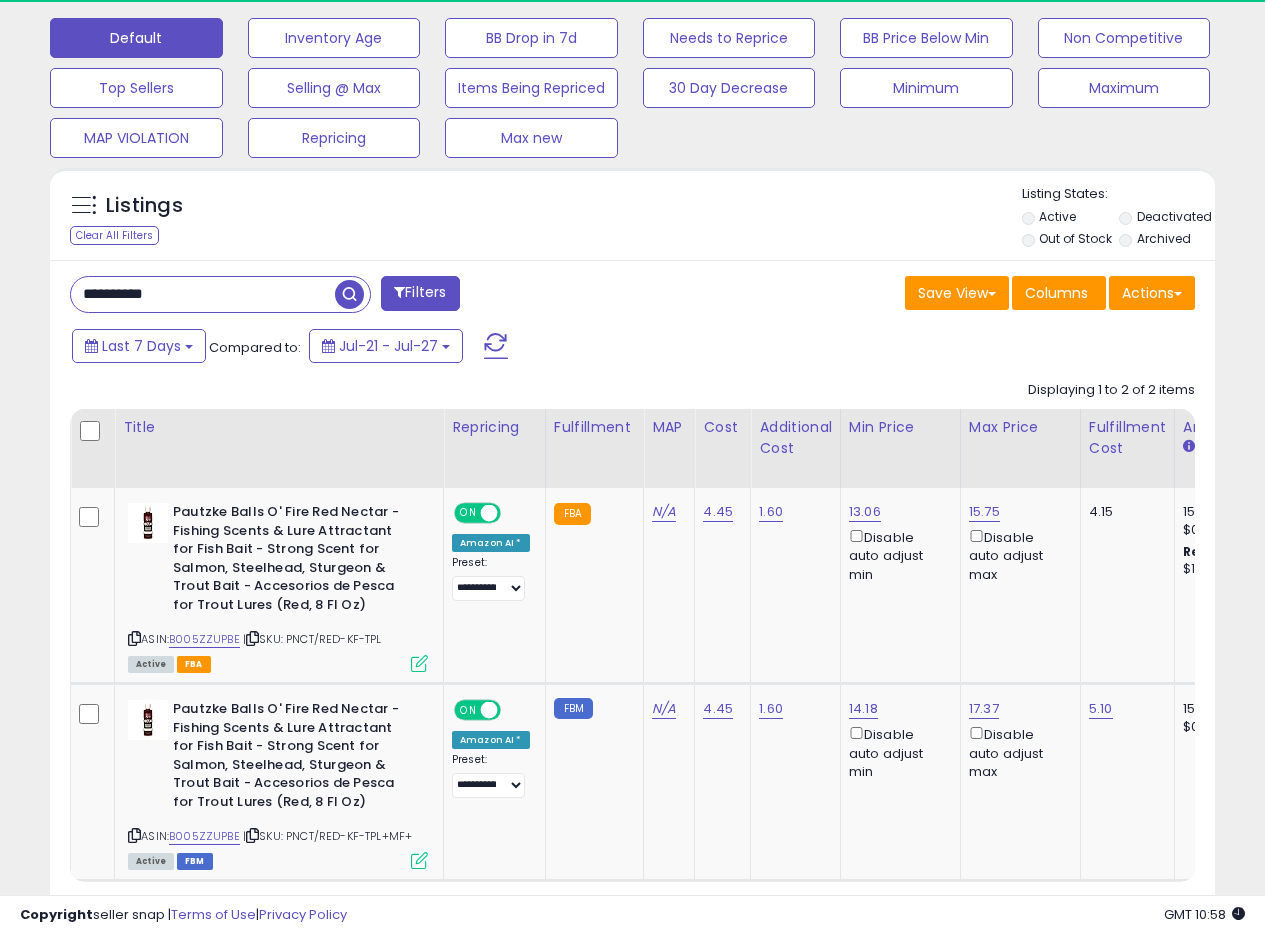 scroll, scrollTop: 999590, scrollLeft: 999326, axis: both 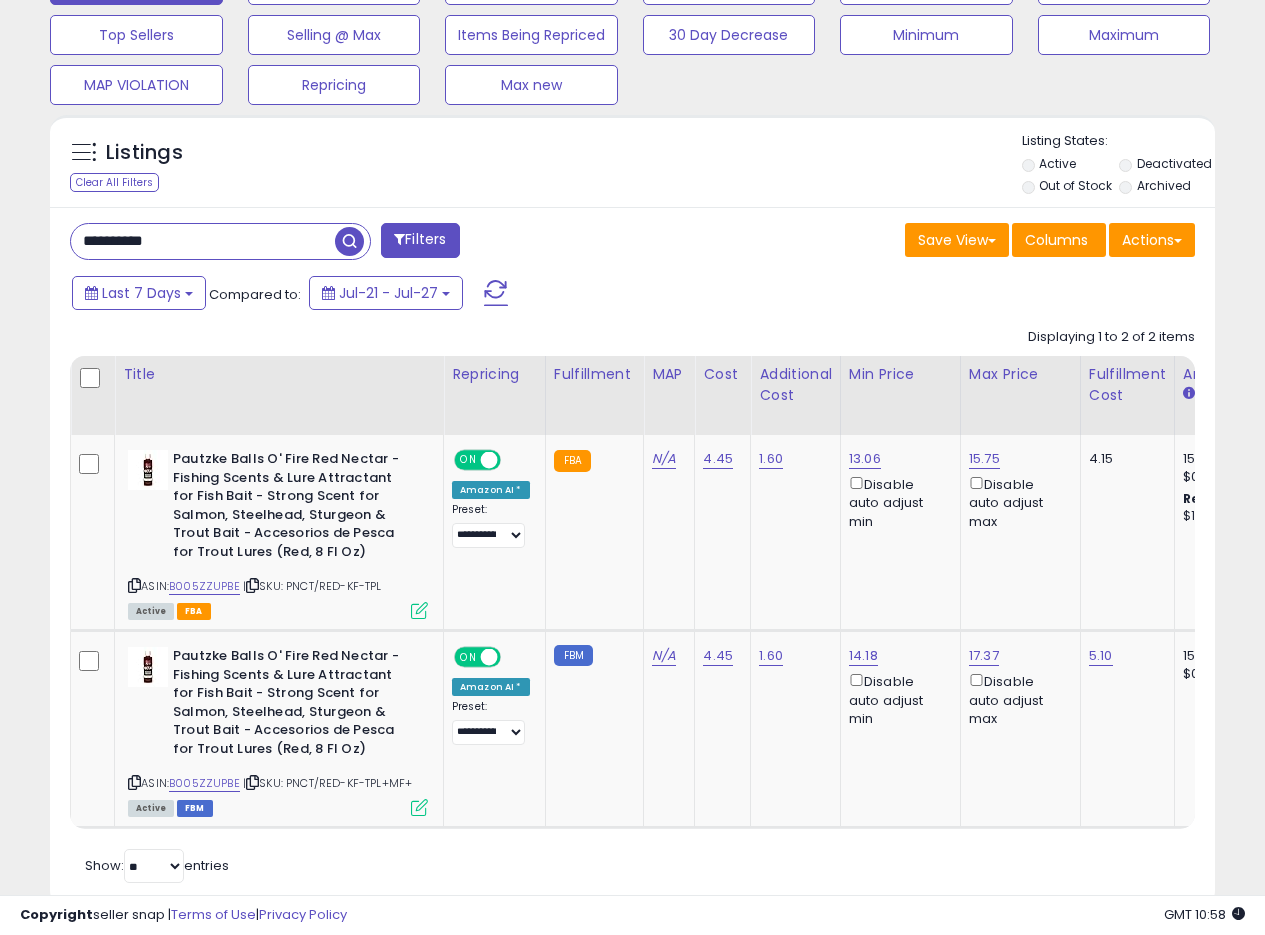 click on "Last 7 Days
Compared to:
Jul-21 - Jul-27" at bounding box center [489, 295] 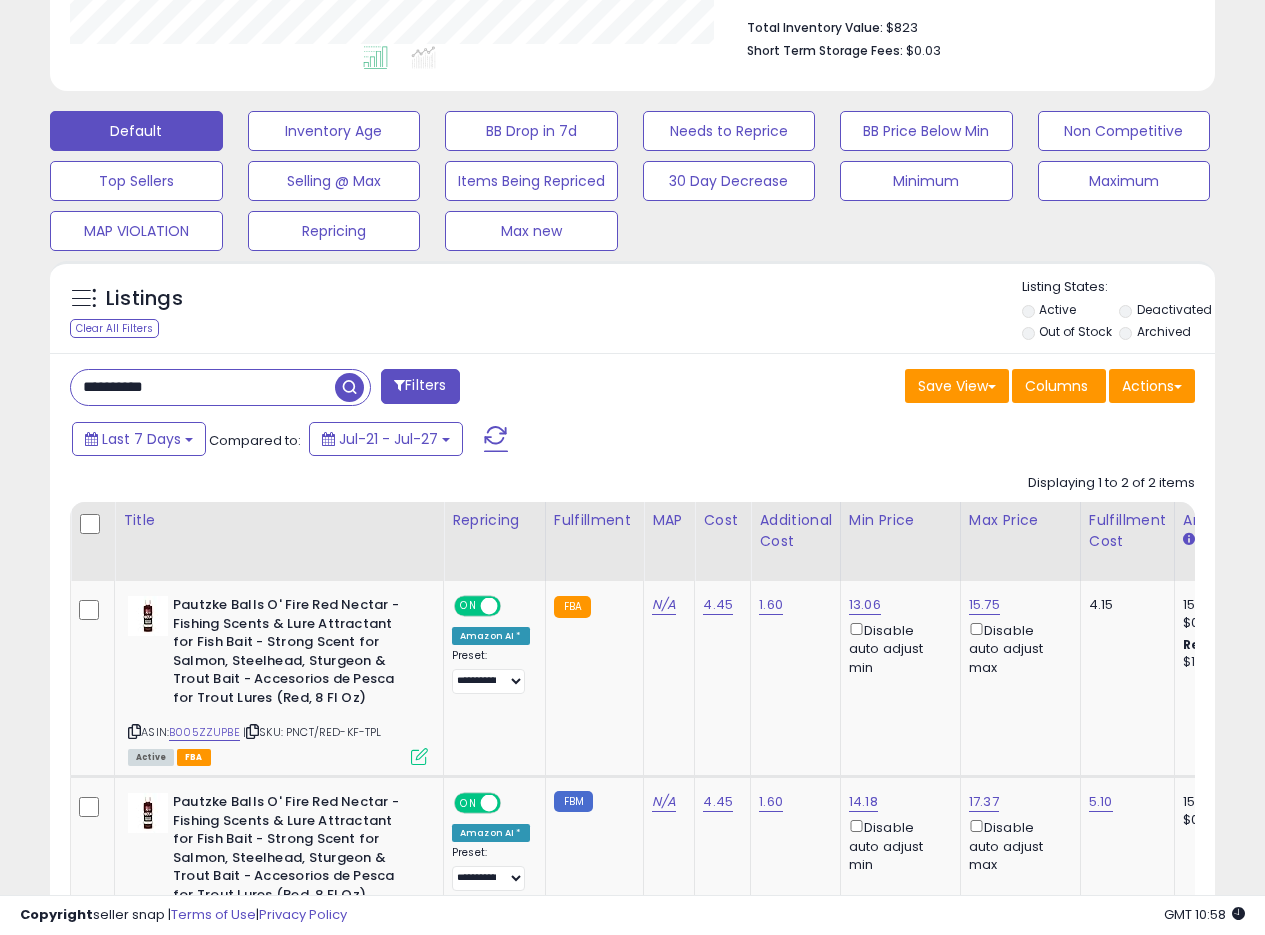 scroll, scrollTop: 628, scrollLeft: 0, axis: vertical 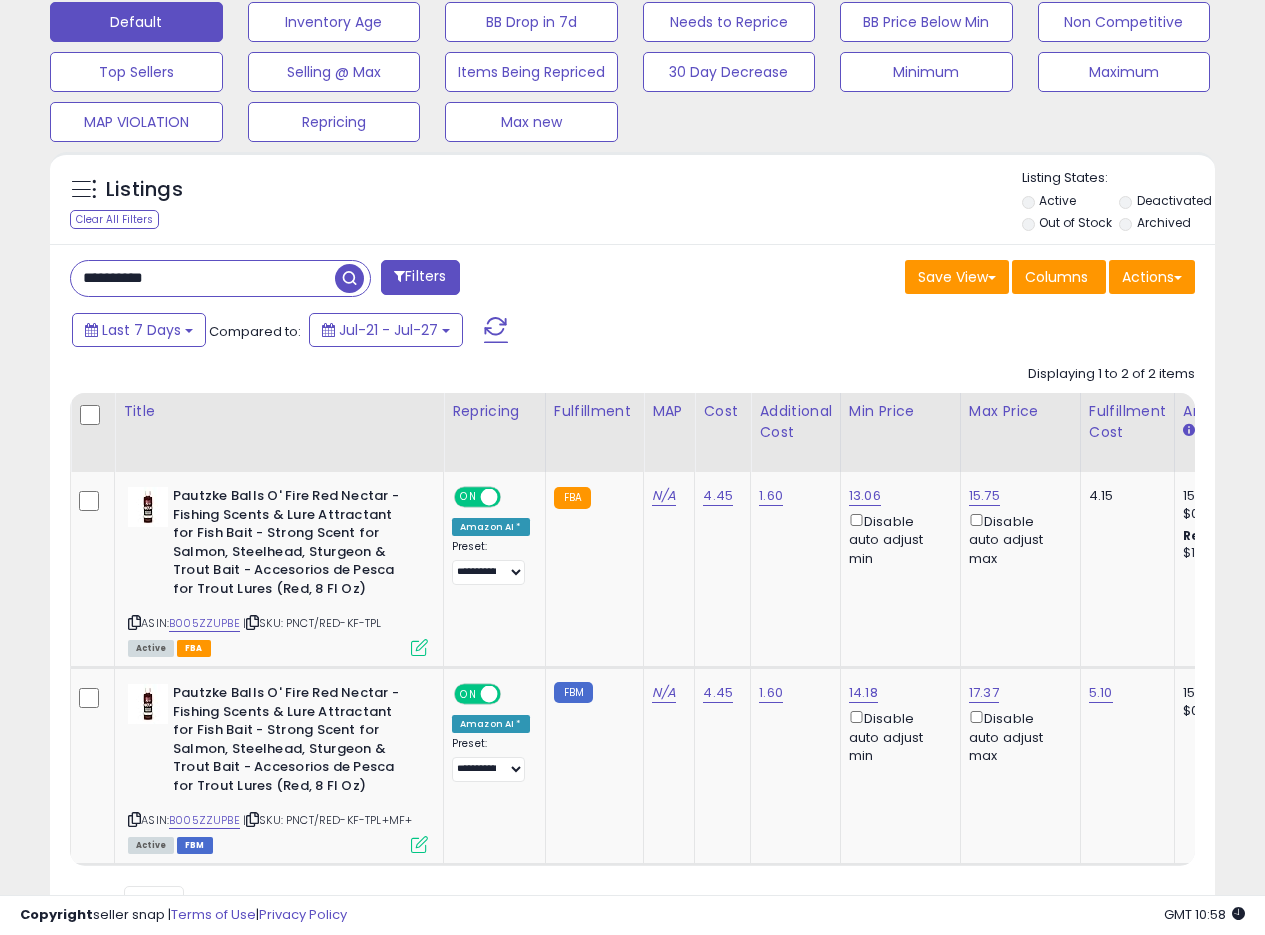 drag, startPoint x: 767, startPoint y: 279, endPoint x: 793, endPoint y: 263, distance: 30.528675 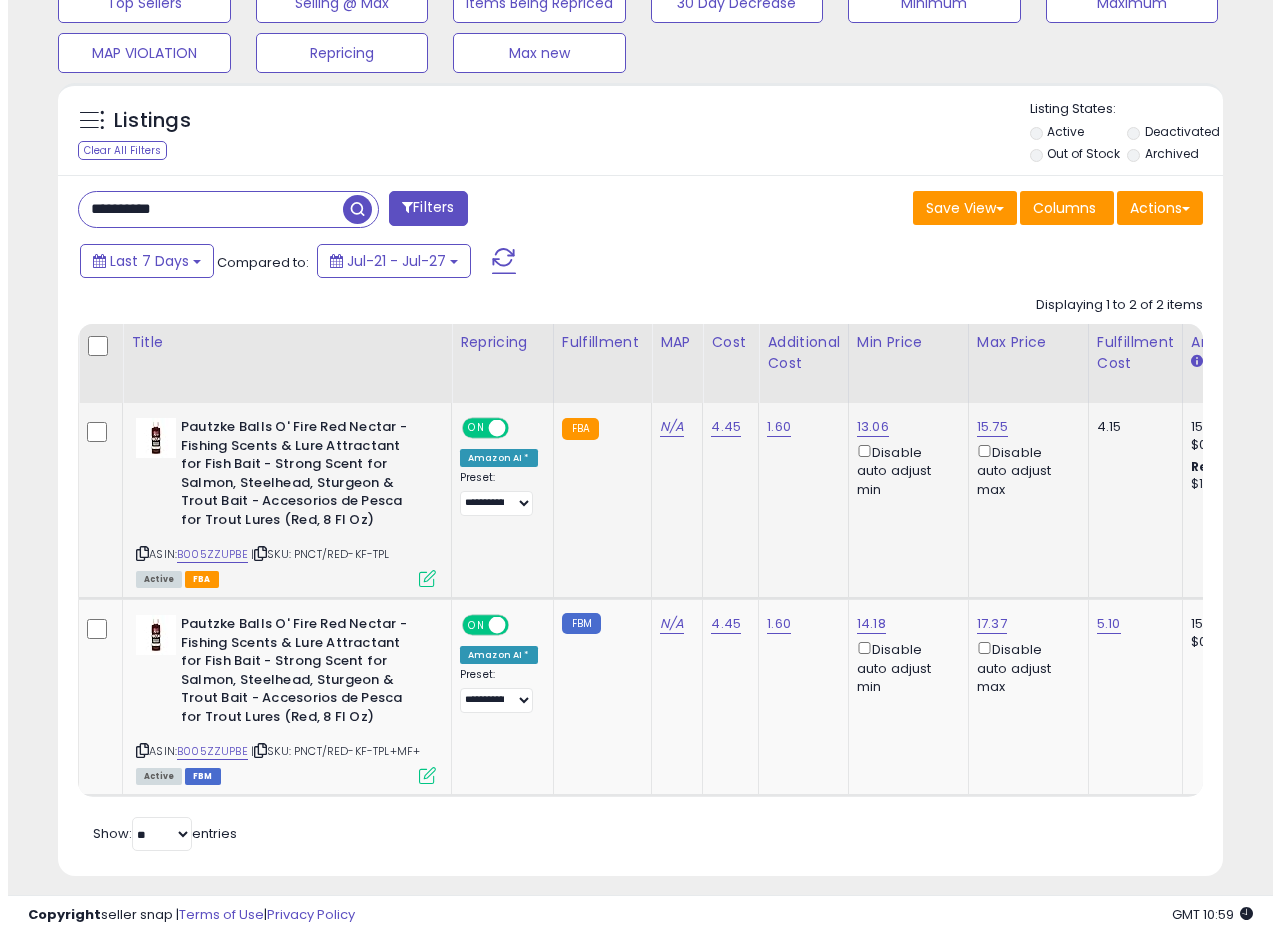 scroll, scrollTop: 728, scrollLeft: 0, axis: vertical 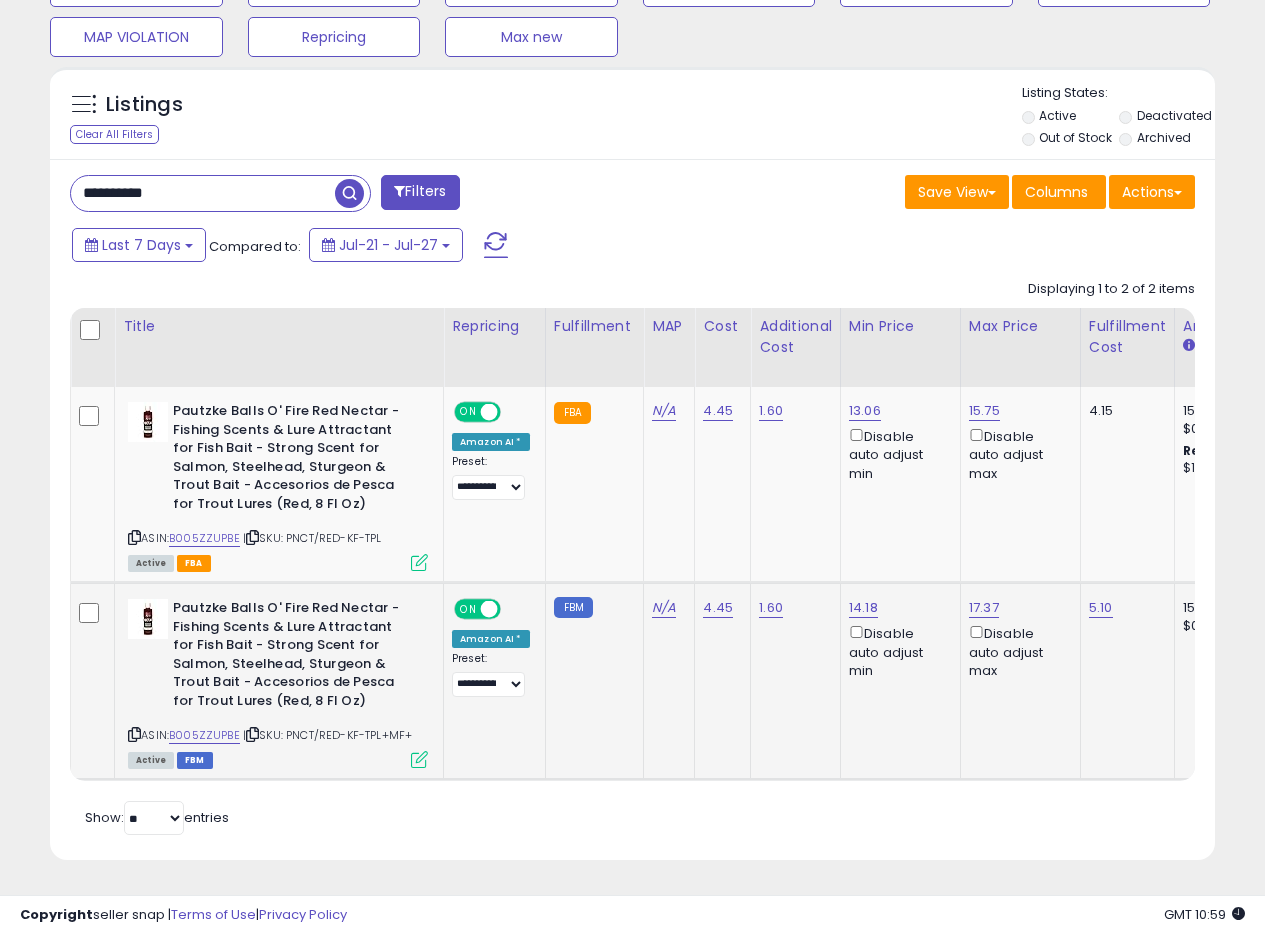 click on "ASIN:  B005ZZUPBE    |   SKU: PNCT/RED-KF-TPL+MF+ Active FBM" at bounding box center [278, 682] 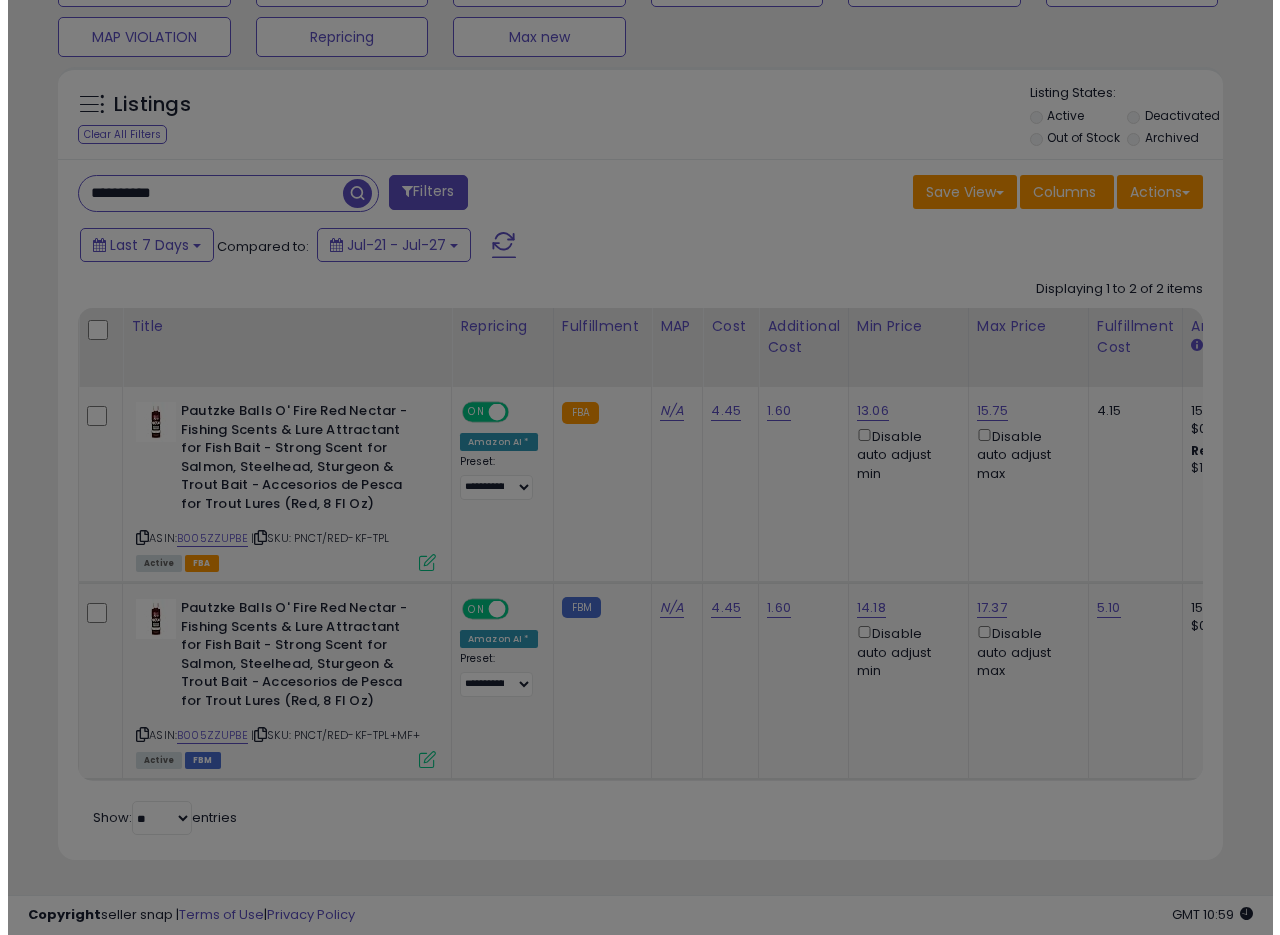 scroll, scrollTop: 999590, scrollLeft: 999317, axis: both 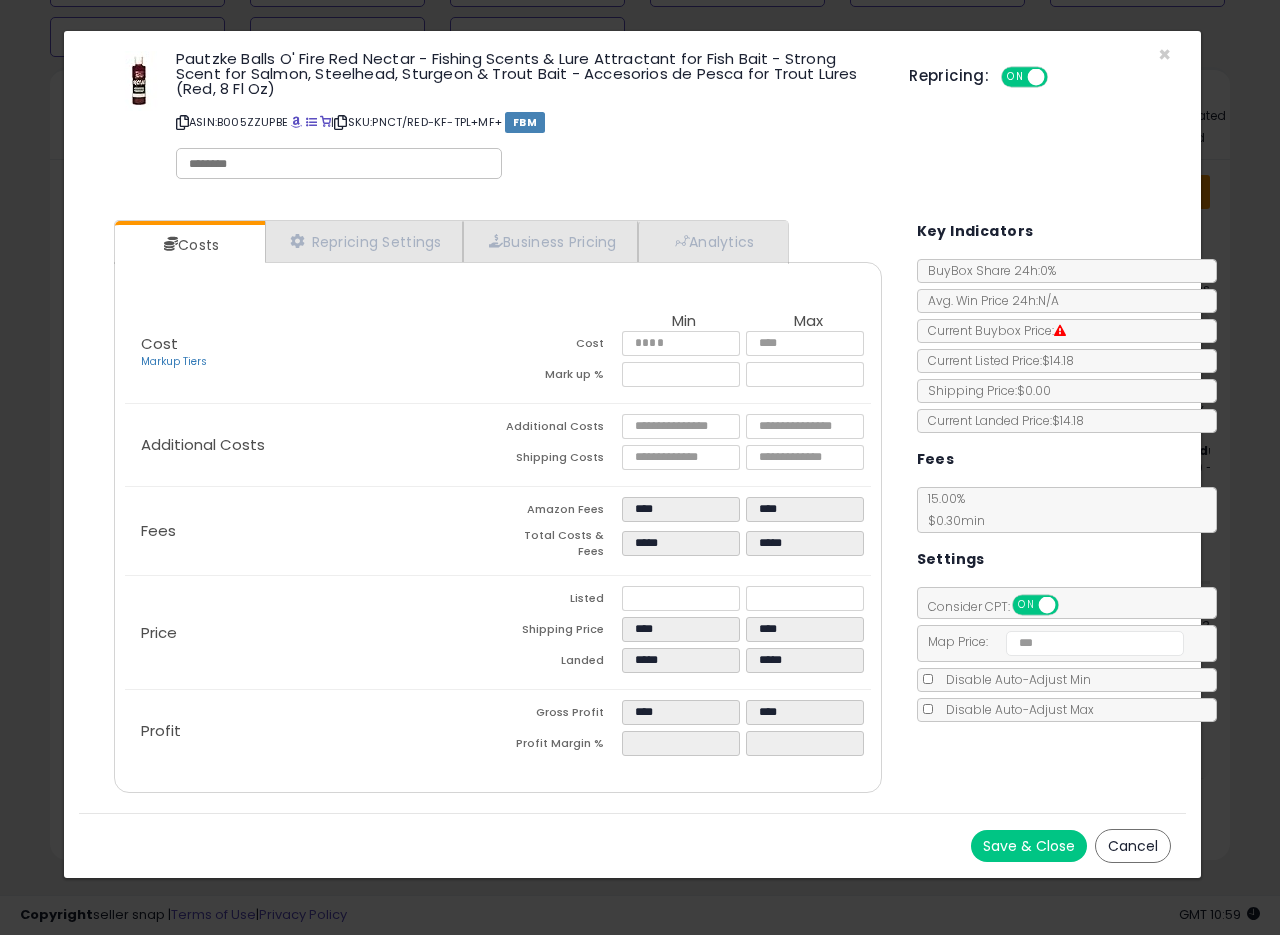 click on "Pautzke Balls O' Fire Red Nectar - Fishing Scents & Lure Attractant for Fish Bait - Strong Scent for Salmon, Steelhead, Sturgeon & Trout Bait - Accesorios de Pesca for Trout Lures (Red, 8 Fl Oz)
ASIN:  B005ZZUPBE
|
SKU:  PNCT/RED-KF-TPL+MF+
FBM
Repricing:
ON   OFF" at bounding box center [632, 118] 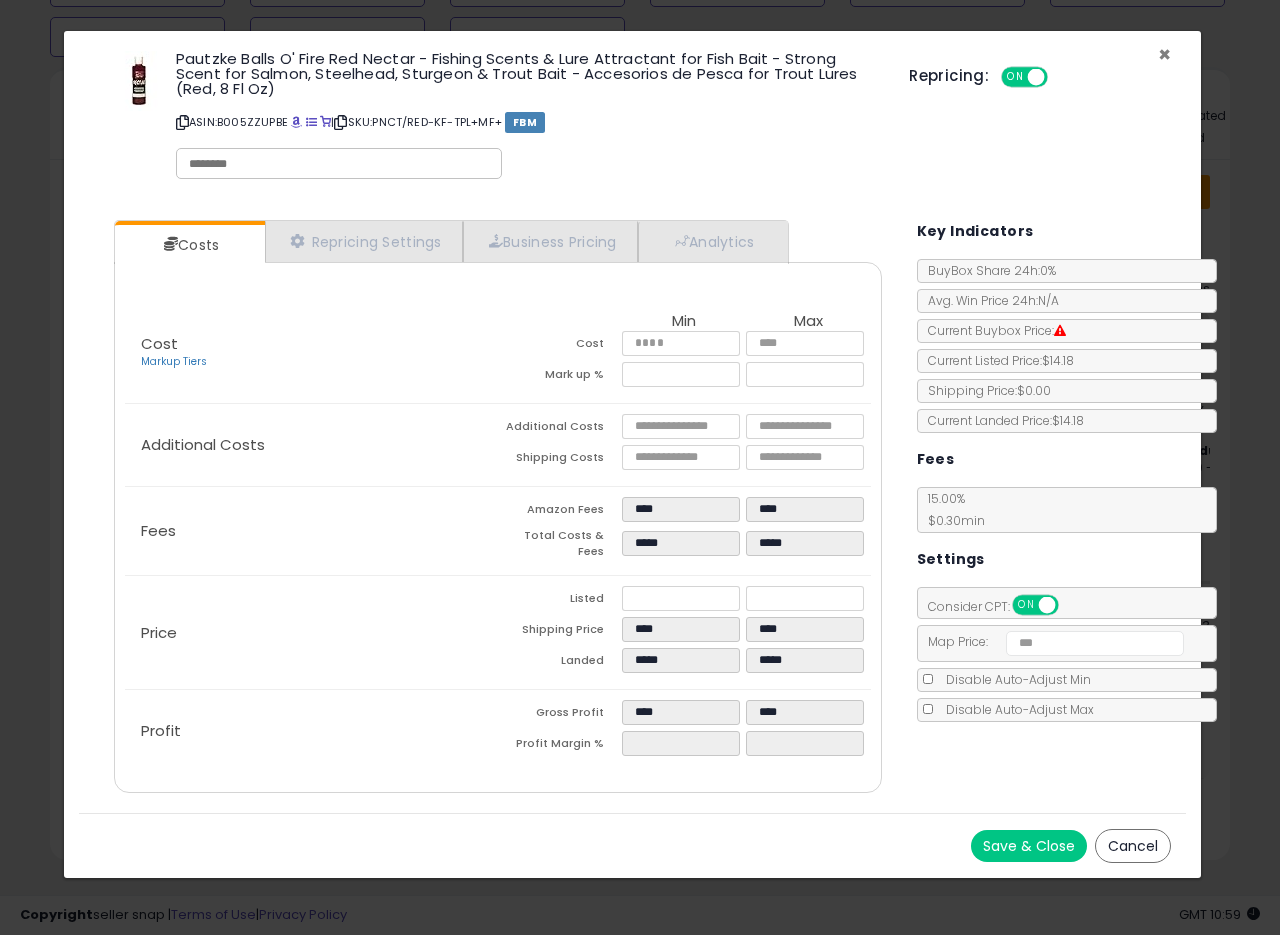 click on "×" at bounding box center [1164, 54] 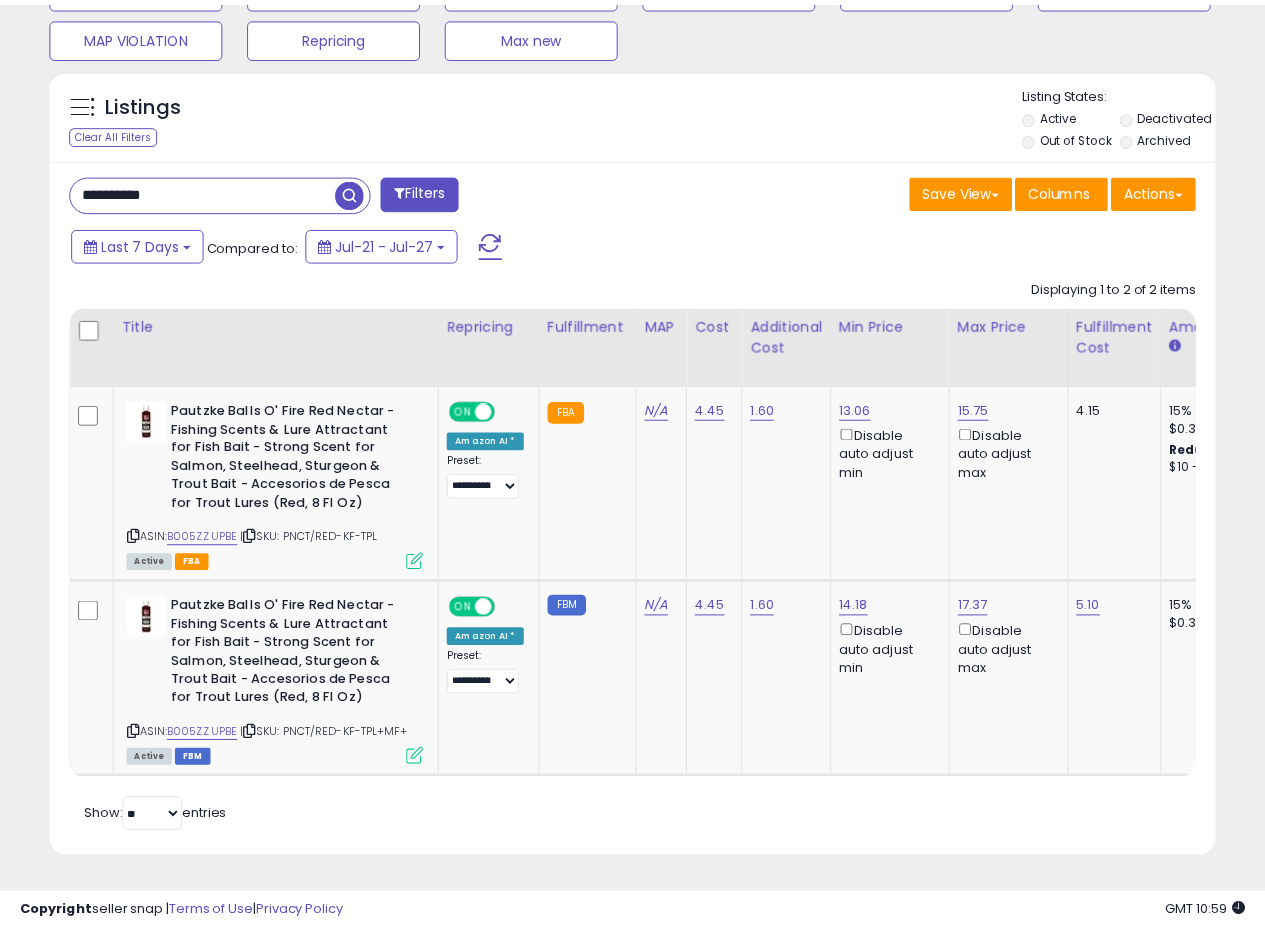 scroll, scrollTop: 410, scrollLeft: 674, axis: both 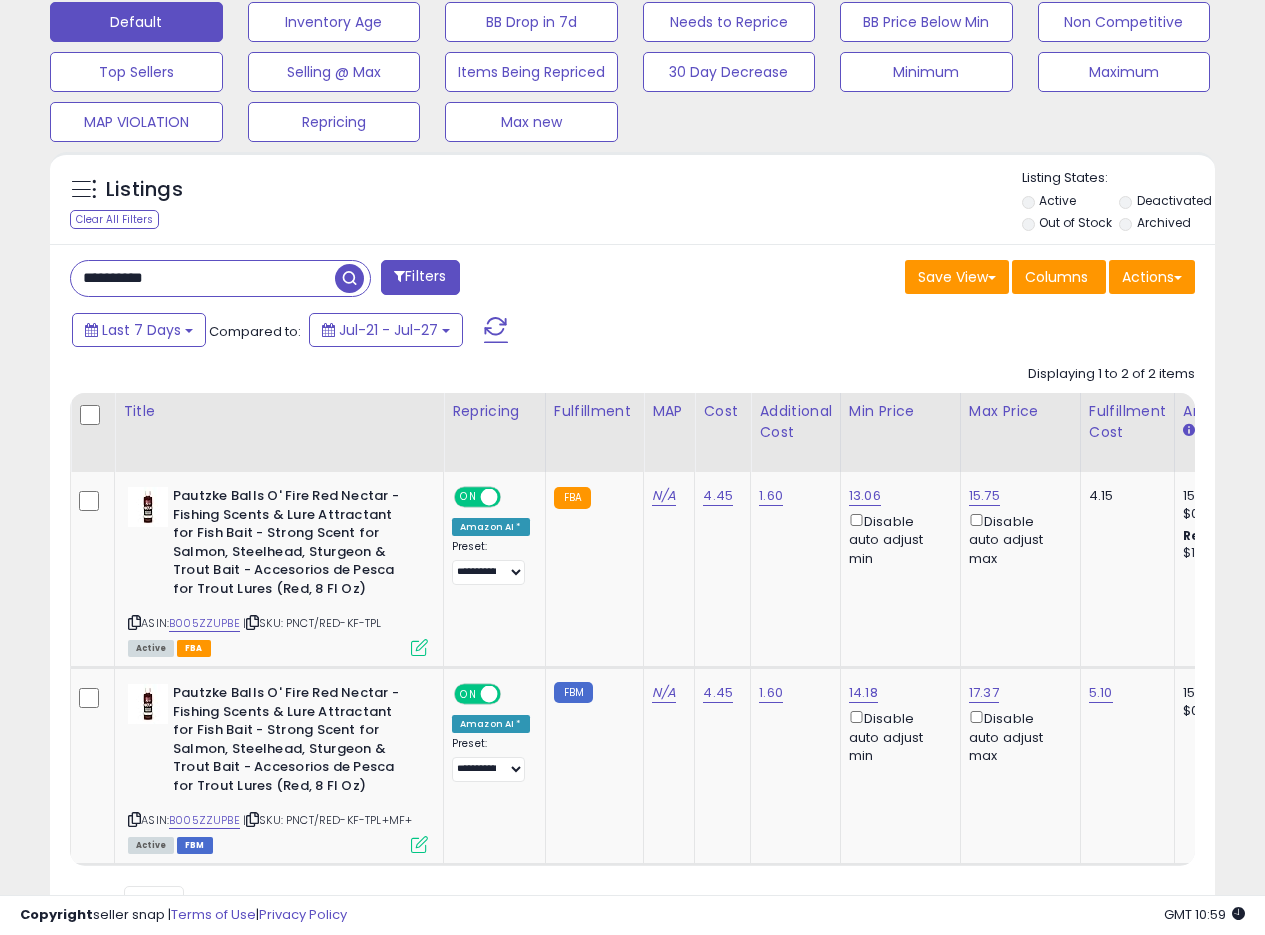 click on "Listings
Clear All Filters
Listing States:" at bounding box center (632, 203) 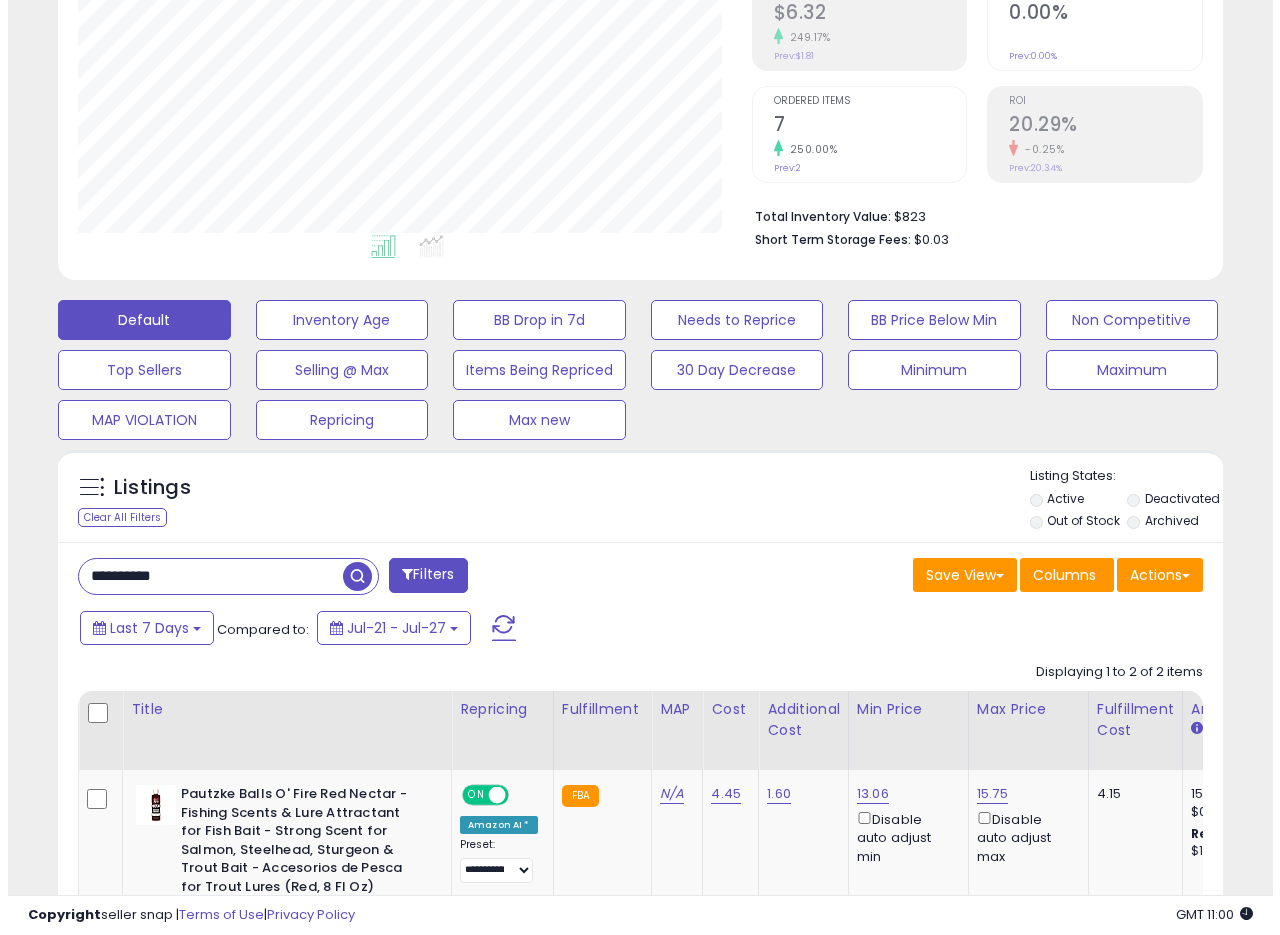 scroll, scrollTop: 328, scrollLeft: 0, axis: vertical 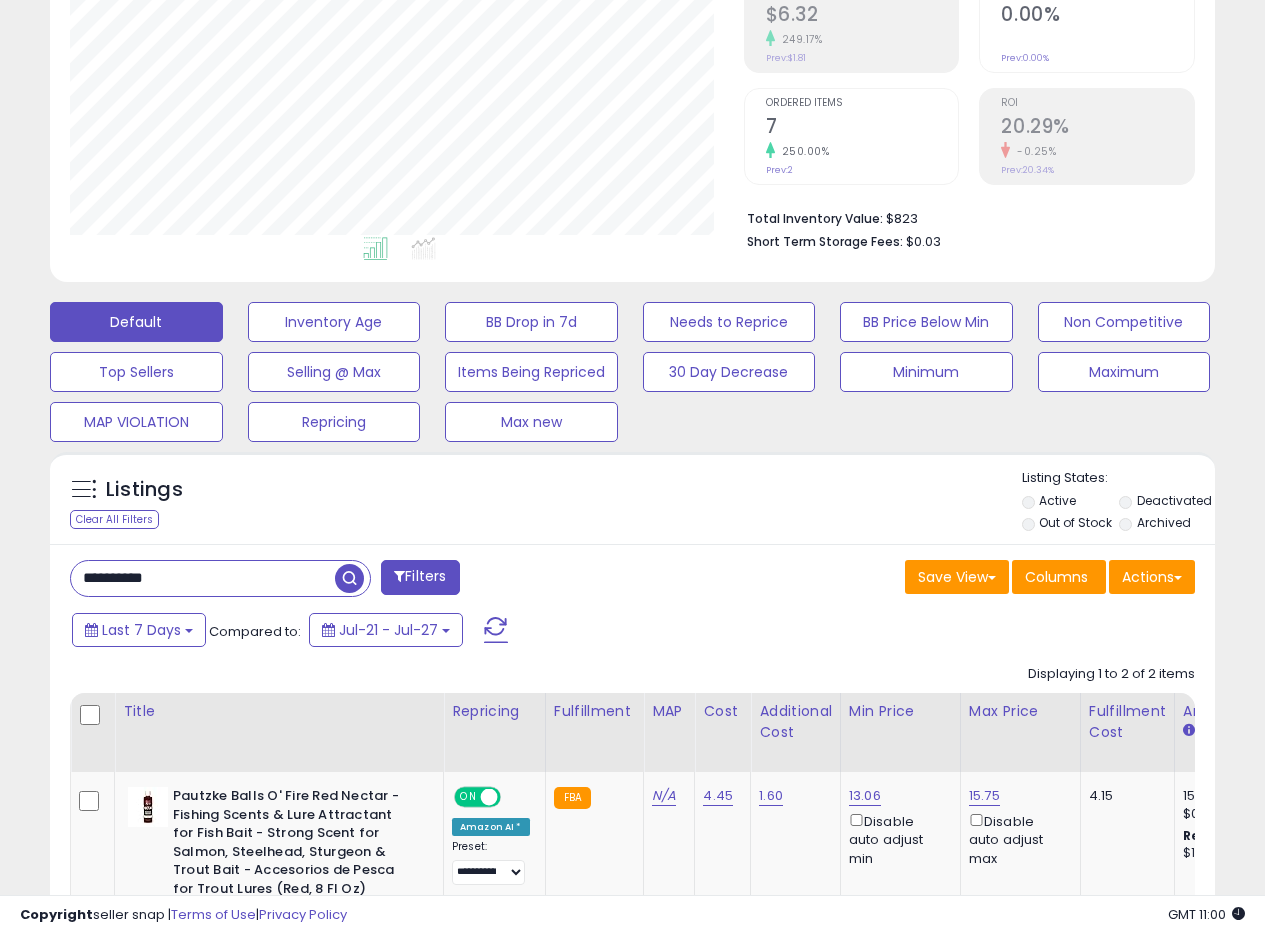 drag, startPoint x: 196, startPoint y: 585, endPoint x: 0, endPoint y: 553, distance: 198.59506 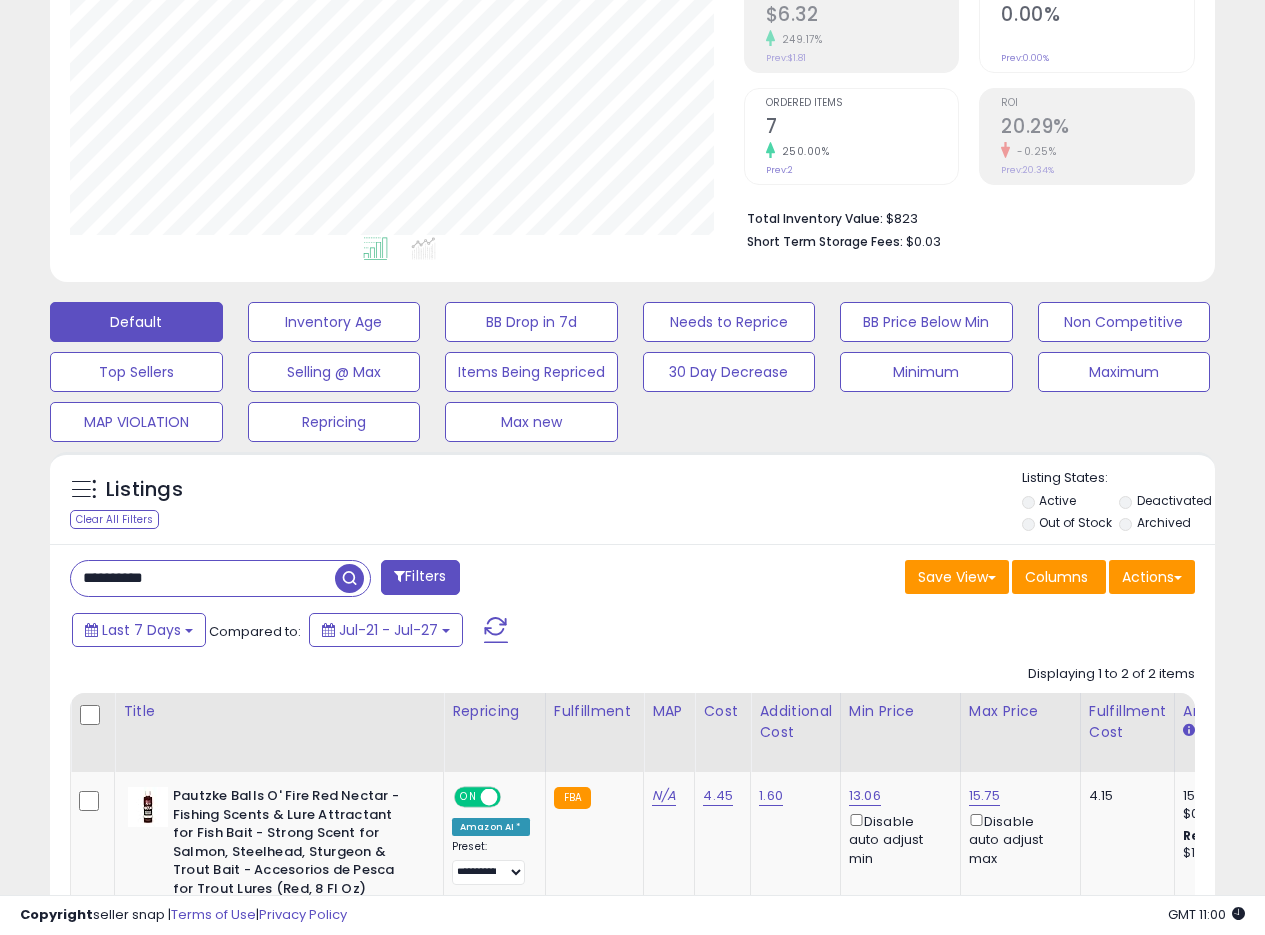 paste 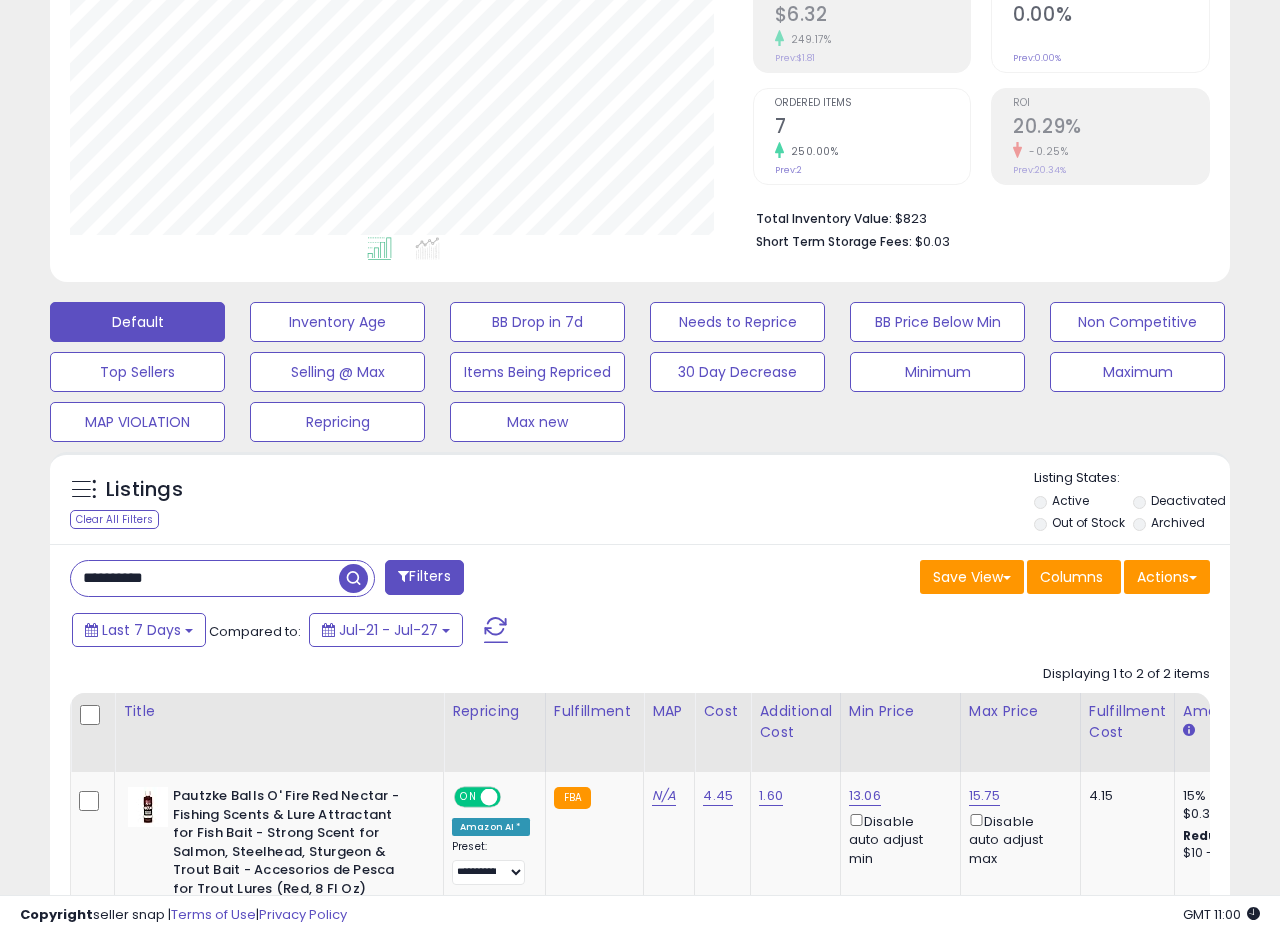 scroll, scrollTop: 999590, scrollLeft: 999317, axis: both 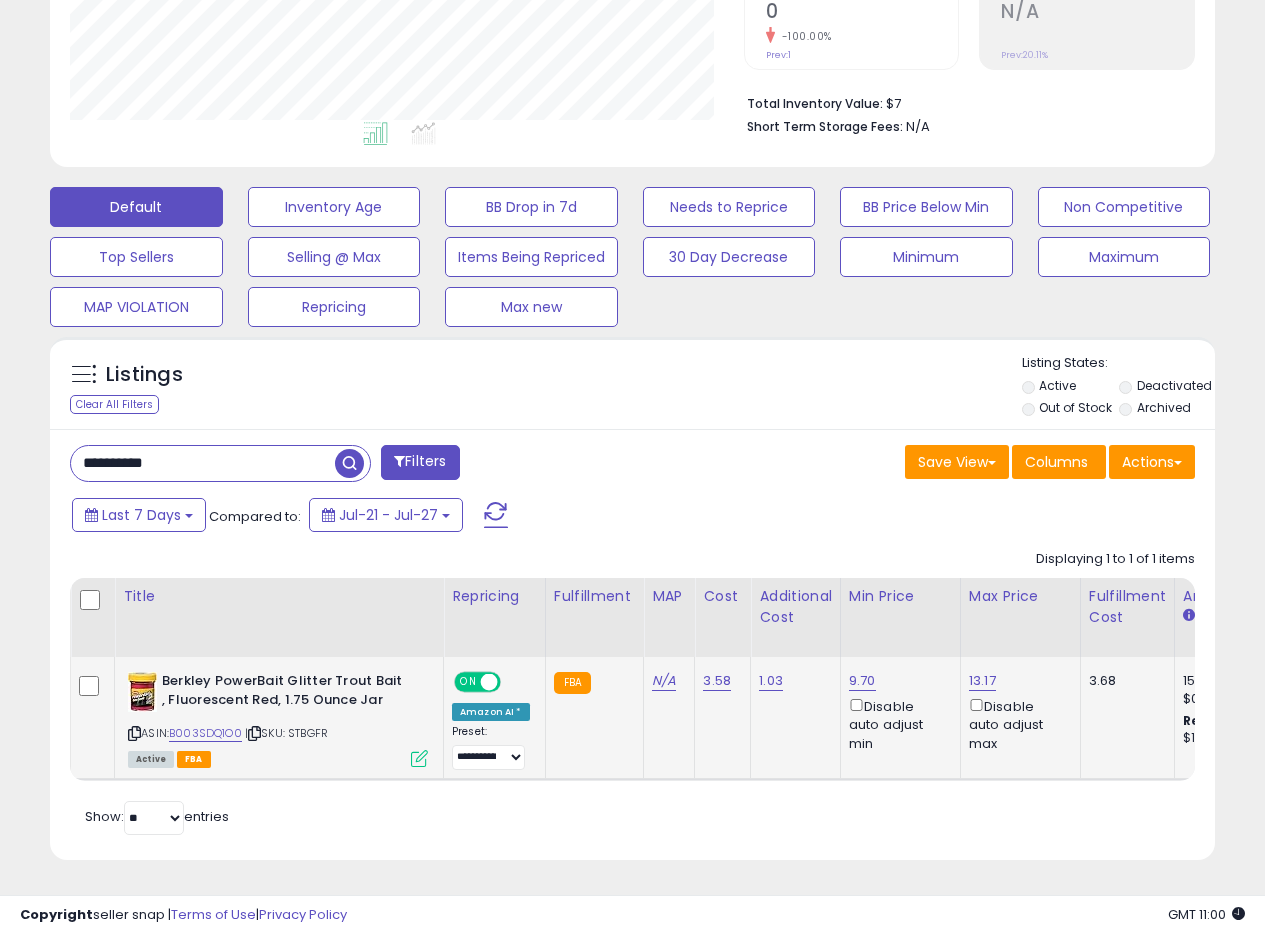 click at bounding box center (419, 758) 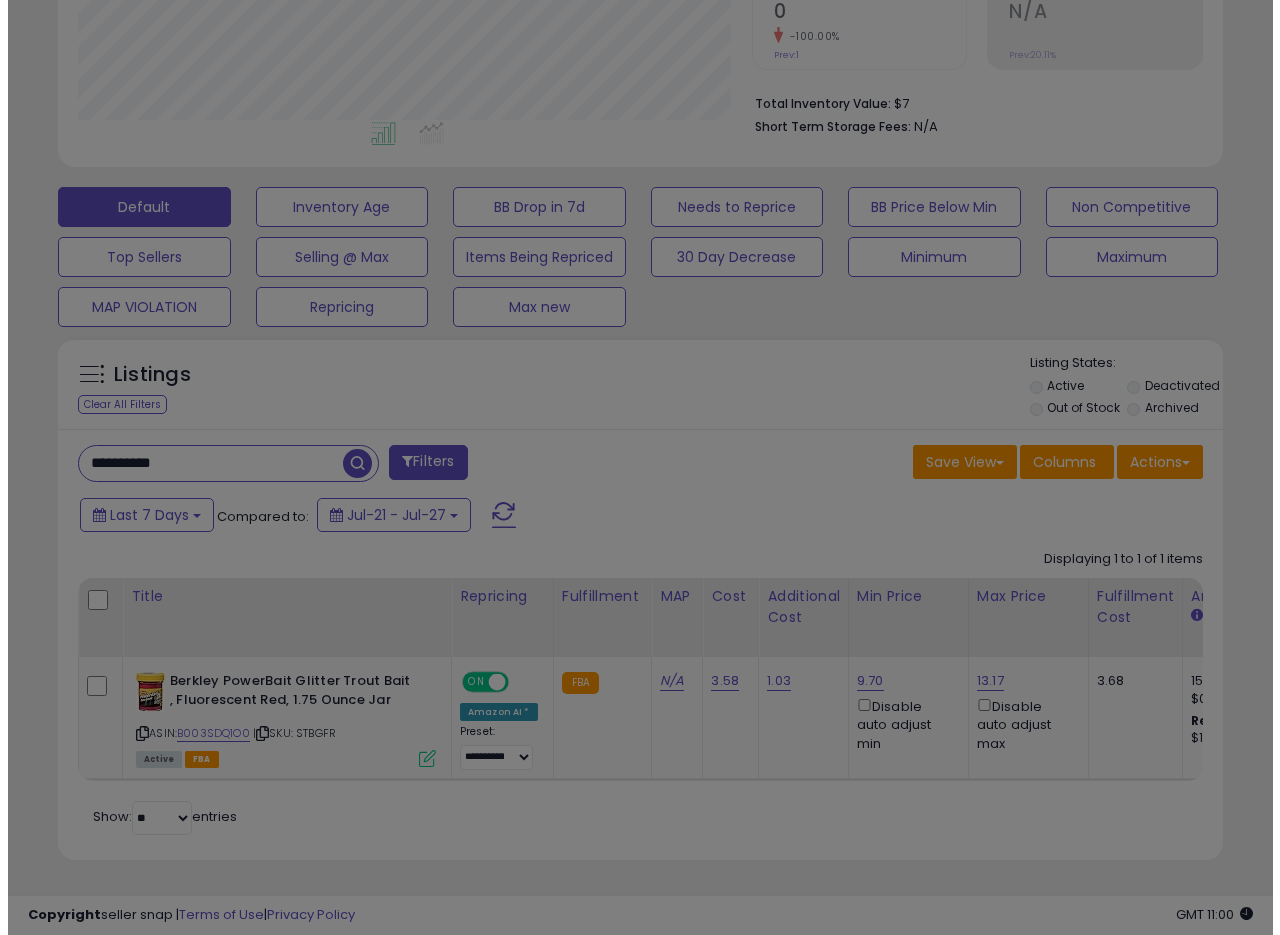 scroll, scrollTop: 999590, scrollLeft: 999317, axis: both 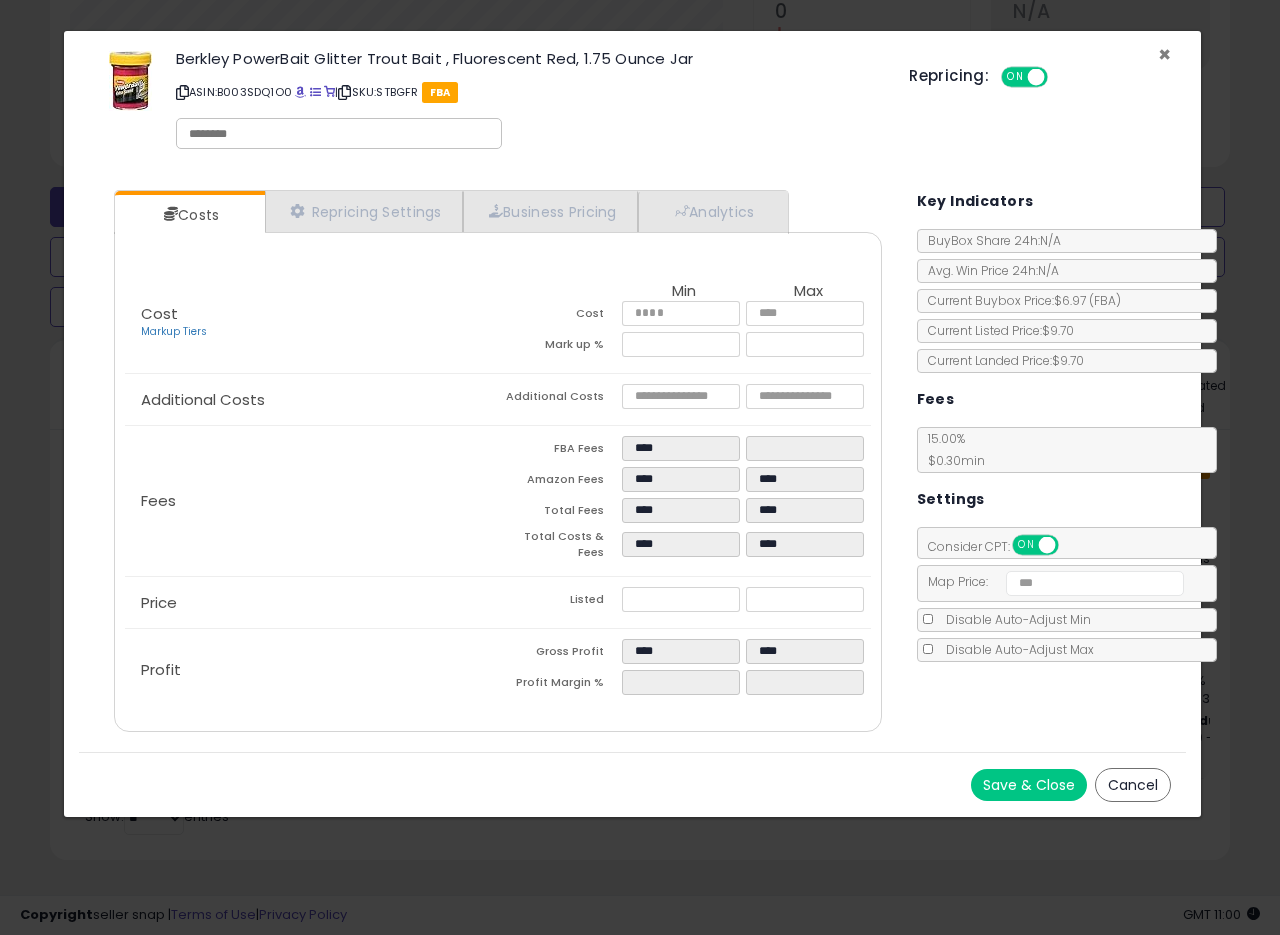 drag, startPoint x: 1163, startPoint y: 50, endPoint x: 1151, endPoint y: 71, distance: 24.186773 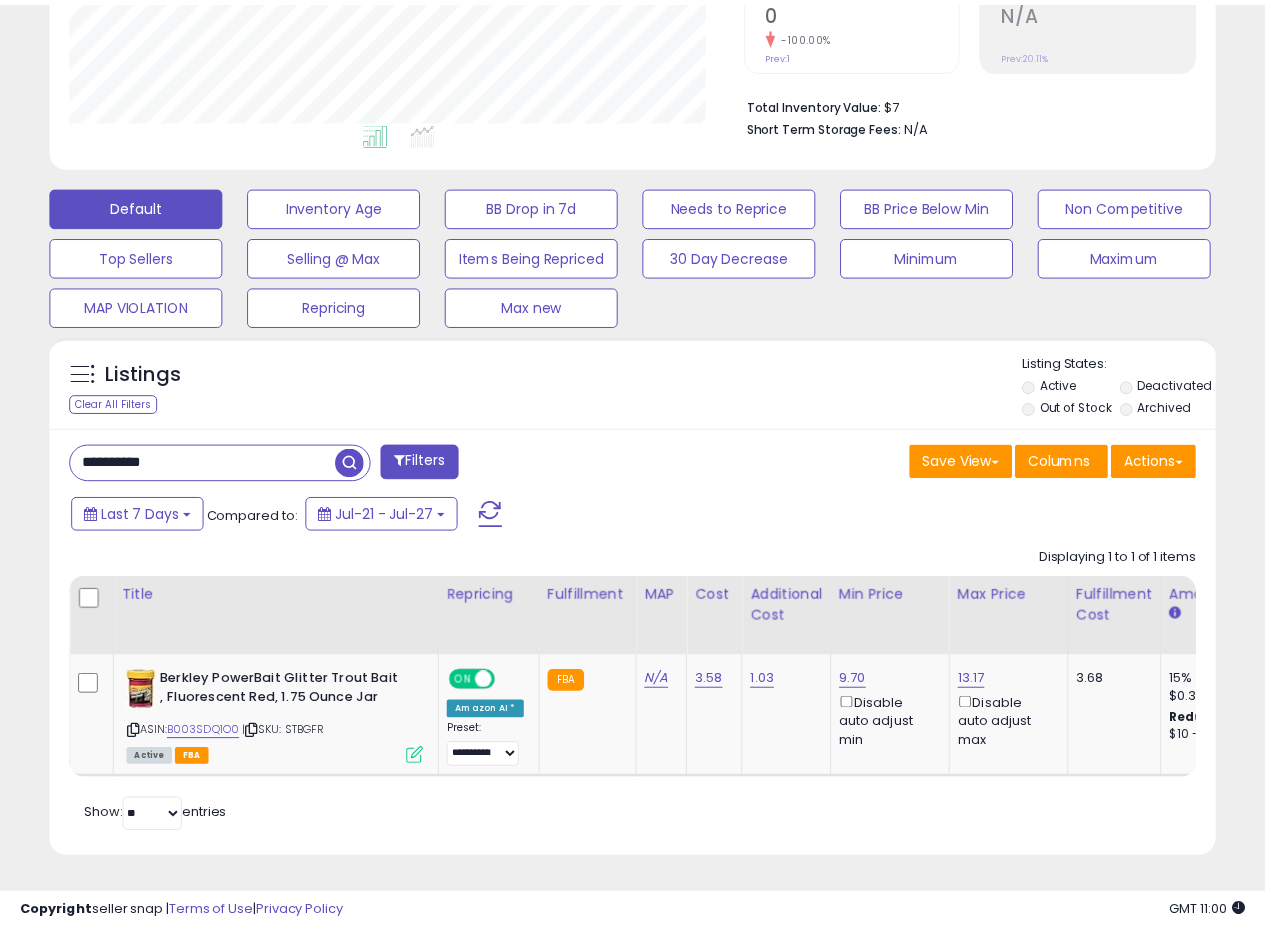 scroll, scrollTop: 410, scrollLeft: 674, axis: both 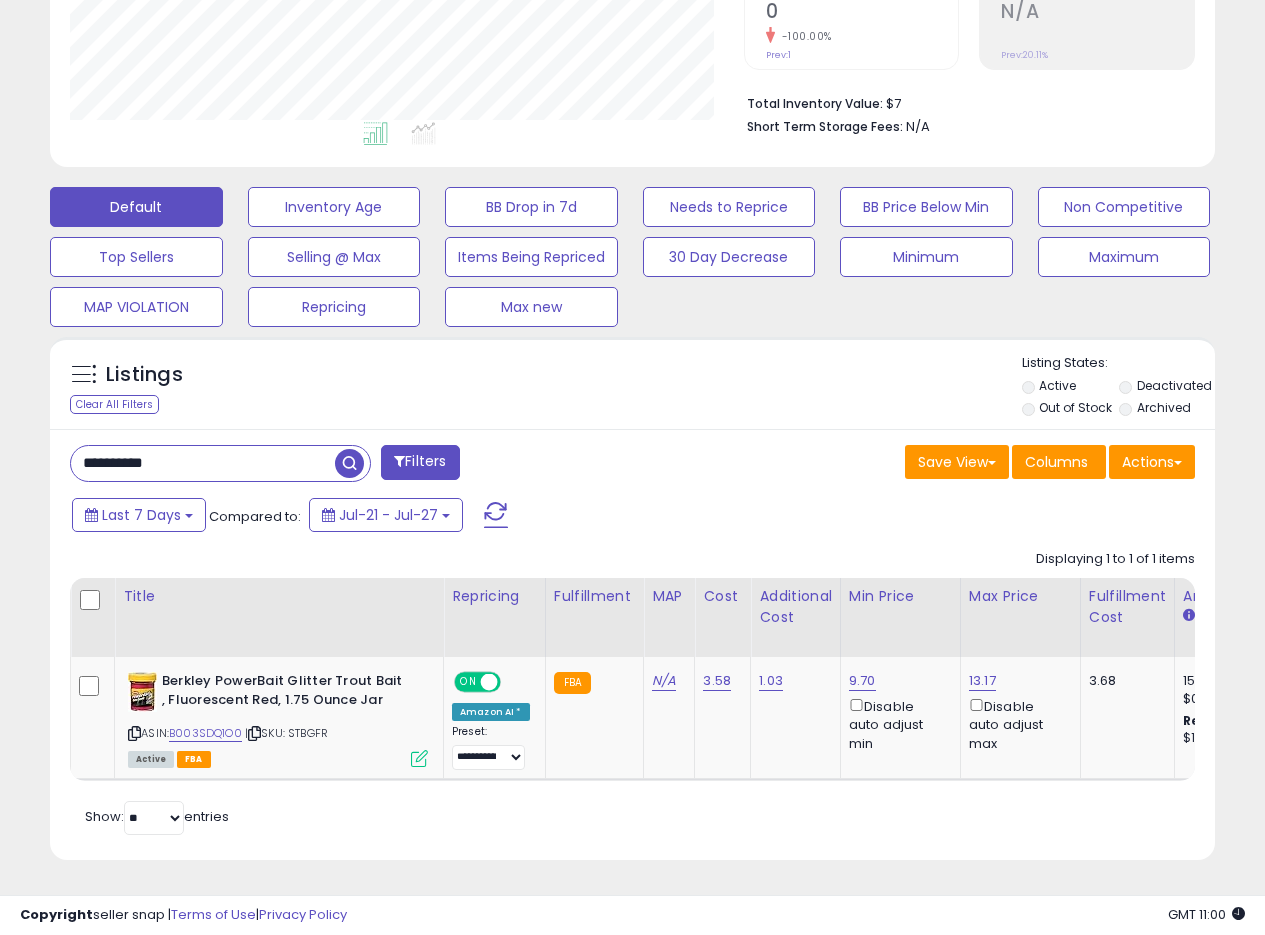 click on "**********" at bounding box center (344, 465) 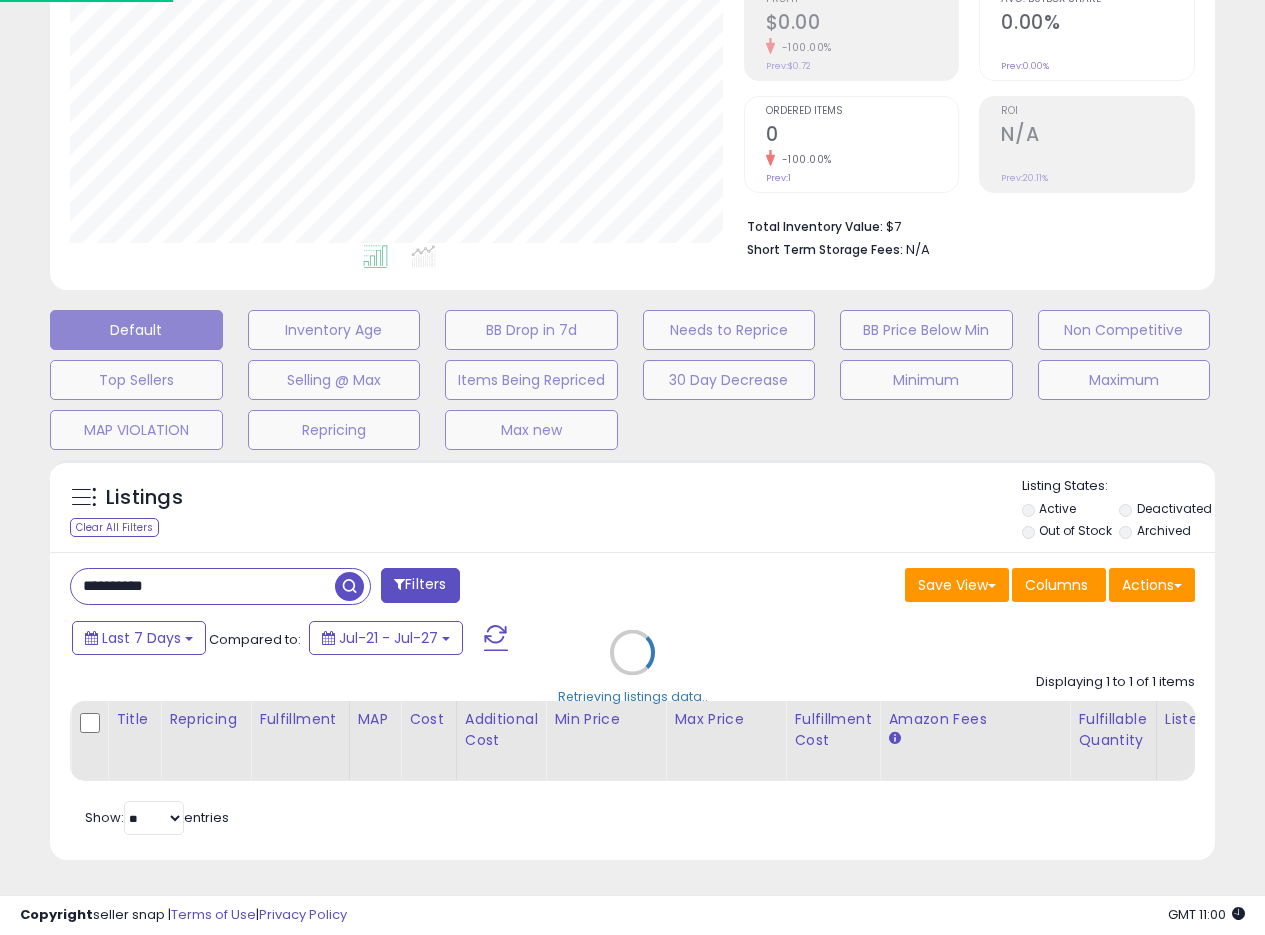 scroll, scrollTop: 999590, scrollLeft: 999317, axis: both 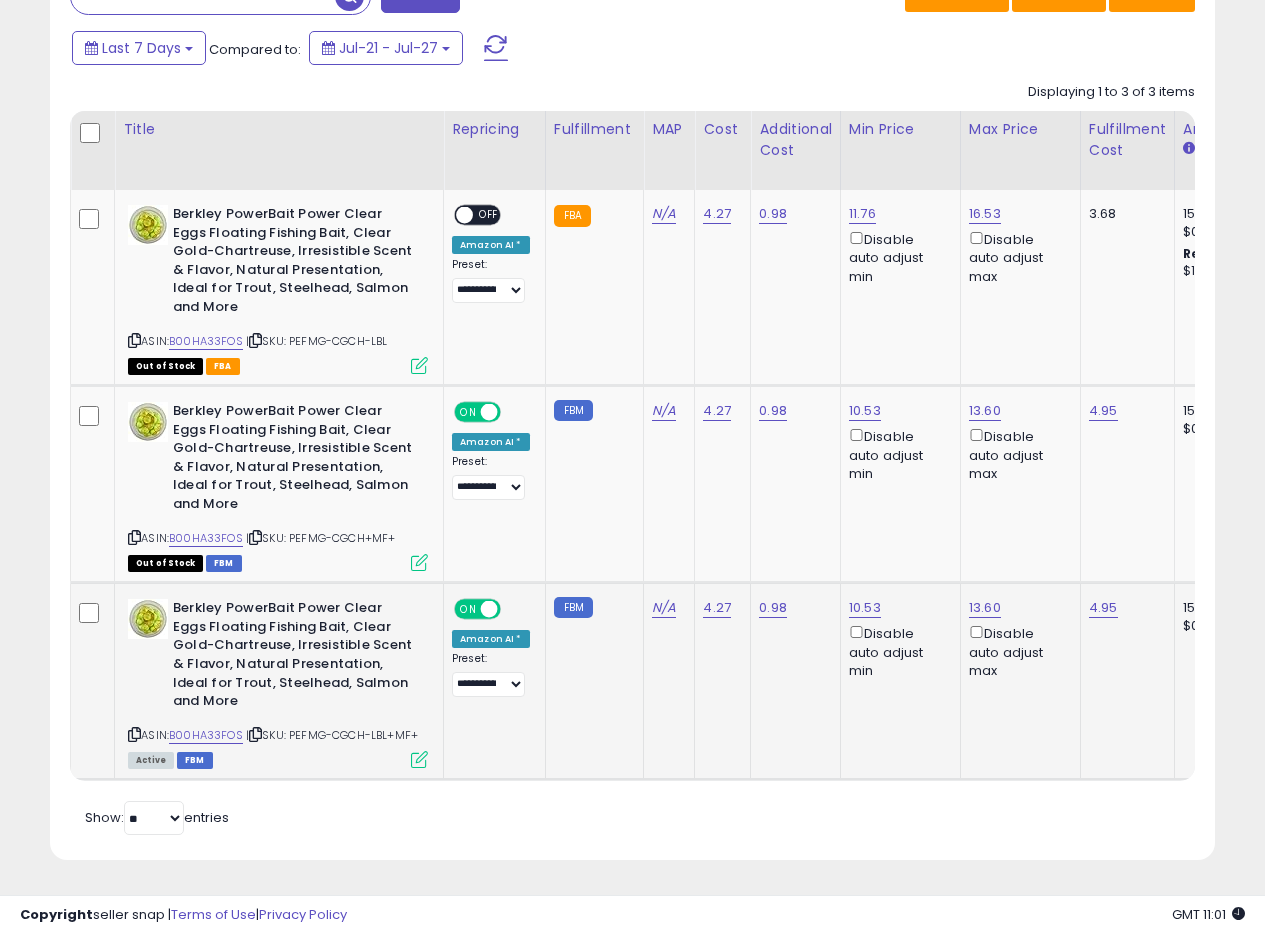 click on "N/A" 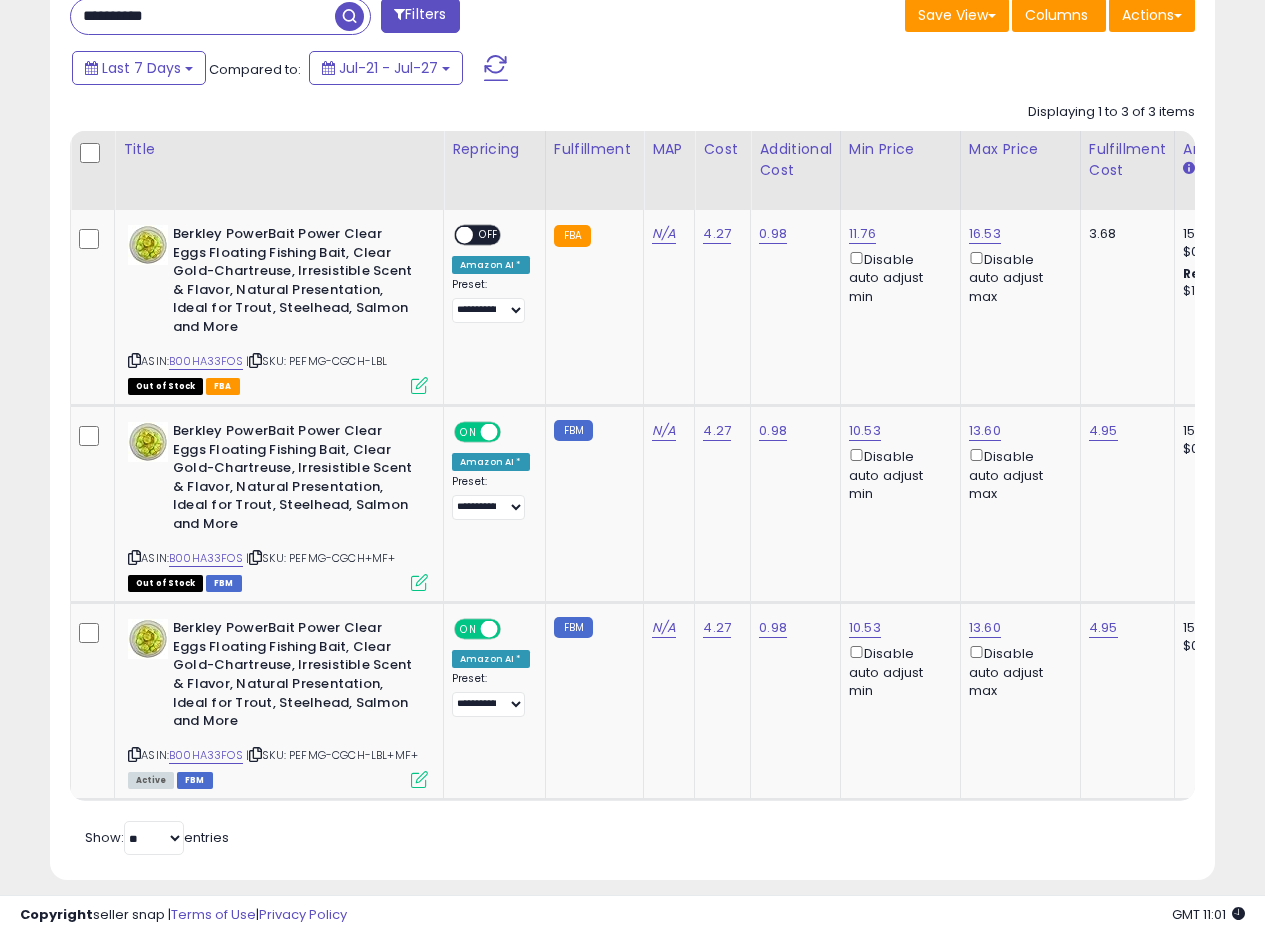 scroll, scrollTop: 886, scrollLeft: 0, axis: vertical 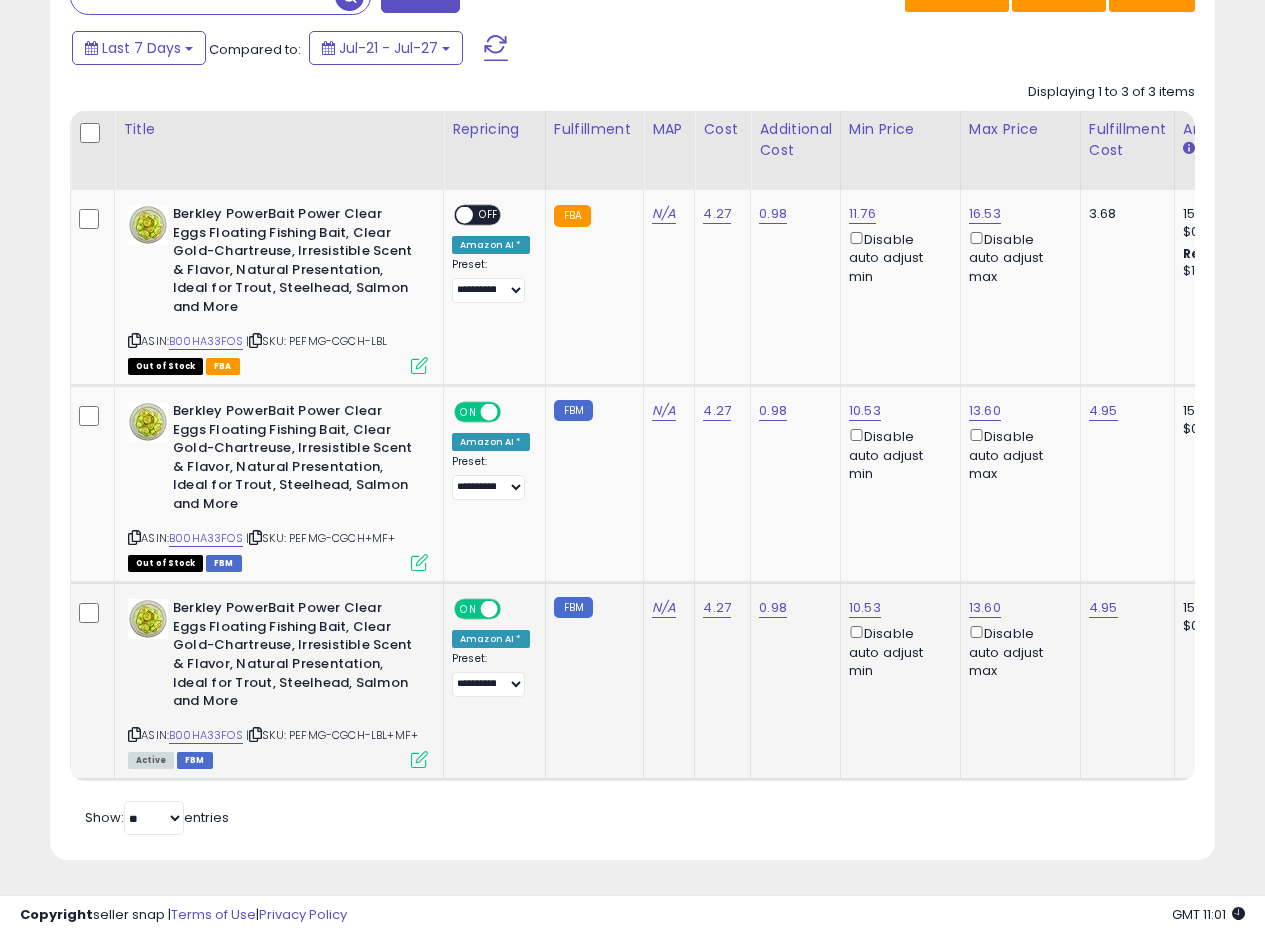click at bounding box center [419, 759] 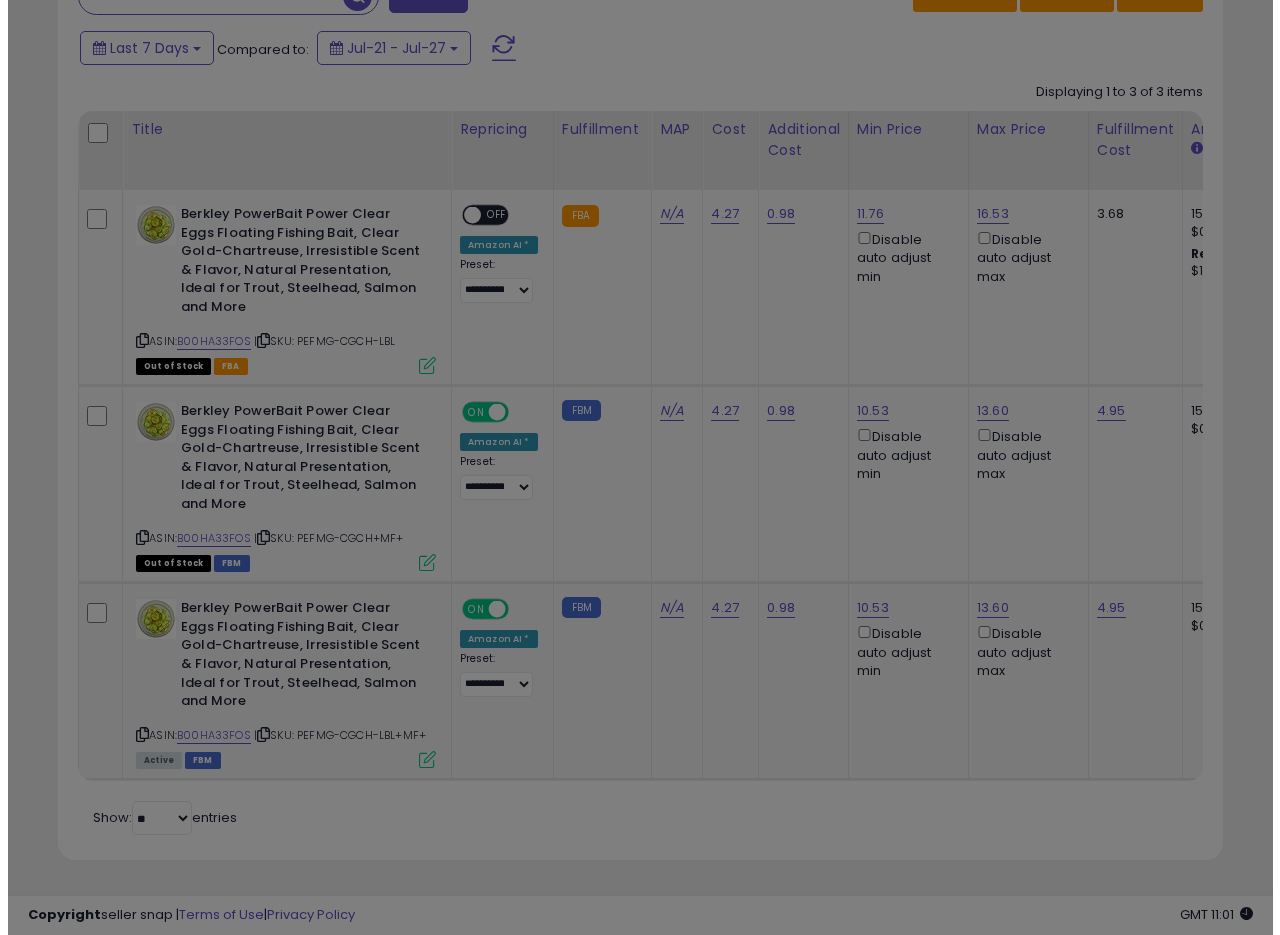 scroll, scrollTop: 999590, scrollLeft: 999317, axis: both 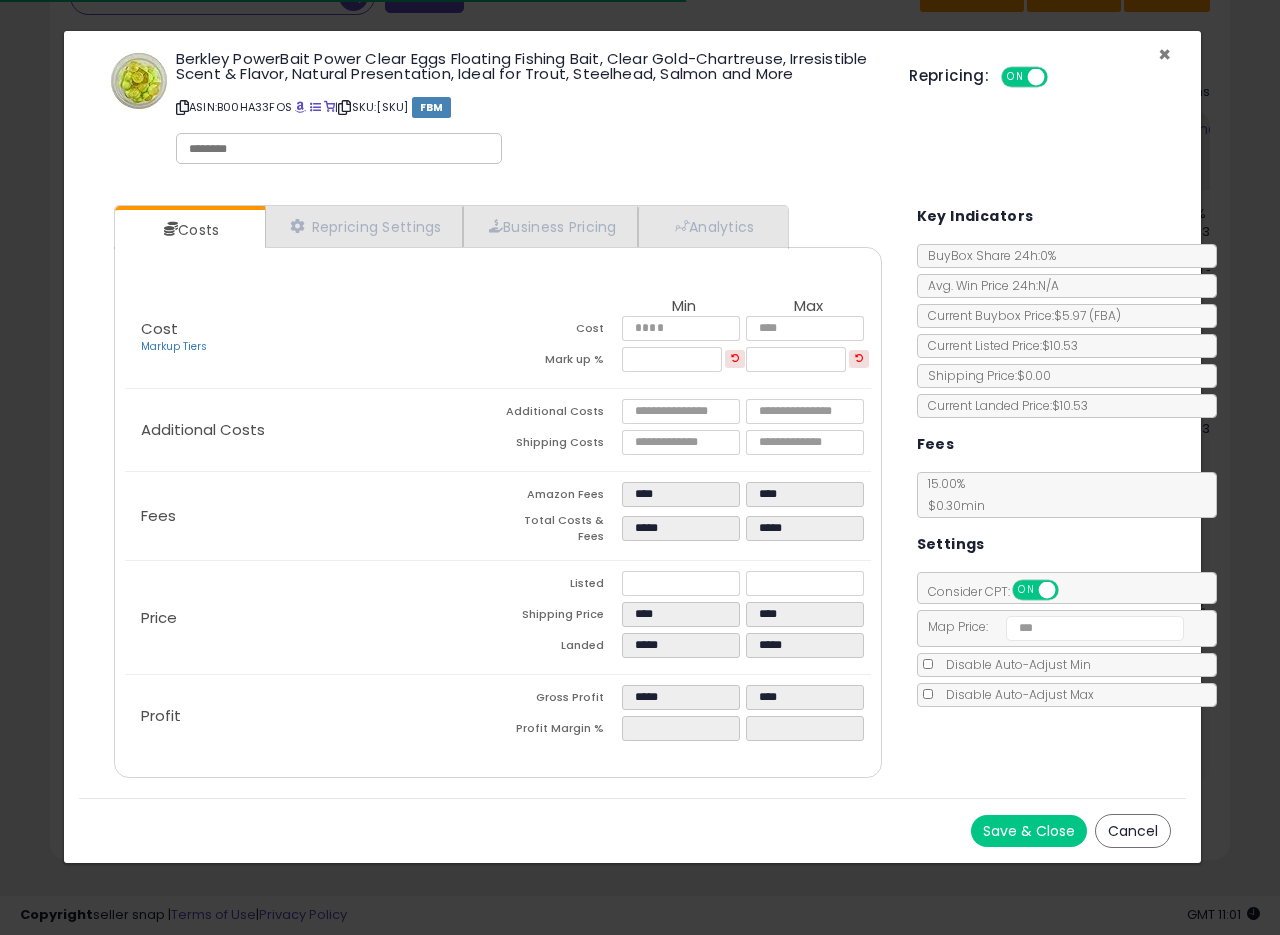 click on "×" at bounding box center [1164, 54] 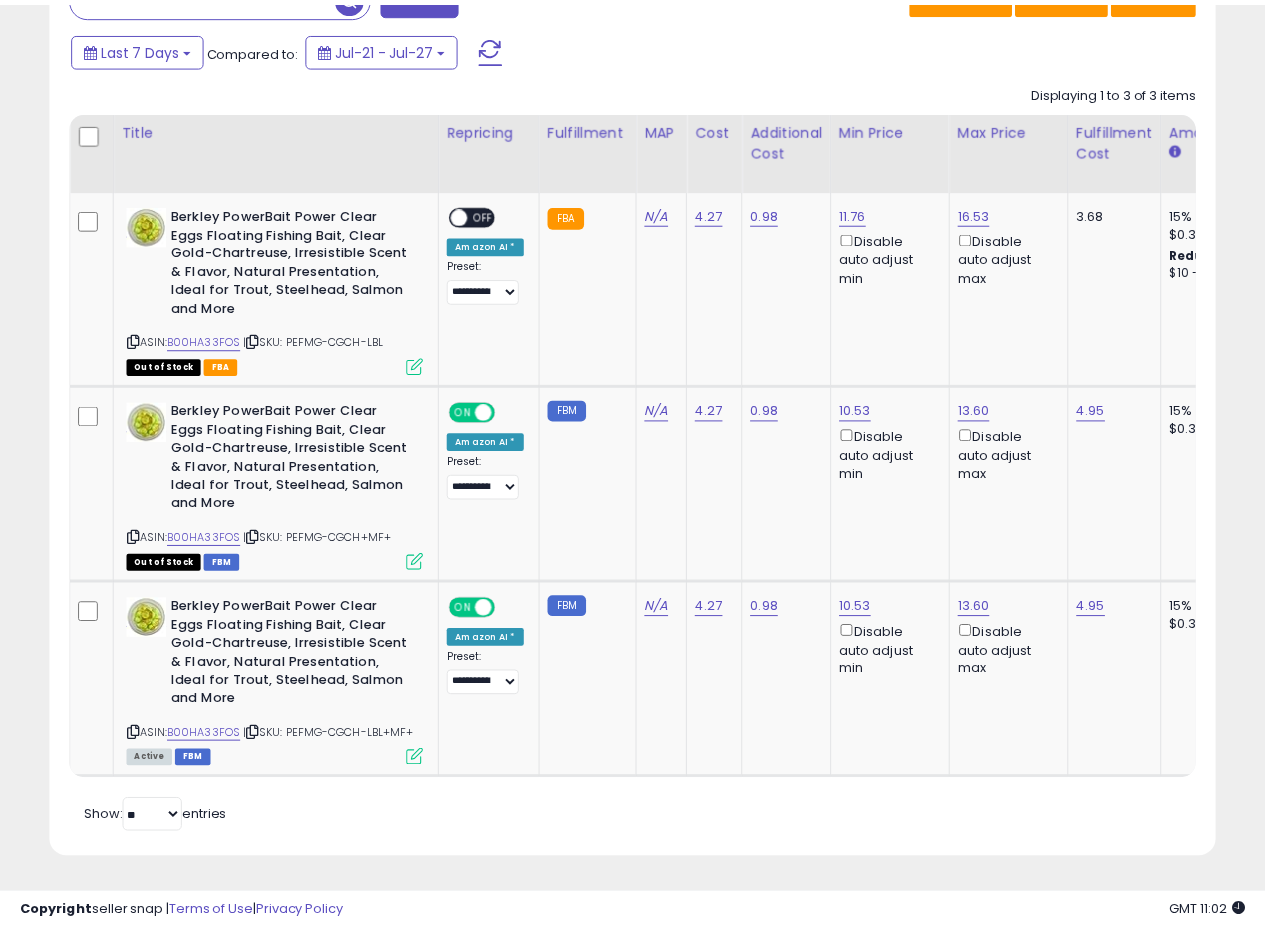 scroll, scrollTop: 410, scrollLeft: 674, axis: both 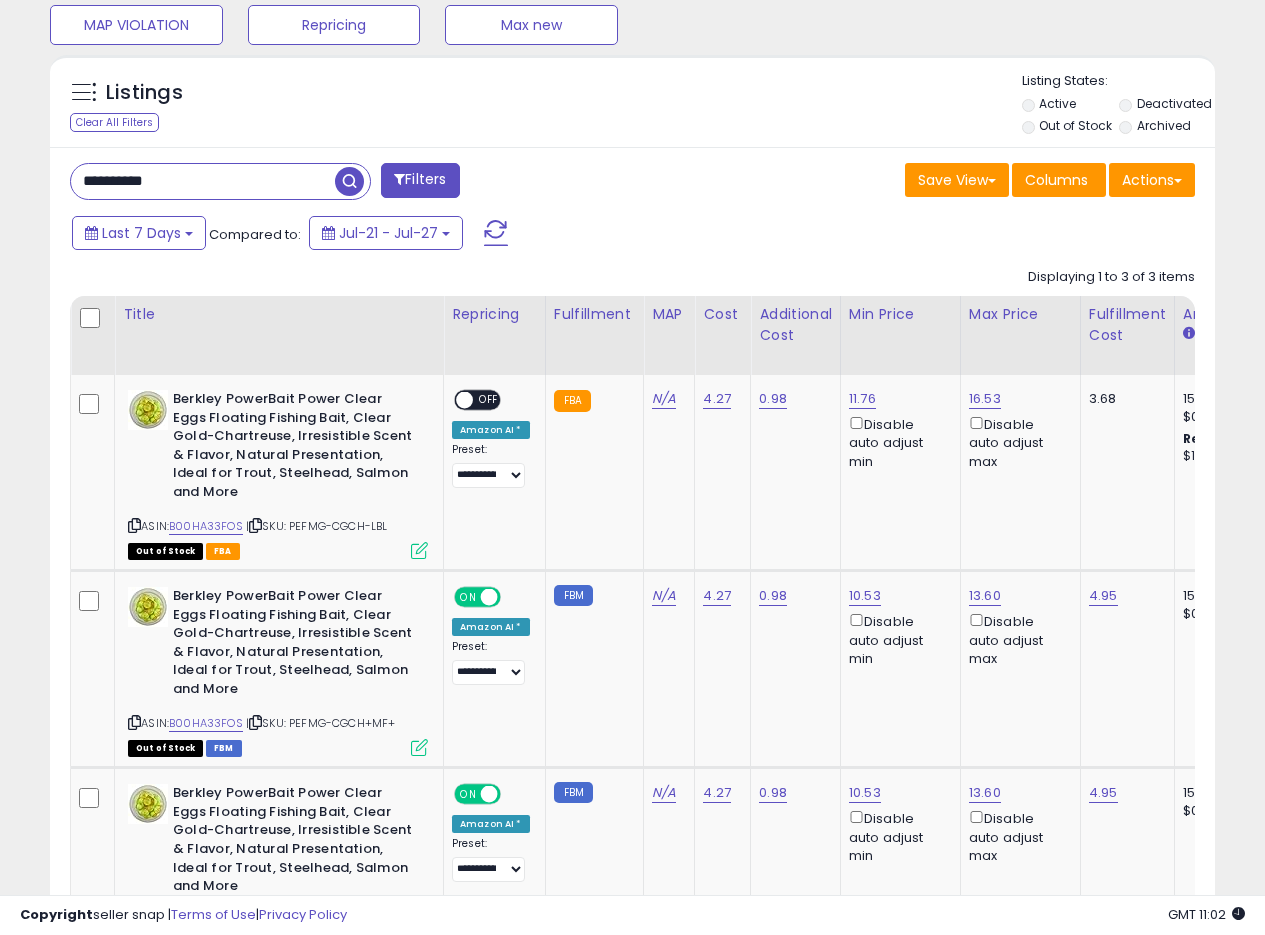 click on "**********" at bounding box center (632, 230) 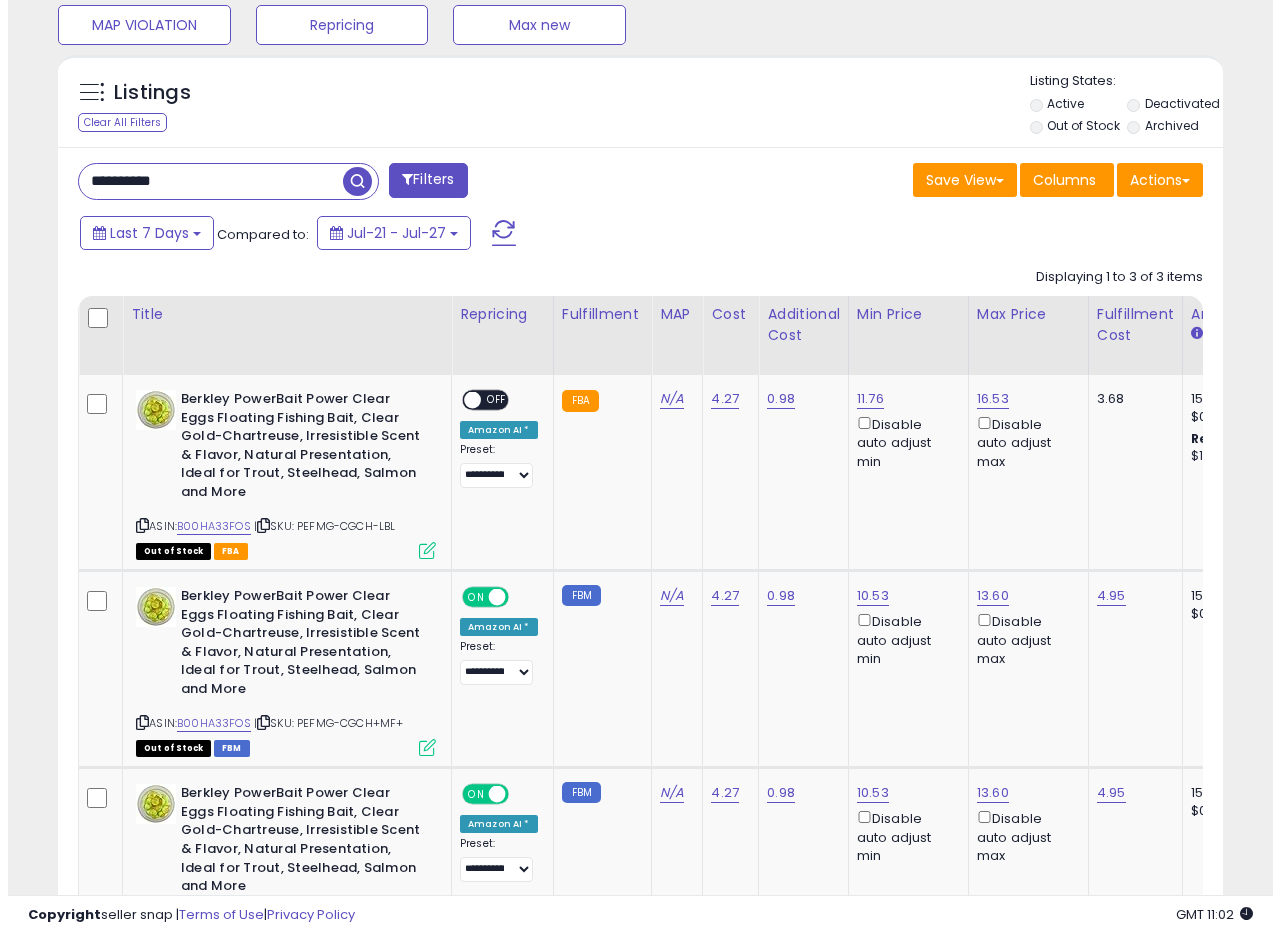 scroll, scrollTop: 335, scrollLeft: 0, axis: vertical 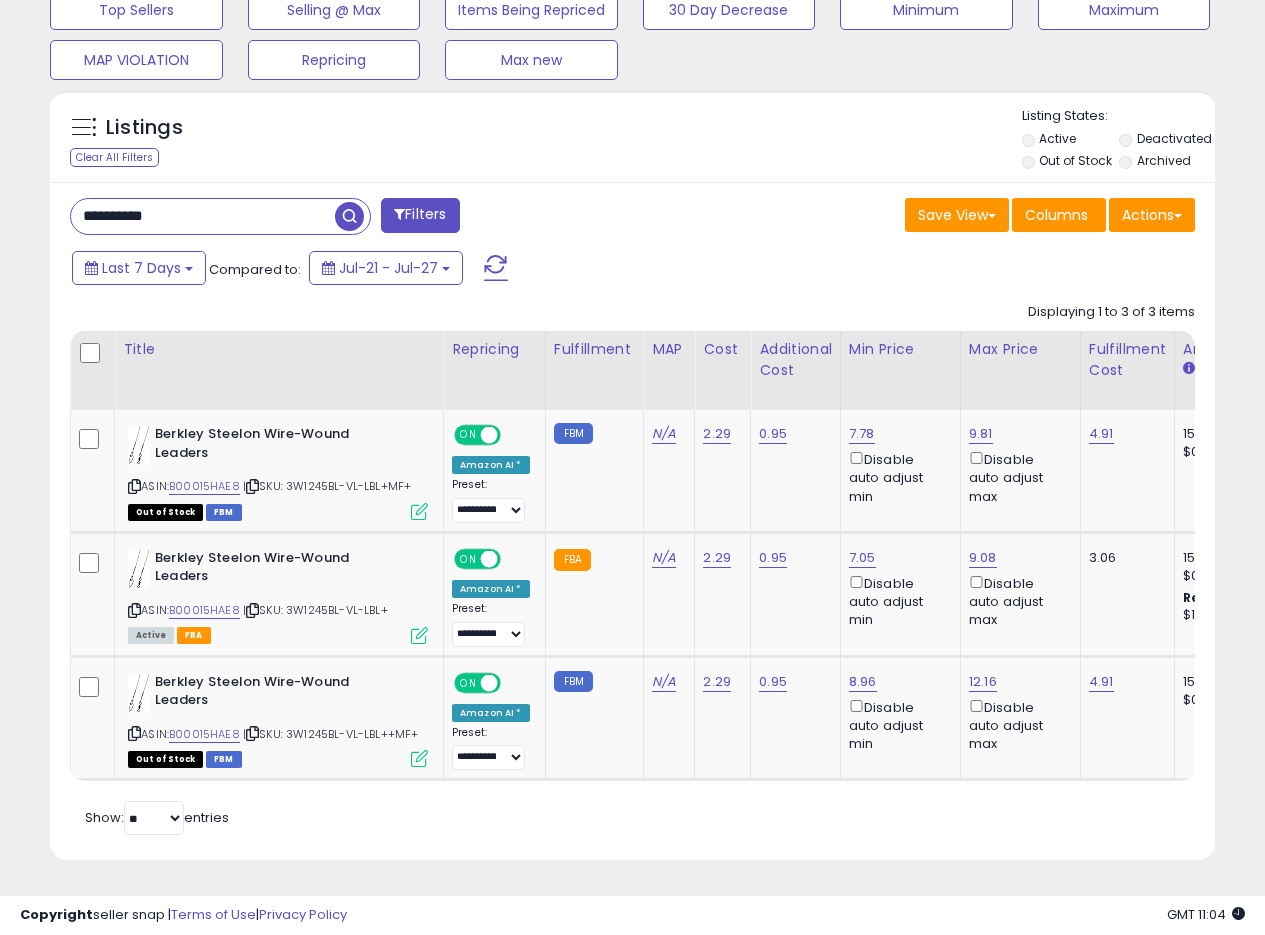 drag, startPoint x: 209, startPoint y: 208, endPoint x: 0, endPoint y: 185, distance: 210.26175 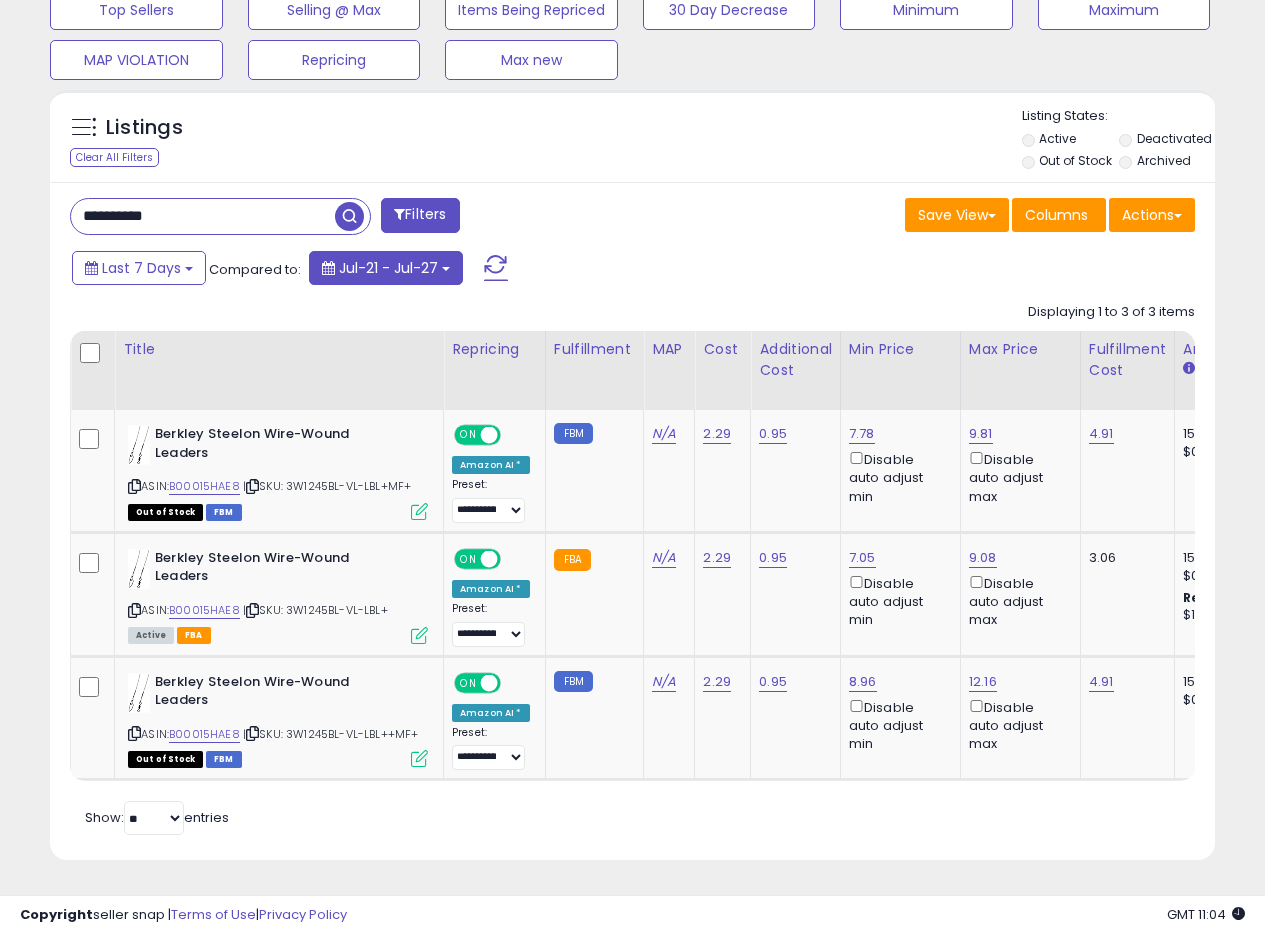 paste 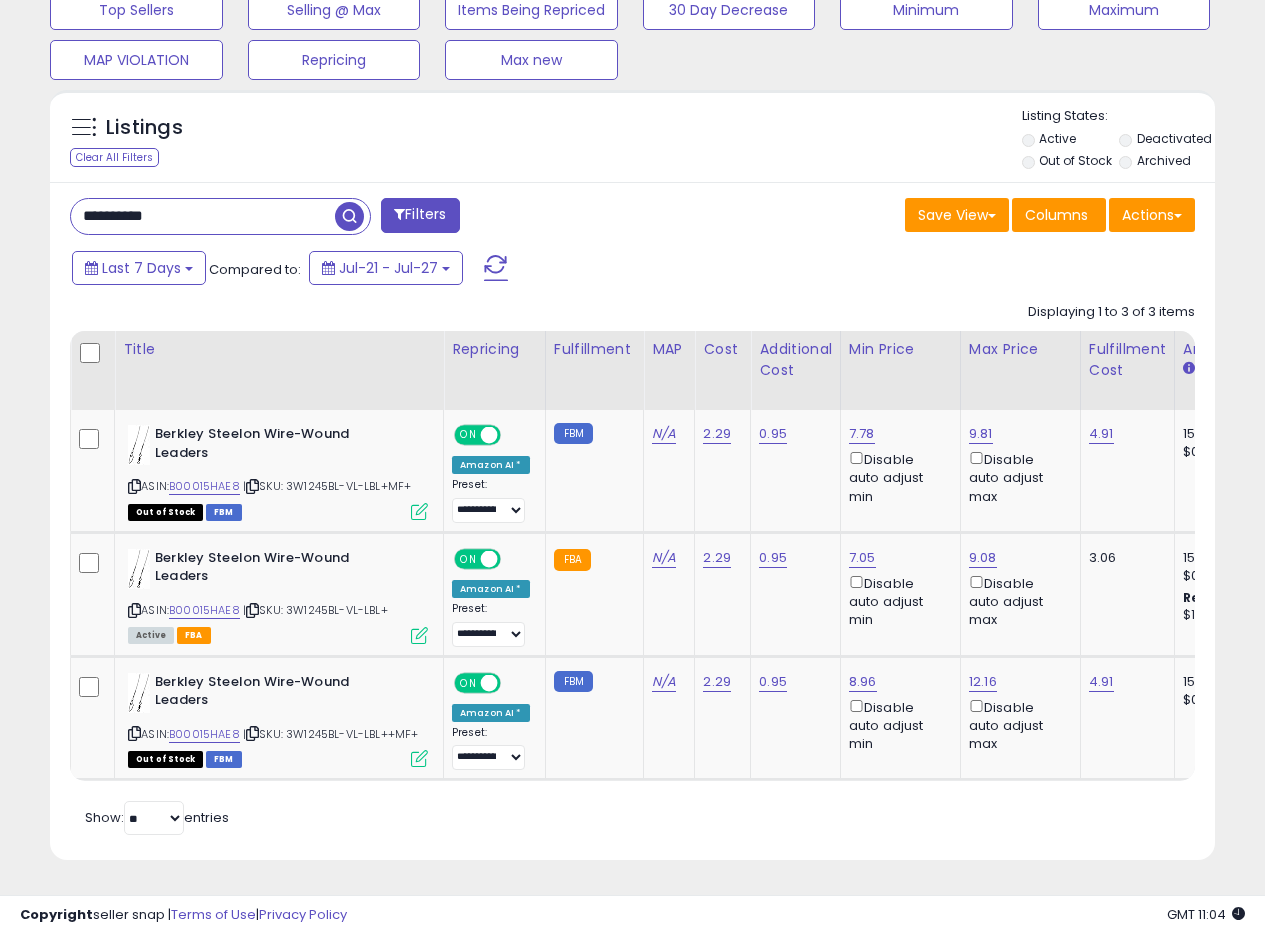 click at bounding box center (349, 216) 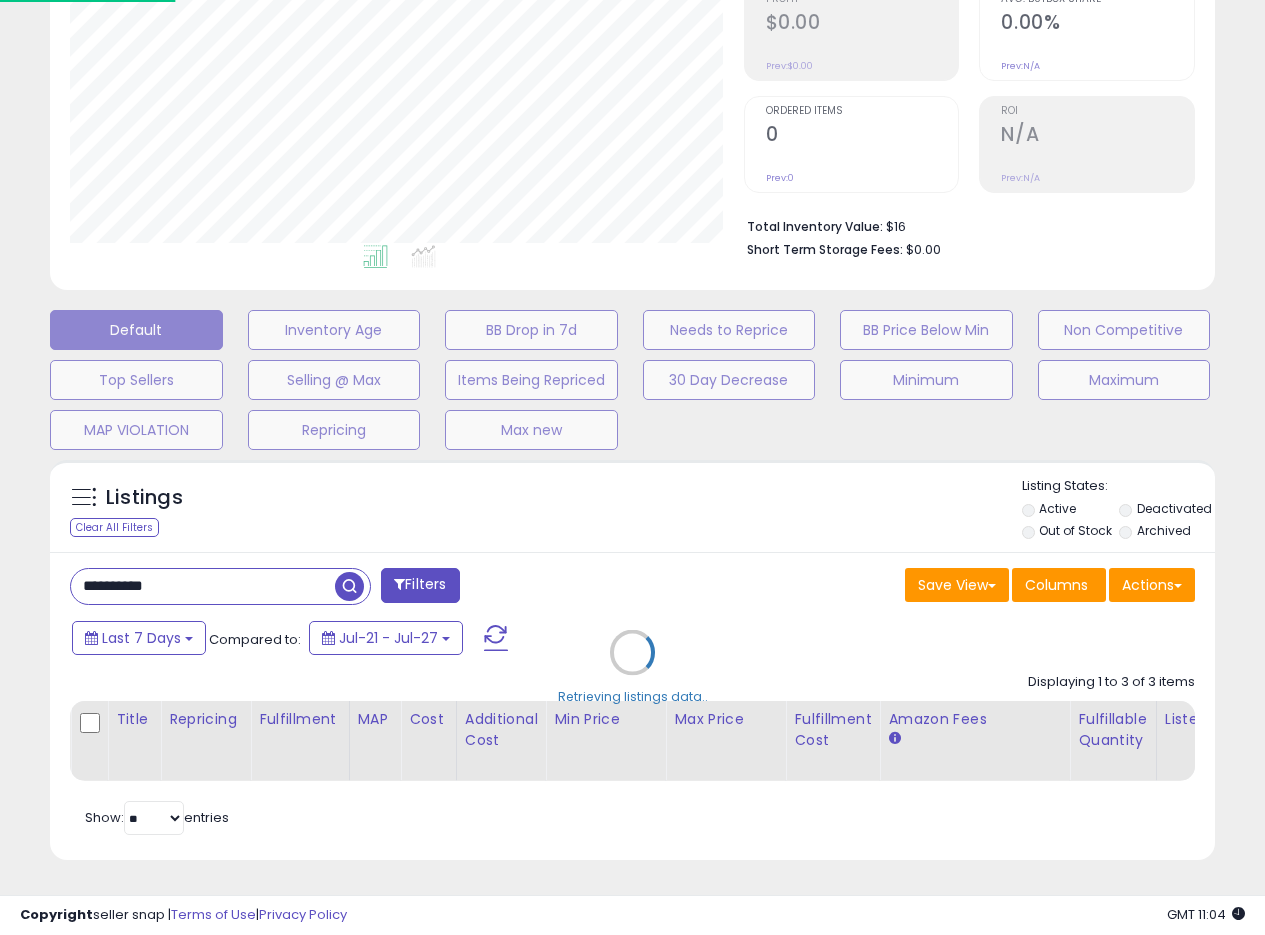 scroll, scrollTop: 999590, scrollLeft: 999317, axis: both 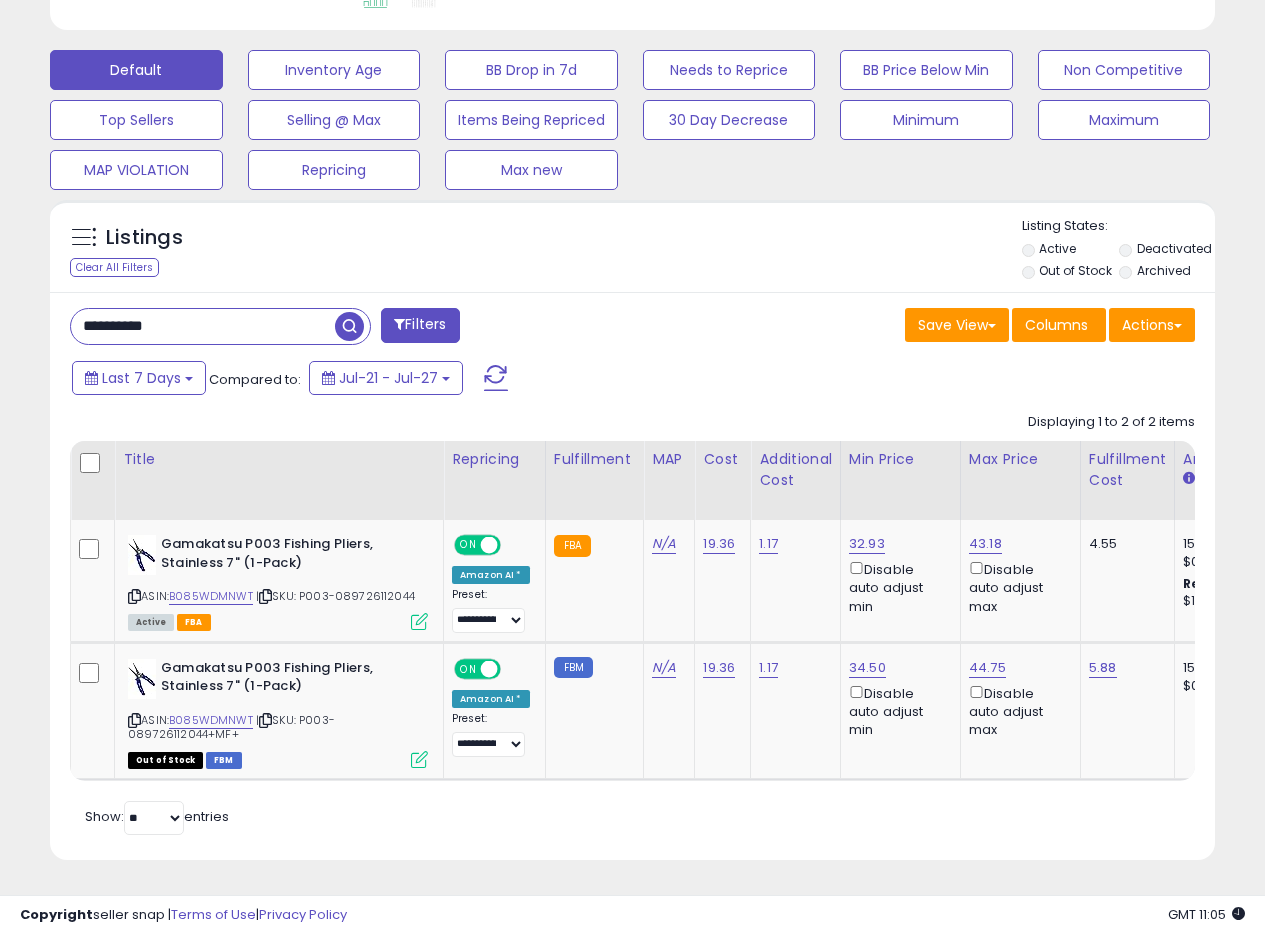 drag, startPoint x: 211, startPoint y: 306, endPoint x: 0, endPoint y: 263, distance: 215.33694 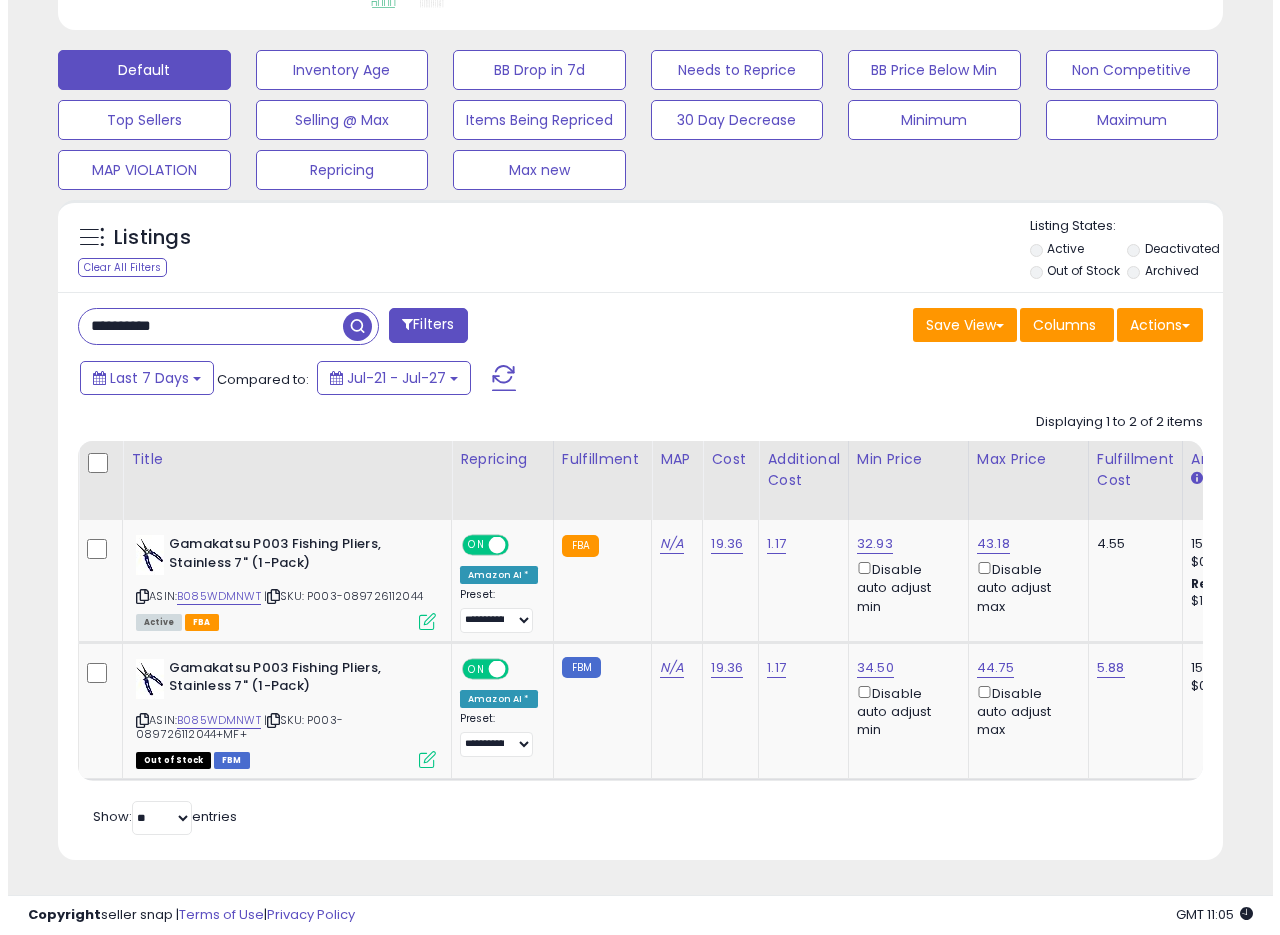 scroll, scrollTop: 335, scrollLeft: 0, axis: vertical 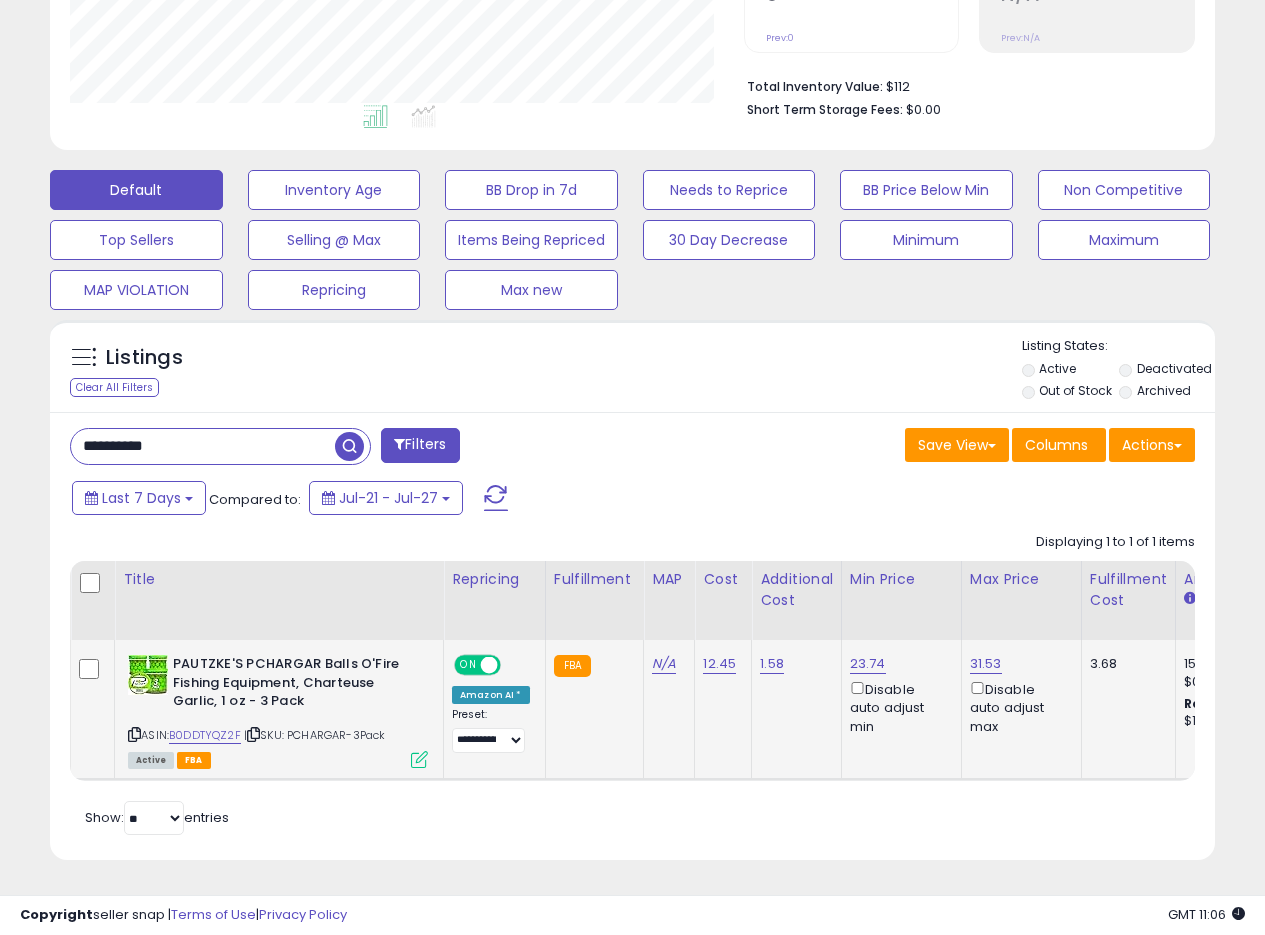 click at bounding box center [419, 759] 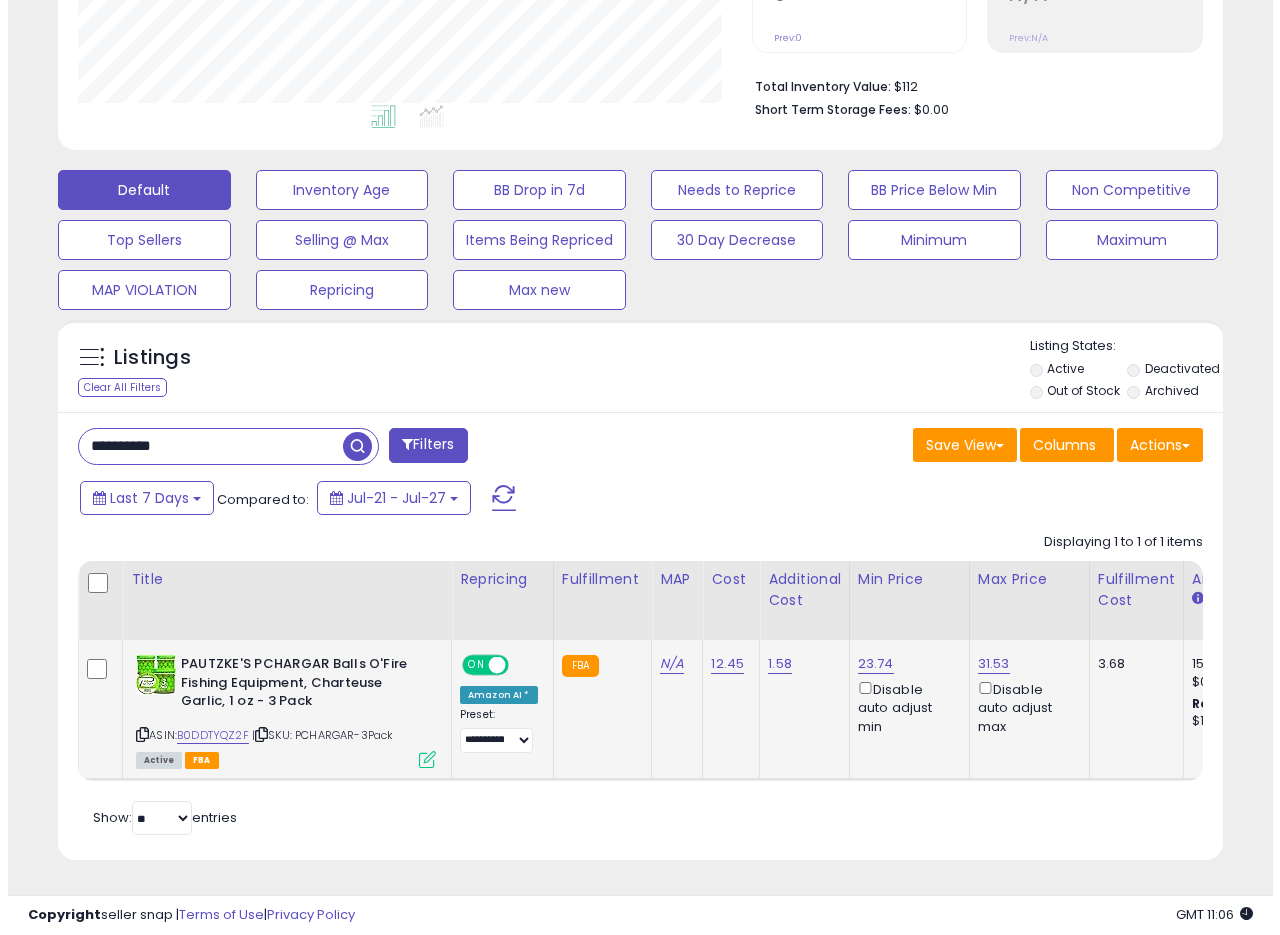 scroll, scrollTop: 999590, scrollLeft: 999317, axis: both 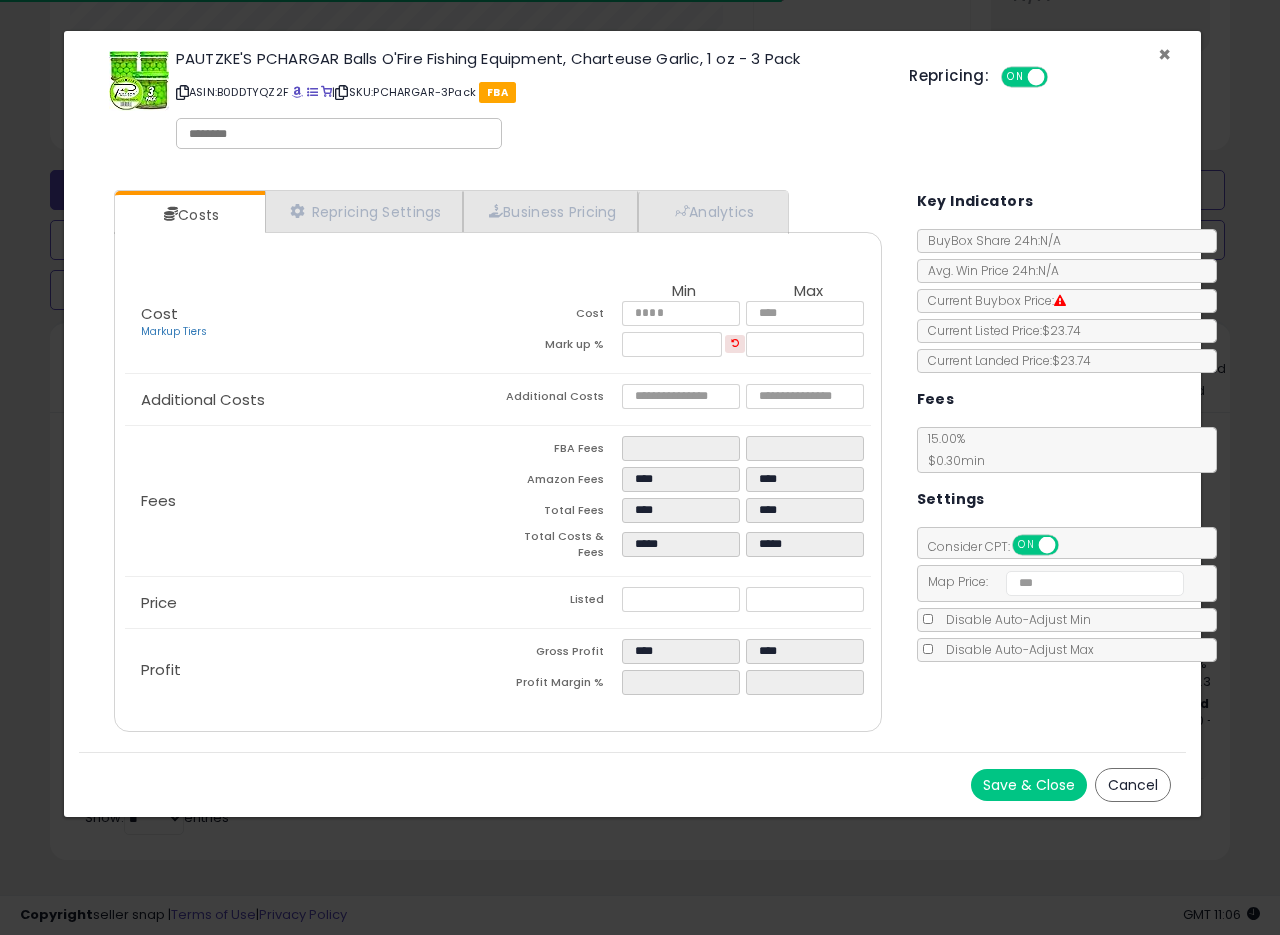 click on "×" at bounding box center (1164, 54) 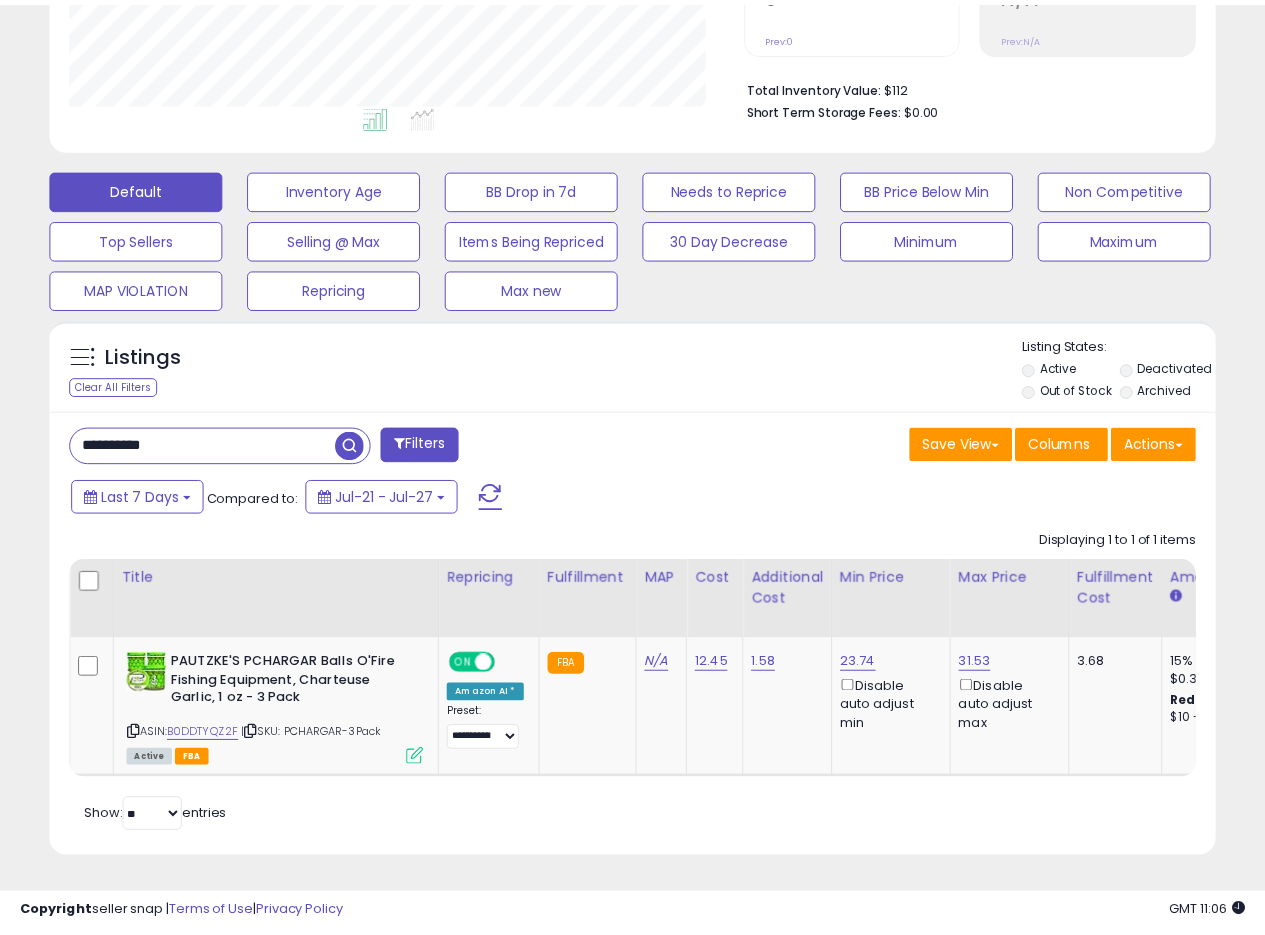 scroll, scrollTop: 410, scrollLeft: 674, axis: both 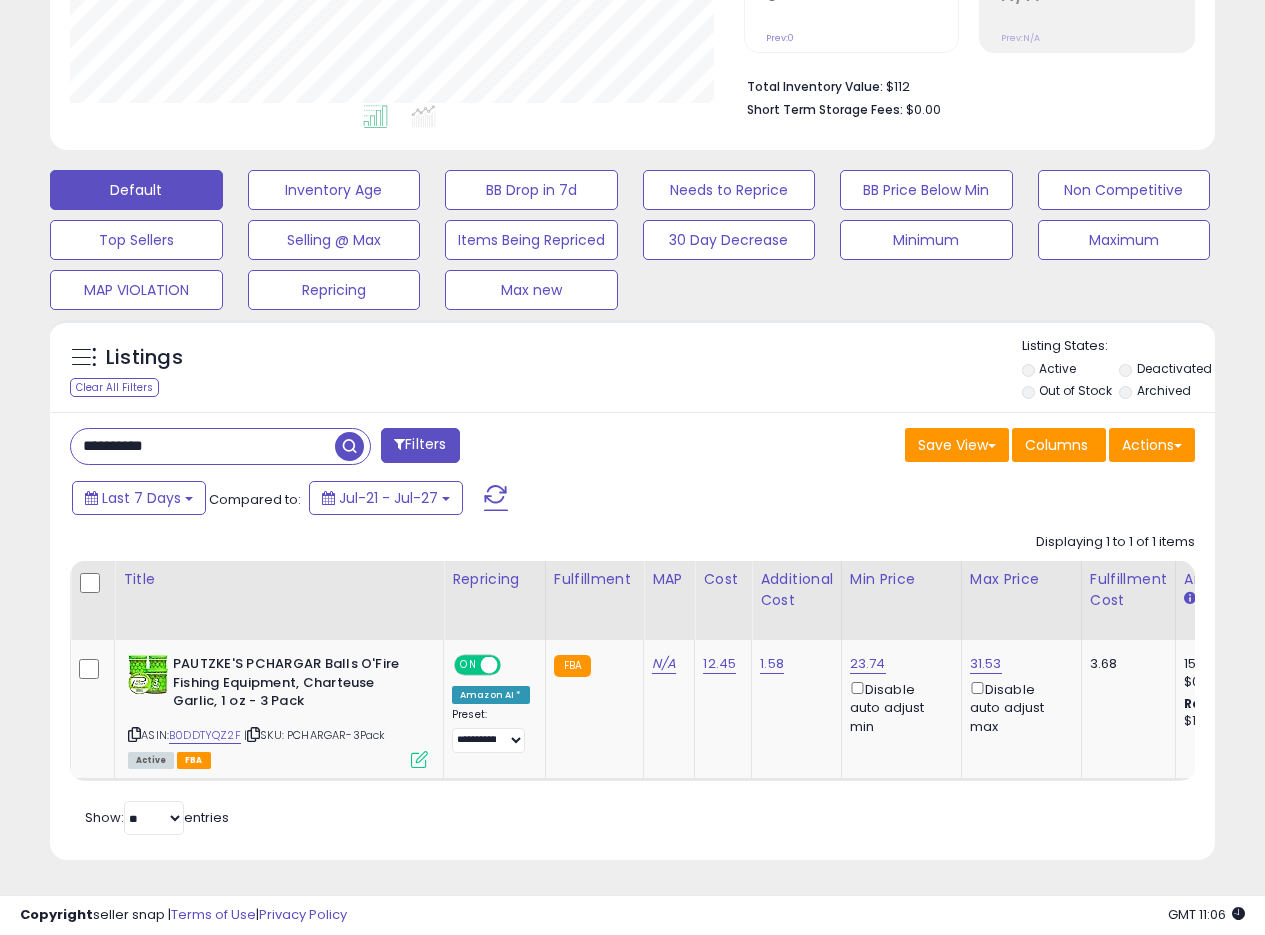drag, startPoint x: 194, startPoint y: 432, endPoint x: 1, endPoint y: 398, distance: 195.97194 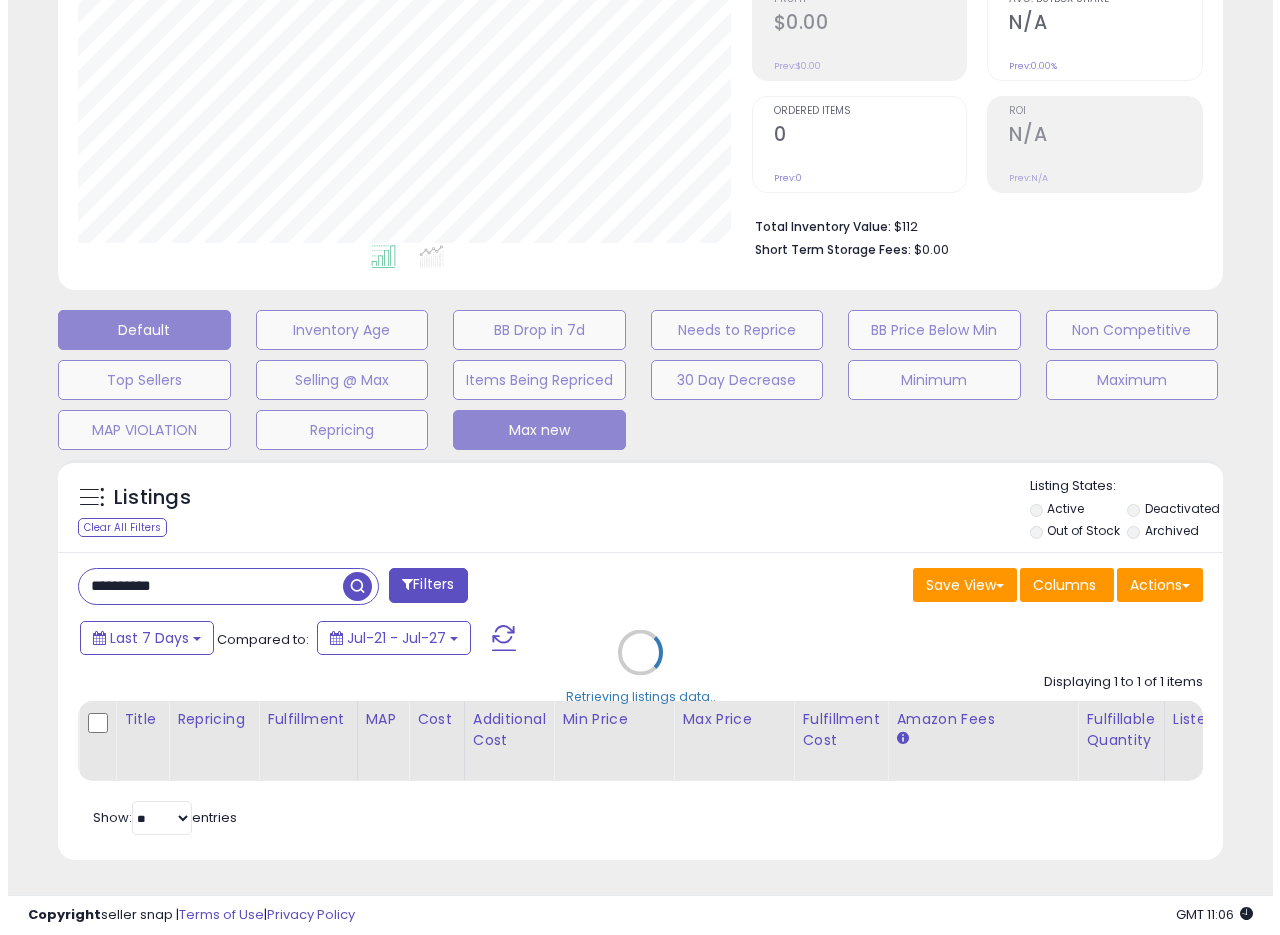 scroll, scrollTop: 335, scrollLeft: 0, axis: vertical 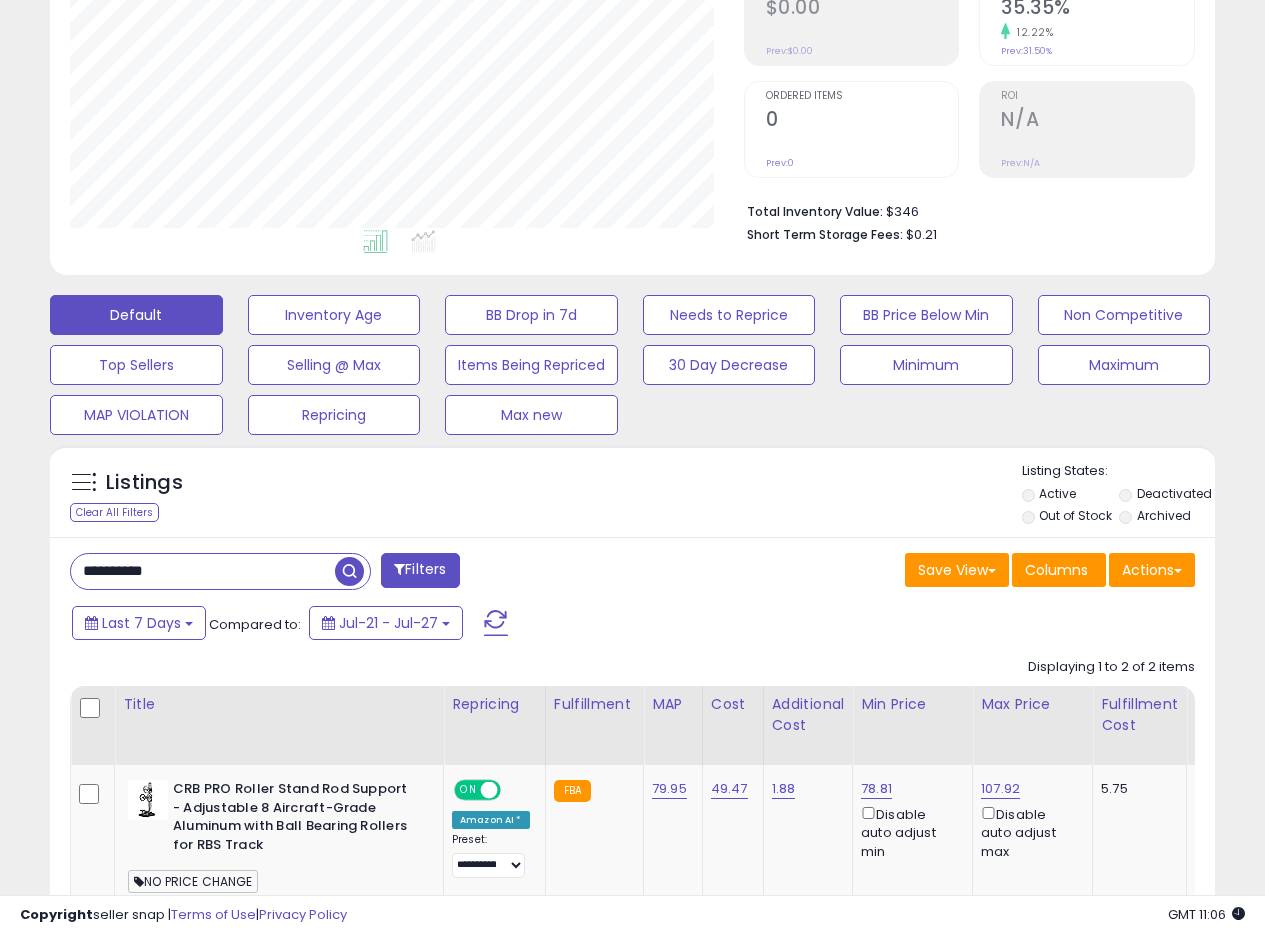 drag, startPoint x: 218, startPoint y: 584, endPoint x: 38, endPoint y: 564, distance: 181.1077 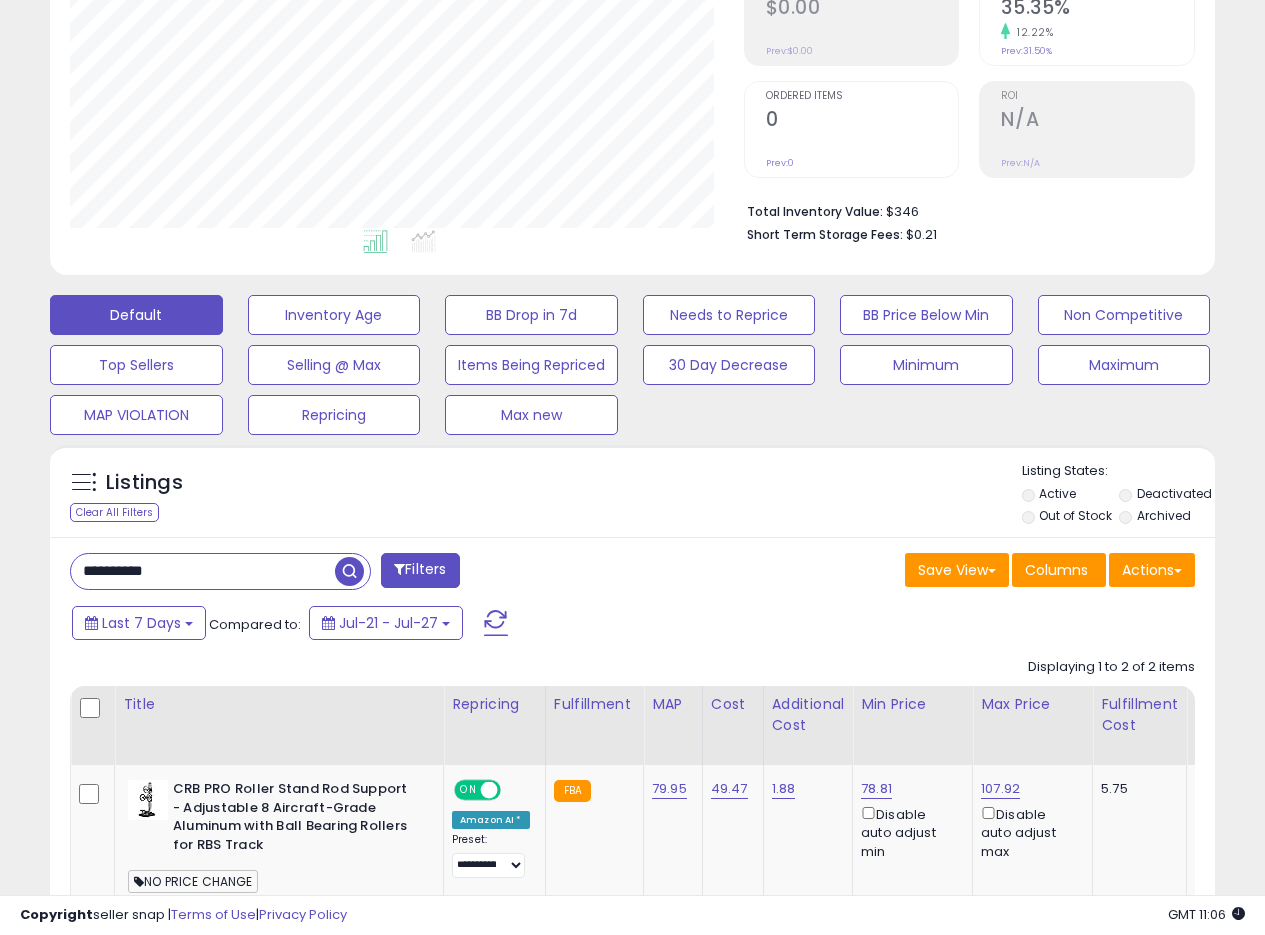 paste 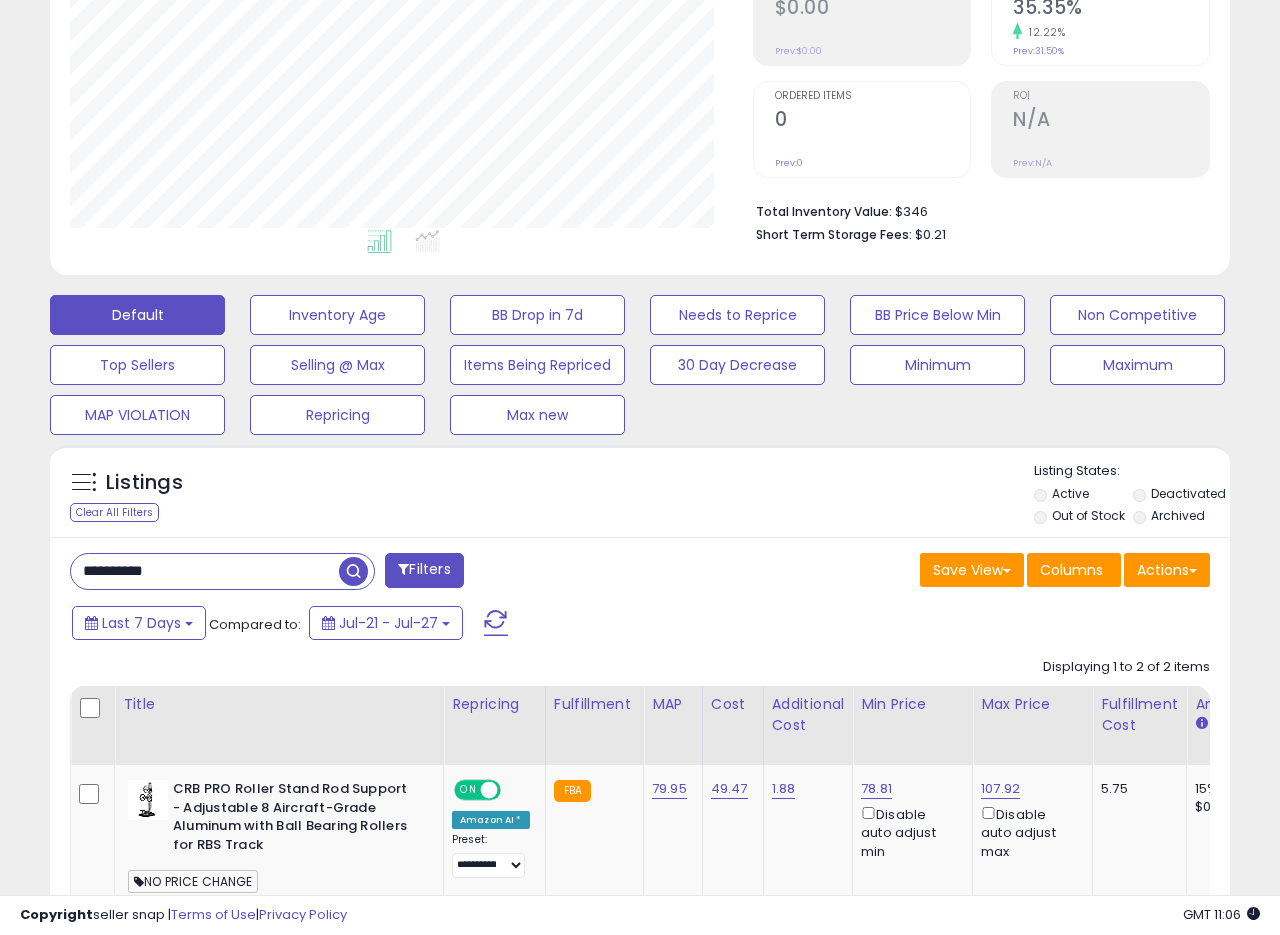 scroll, scrollTop: 999590, scrollLeft: 999317, axis: both 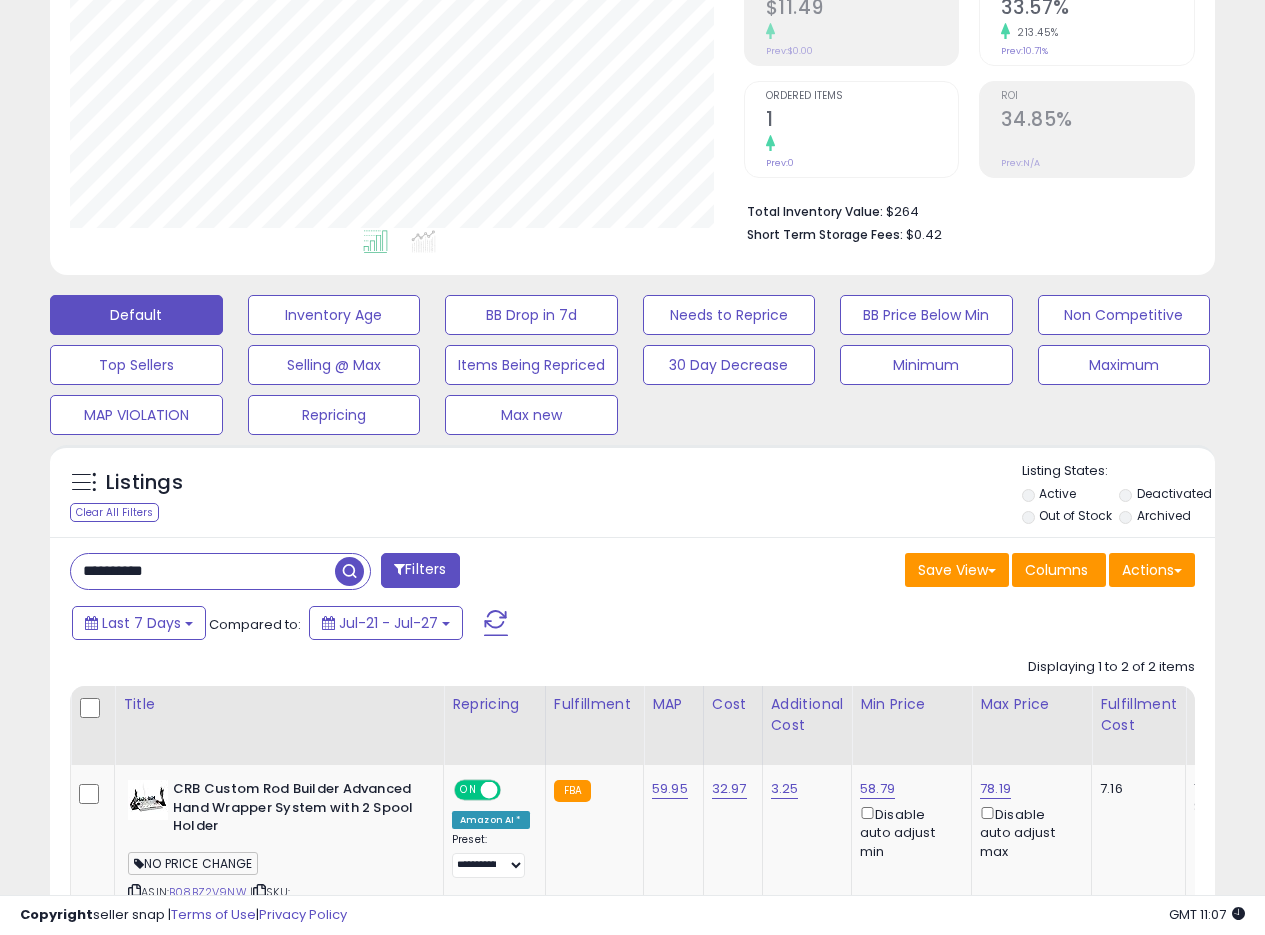 drag, startPoint x: 225, startPoint y: 586, endPoint x: 16, endPoint y: 565, distance: 210.05237 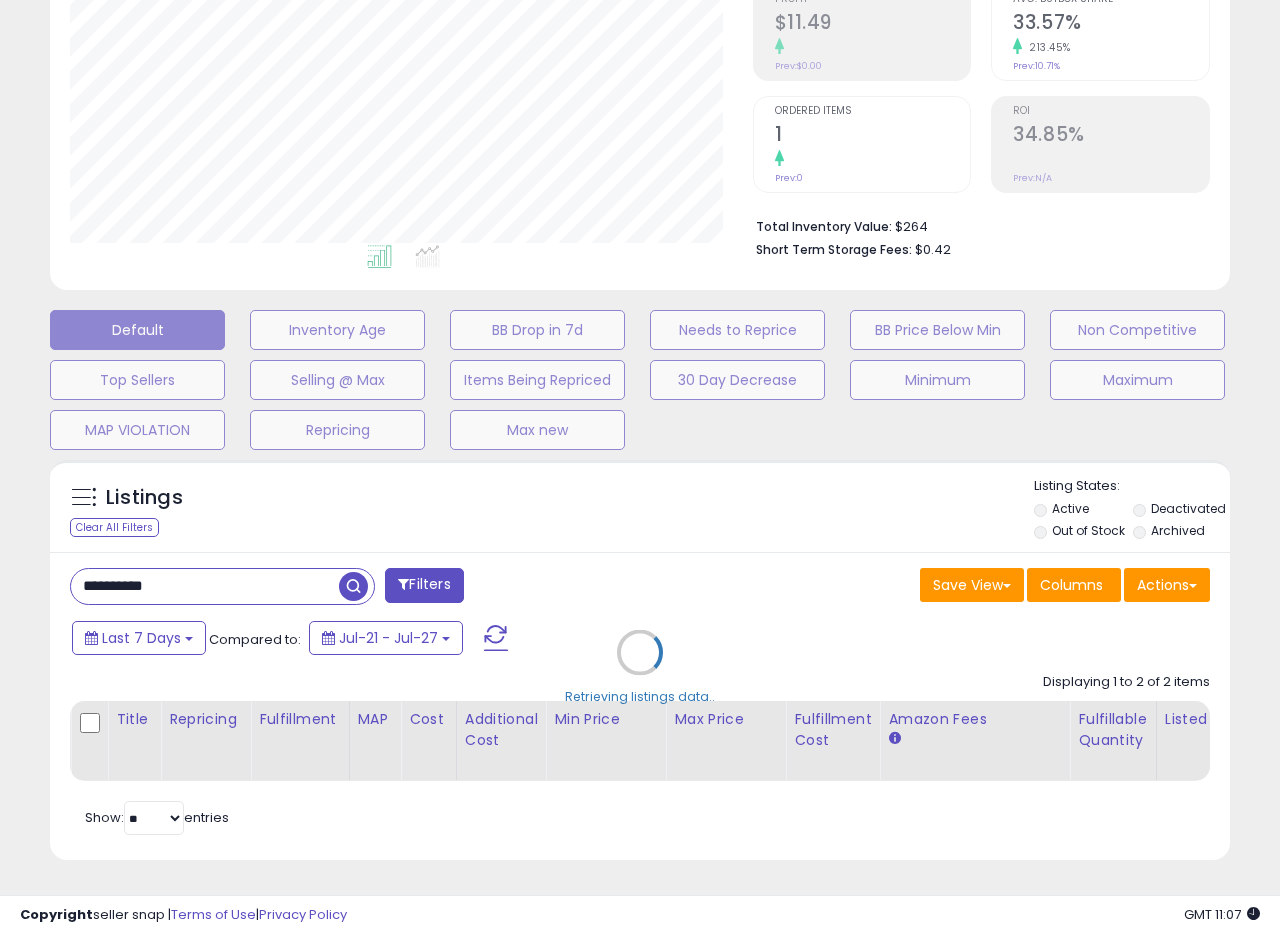 scroll, scrollTop: 999590, scrollLeft: 999317, axis: both 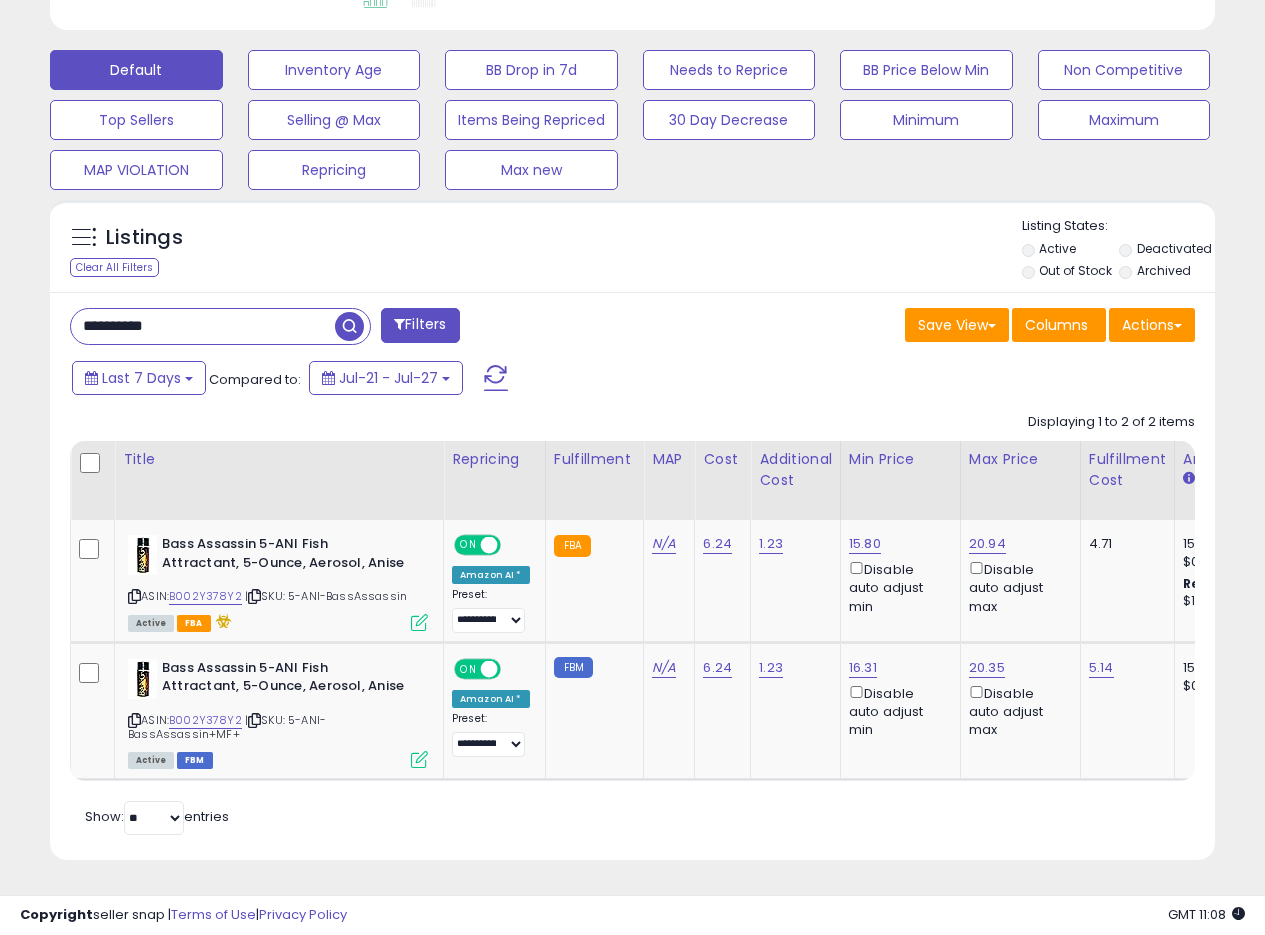 drag, startPoint x: 180, startPoint y: 310, endPoint x: 0, endPoint y: 316, distance: 180.09998 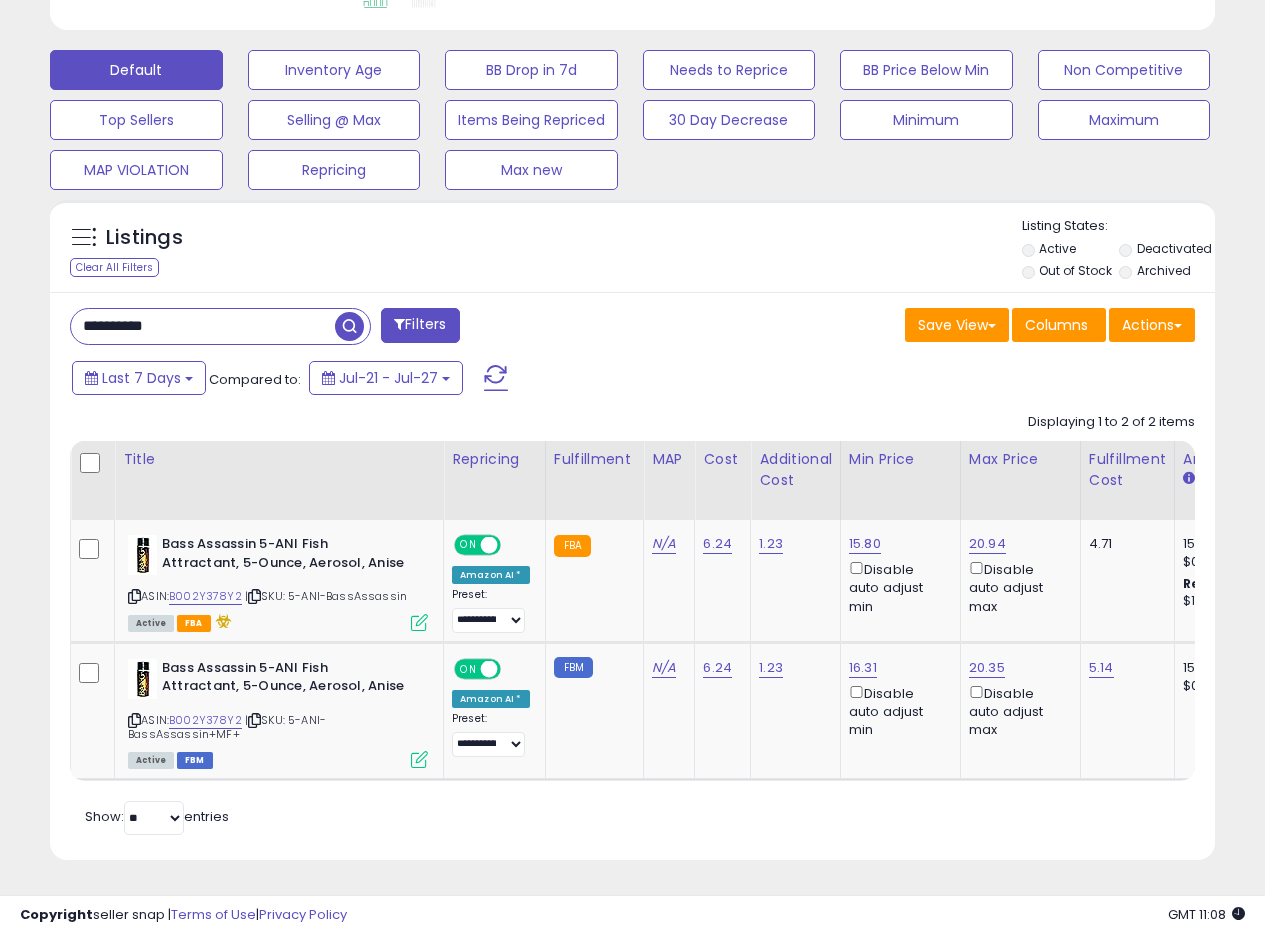 paste 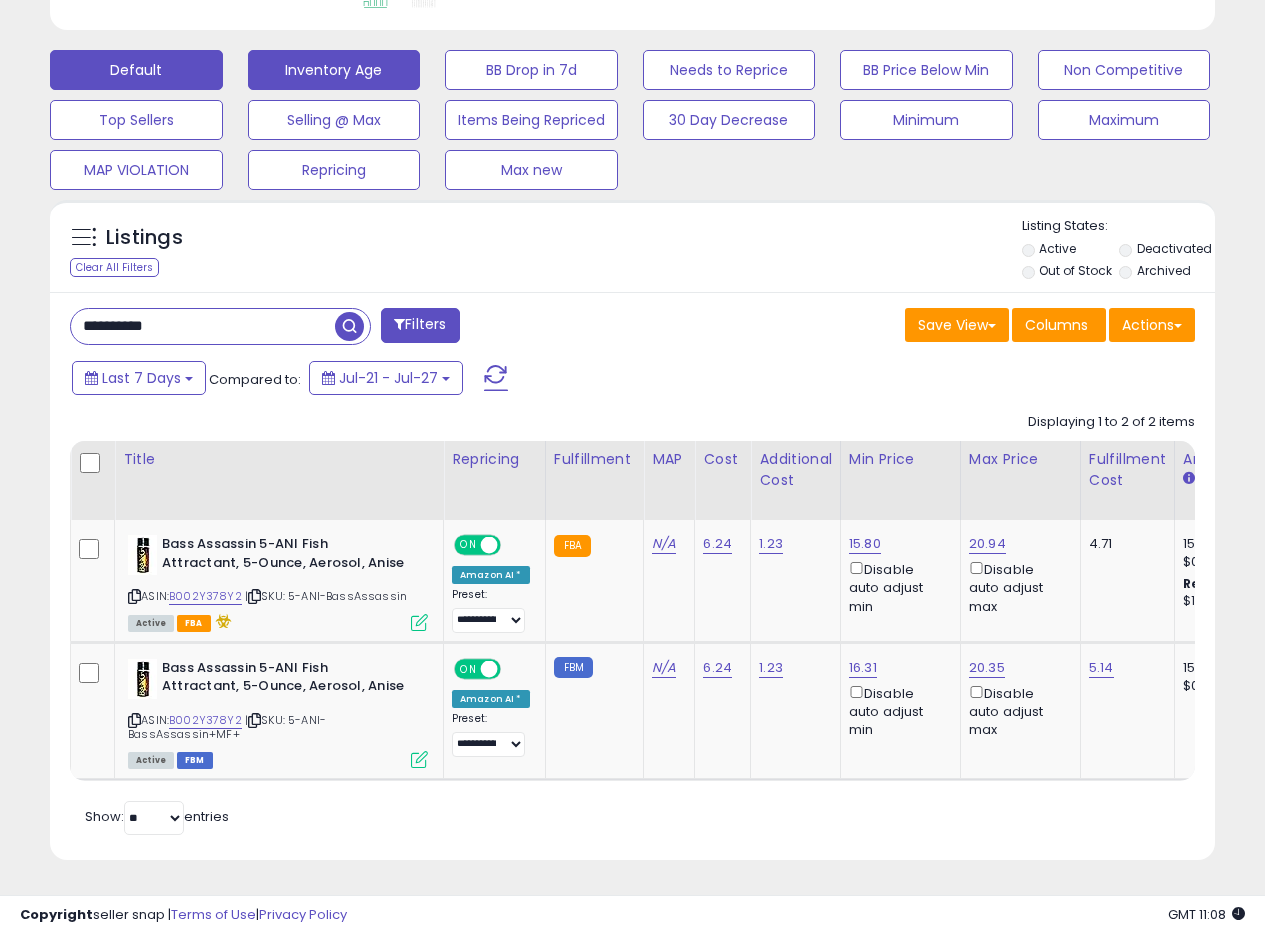 click at bounding box center [349, 326] 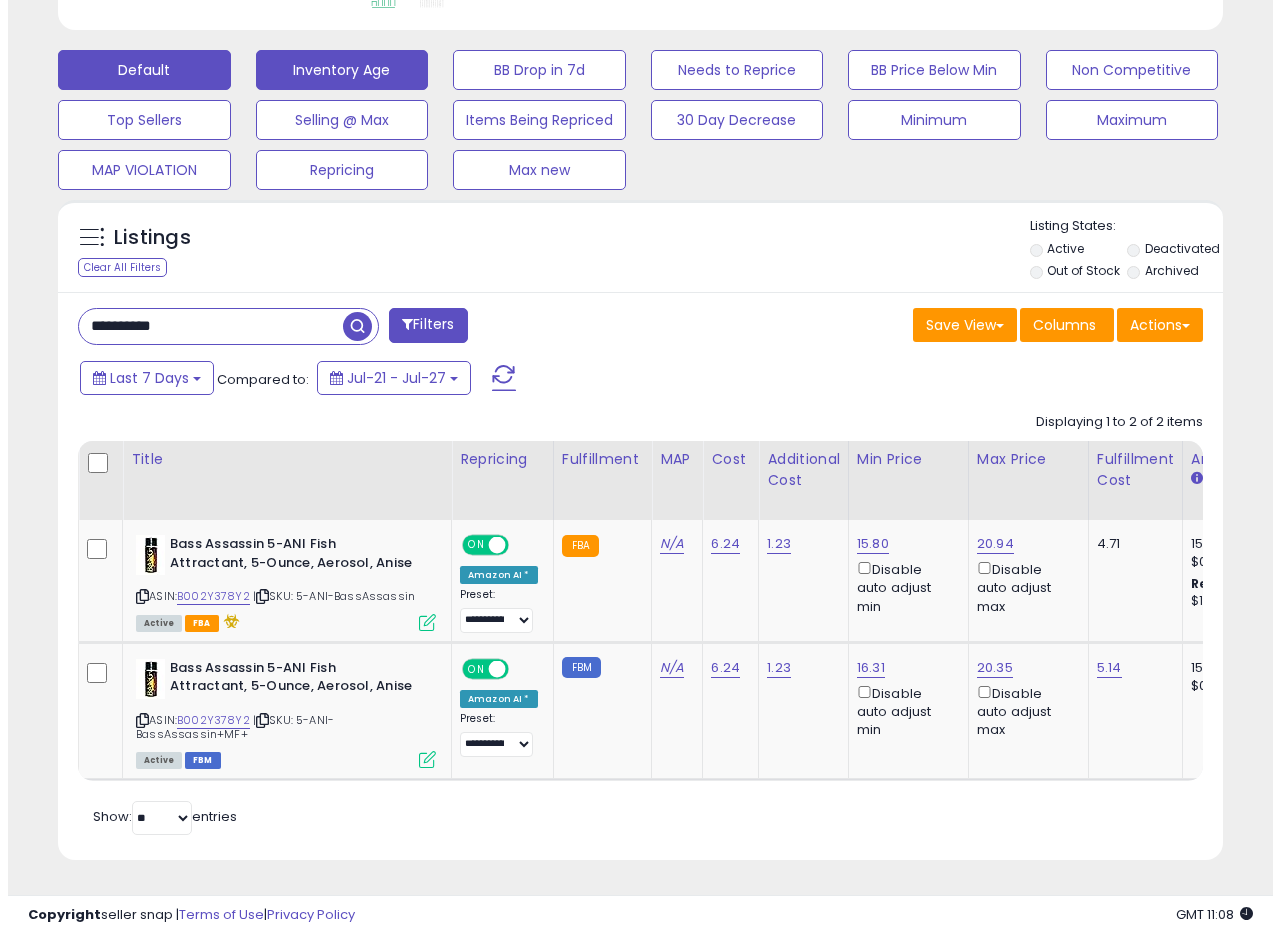 scroll, scrollTop: 335, scrollLeft: 0, axis: vertical 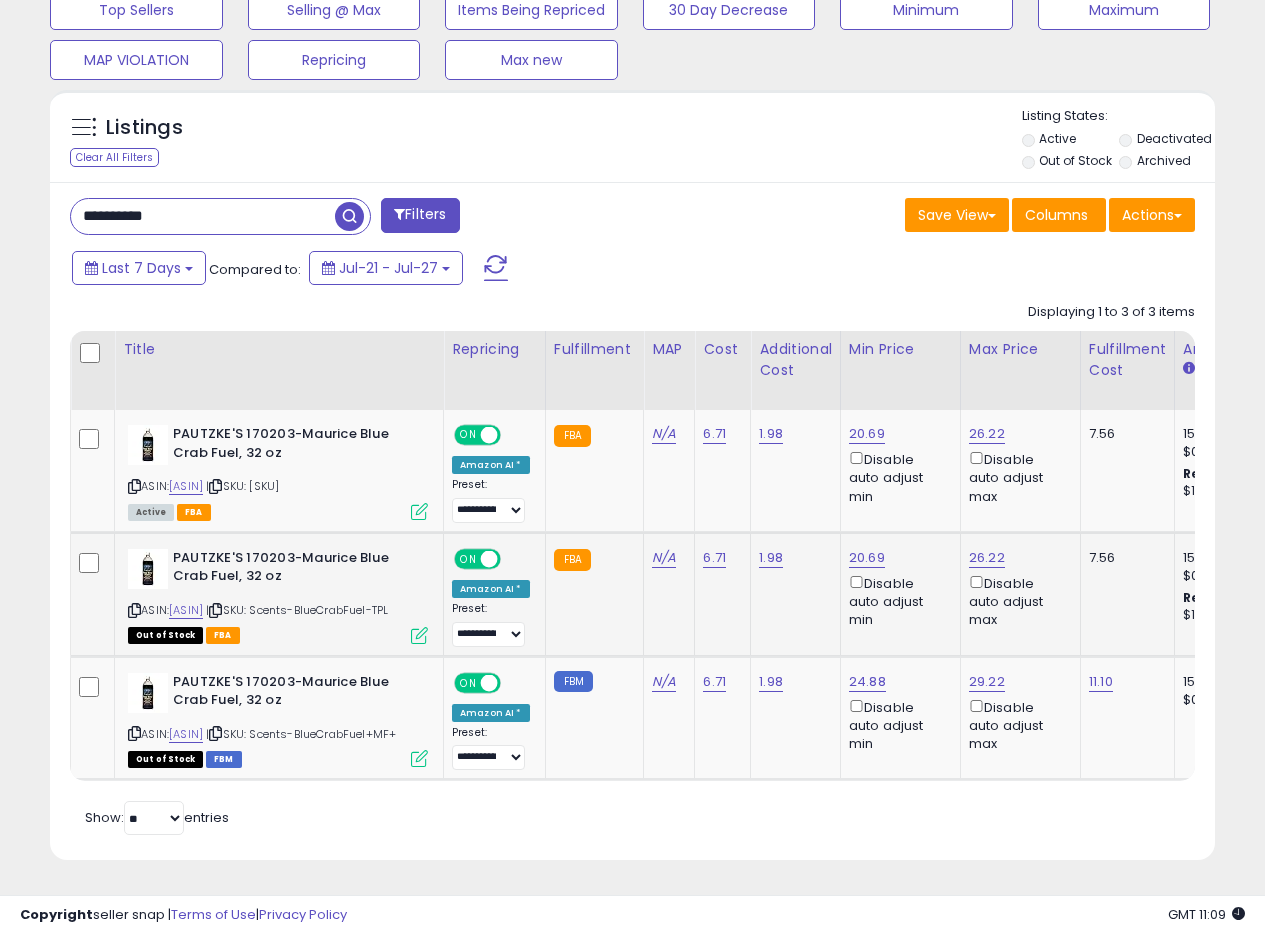 click at bounding box center [419, 635] 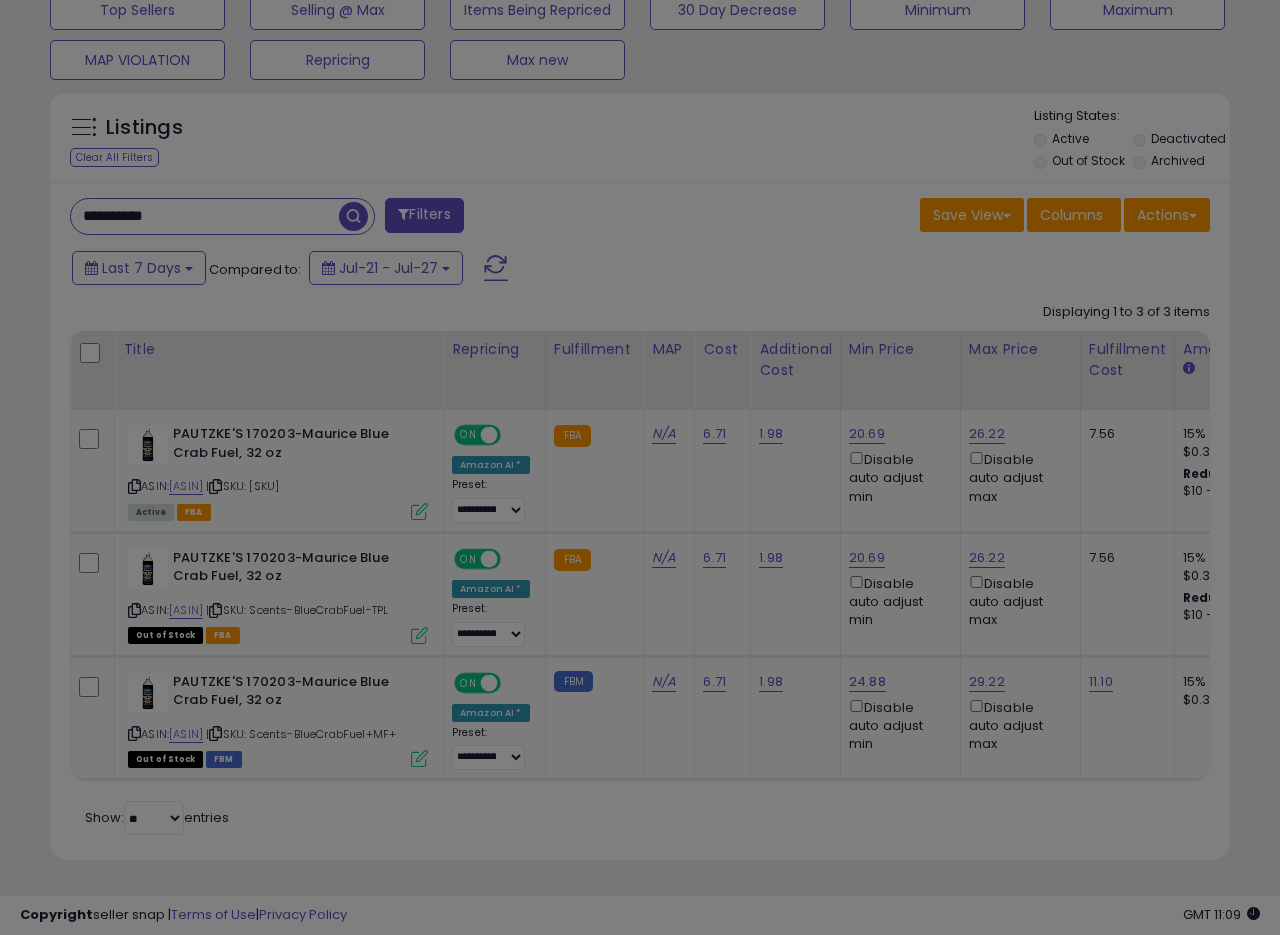 scroll, scrollTop: 999590, scrollLeft: 999317, axis: both 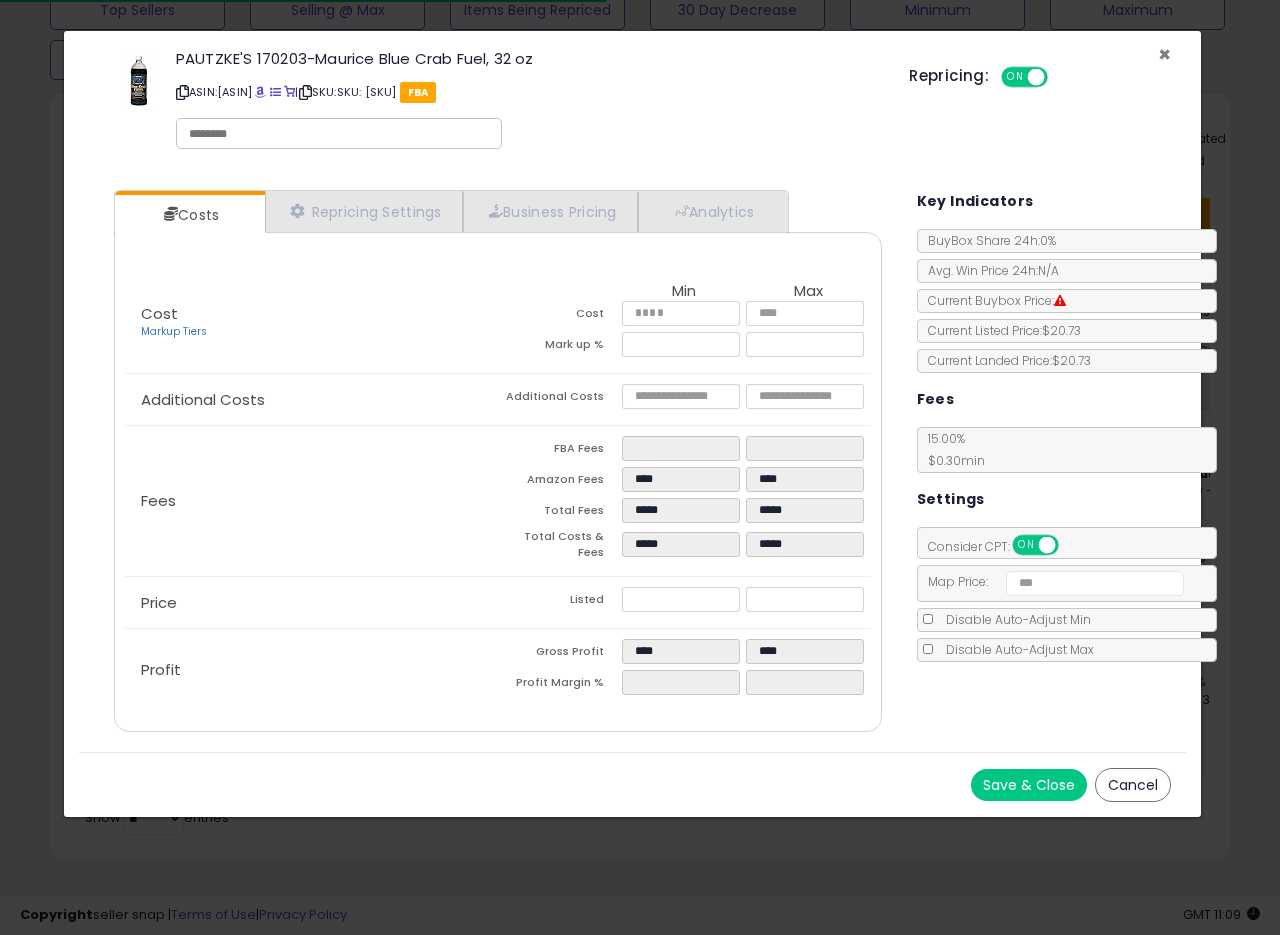 click on "×" at bounding box center [1164, 54] 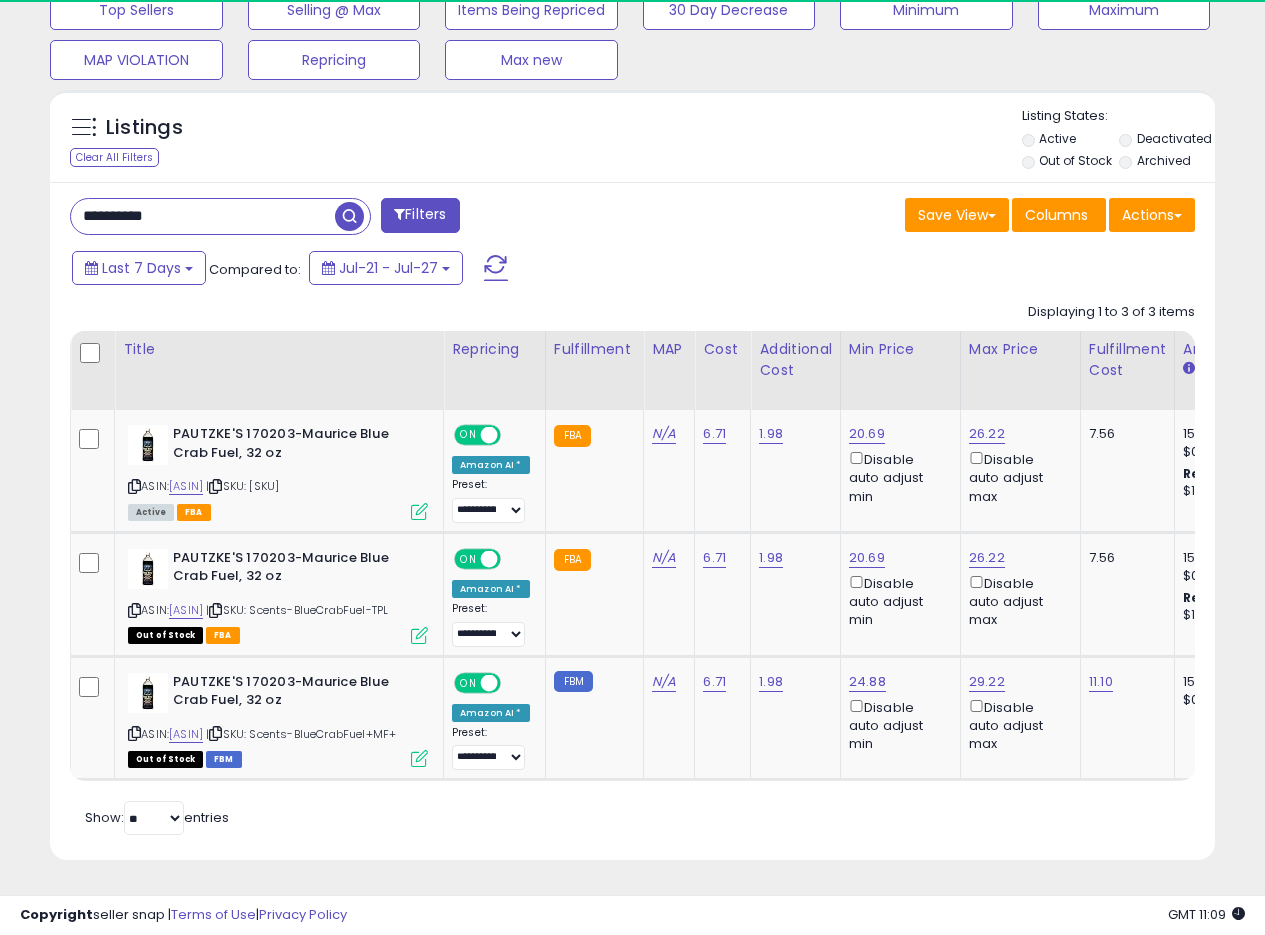 scroll, scrollTop: 410, scrollLeft: 674, axis: both 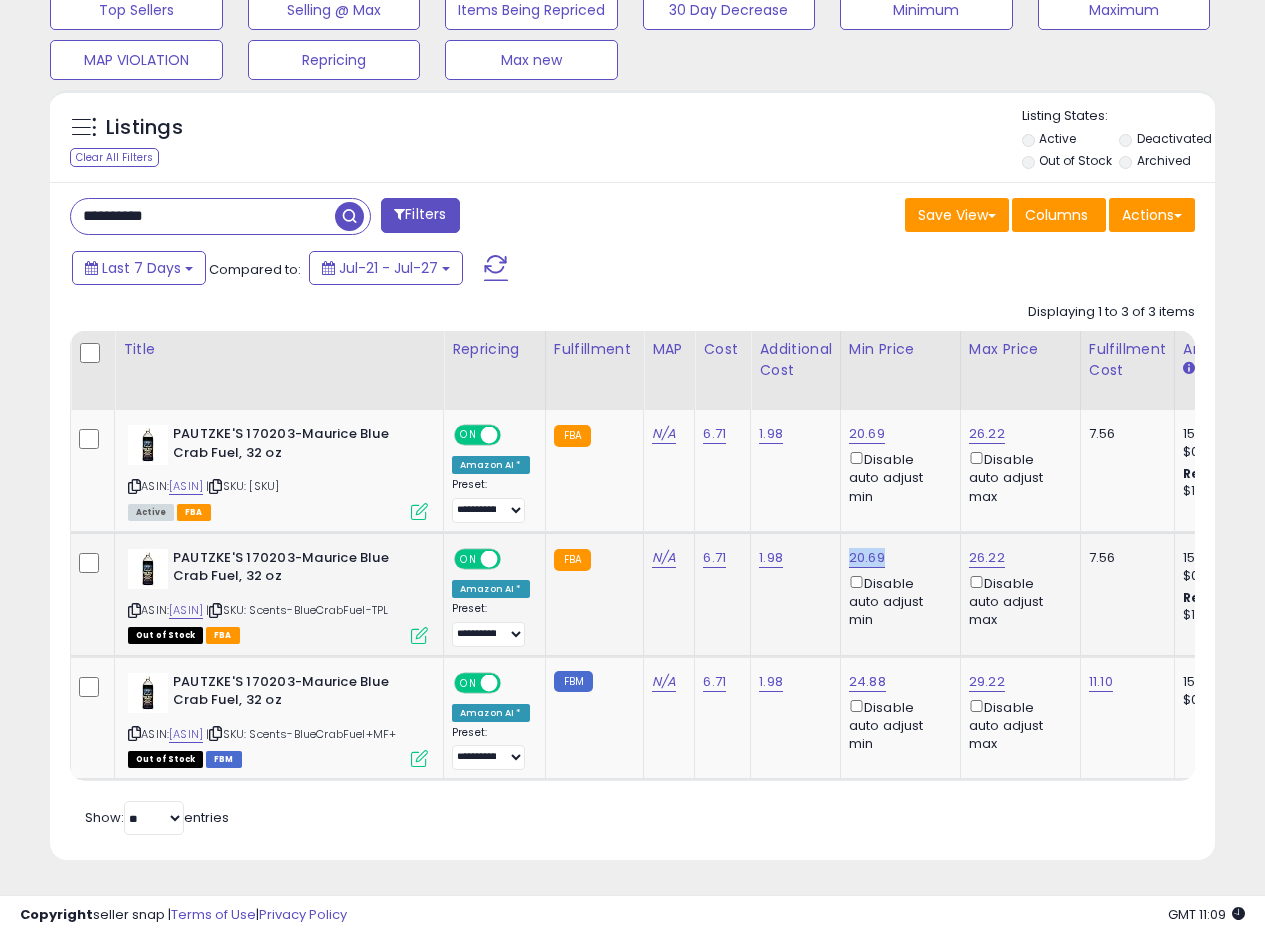 drag, startPoint x: 882, startPoint y: 525, endPoint x: 847, endPoint y: 531, distance: 35.510563 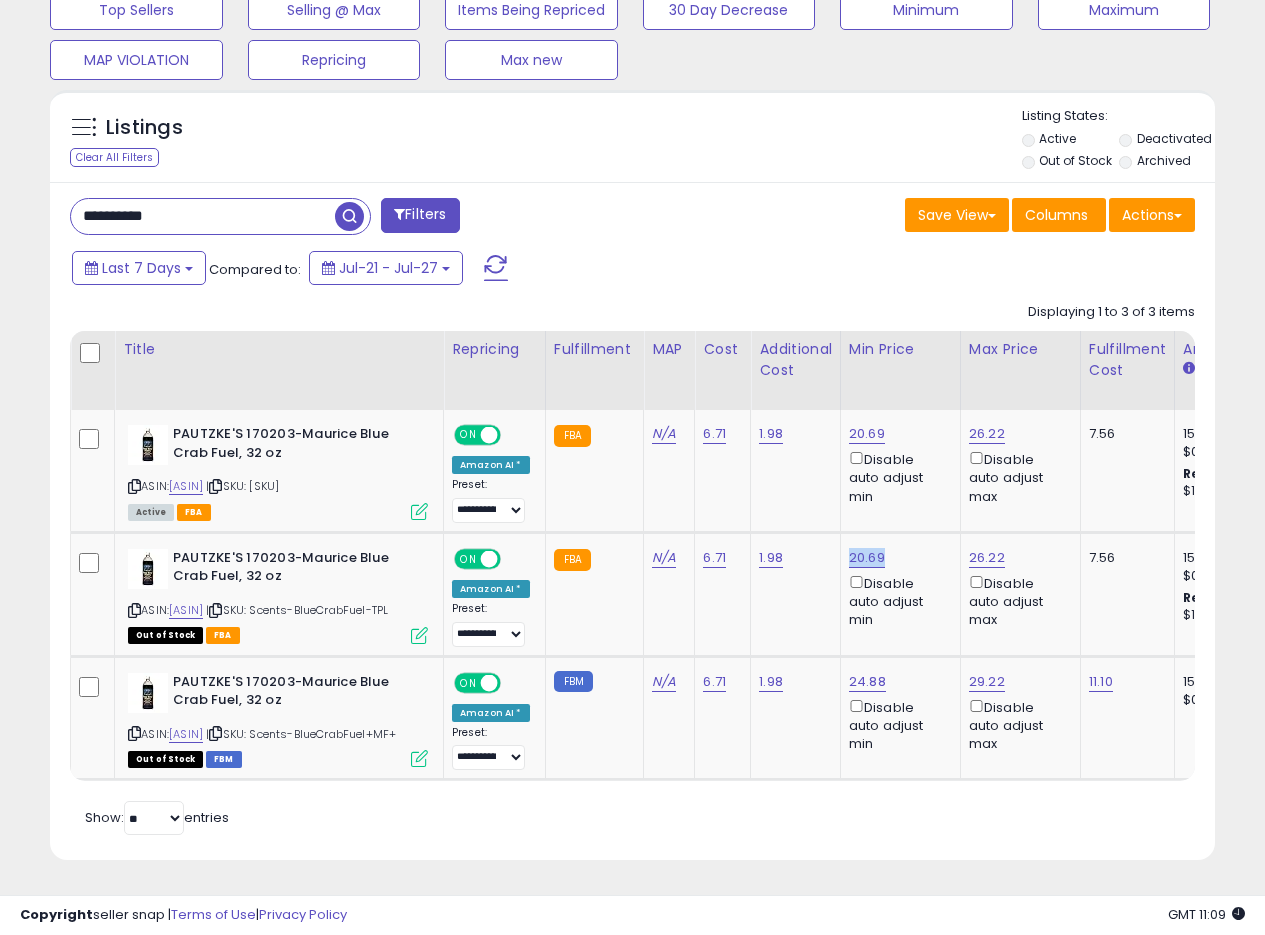 copy on "20.69" 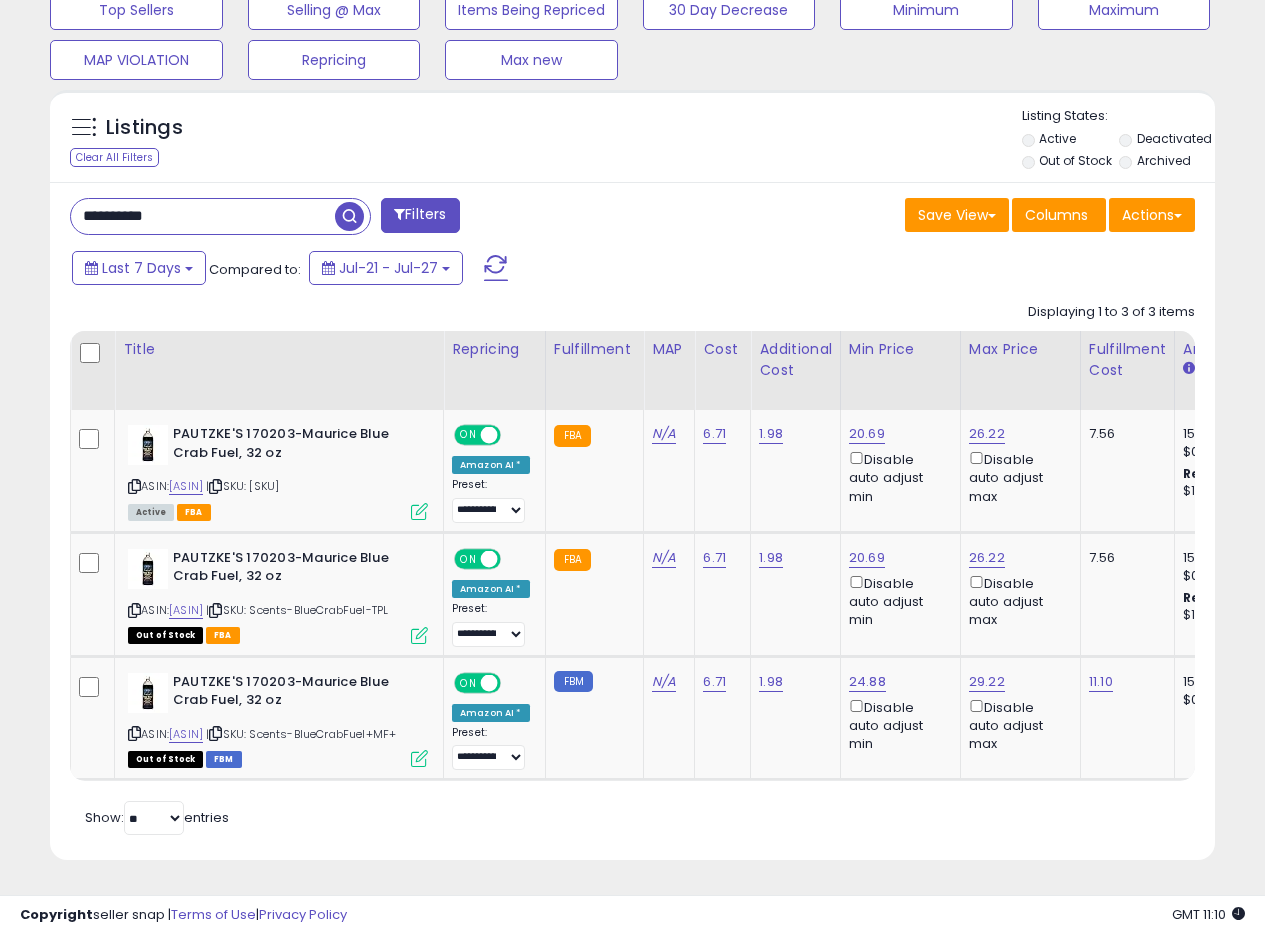 drag, startPoint x: 201, startPoint y: 194, endPoint x: 0, endPoint y: 163, distance: 203.3765 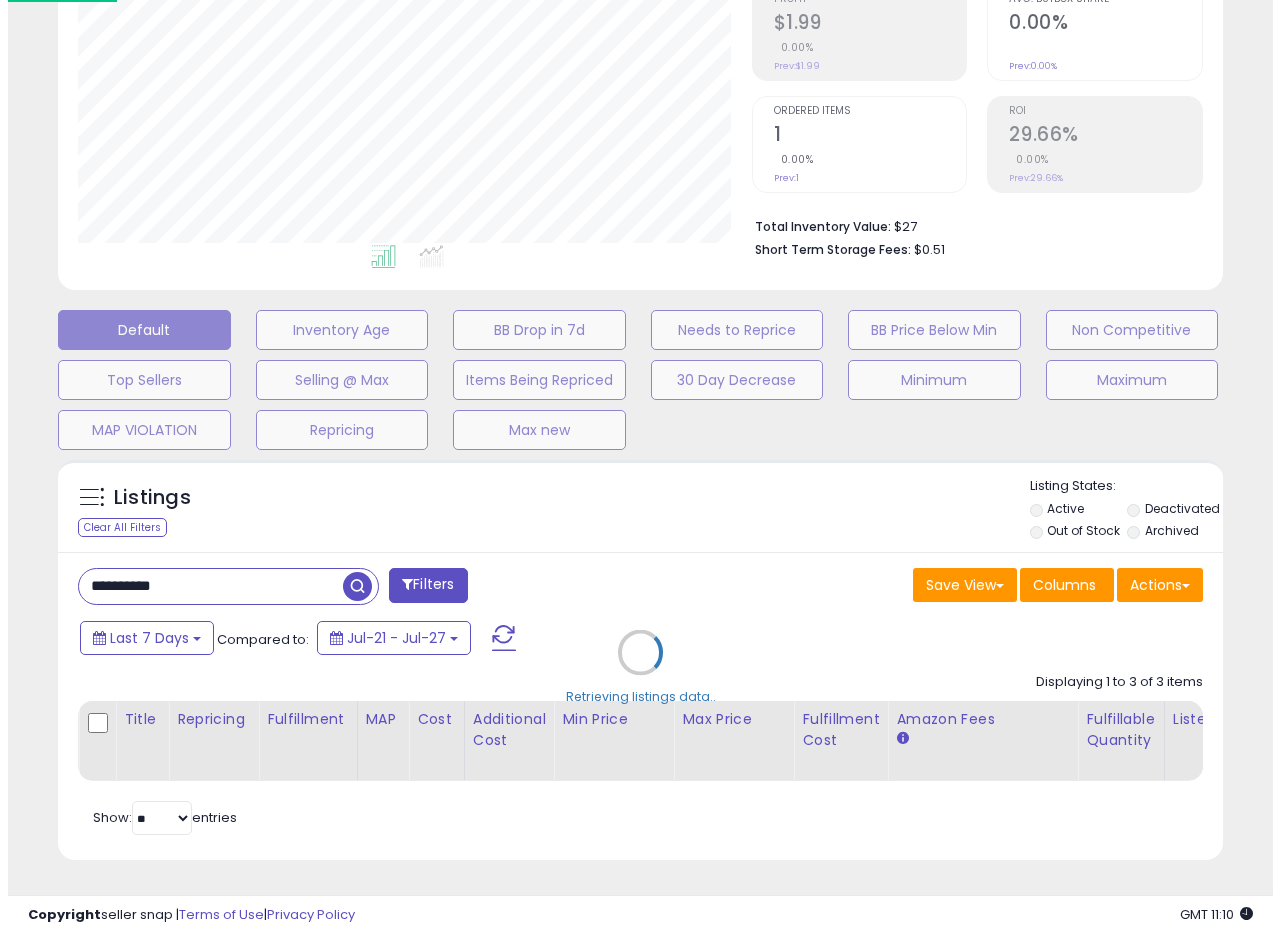 scroll, scrollTop: 335, scrollLeft: 0, axis: vertical 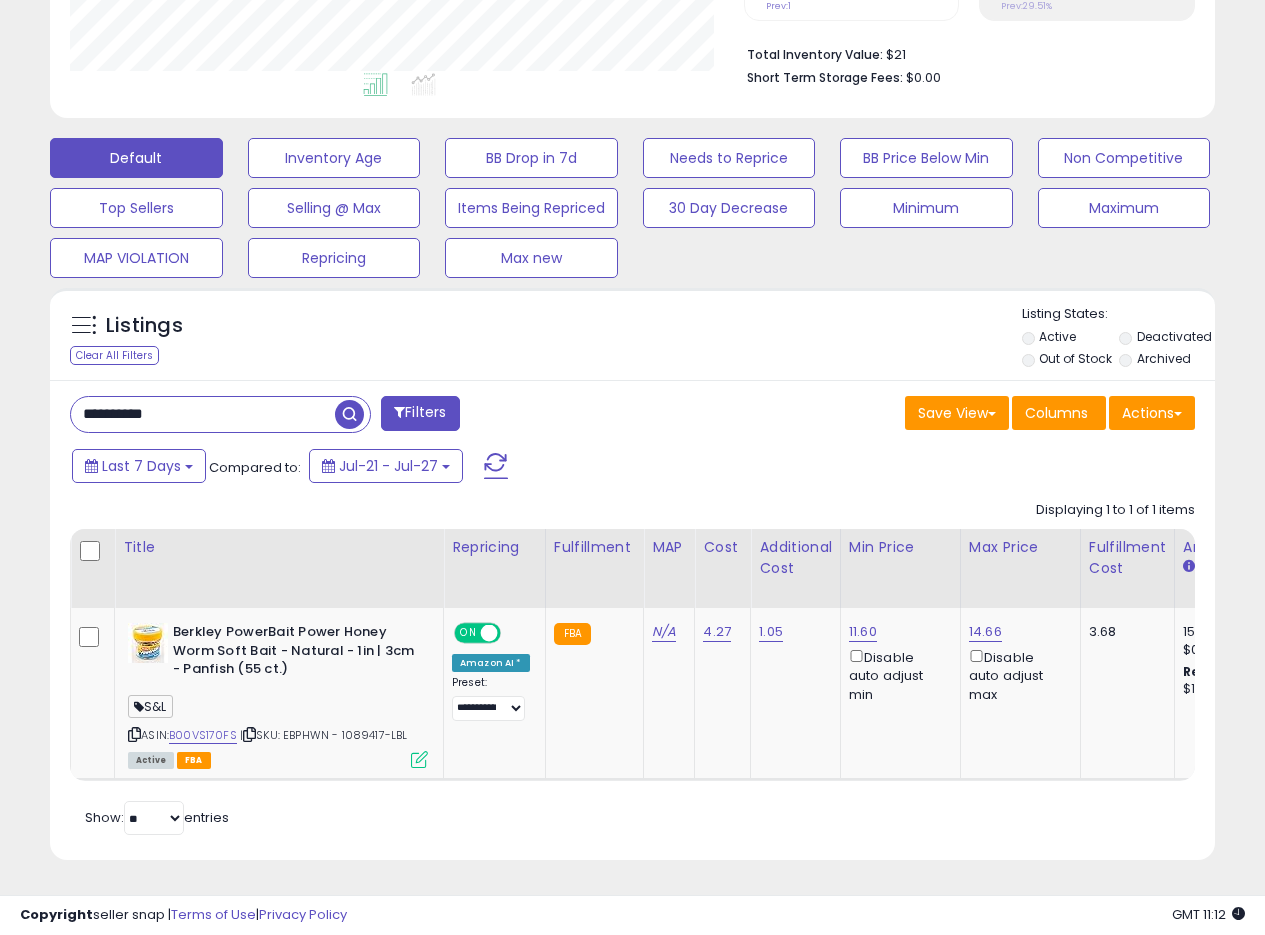 drag, startPoint x: 594, startPoint y: 447, endPoint x: 532, endPoint y: 444, distance: 62.072536 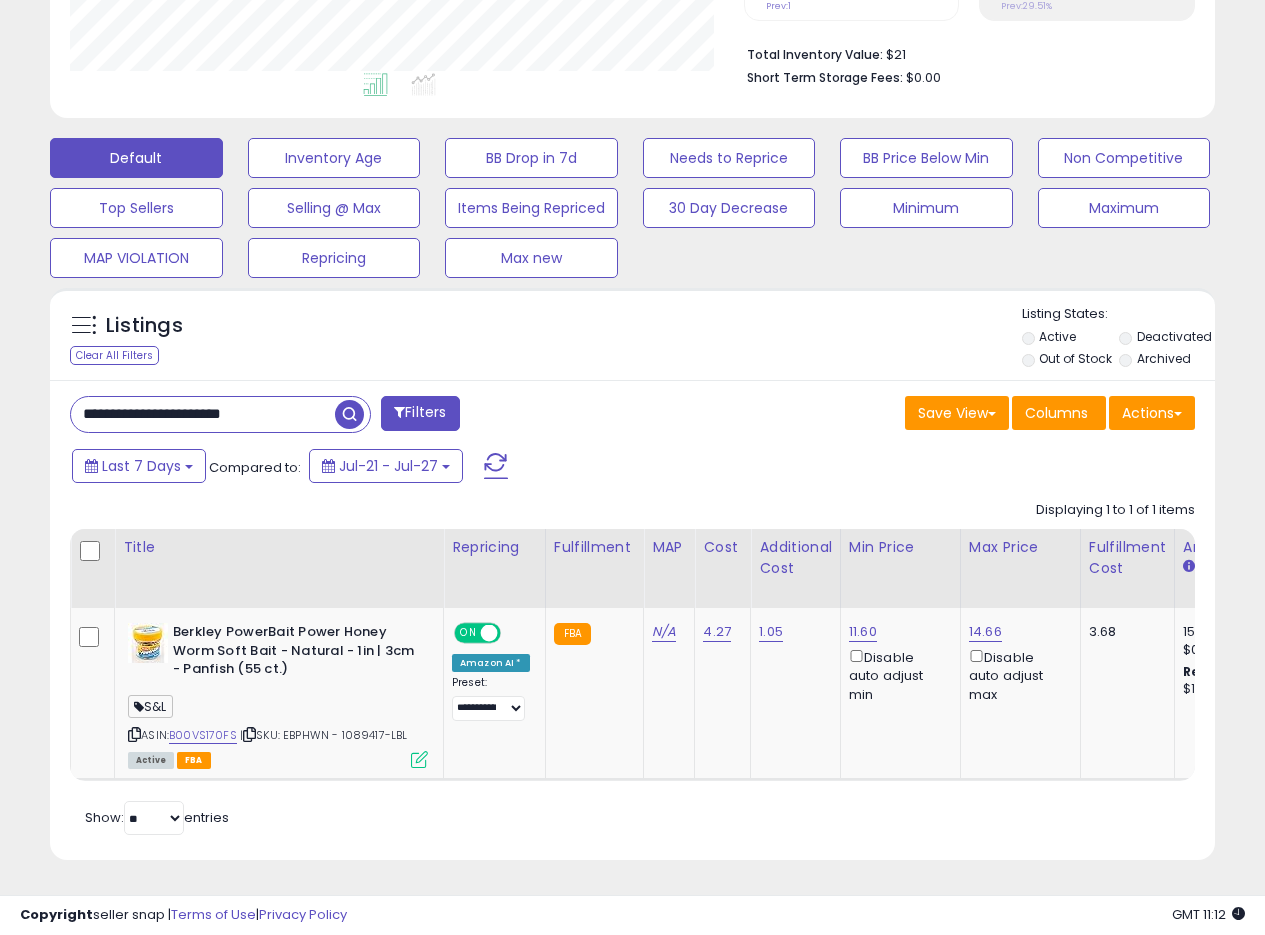 click at bounding box center [349, 414] 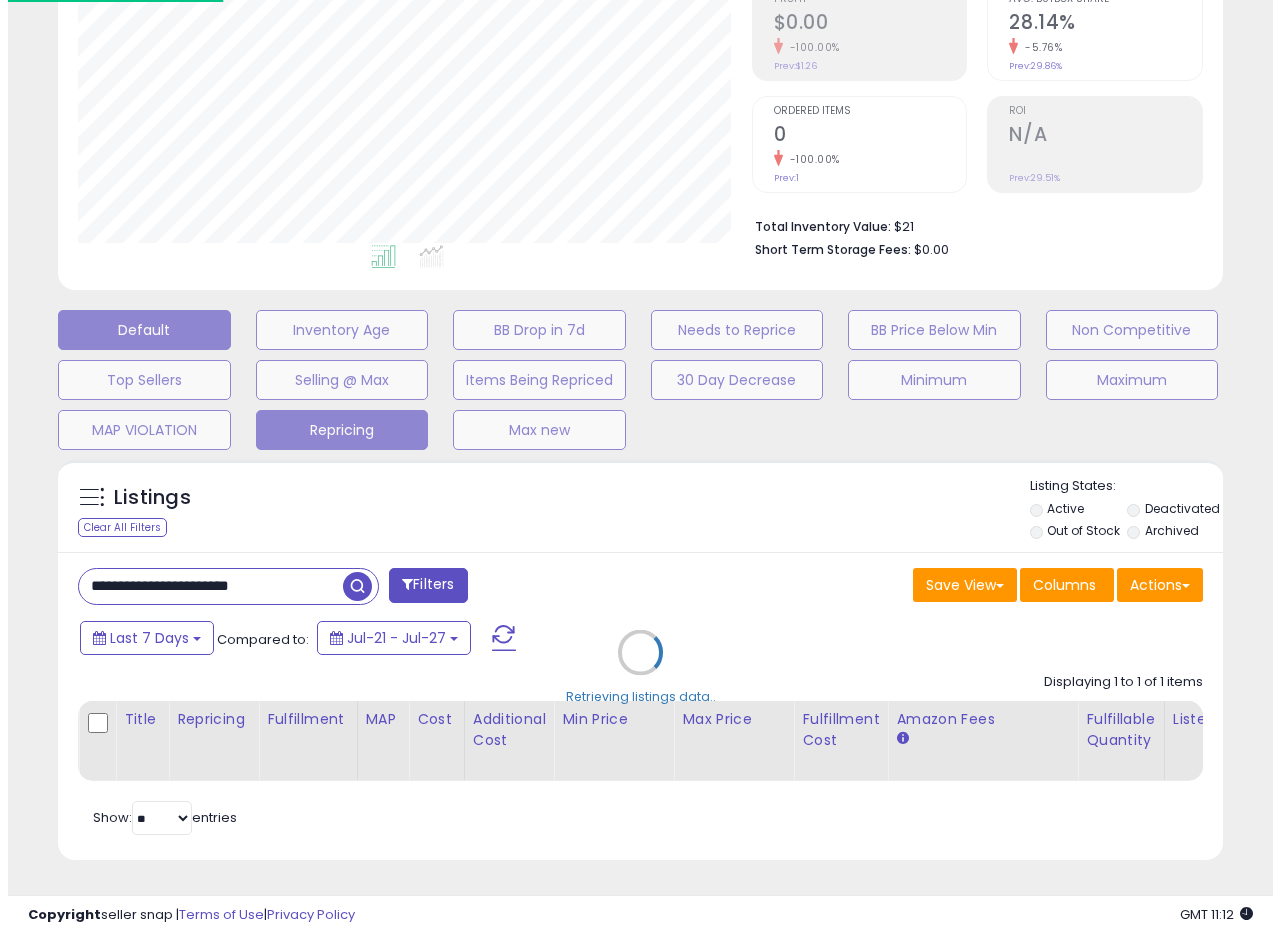 scroll, scrollTop: 335, scrollLeft: 0, axis: vertical 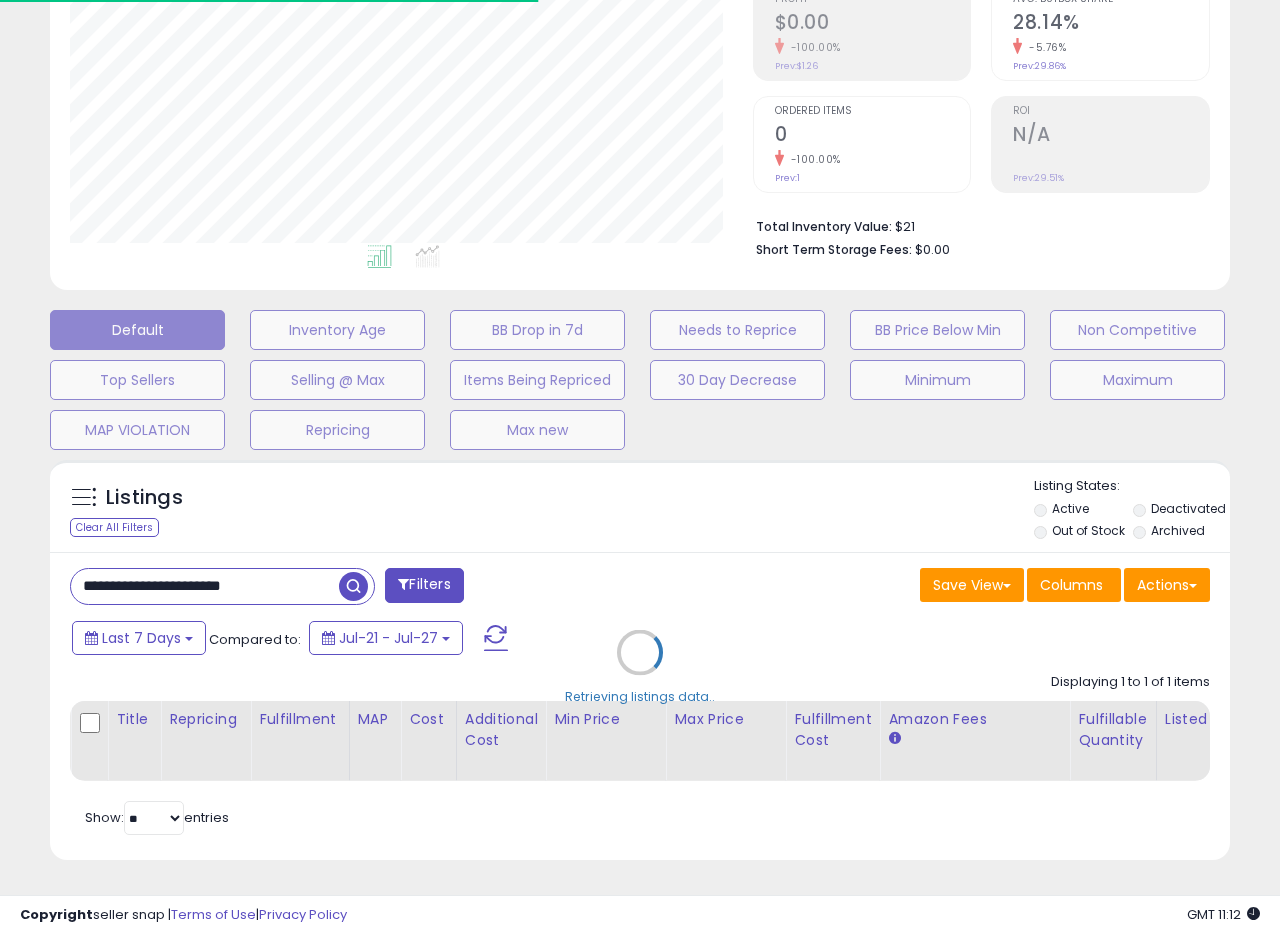 click on "Retrieving listings data.." at bounding box center (640, 667) 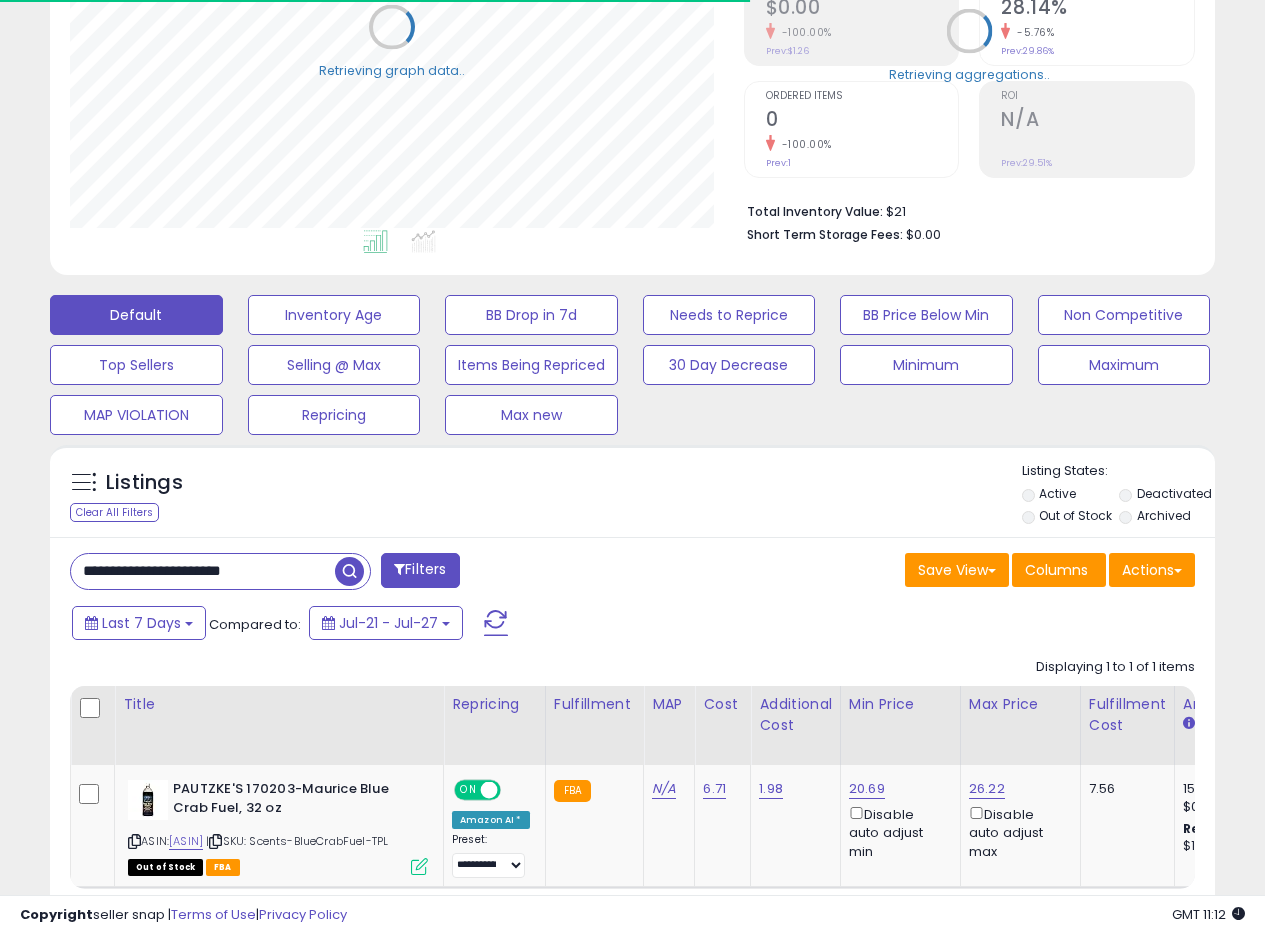 scroll, scrollTop: 410, scrollLeft: 674, axis: both 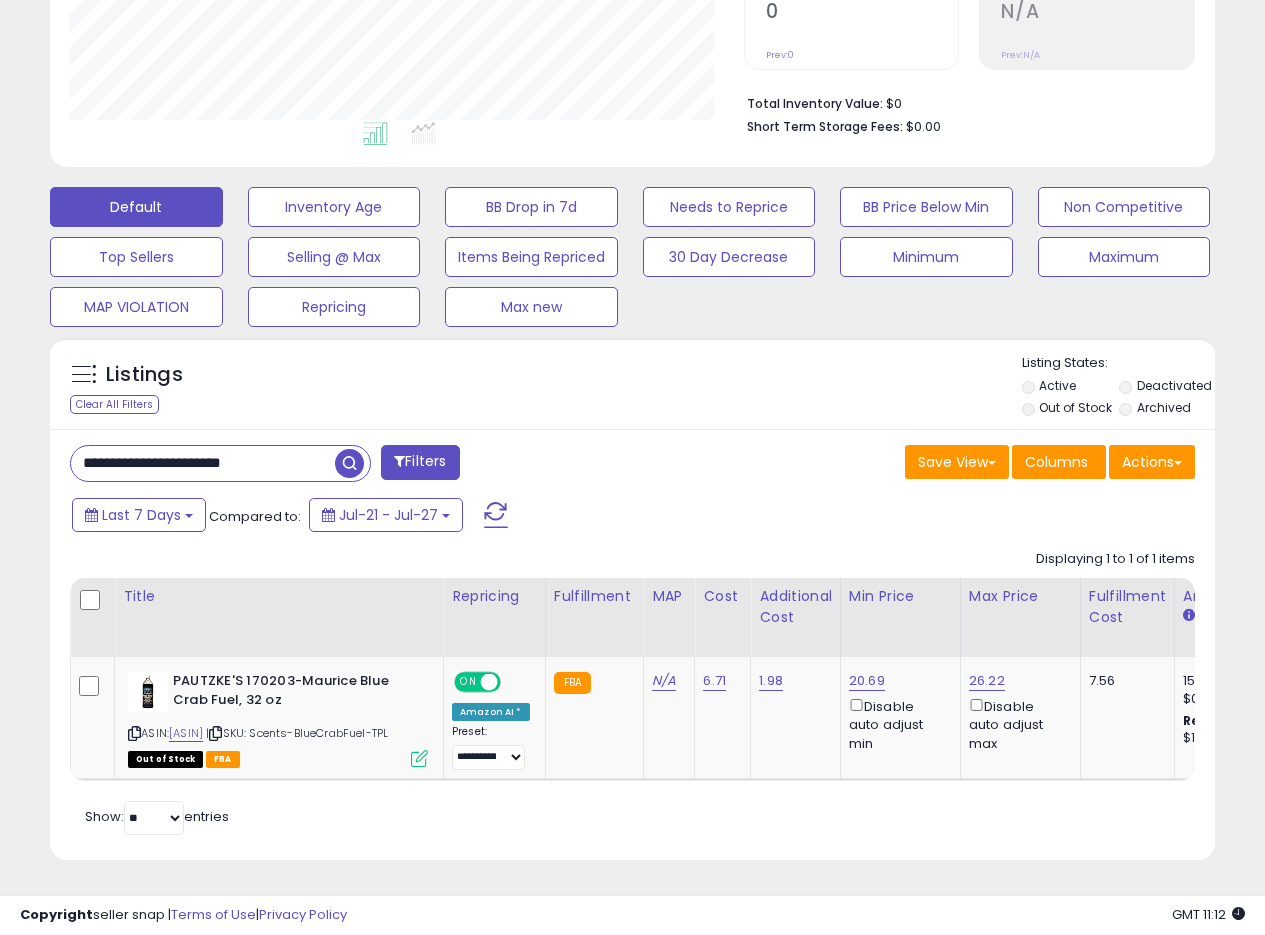 drag, startPoint x: 297, startPoint y: 444, endPoint x: 12, endPoint y: 456, distance: 285.25253 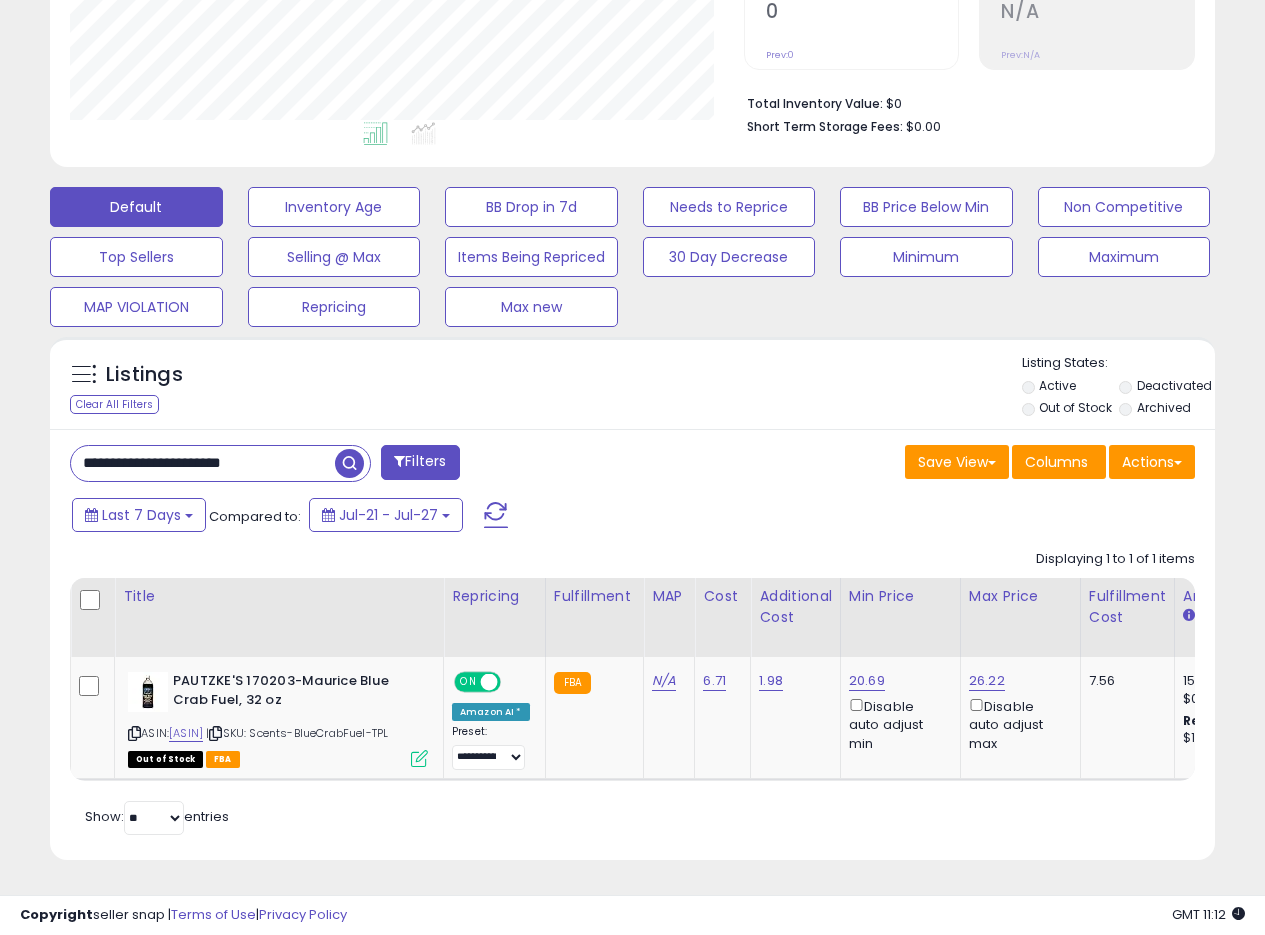 paste 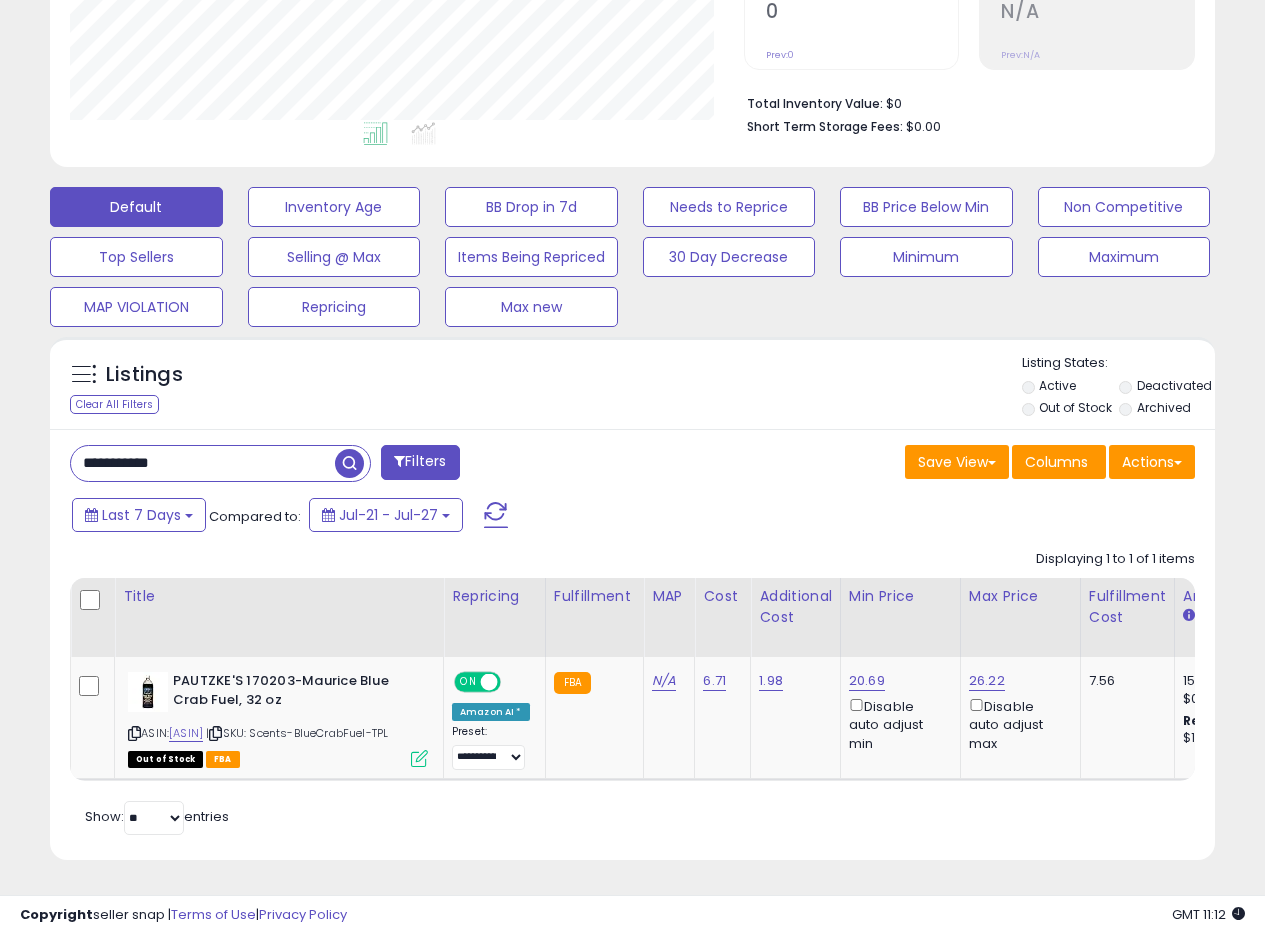click at bounding box center [349, 463] 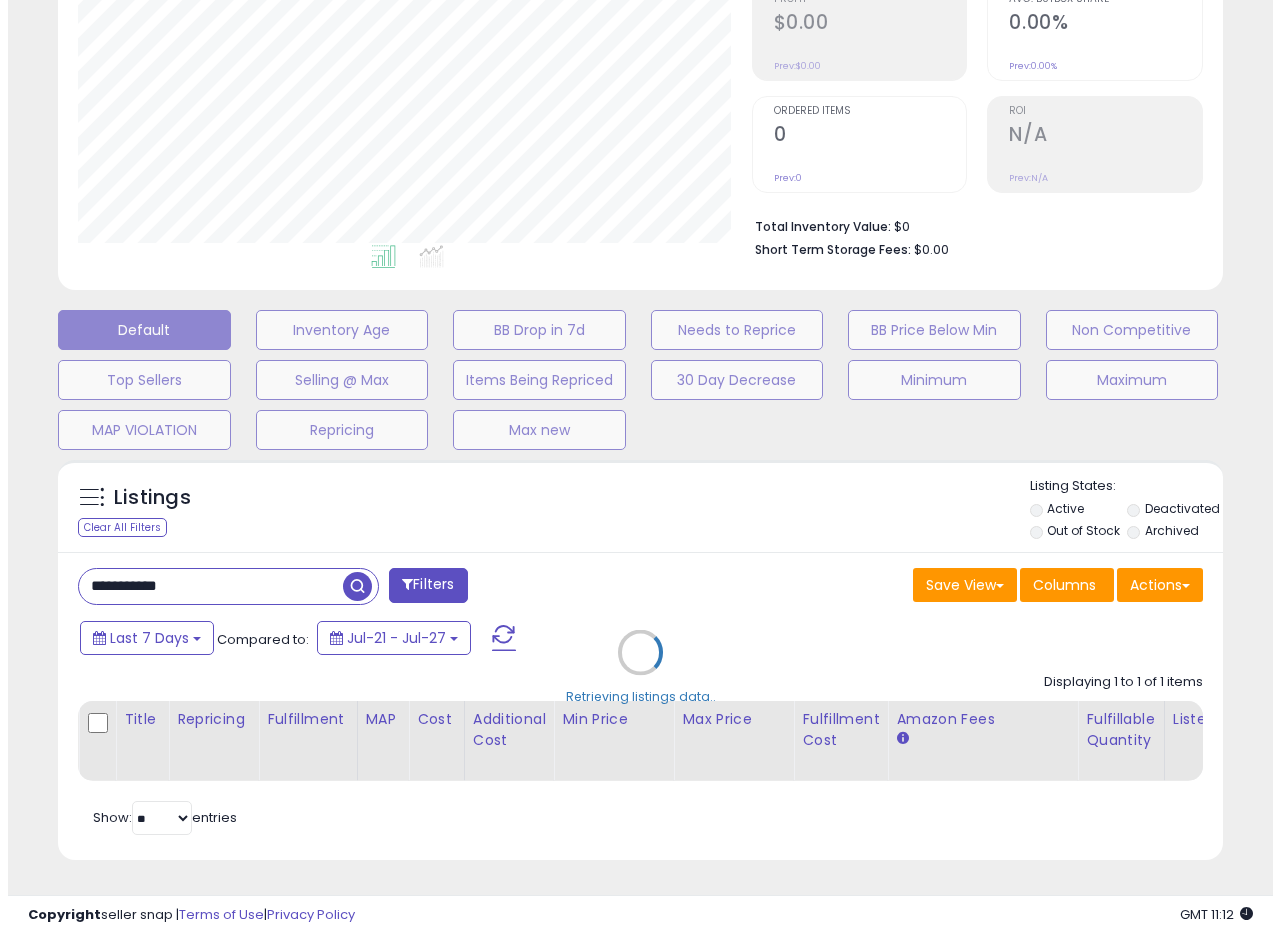 scroll, scrollTop: 335, scrollLeft: 0, axis: vertical 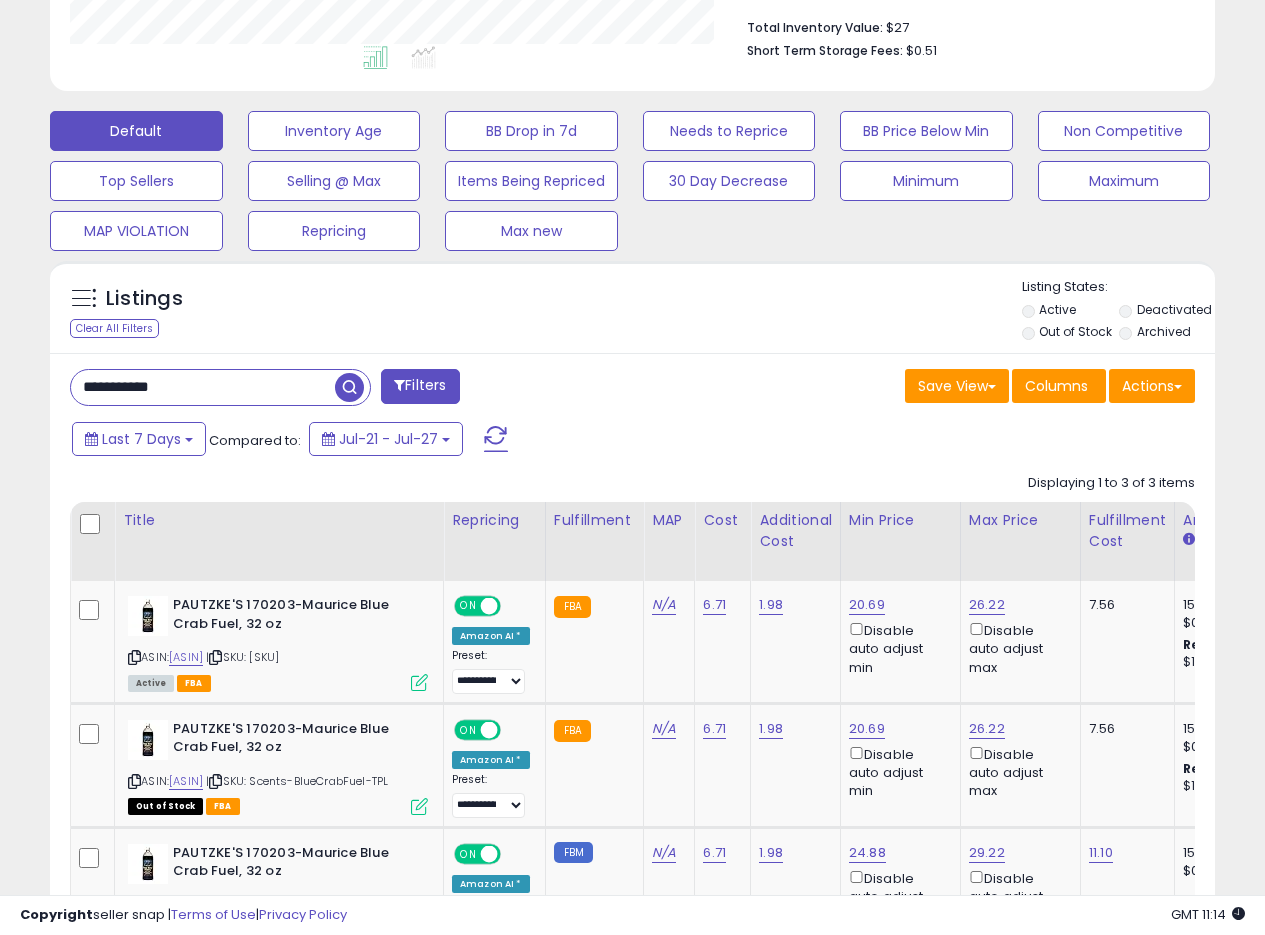 drag, startPoint x: 197, startPoint y: 392, endPoint x: 20, endPoint y: 389, distance: 177.02542 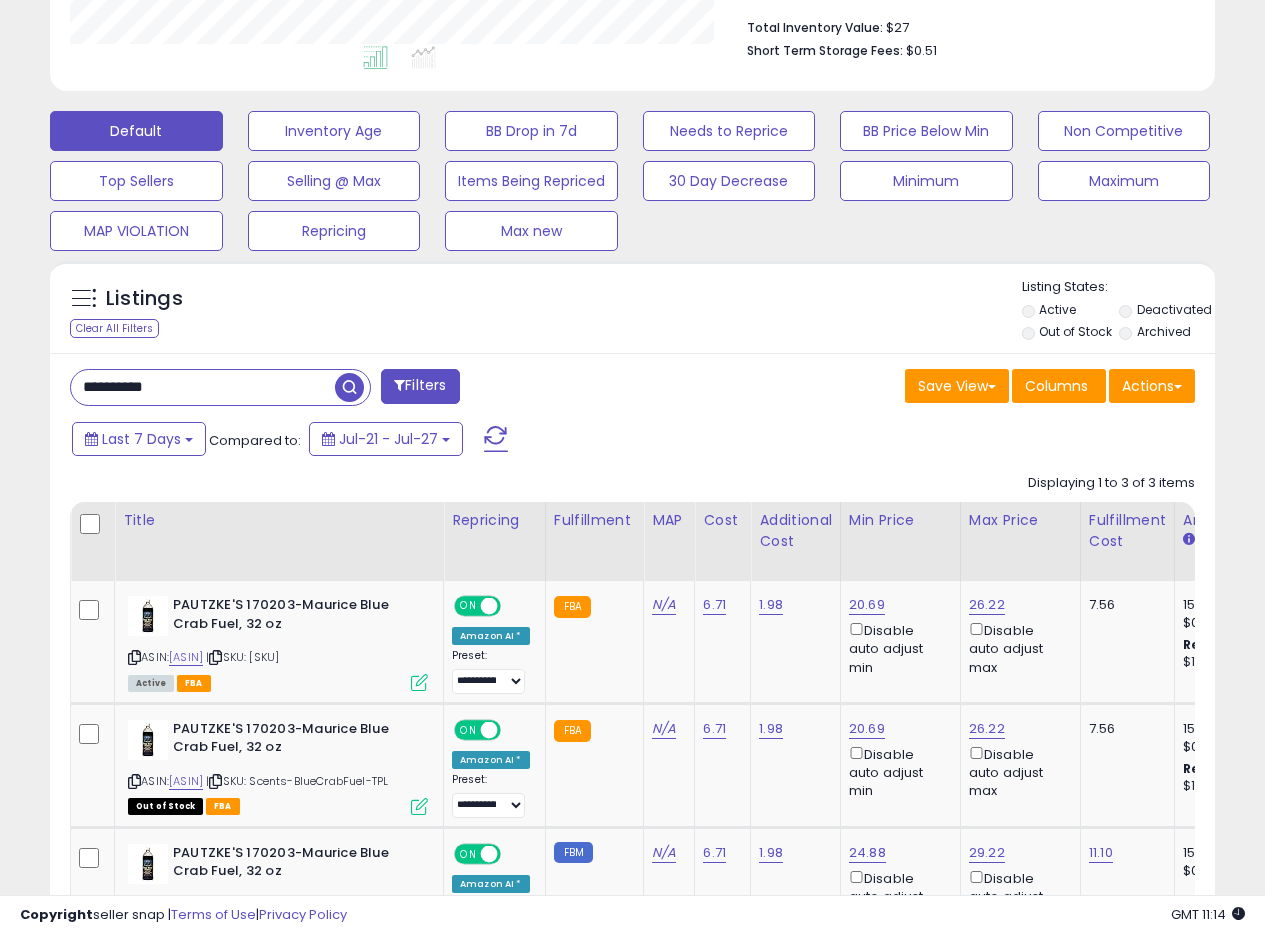 click at bounding box center (349, 387) 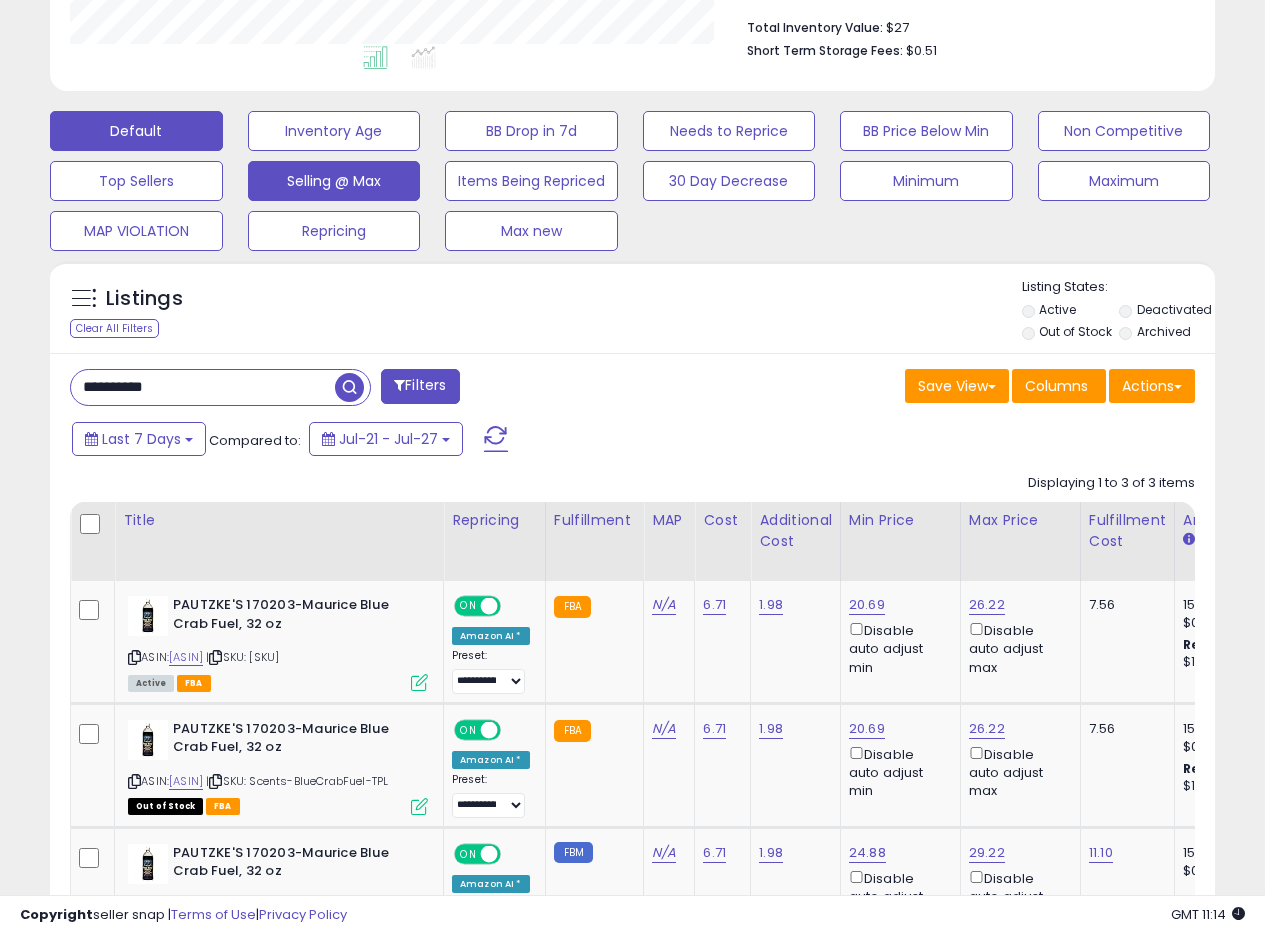 scroll, scrollTop: 999590, scrollLeft: 999317, axis: both 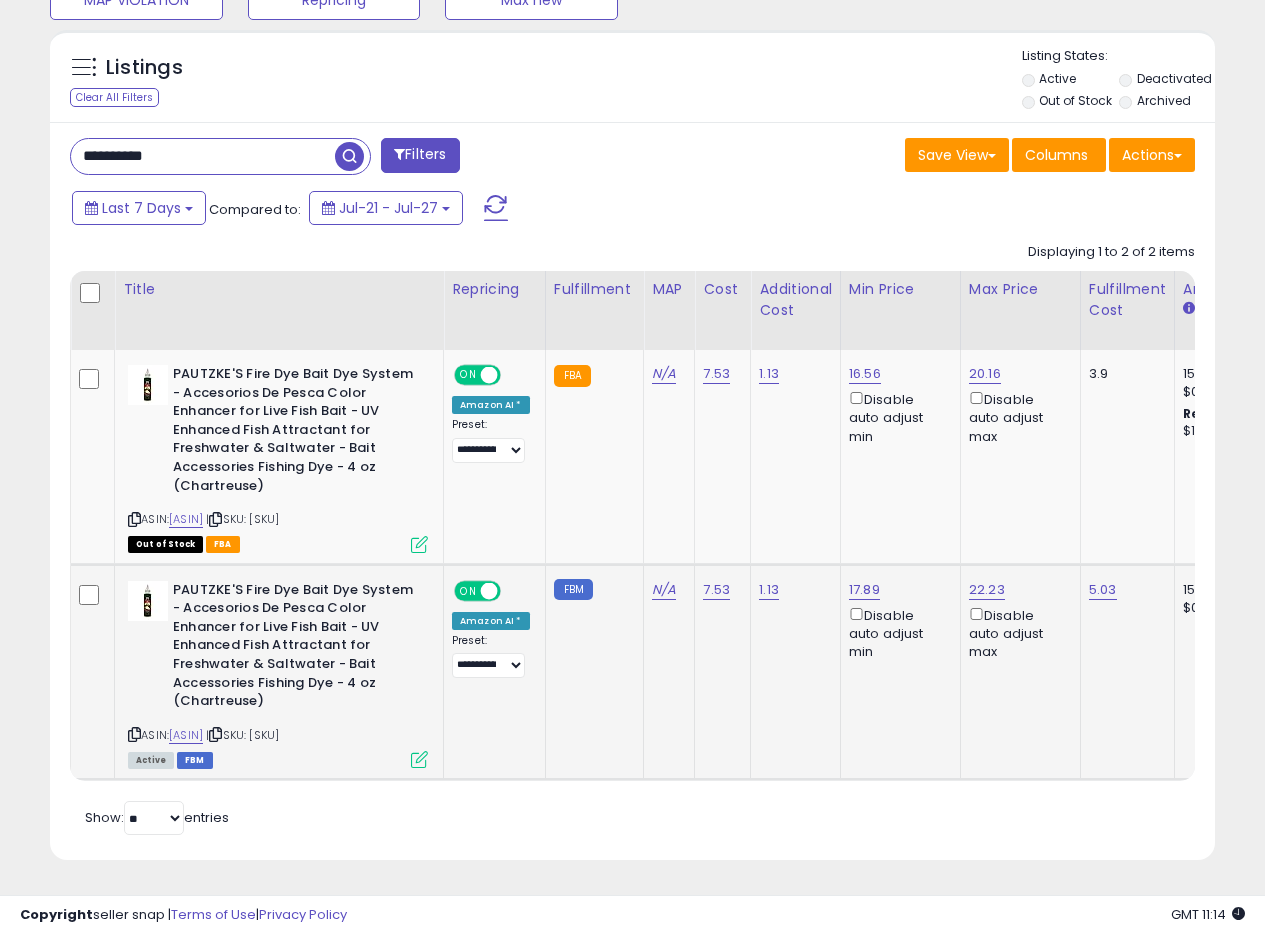 click on "N/A" 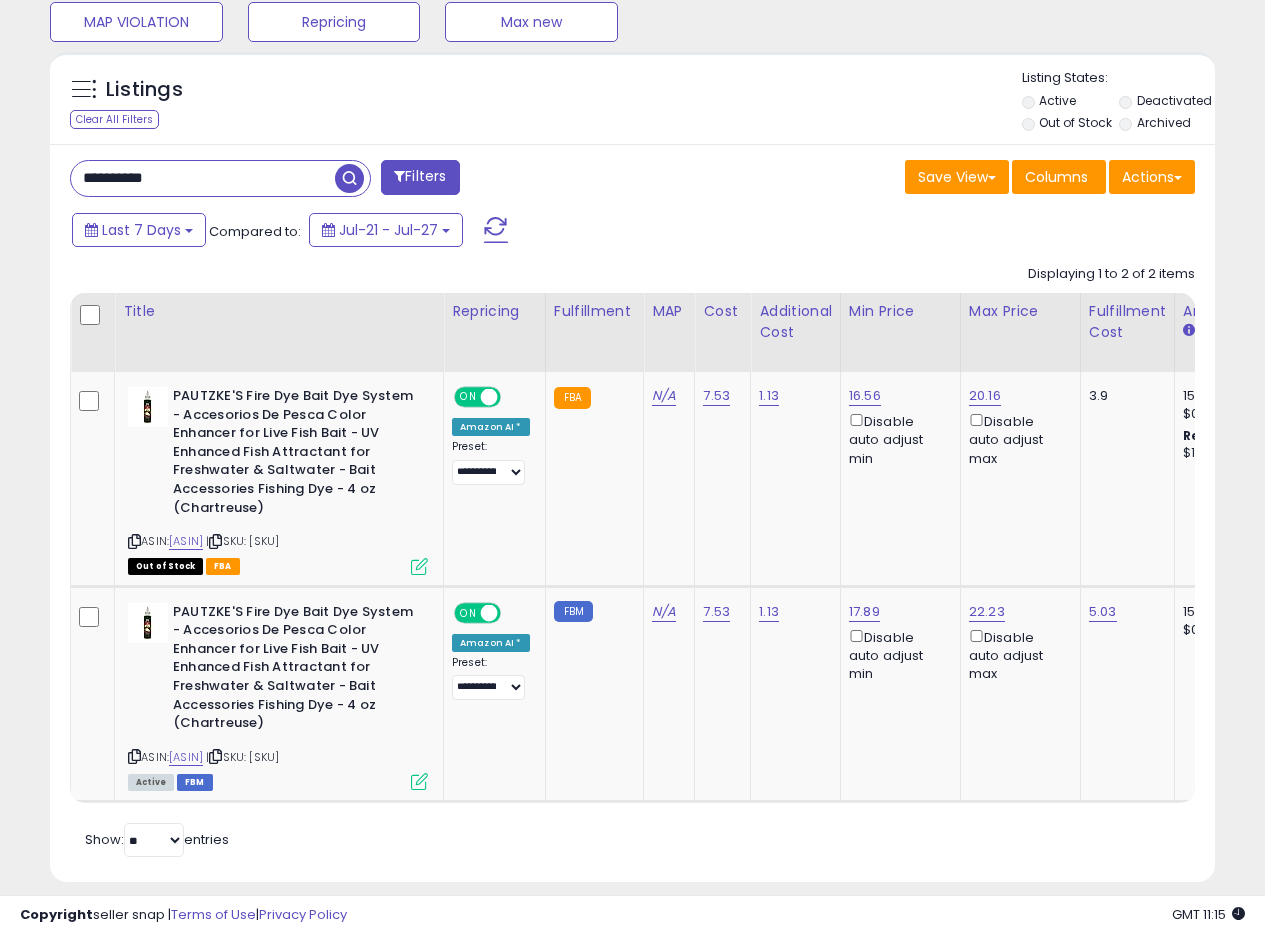 scroll, scrollTop: 680, scrollLeft: 0, axis: vertical 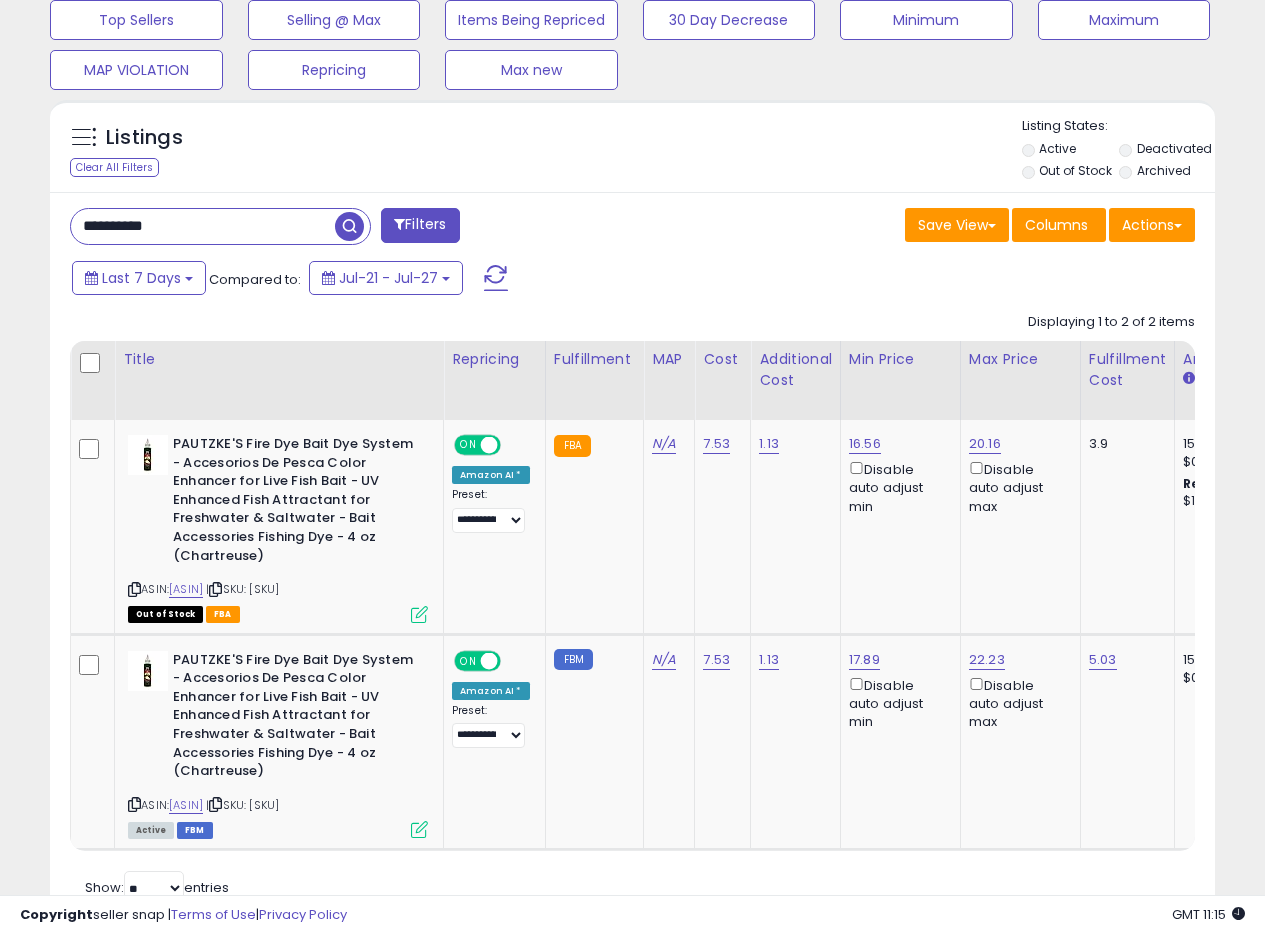 drag, startPoint x: 220, startPoint y: 221, endPoint x: 10, endPoint y: 219, distance: 210.00952 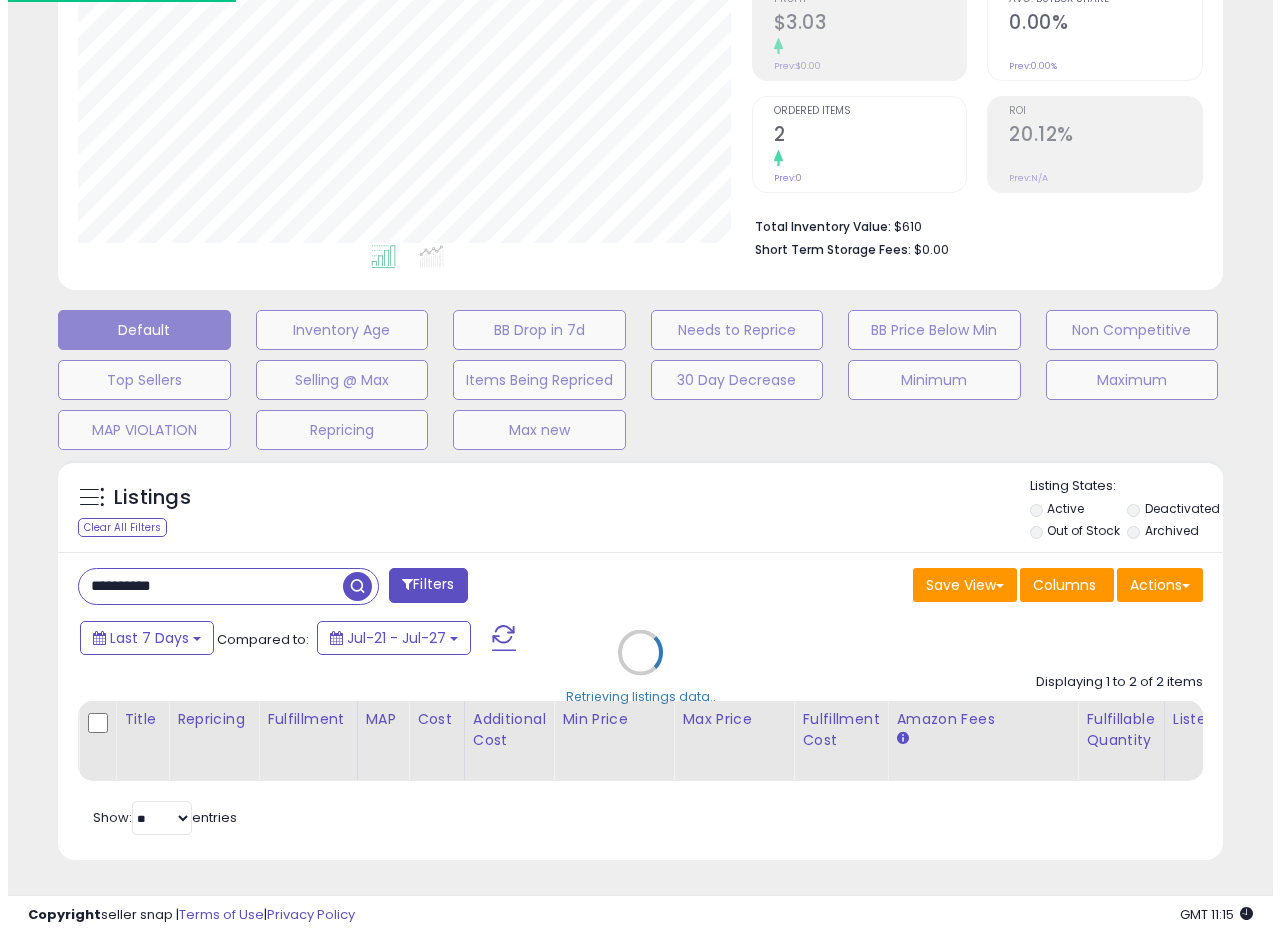 scroll, scrollTop: 335, scrollLeft: 0, axis: vertical 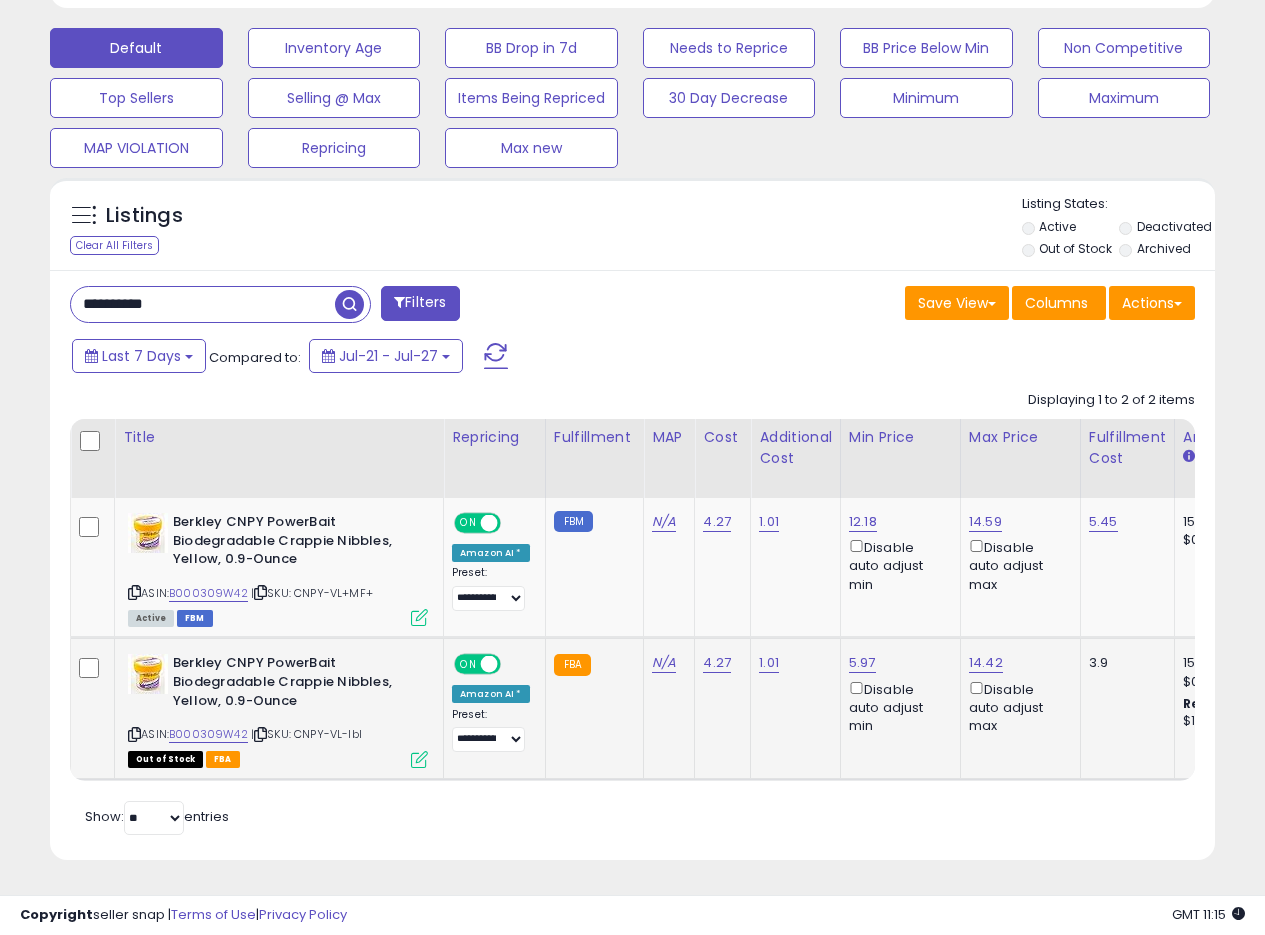 click at bounding box center (419, 759) 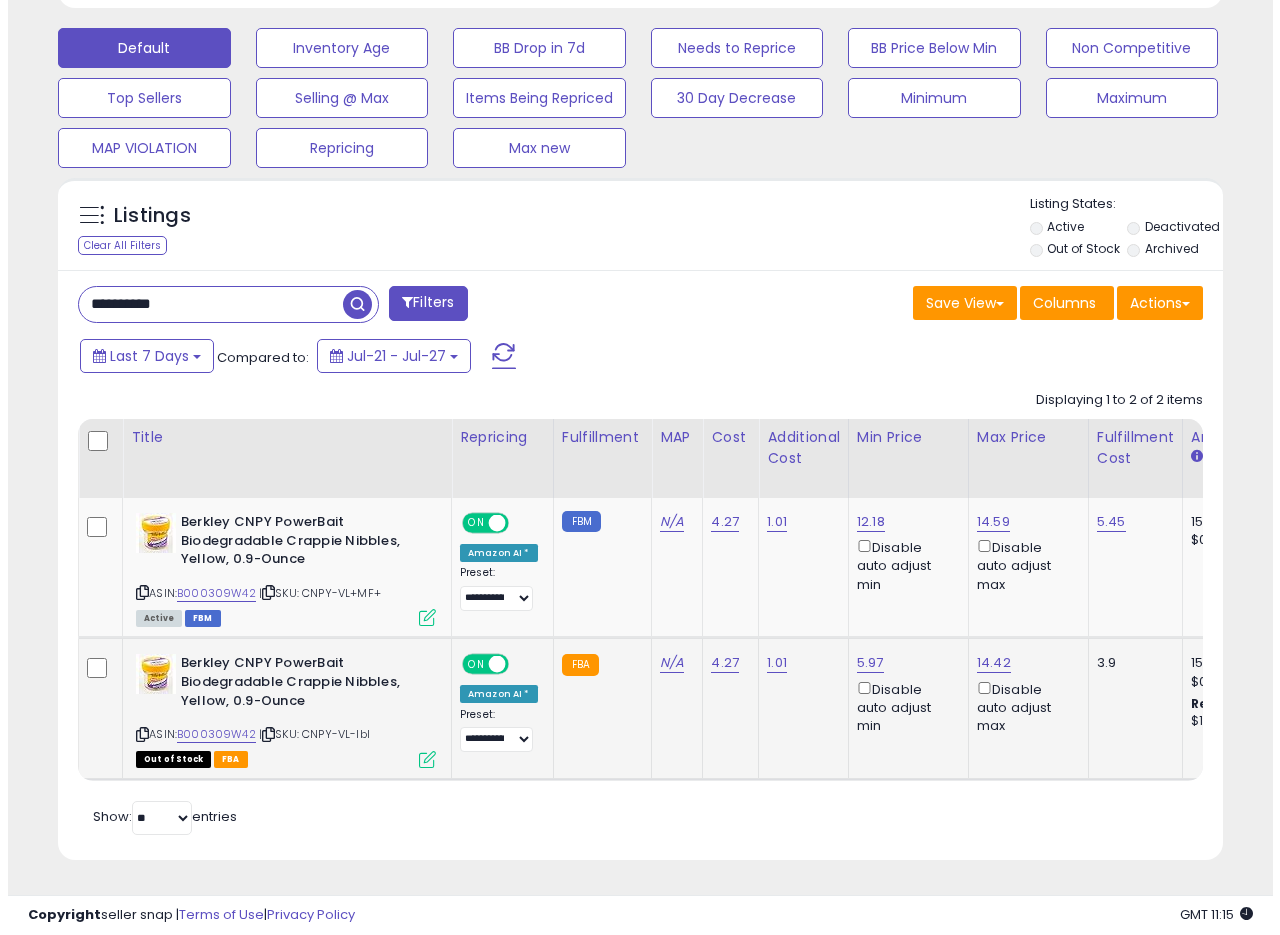 scroll, scrollTop: 999590, scrollLeft: 999317, axis: both 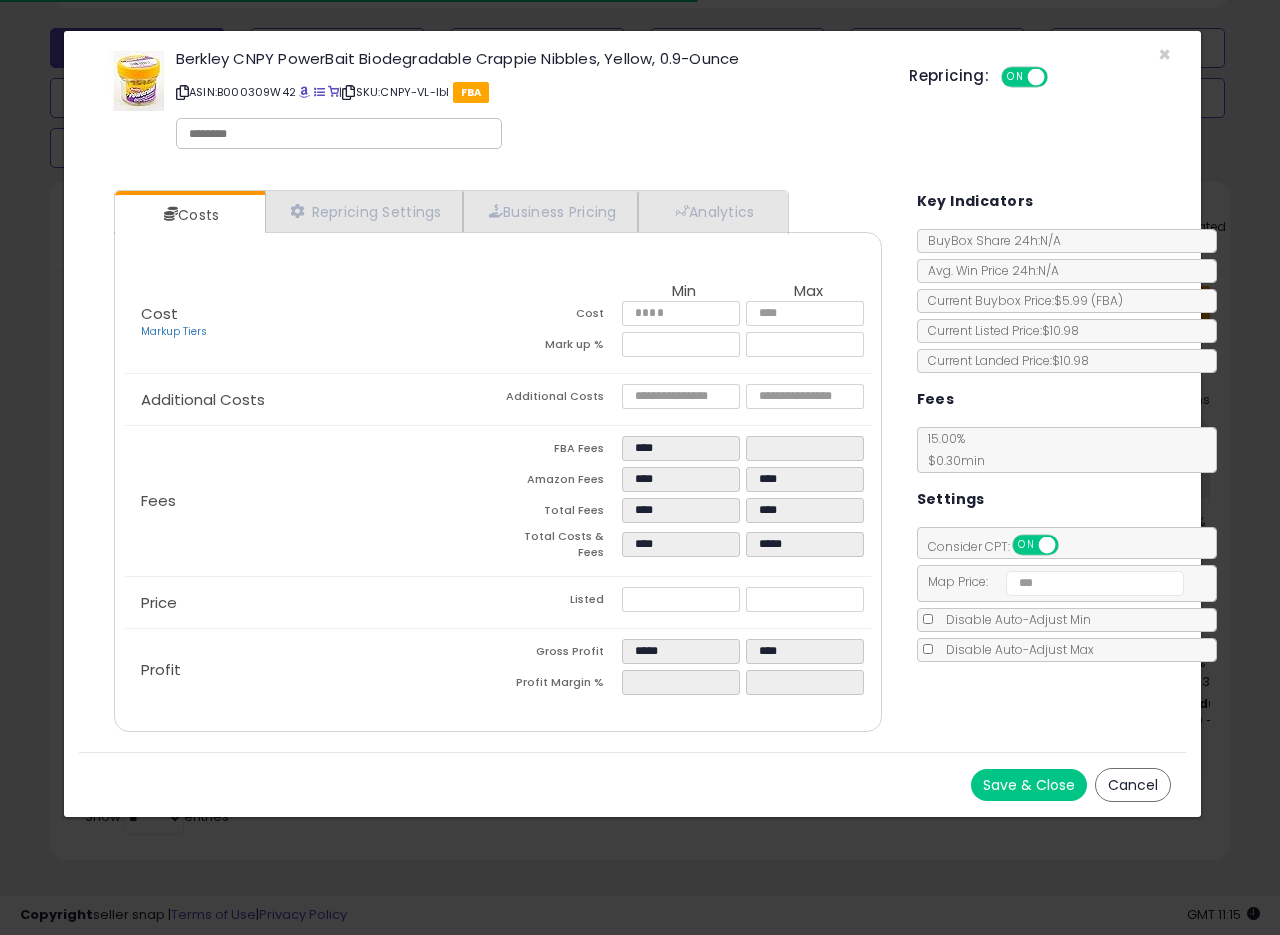 click at bounding box center [182, 92] 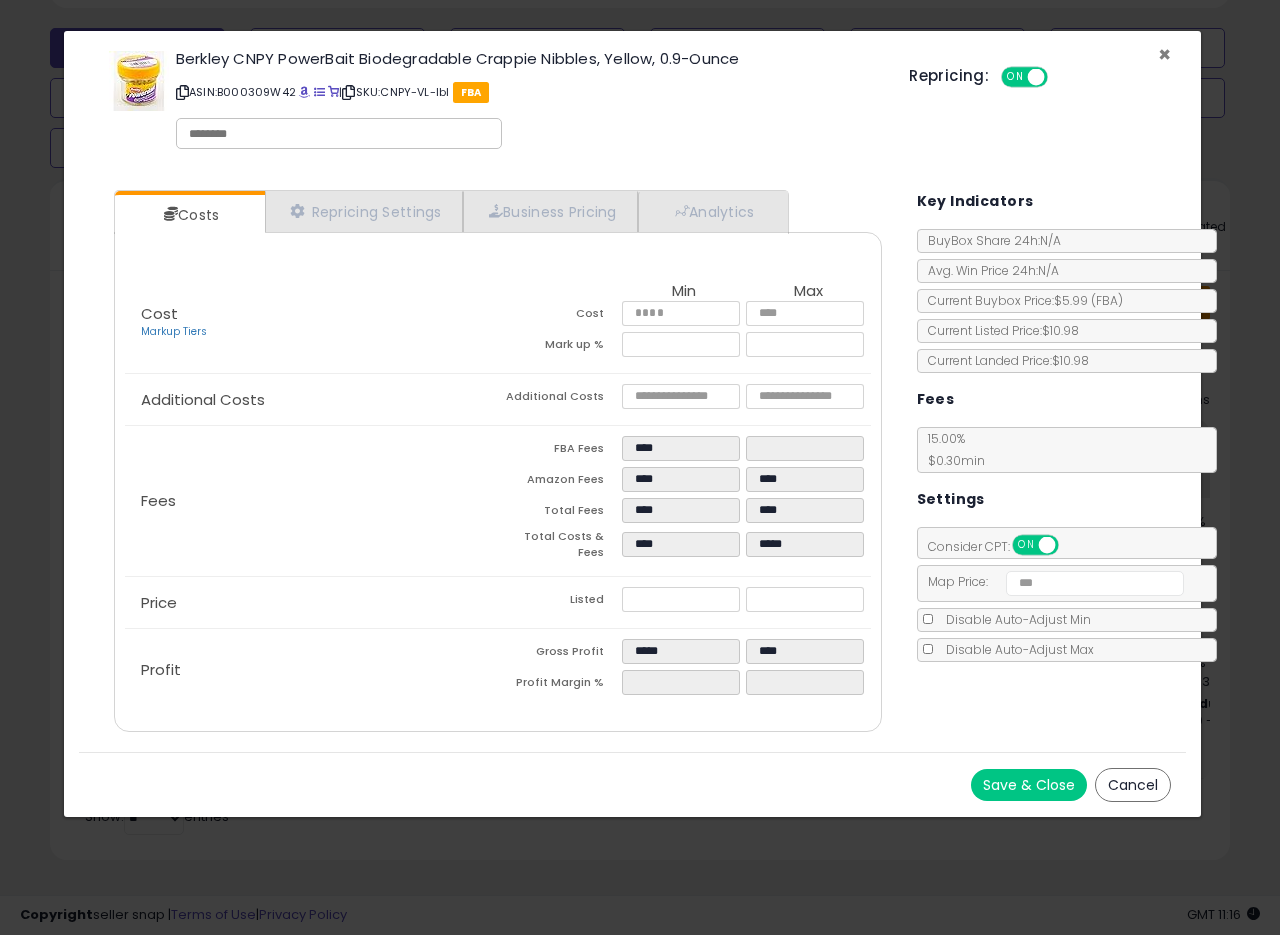 click on "×" at bounding box center [1164, 54] 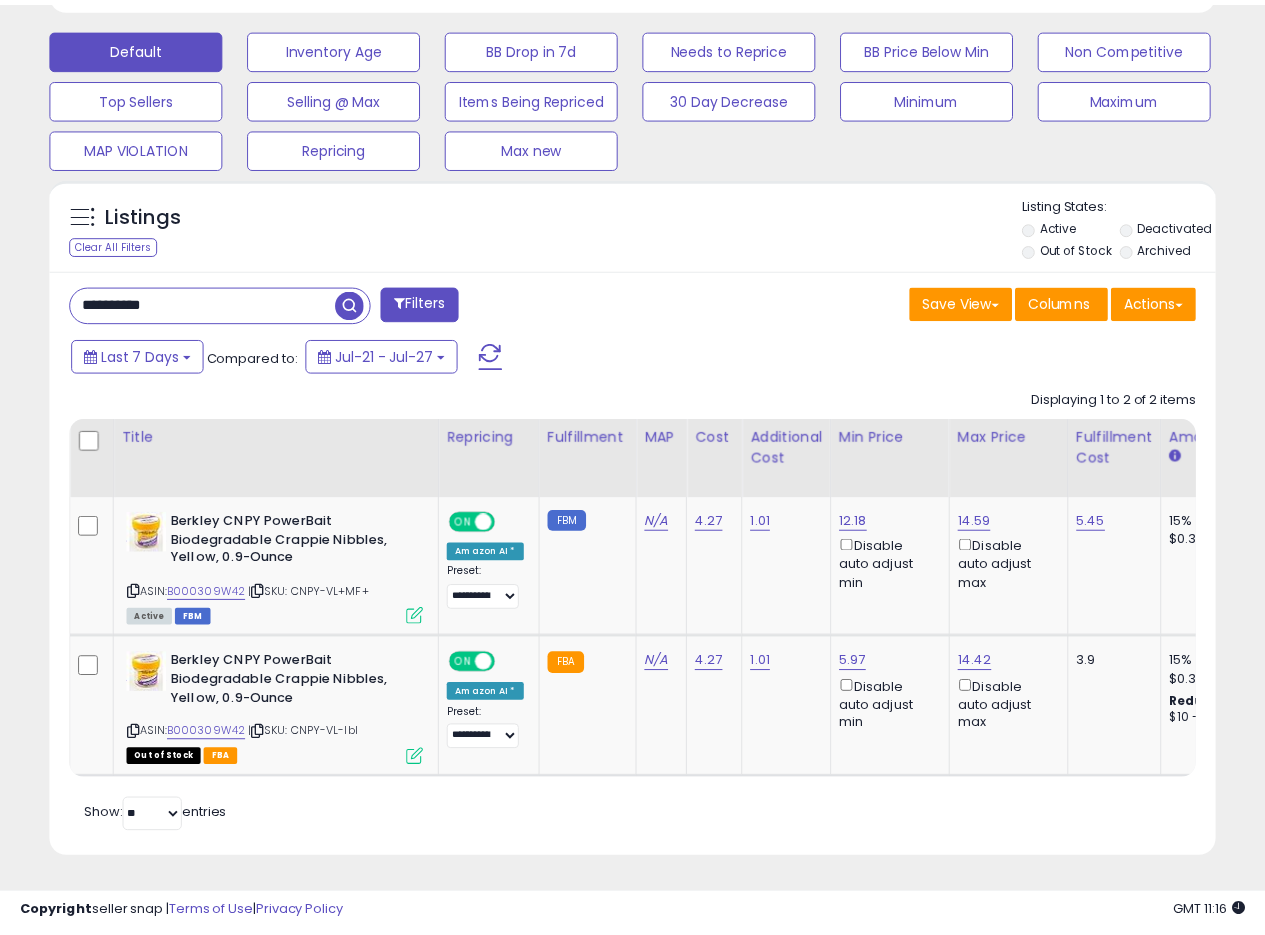 scroll, scrollTop: 410, scrollLeft: 674, axis: both 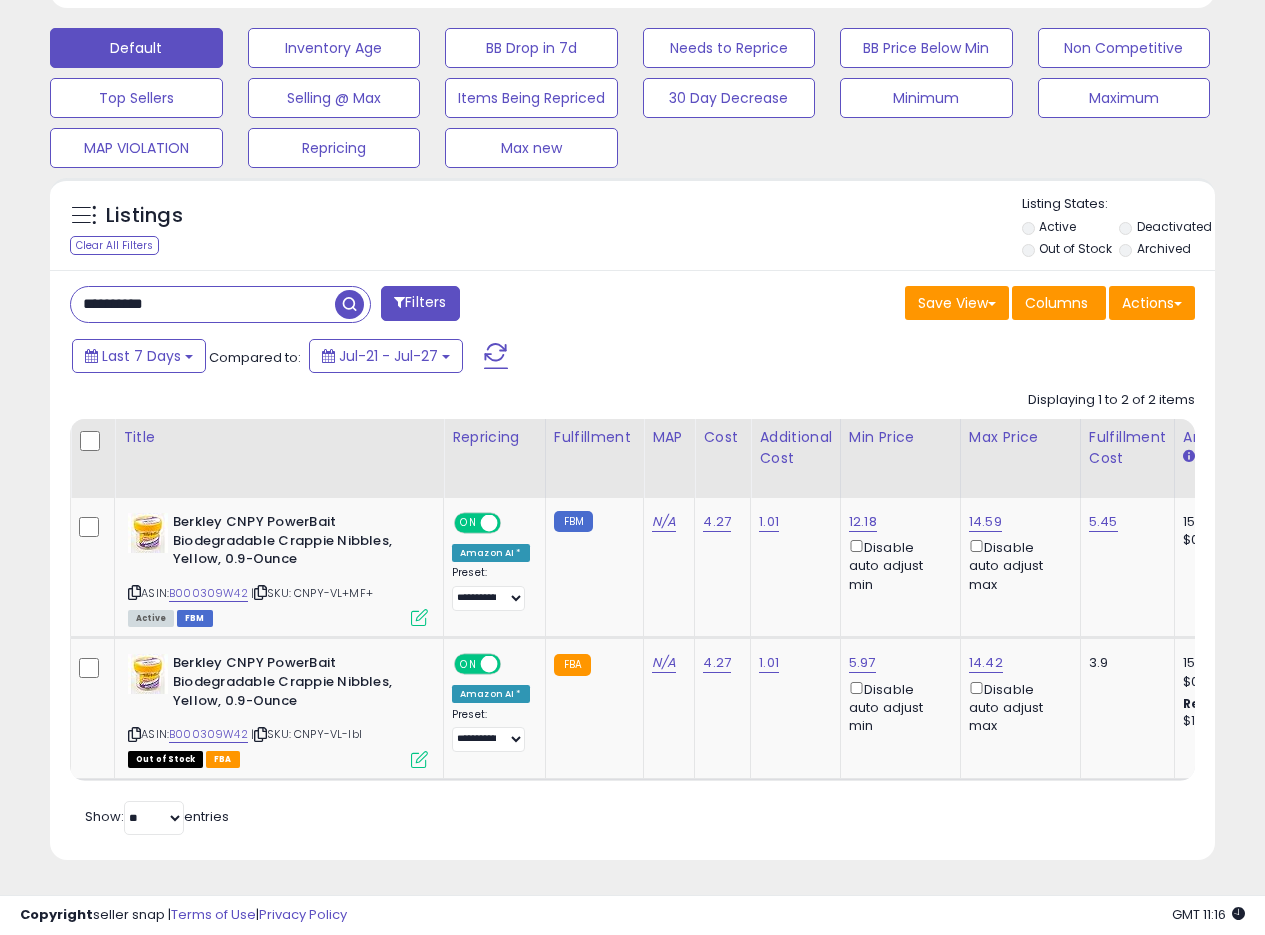 drag, startPoint x: 193, startPoint y: 290, endPoint x: 20, endPoint y: 293, distance: 173.02602 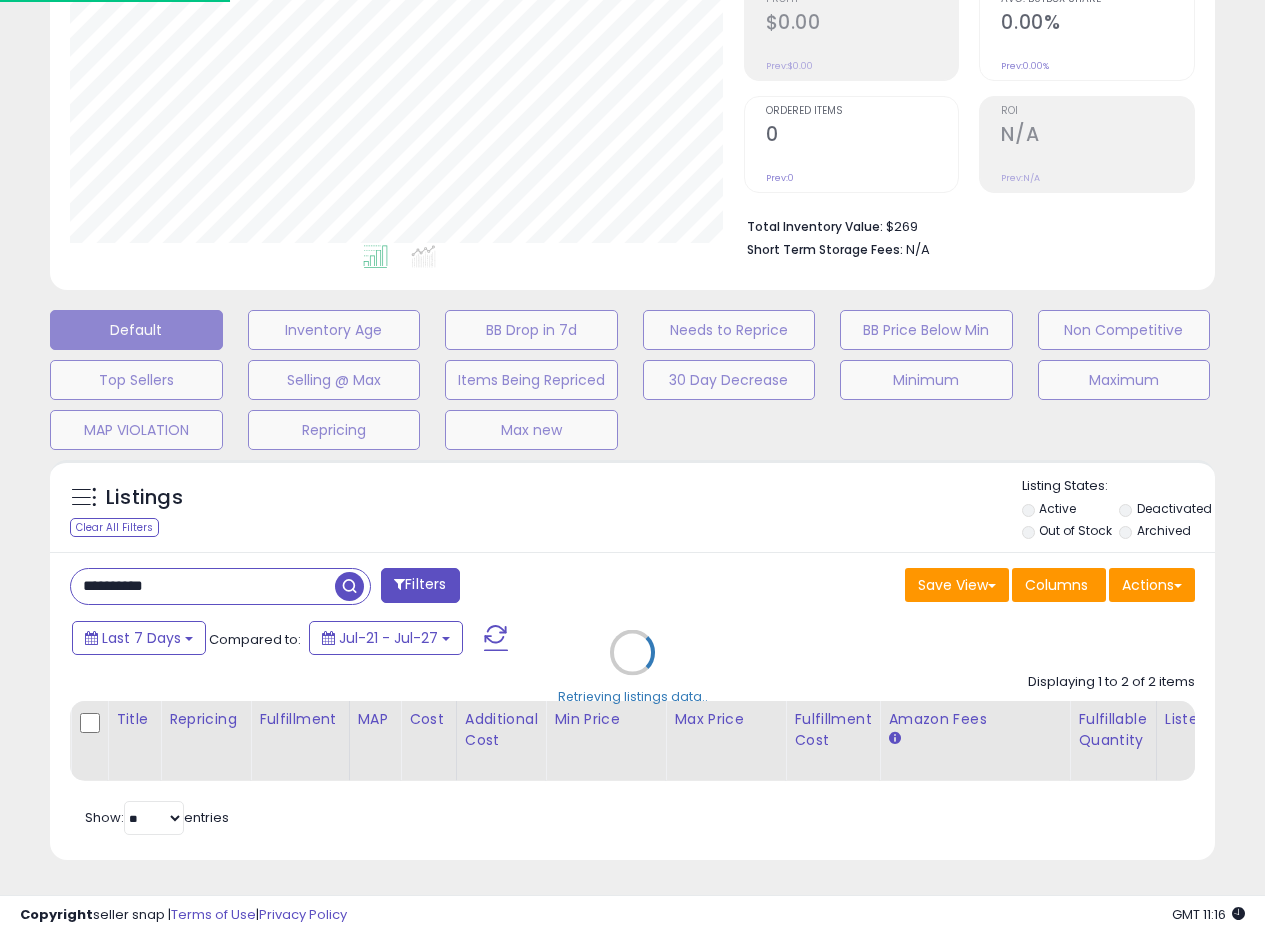 scroll, scrollTop: 999590, scrollLeft: 999317, axis: both 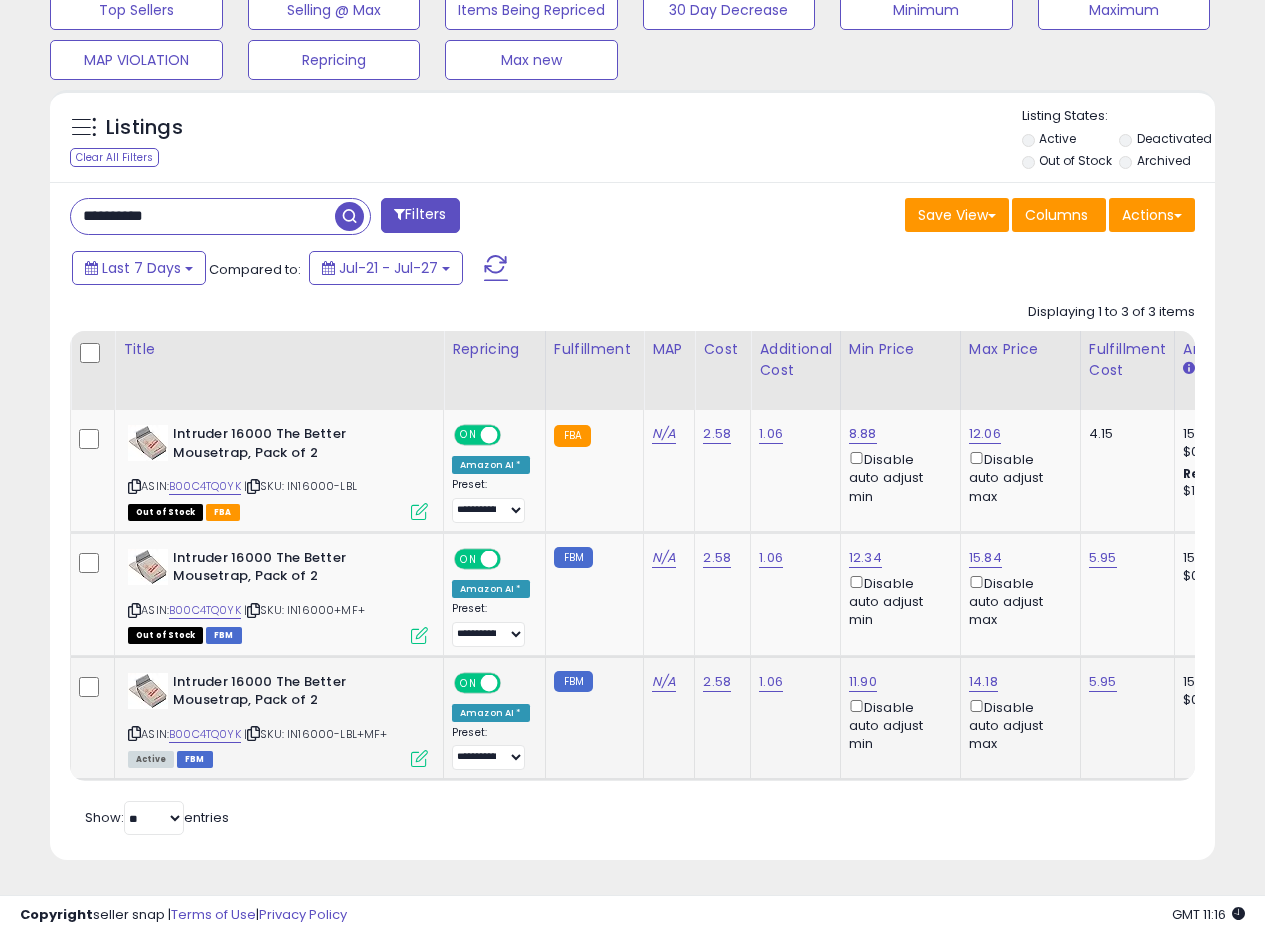 click at bounding box center [419, 758] 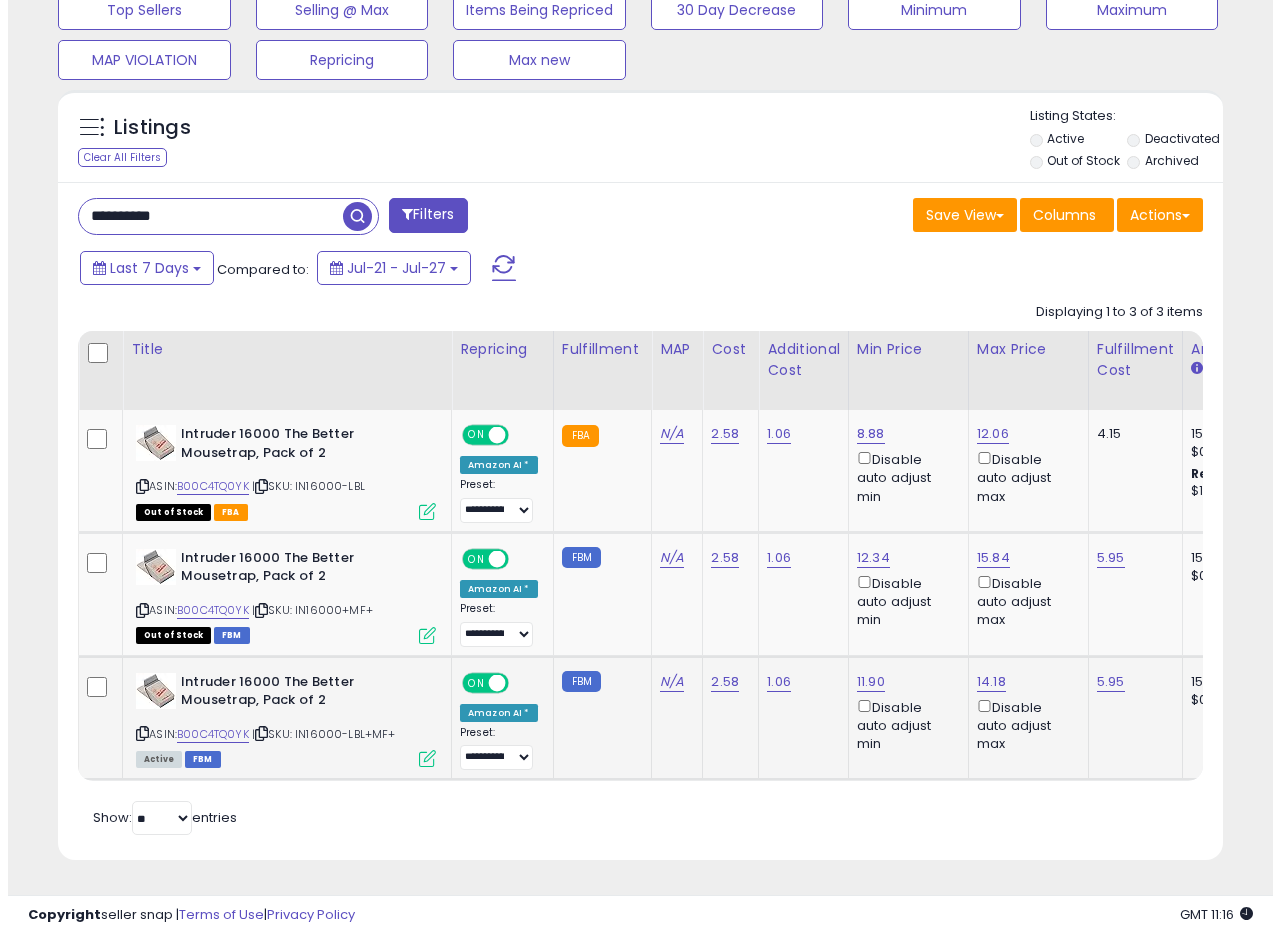 scroll, scrollTop: 999590, scrollLeft: 999317, axis: both 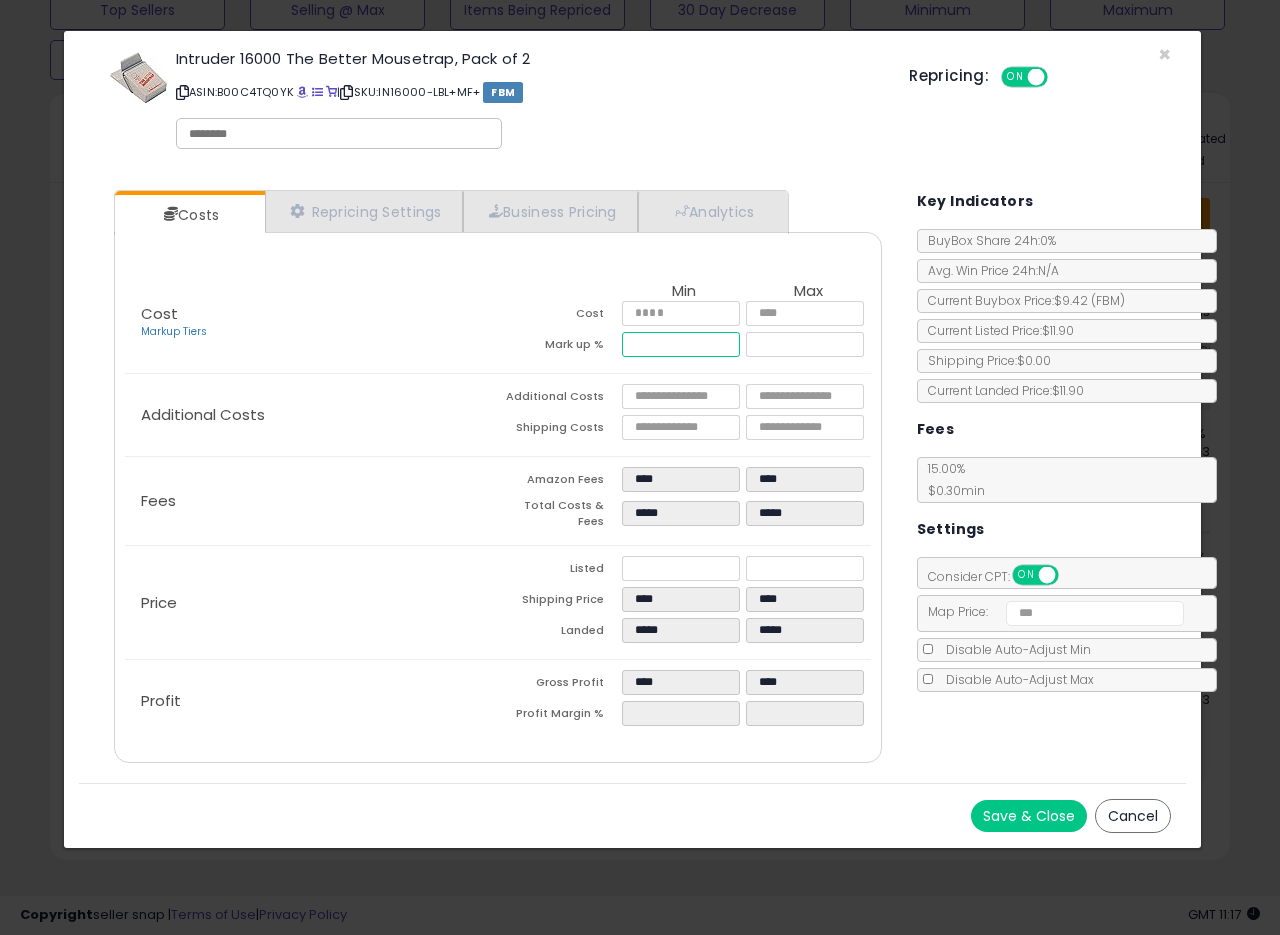 drag, startPoint x: 652, startPoint y: 344, endPoint x: 713, endPoint y: 344, distance: 61 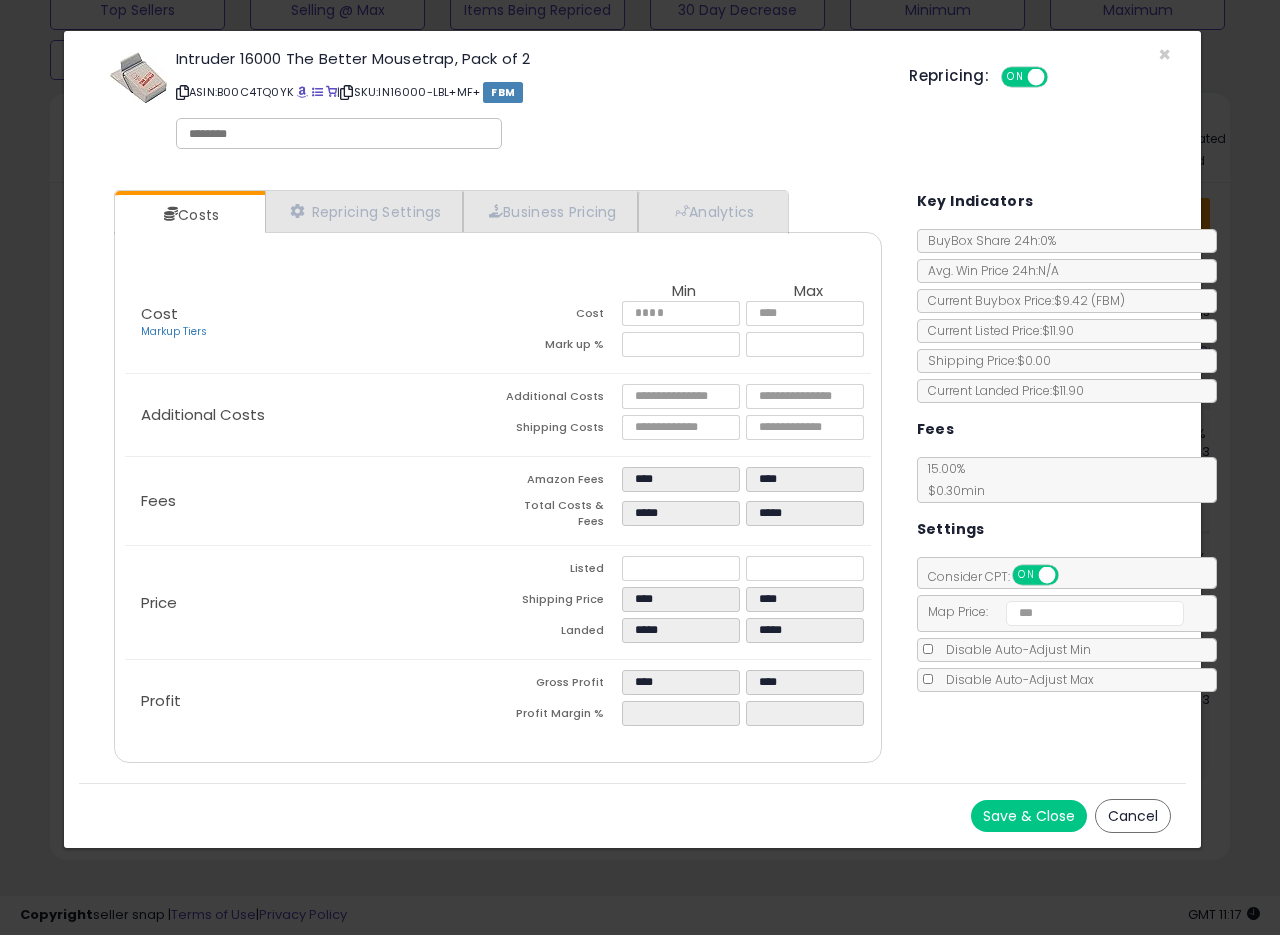 type on "*****" 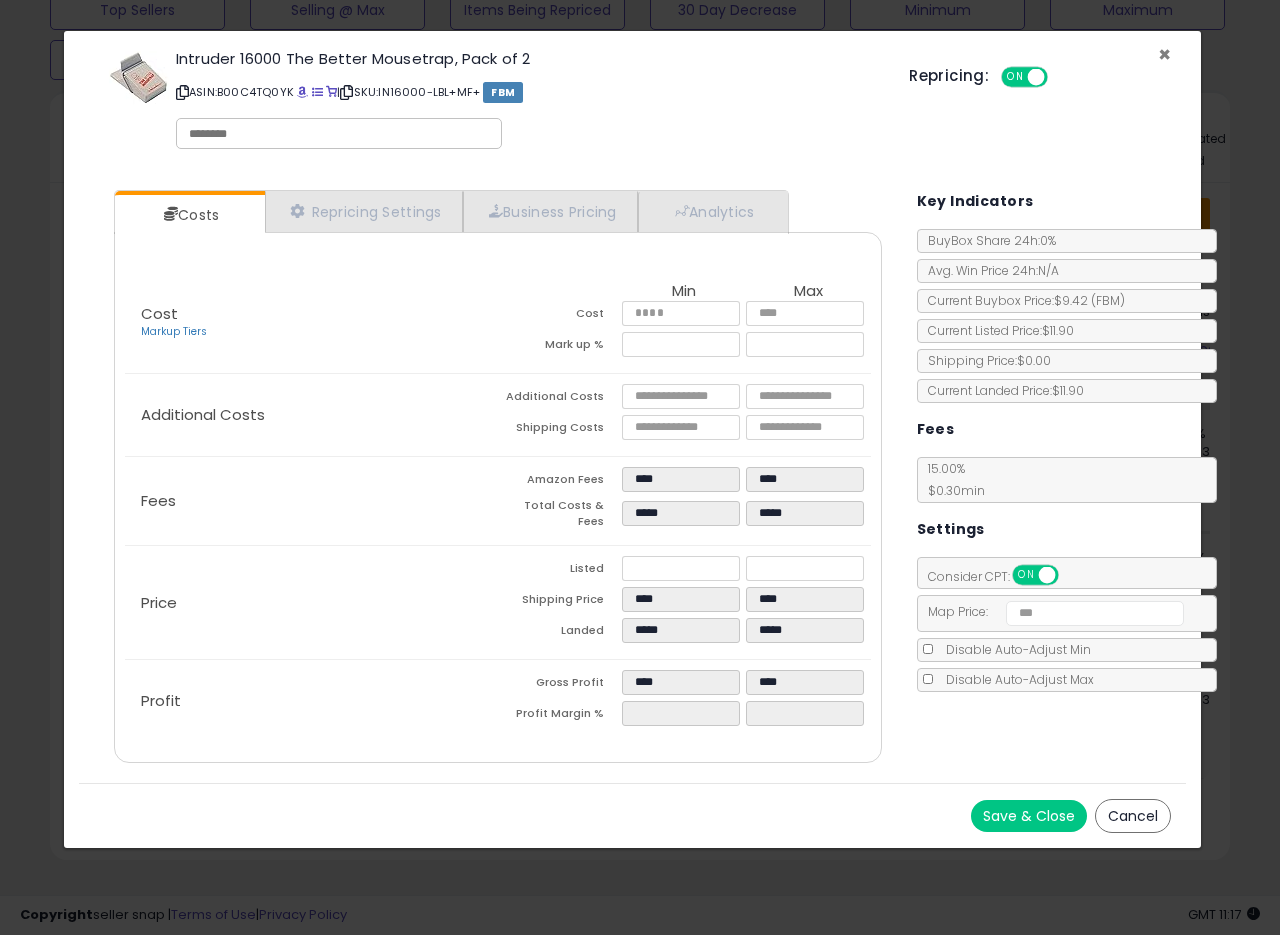 click on "×" at bounding box center [1164, 54] 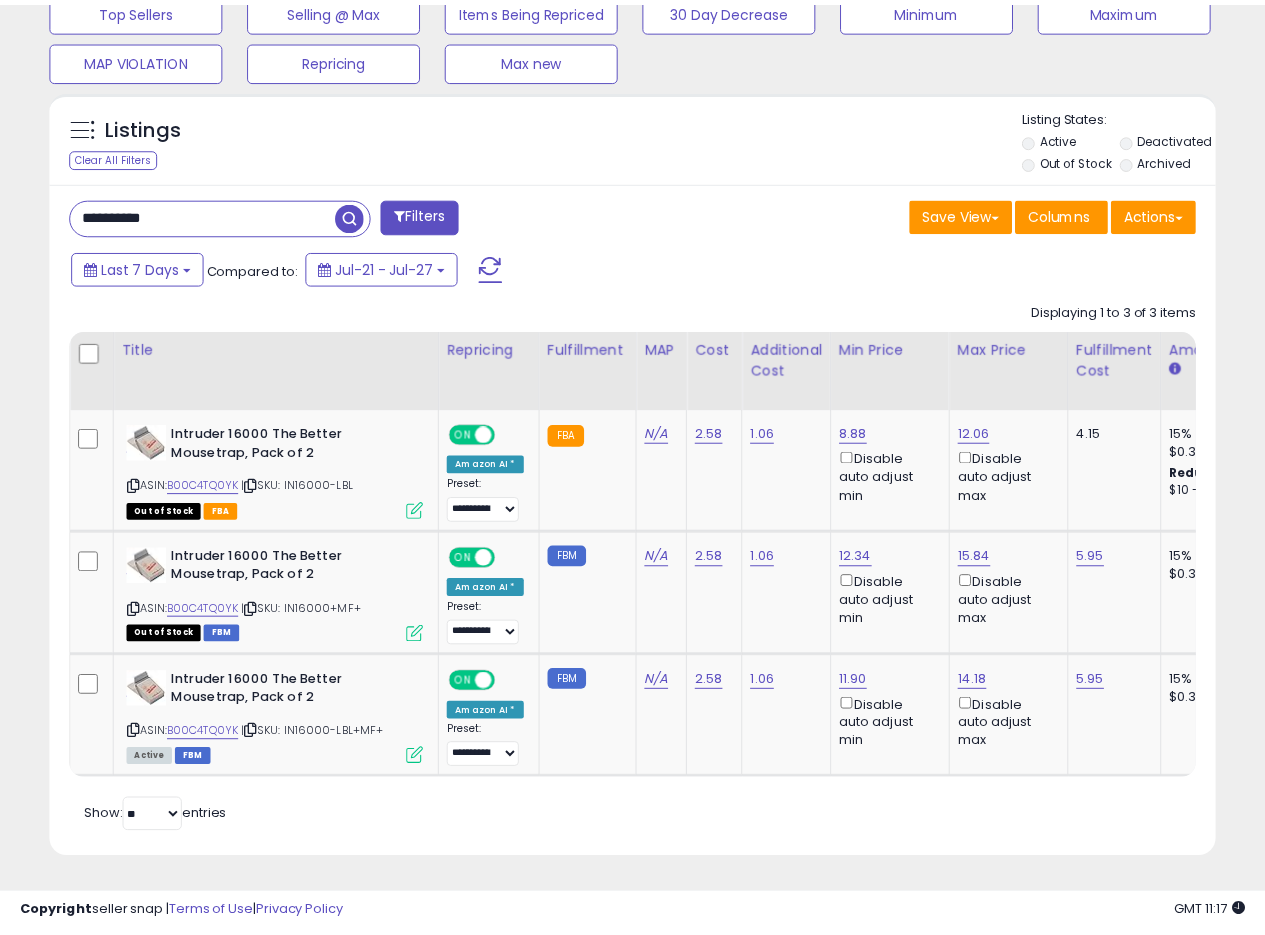 scroll, scrollTop: 410, scrollLeft: 674, axis: both 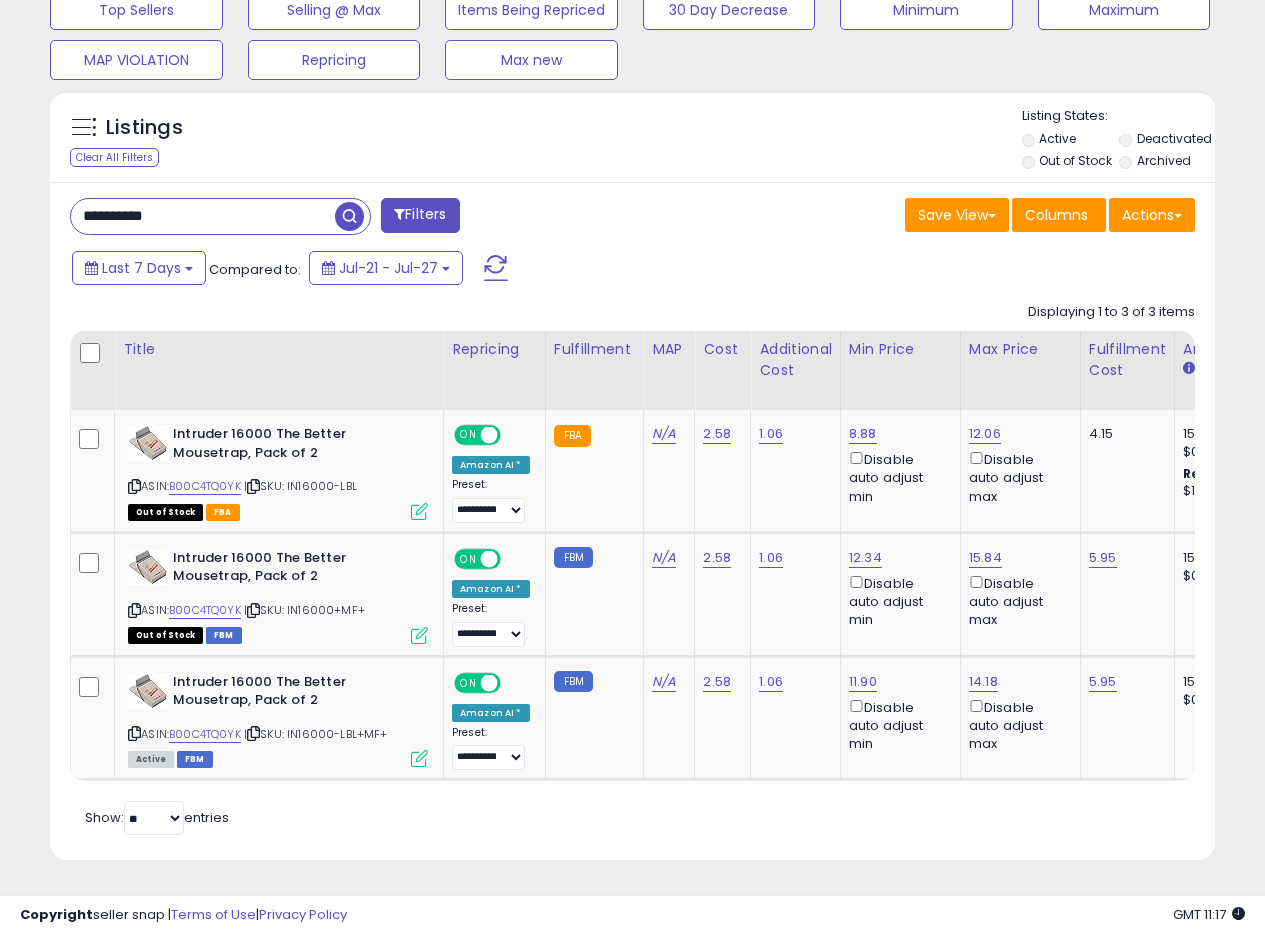 drag, startPoint x: 213, startPoint y: 200, endPoint x: 0, endPoint y: 152, distance: 218.34148 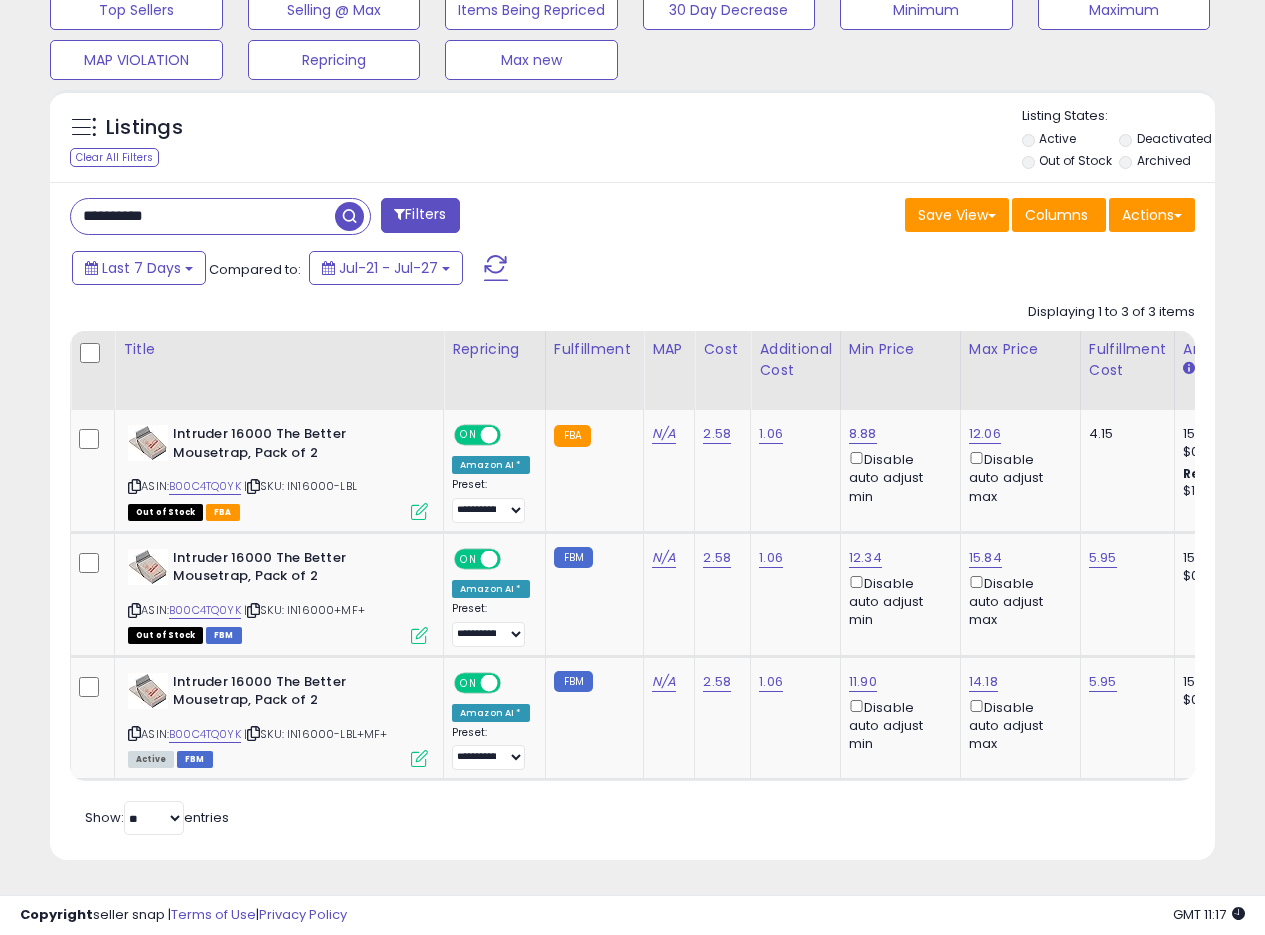 paste 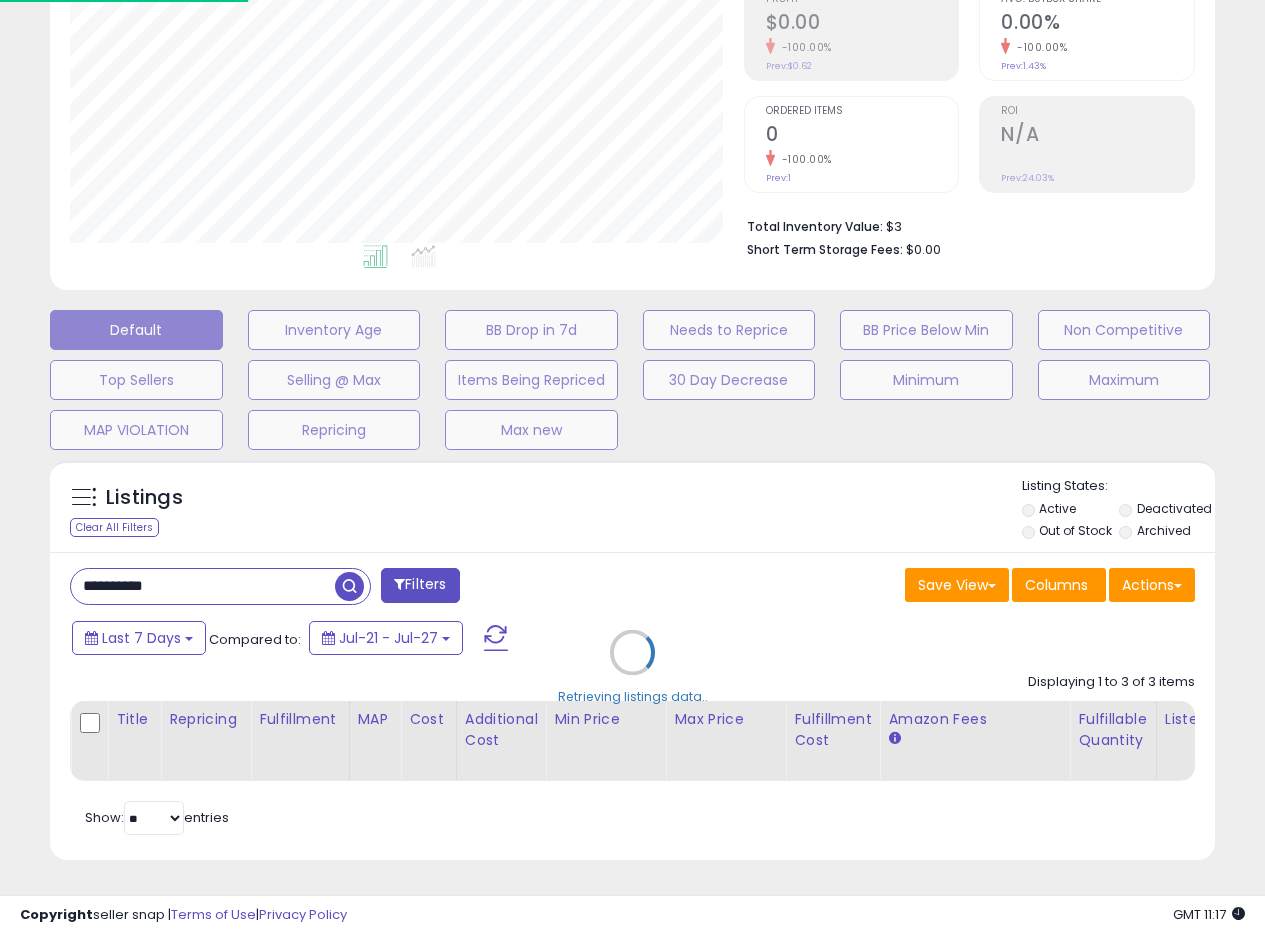 scroll, scrollTop: 999590, scrollLeft: 999317, axis: both 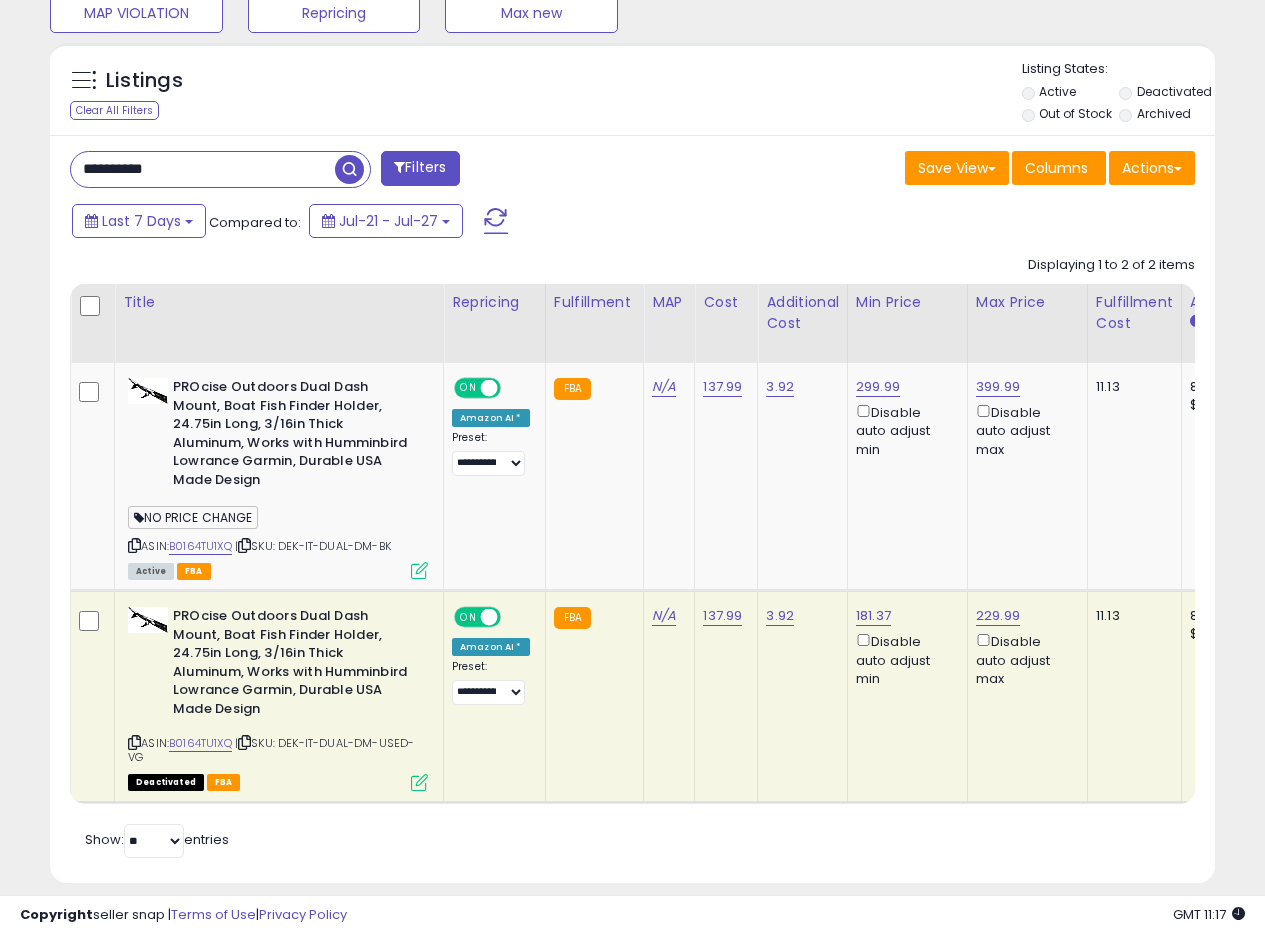 click at bounding box center (419, 782) 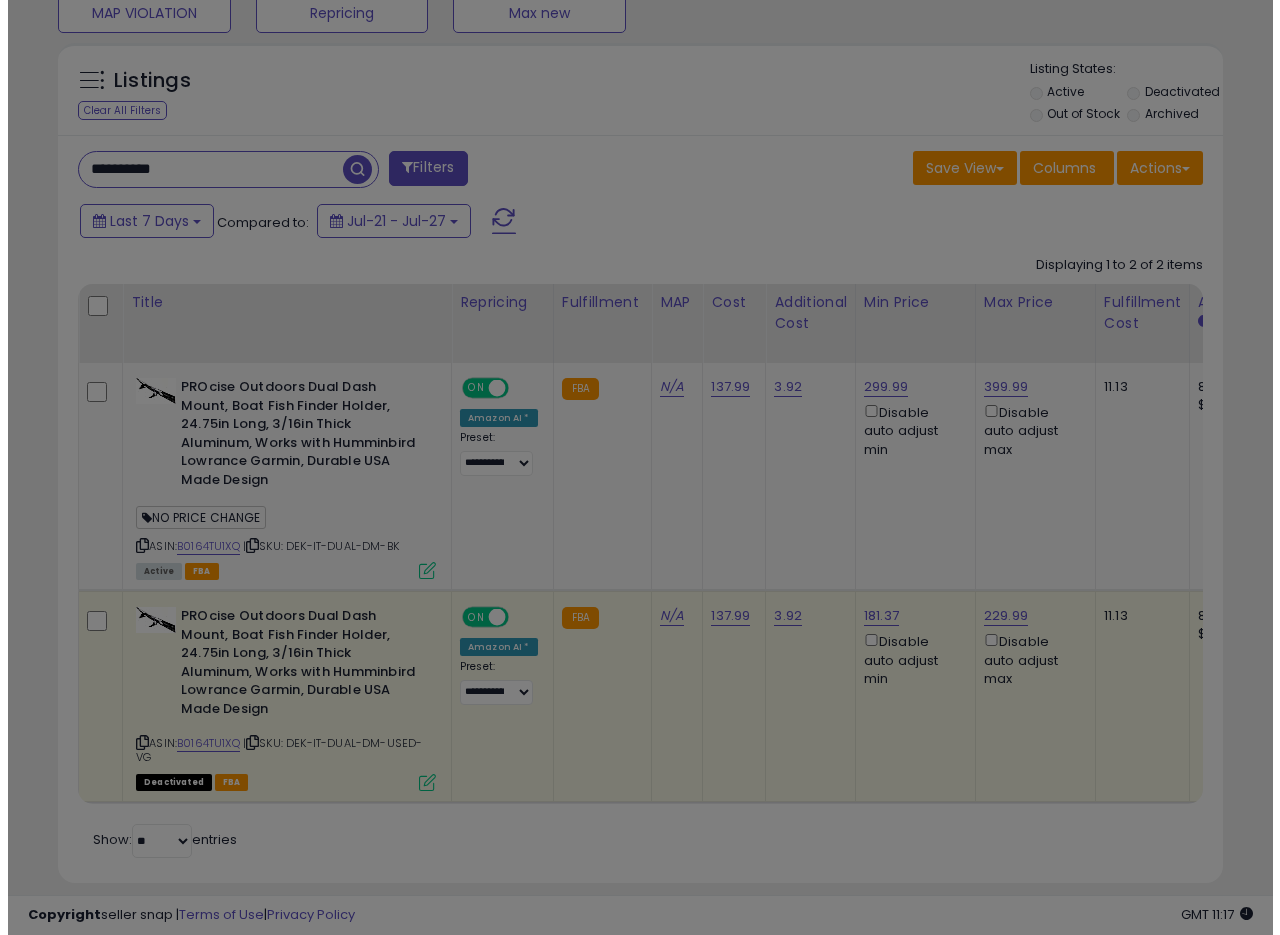 scroll, scrollTop: 999590, scrollLeft: 999317, axis: both 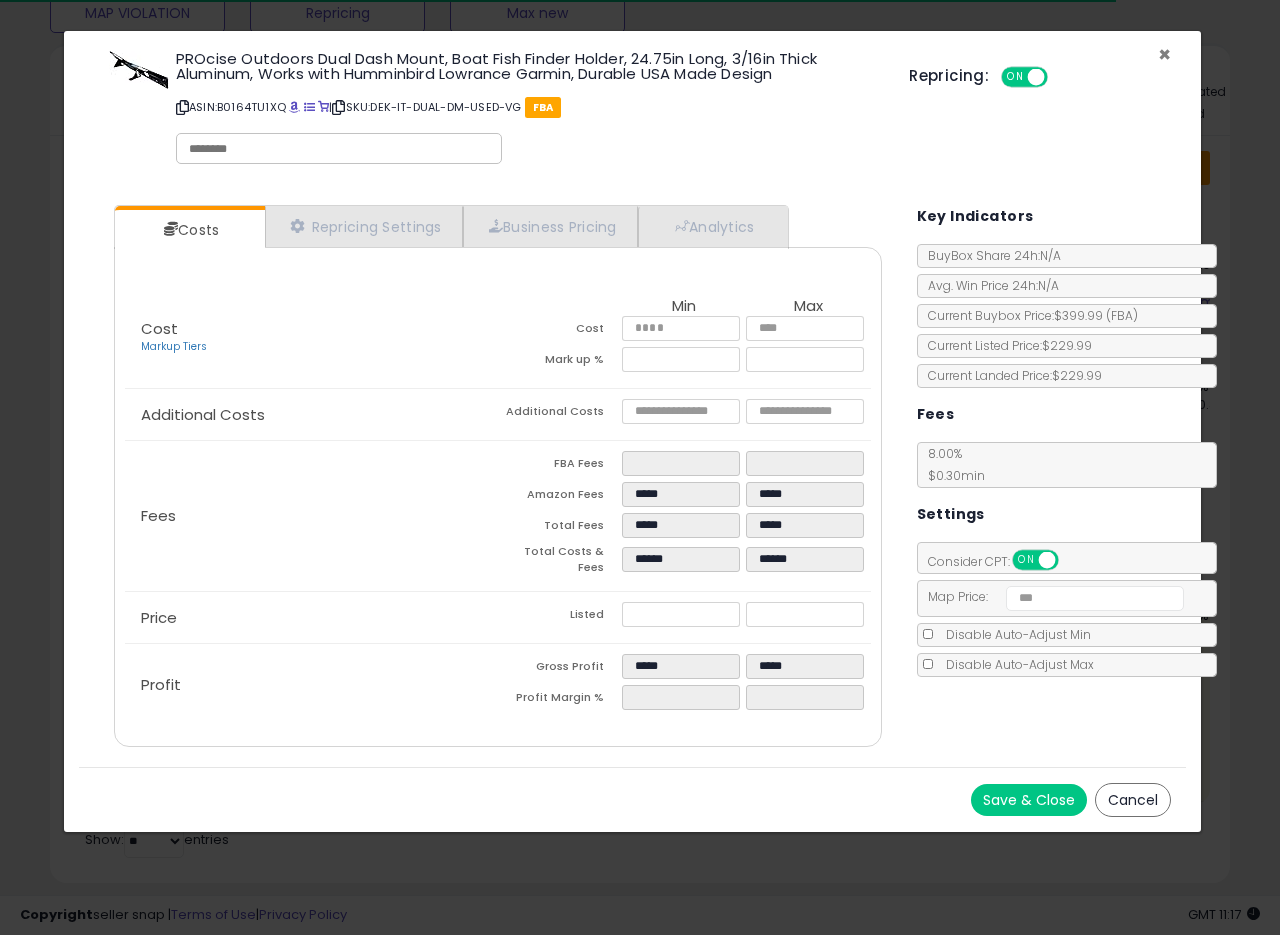 click on "×" at bounding box center (1164, 54) 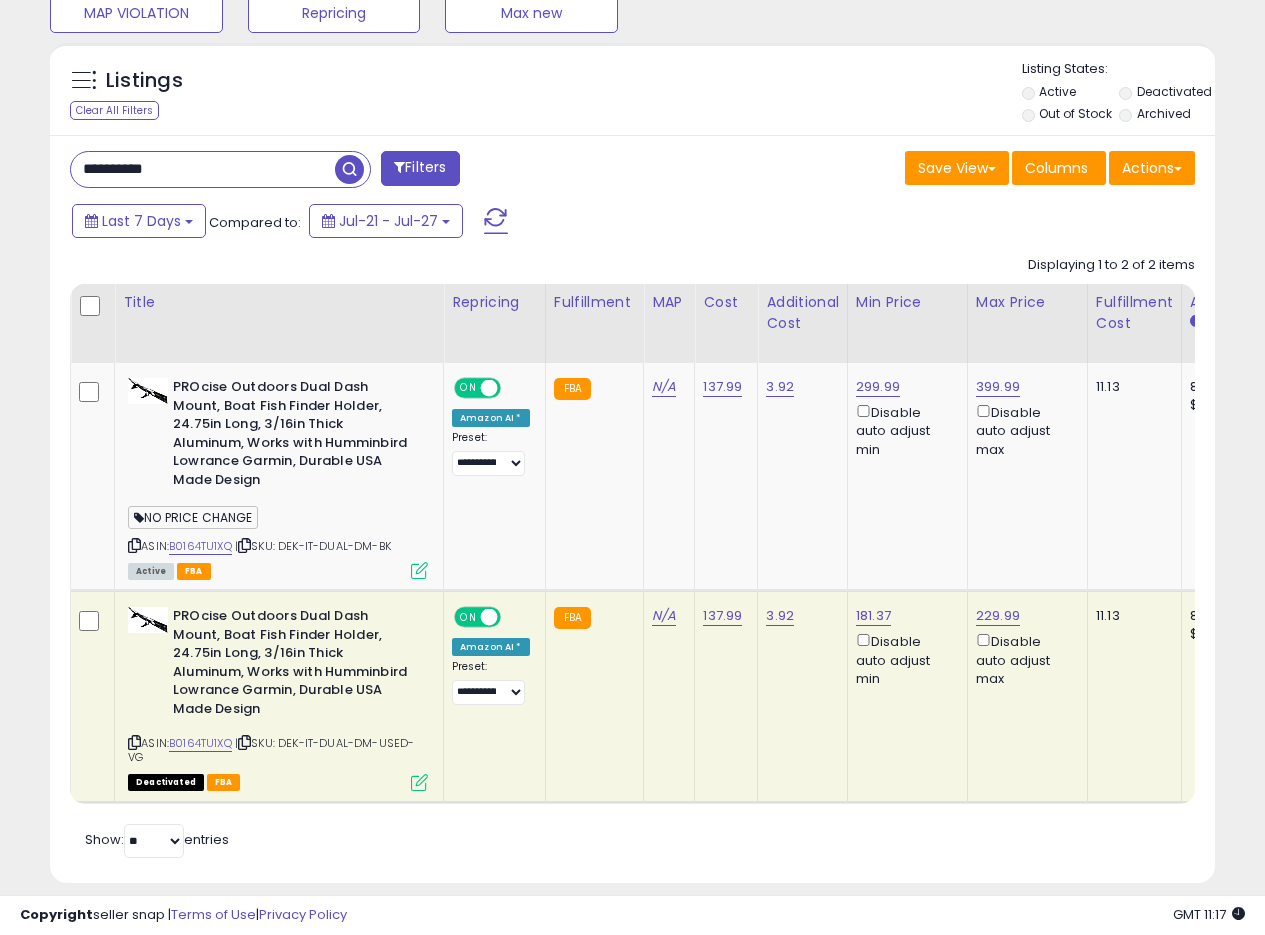 scroll, scrollTop: 410, scrollLeft: 674, axis: both 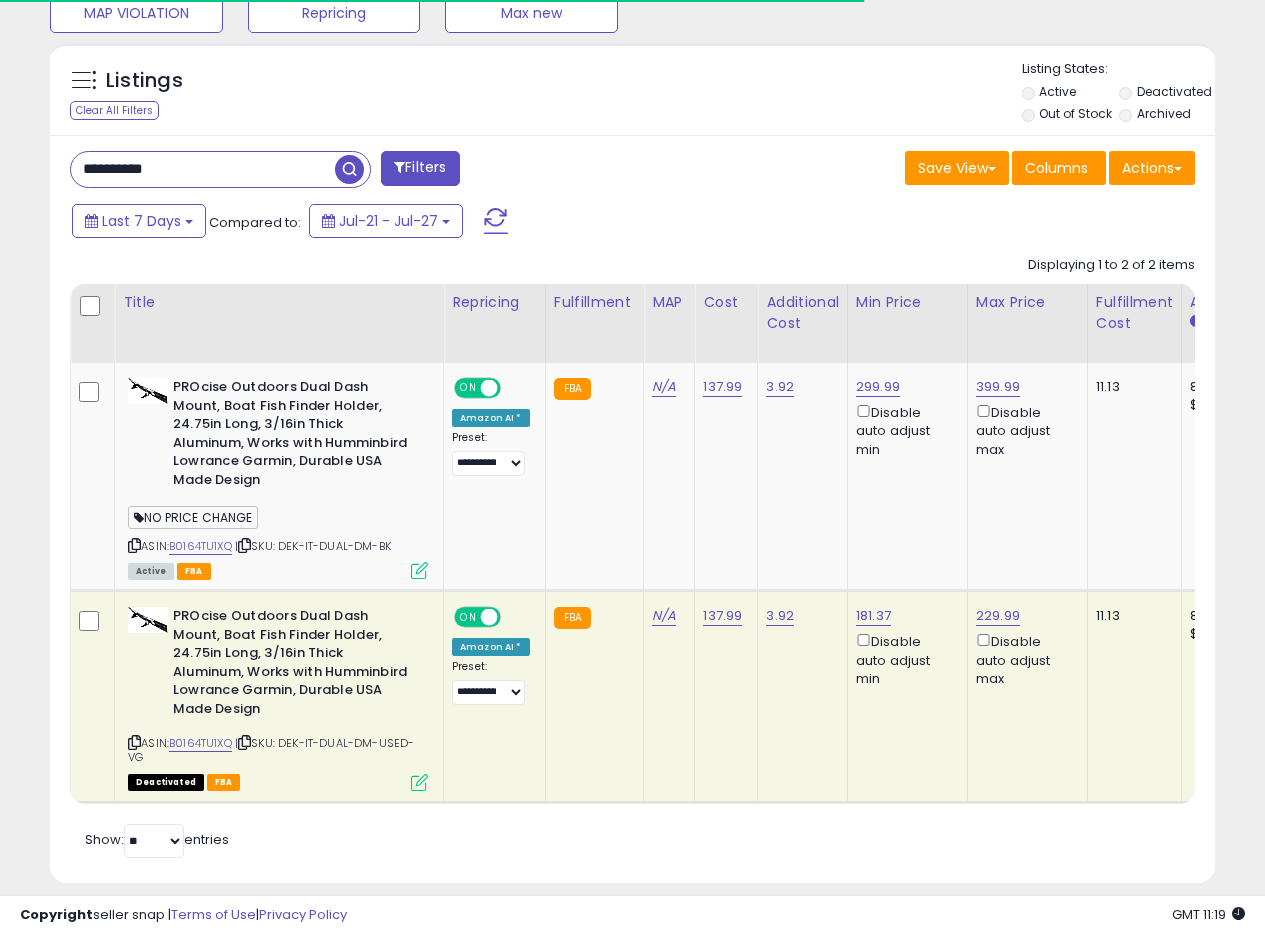 drag, startPoint x: 221, startPoint y: 178, endPoint x: 11, endPoint y: 139, distance: 213.59073 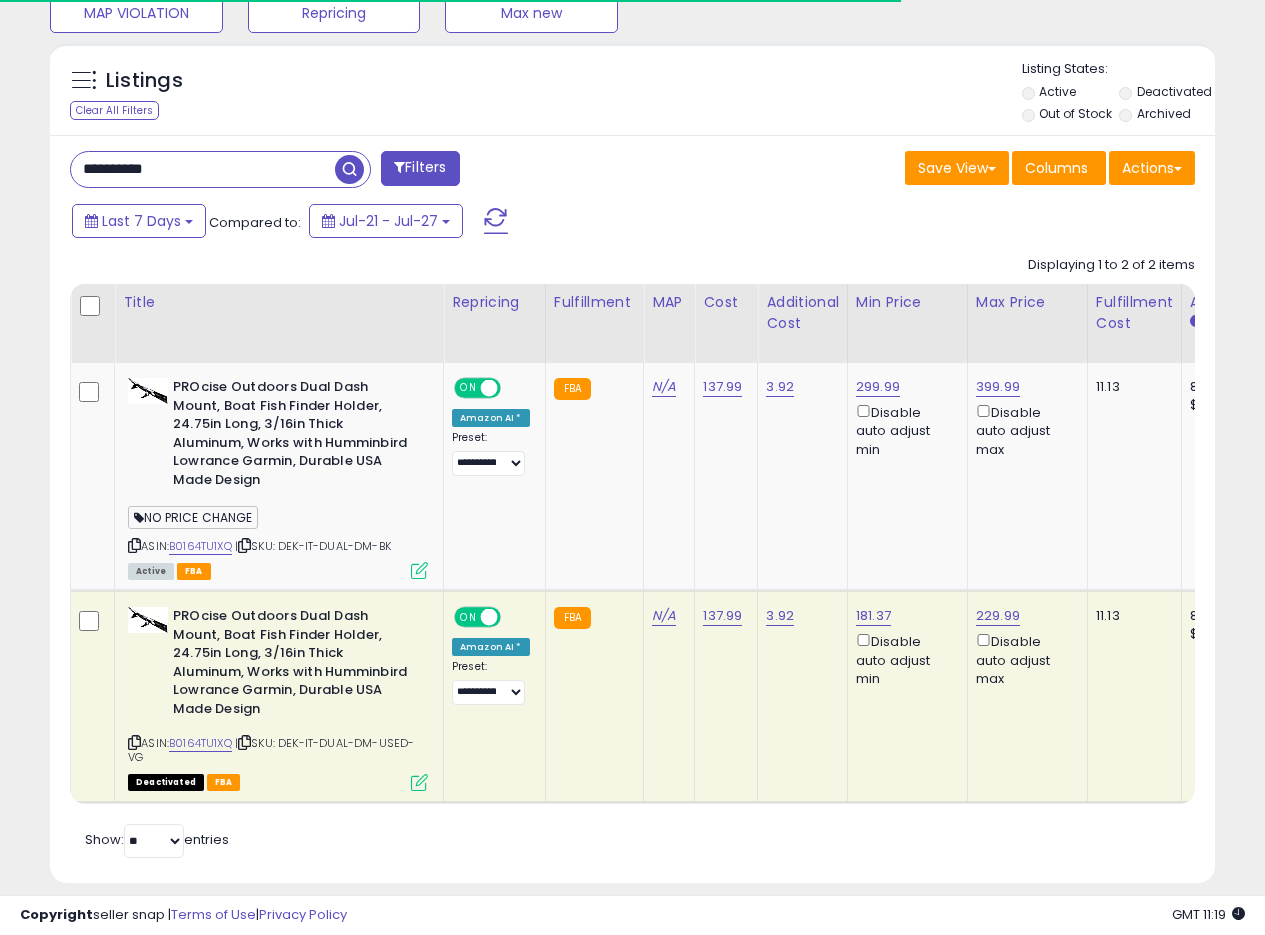 paste 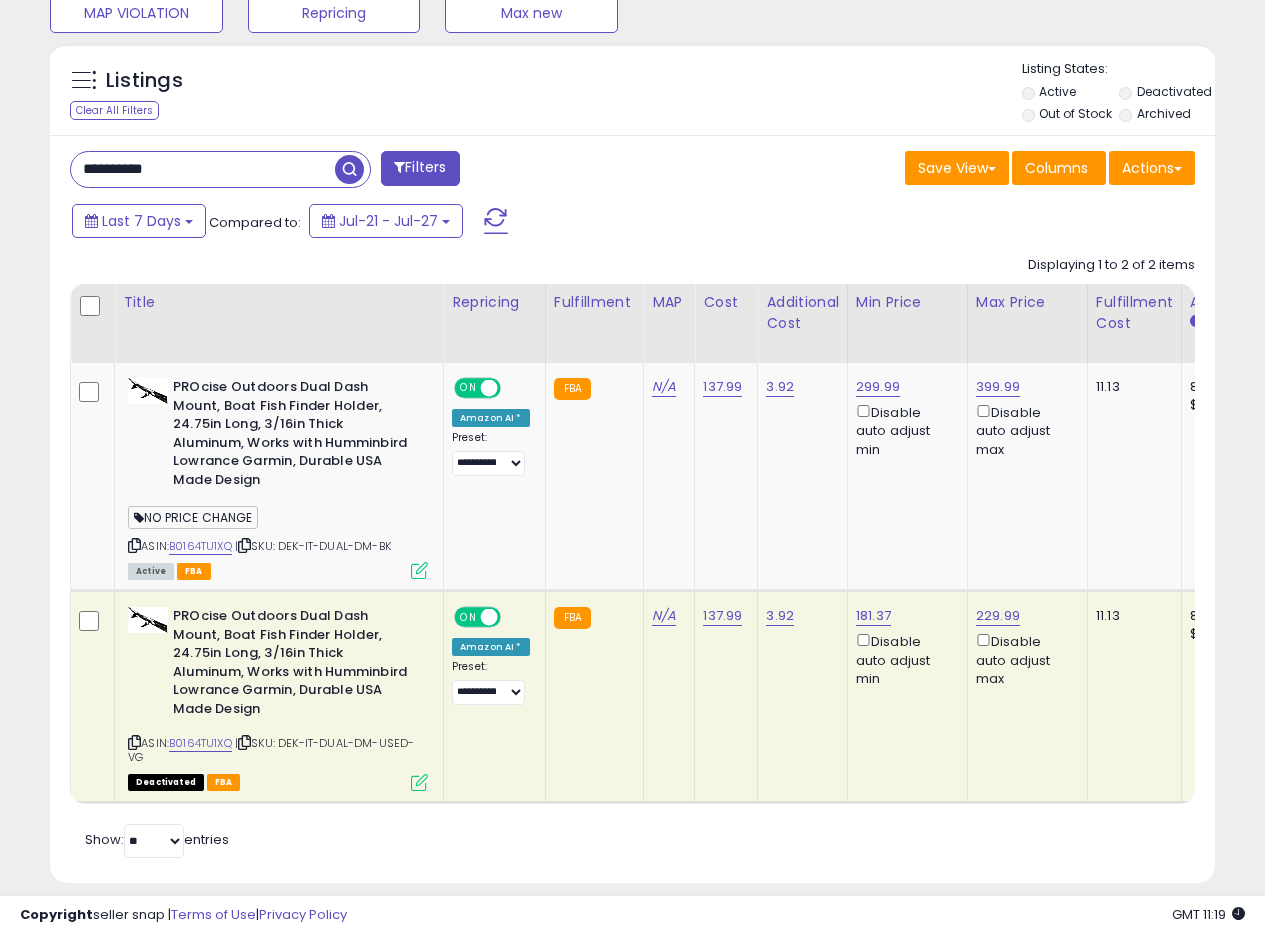type on "**********" 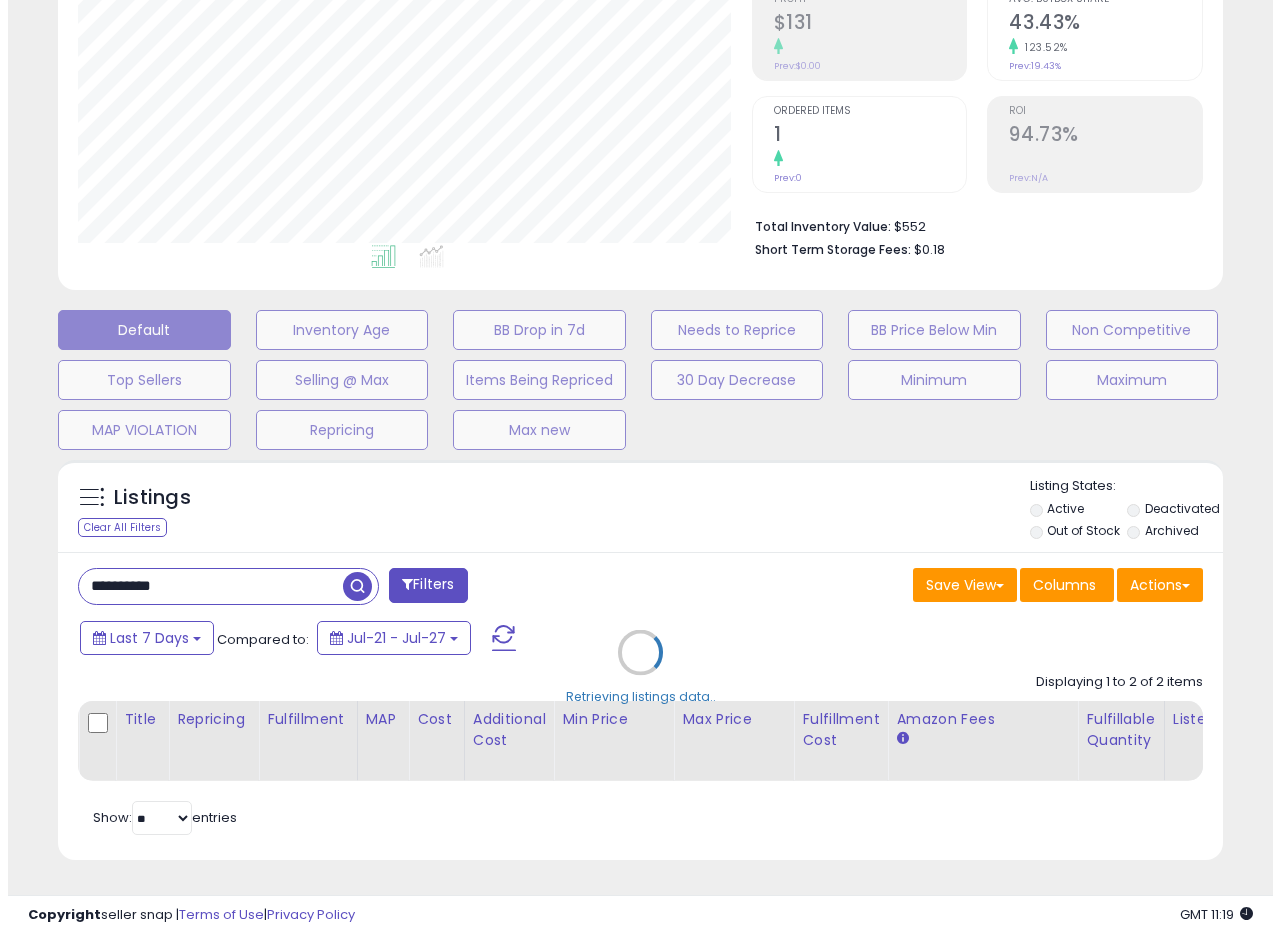 scroll, scrollTop: 335, scrollLeft: 0, axis: vertical 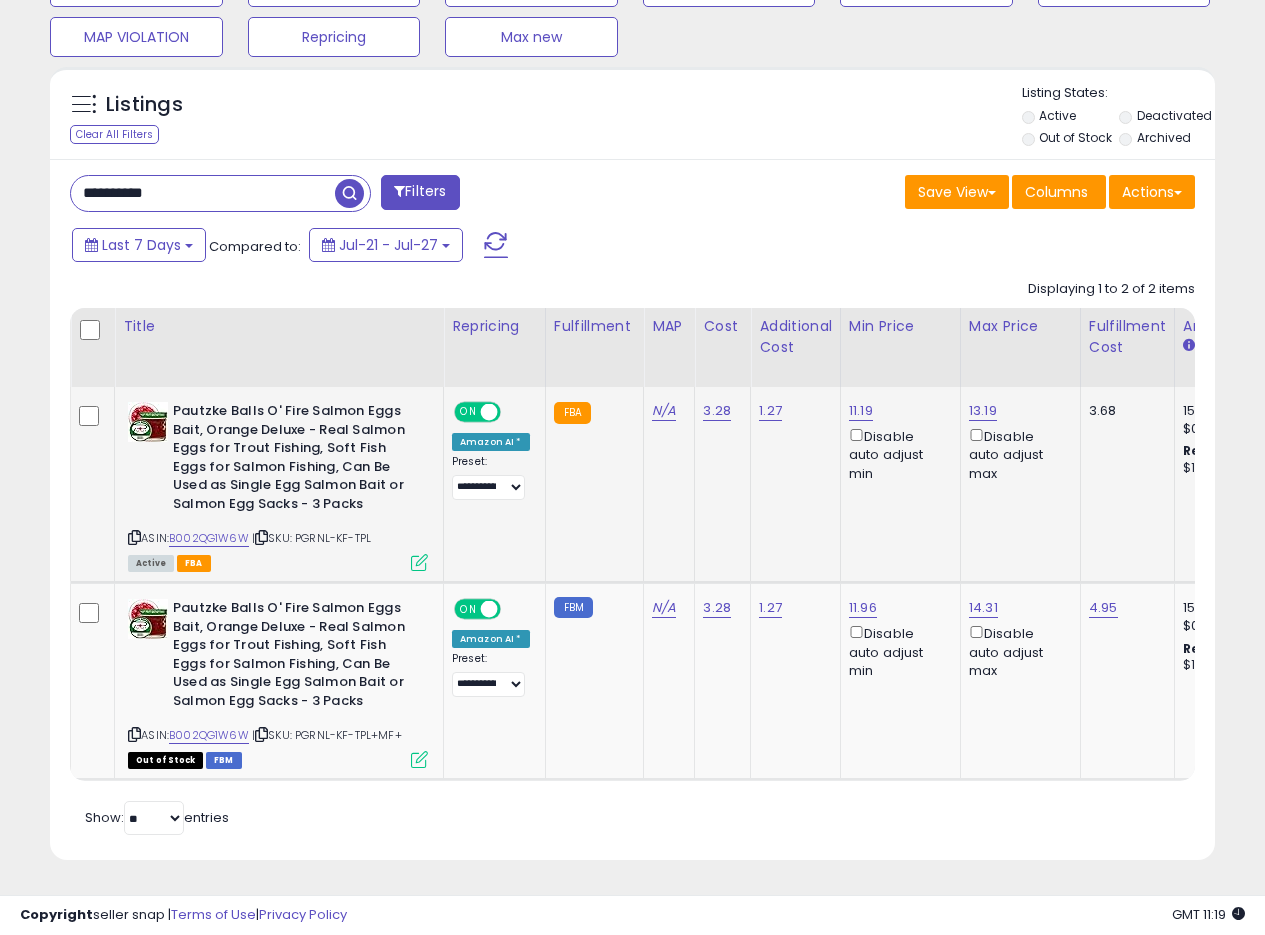 drag, startPoint x: 713, startPoint y: 524, endPoint x: 701, endPoint y: 516, distance: 14.422205 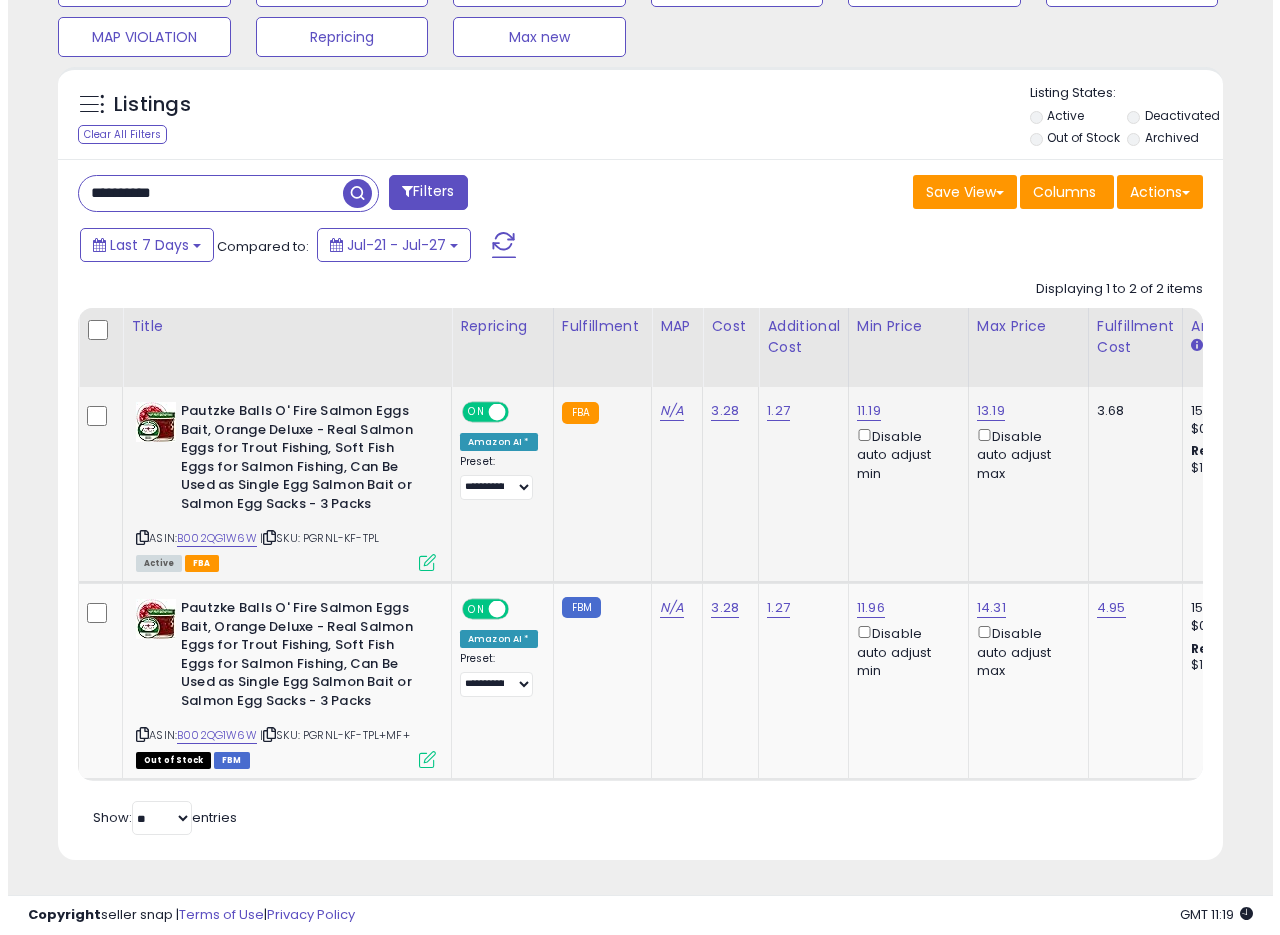 scroll, scrollTop: 999590, scrollLeft: 999317, axis: both 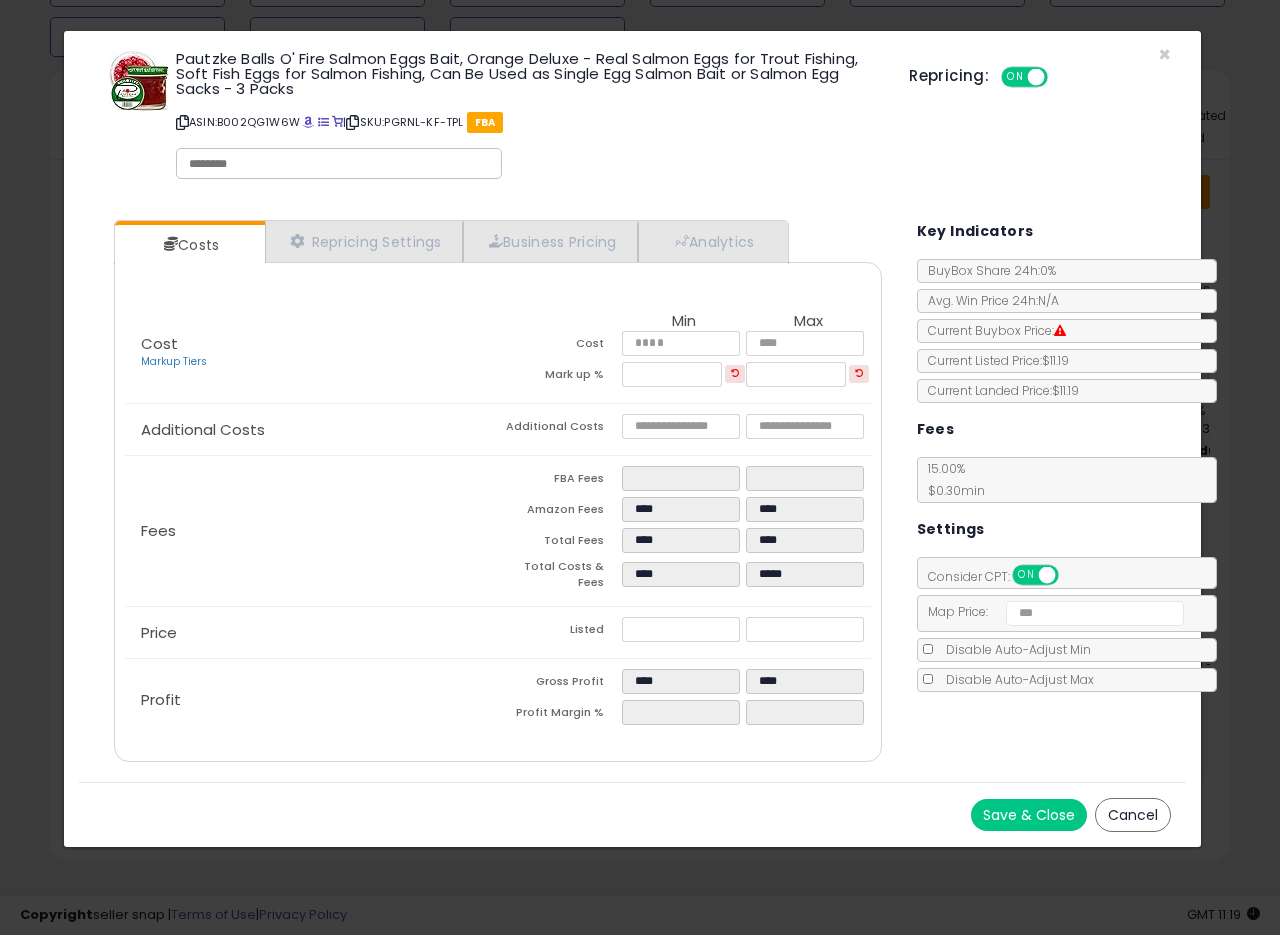 click on "Pautzke Balls O' Fire Salmon Eggs Fishing Bait - Famous & Effective Trout Bait - Leading Power Bait Fishing Trout with Satisfying Salmon Fish Eggs (Green Label, 1 oz)
ASIN:  B002QG1W6W
|
SKU:  PGRNL-KF-TPL
FBA
Repricing:
ON   OFF" at bounding box center [632, 118] 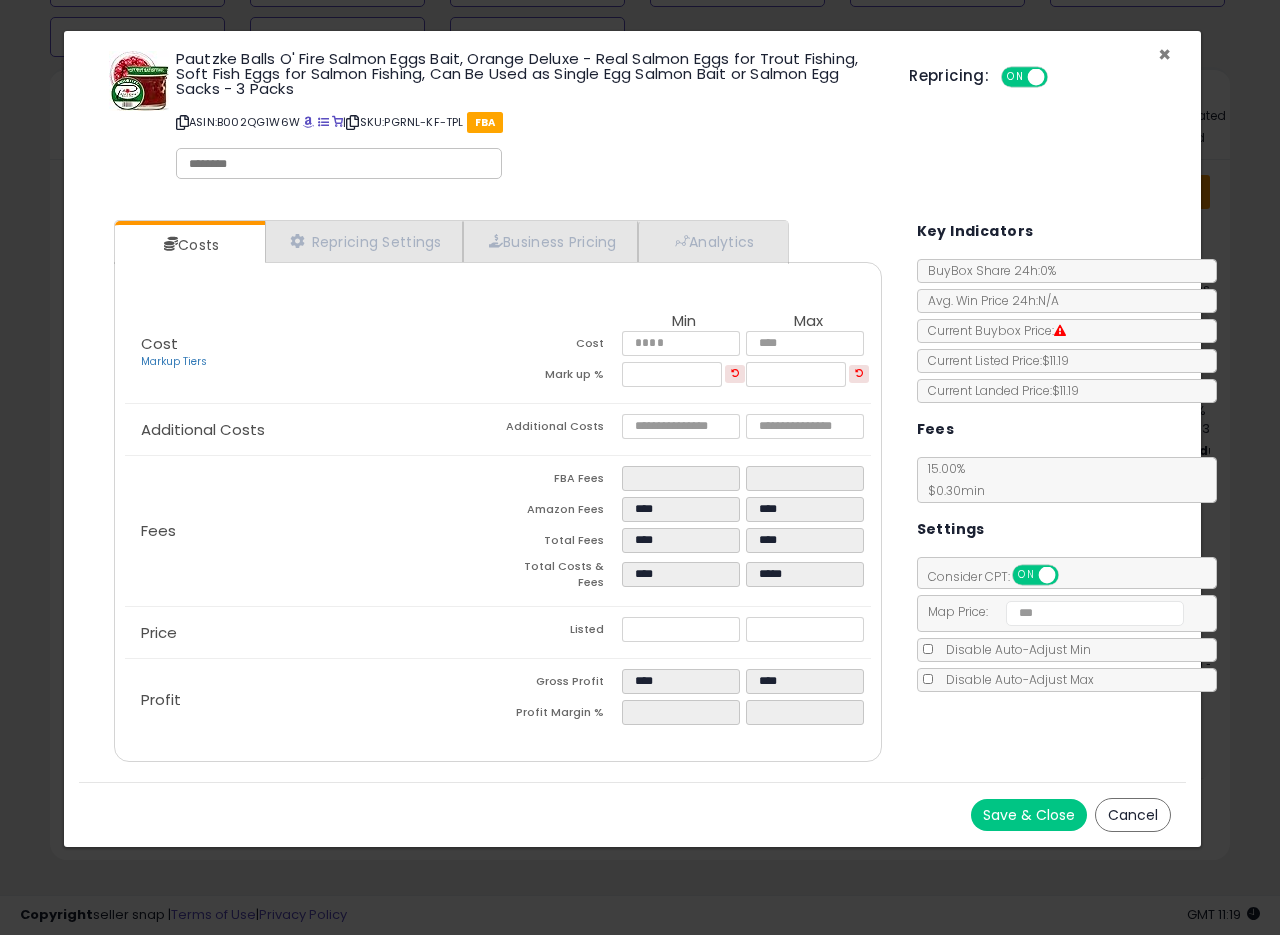click on "×" at bounding box center [1164, 54] 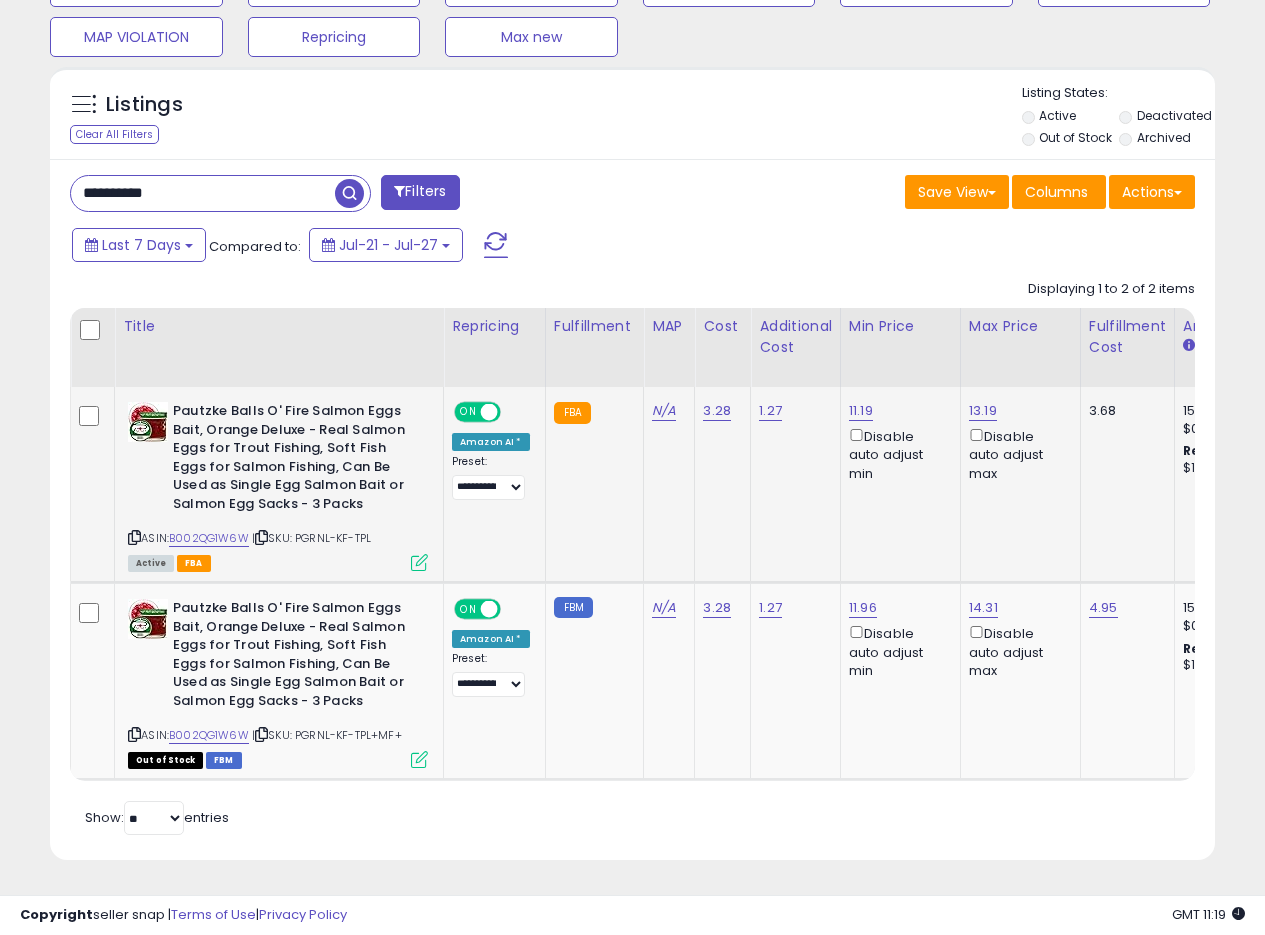 scroll, scrollTop: 410, scrollLeft: 674, axis: both 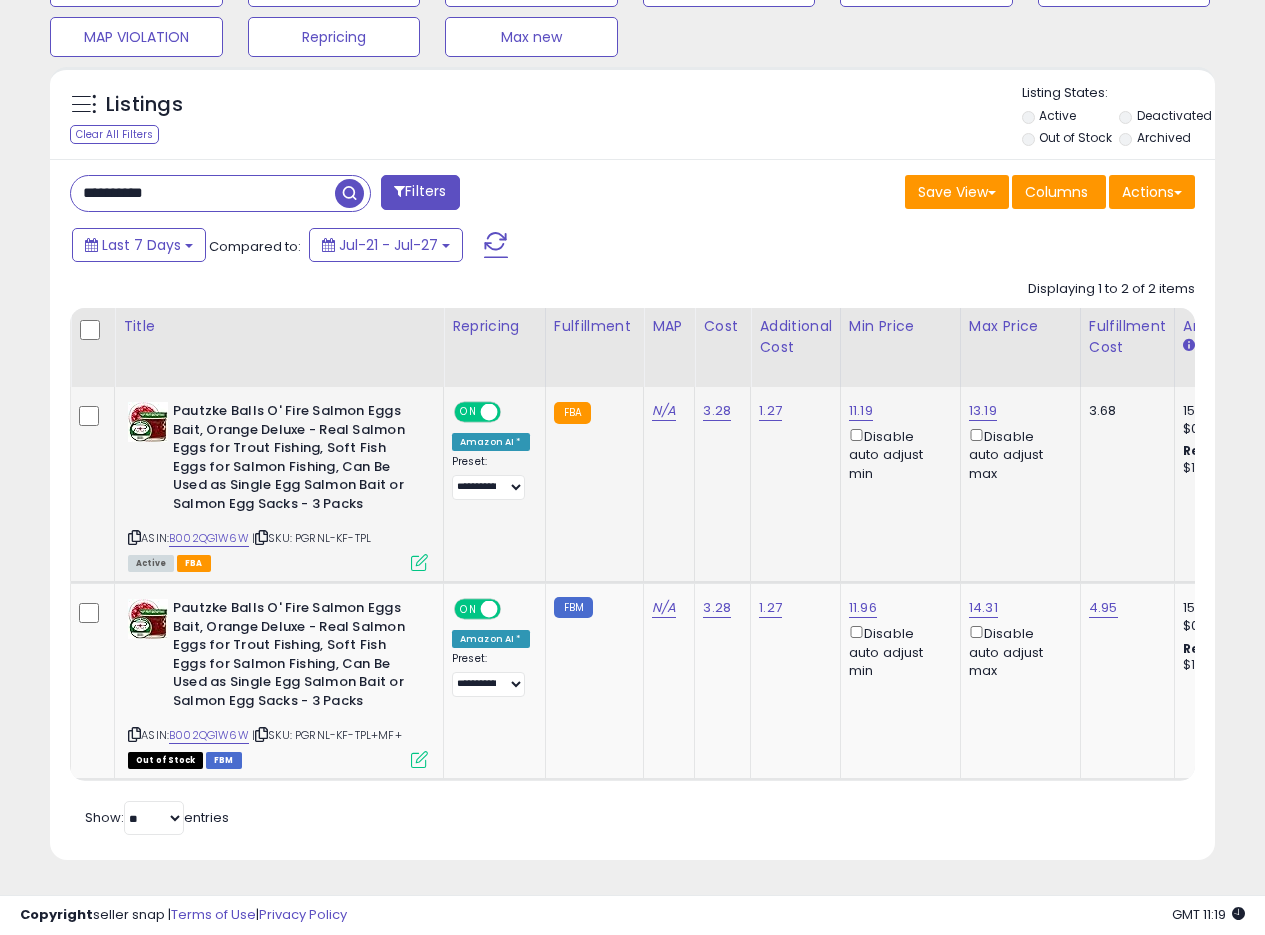 click at bounding box center [419, 562] 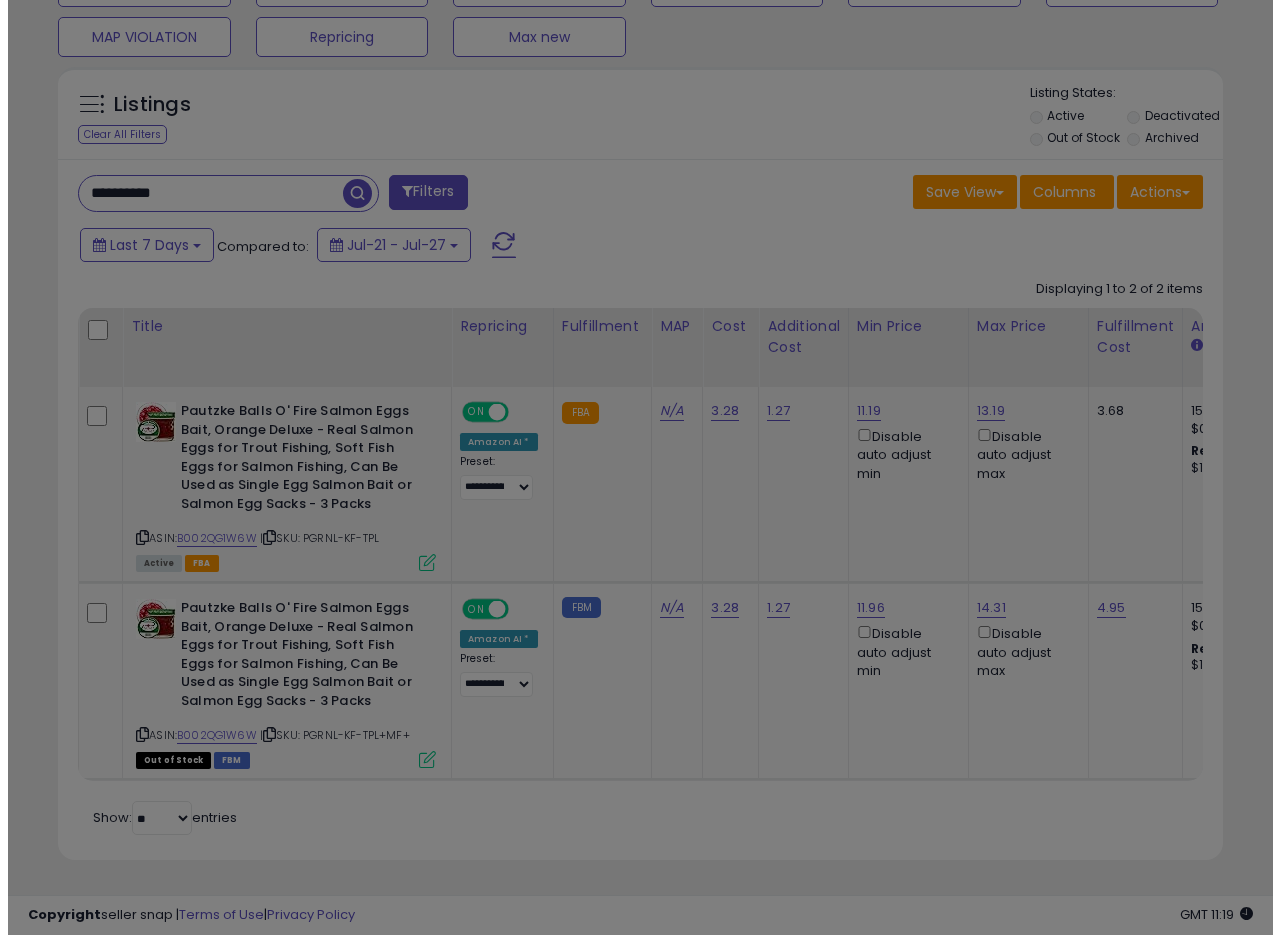 scroll, scrollTop: 999590, scrollLeft: 999317, axis: both 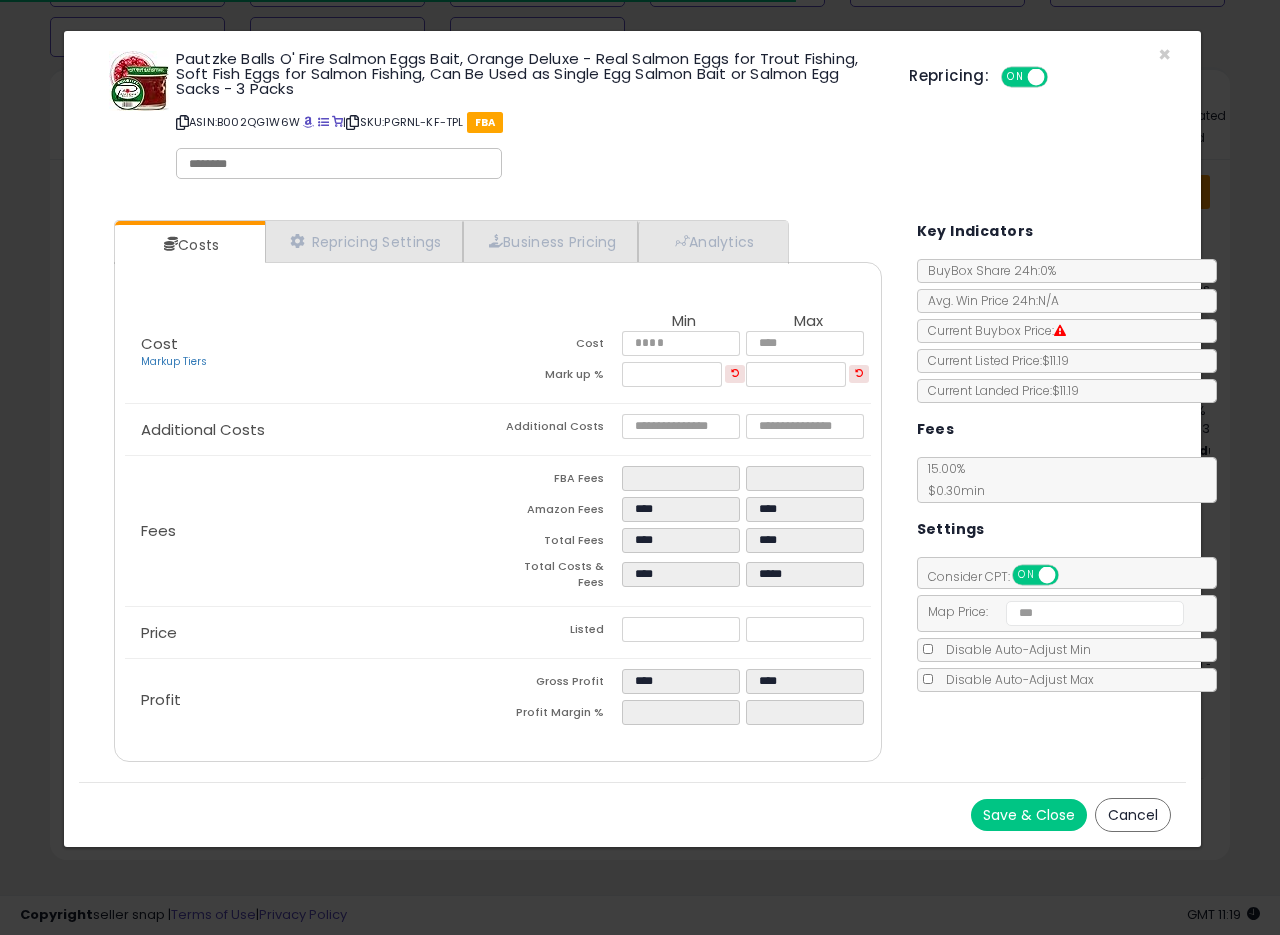 click at bounding box center (352, 122) 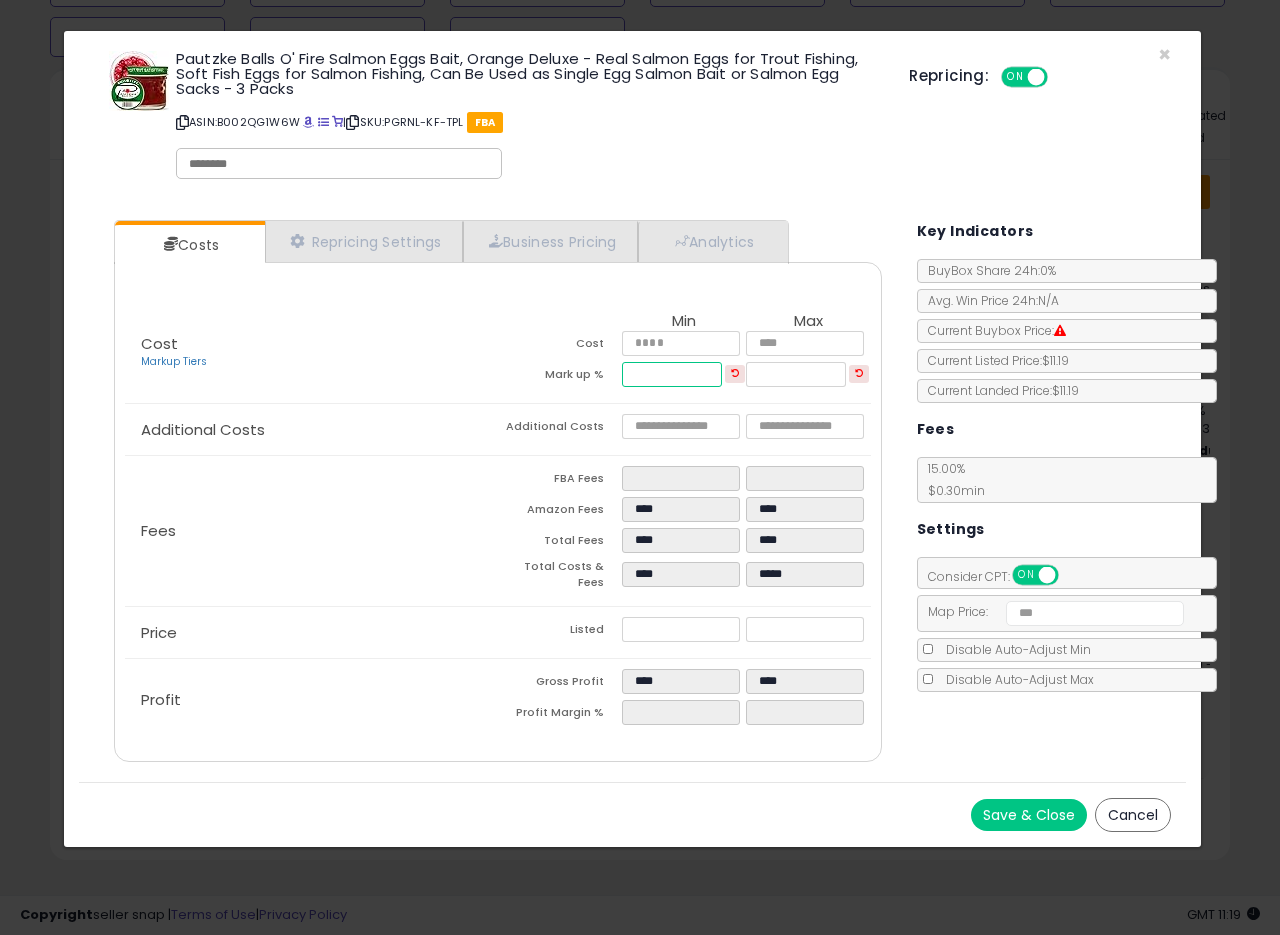 drag, startPoint x: 693, startPoint y: 349, endPoint x: 576, endPoint y: 357, distance: 117.273186 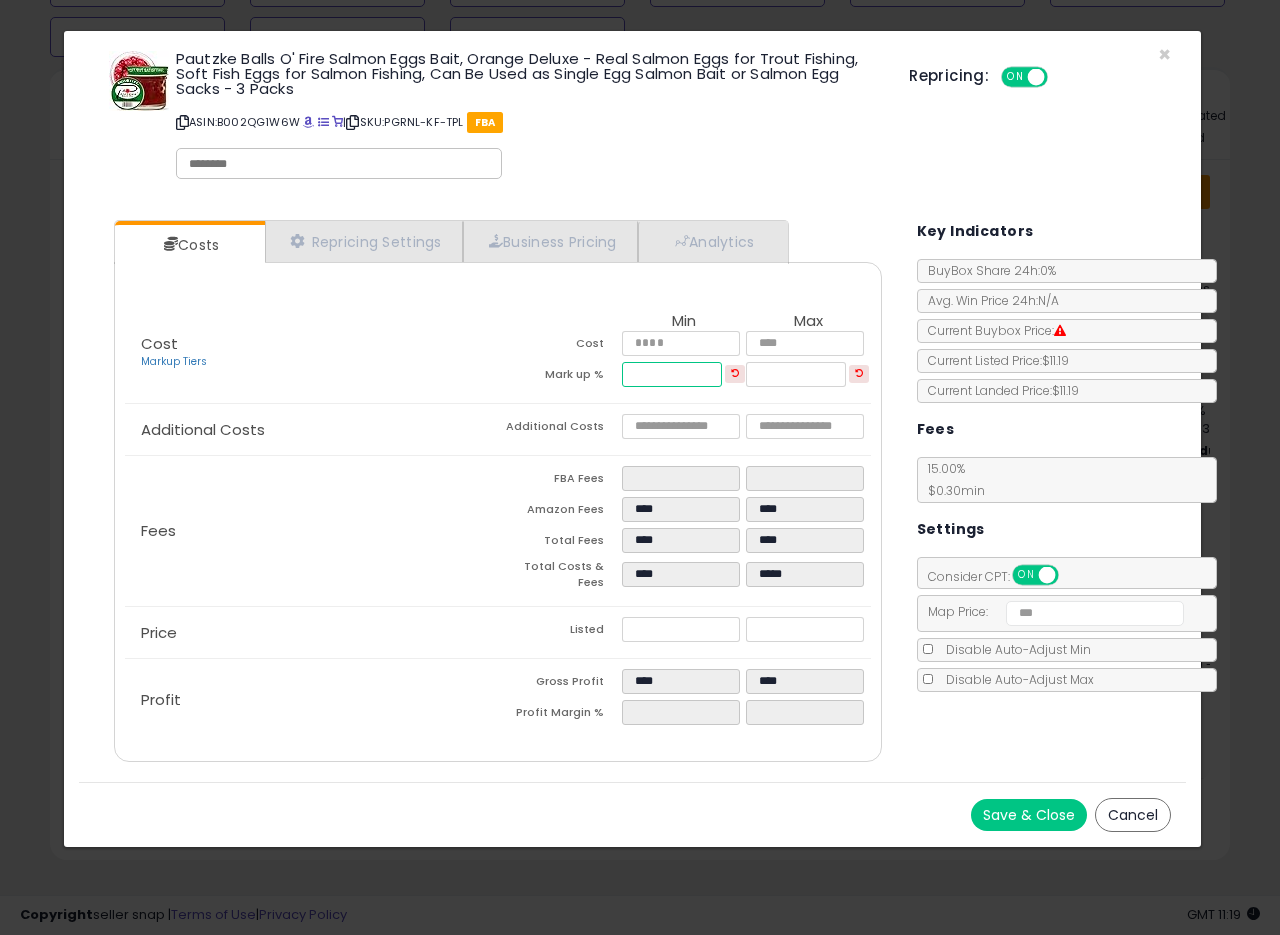 drag, startPoint x: 668, startPoint y: 357, endPoint x: 575, endPoint y: 364, distance: 93.26307 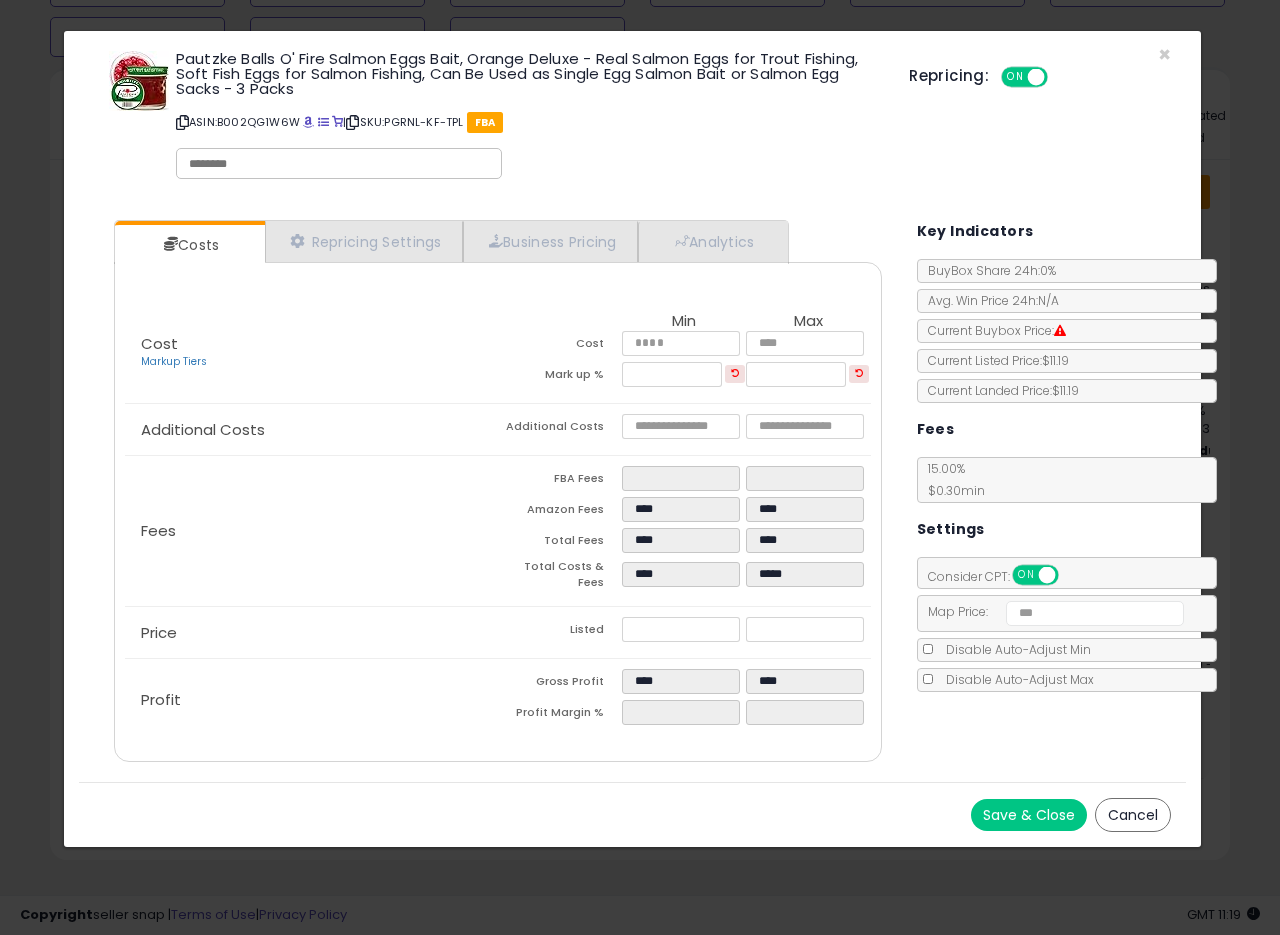 type on "*****" 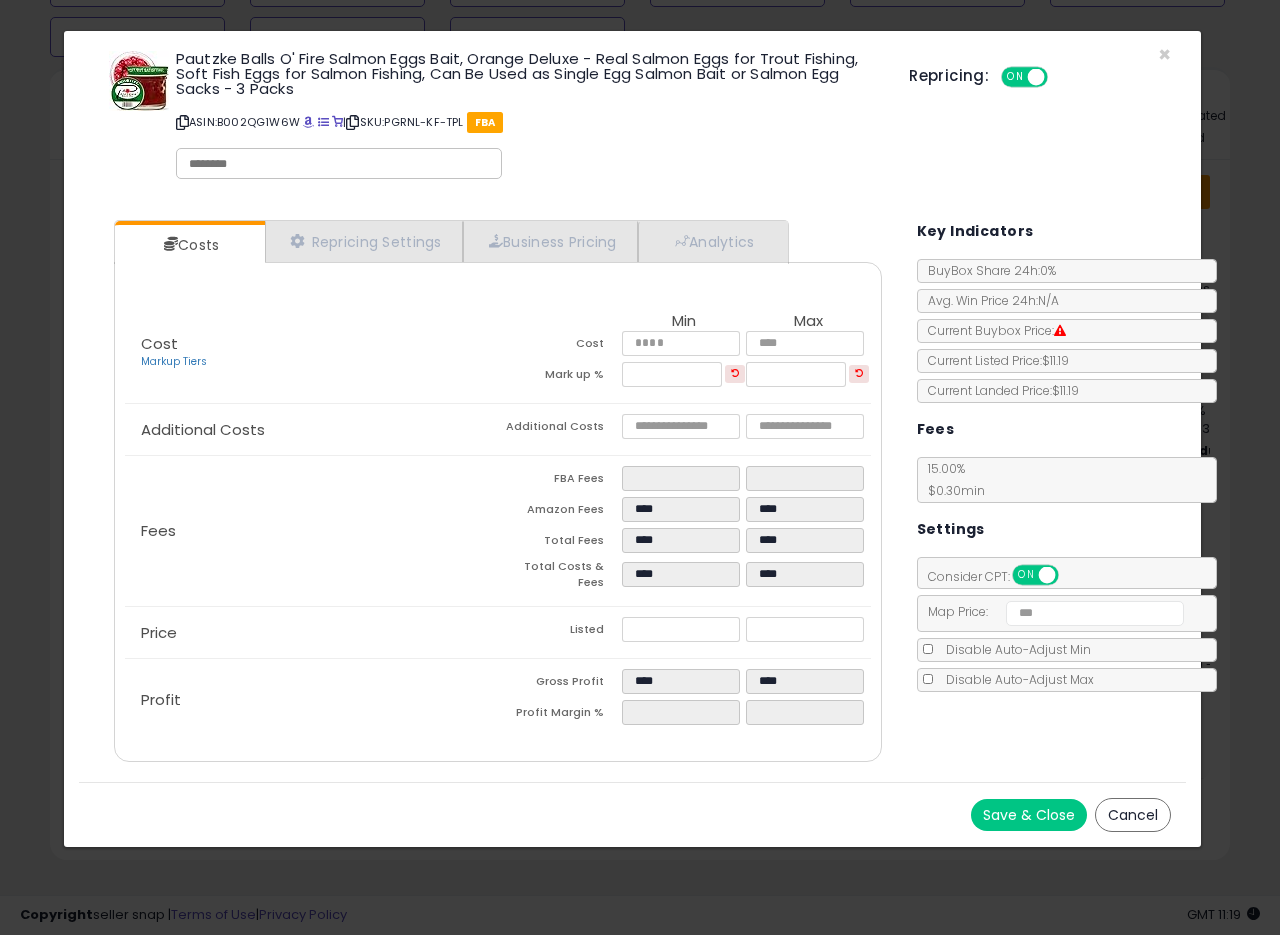 click on "Additional Costs" at bounding box center (311, 430) 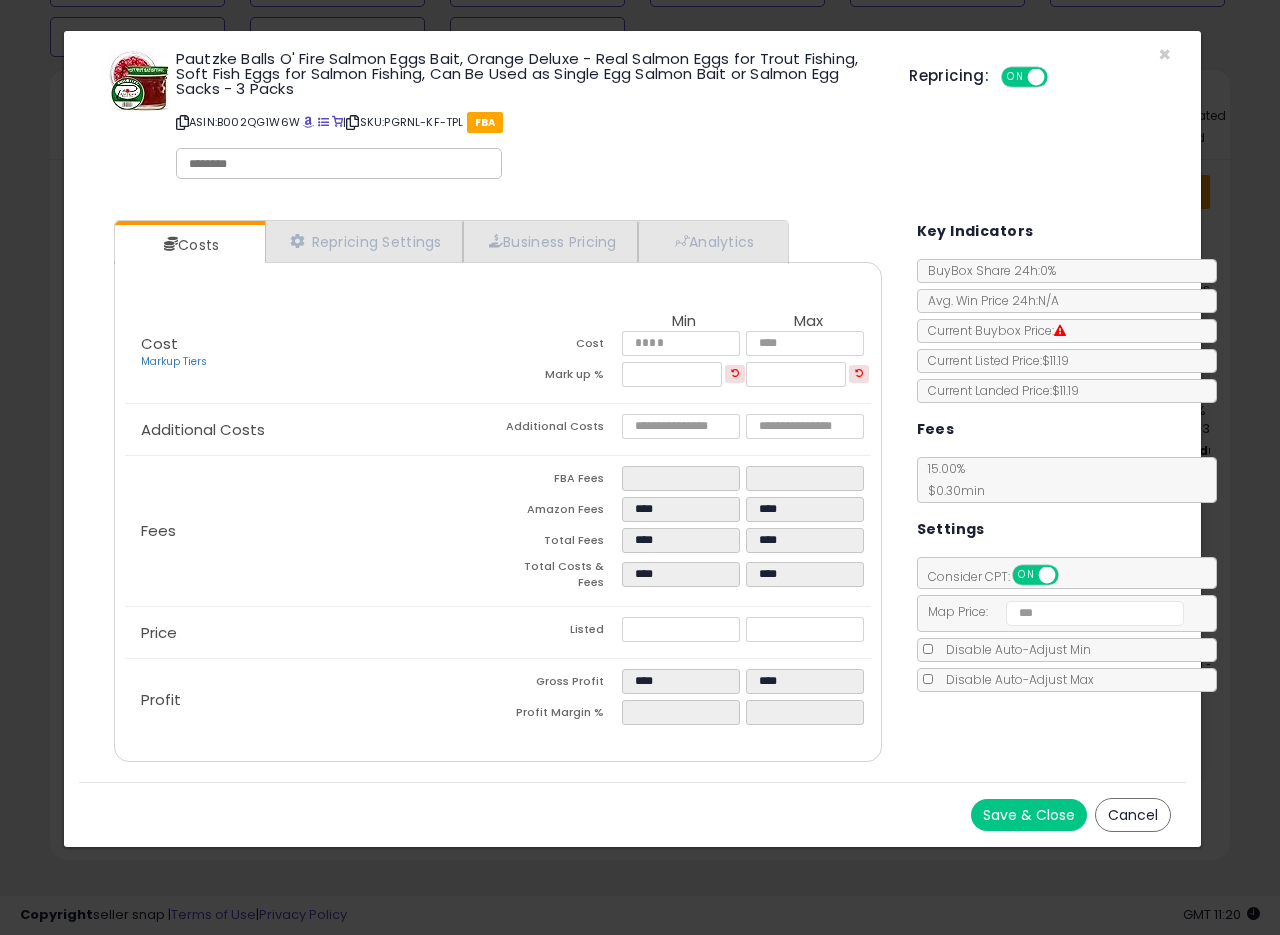 drag, startPoint x: 1010, startPoint y: 784, endPoint x: 969, endPoint y: 660, distance: 130.60245 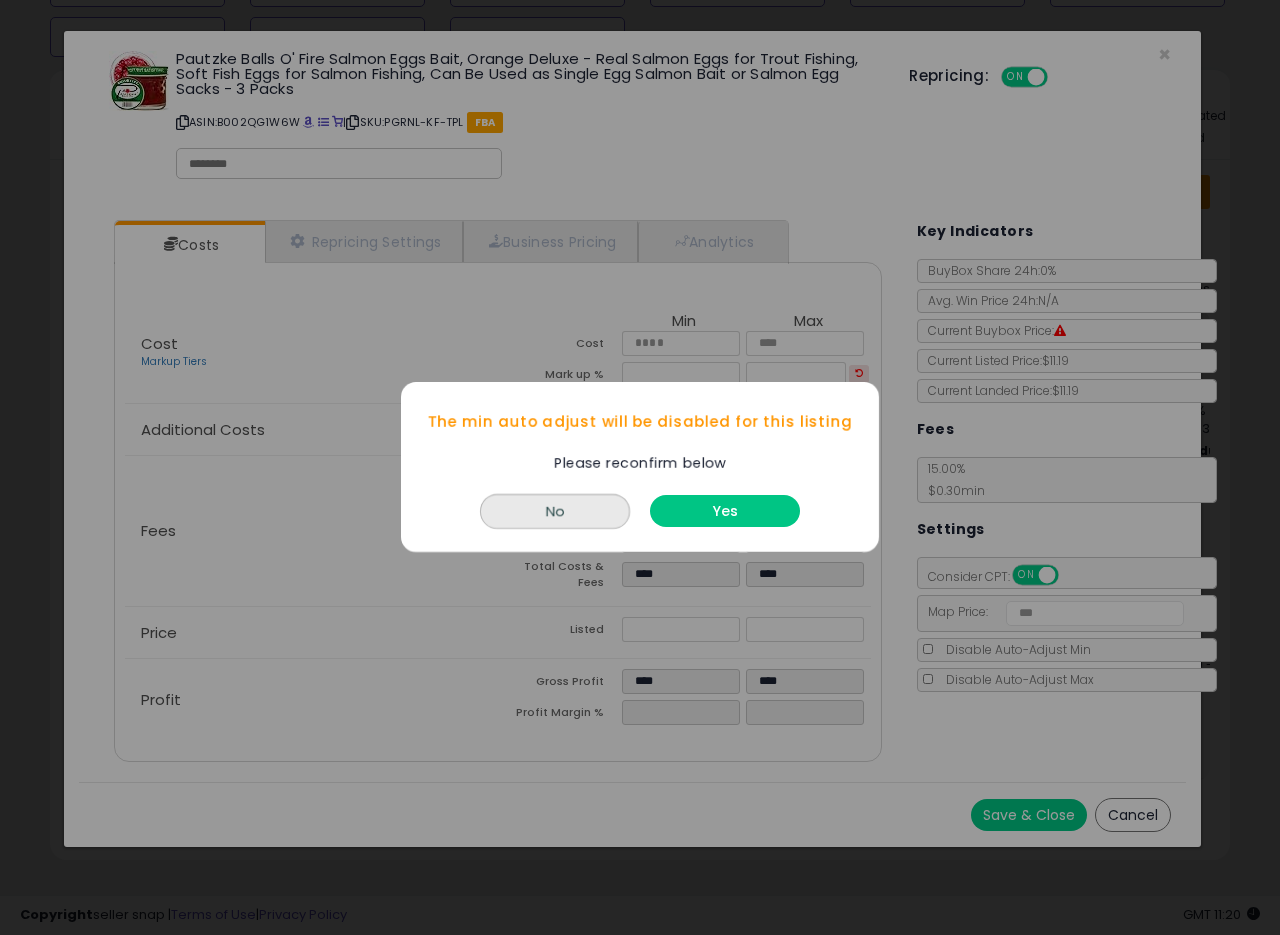 click on "Yes" at bounding box center (725, 512) 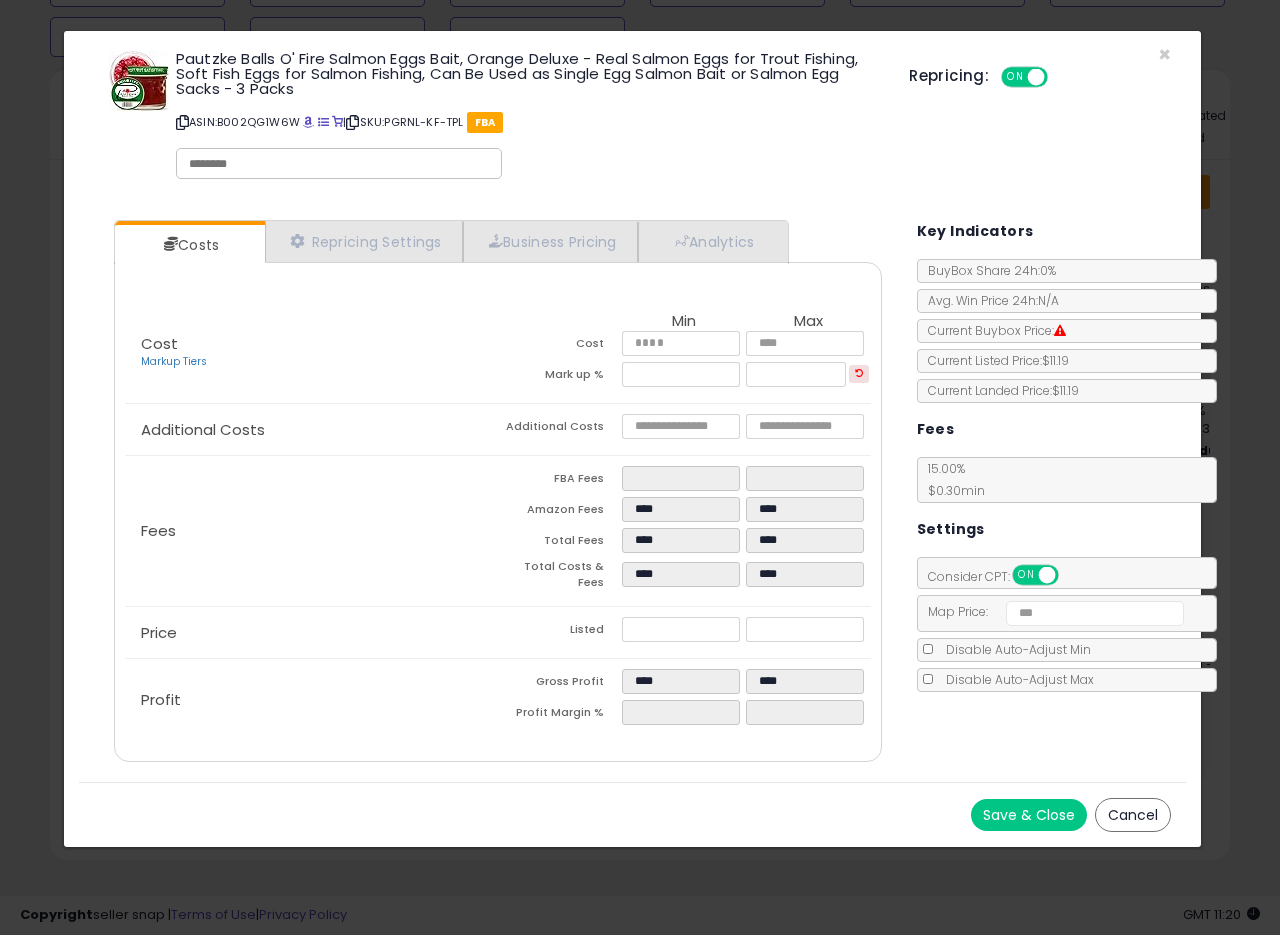 click on "Disable Auto-Adjust Max" 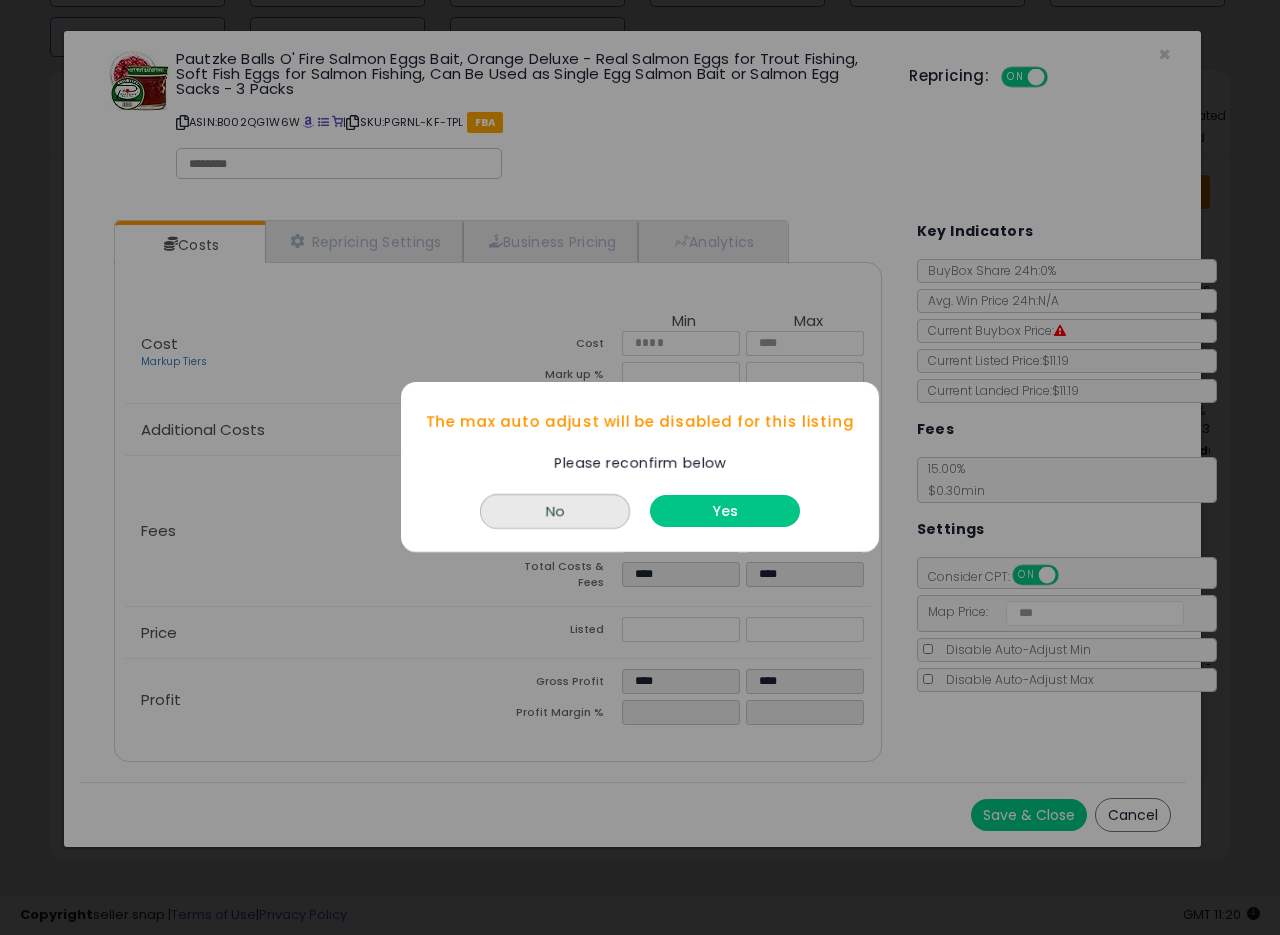 click on "Yes" at bounding box center (725, 512) 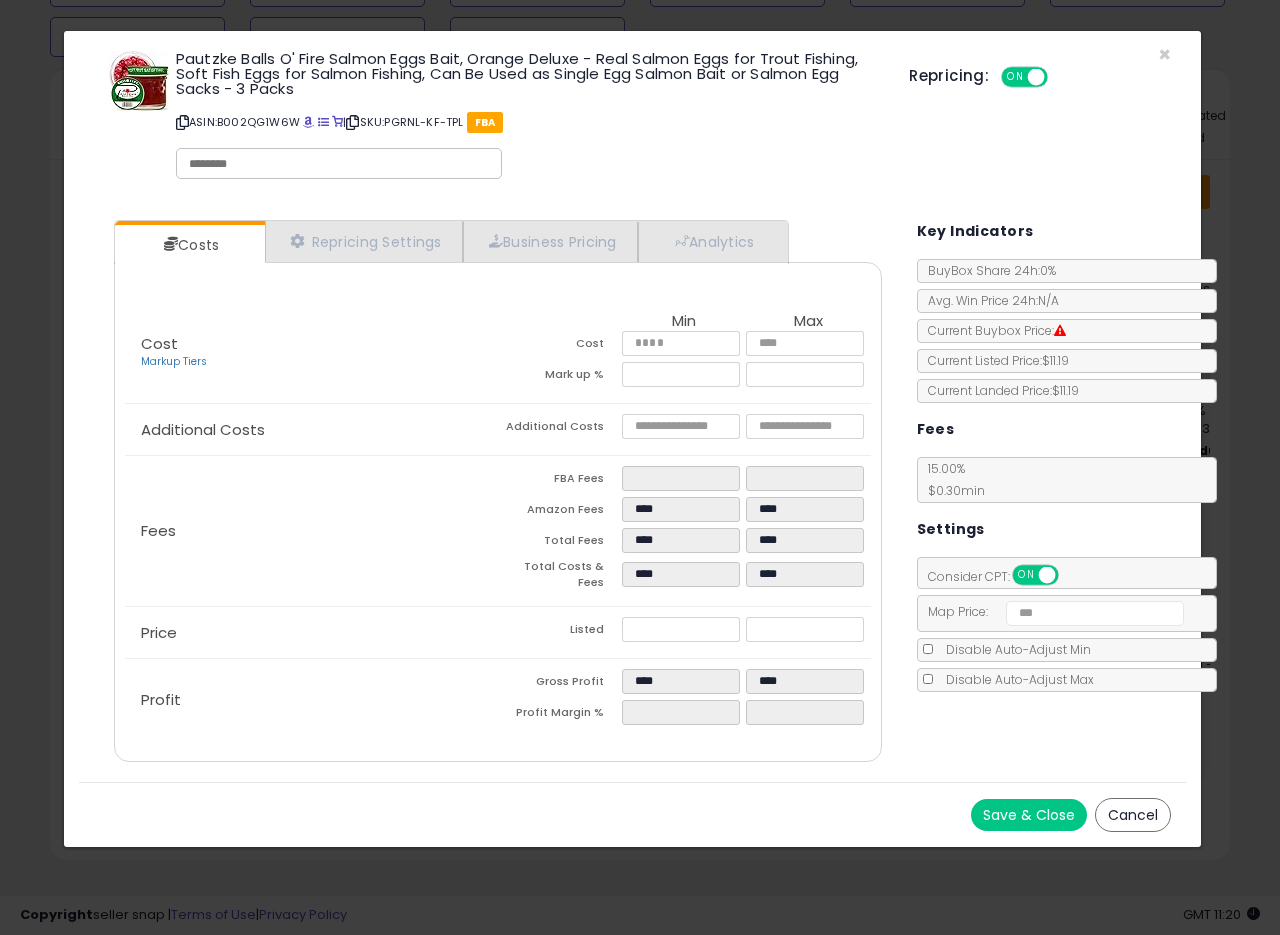 click on "Save & Close" at bounding box center (1029, 815) 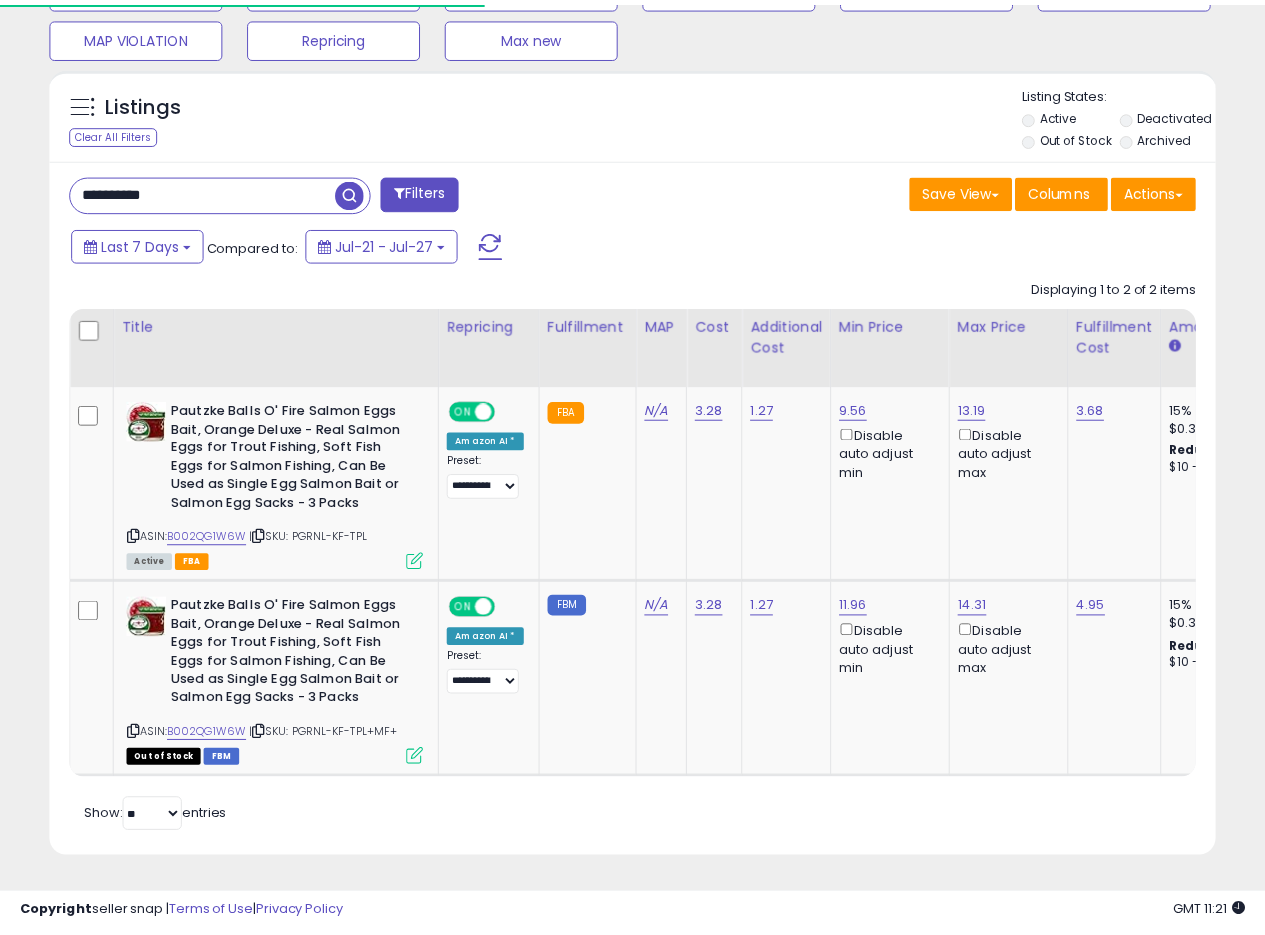scroll, scrollTop: 410, scrollLeft: 674, axis: both 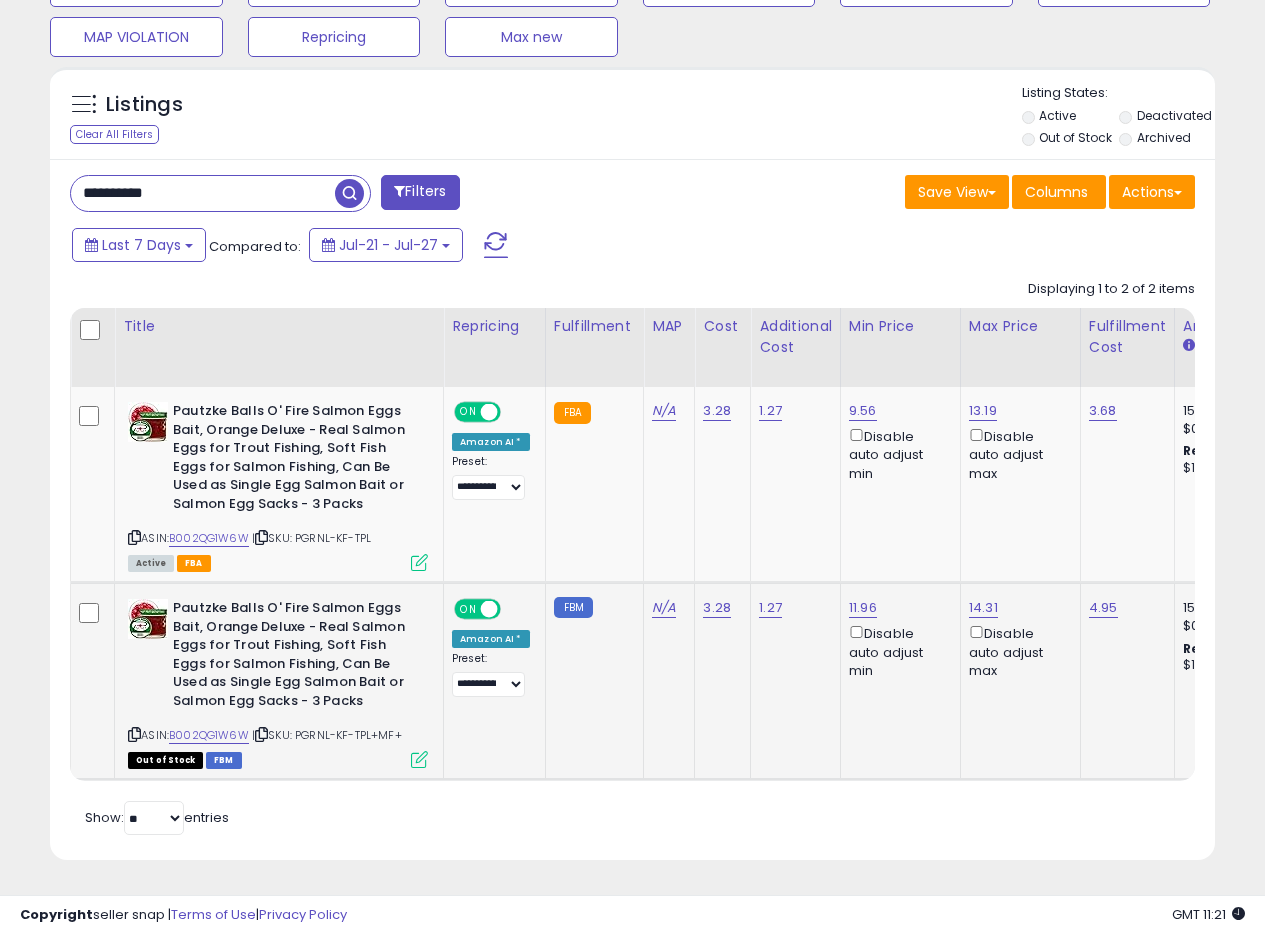 click at bounding box center [419, 759] 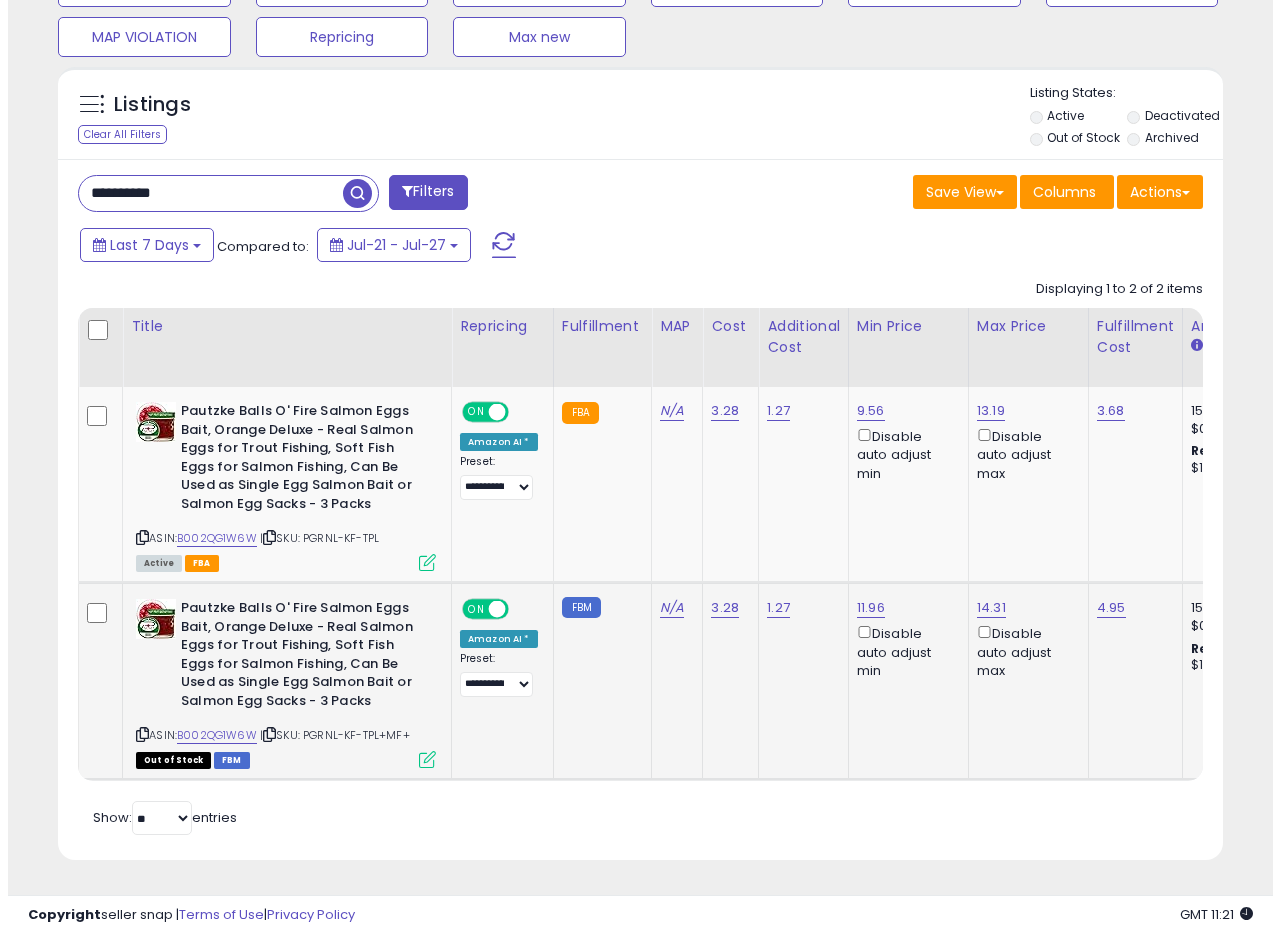 scroll, scrollTop: 999590, scrollLeft: 999317, axis: both 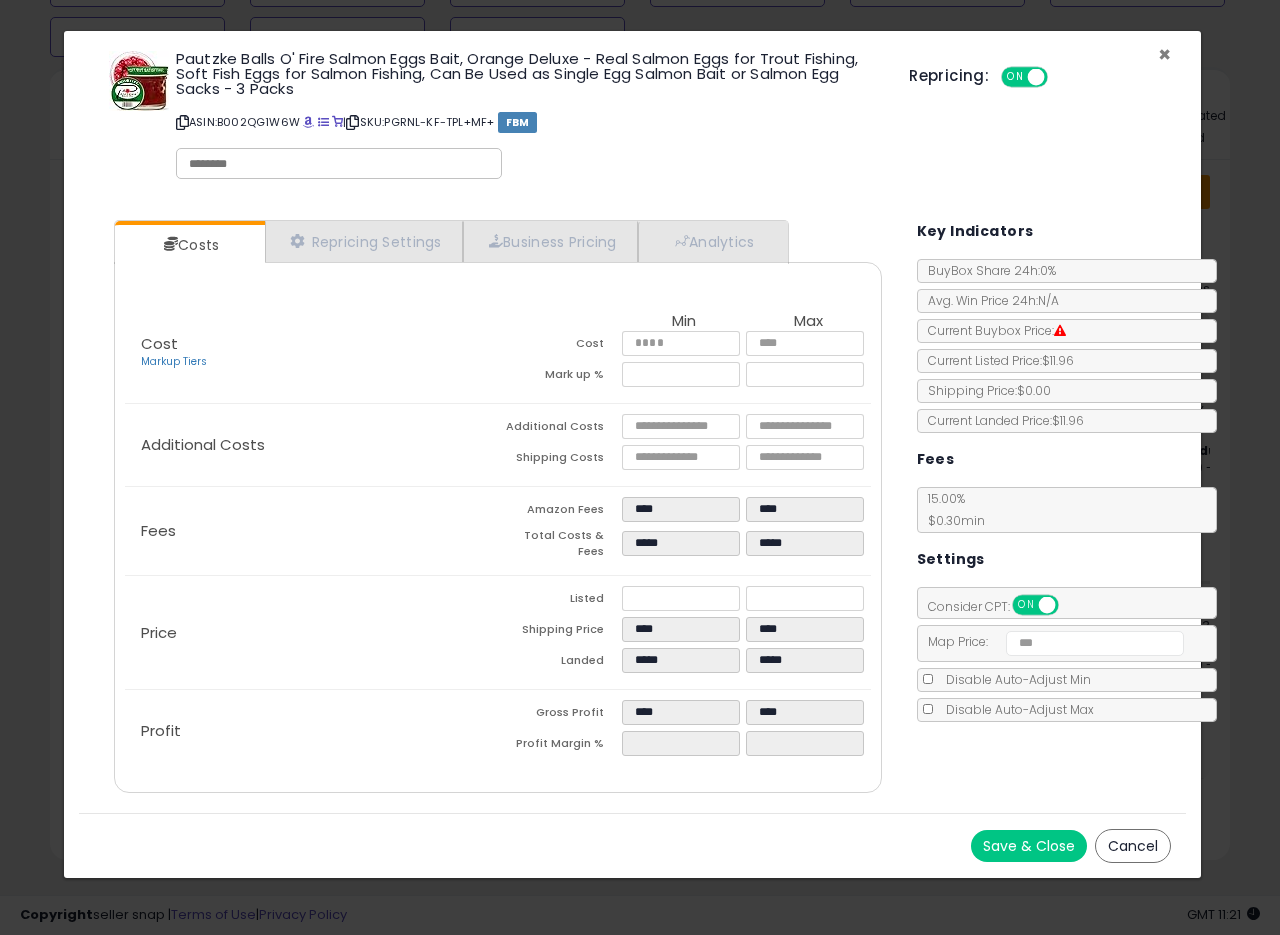 click on "×" at bounding box center [1164, 54] 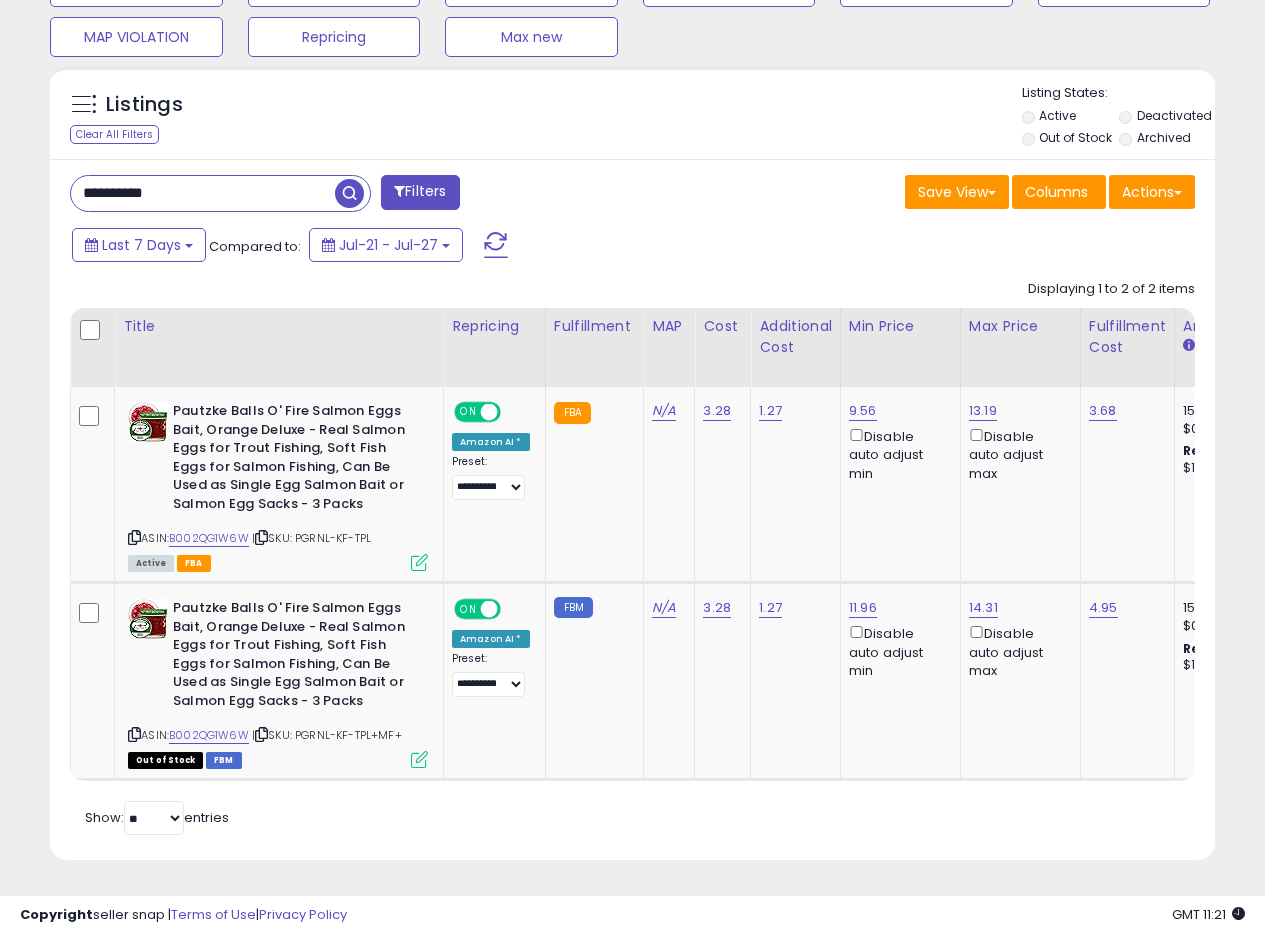 scroll, scrollTop: 410, scrollLeft: 674, axis: both 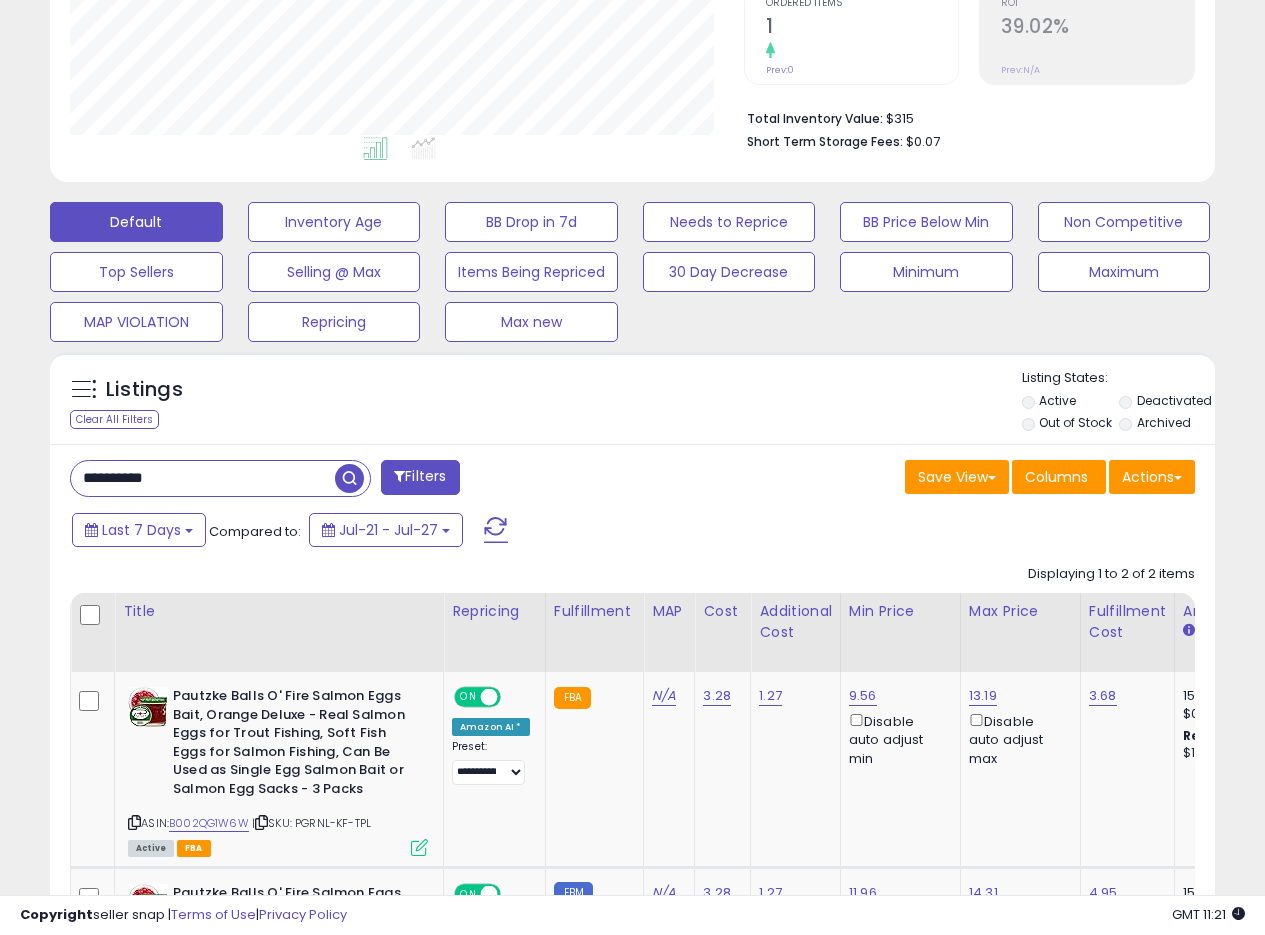 drag, startPoint x: 227, startPoint y: 481, endPoint x: 0, endPoint y: 450, distance: 229.10696 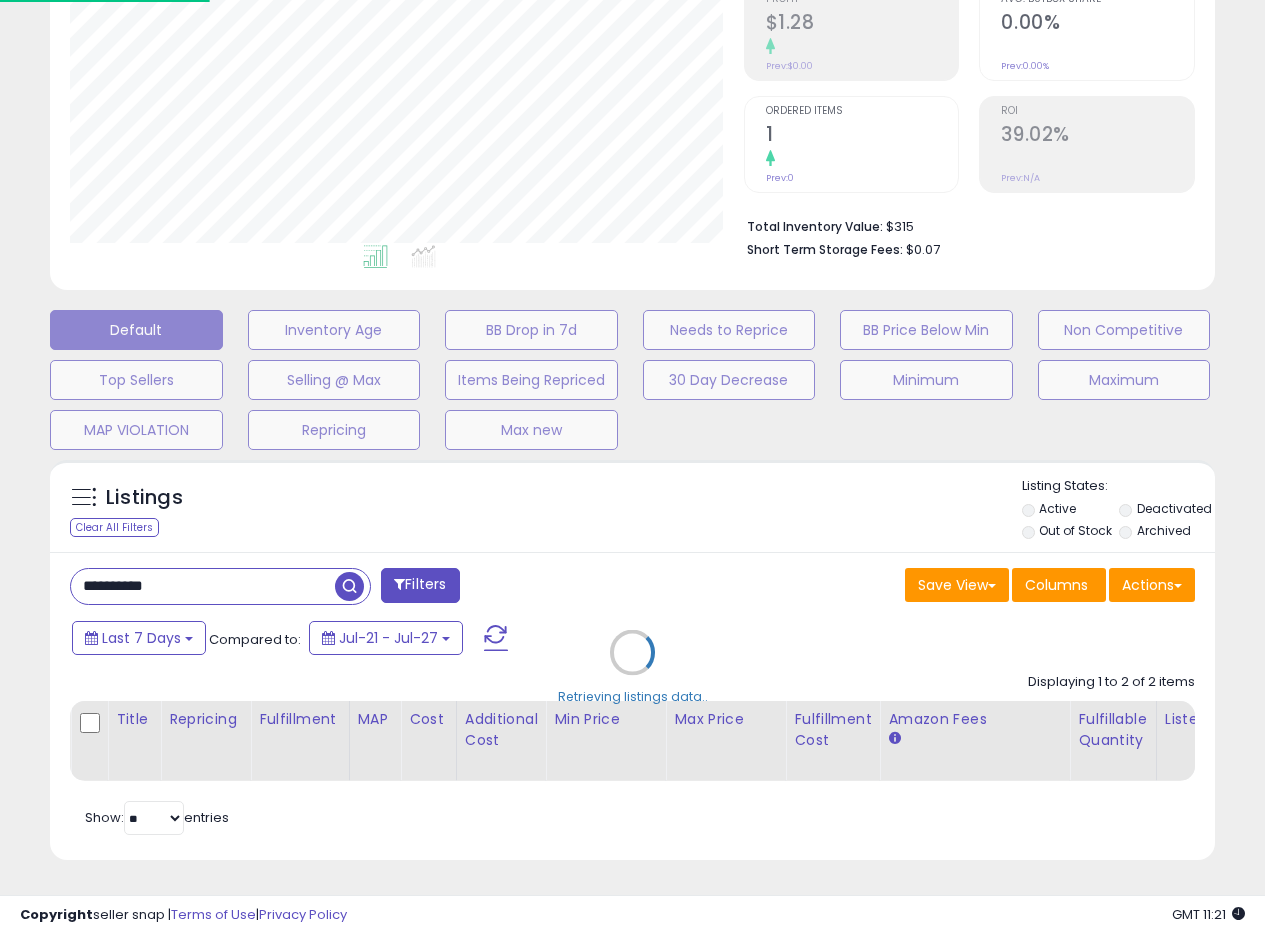 scroll, scrollTop: 999590, scrollLeft: 999317, axis: both 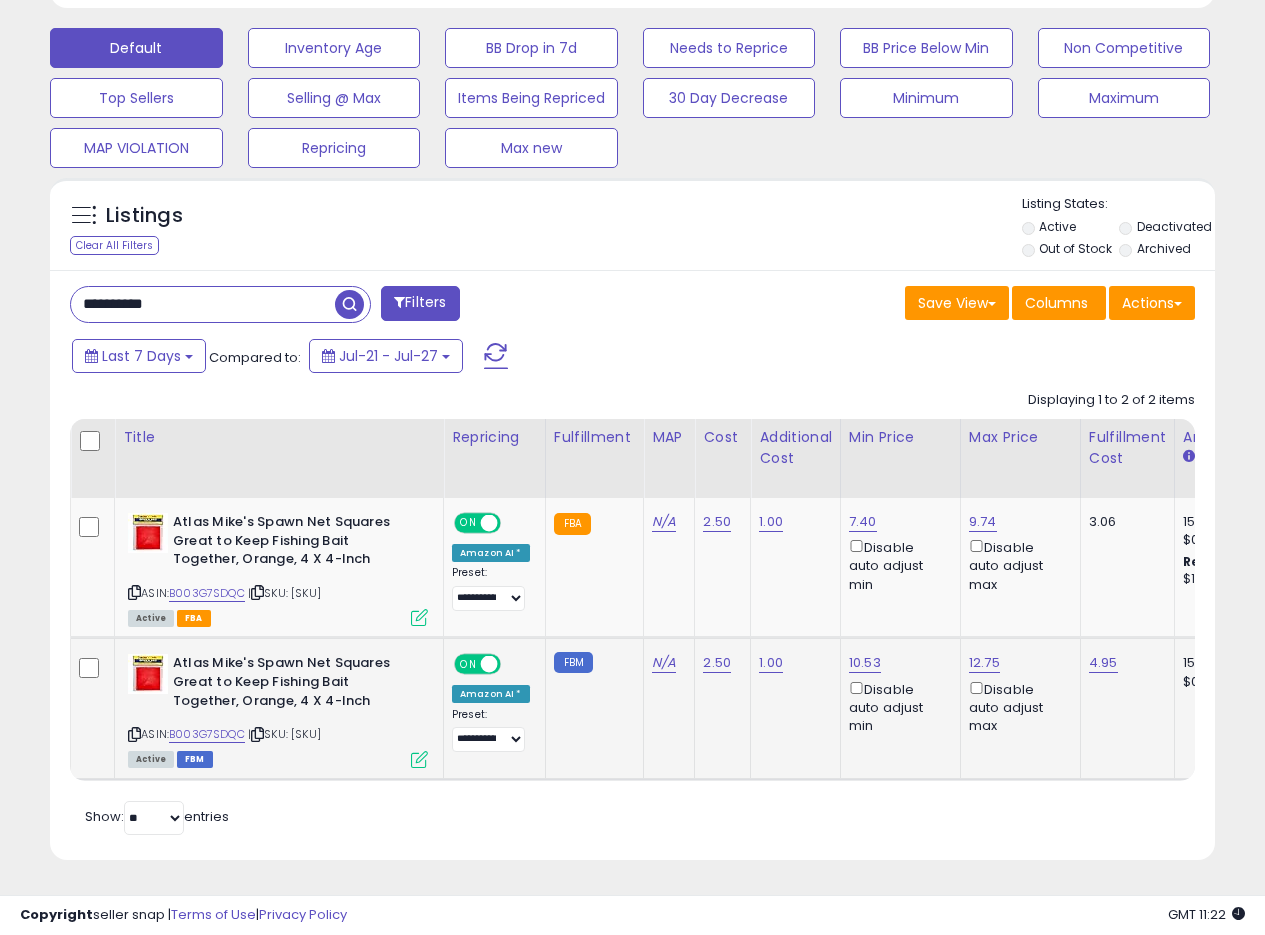 click at bounding box center (419, 759) 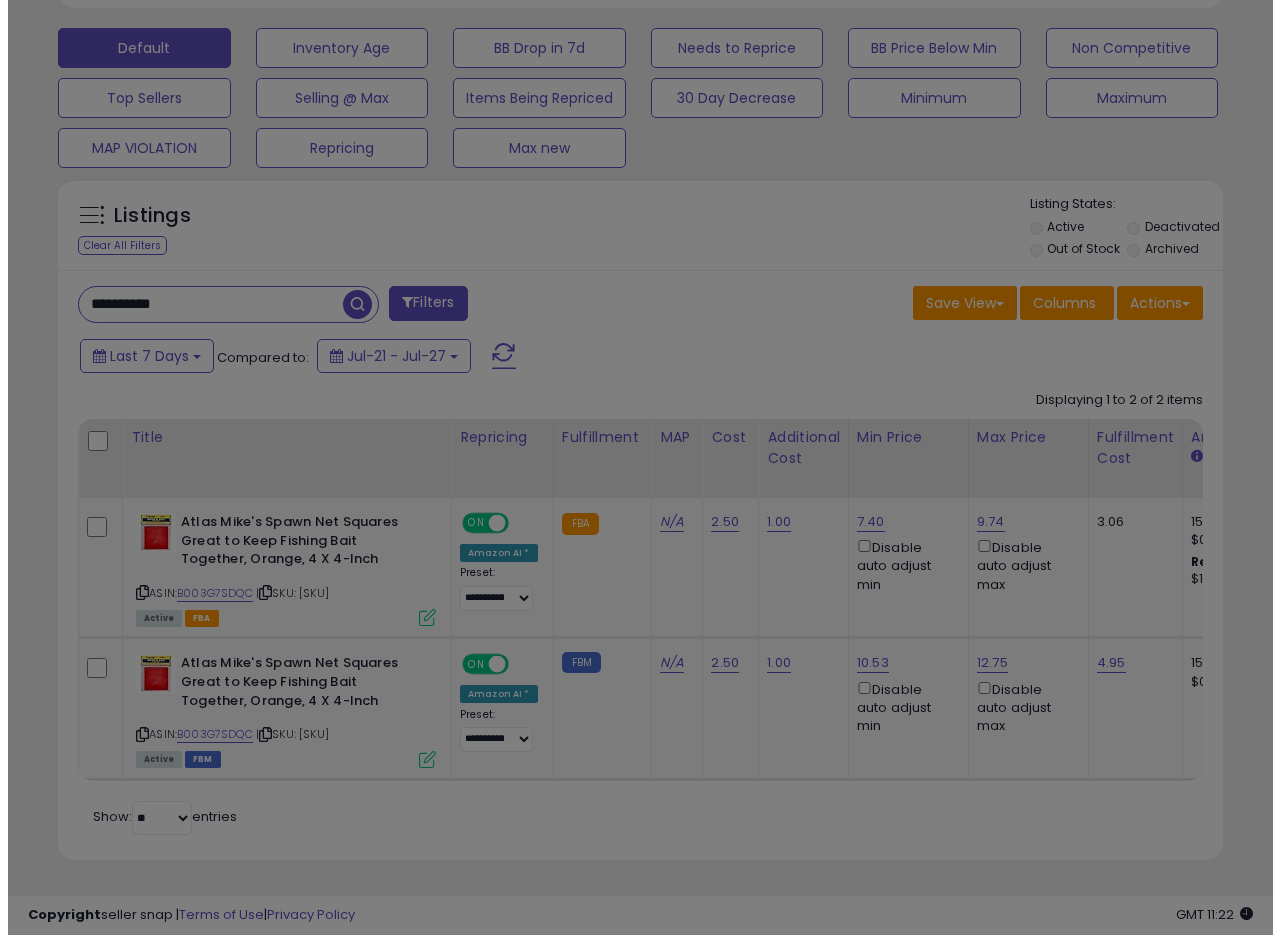 scroll, scrollTop: 999590, scrollLeft: 999317, axis: both 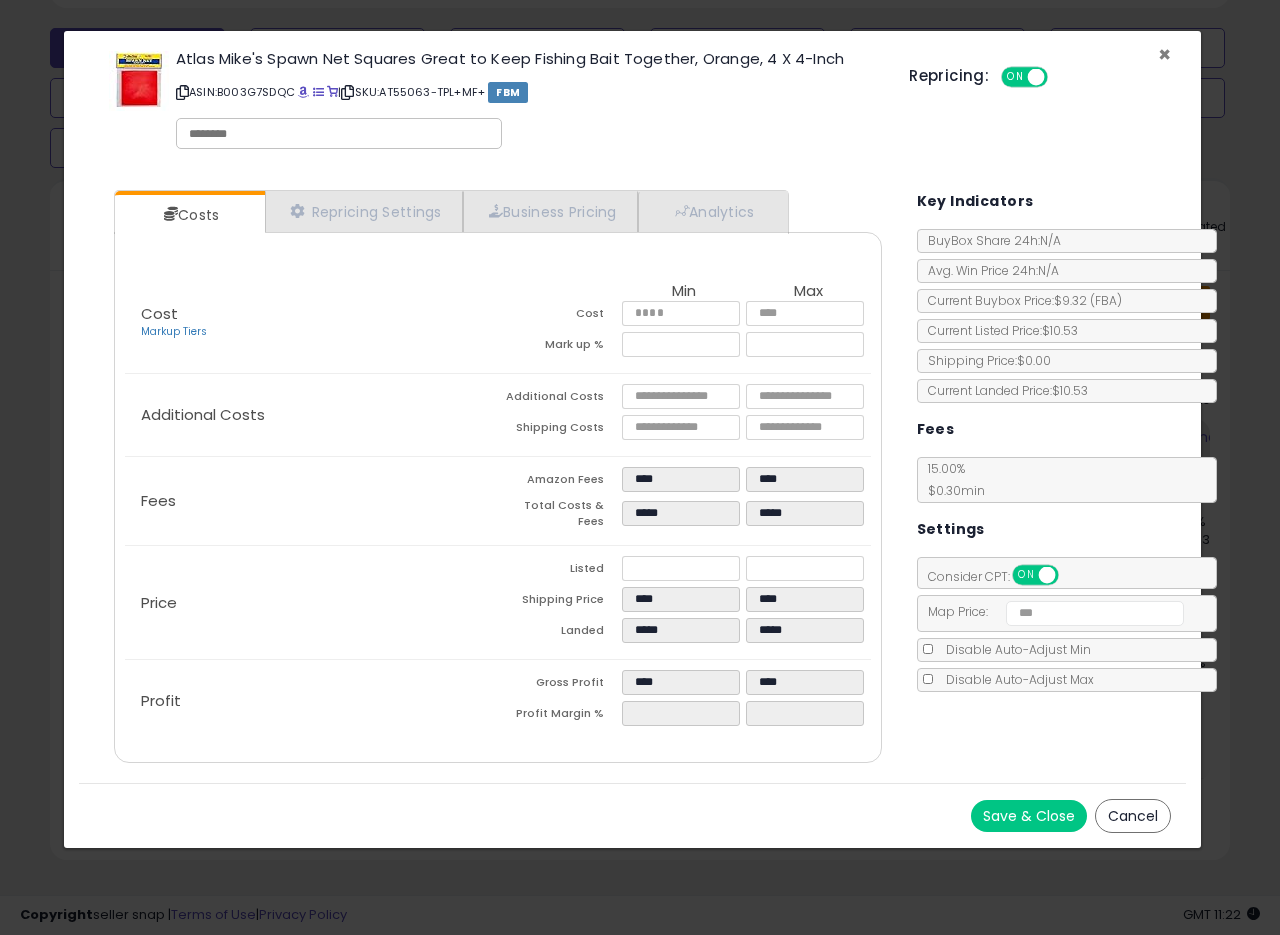 click on "×" at bounding box center (1164, 54) 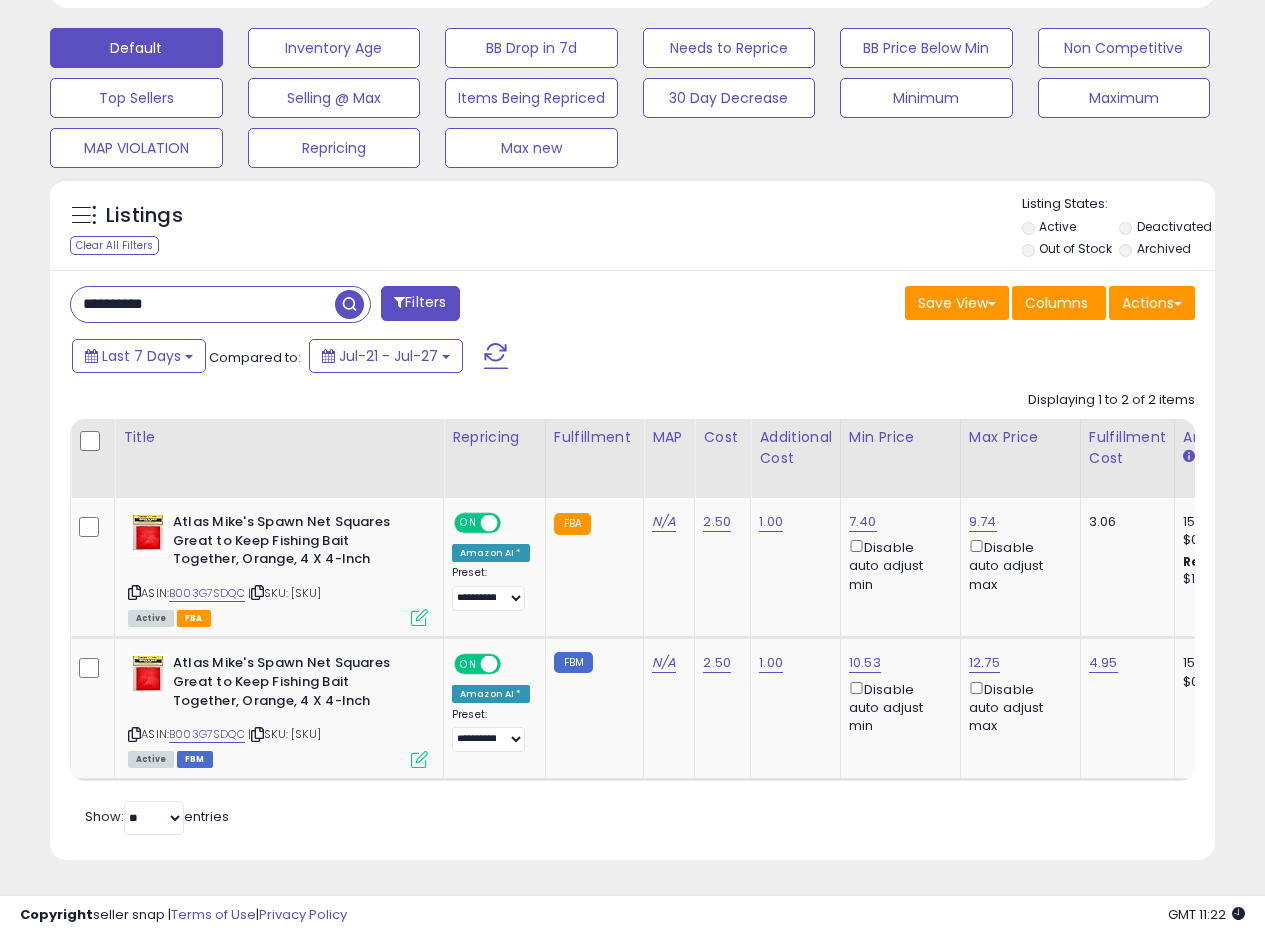 scroll, scrollTop: 410, scrollLeft: 674, axis: both 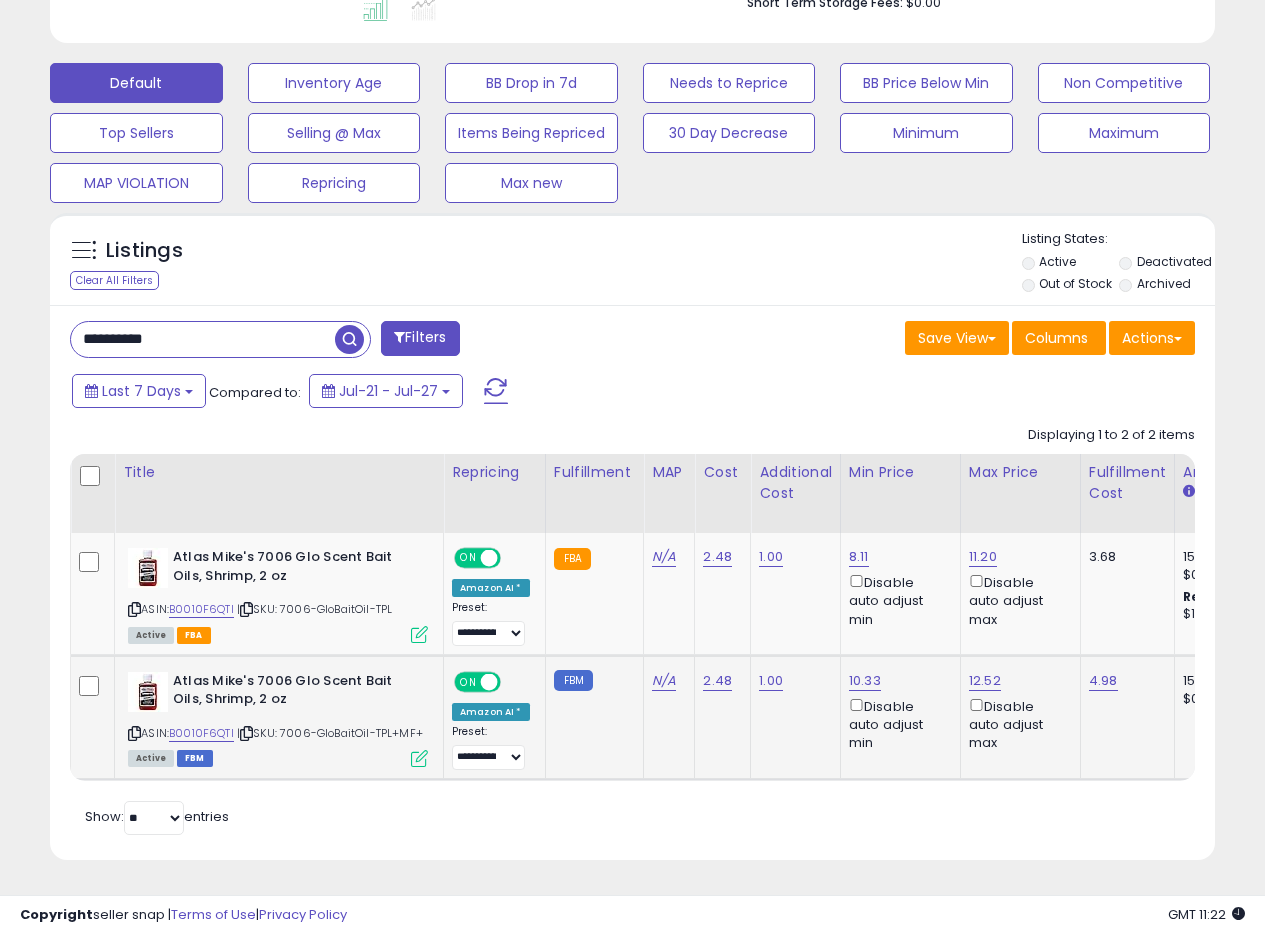 click at bounding box center [419, 758] 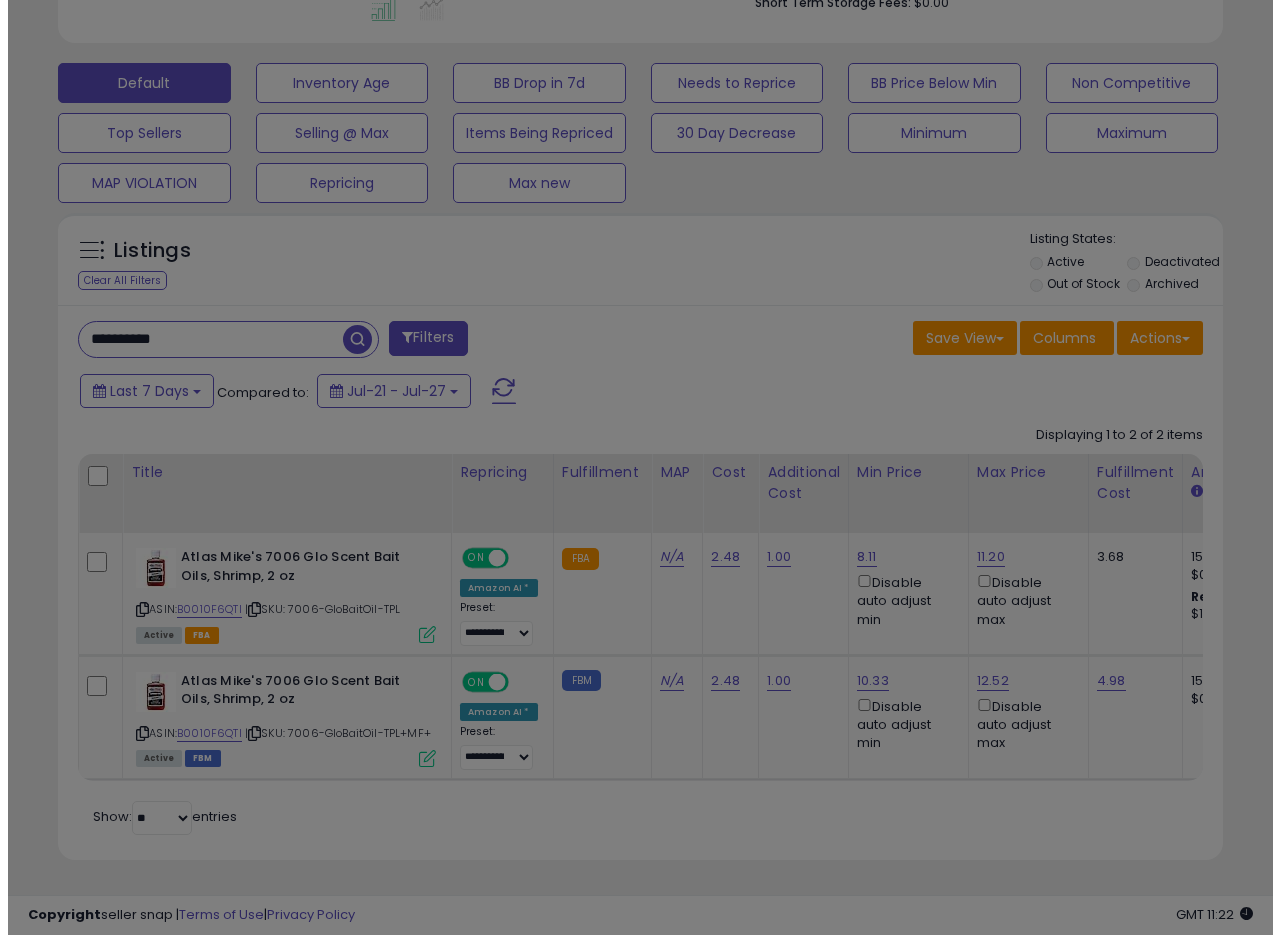 scroll, scrollTop: 999590, scrollLeft: 999317, axis: both 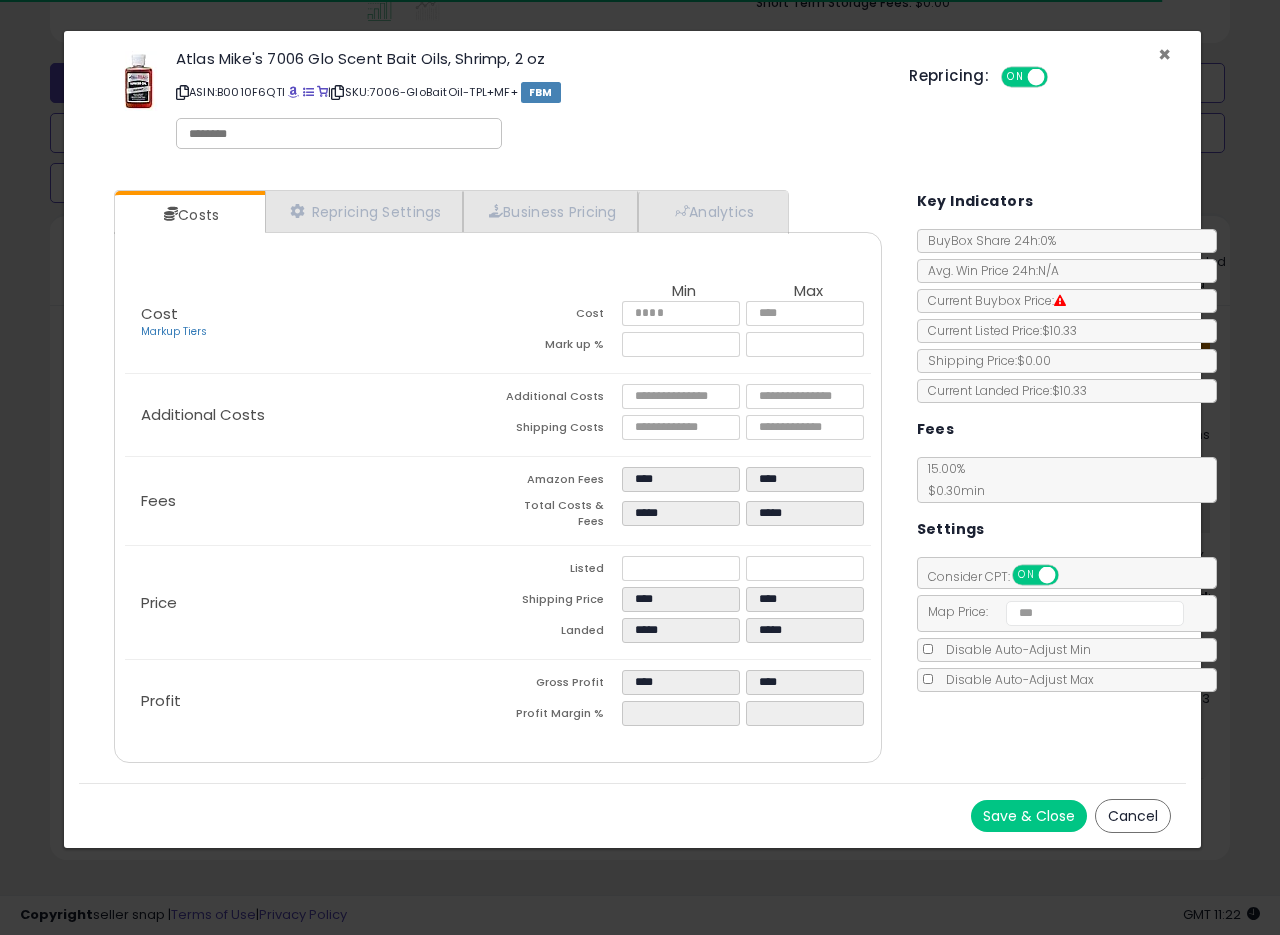 click on "×" at bounding box center (1164, 54) 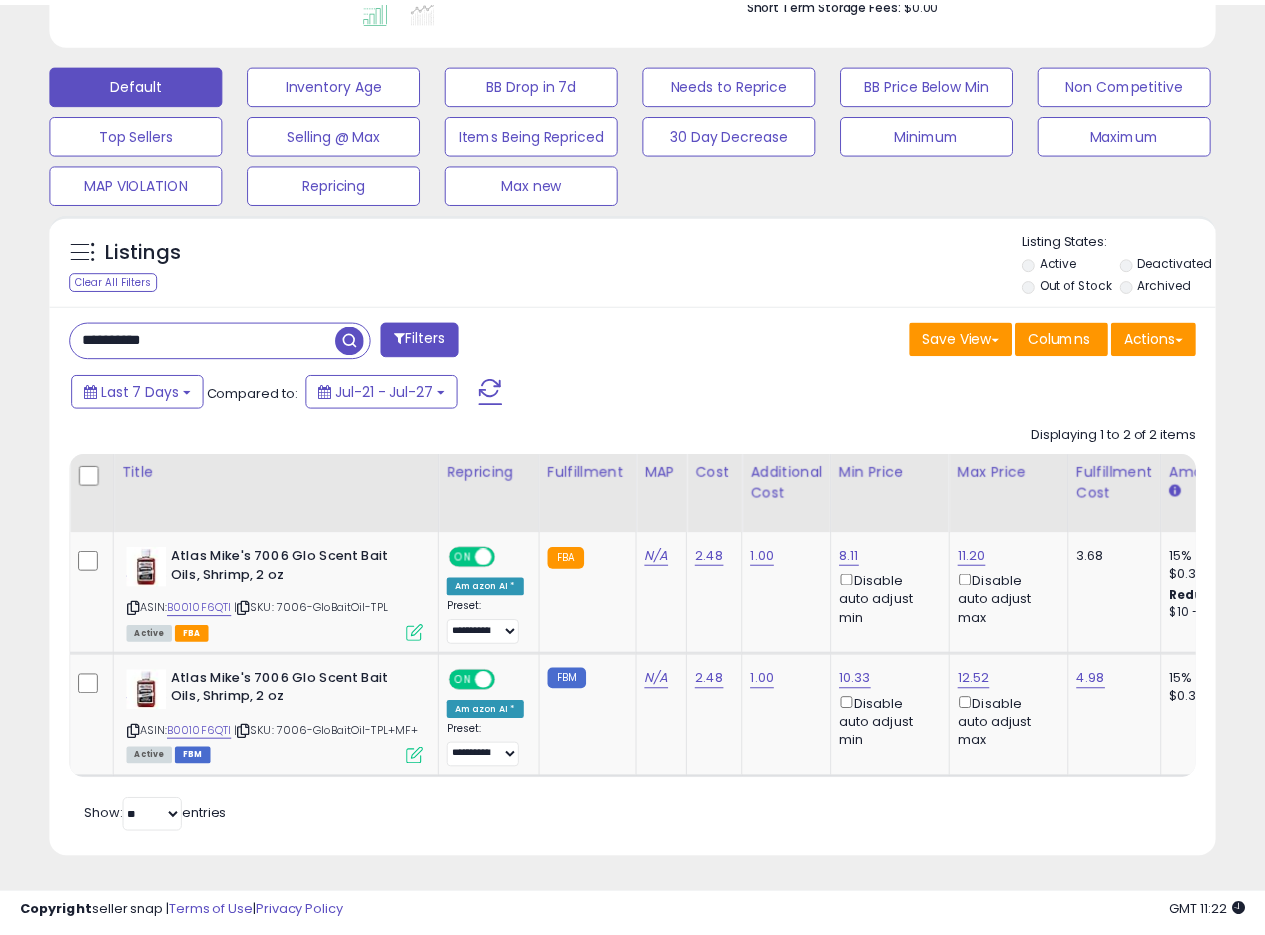 scroll, scrollTop: 495, scrollLeft: 0, axis: vertical 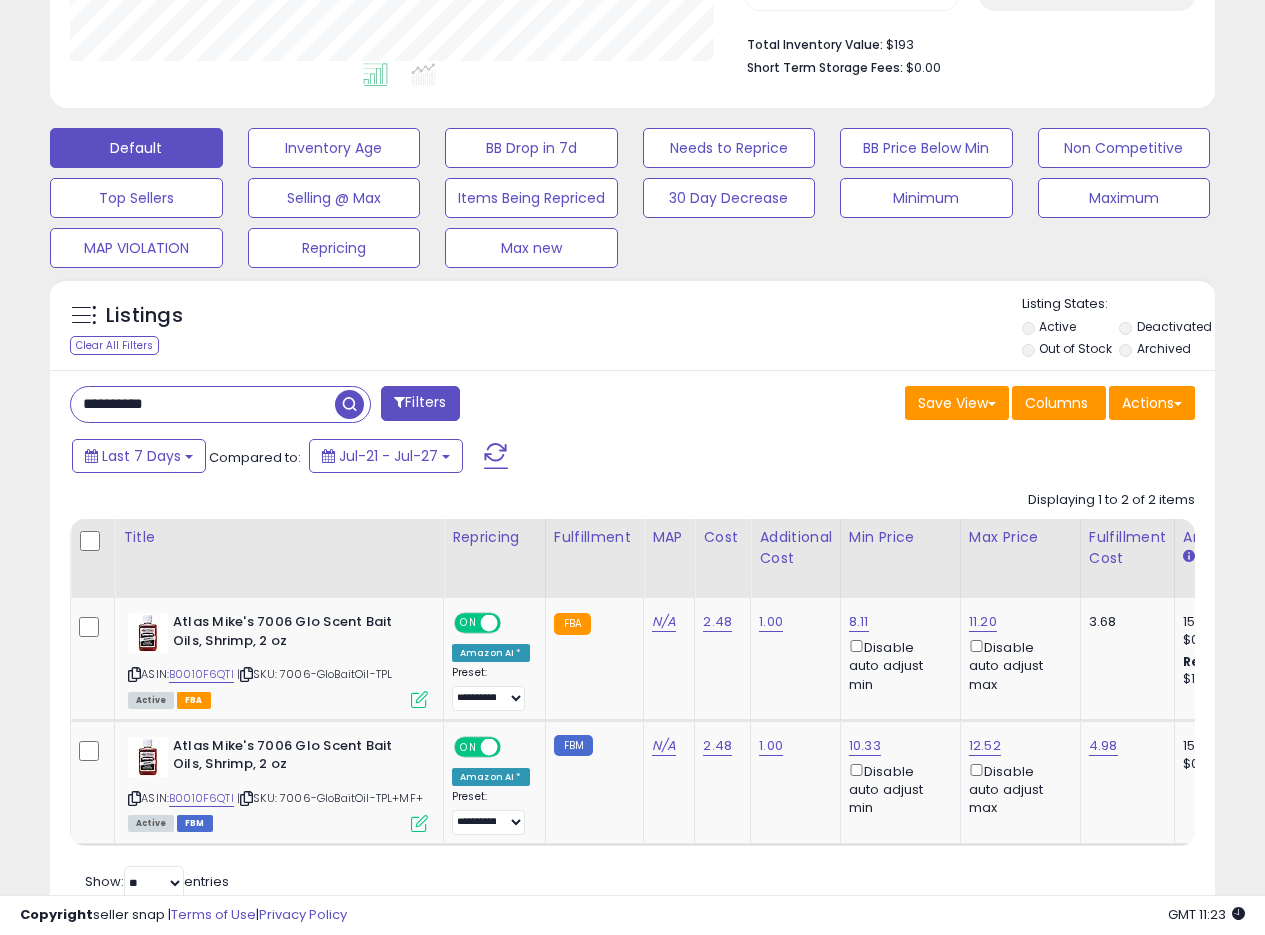 drag, startPoint x: 694, startPoint y: 416, endPoint x: 702, endPoint y: 423, distance: 10.630146 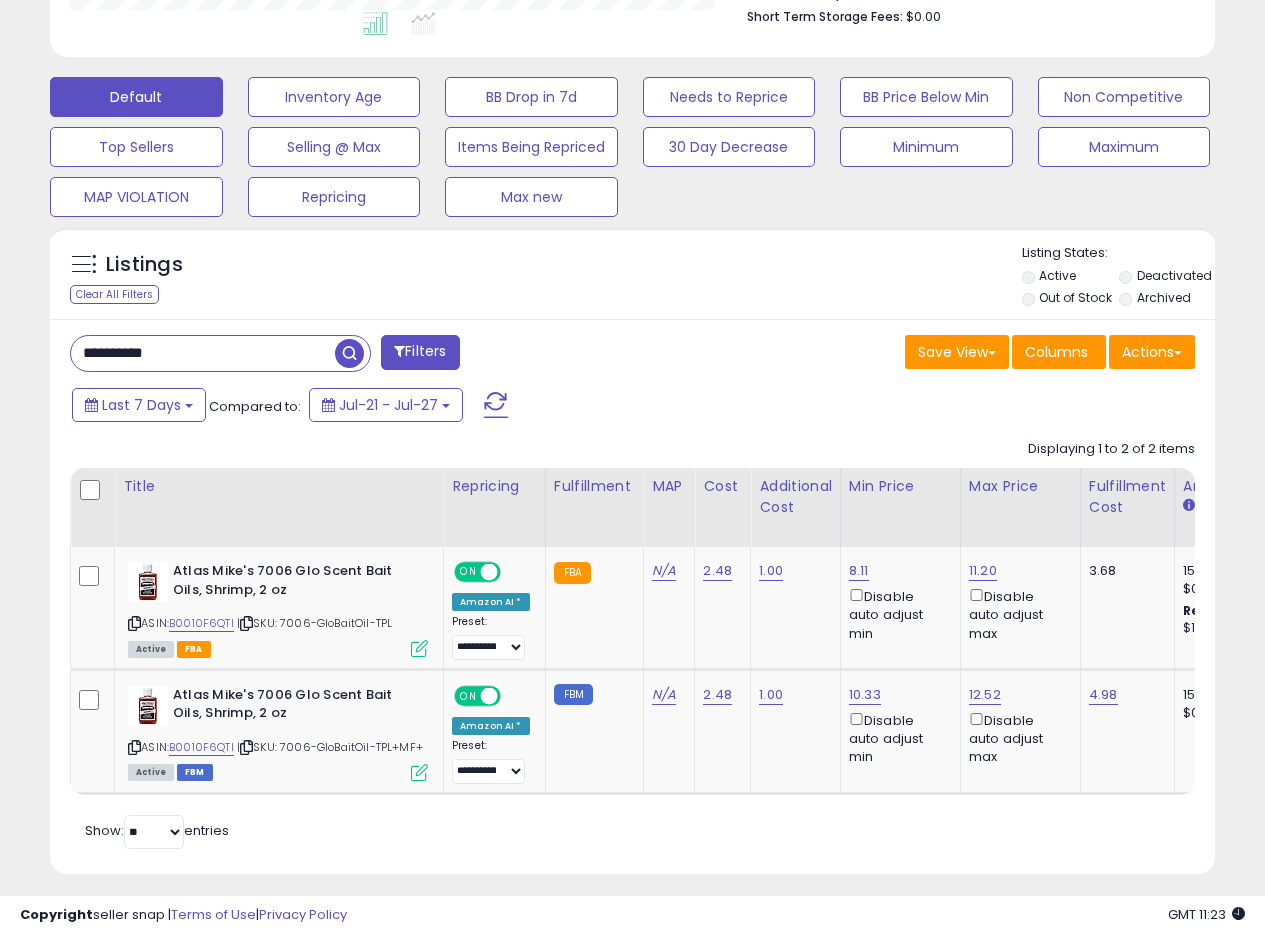 scroll, scrollTop: 582, scrollLeft: 0, axis: vertical 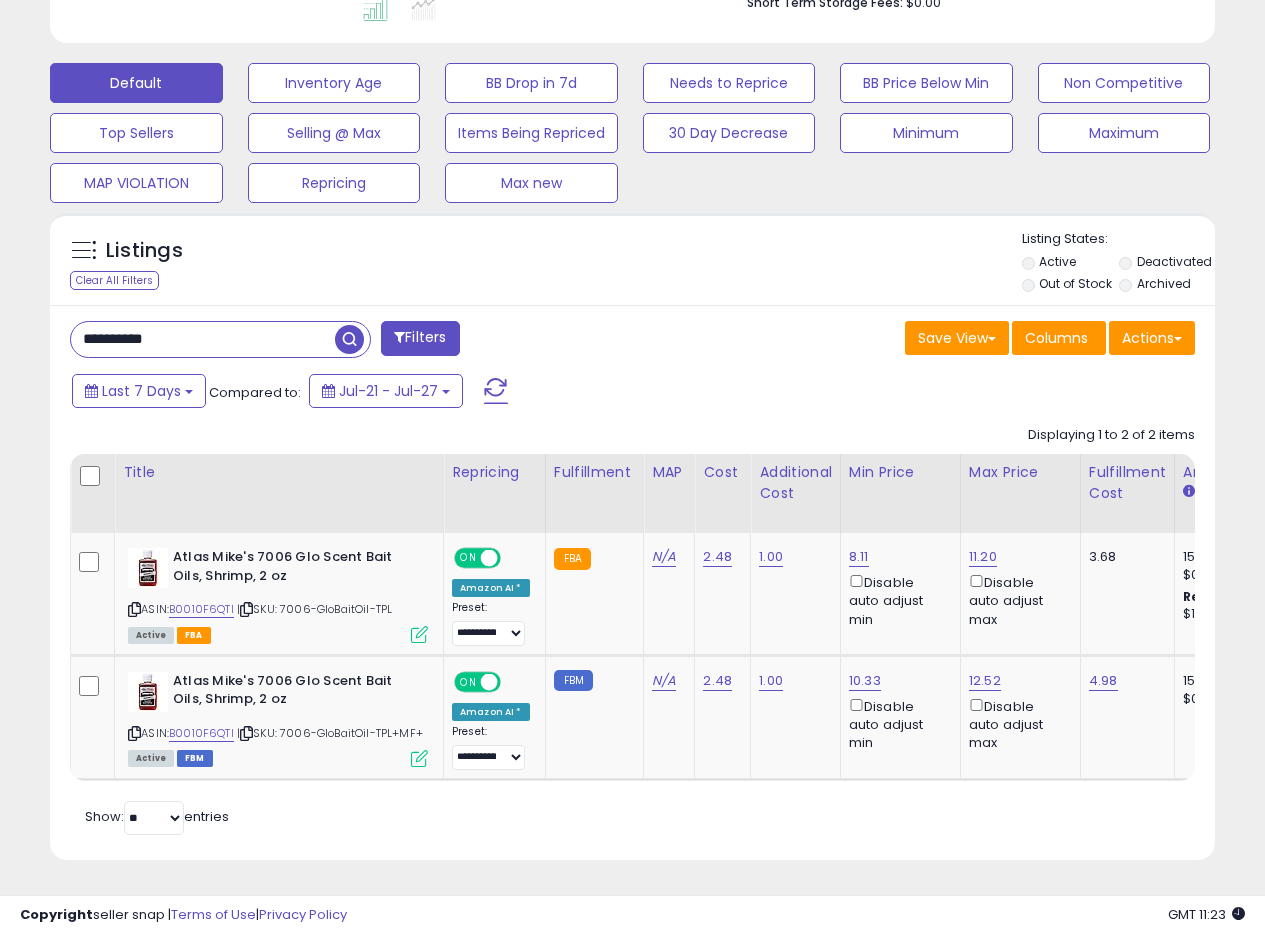 click on "Save View
Save As New View
Update Current View
Columns
Actions
Import  Export Visible Columns" at bounding box center [922, 340] 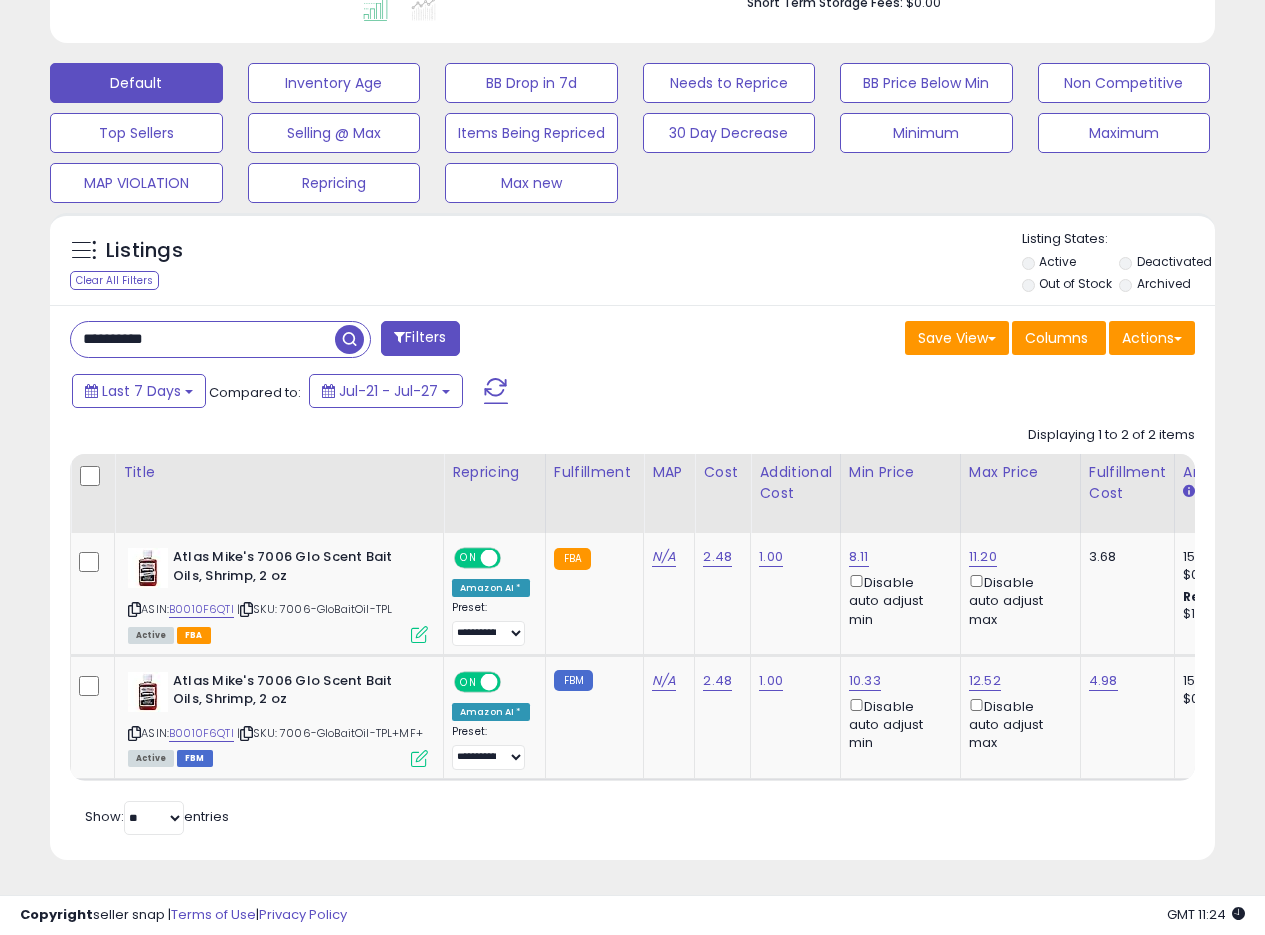 drag, startPoint x: 347, startPoint y: 323, endPoint x: 957, endPoint y: 16, distance: 682.8975 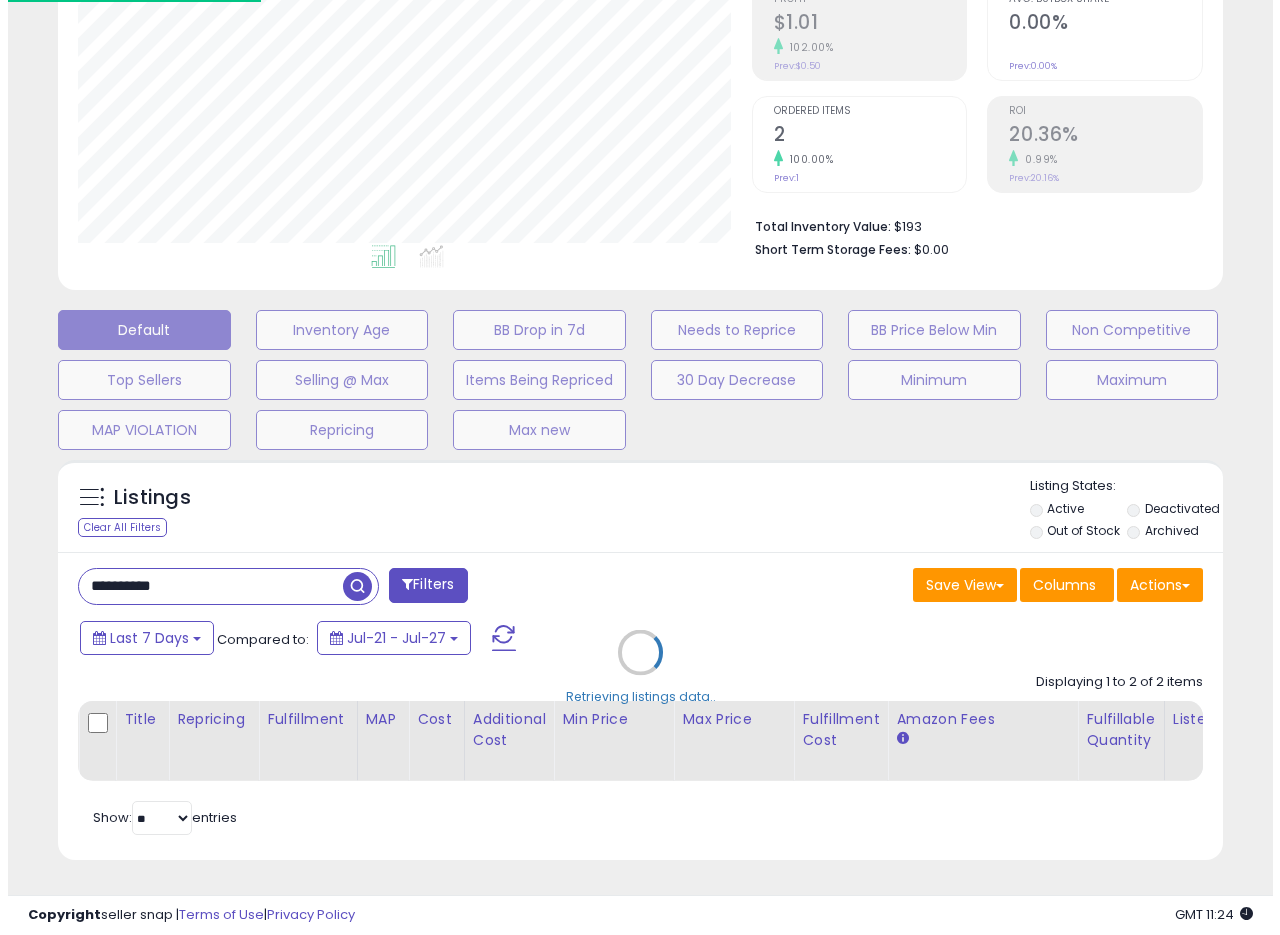 scroll, scrollTop: 335, scrollLeft: 0, axis: vertical 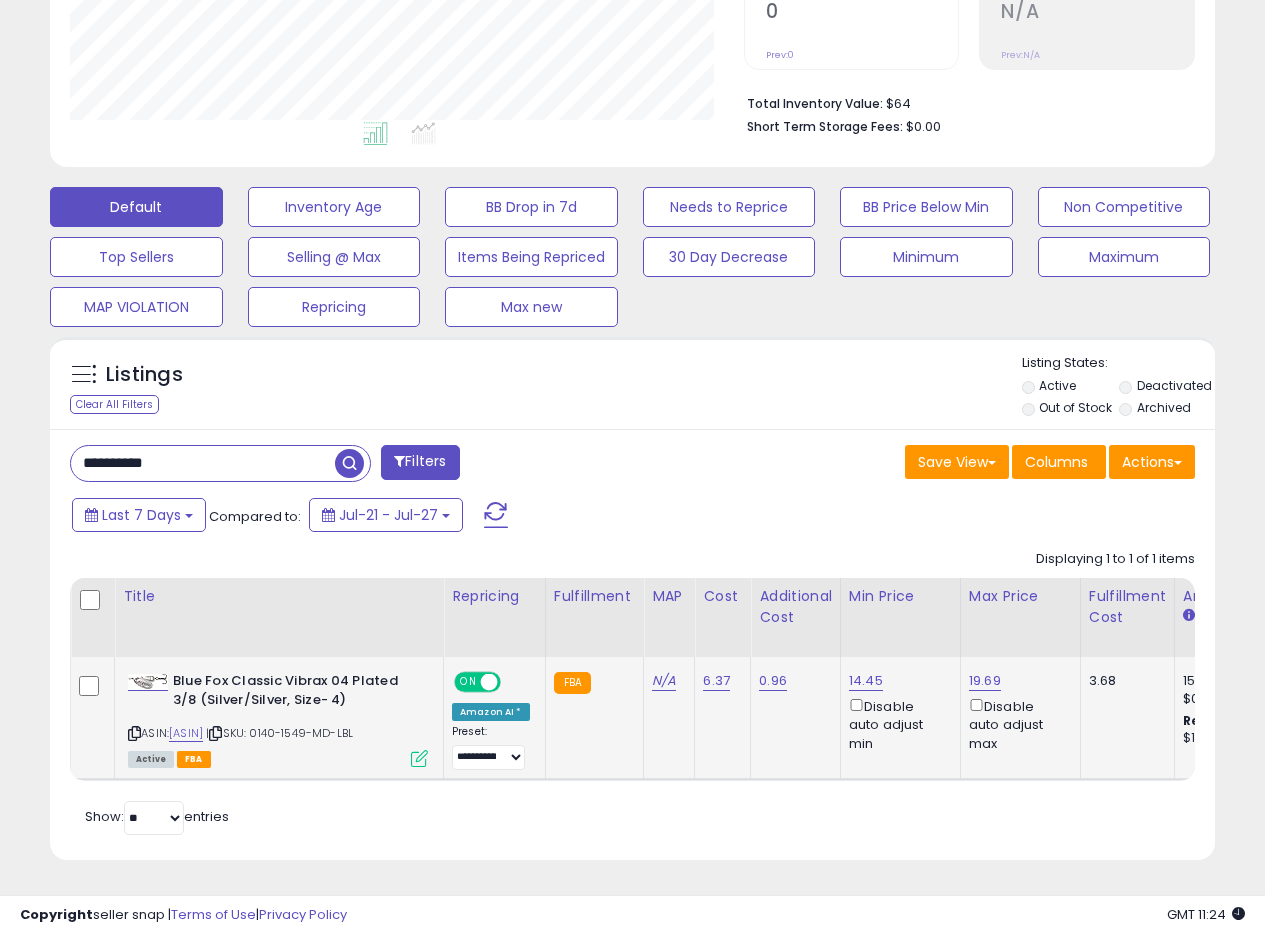 click at bounding box center [419, 758] 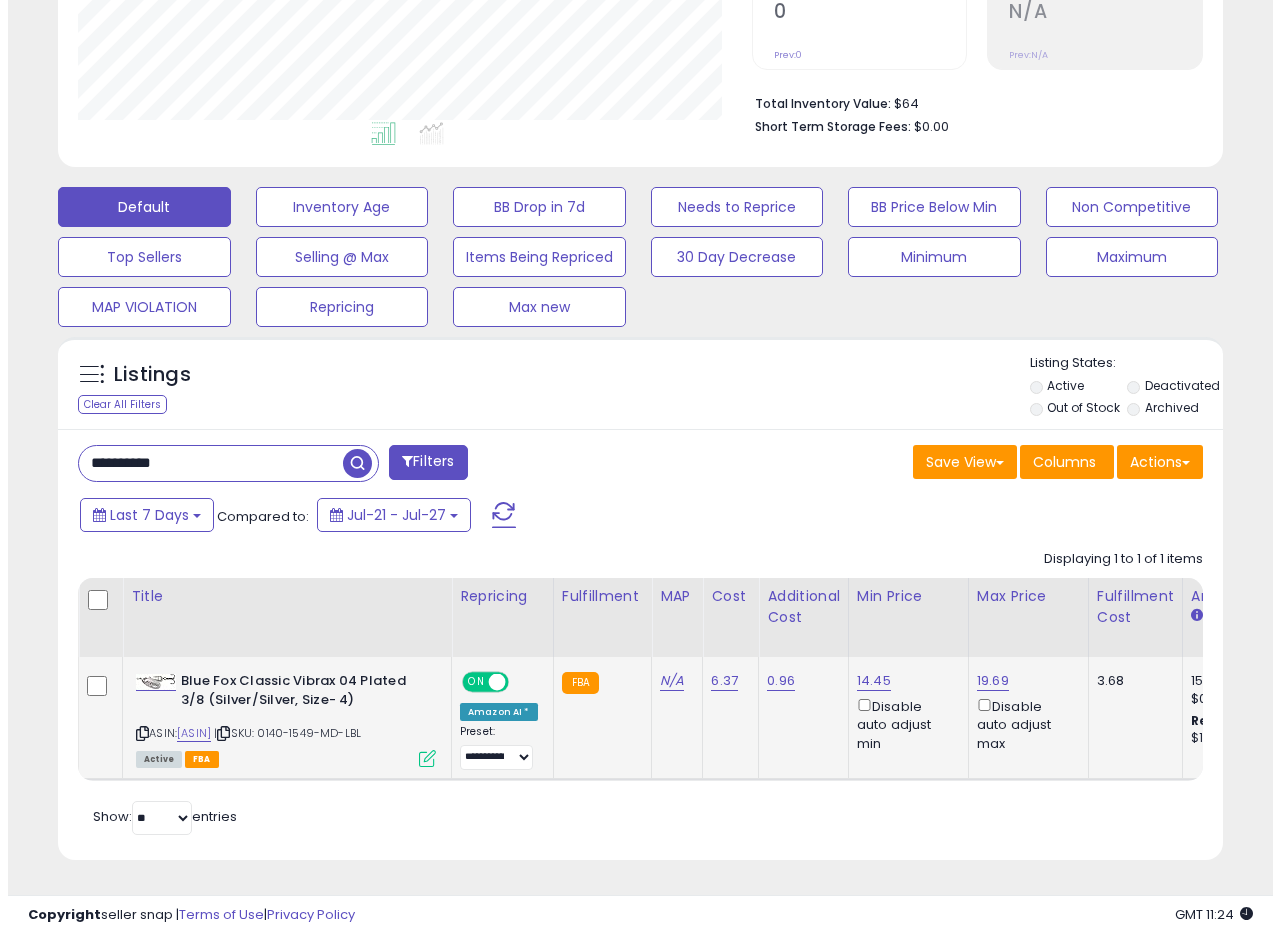 scroll, scrollTop: 999590, scrollLeft: 999317, axis: both 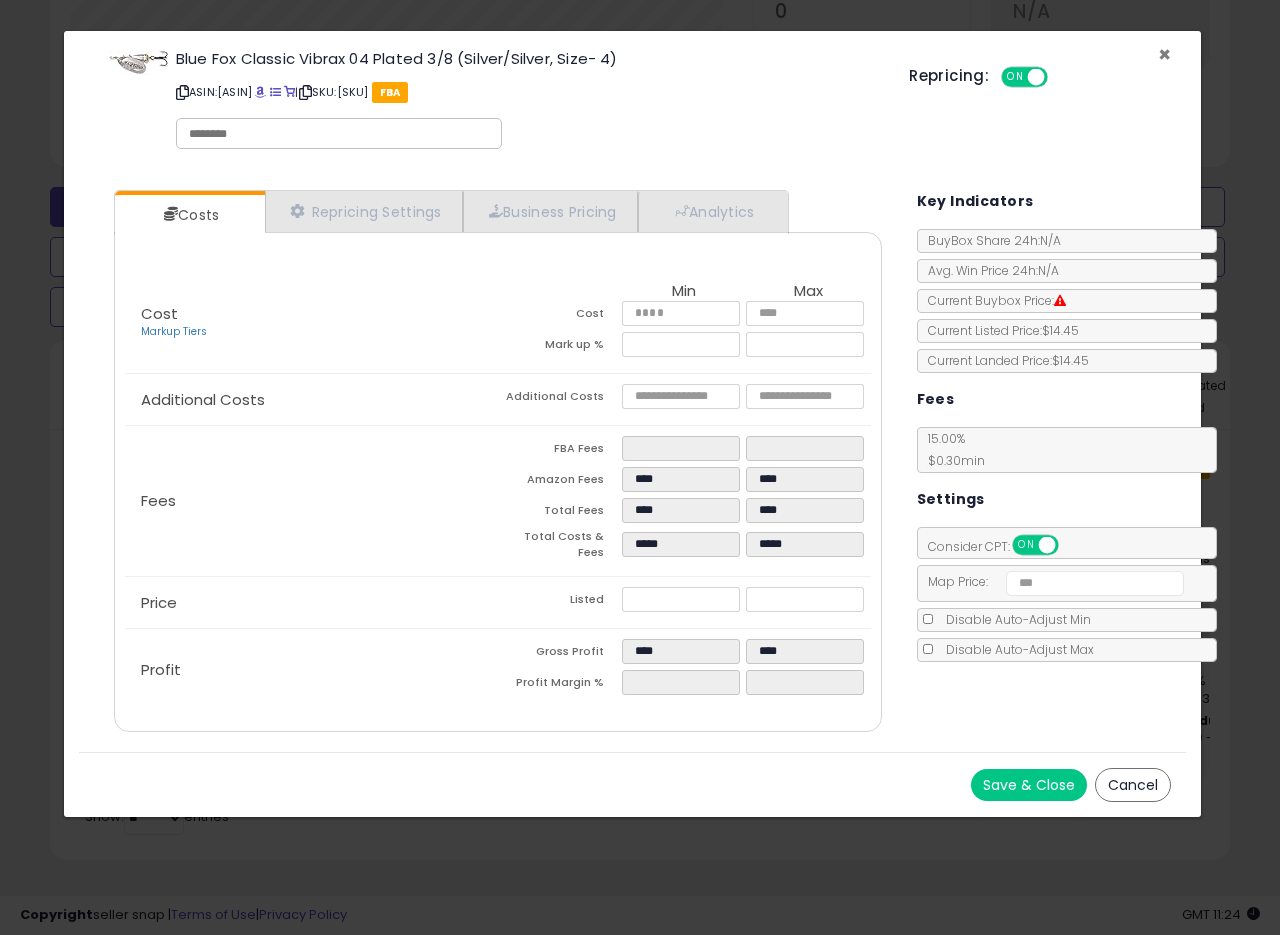 click on "×" at bounding box center [1164, 54] 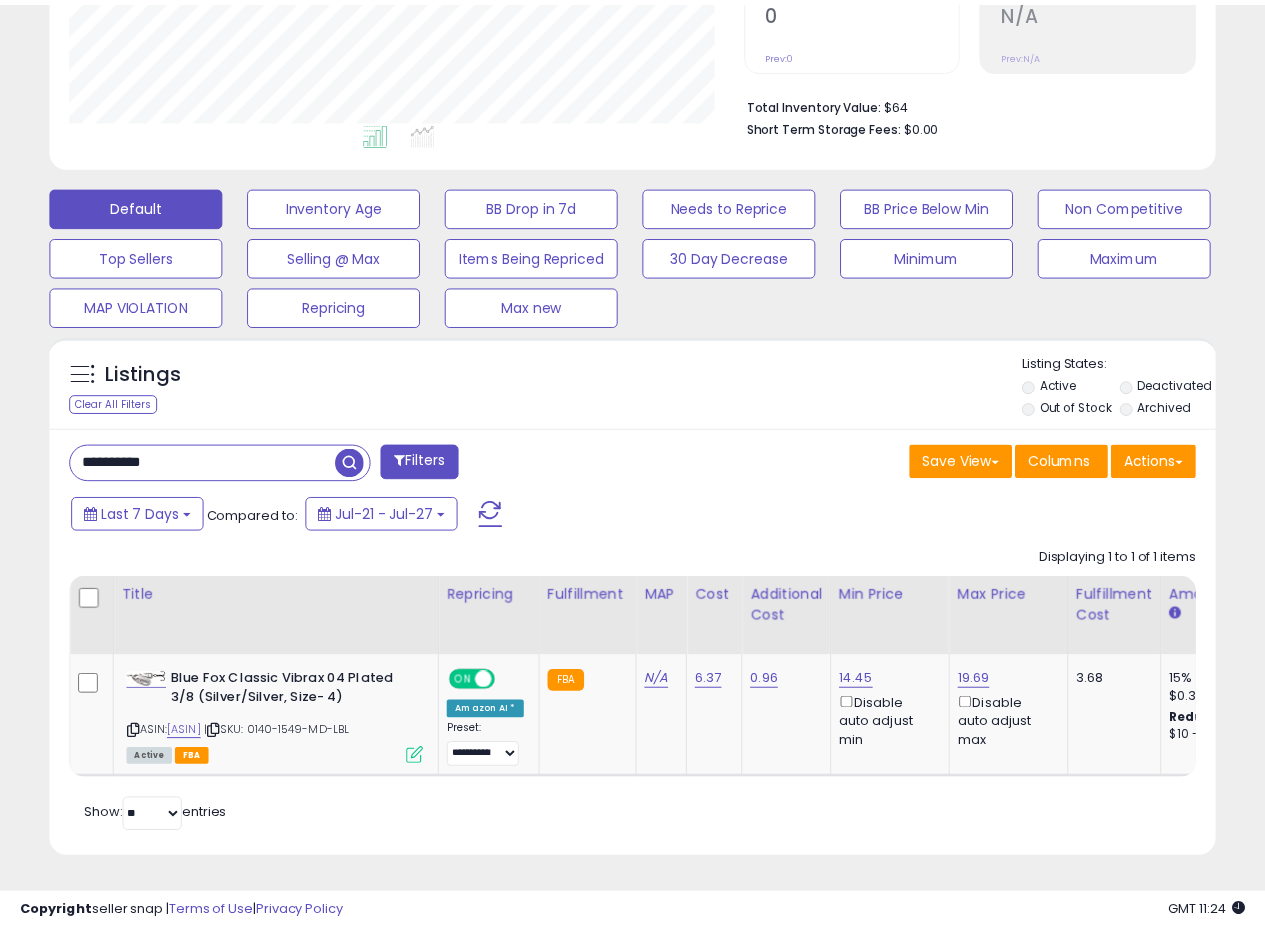 scroll, scrollTop: 410, scrollLeft: 674, axis: both 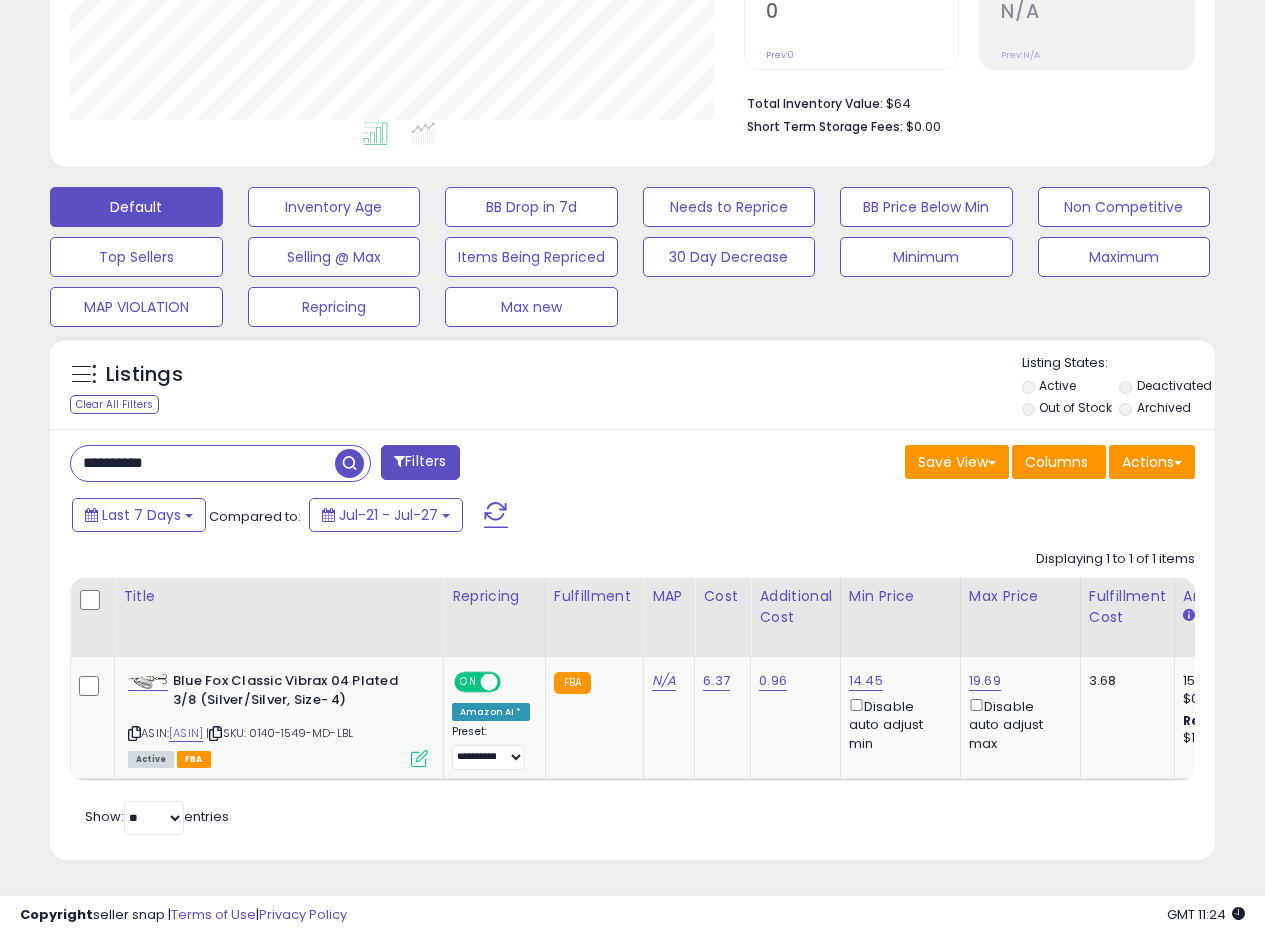drag, startPoint x: 200, startPoint y: 448, endPoint x: 0, endPoint y: 424, distance: 201.43486 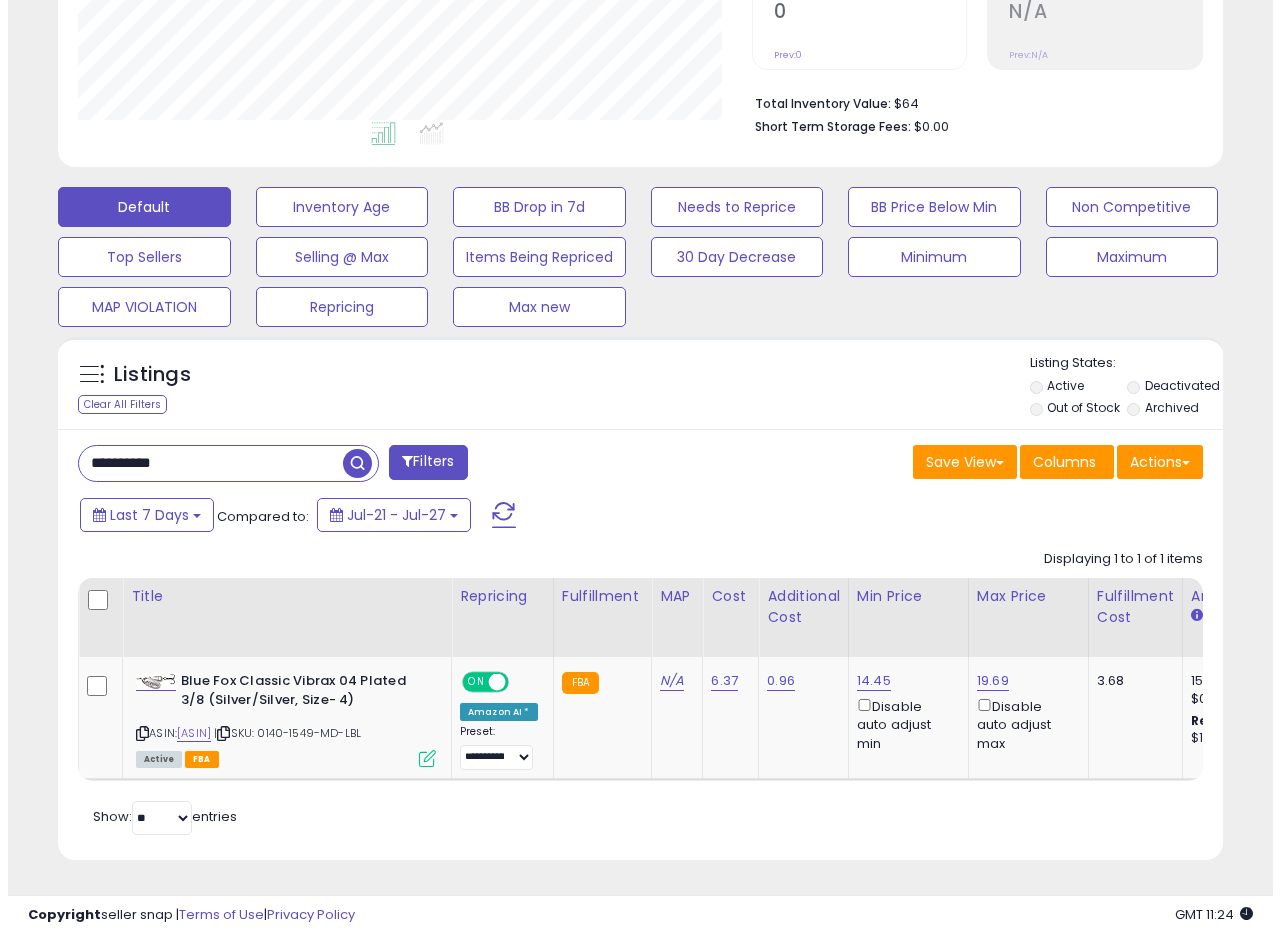 scroll, scrollTop: 335, scrollLeft: 0, axis: vertical 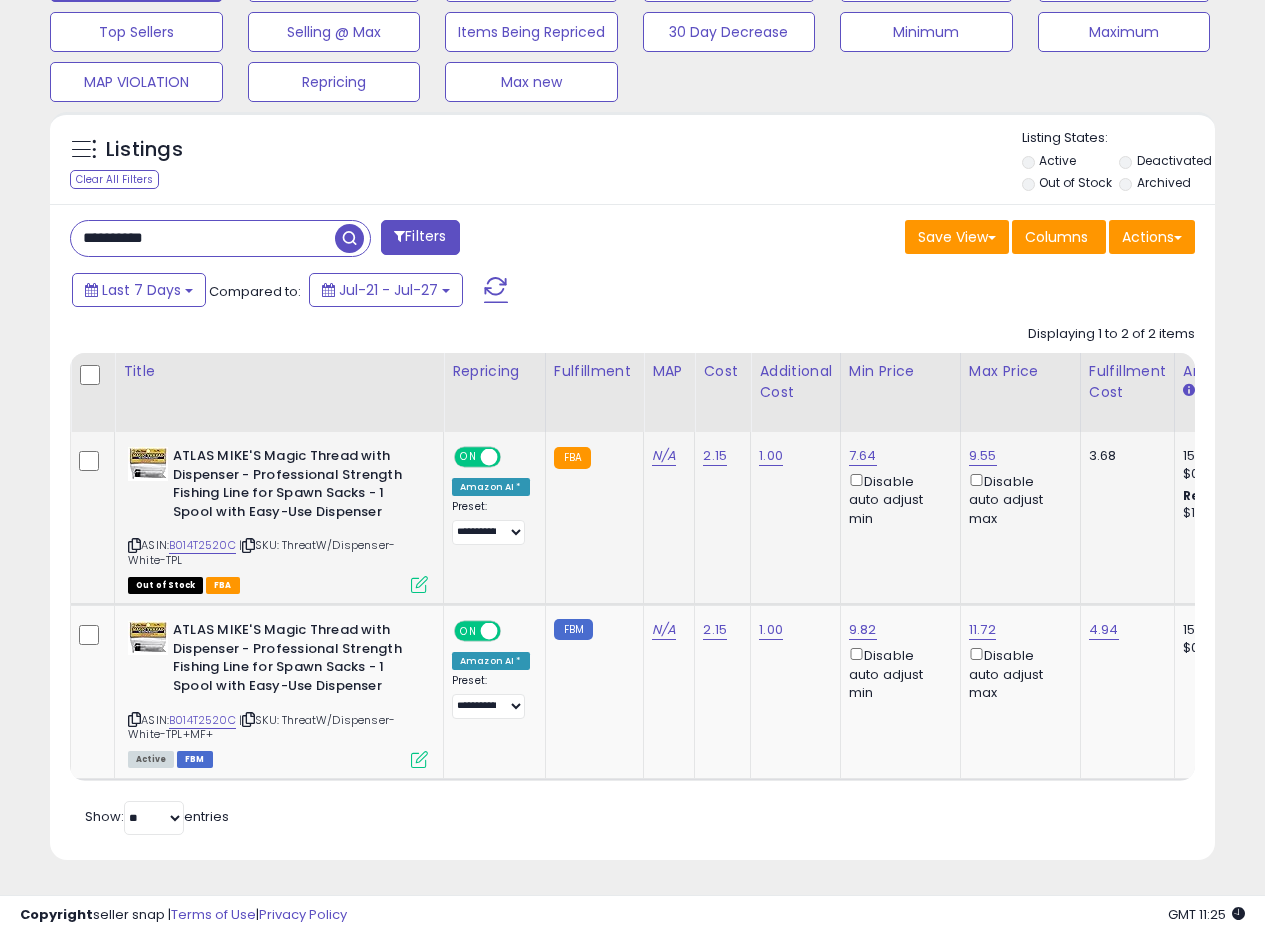 click on "2.15" 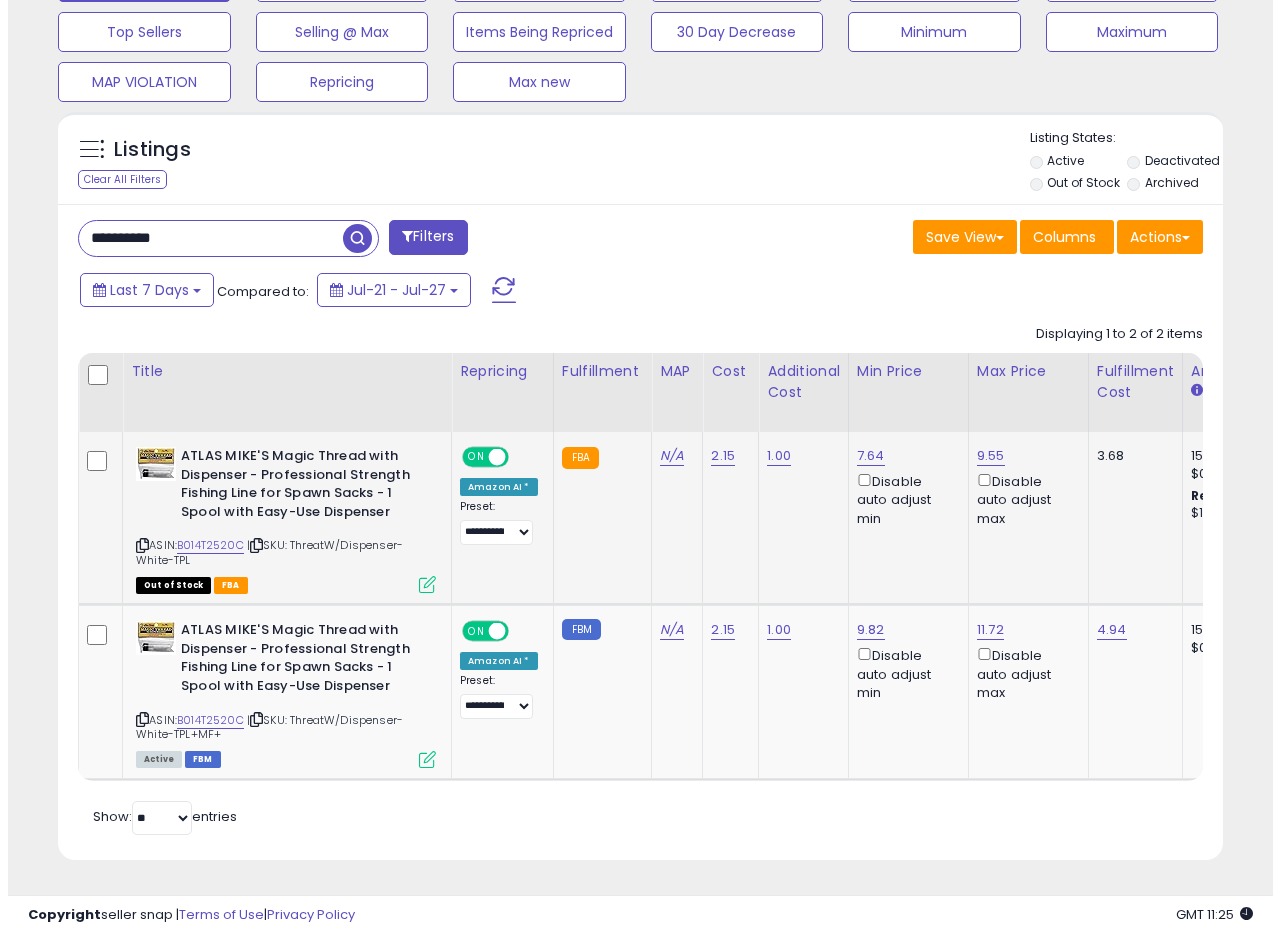 scroll, scrollTop: 999590, scrollLeft: 999317, axis: both 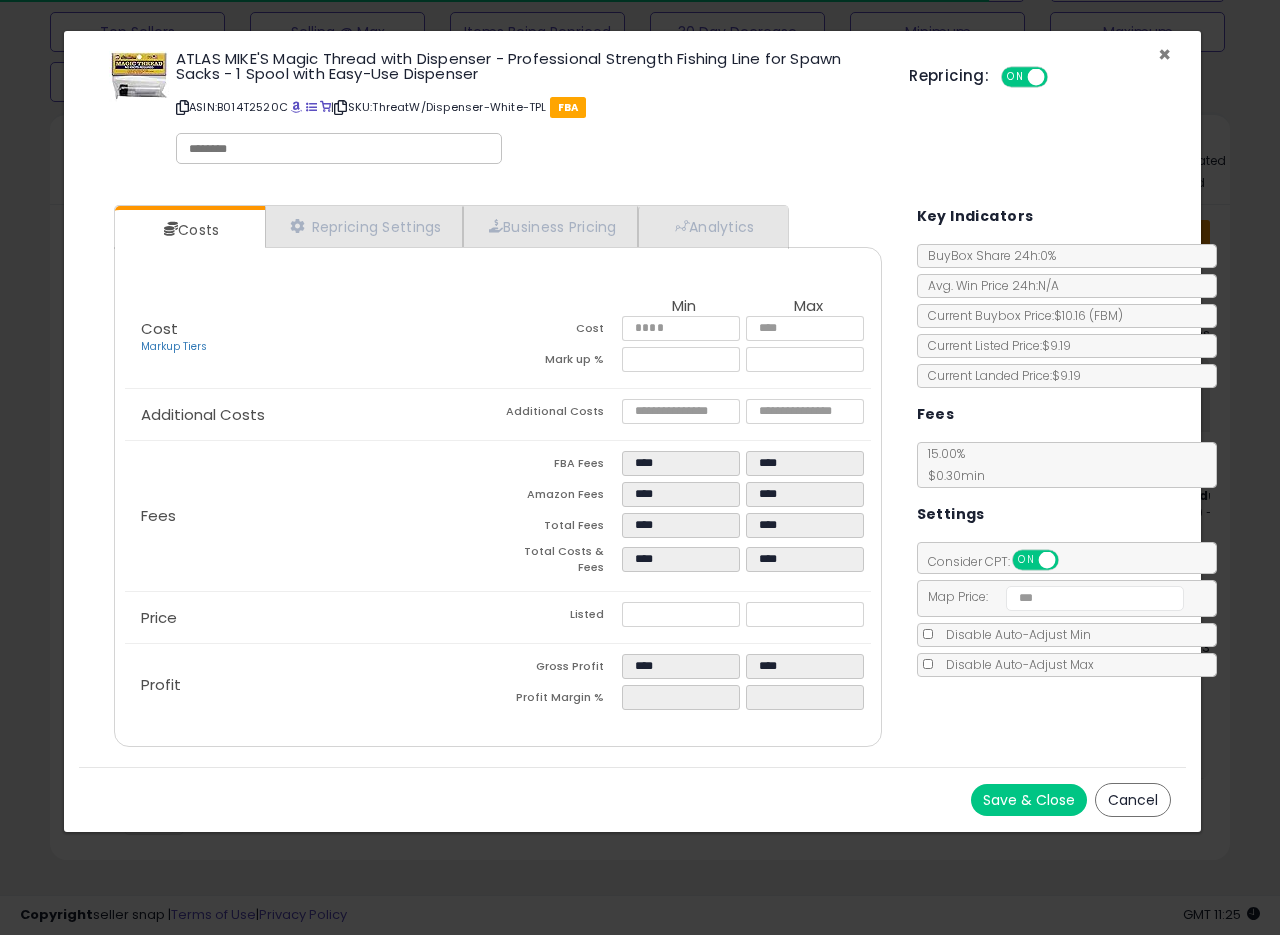 click on "×" at bounding box center (1164, 54) 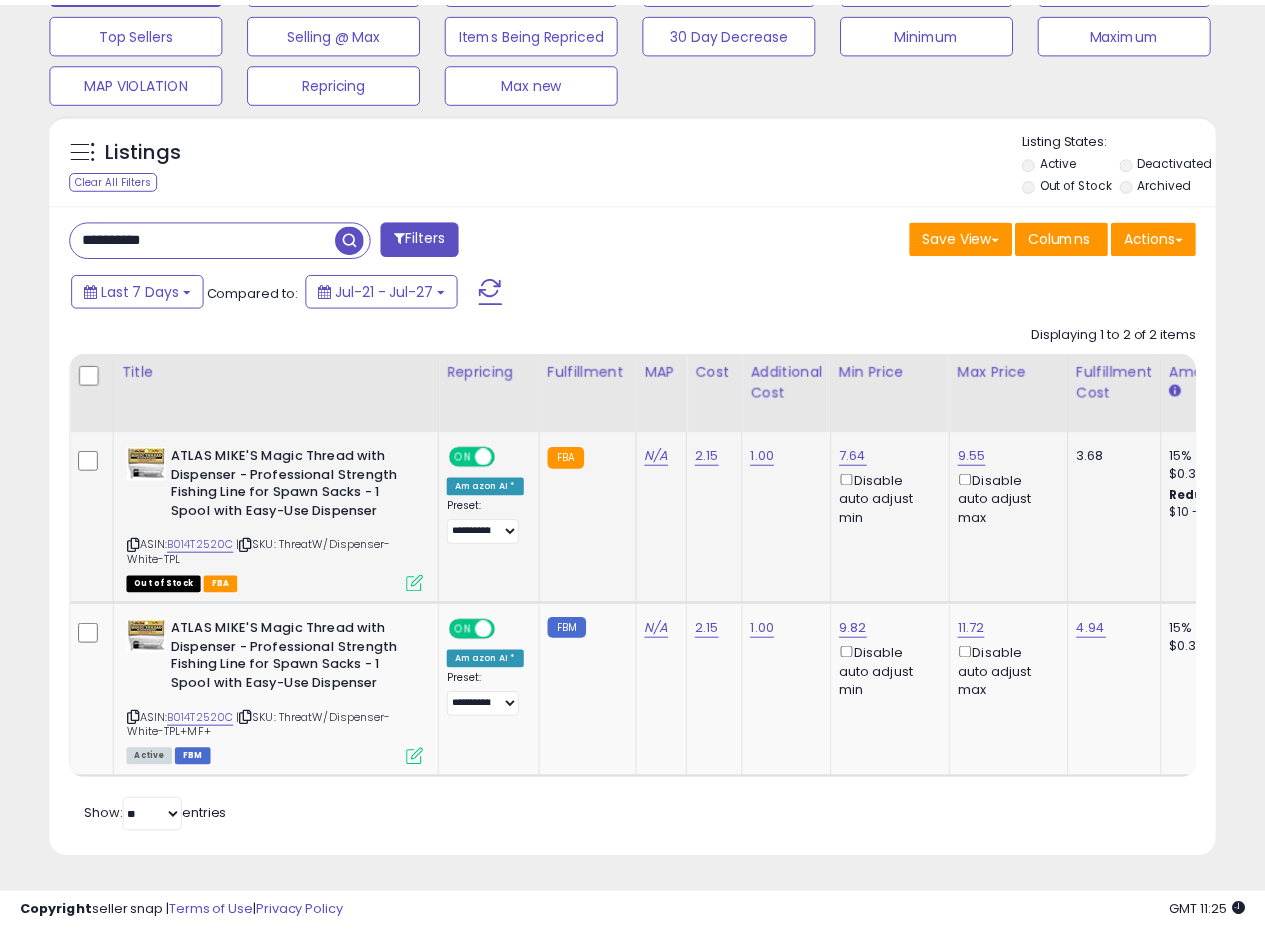 scroll, scrollTop: 410, scrollLeft: 674, axis: both 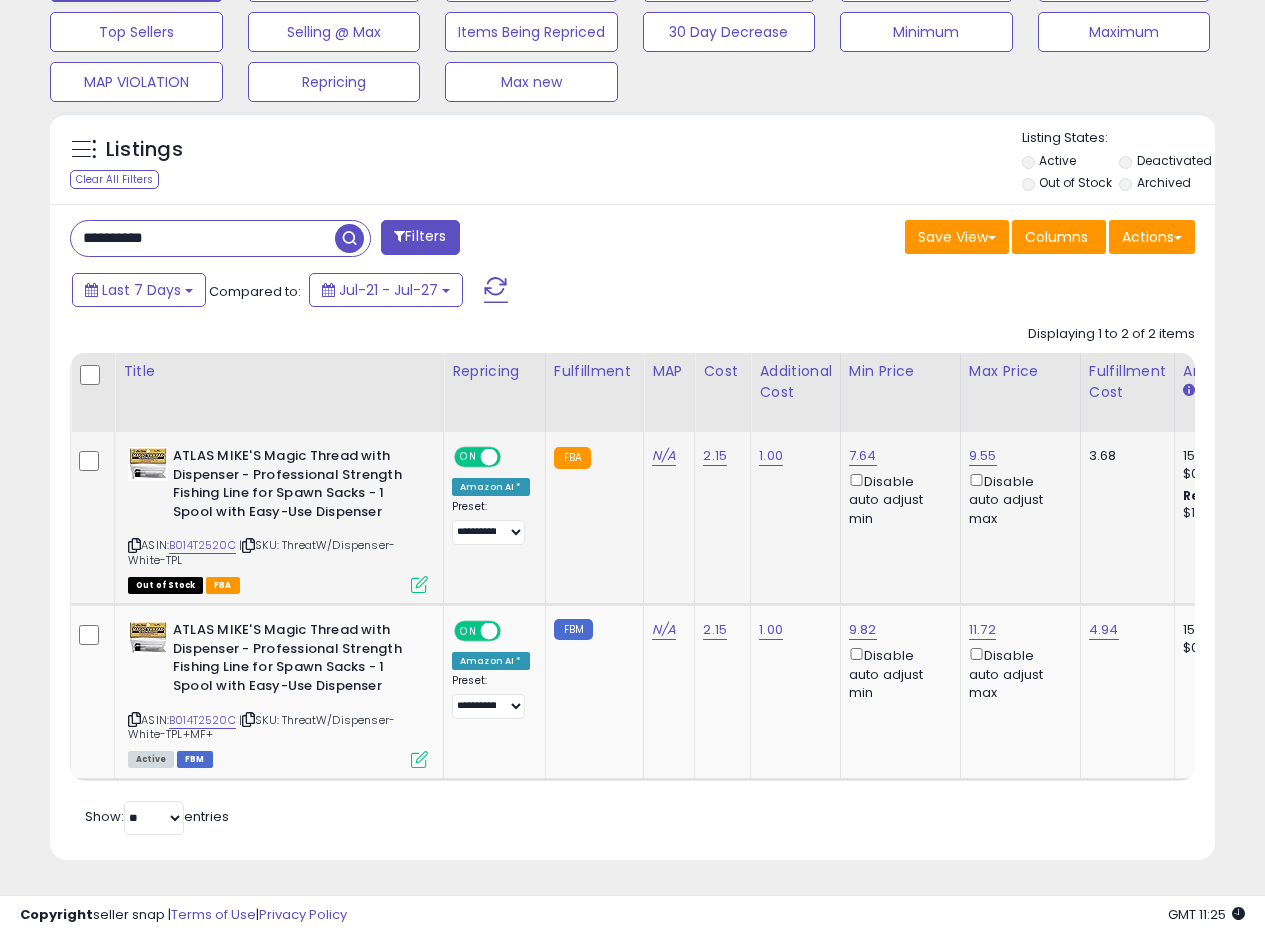 click on "2.15" 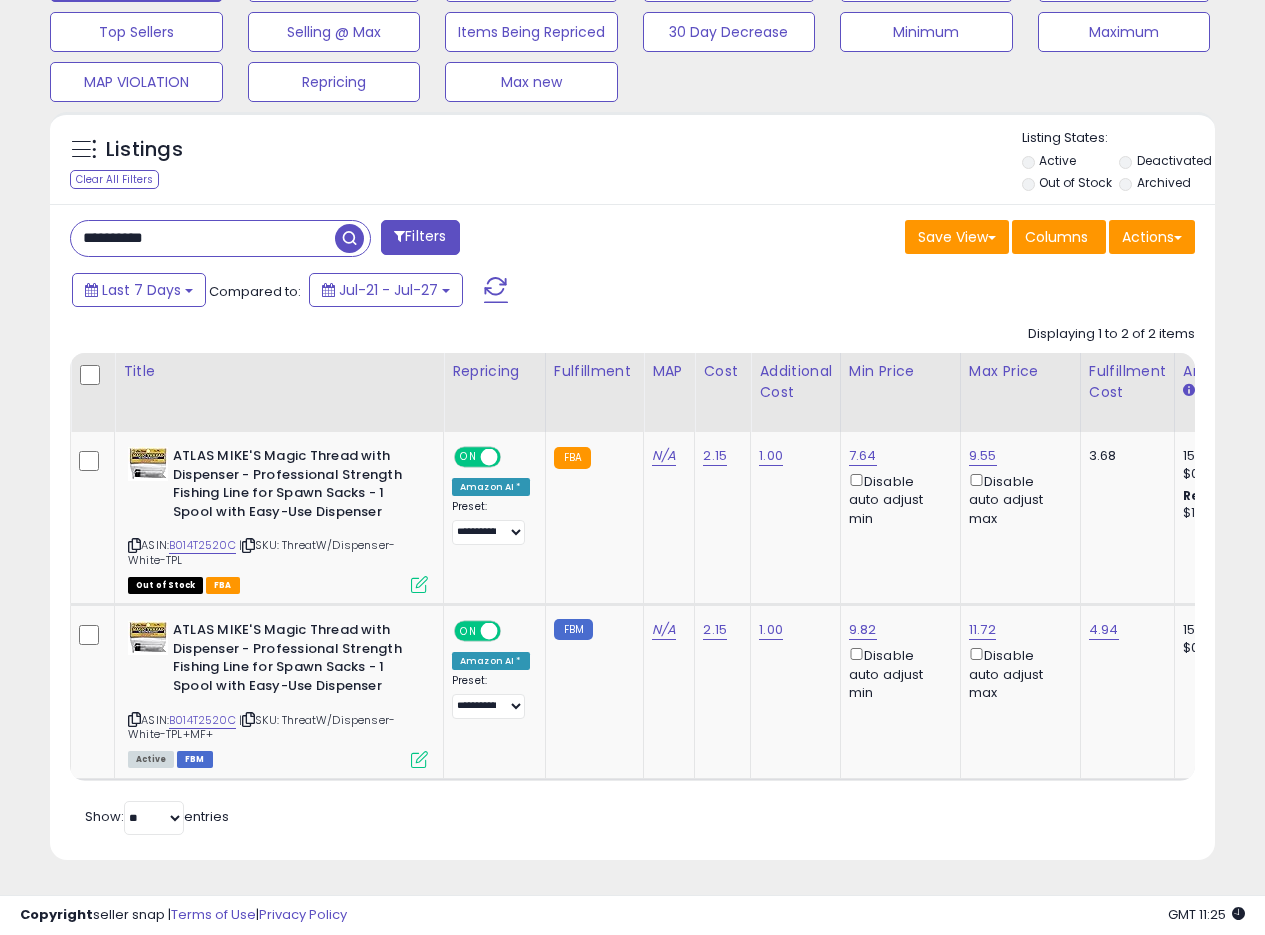 drag, startPoint x: 202, startPoint y: 221, endPoint x: 1, endPoint y: 201, distance: 201.99257 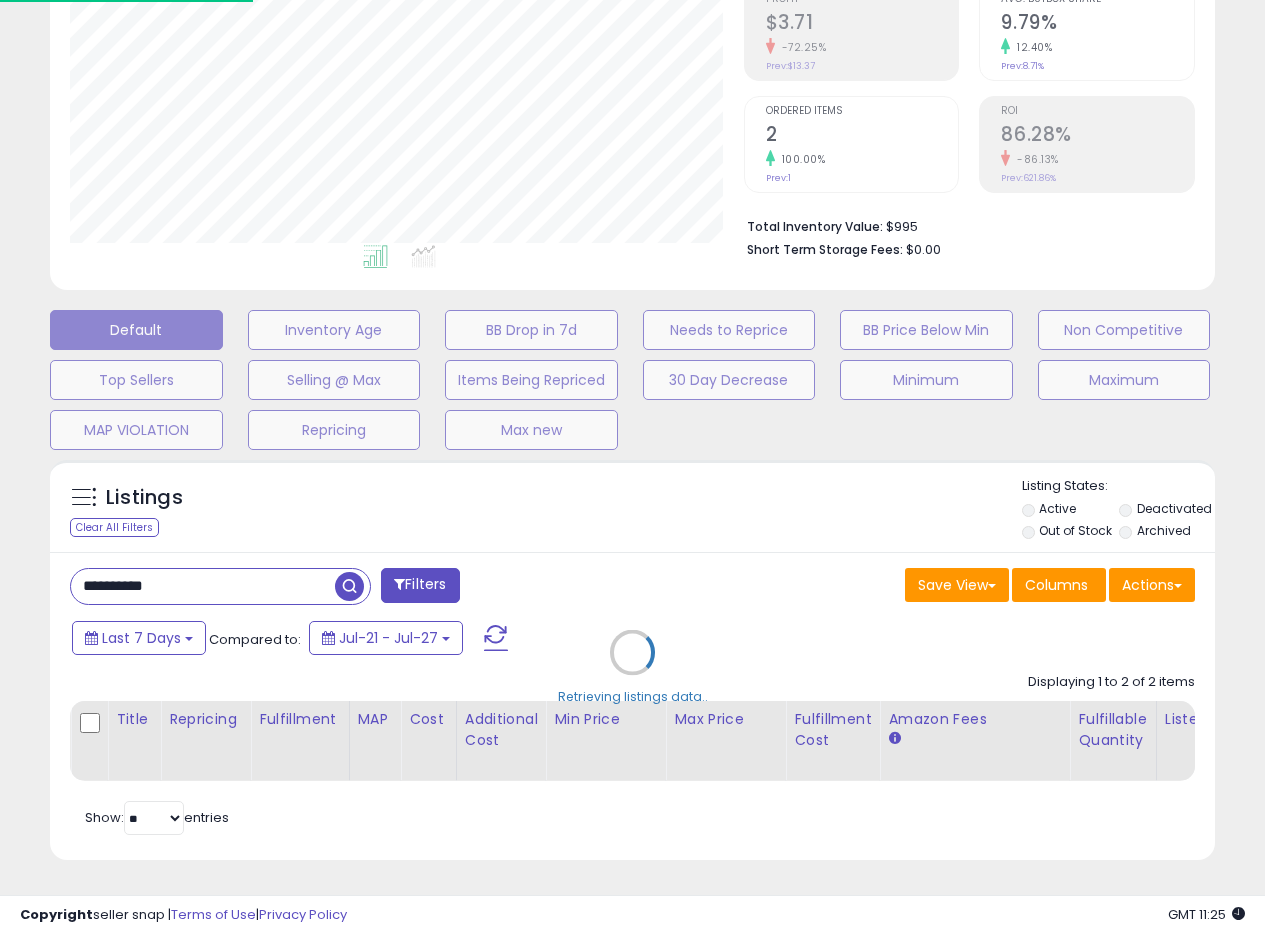 scroll, scrollTop: 999590, scrollLeft: 999317, axis: both 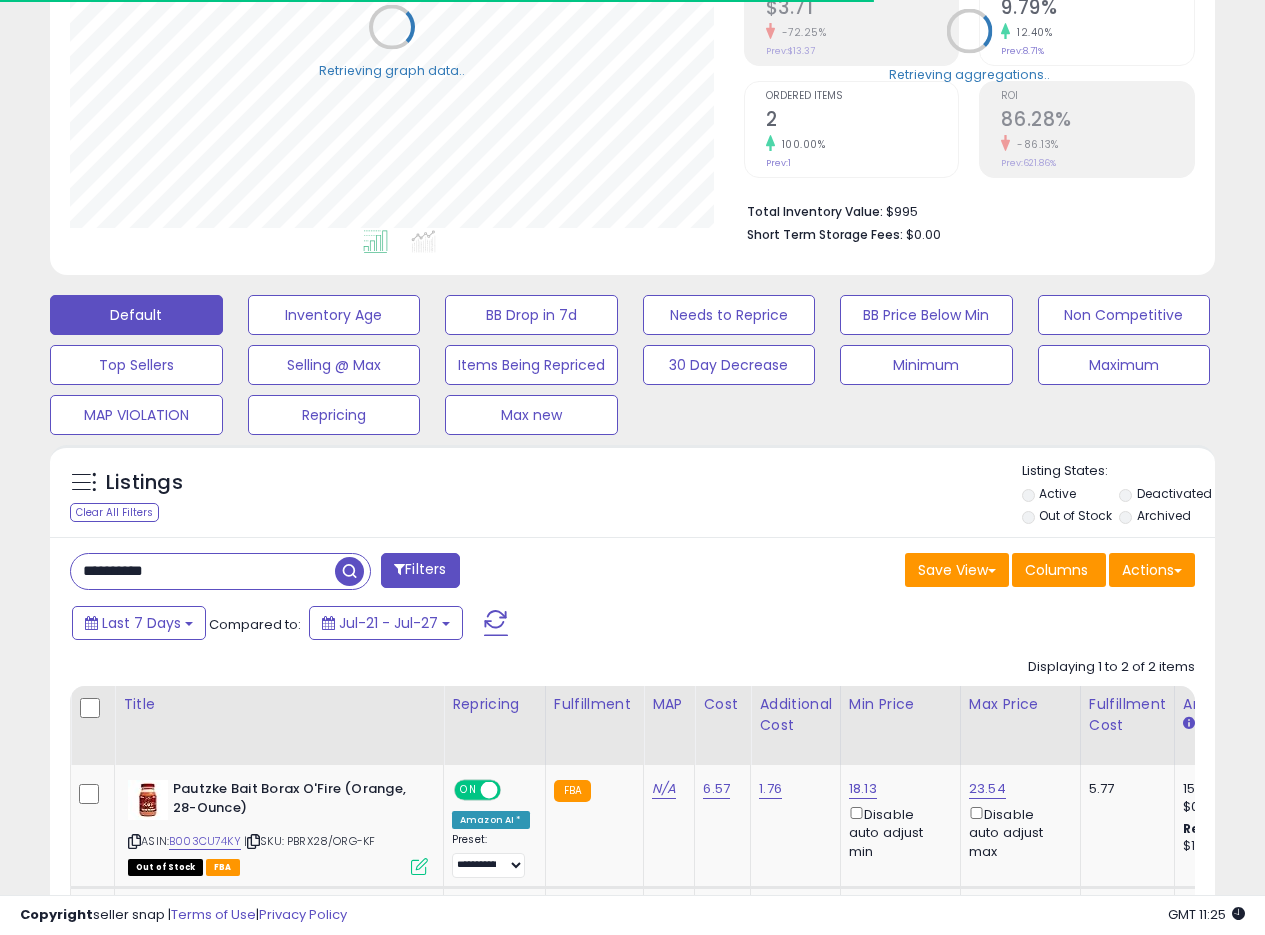 click on "Listings
Clear All Filters" at bounding box center [632, 491] 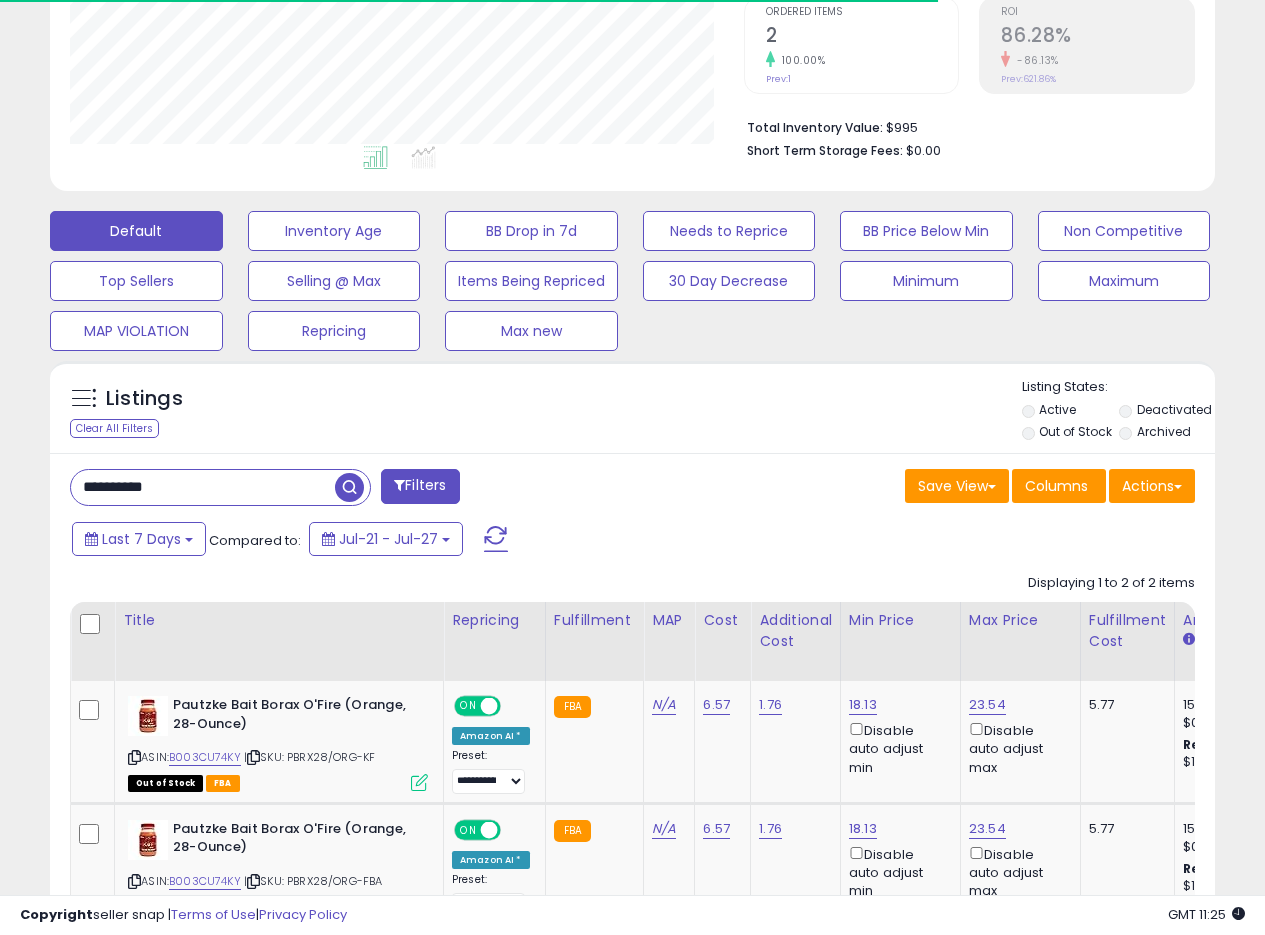 scroll, scrollTop: 582, scrollLeft: 0, axis: vertical 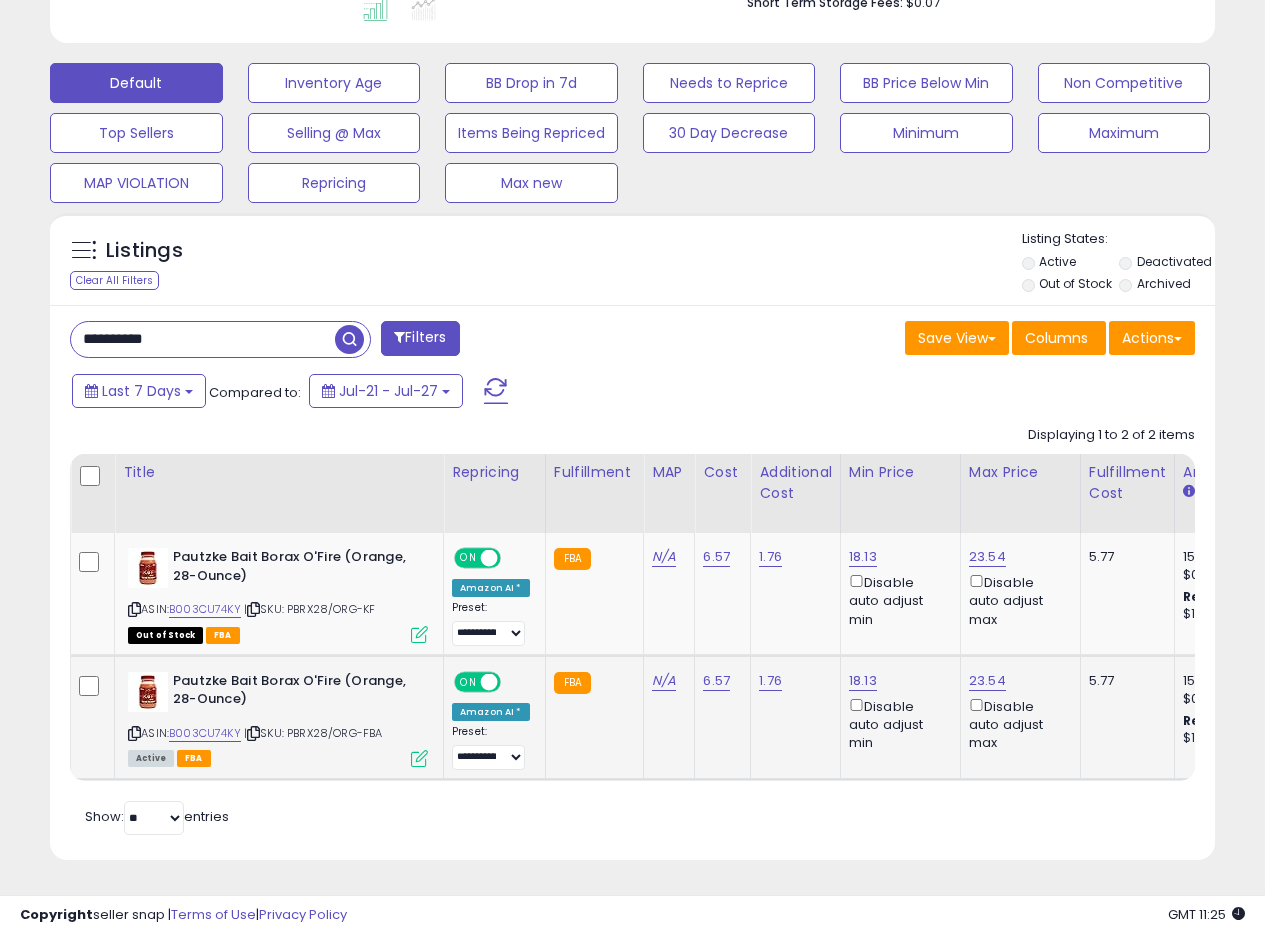 click at bounding box center [419, 758] 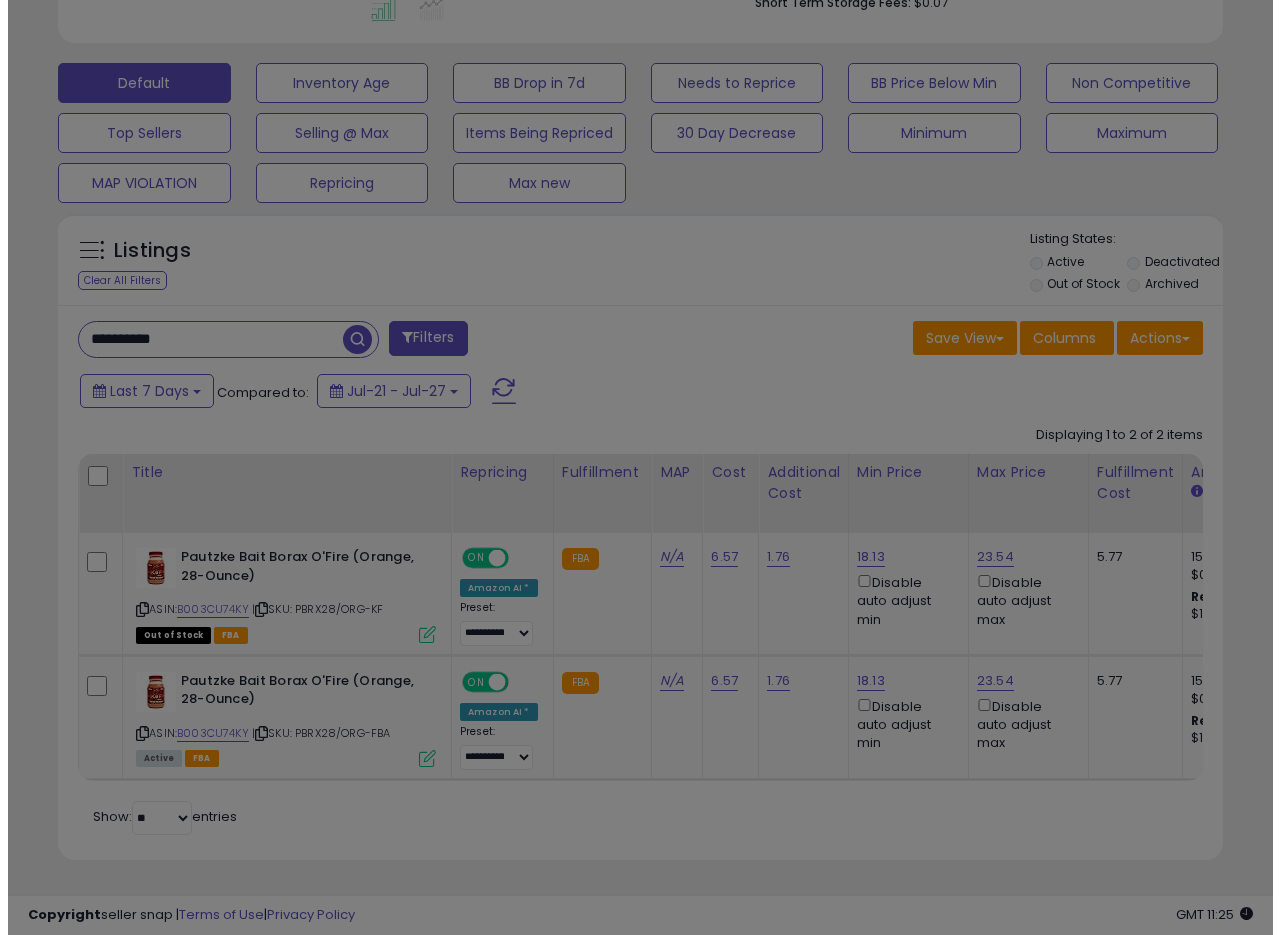scroll, scrollTop: 999590, scrollLeft: 999317, axis: both 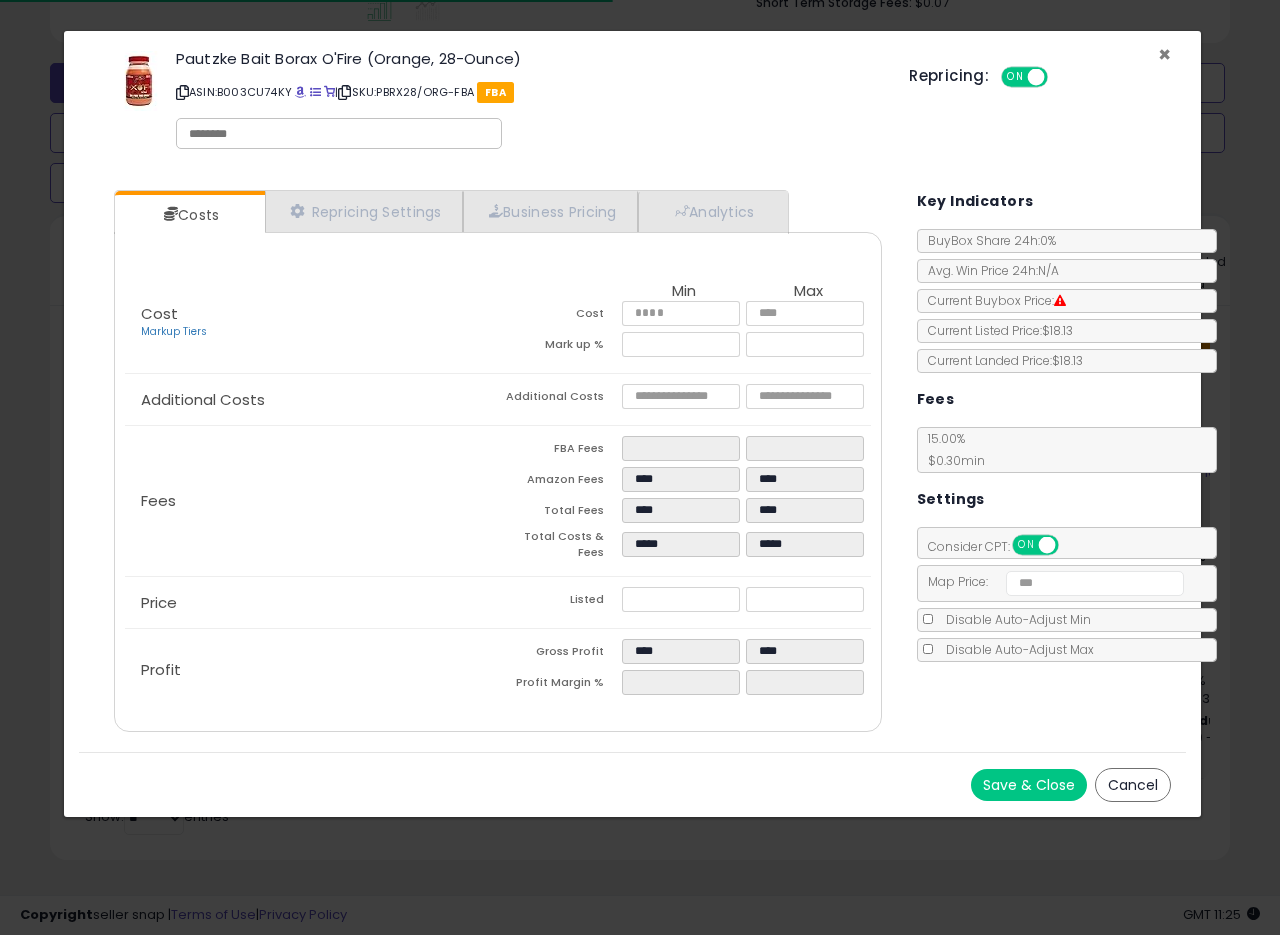 click on "×" at bounding box center (1164, 54) 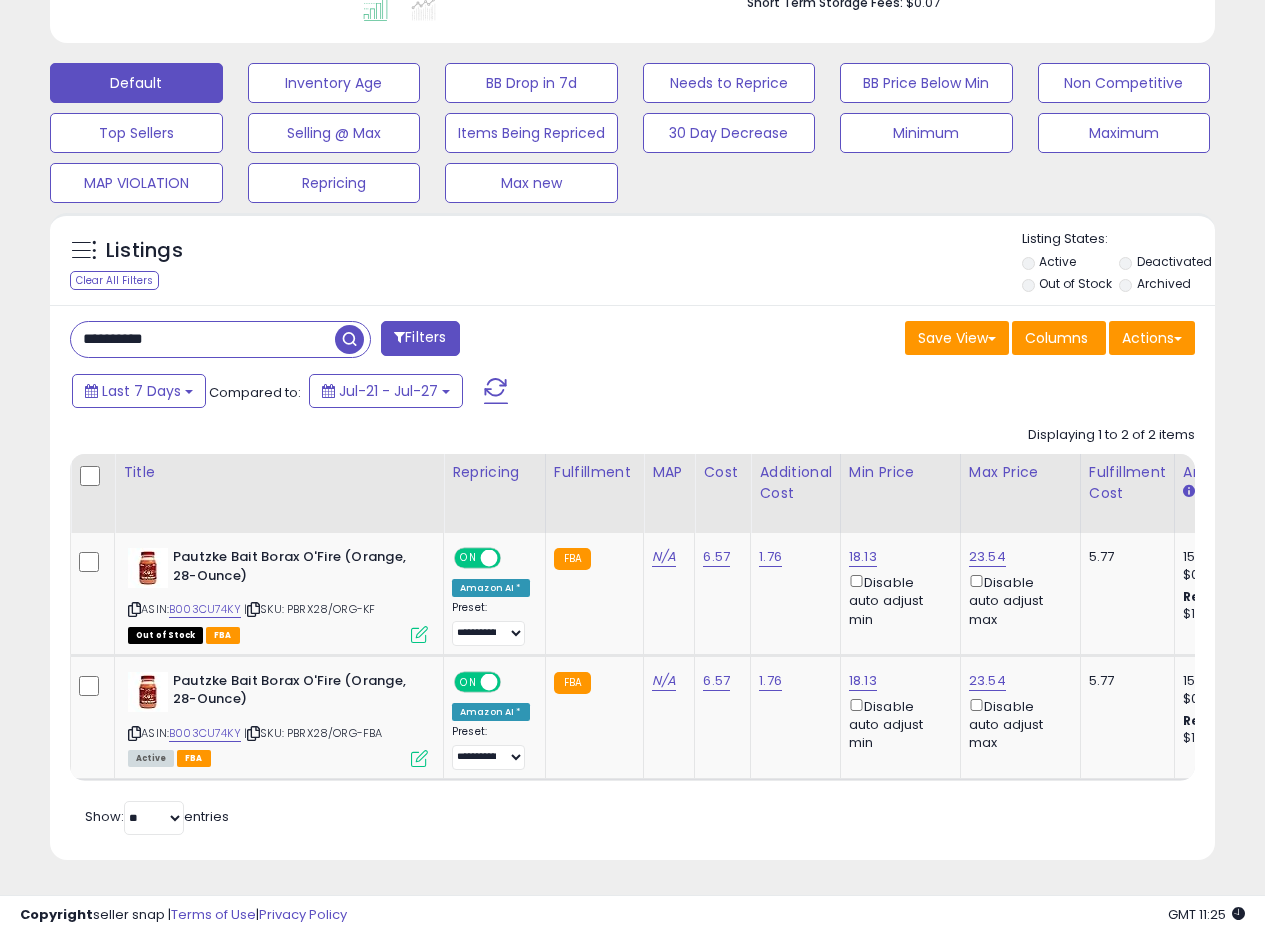 scroll, scrollTop: 410, scrollLeft: 674, axis: both 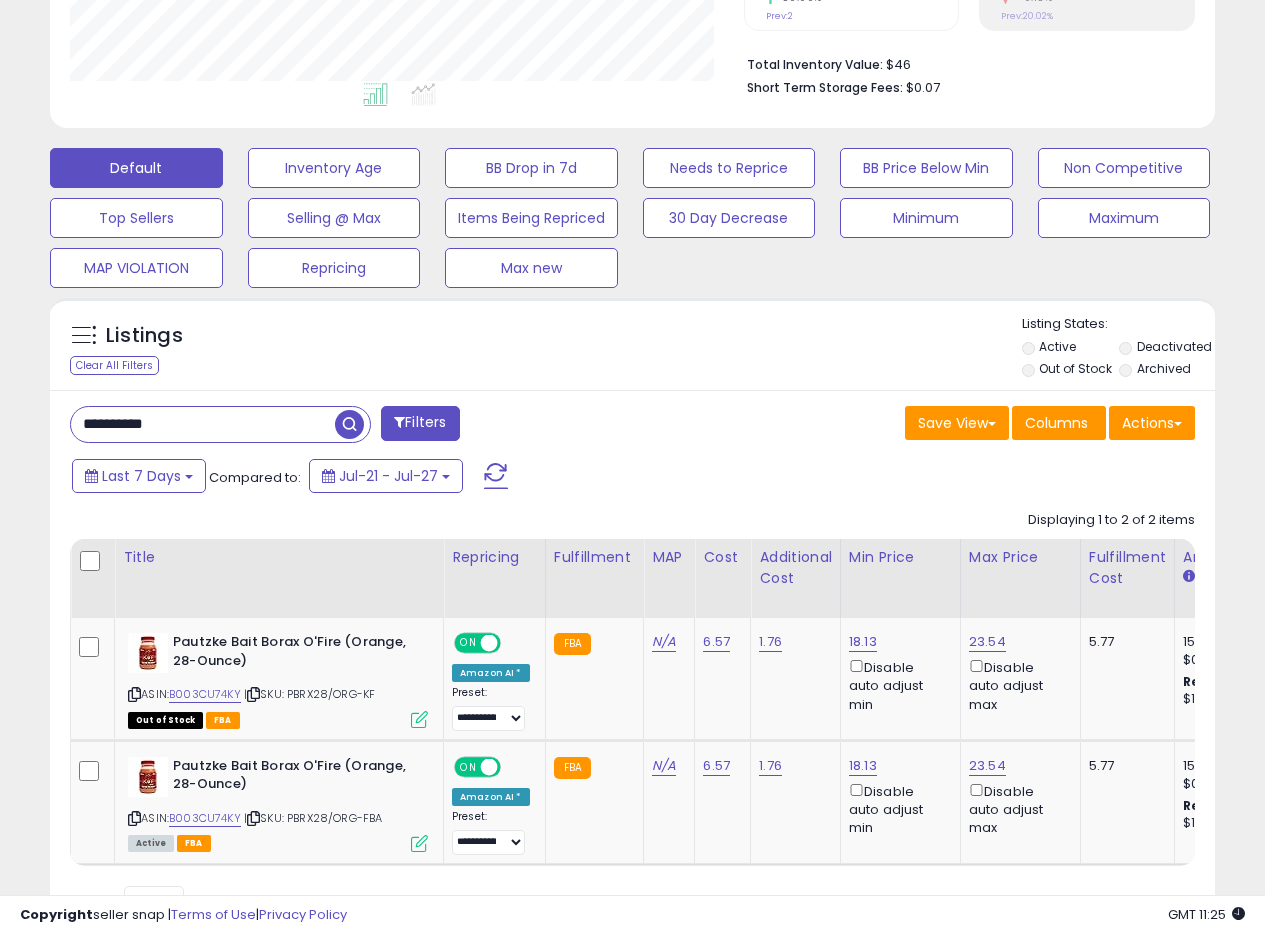 drag, startPoint x: 686, startPoint y: 410, endPoint x: 696, endPoint y: 404, distance: 11.661903 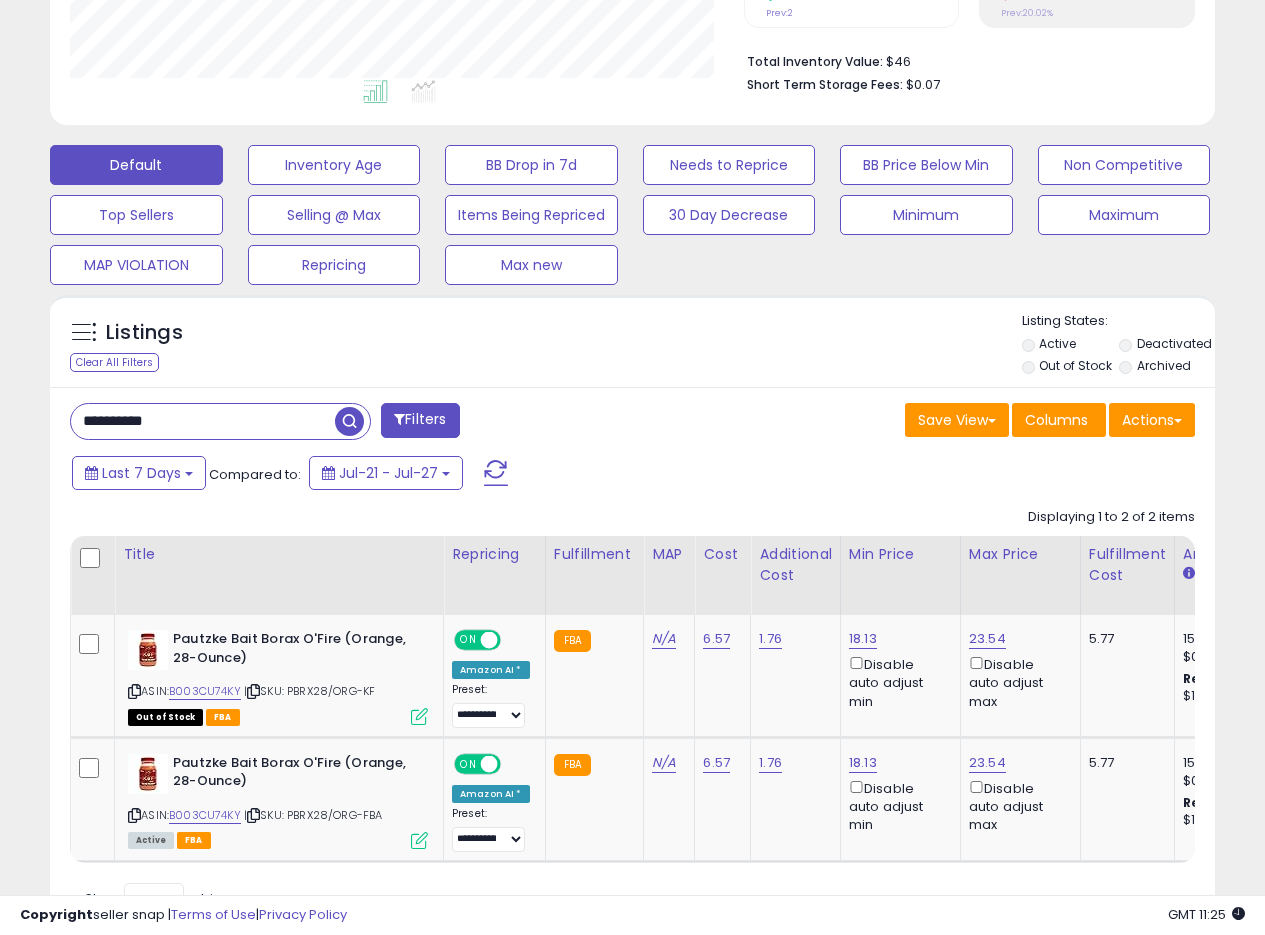 scroll, scrollTop: 492, scrollLeft: 0, axis: vertical 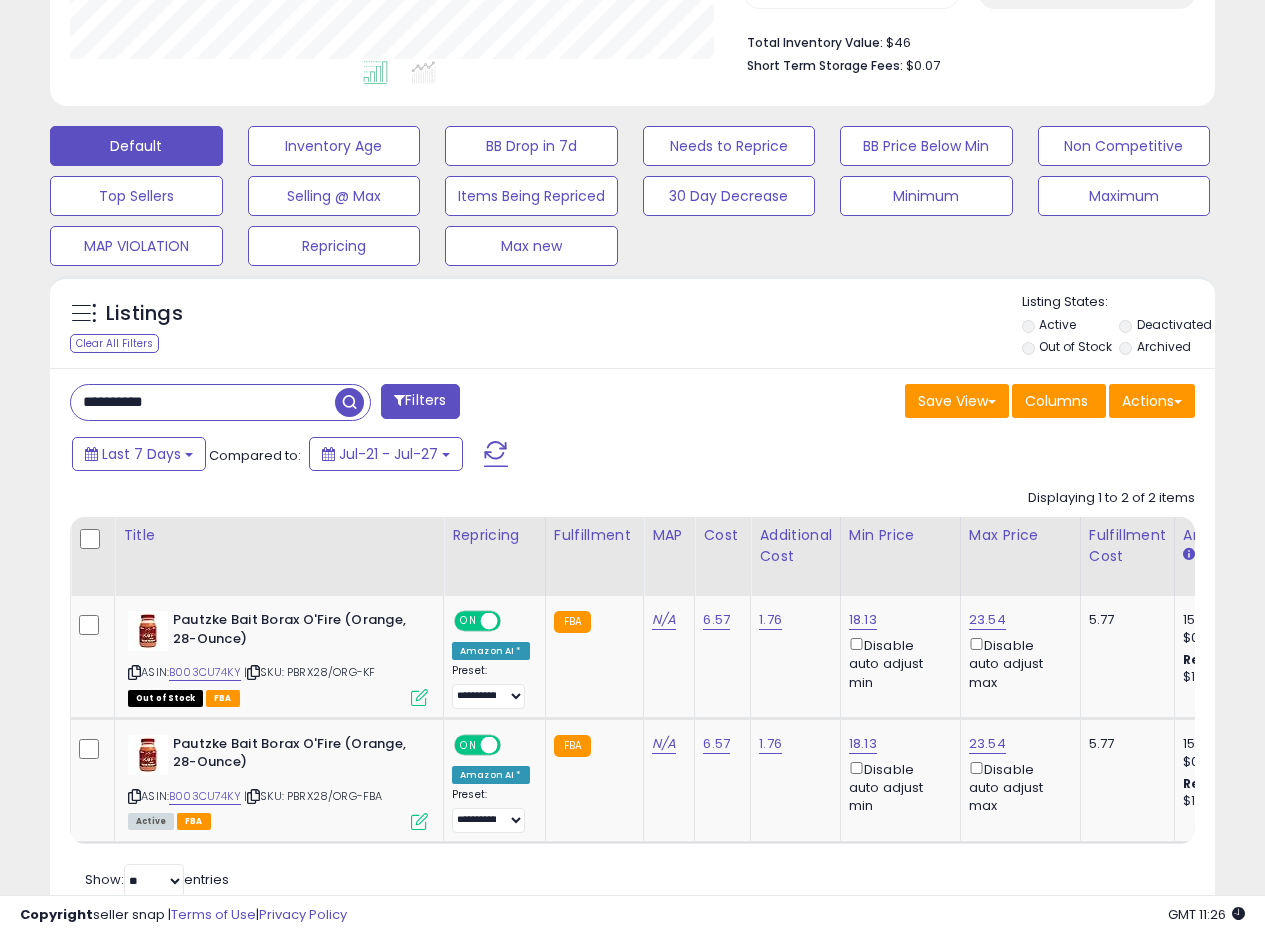 drag, startPoint x: 723, startPoint y: 368, endPoint x: 838, endPoint y: 254, distance: 161.929 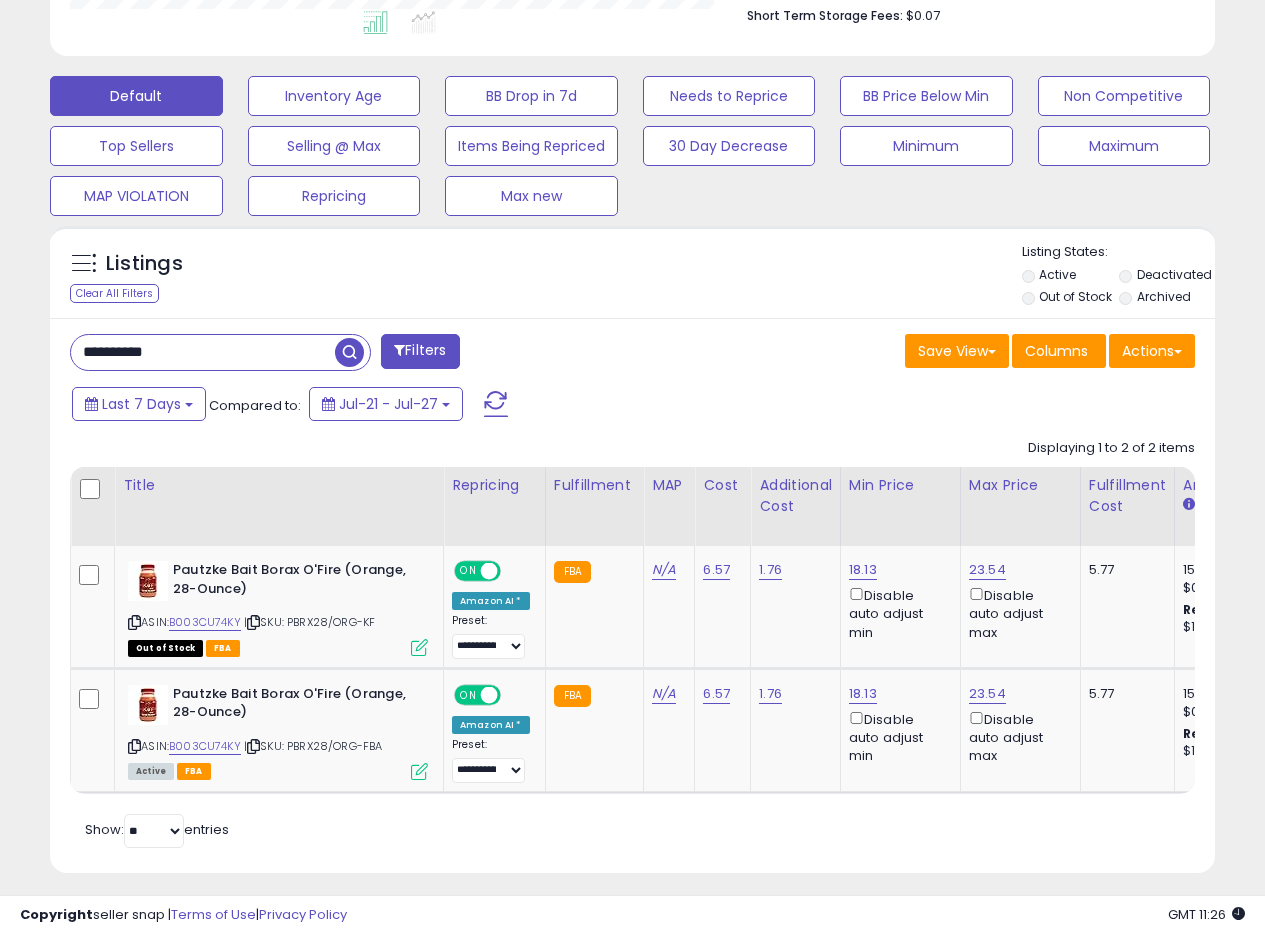 scroll, scrollTop: 582, scrollLeft: 0, axis: vertical 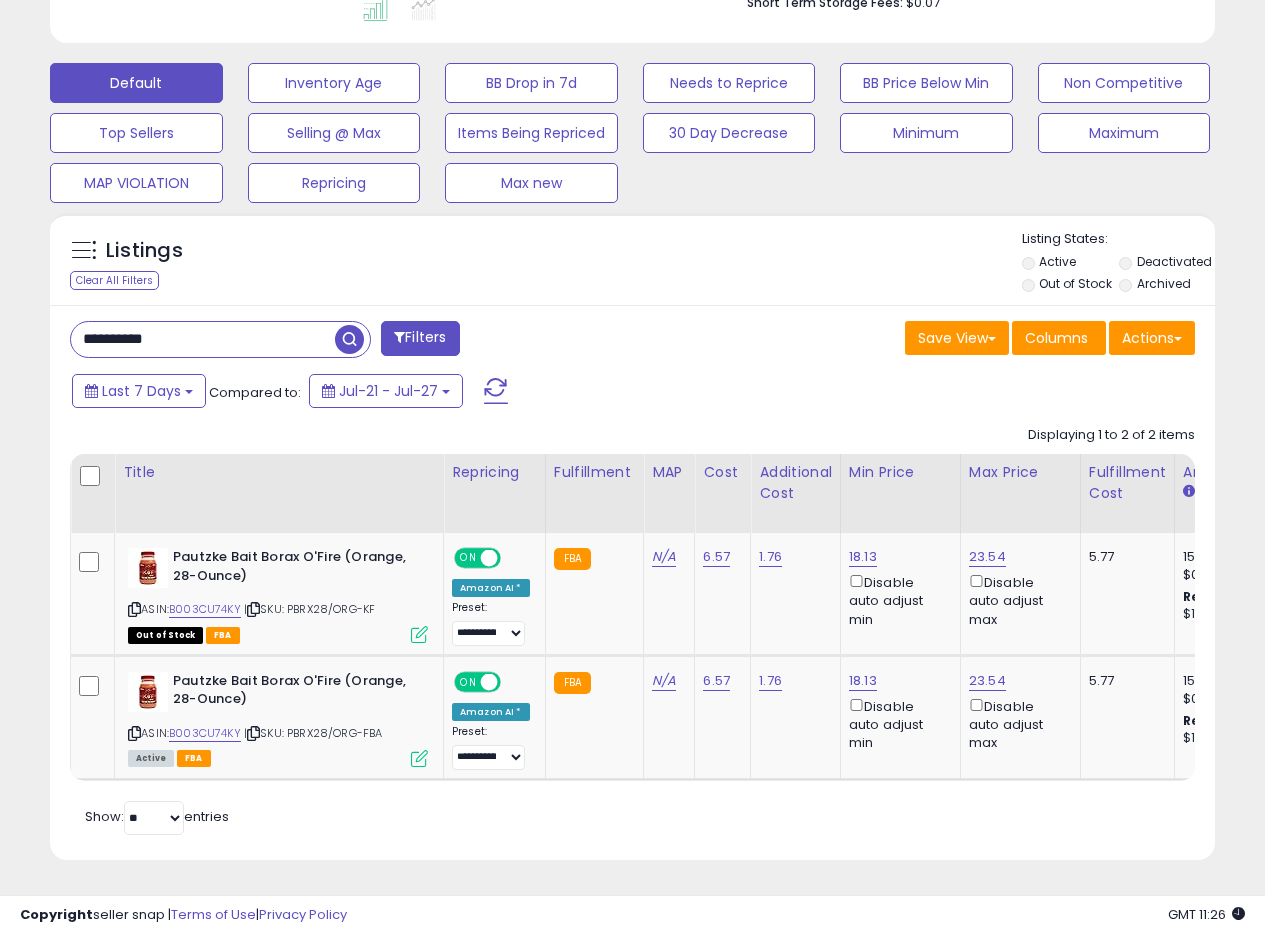 drag, startPoint x: 201, startPoint y: 328, endPoint x: 9, endPoint y: 333, distance: 192.0651 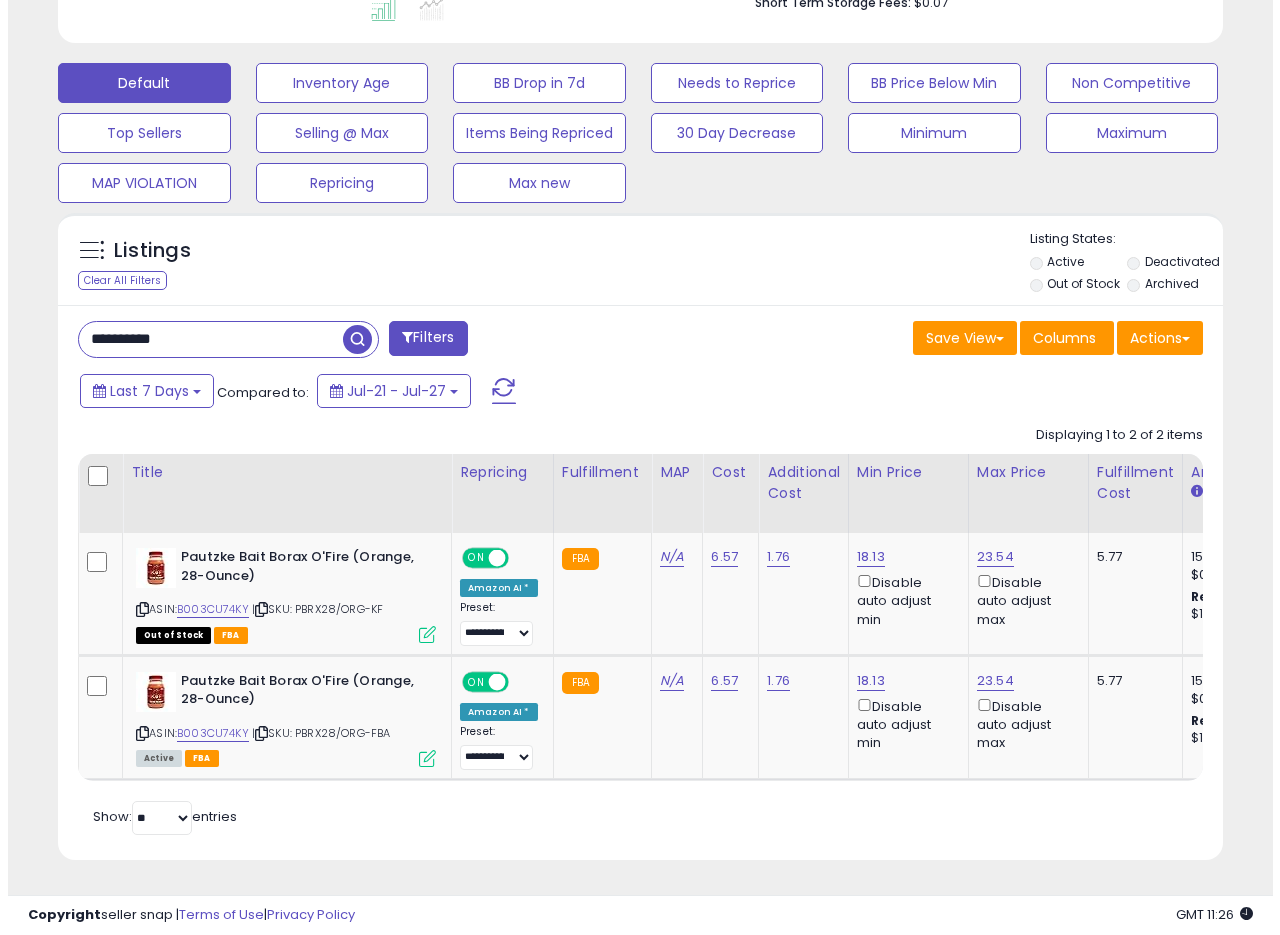 scroll, scrollTop: 335, scrollLeft: 0, axis: vertical 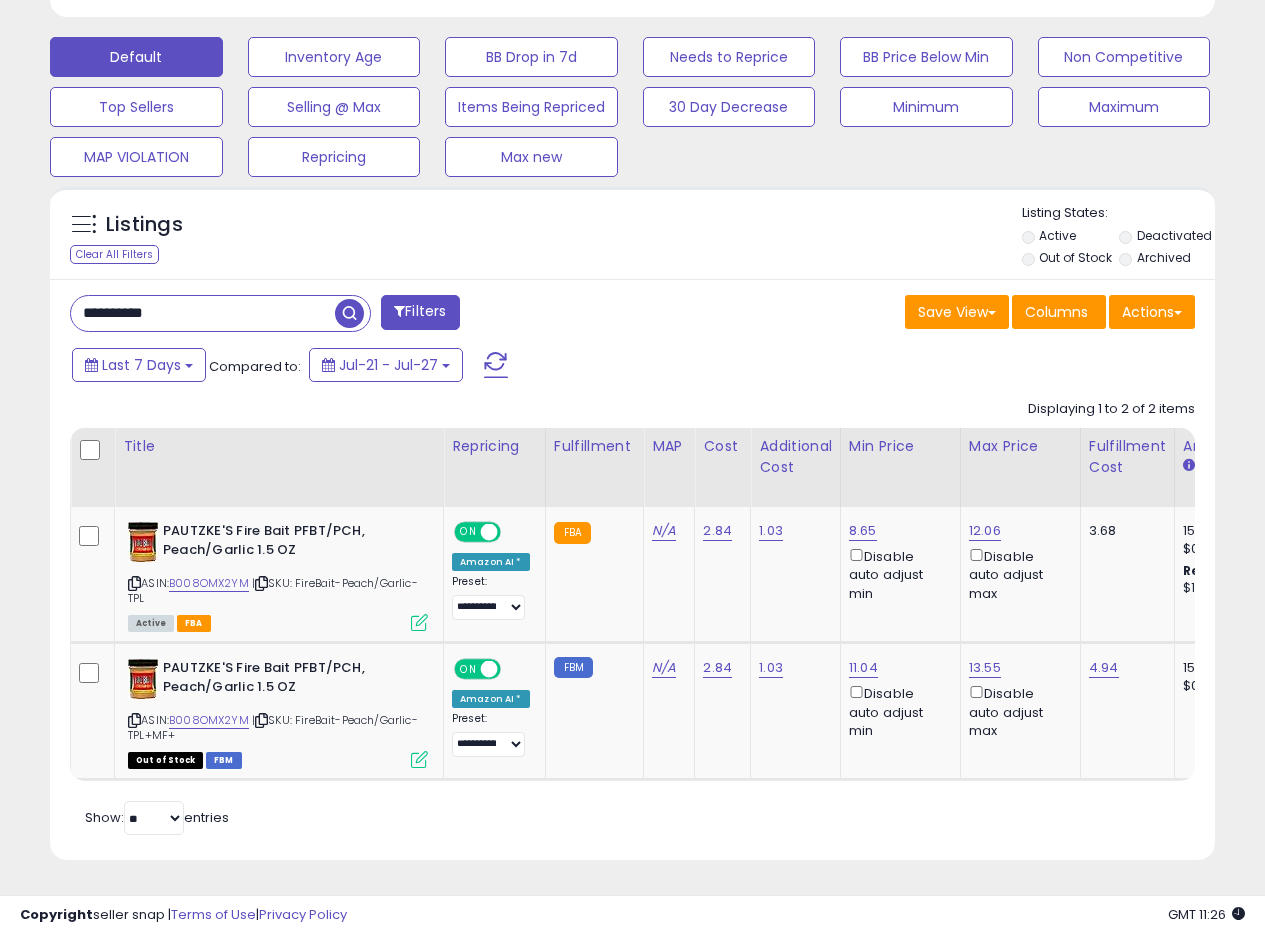 drag, startPoint x: 203, startPoint y: 301, endPoint x: 0, endPoint y: 276, distance: 204.53362 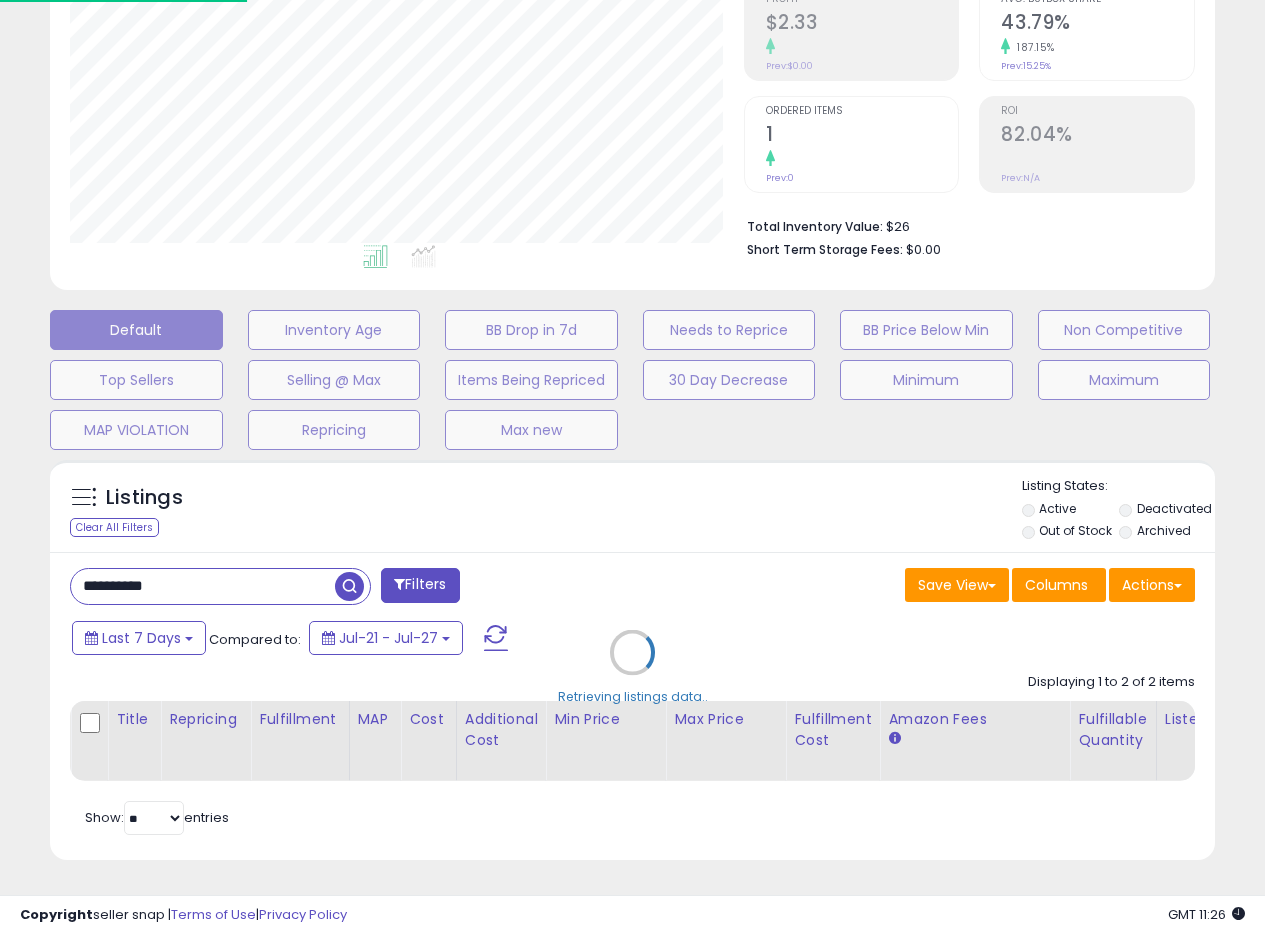 scroll, scrollTop: 999590, scrollLeft: 999317, axis: both 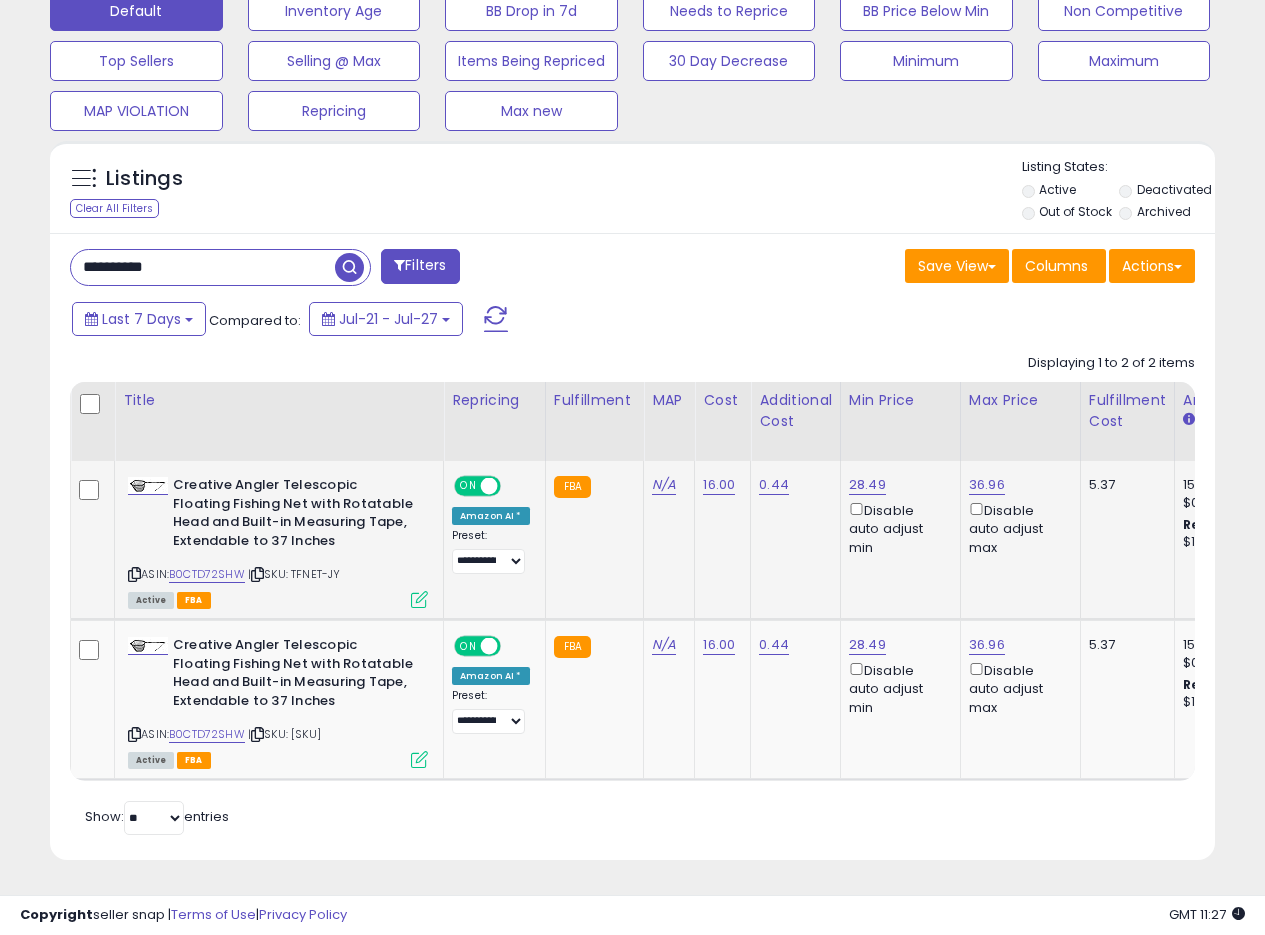 click on "16.00" 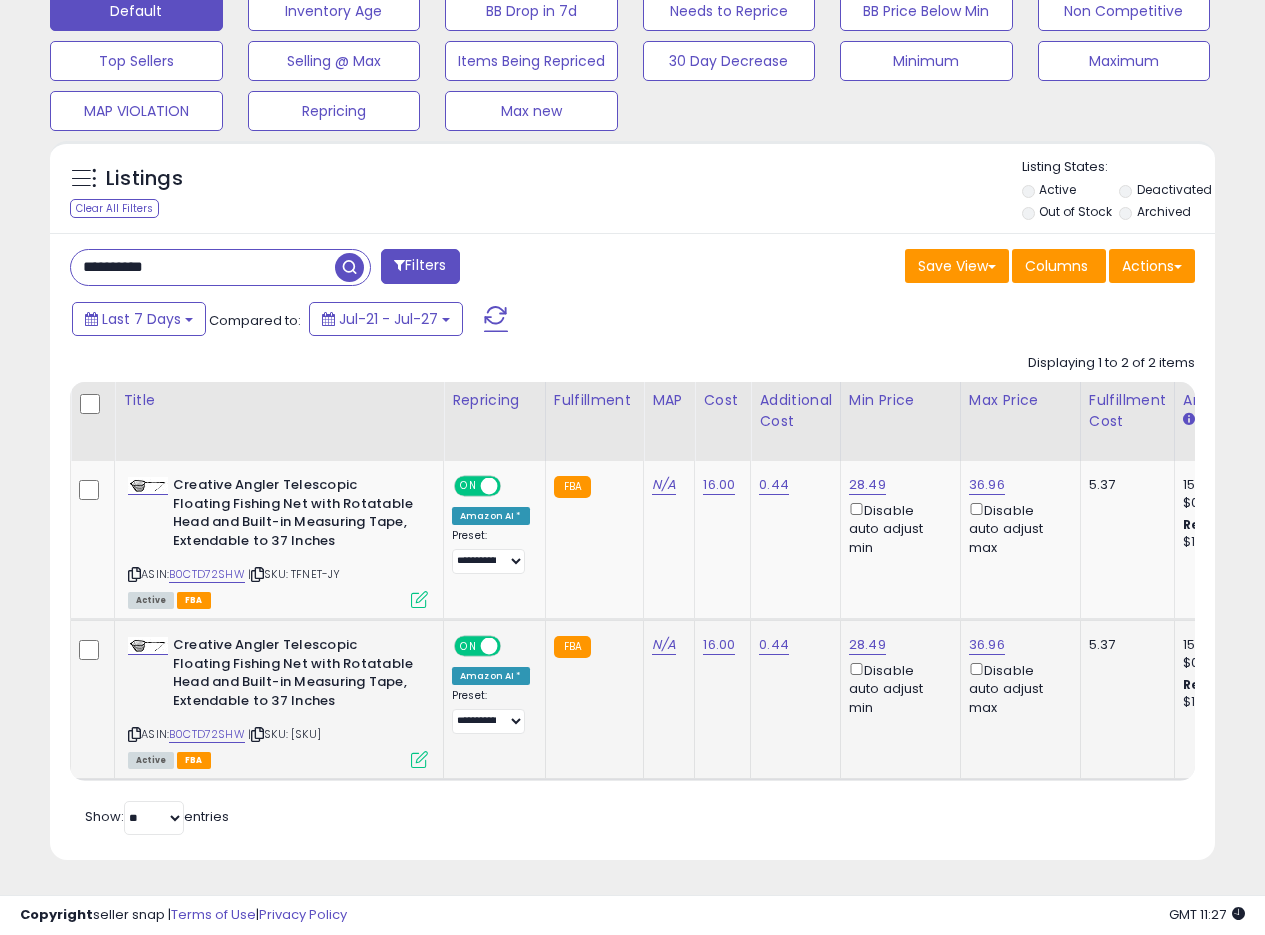 click at bounding box center (419, 759) 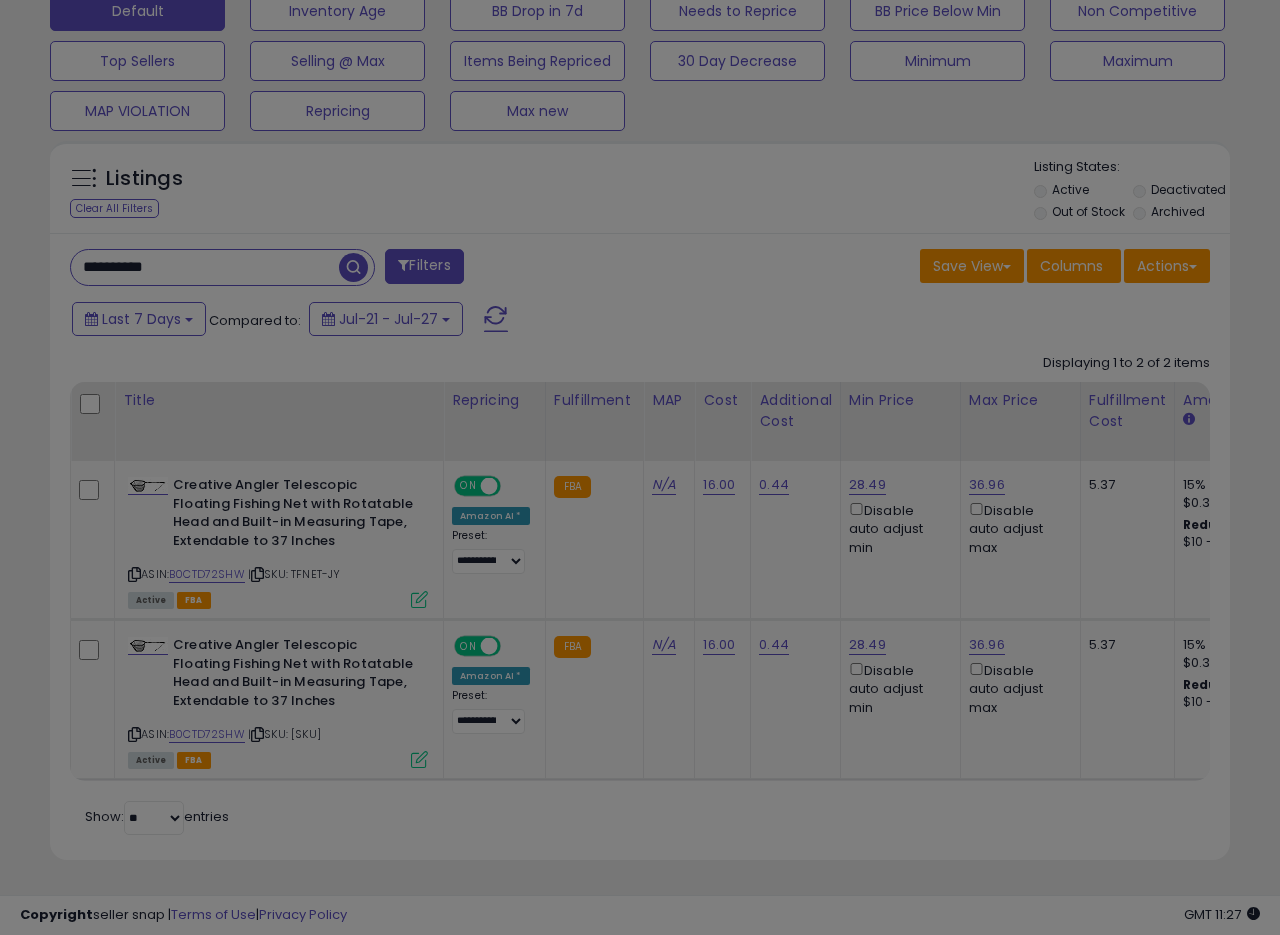 scroll, scrollTop: 999590, scrollLeft: 999317, axis: both 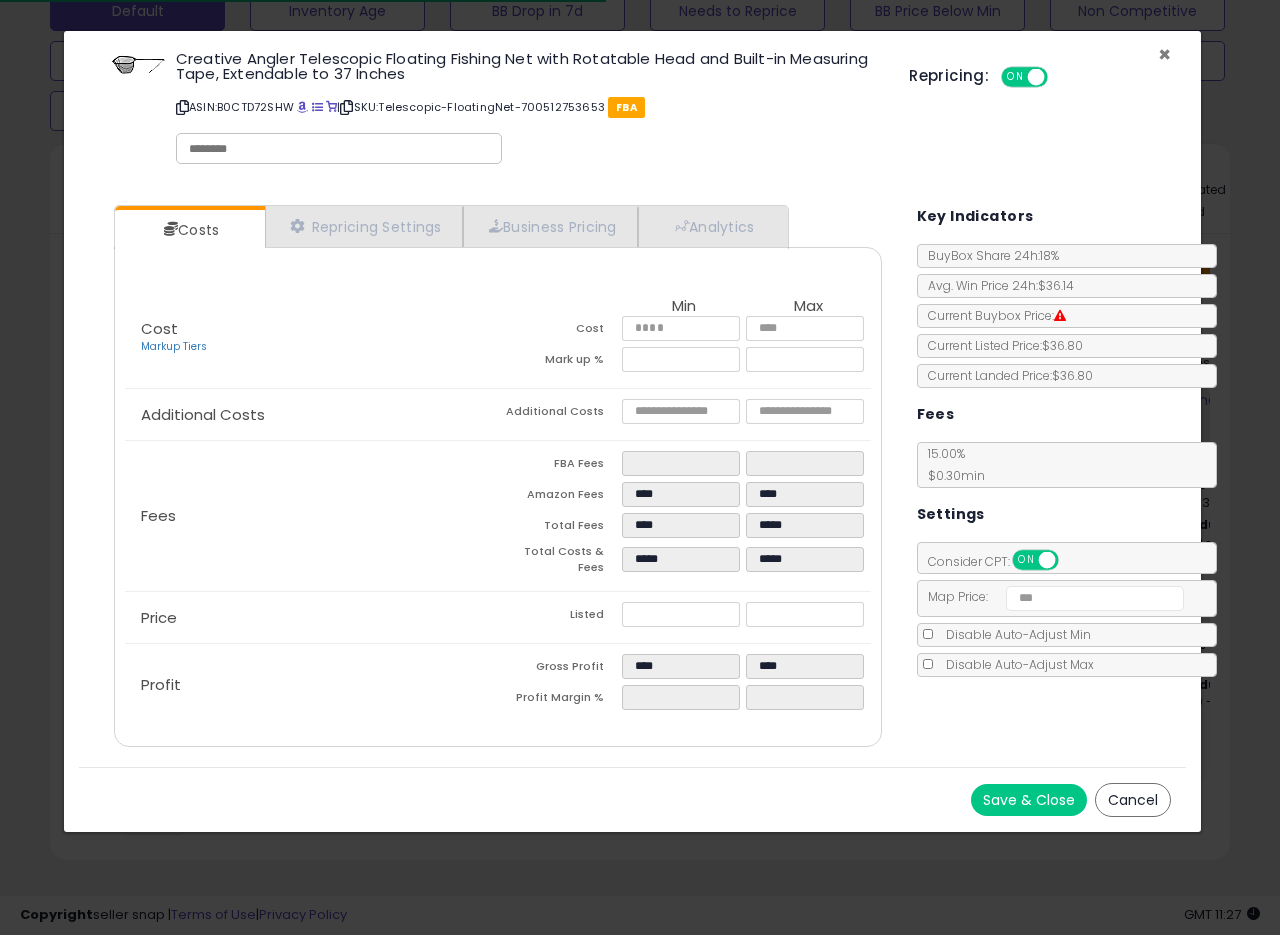 click on "×" at bounding box center [1164, 54] 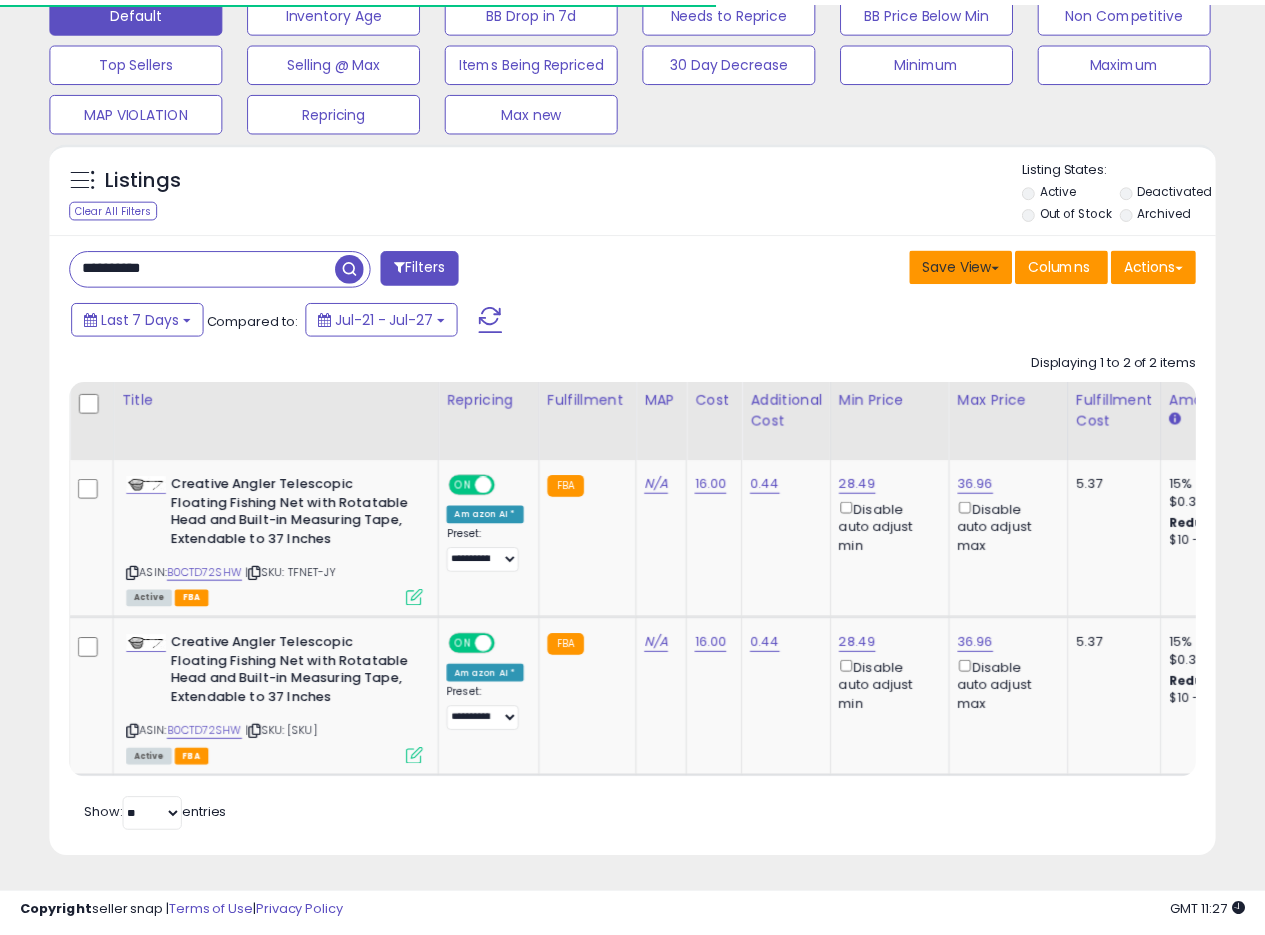 scroll, scrollTop: 410, scrollLeft: 674, axis: both 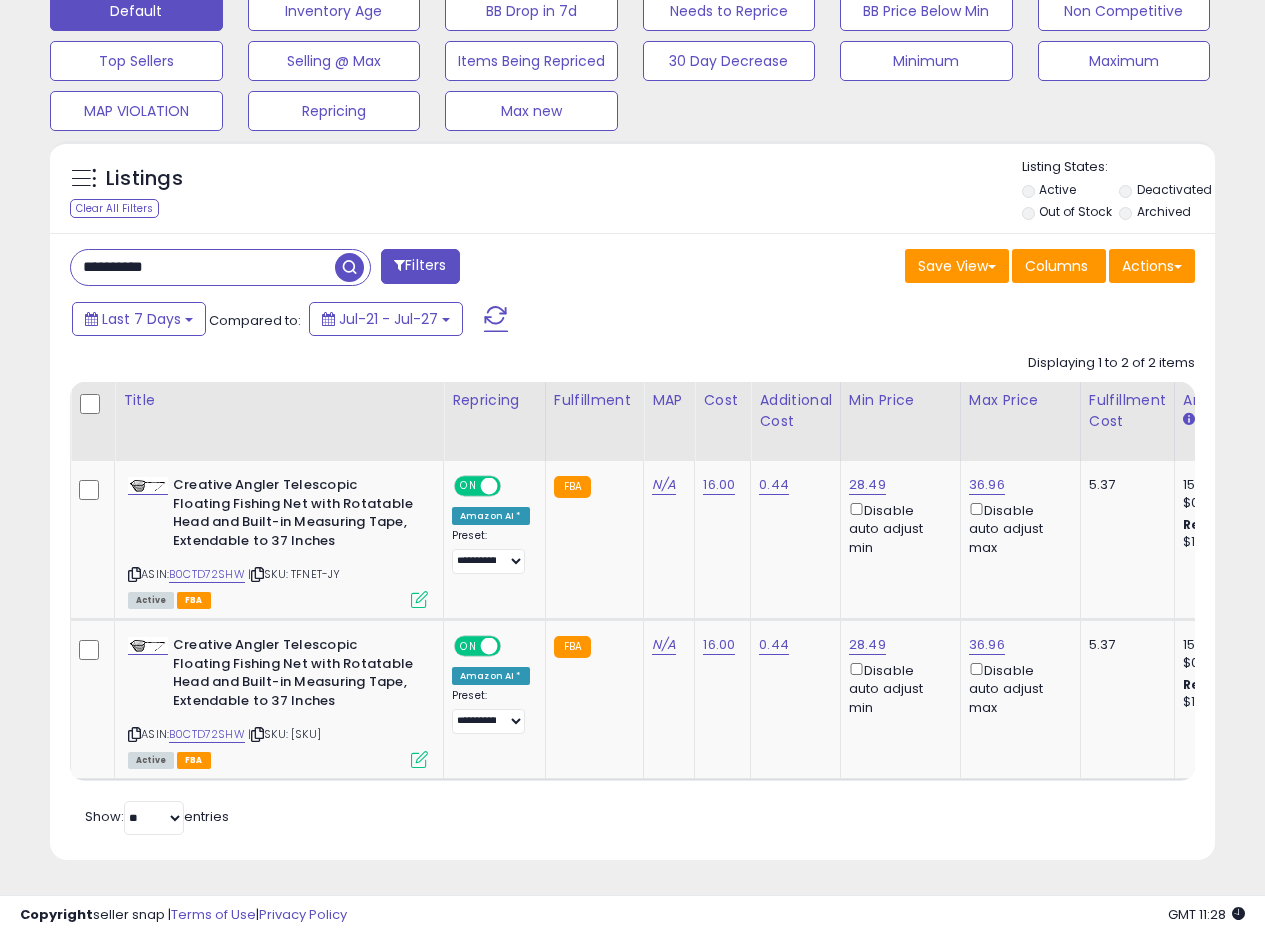drag, startPoint x: 222, startPoint y: 232, endPoint x: 0, endPoint y: 221, distance: 222.27235 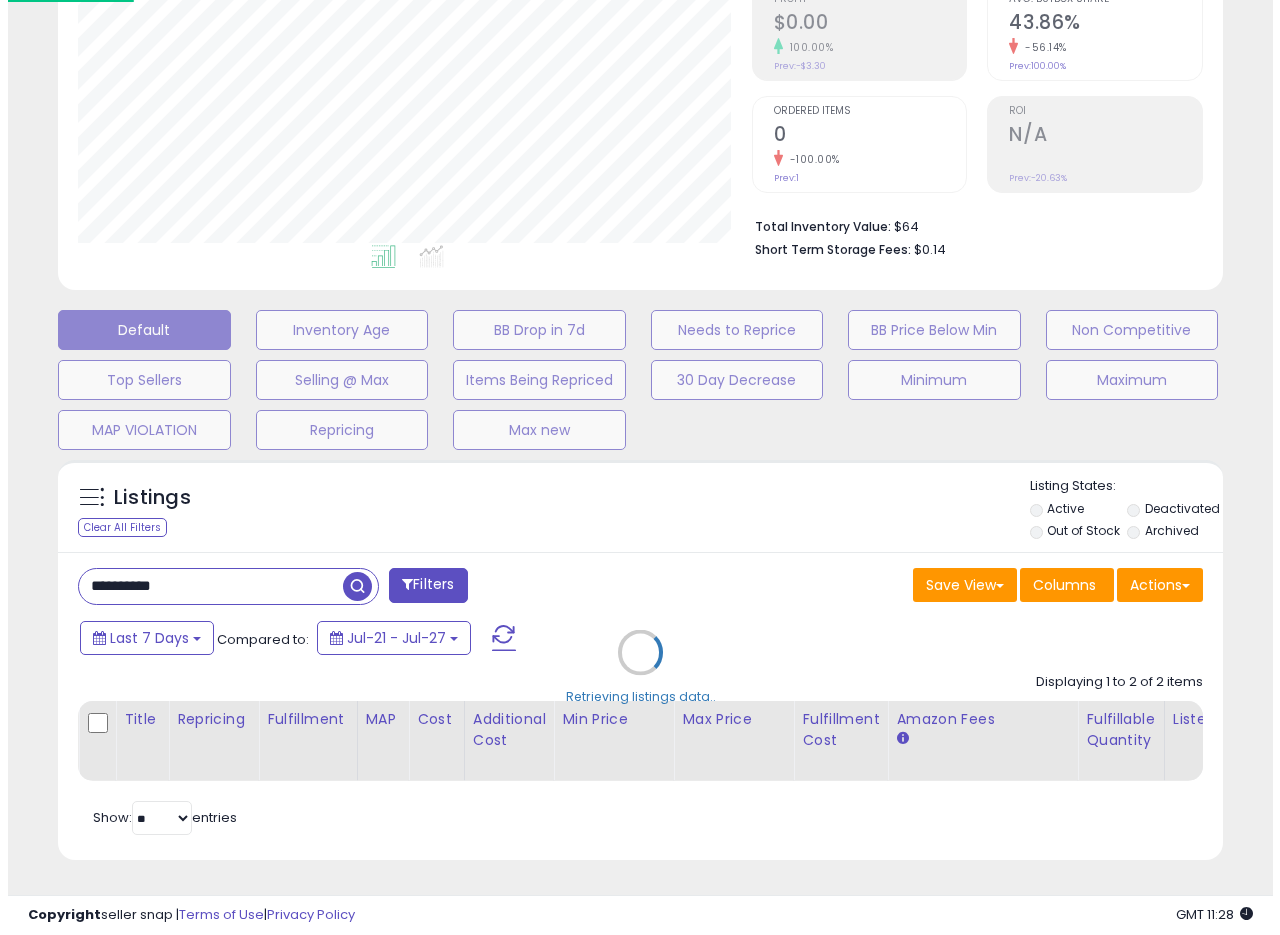 scroll, scrollTop: 335, scrollLeft: 0, axis: vertical 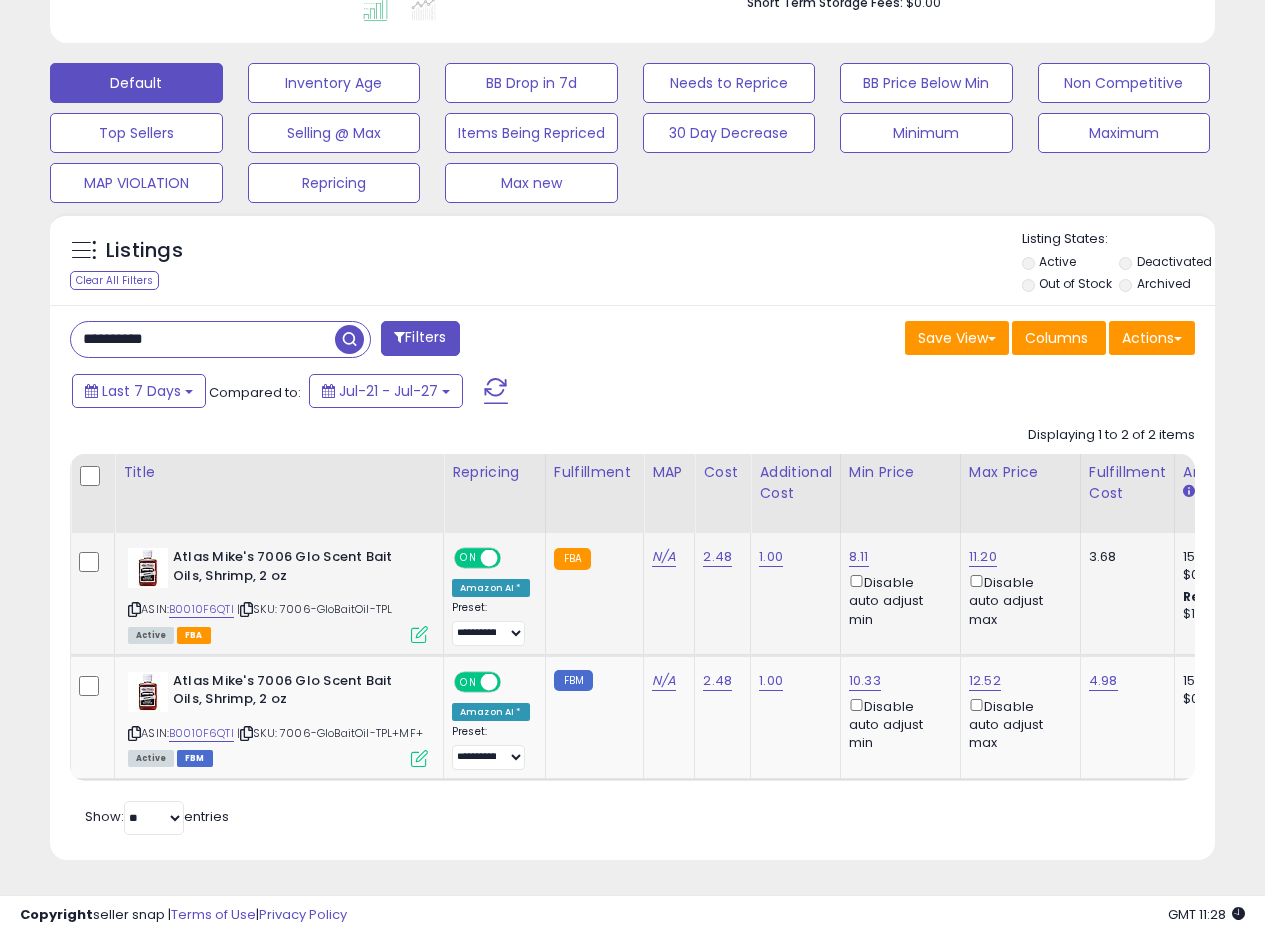 click on "1.00" 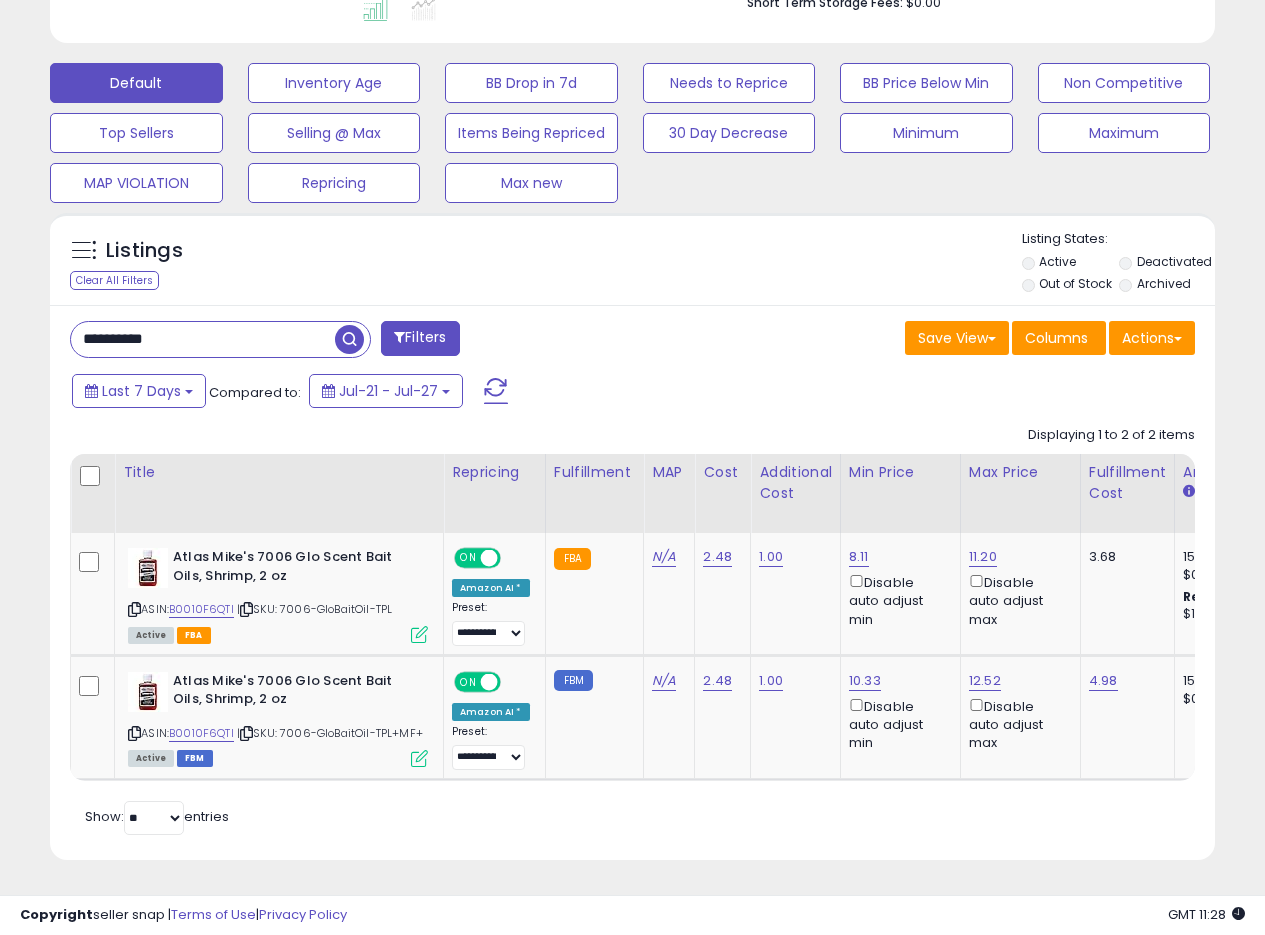 drag, startPoint x: 222, startPoint y: 318, endPoint x: 0, endPoint y: 313, distance: 222.0563 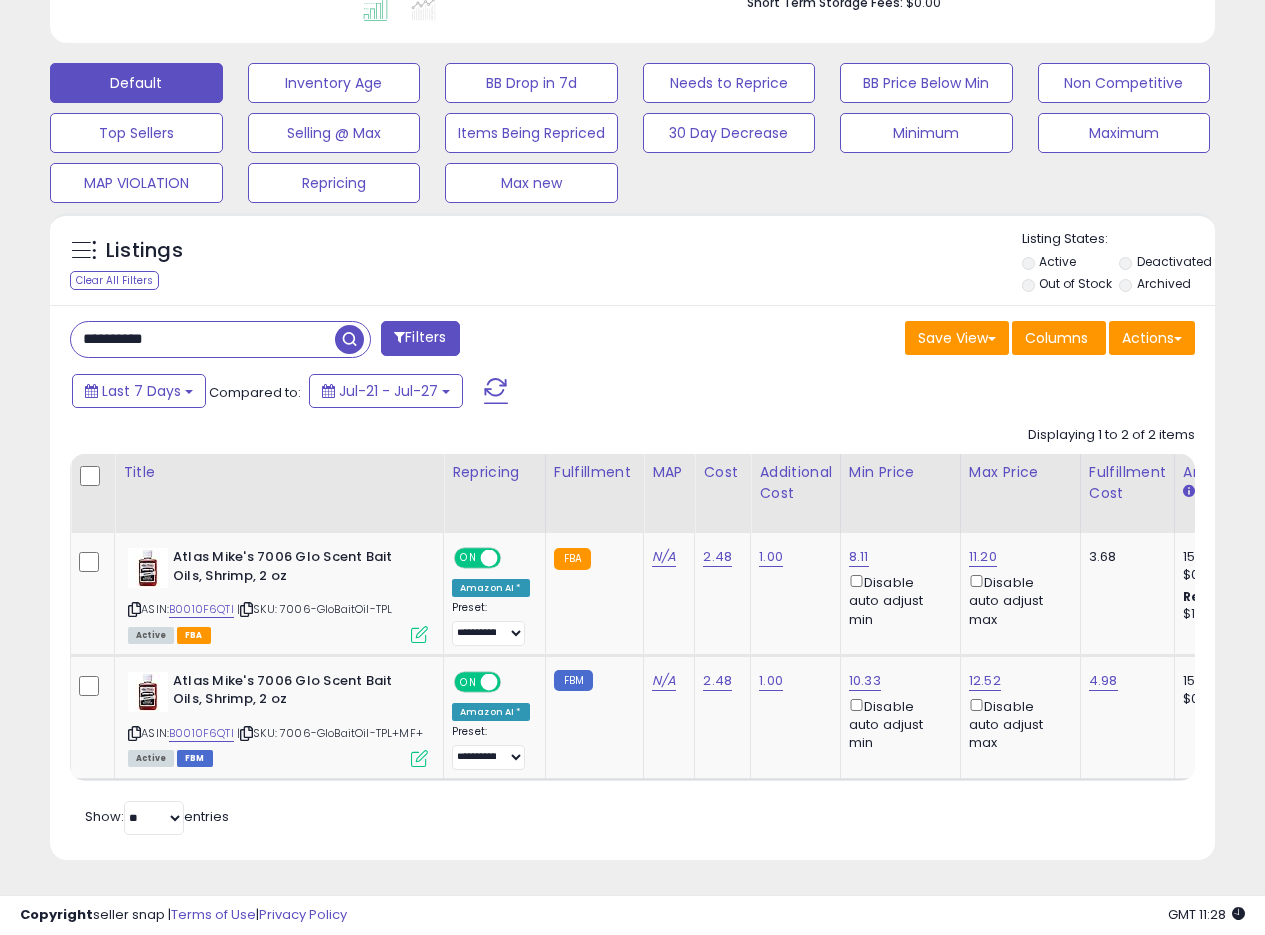 paste 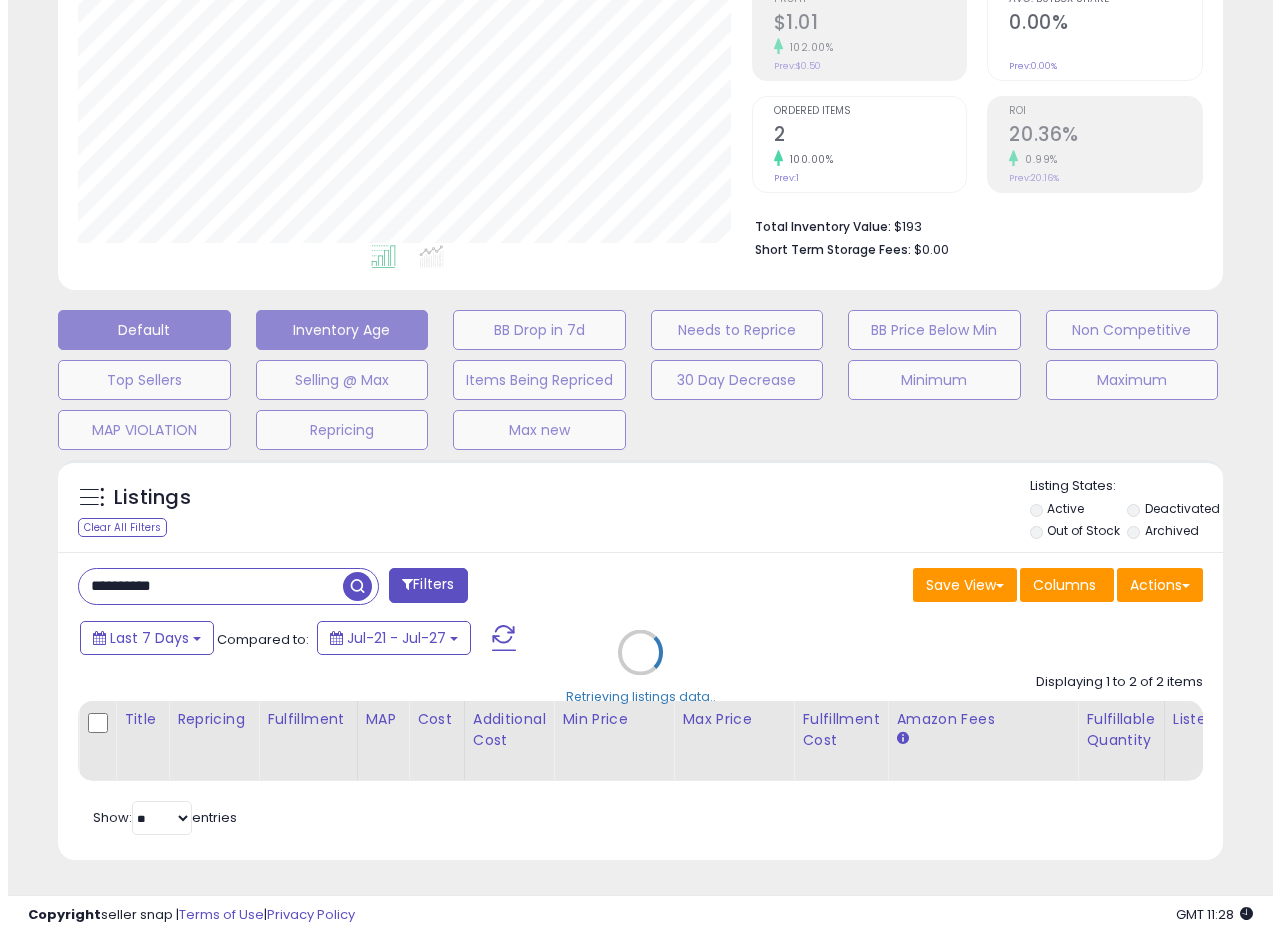 scroll, scrollTop: 335, scrollLeft: 0, axis: vertical 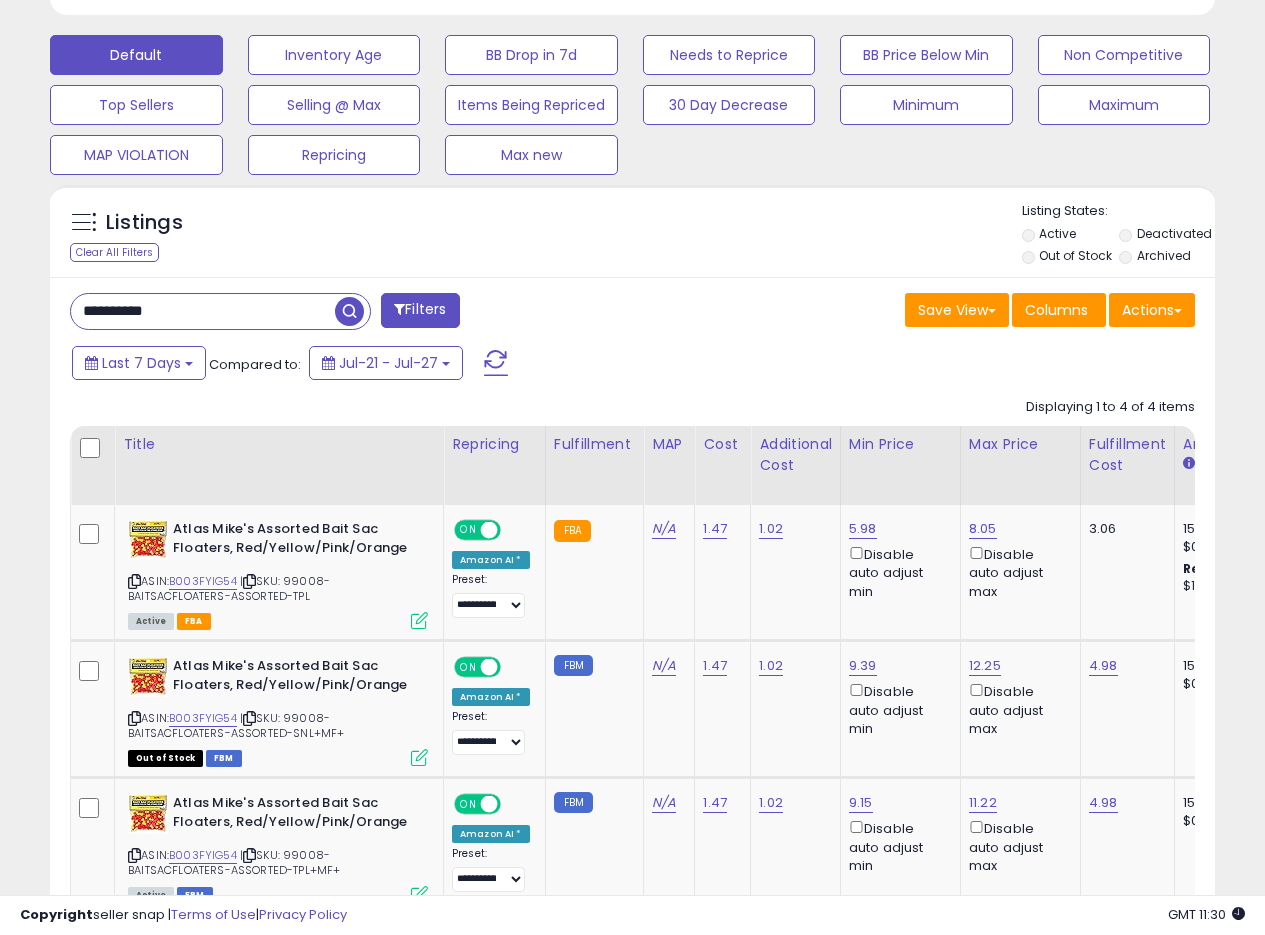 drag, startPoint x: 230, startPoint y: 302, endPoint x: 34, endPoint y: 304, distance: 196.01021 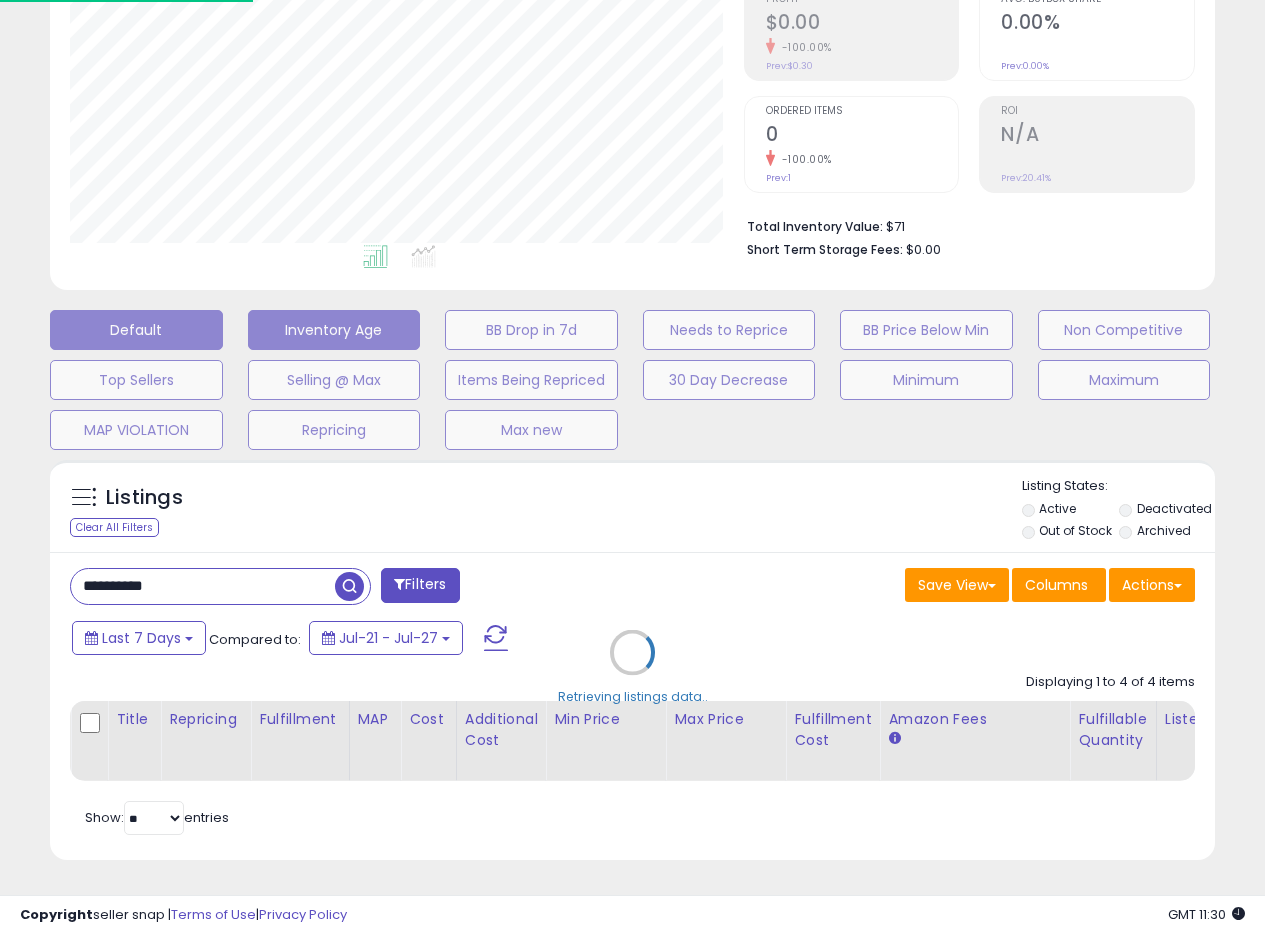 scroll, scrollTop: 999590, scrollLeft: 999317, axis: both 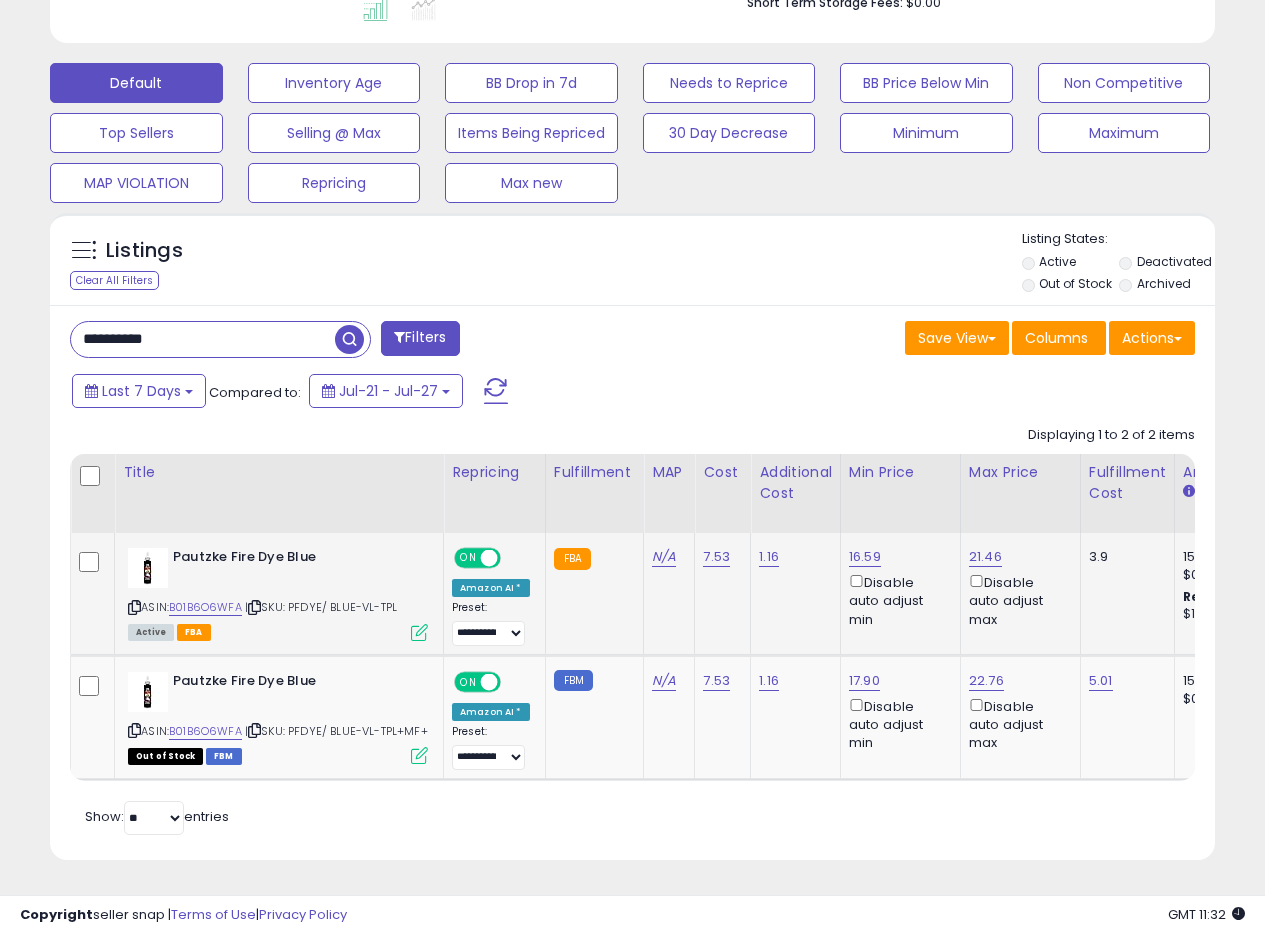 click on "Atlas Mike's Fire Dye Blue  ASIN:  B01B6O6WFA    |   SKU: PFDYE/ BLUE-VL-TPL Active FBA" 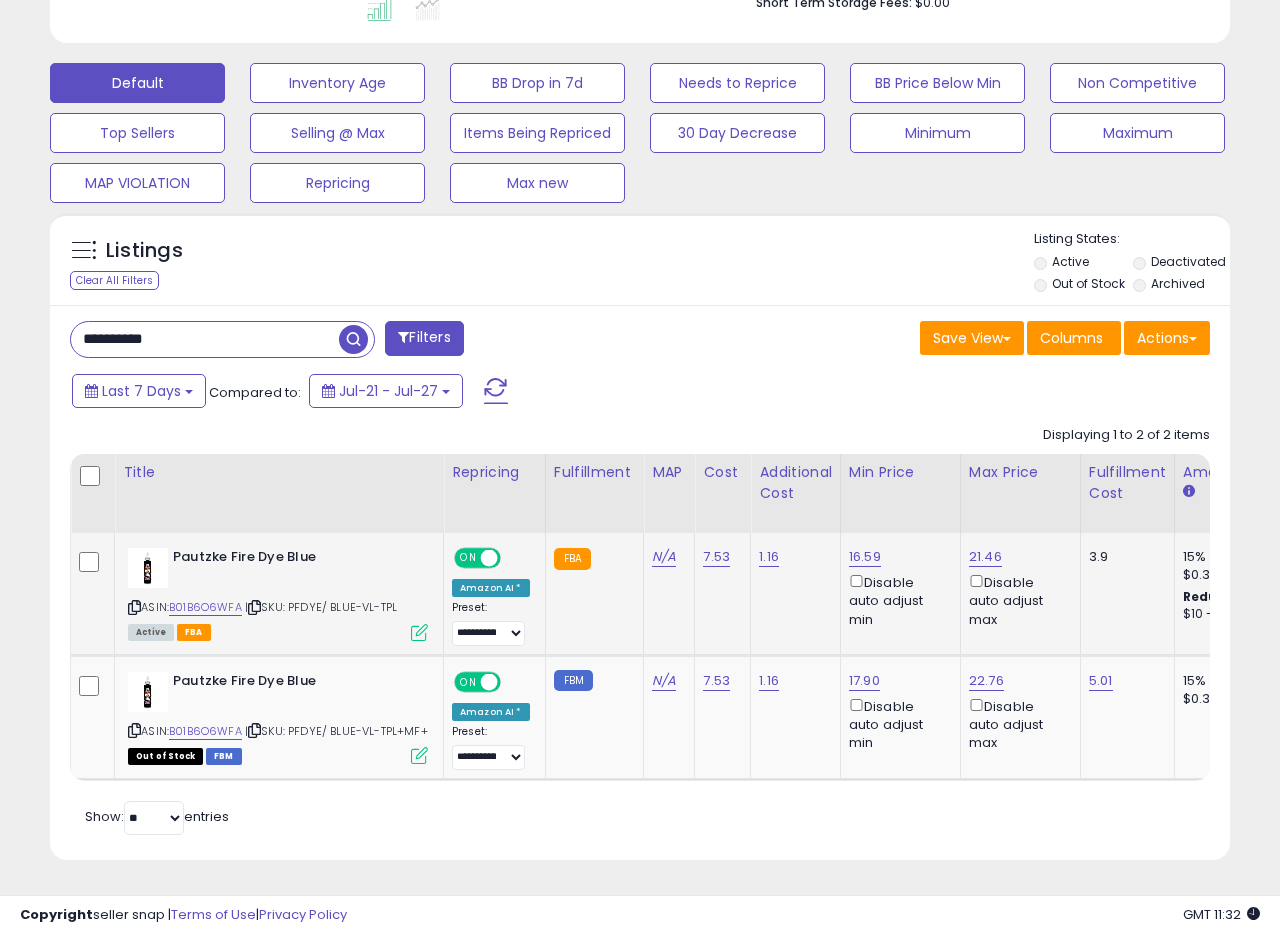 scroll, scrollTop: 999590, scrollLeft: 999317, axis: both 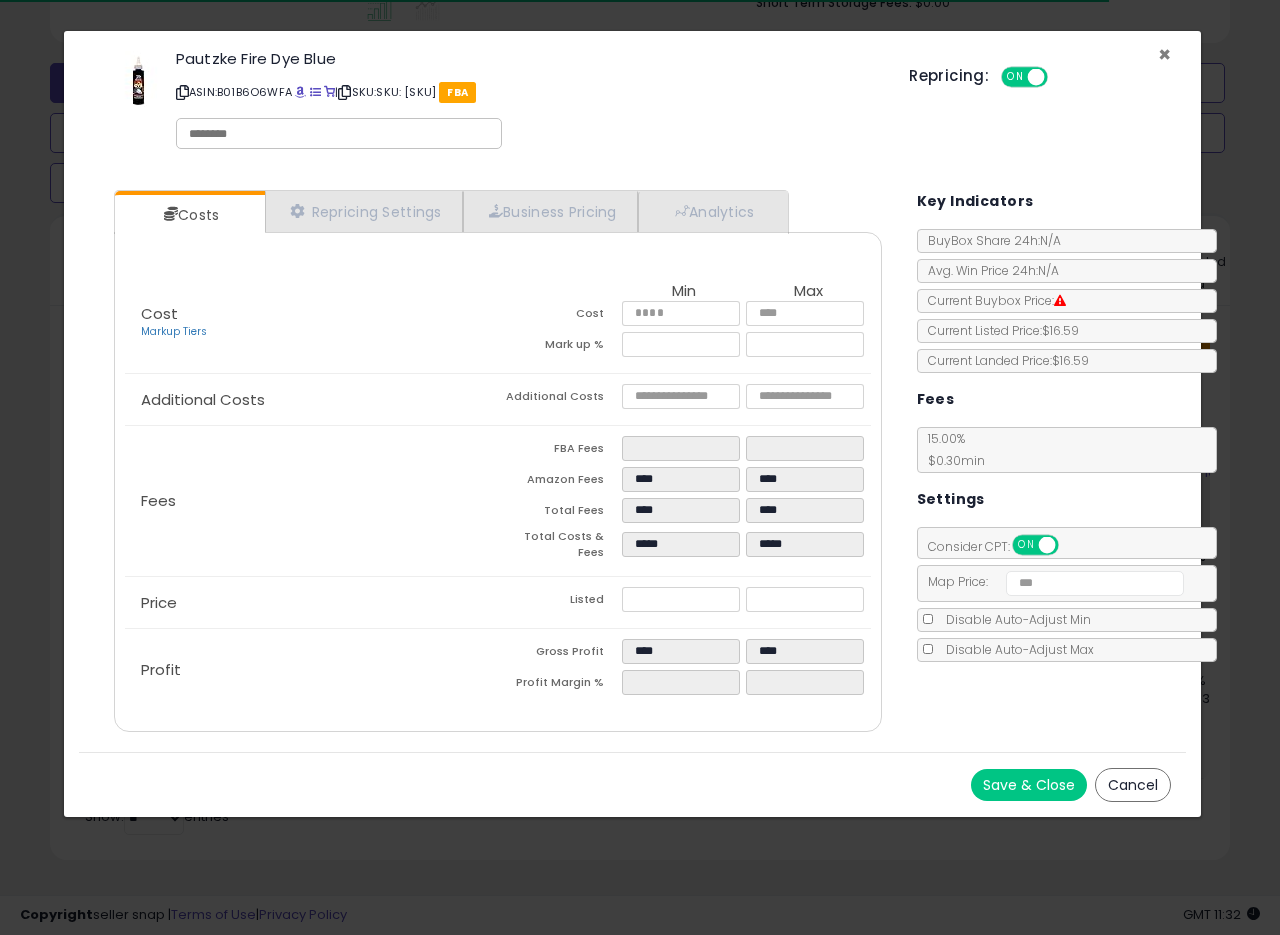 click on "×" at bounding box center (1164, 54) 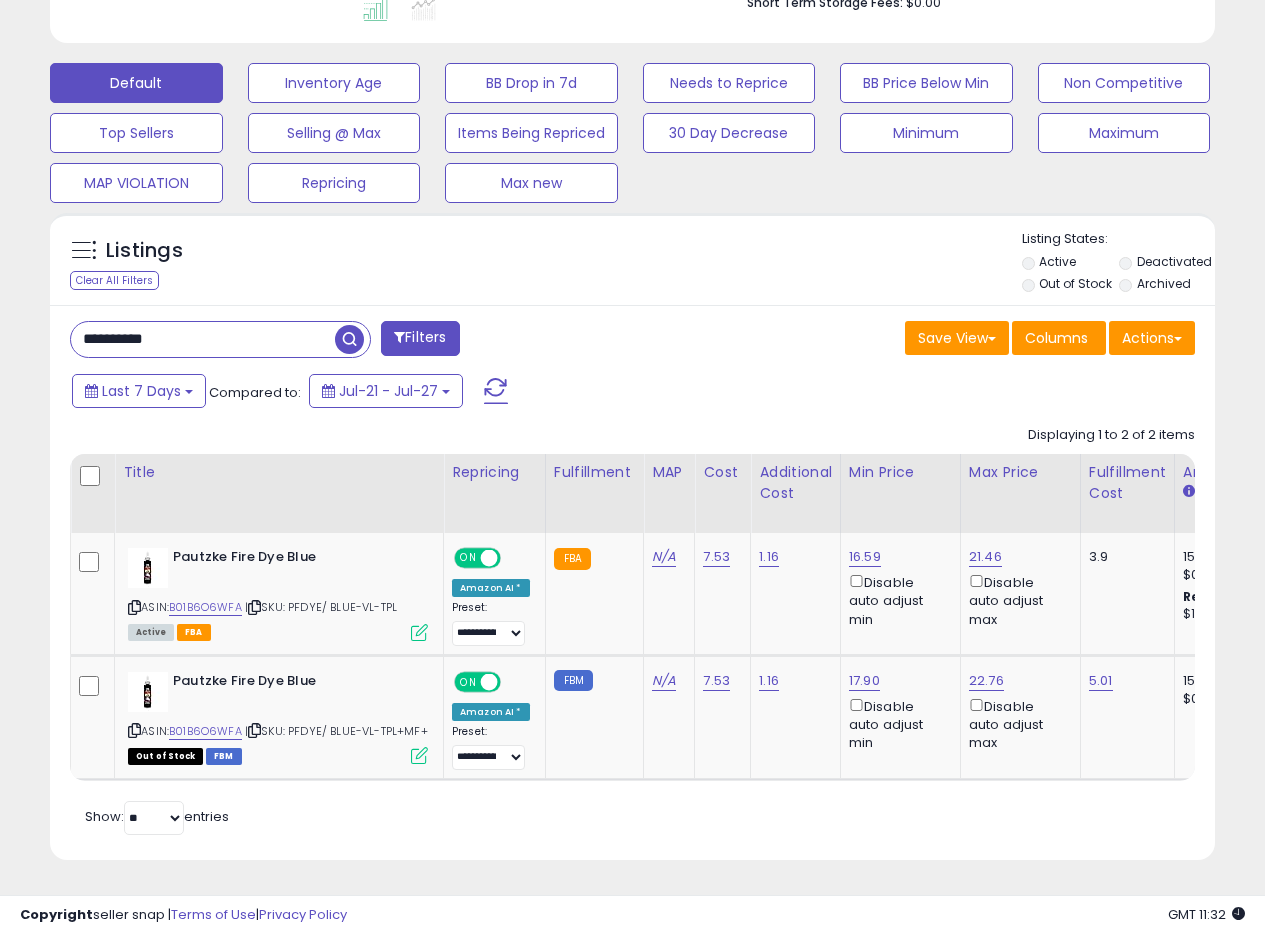 scroll, scrollTop: 410, scrollLeft: 674, axis: both 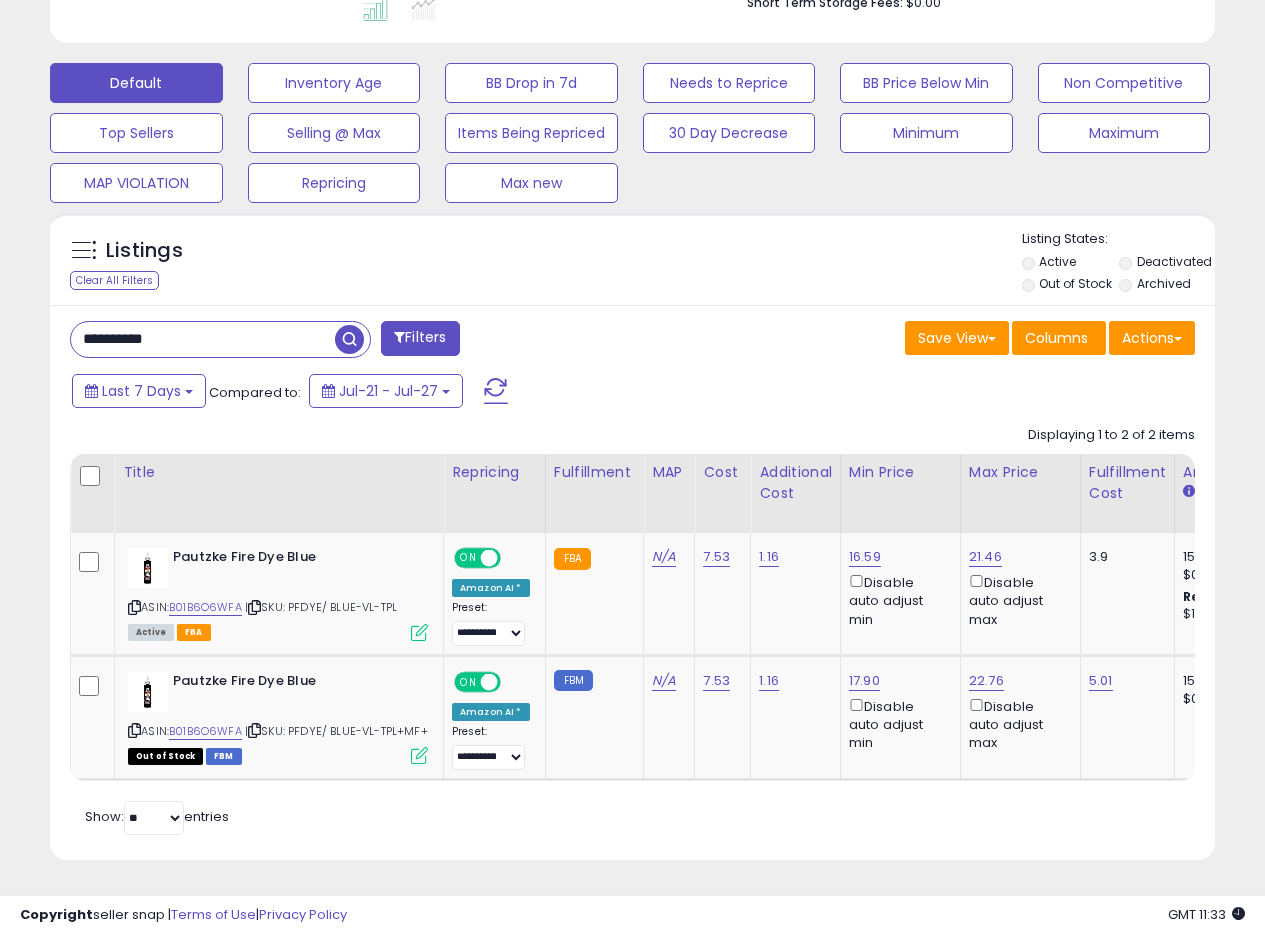 drag, startPoint x: 66, startPoint y: 319, endPoint x: 0, endPoint y: 291, distance: 71.693794 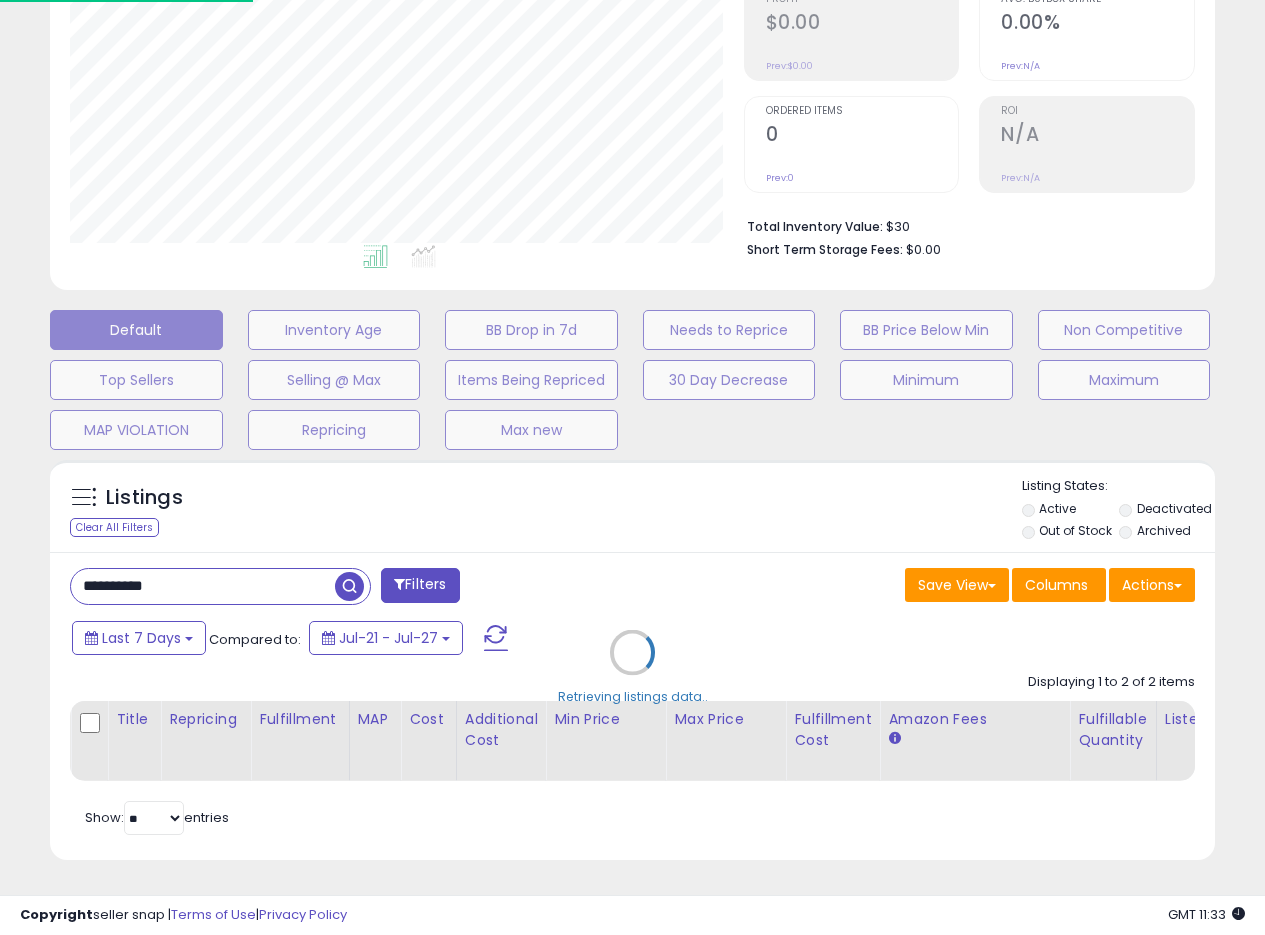 scroll, scrollTop: 999590, scrollLeft: 999317, axis: both 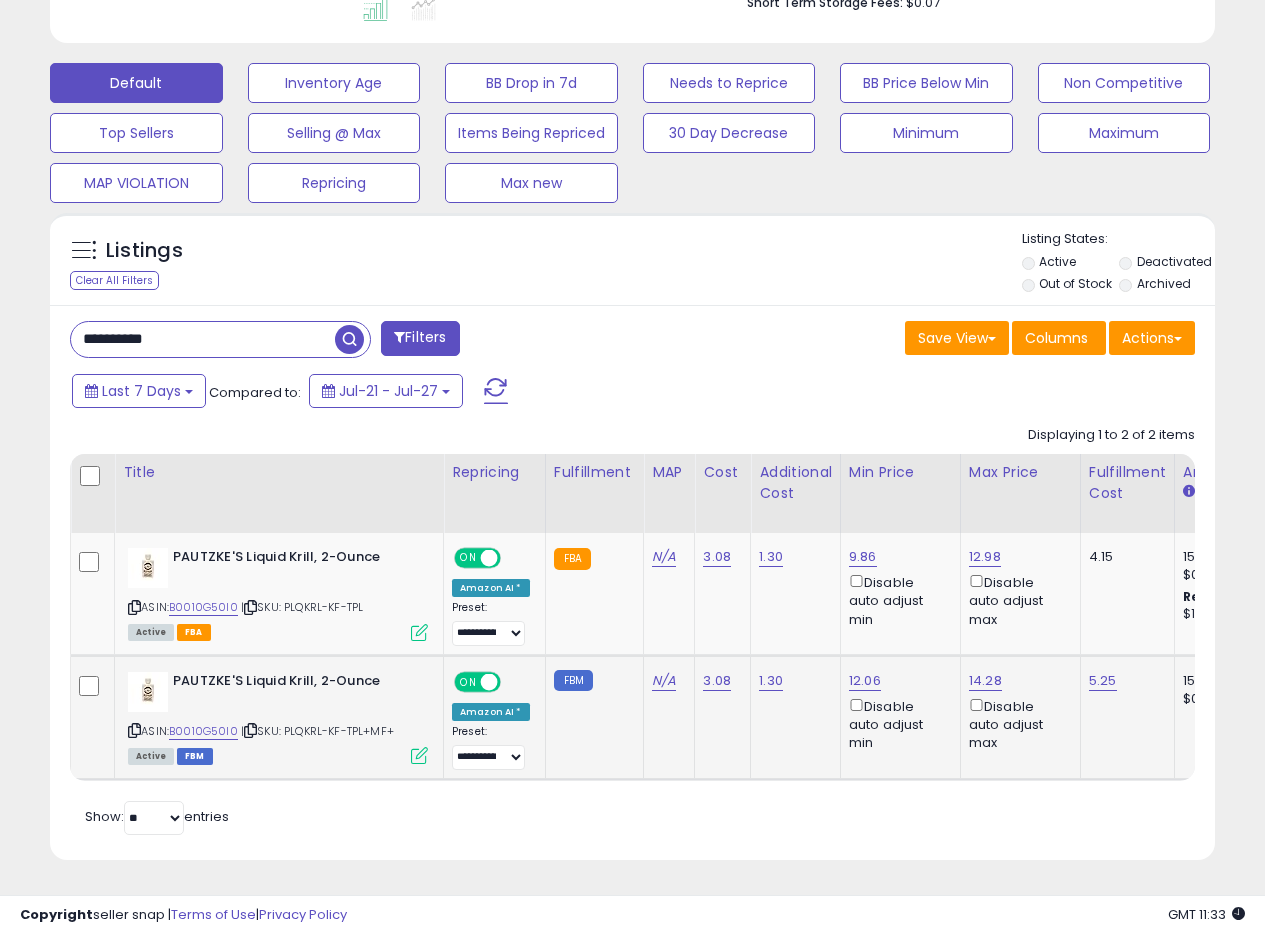 click at bounding box center [419, 755] 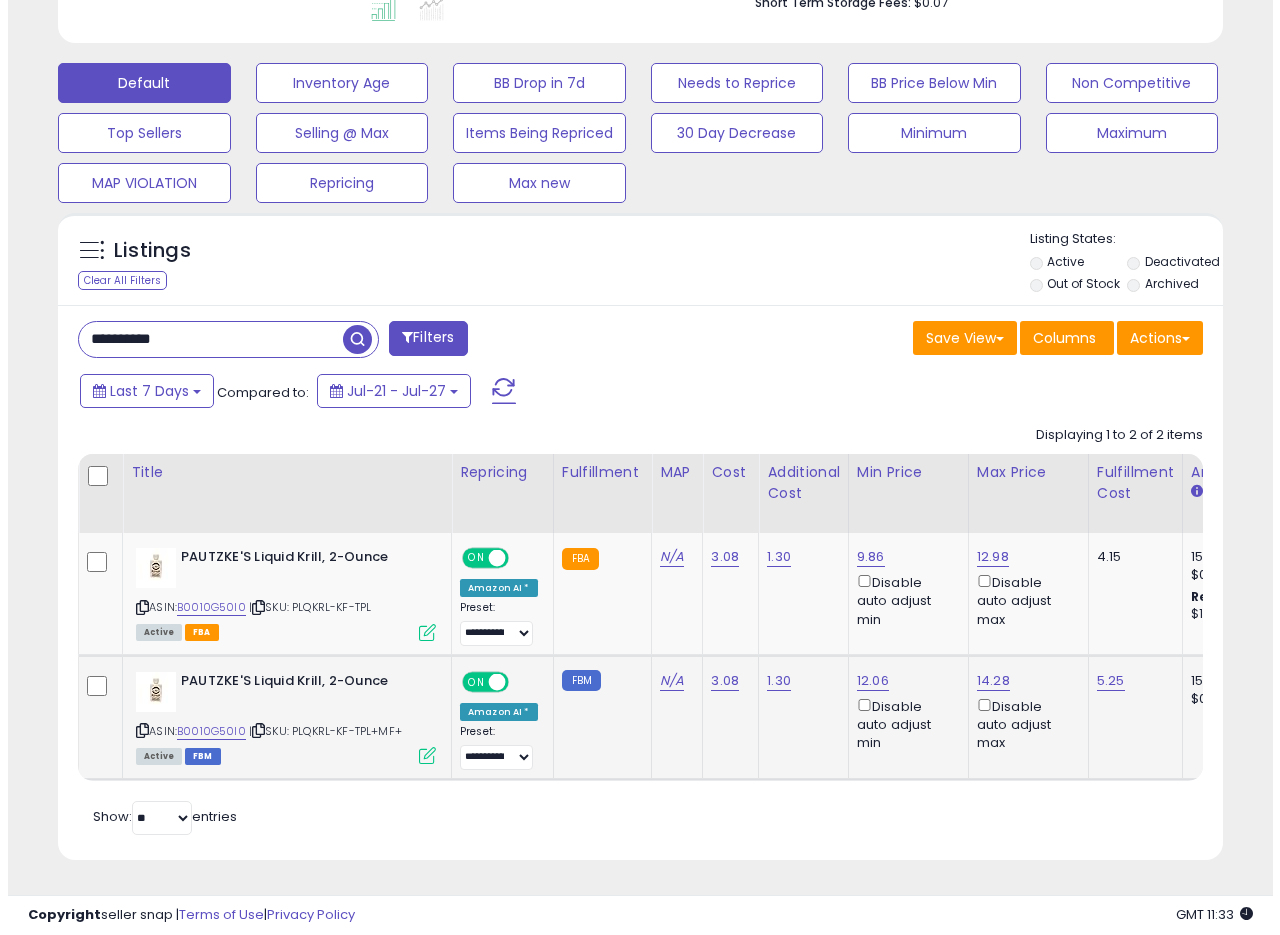 scroll, scrollTop: 999590, scrollLeft: 999317, axis: both 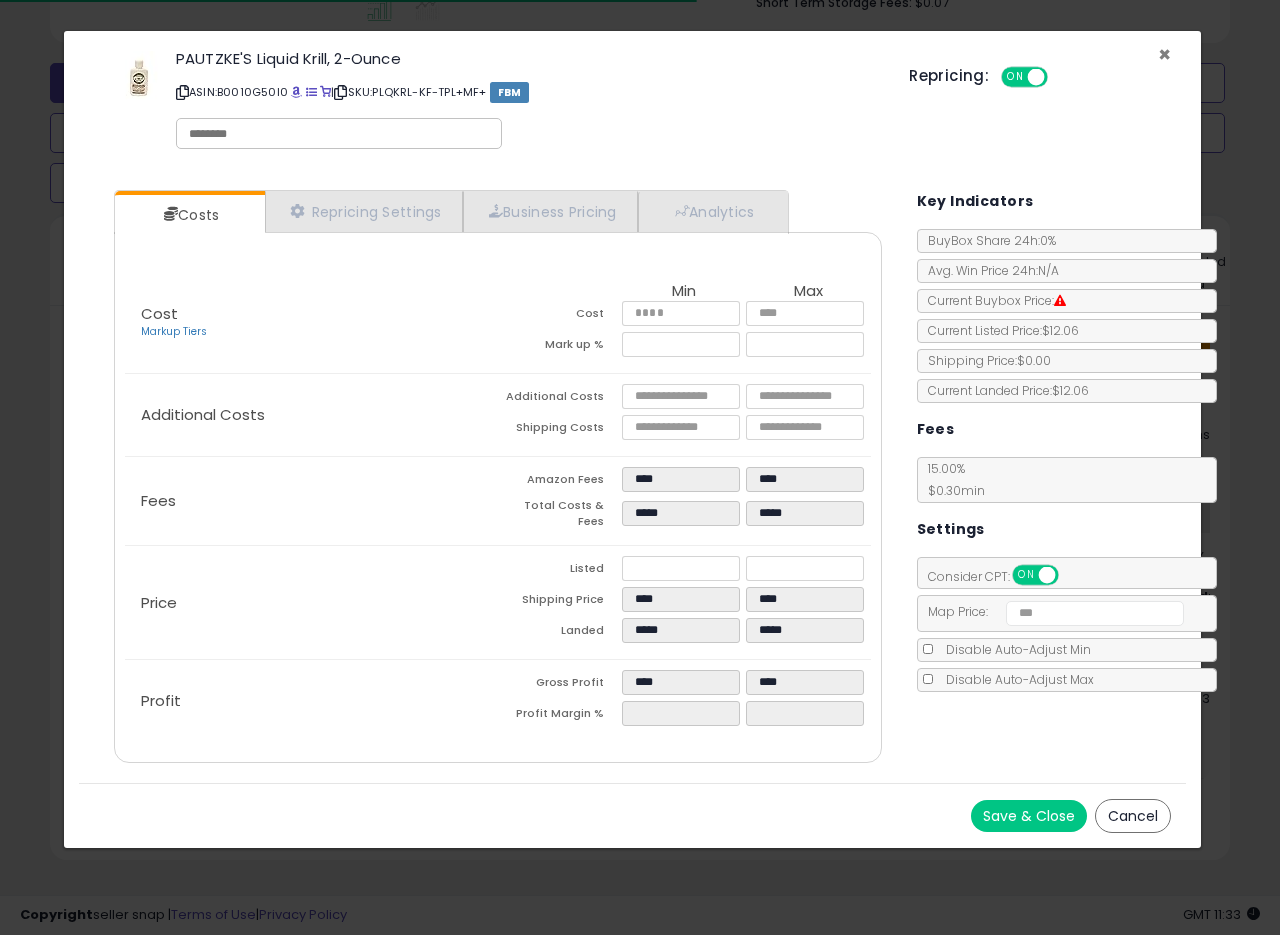 drag, startPoint x: 1167, startPoint y: 45, endPoint x: 1158, endPoint y: 29, distance: 18.35756 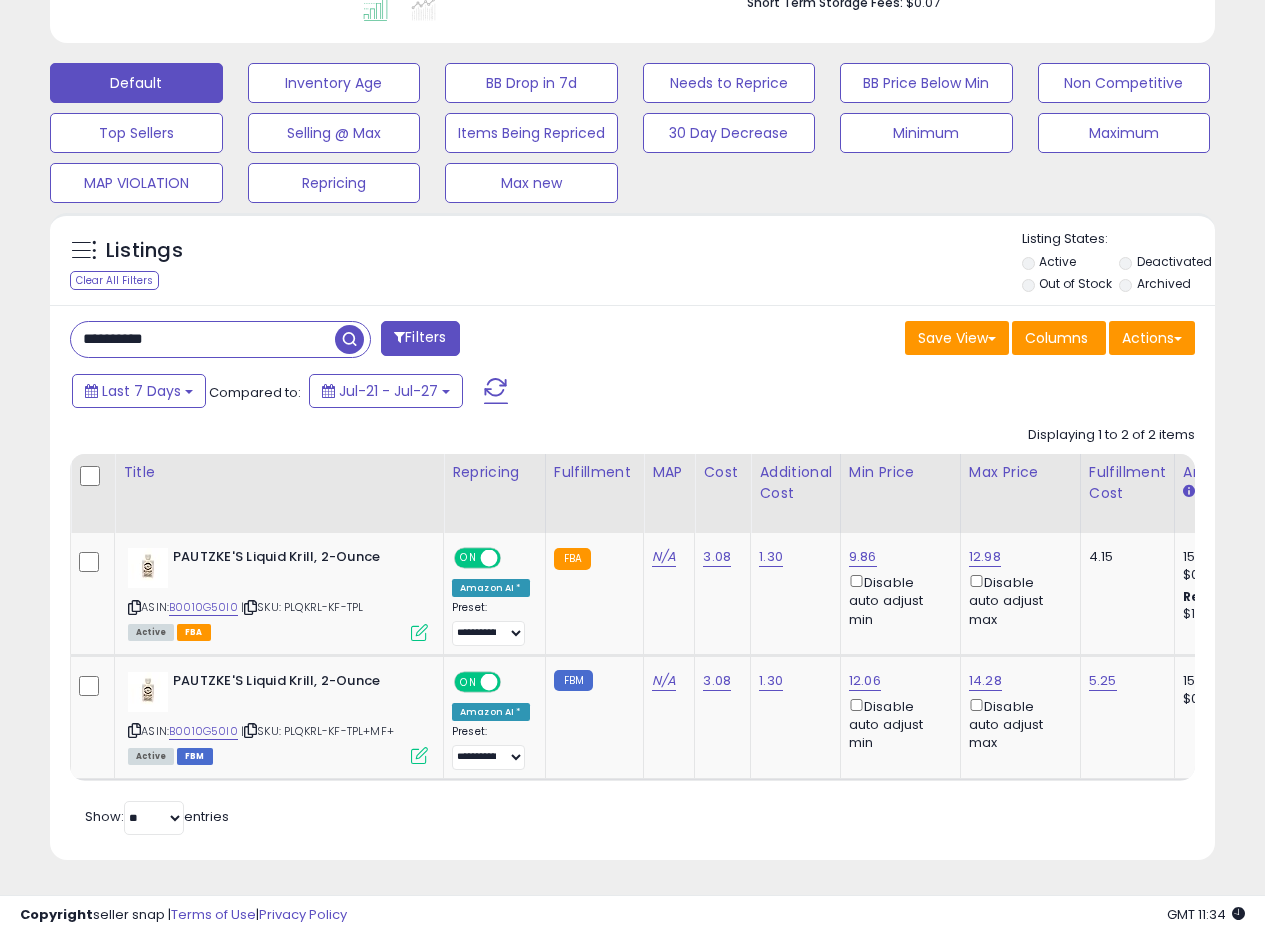 scroll, scrollTop: 410, scrollLeft: 674, axis: both 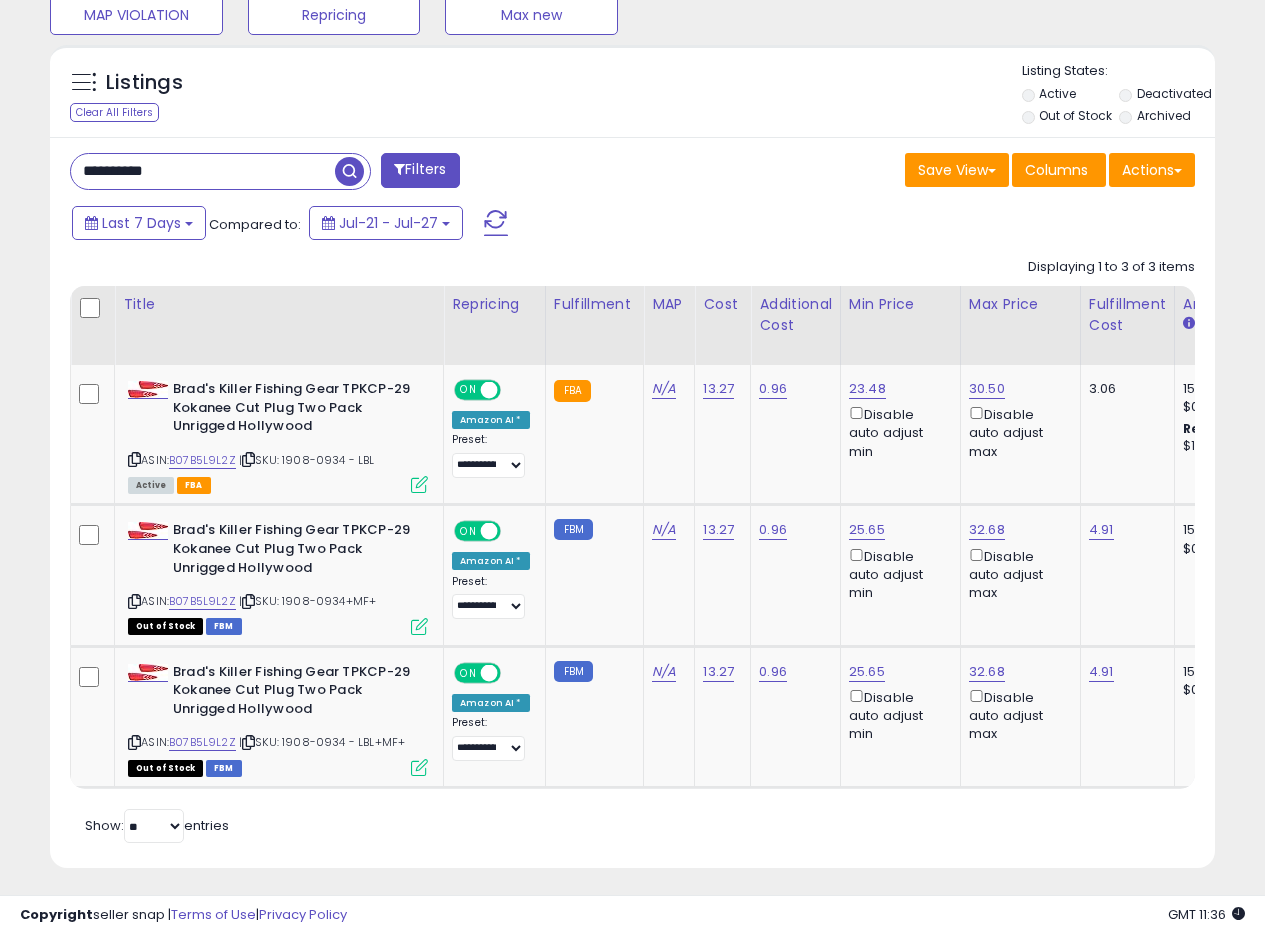 drag, startPoint x: 223, startPoint y: 186, endPoint x: 0, endPoint y: 168, distance: 223.72528 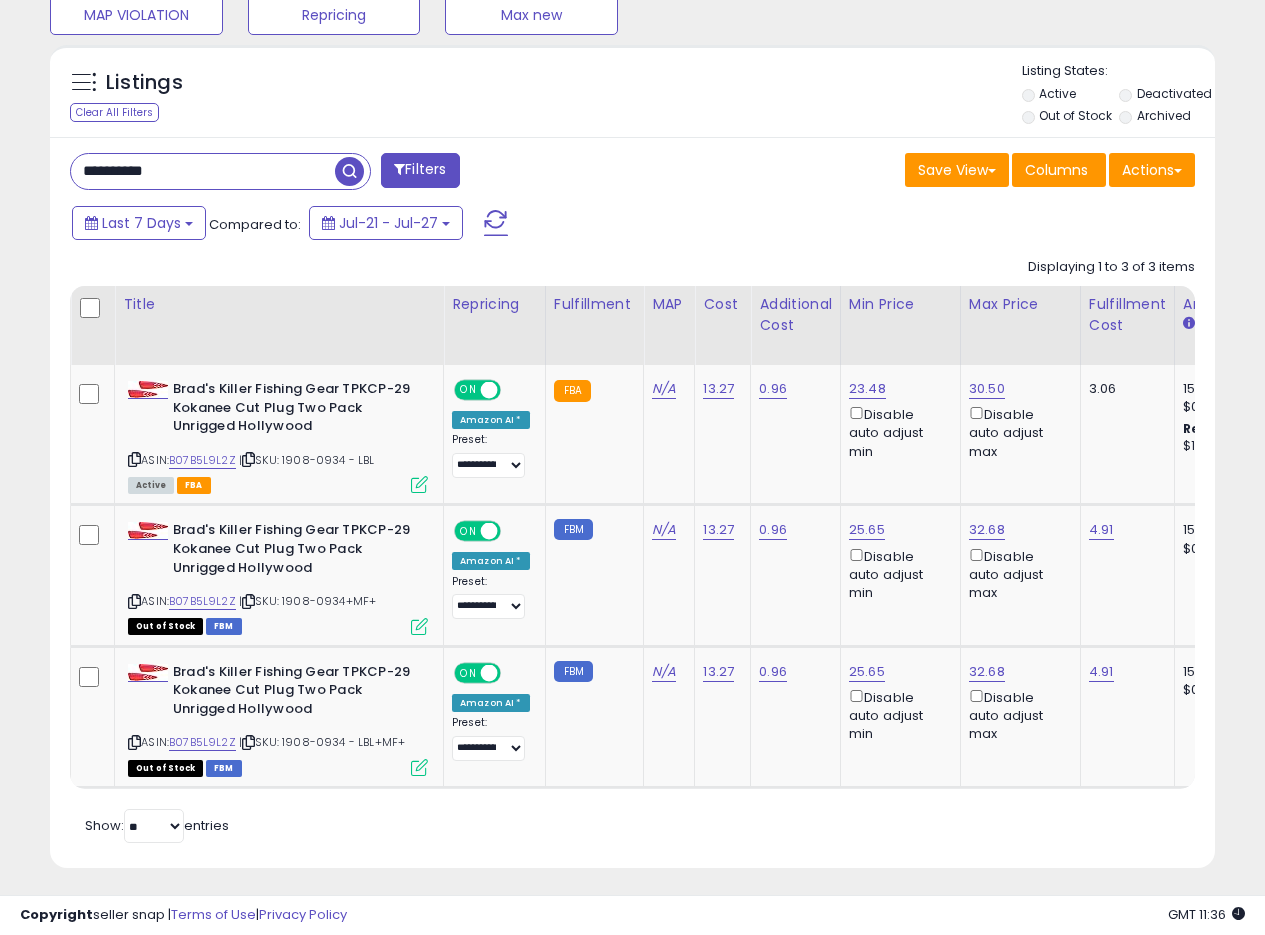 paste 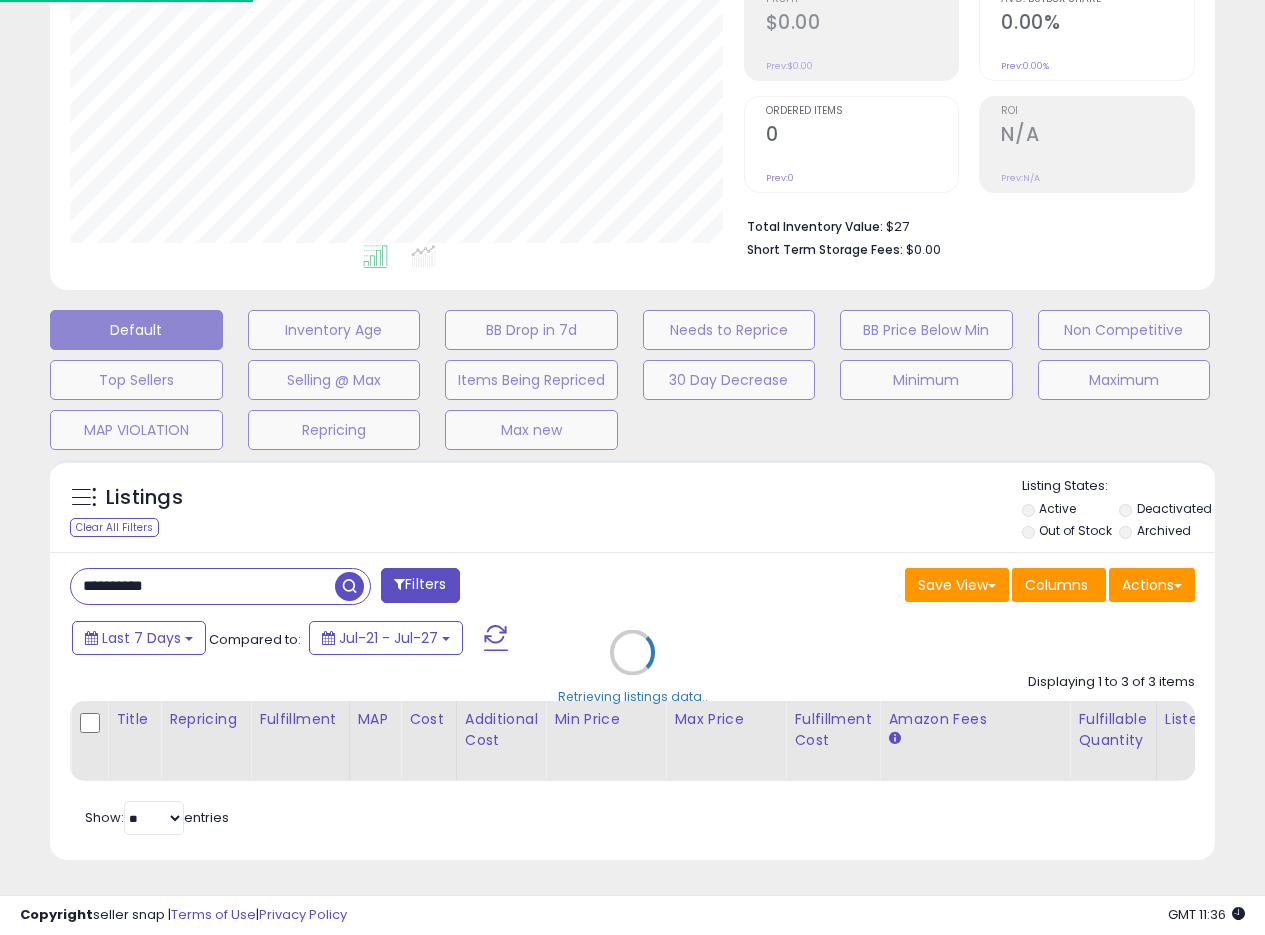 scroll, scrollTop: 999590, scrollLeft: 999317, axis: both 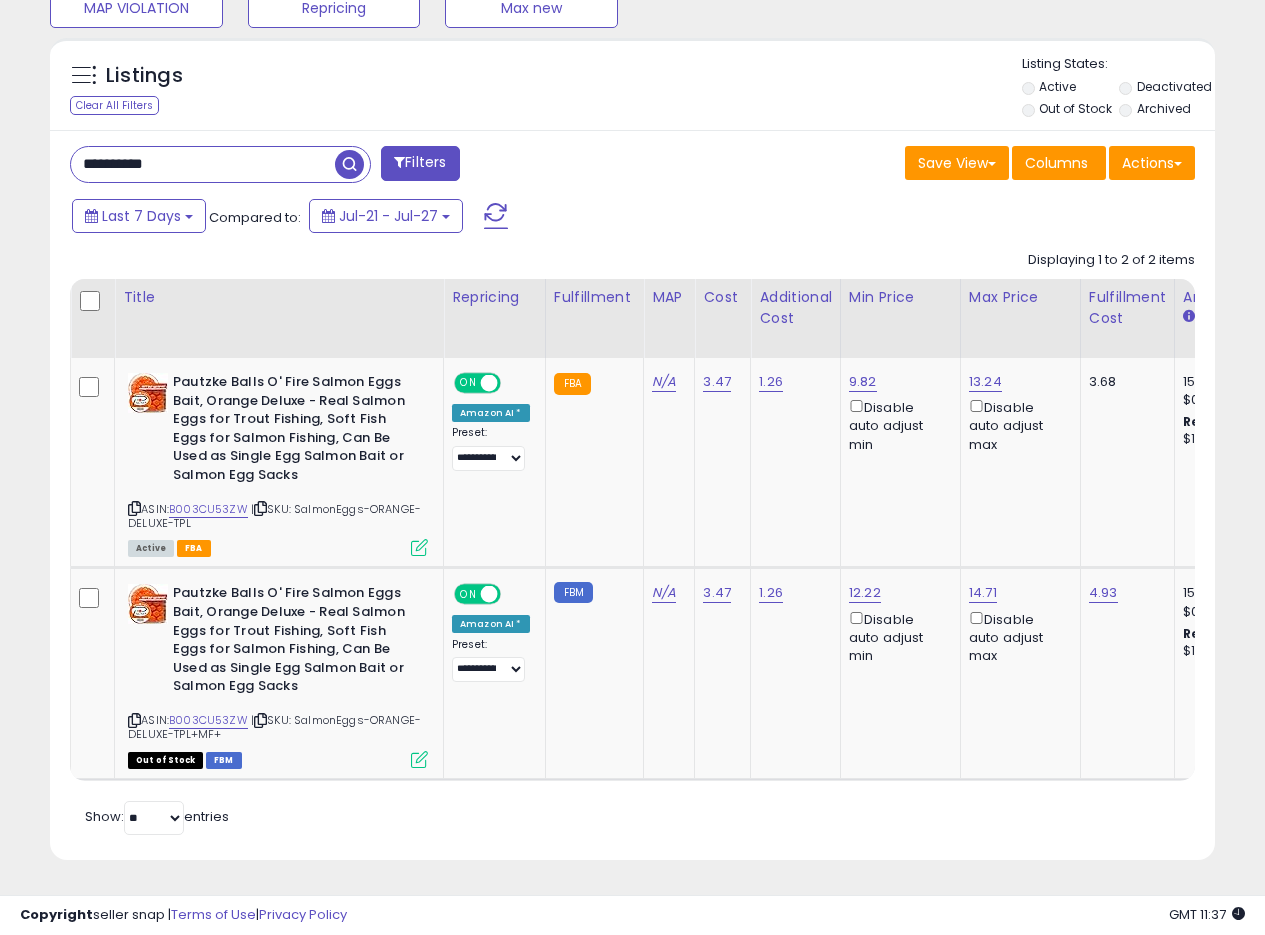 drag, startPoint x: 225, startPoint y: 155, endPoint x: 0, endPoint y: 138, distance: 225.64131 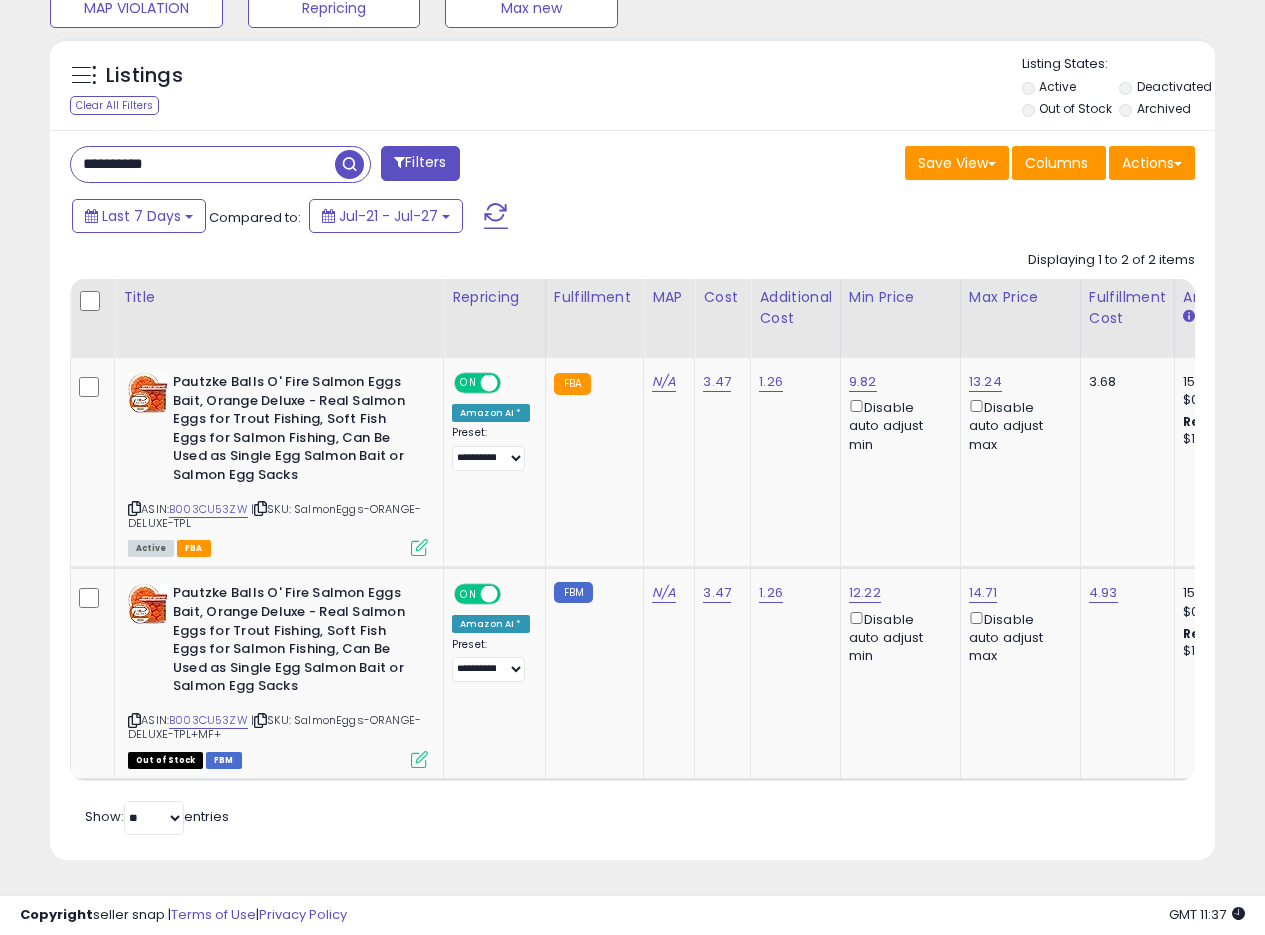paste 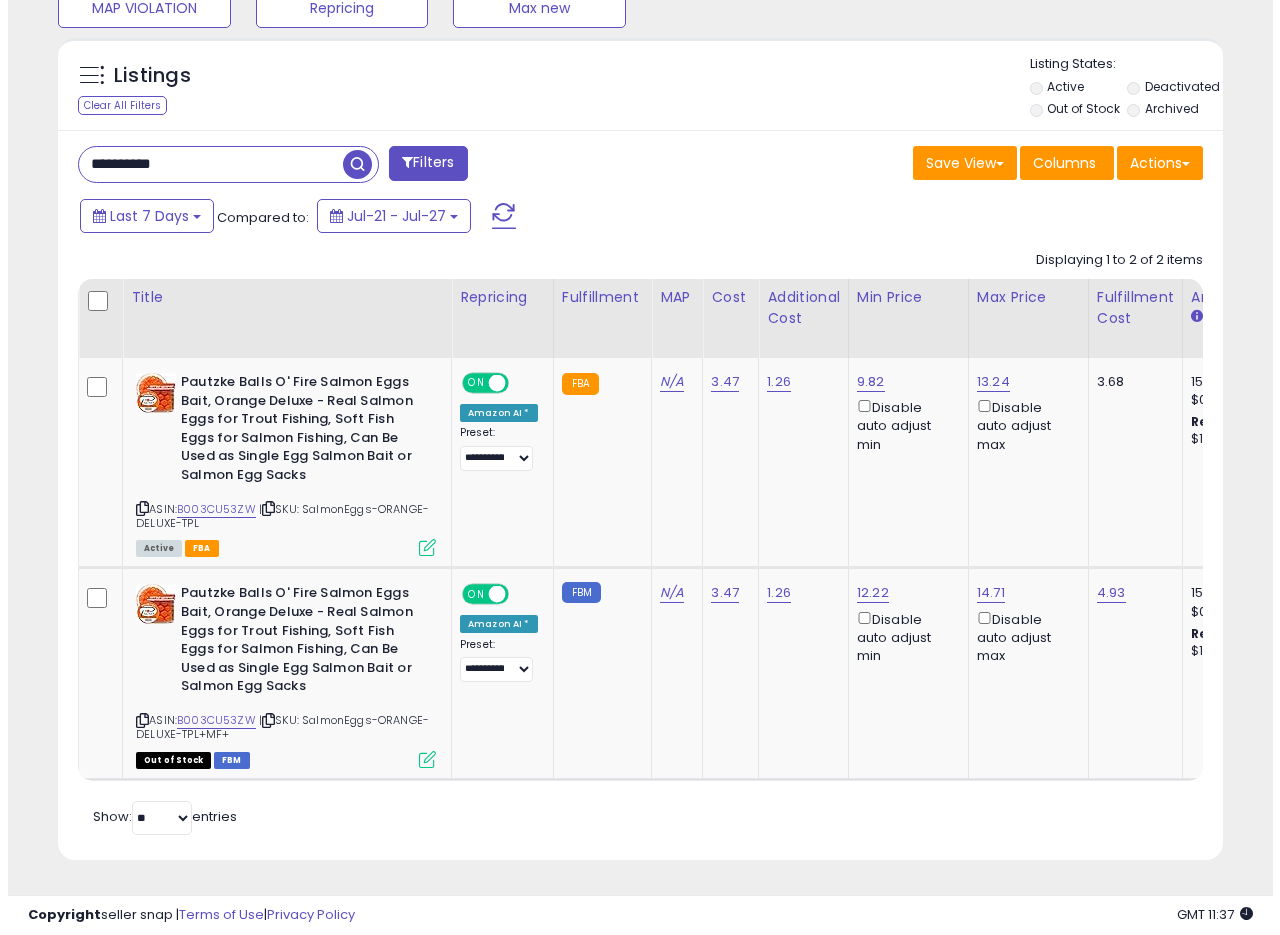 scroll, scrollTop: 335, scrollLeft: 0, axis: vertical 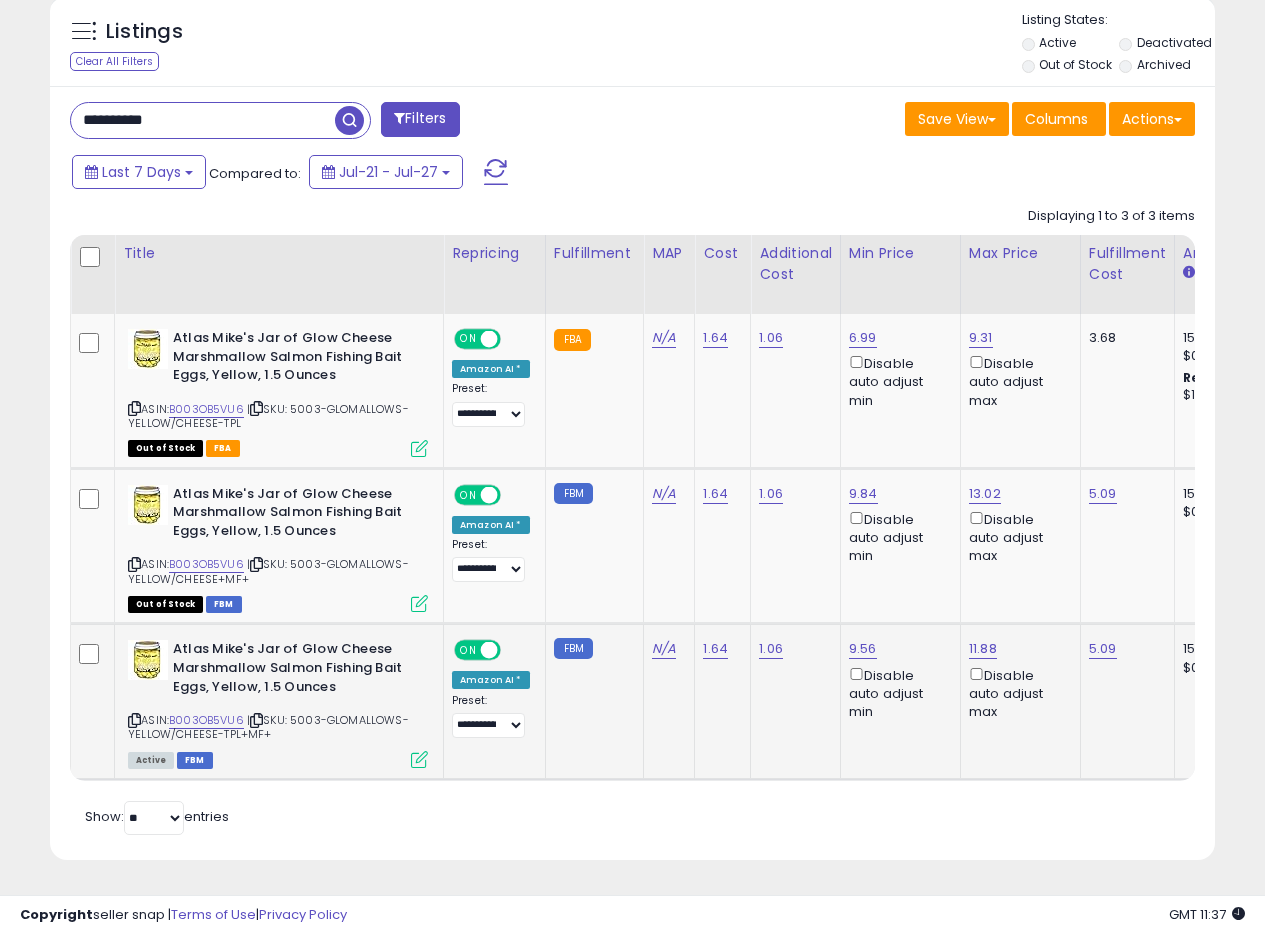 click on "Active FBM" at bounding box center [278, 759] 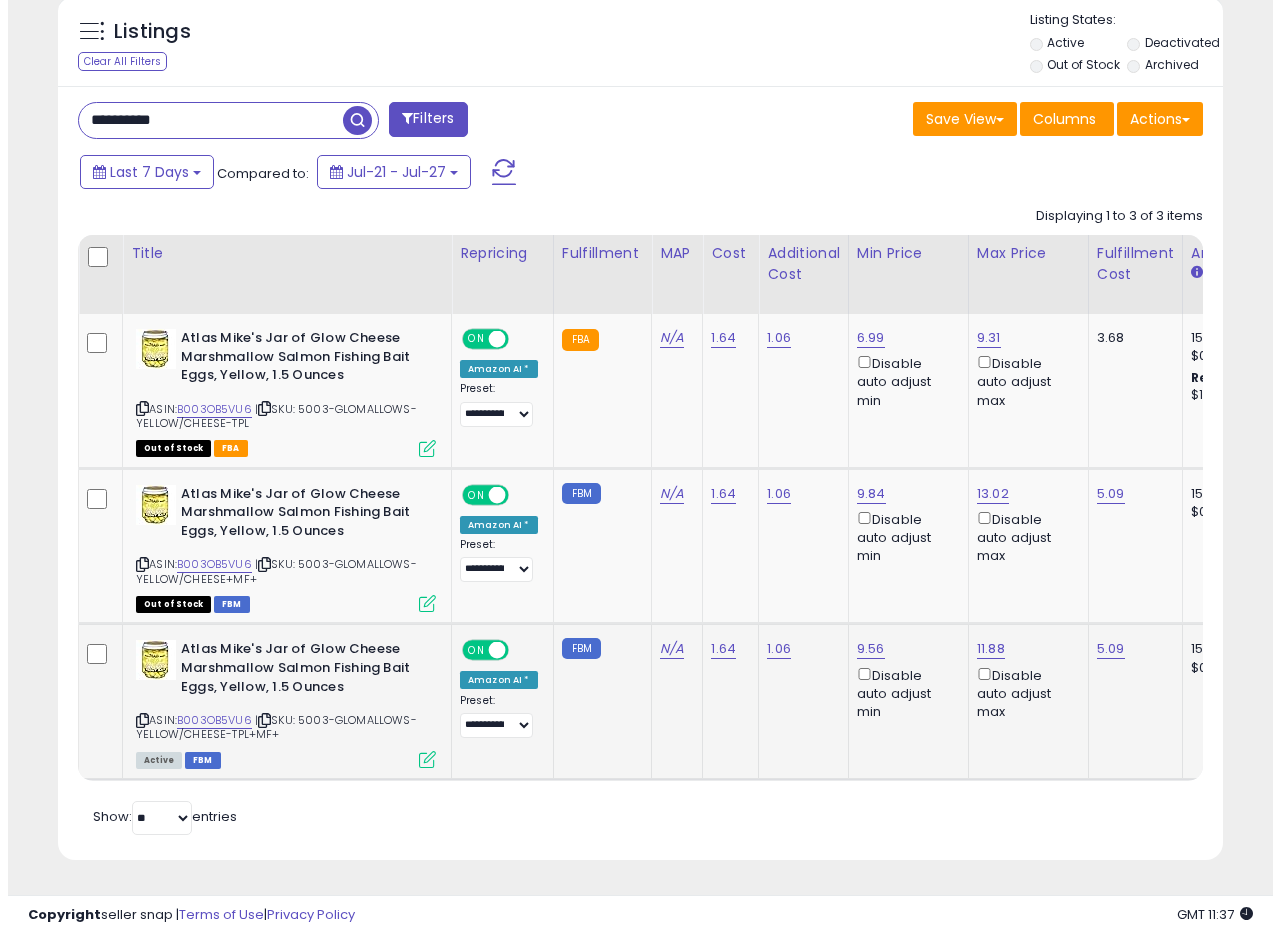 scroll, scrollTop: 999590, scrollLeft: 999317, axis: both 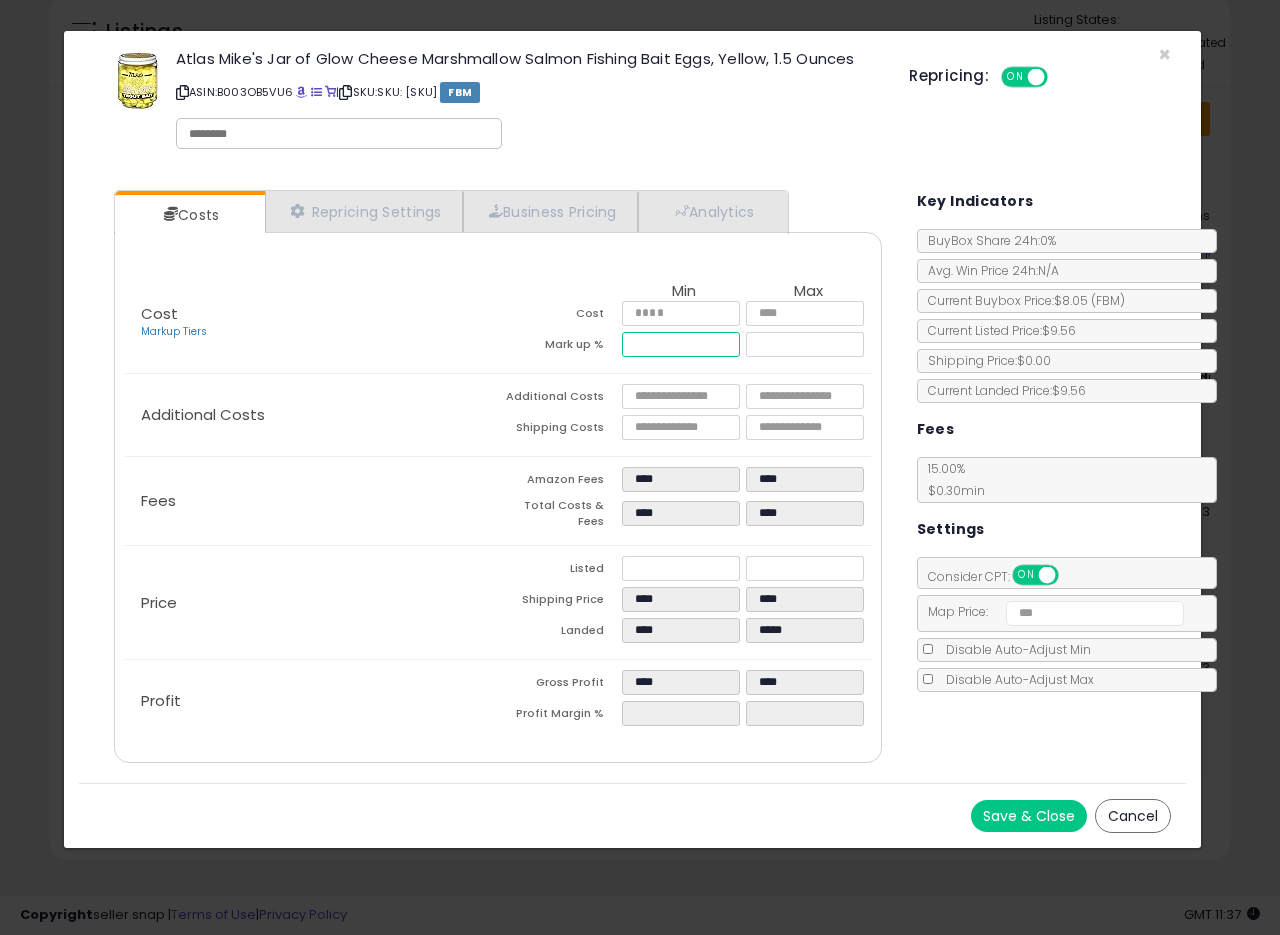 click on "*****" at bounding box center [681, 344] 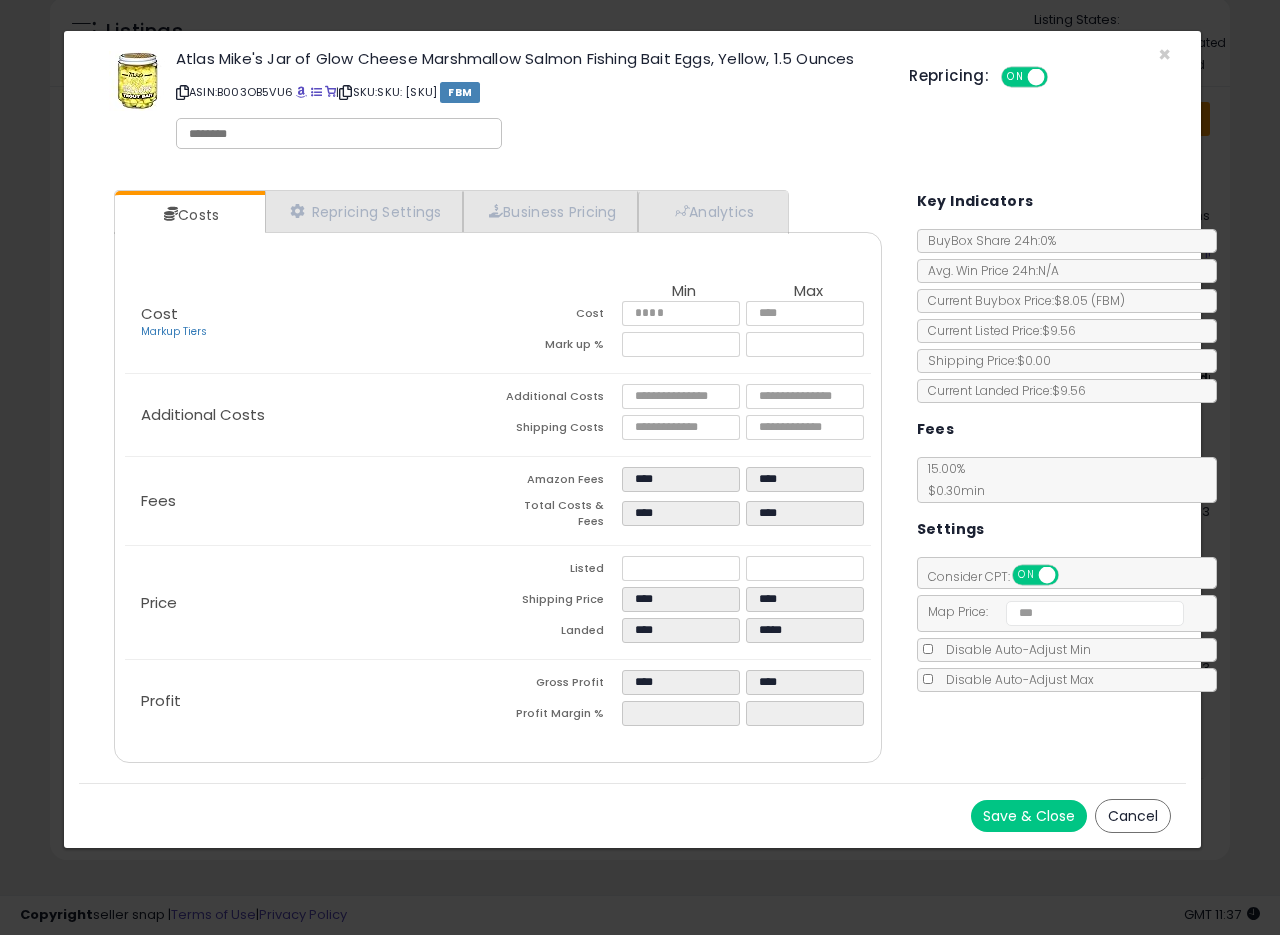 type on "*****" 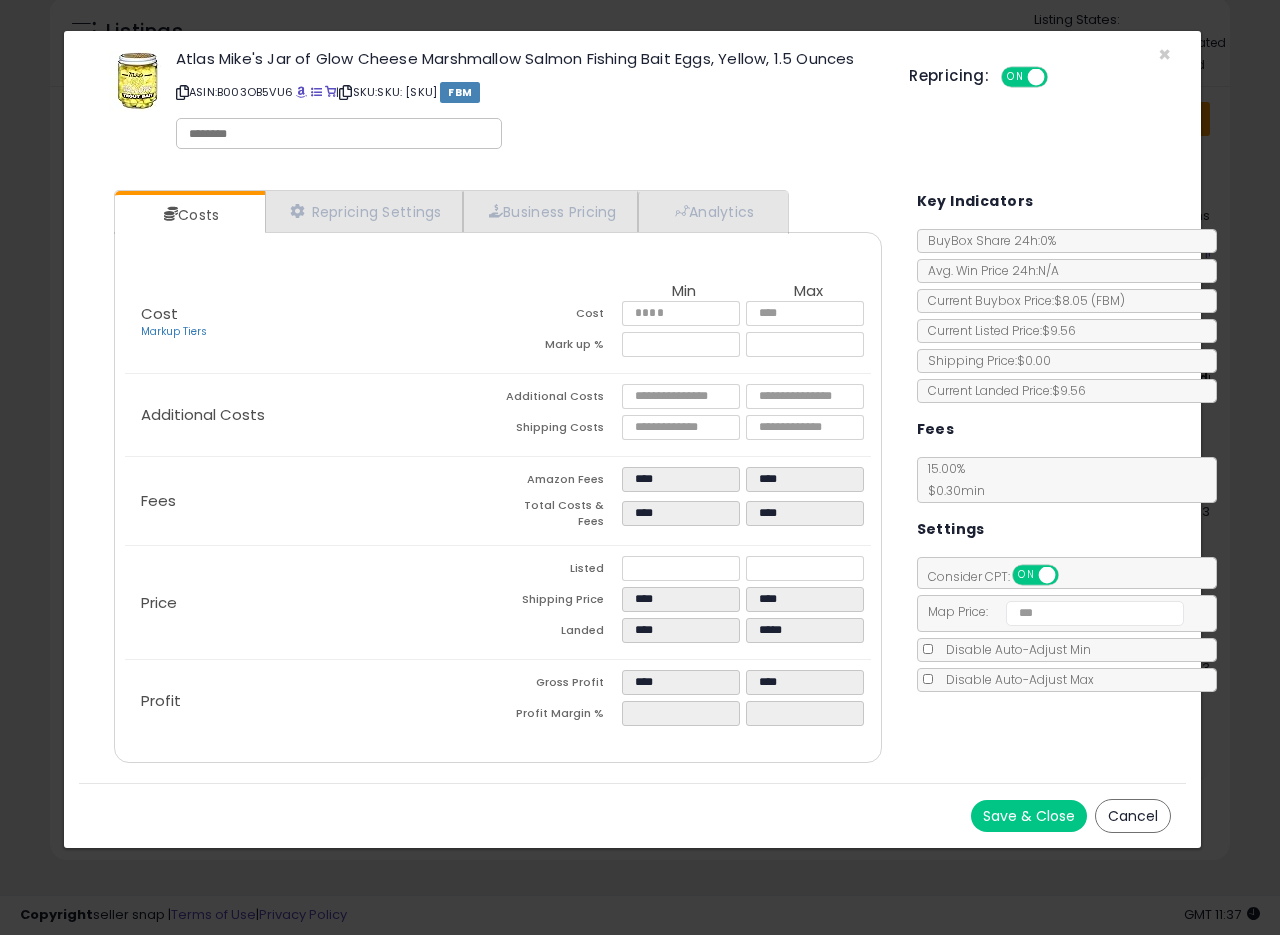 click on "Repricing:
ON   OFF" at bounding box center [1040, 74] 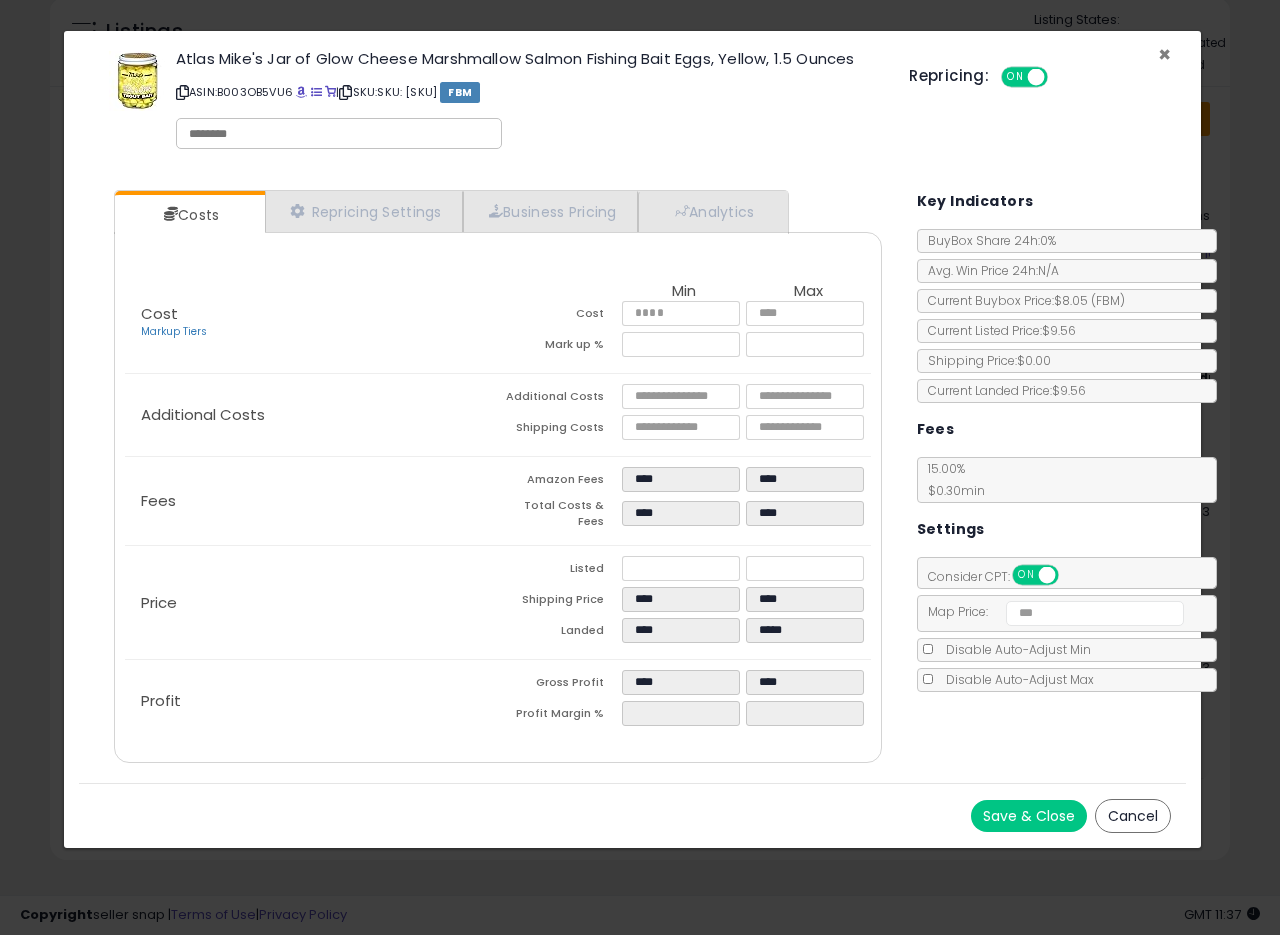 click on "×" at bounding box center [1164, 54] 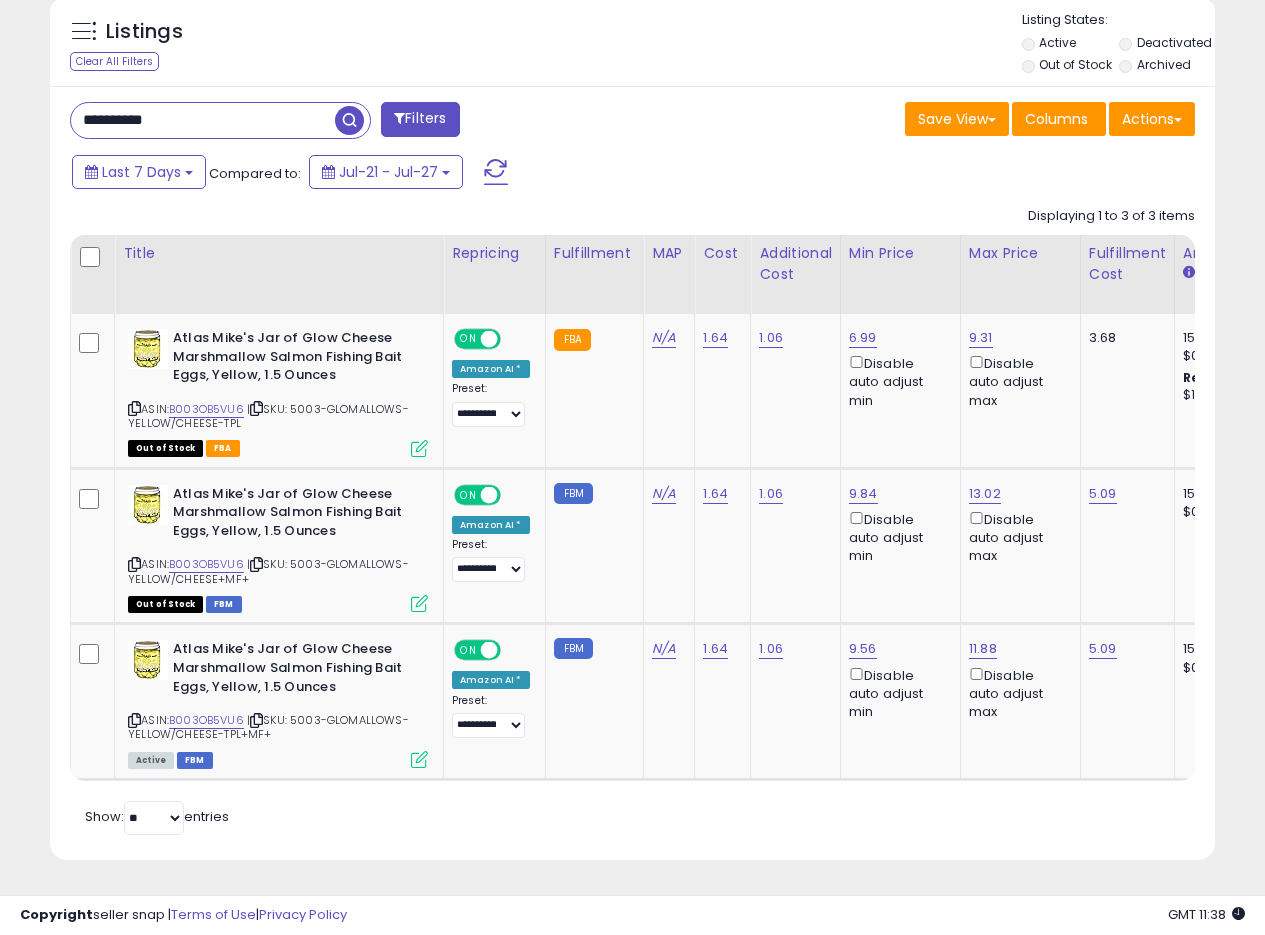 scroll, scrollTop: 410, scrollLeft: 674, axis: both 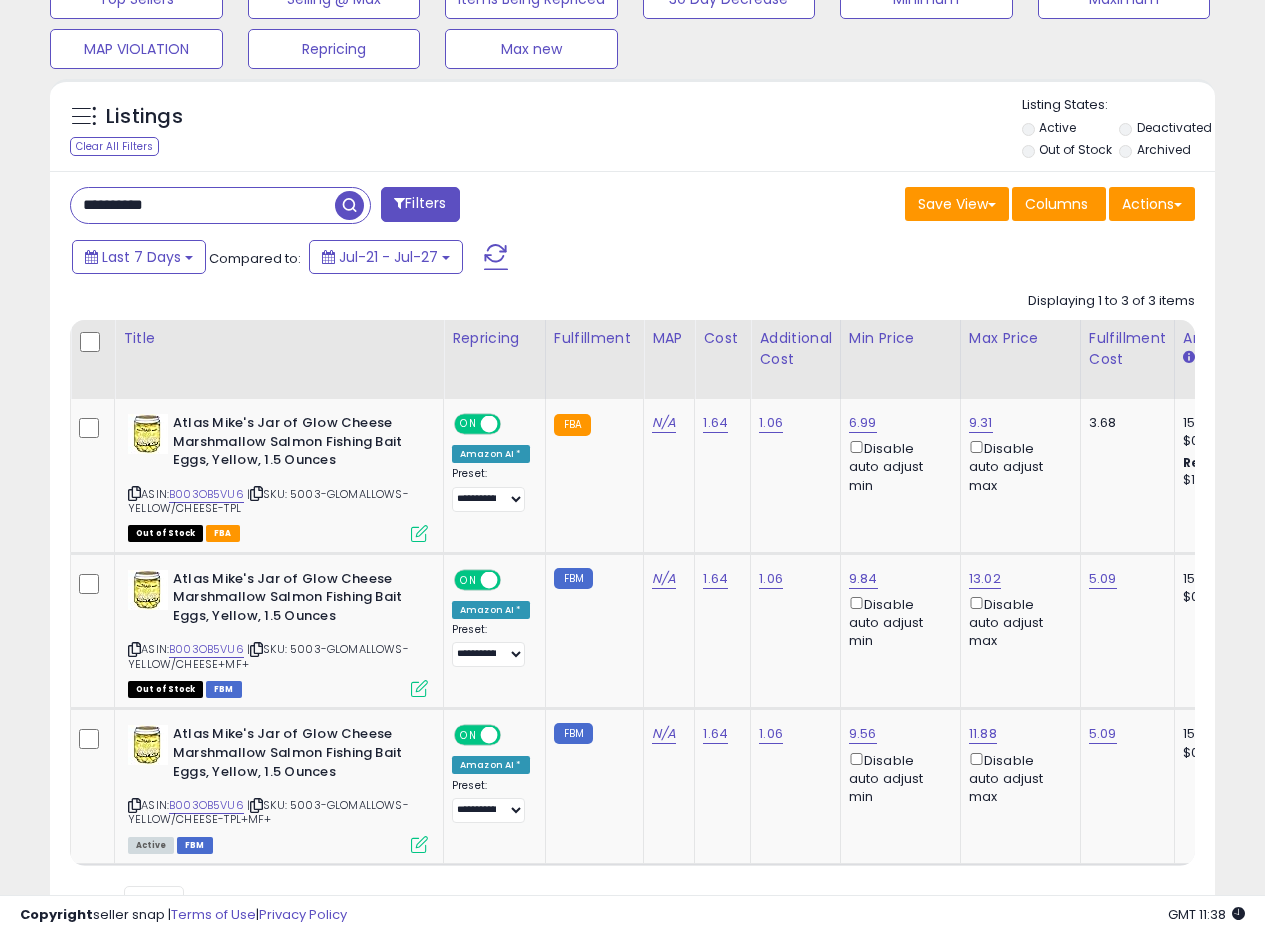 drag, startPoint x: 153, startPoint y: 211, endPoint x: 3, endPoint y: 200, distance: 150.40279 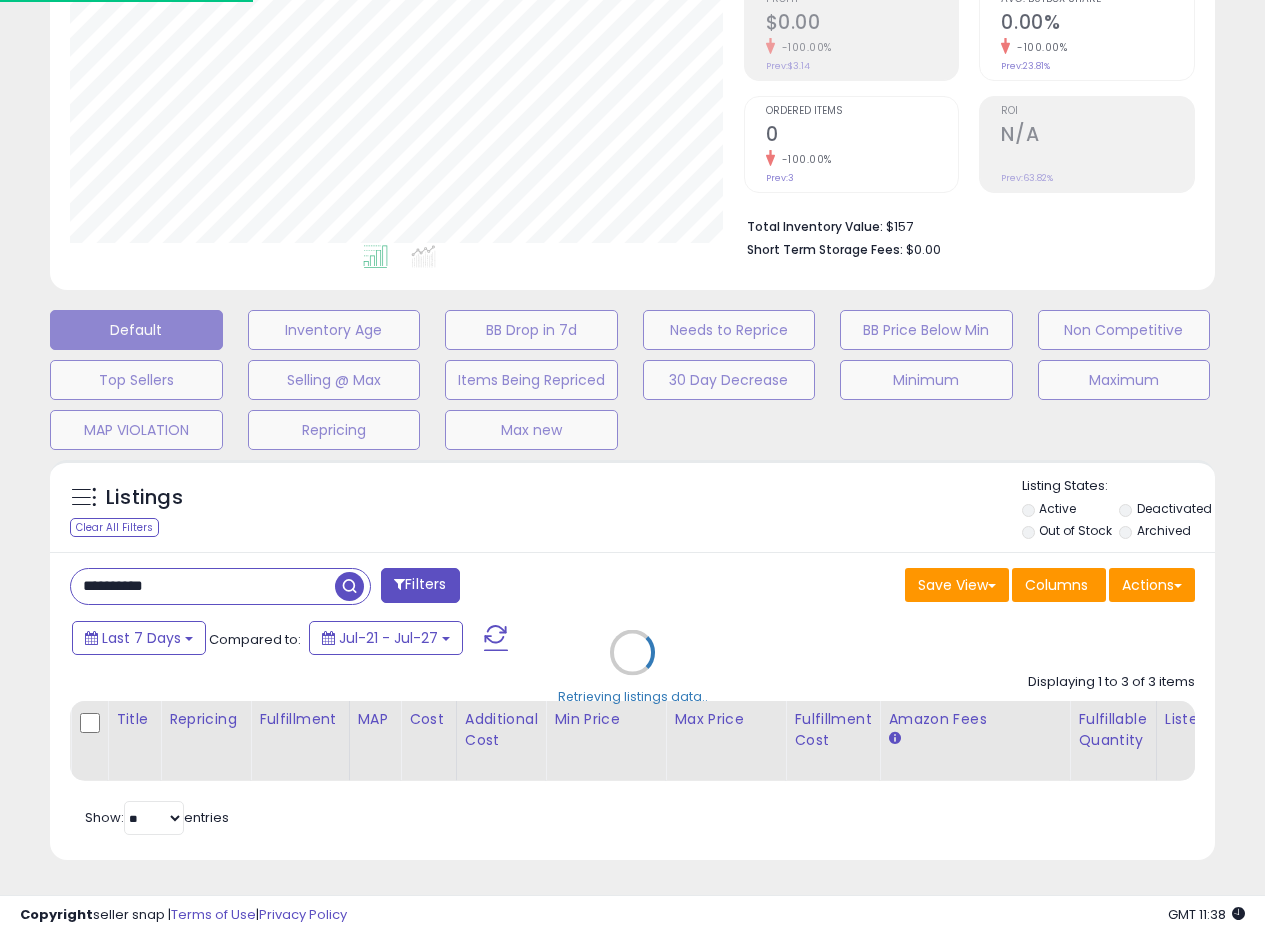 scroll, scrollTop: 999590, scrollLeft: 999317, axis: both 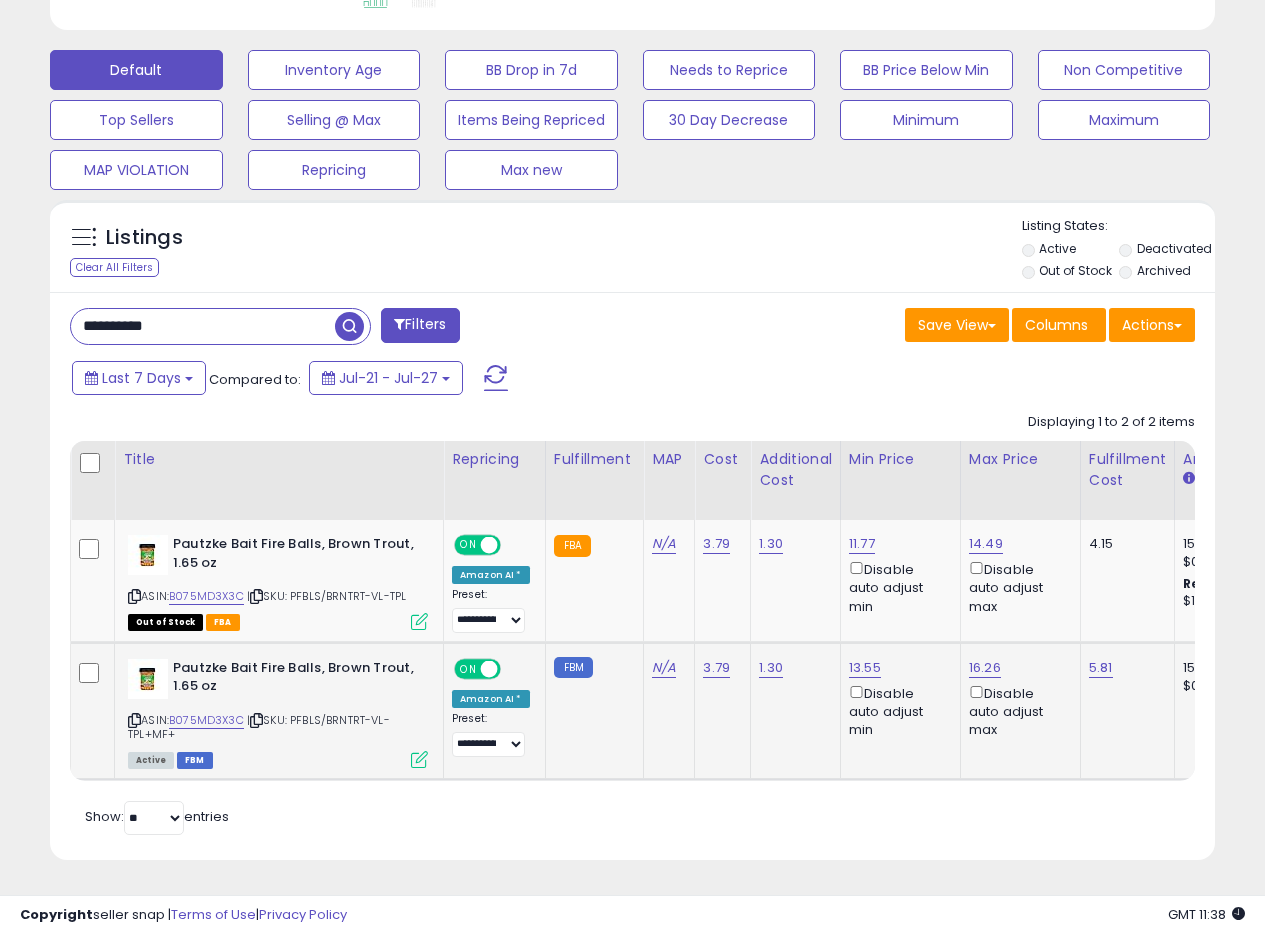 click at bounding box center (419, 759) 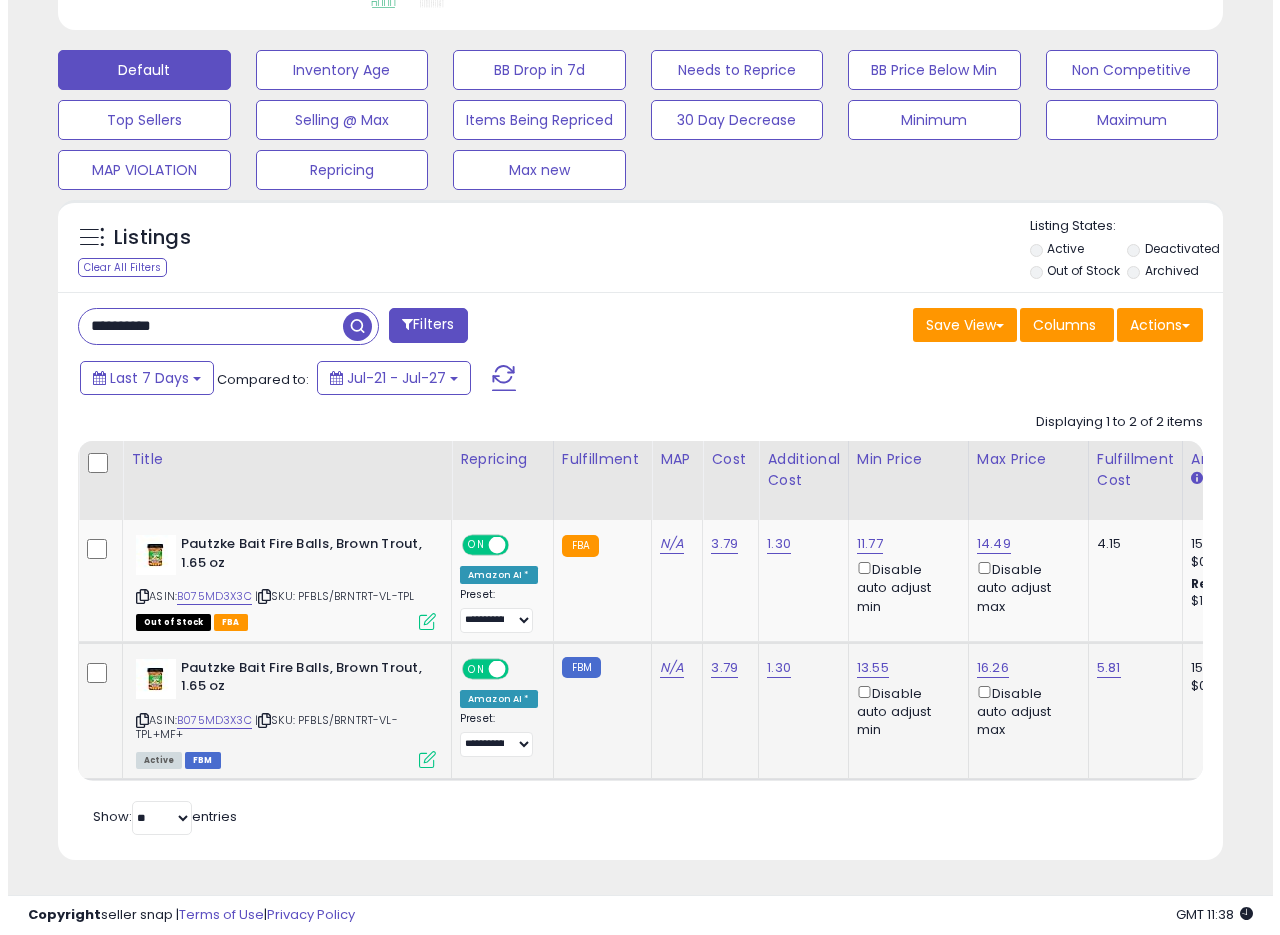 scroll, scrollTop: 999590, scrollLeft: 999317, axis: both 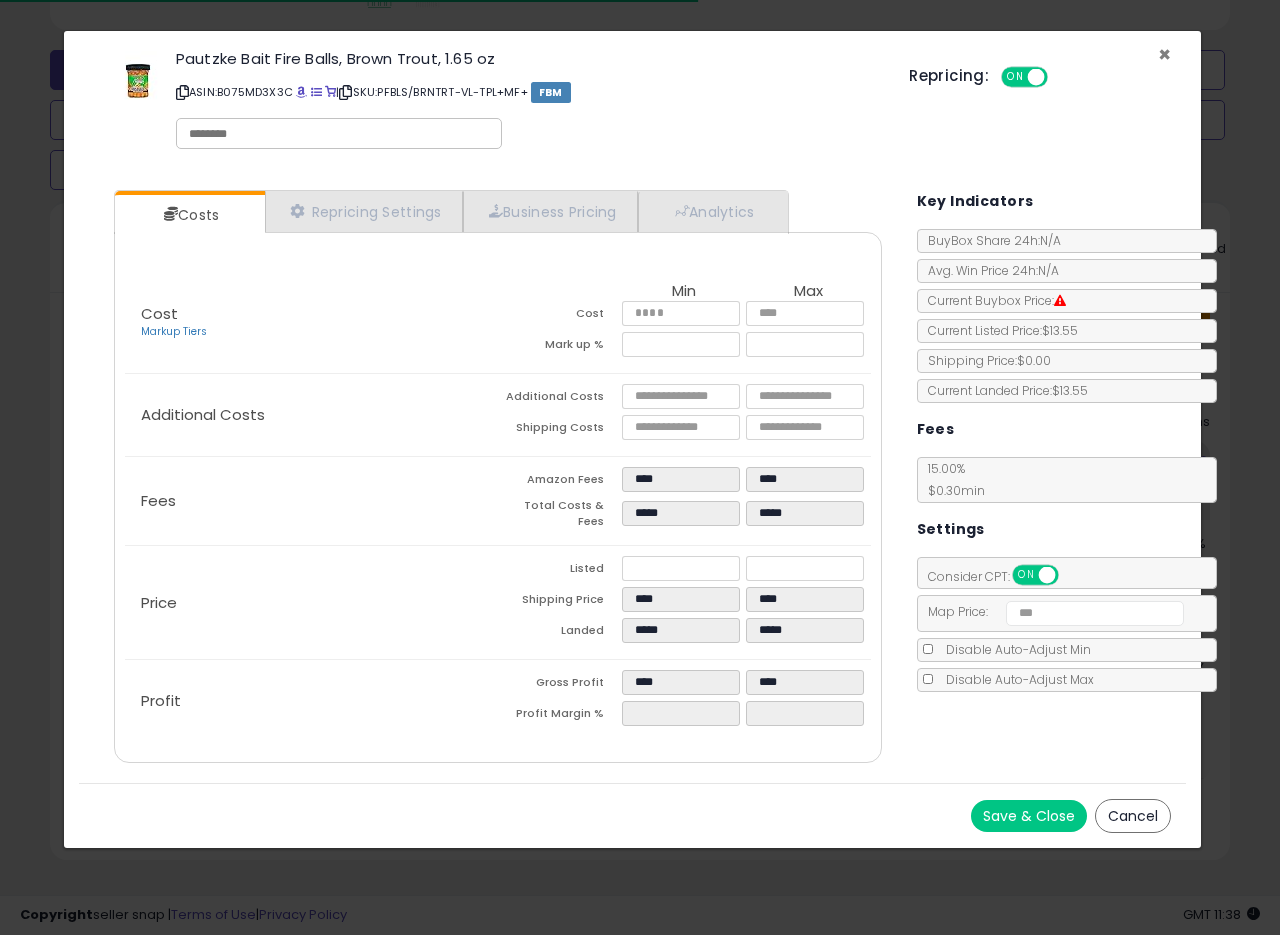 click on "×" at bounding box center (1164, 54) 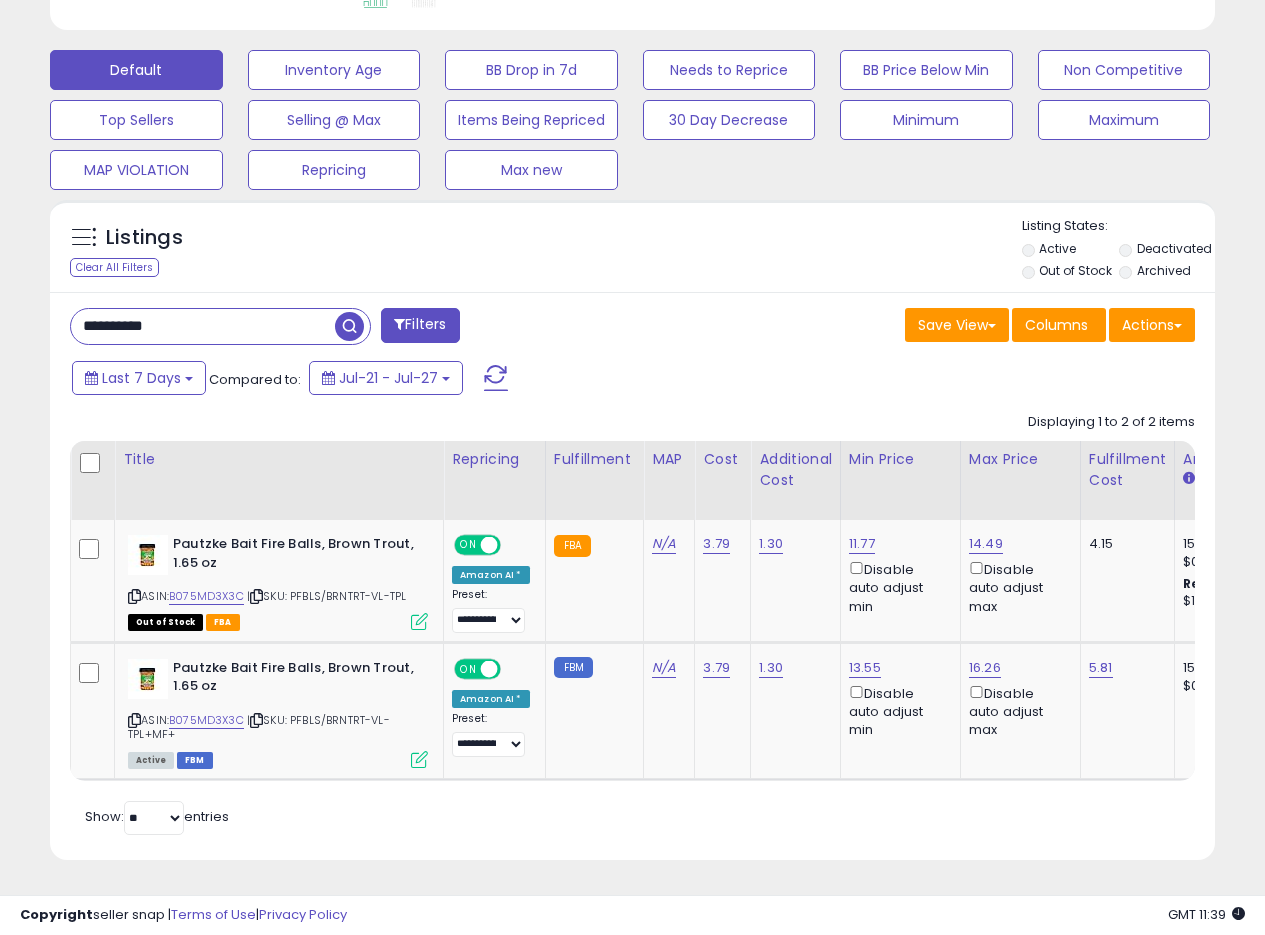scroll, scrollTop: 410, scrollLeft: 674, axis: both 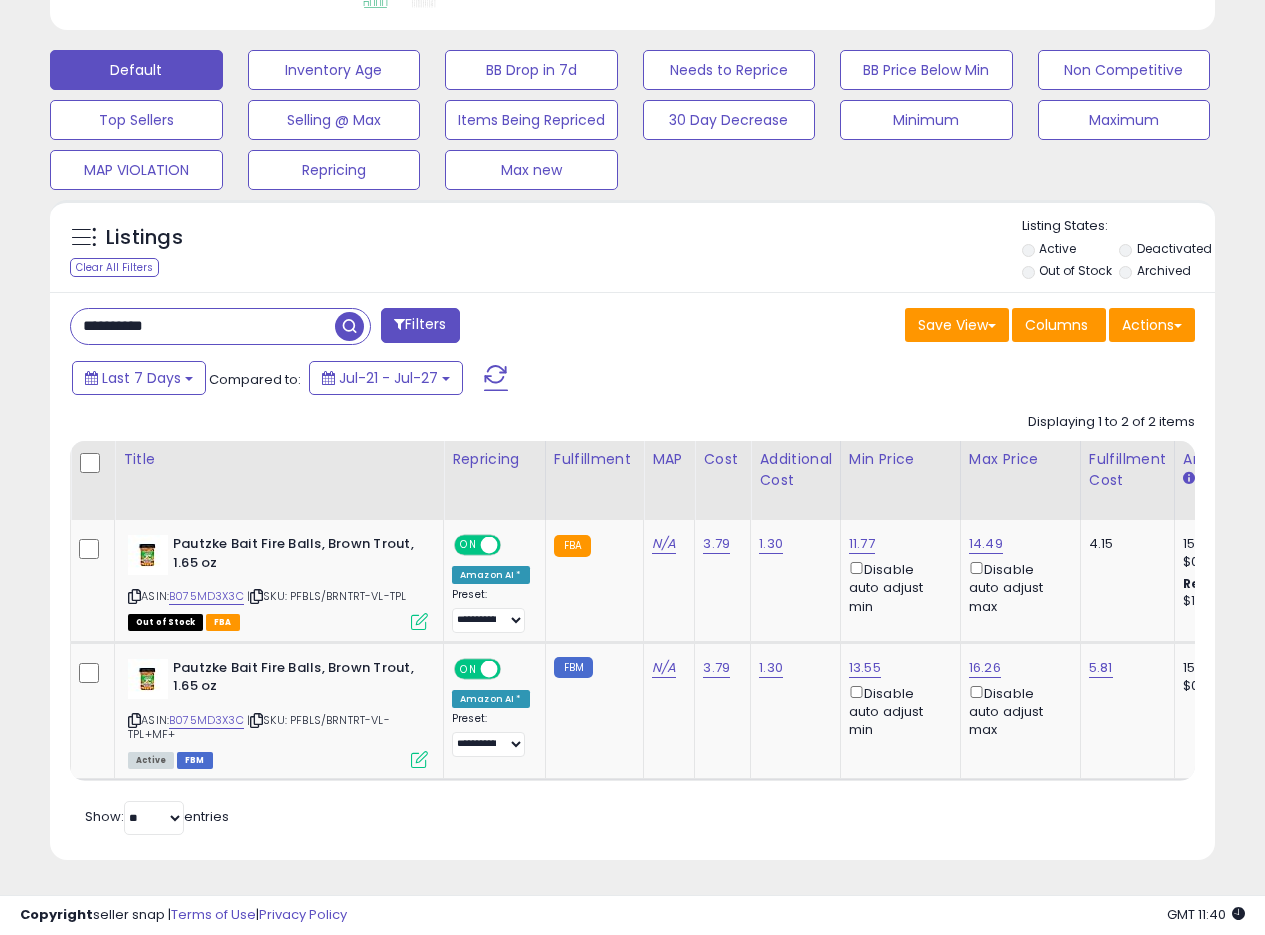 drag, startPoint x: 225, startPoint y: 303, endPoint x: 8, endPoint y: 283, distance: 217.91971 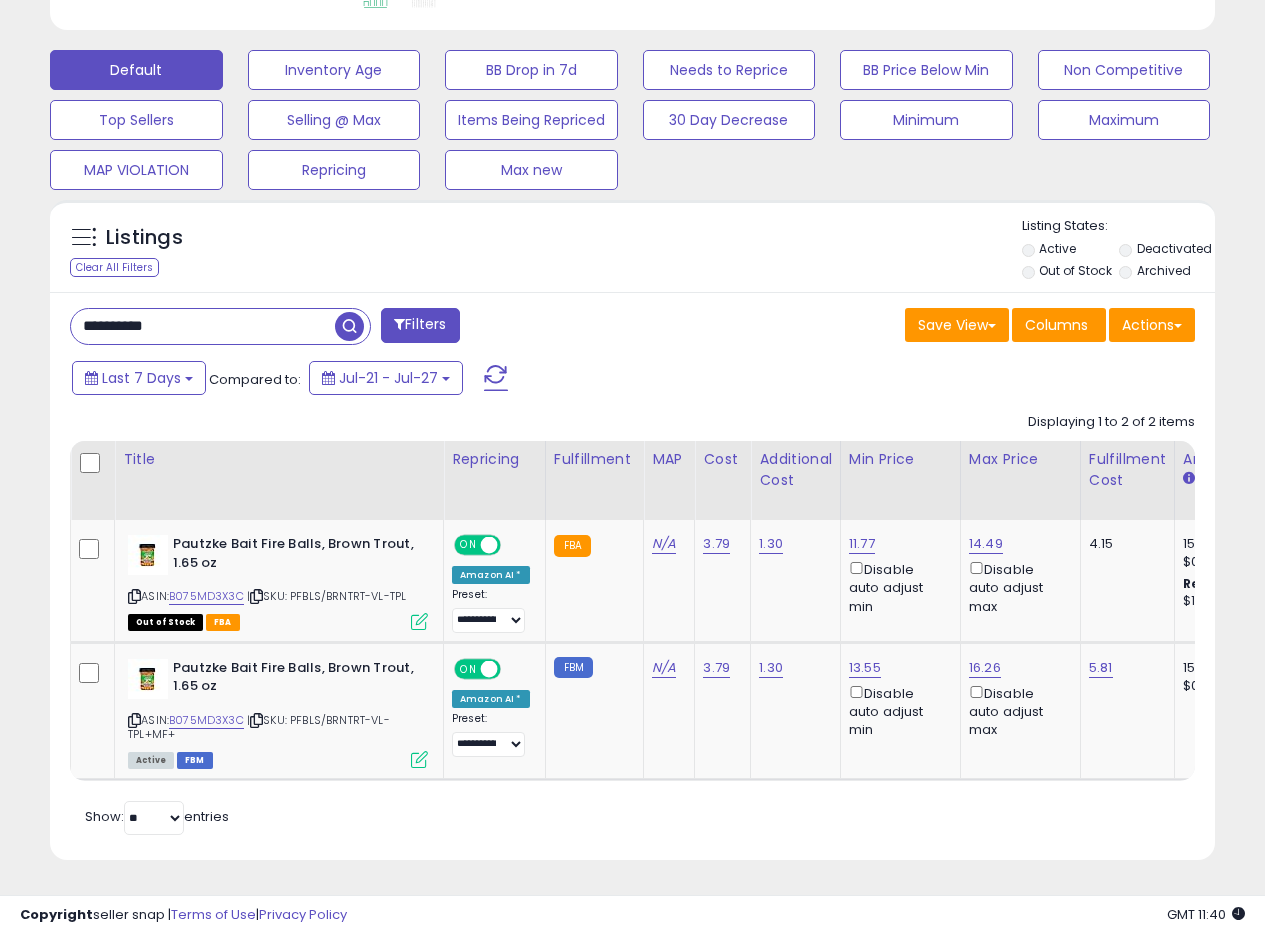 paste 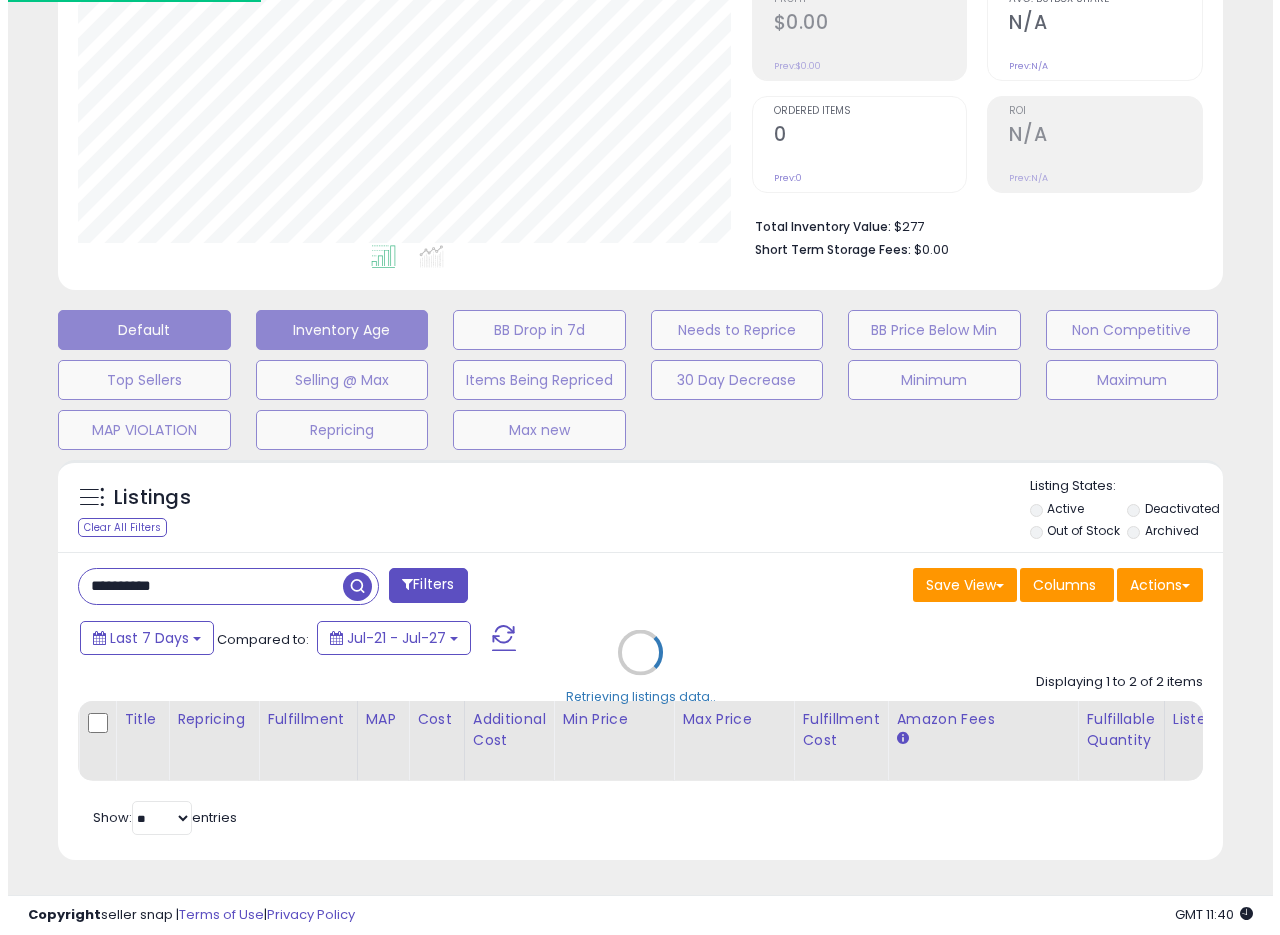 scroll, scrollTop: 335, scrollLeft: 0, axis: vertical 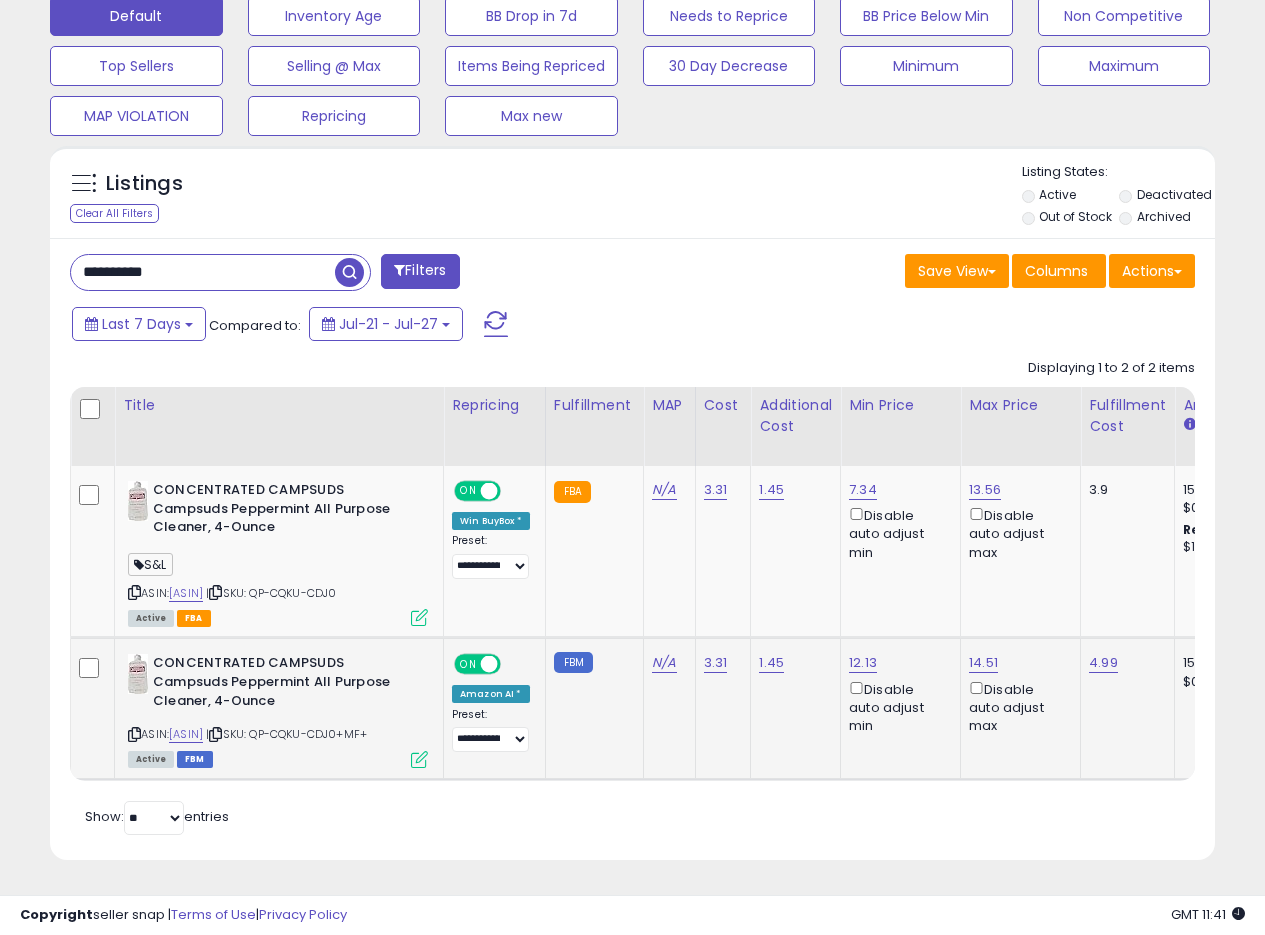 click at bounding box center [419, 759] 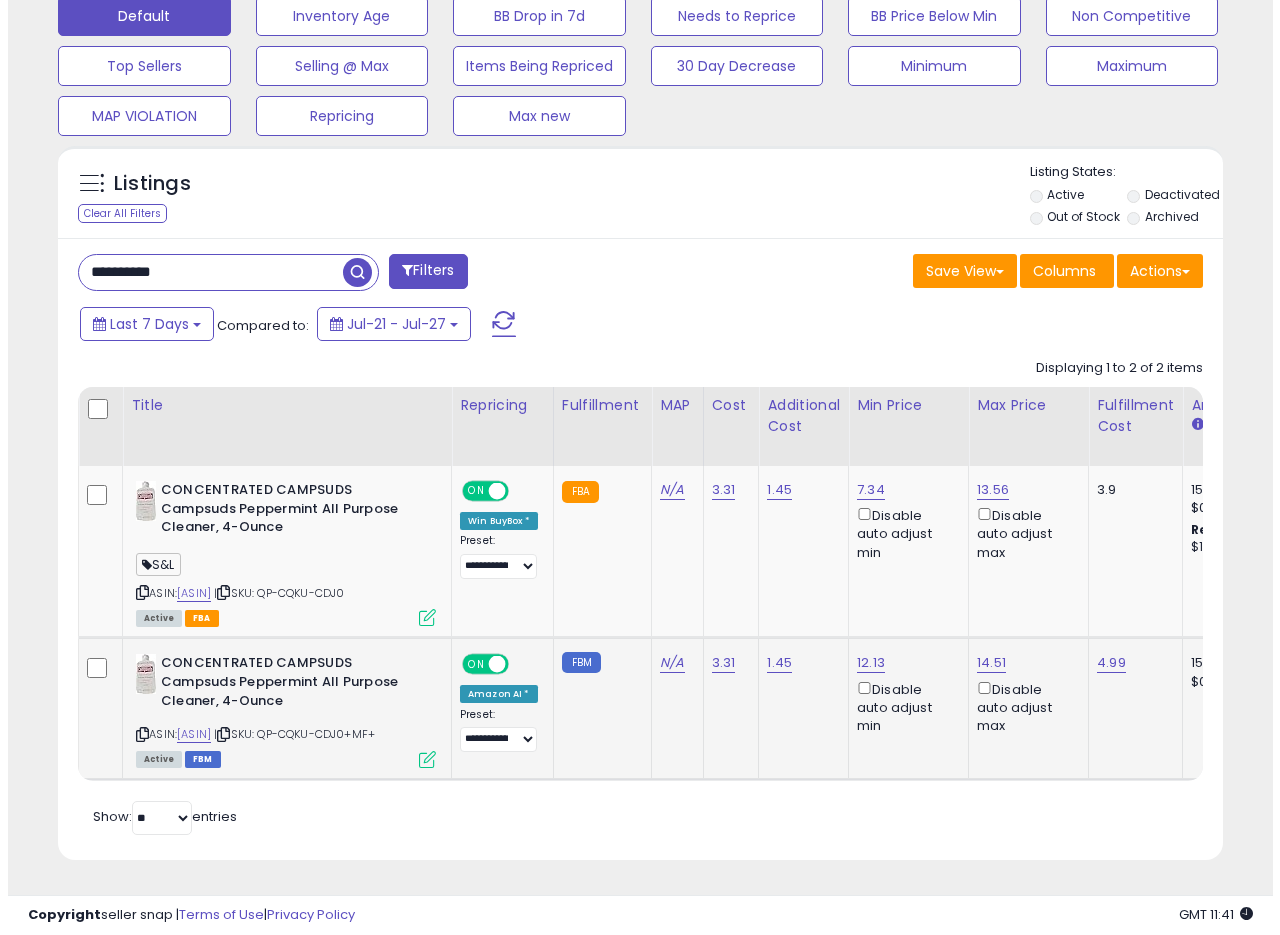 scroll, scrollTop: 999590, scrollLeft: 999317, axis: both 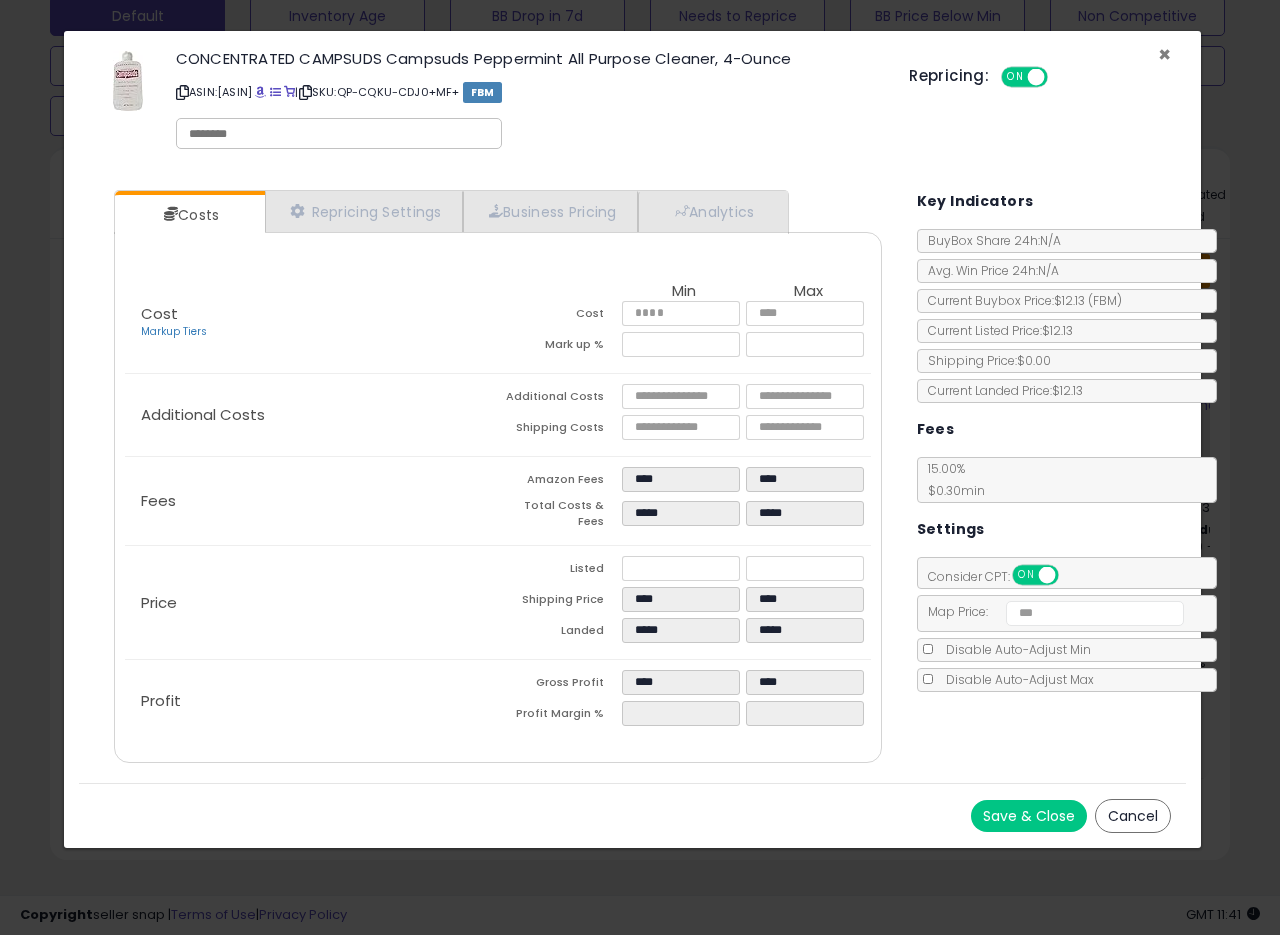 click on "×" at bounding box center [1164, 54] 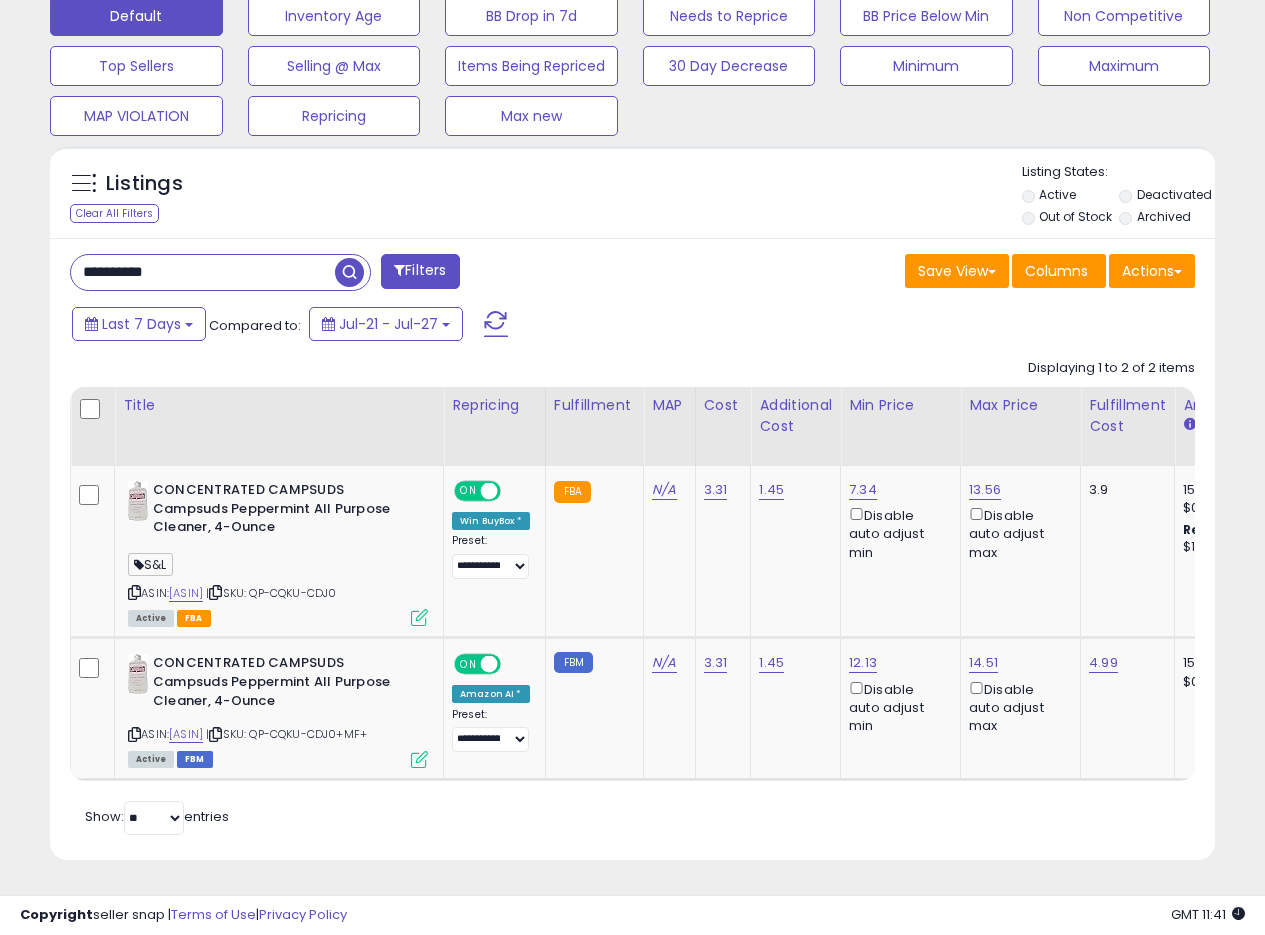 scroll, scrollTop: 410, scrollLeft: 674, axis: both 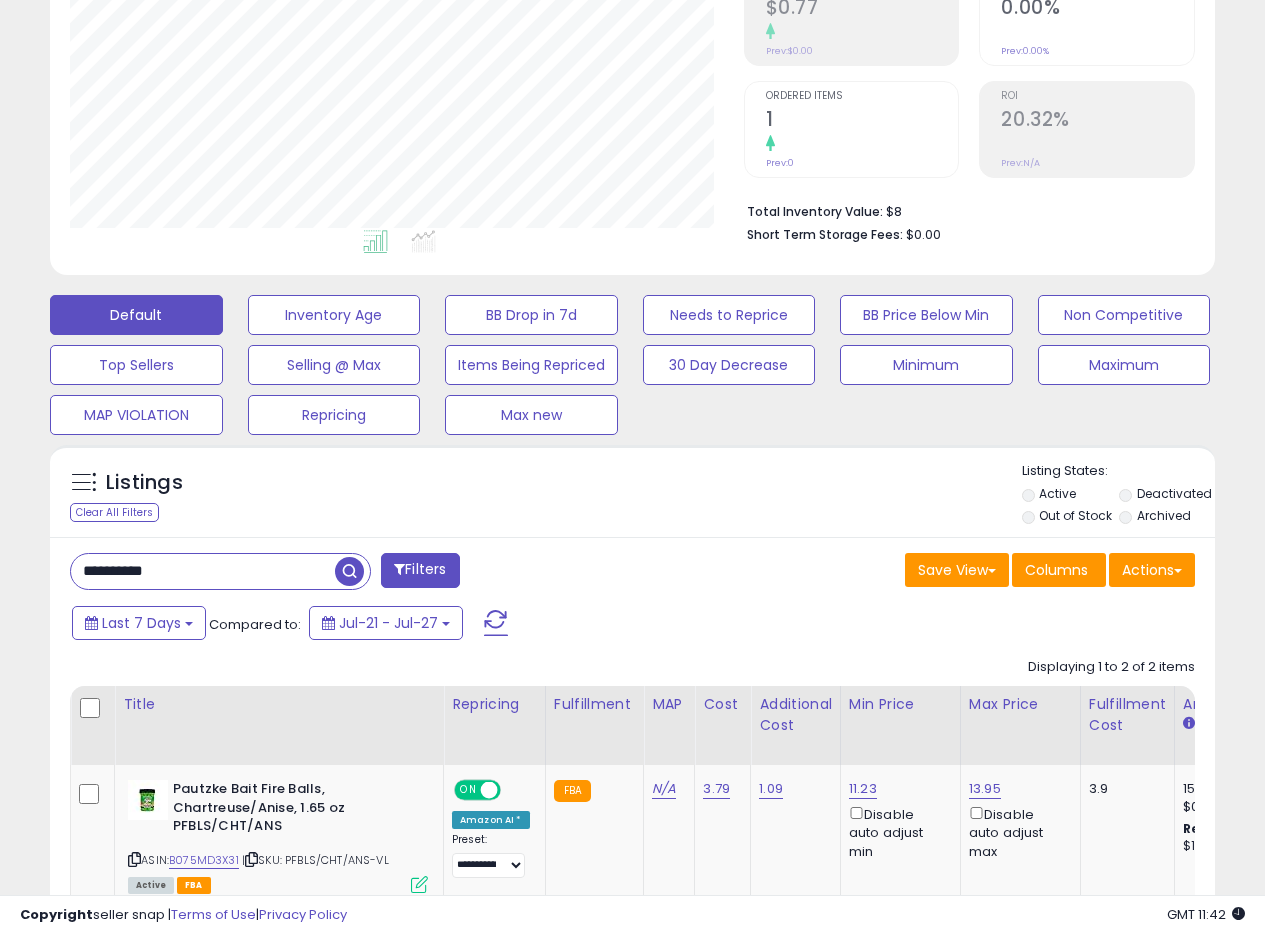 drag, startPoint x: 220, startPoint y: 577, endPoint x: 0, endPoint y: 538, distance: 223.43008 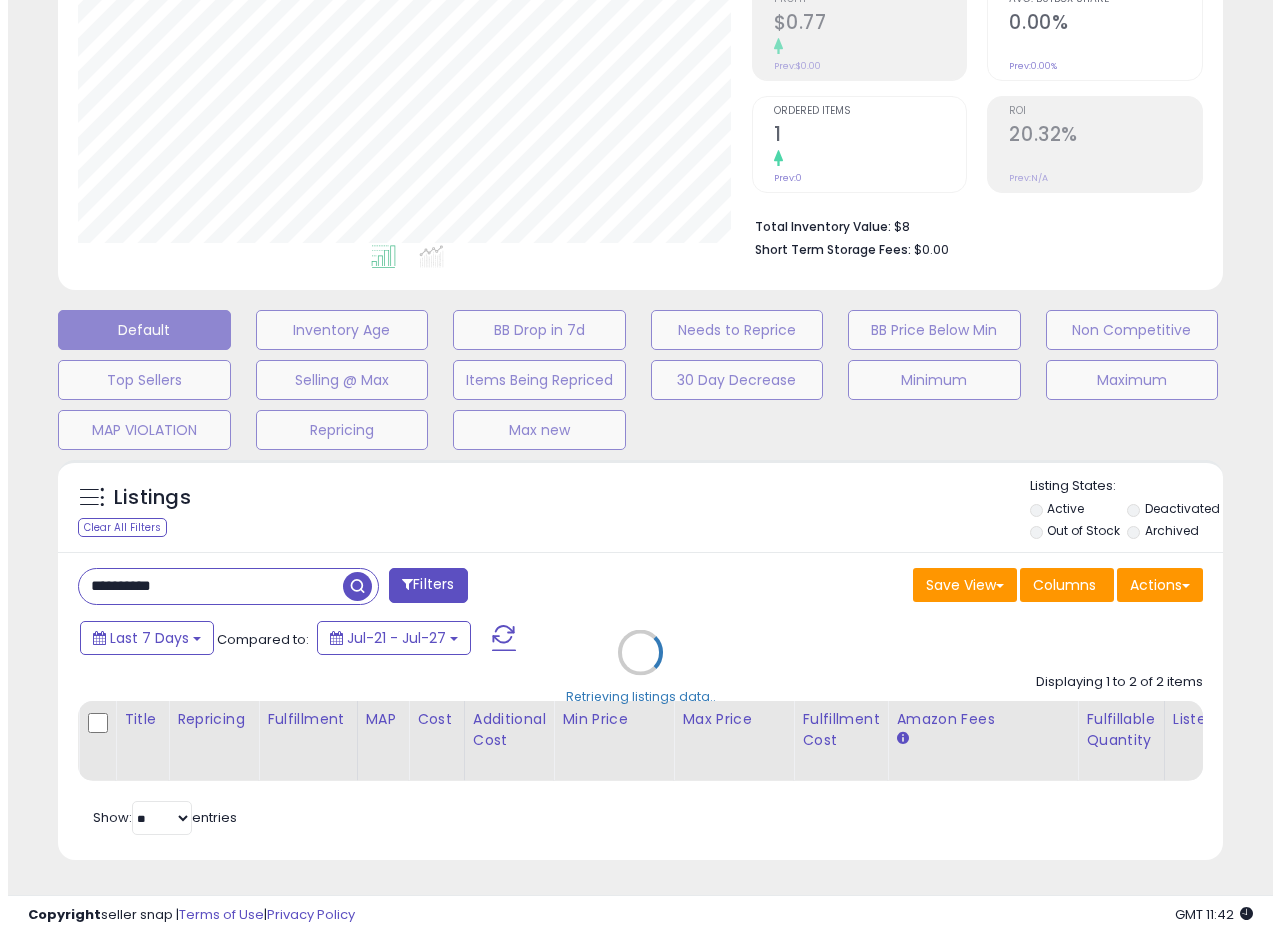 scroll, scrollTop: 999590, scrollLeft: 999317, axis: both 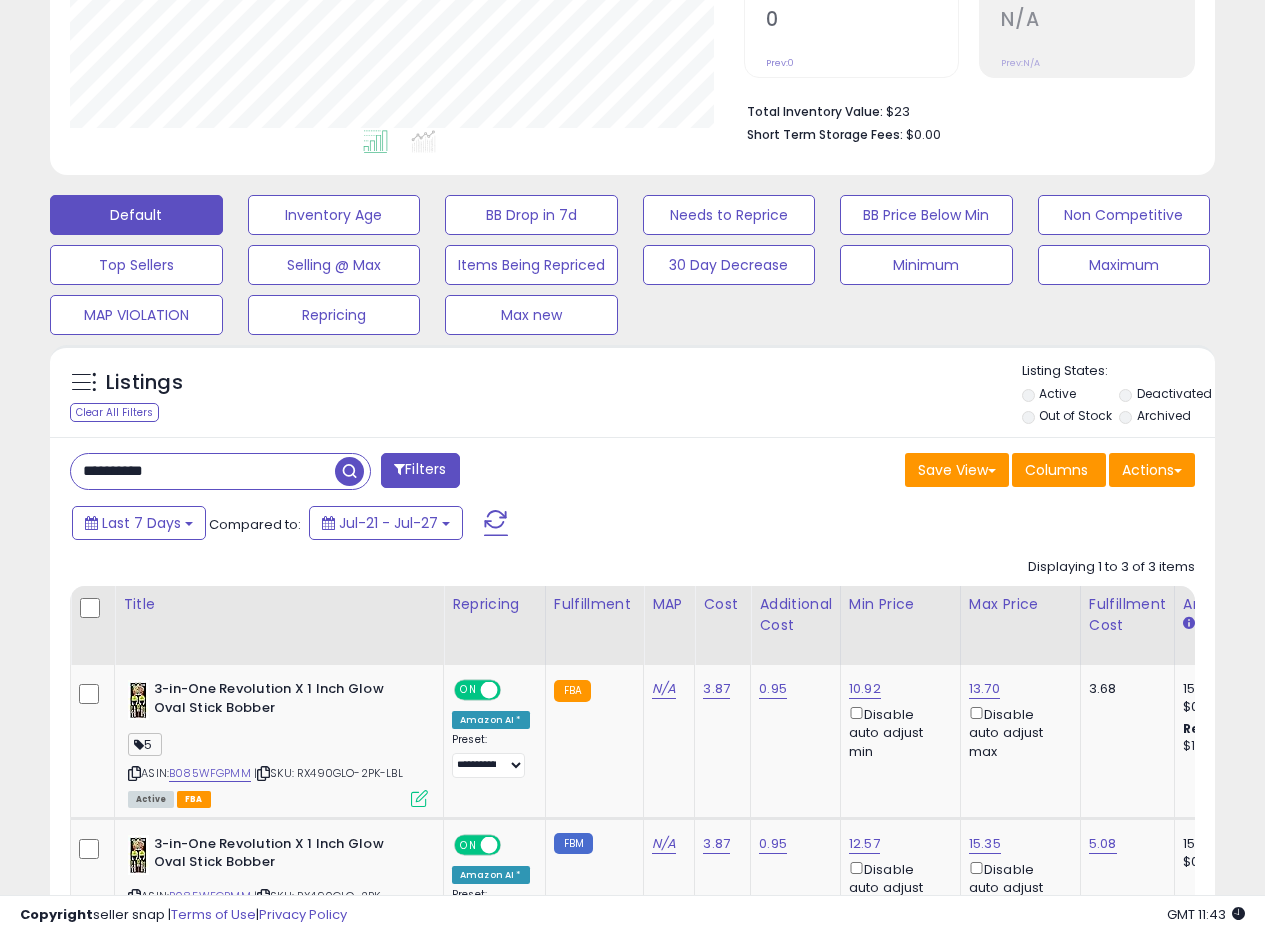 drag, startPoint x: 221, startPoint y: 471, endPoint x: 11, endPoint y: 445, distance: 211.60341 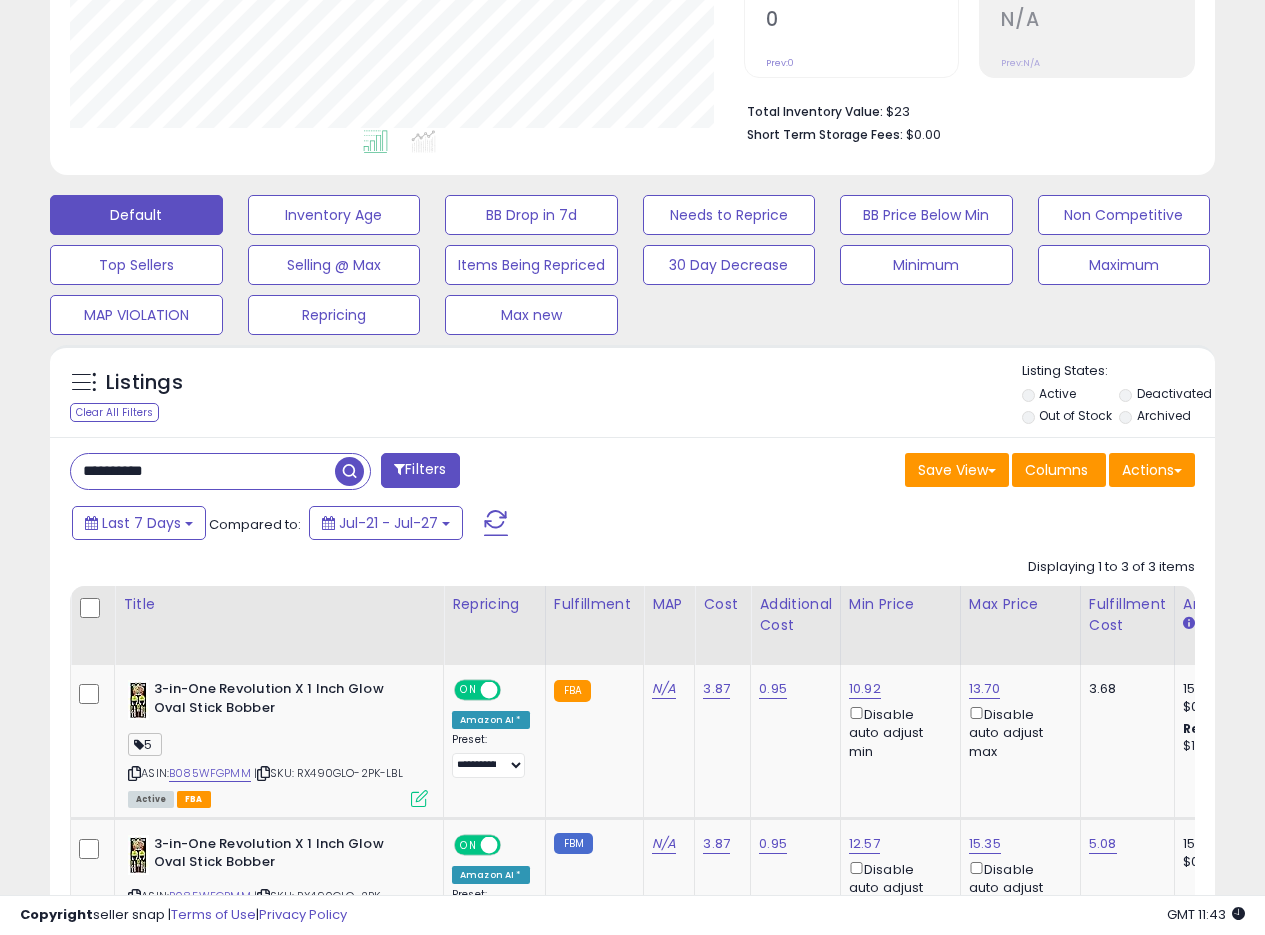 paste 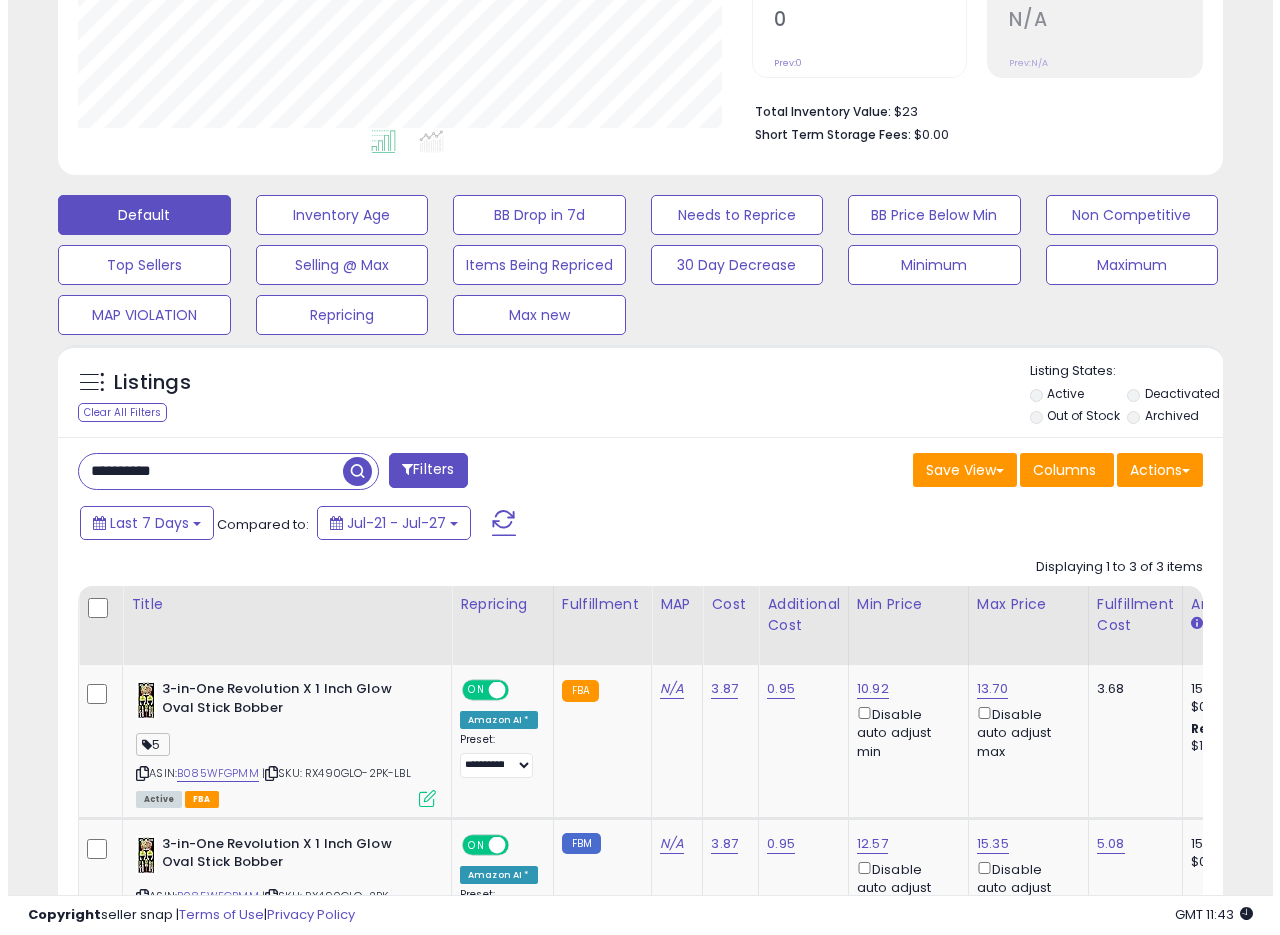 scroll, scrollTop: 335, scrollLeft: 0, axis: vertical 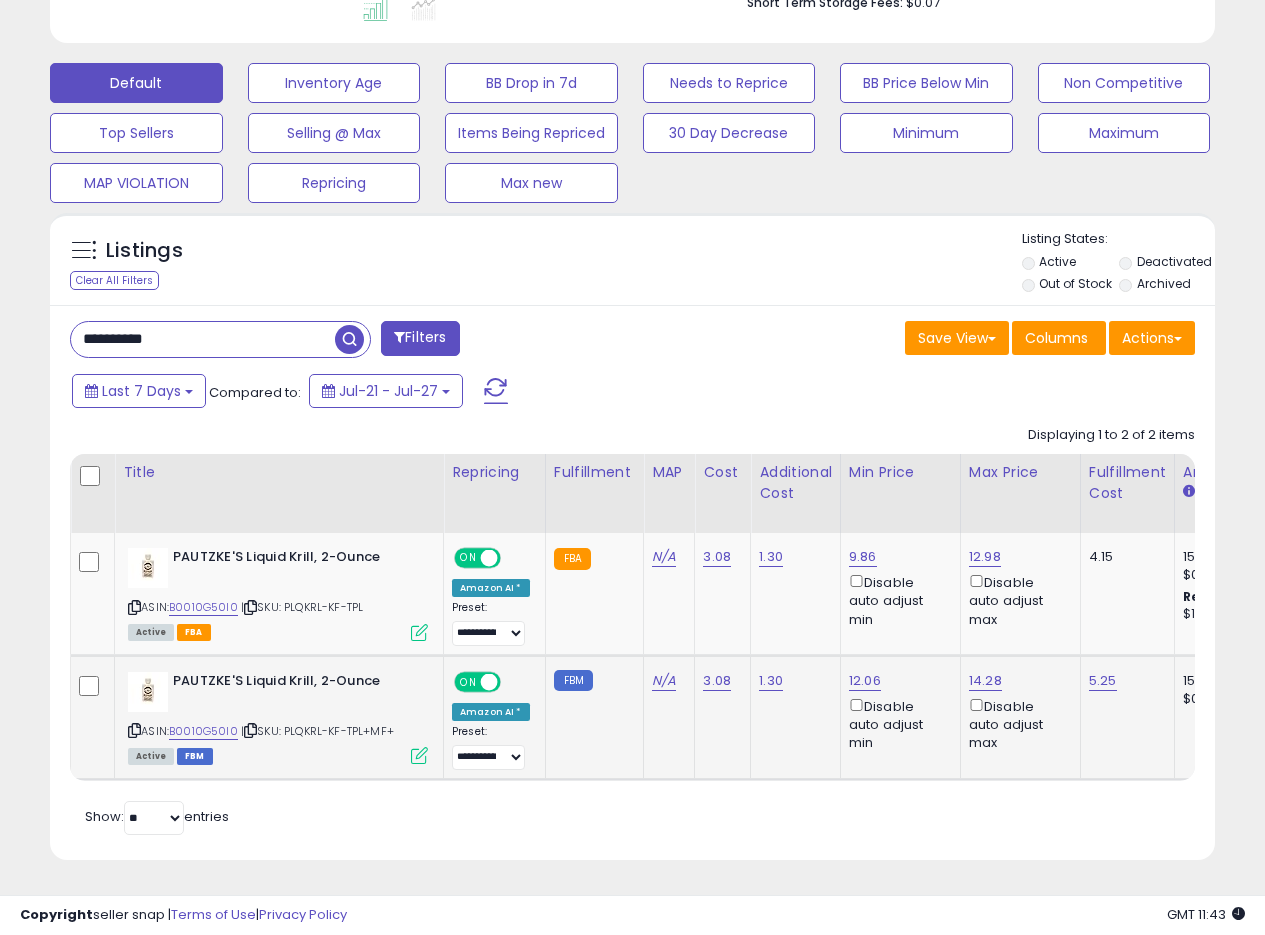 click at bounding box center (419, 755) 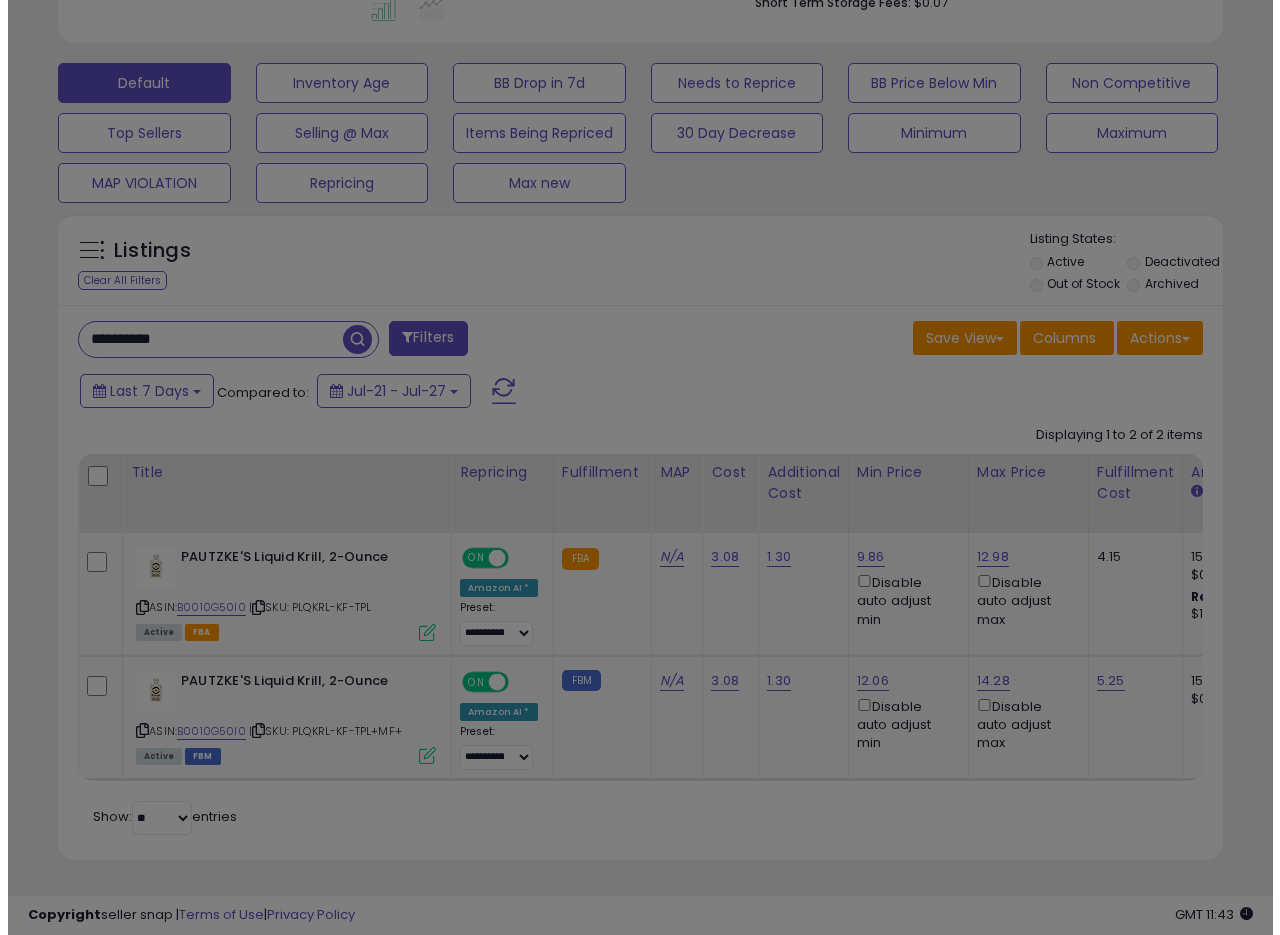 scroll, scrollTop: 999590, scrollLeft: 999317, axis: both 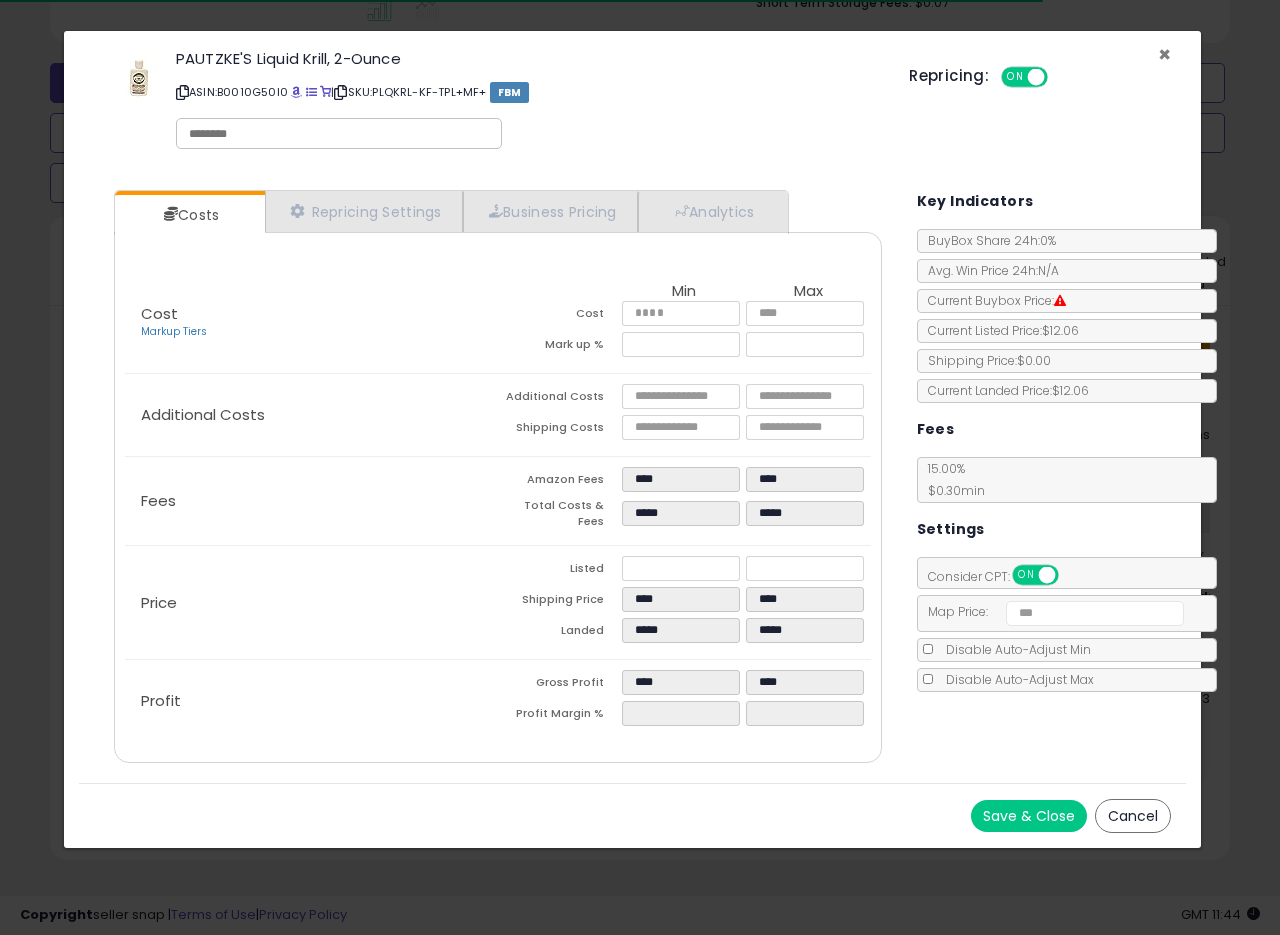click on "×" at bounding box center [1164, 54] 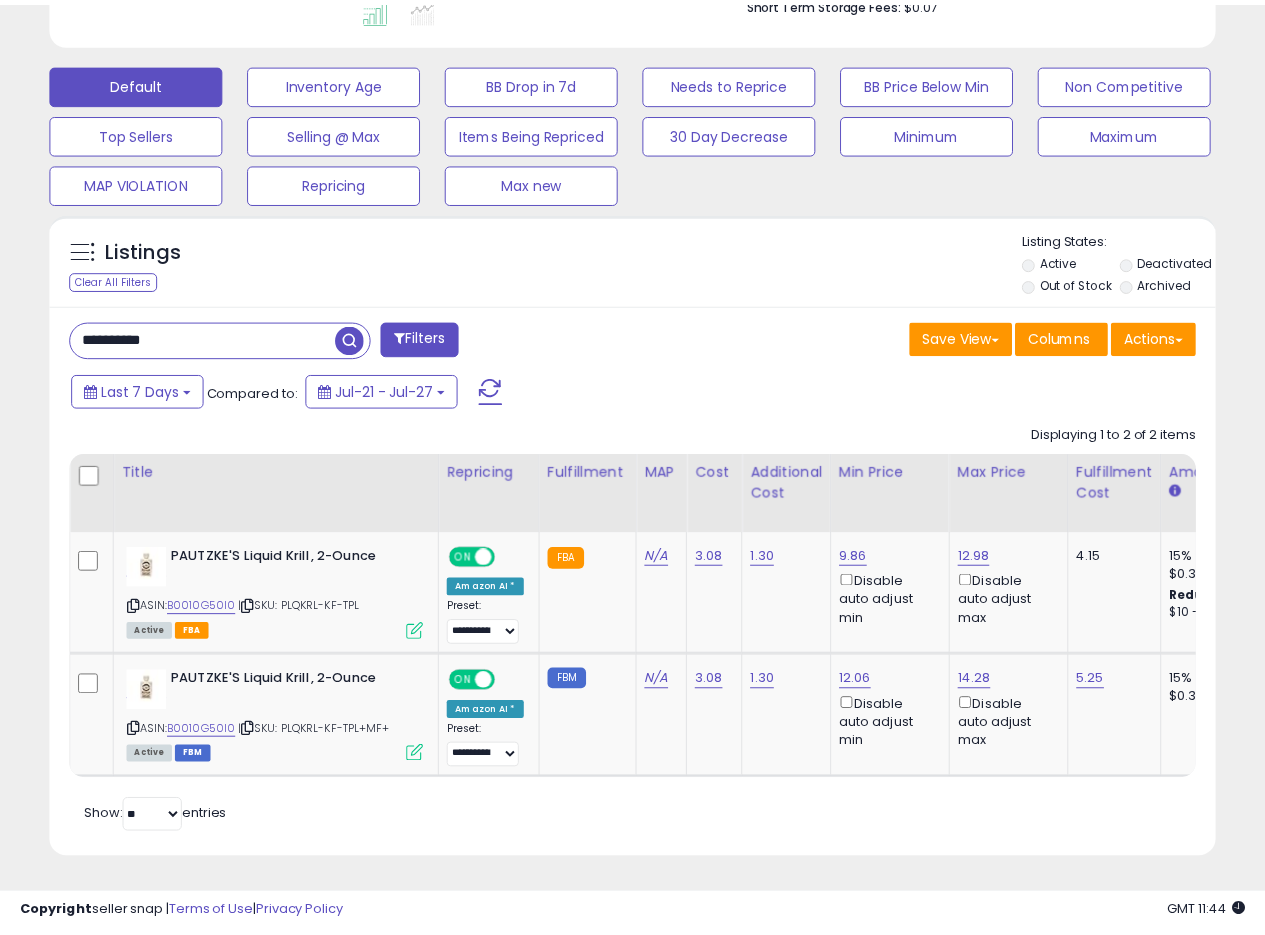 scroll, scrollTop: 410, scrollLeft: 674, axis: both 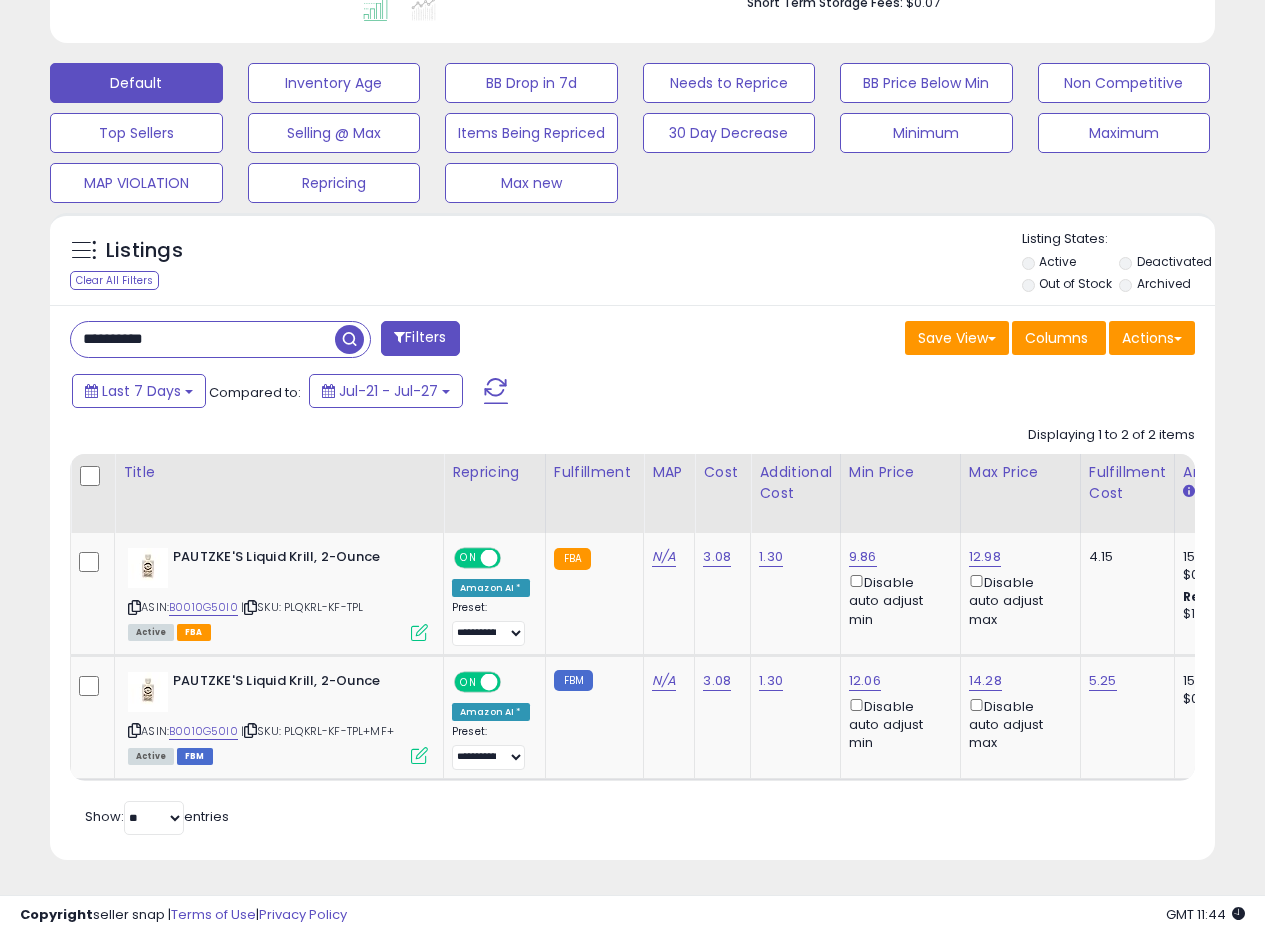 click on "**********" at bounding box center (632, 216) 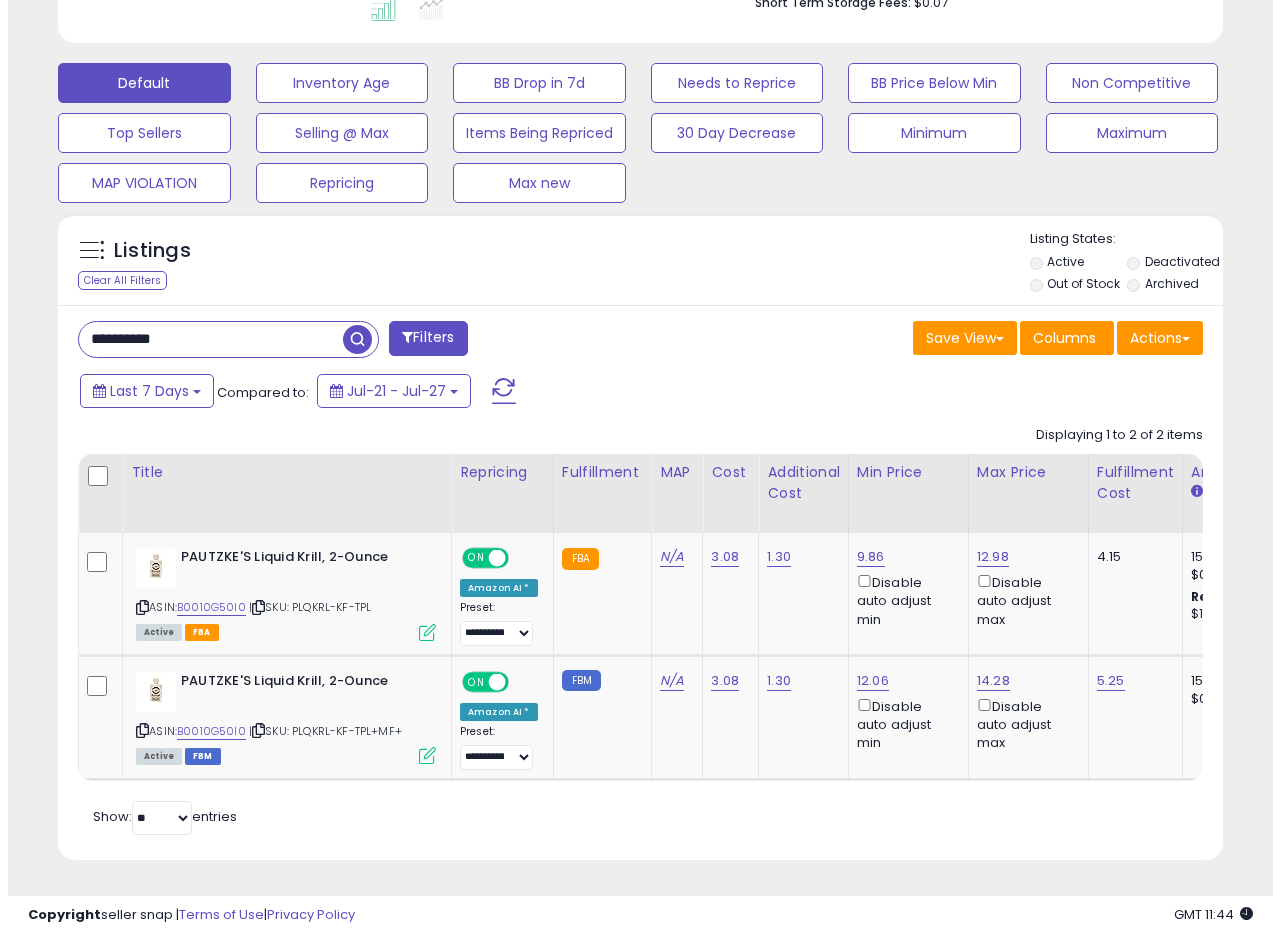 scroll, scrollTop: 335, scrollLeft: 0, axis: vertical 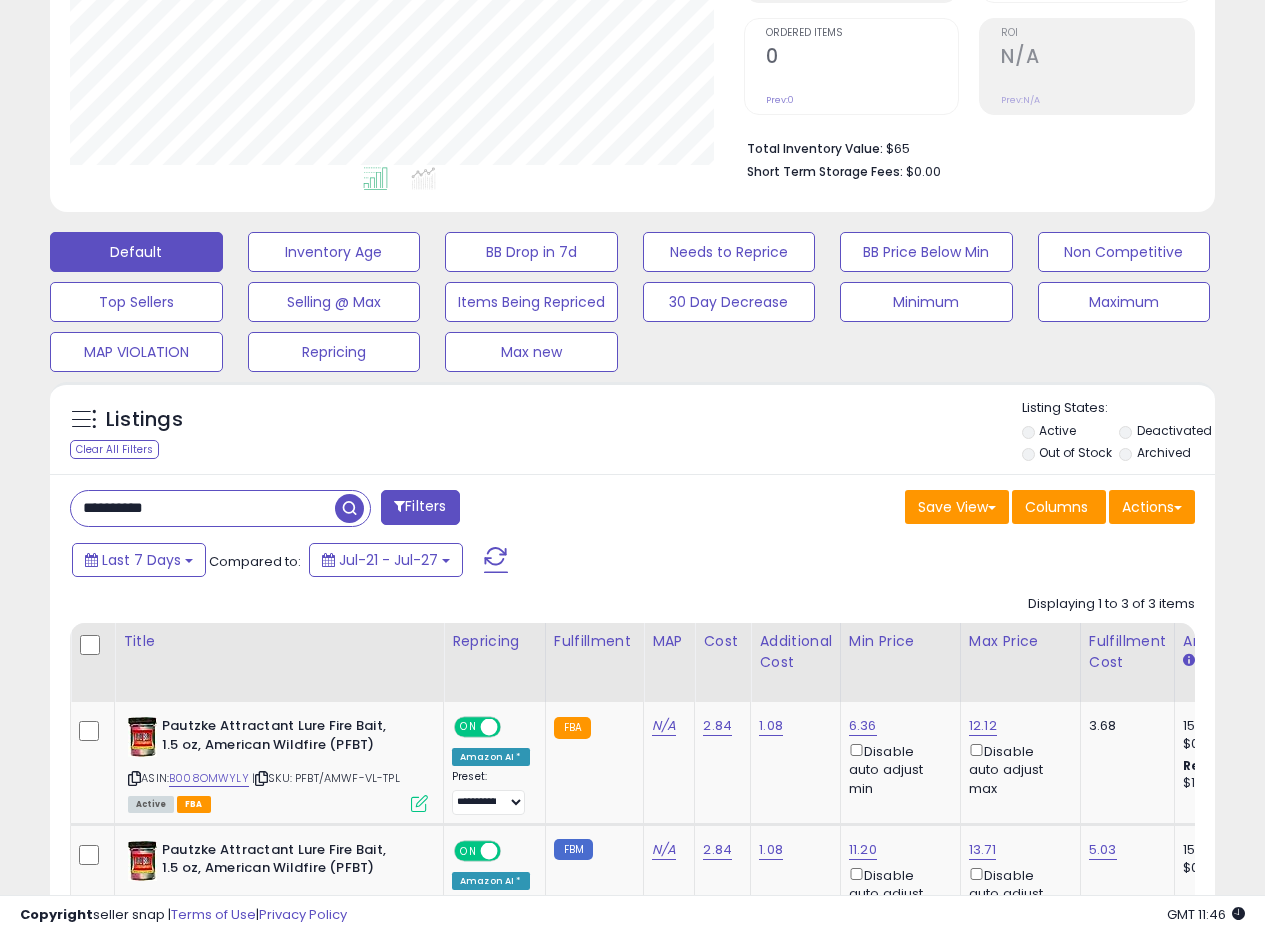 drag, startPoint x: 563, startPoint y: 461, endPoint x: 589, endPoint y: 457, distance: 26.305893 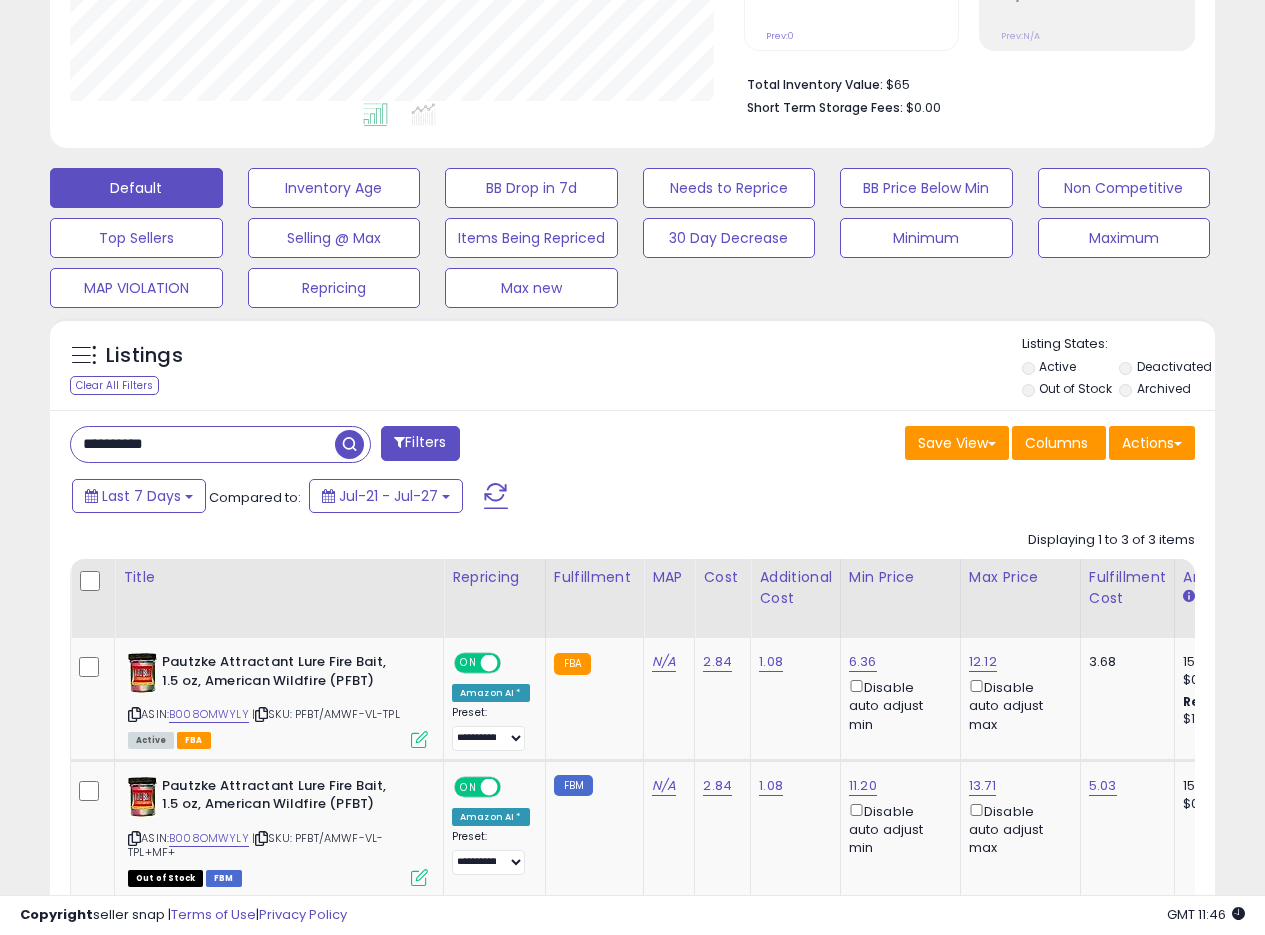 scroll, scrollTop: 498, scrollLeft: 0, axis: vertical 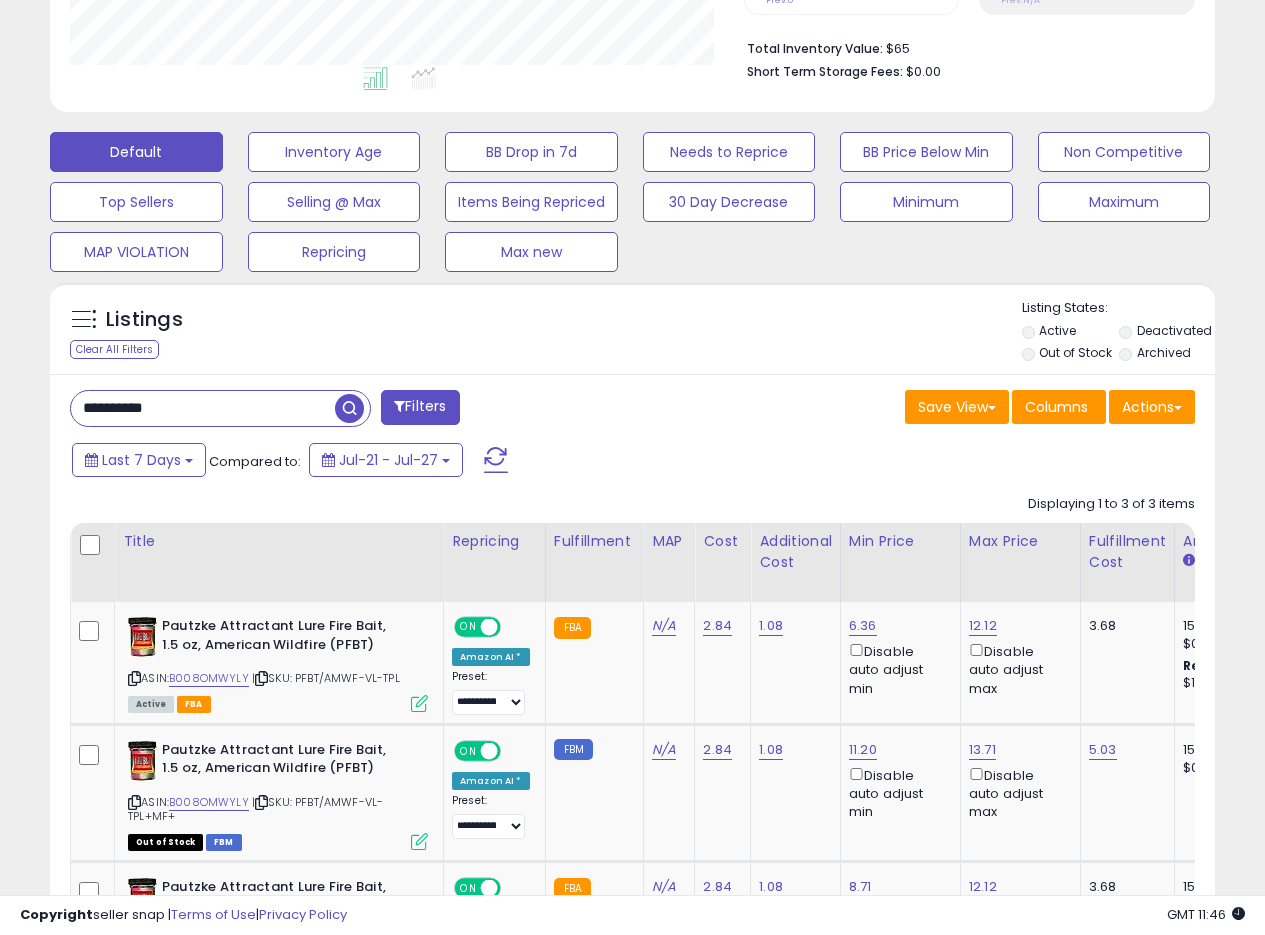 click on "Listings
Clear All Filters
Listing States:" at bounding box center [632, 333] 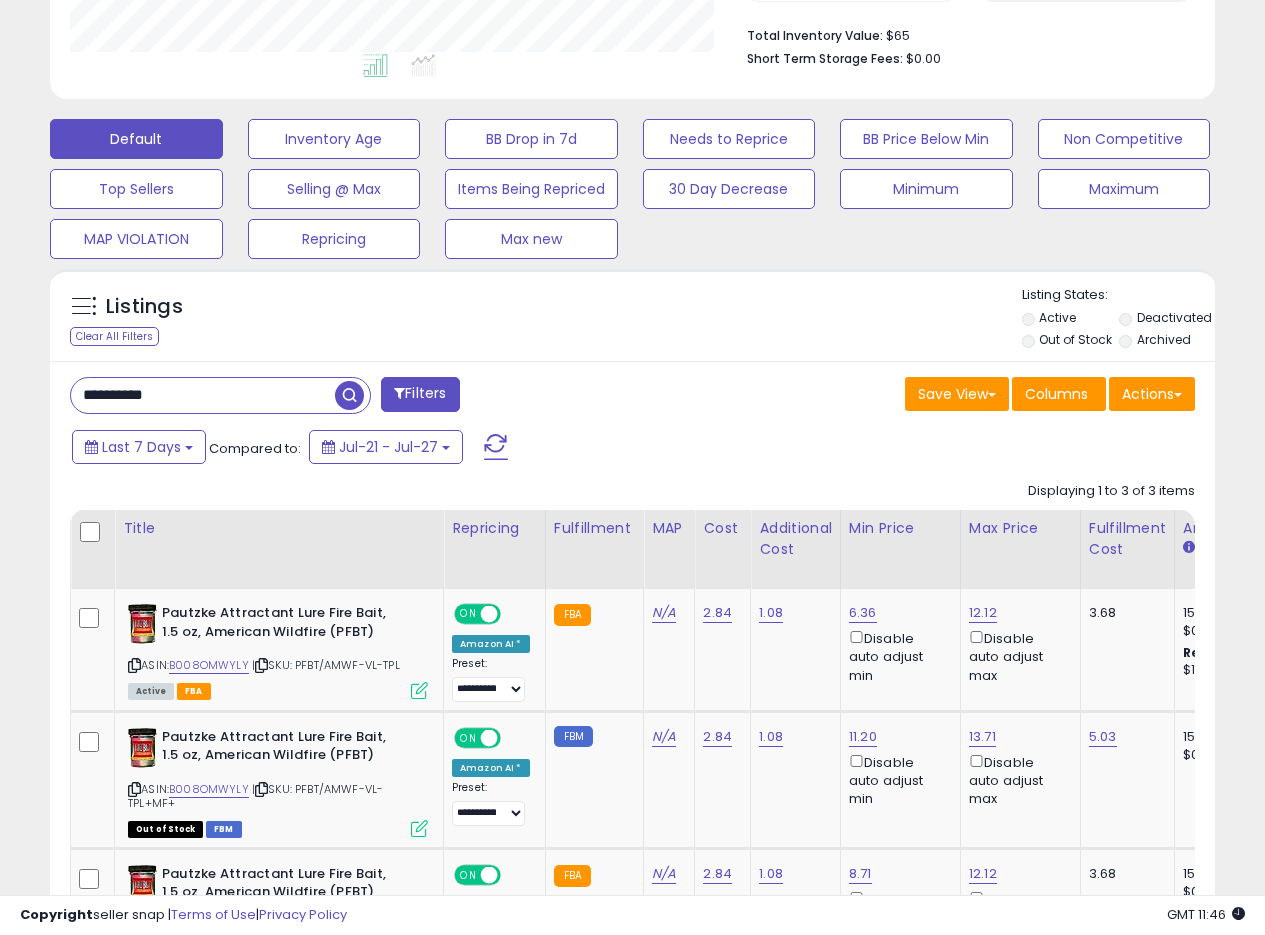 click on "Save View
Save As New View
Update Current View
Columns
Actions
Import  Export Visible Columns" at bounding box center [922, 396] 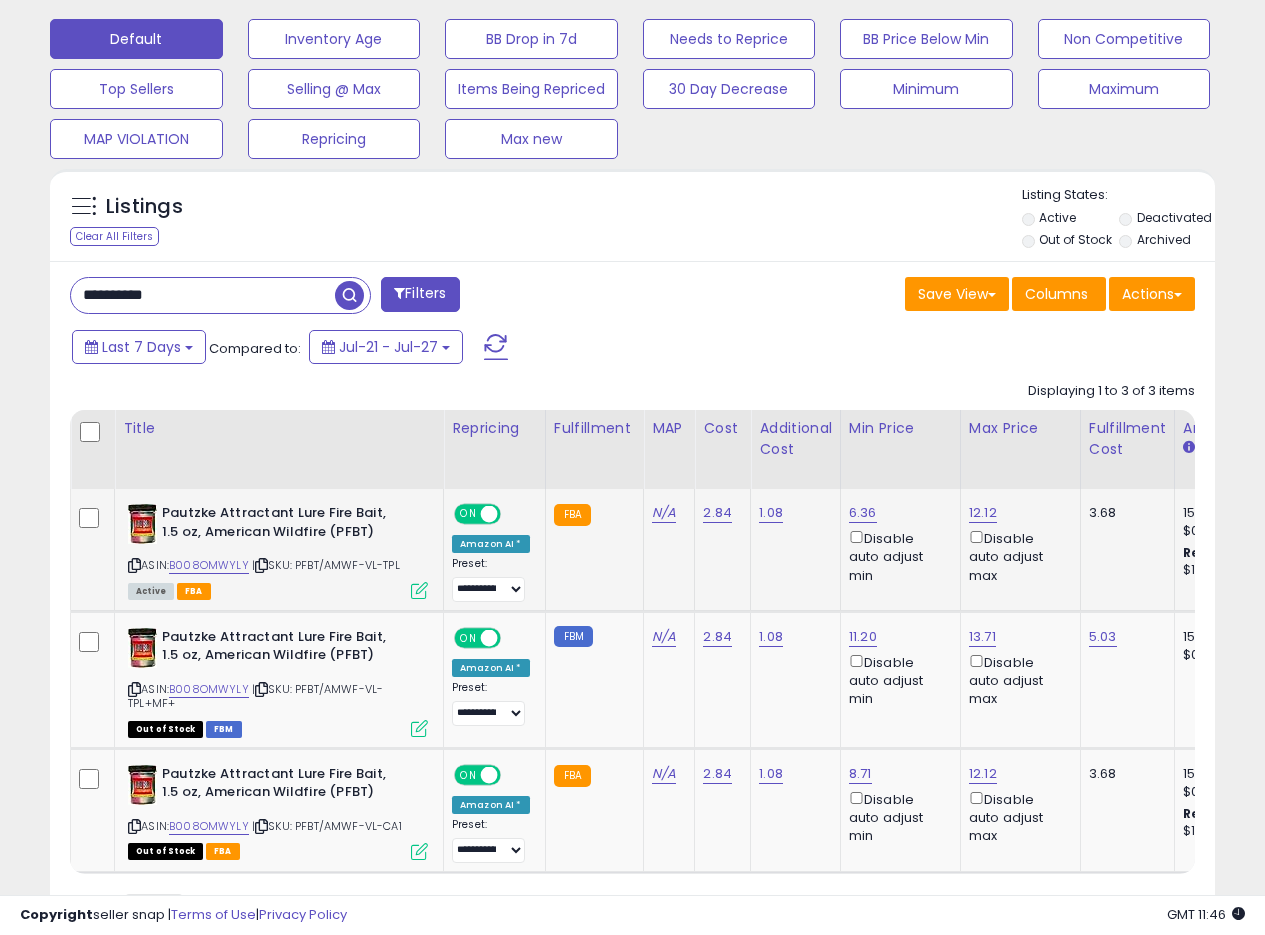 scroll, scrollTop: 711, scrollLeft: 0, axis: vertical 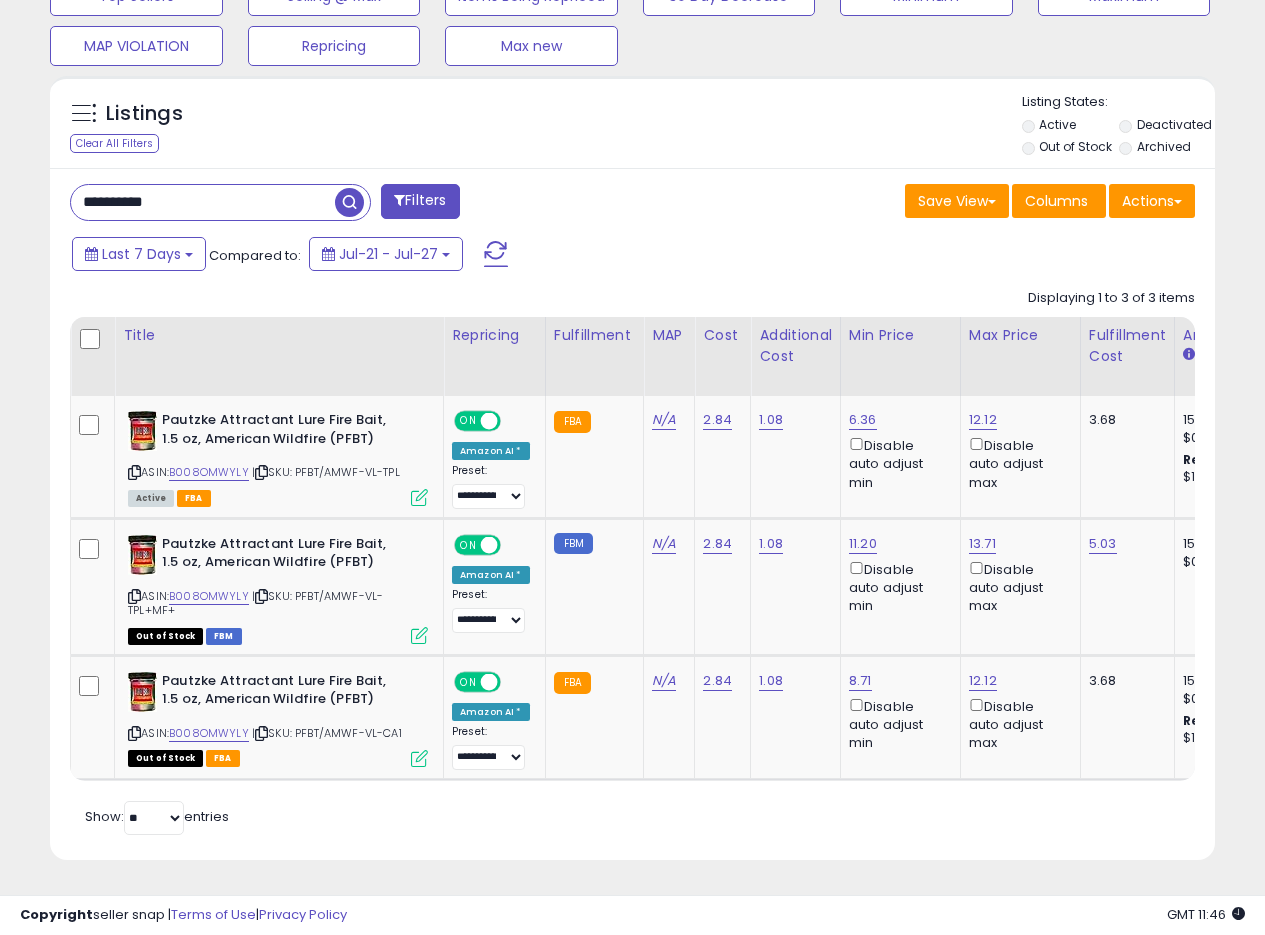 drag, startPoint x: 233, startPoint y: 186, endPoint x: 0, endPoint y: 170, distance: 233.5487 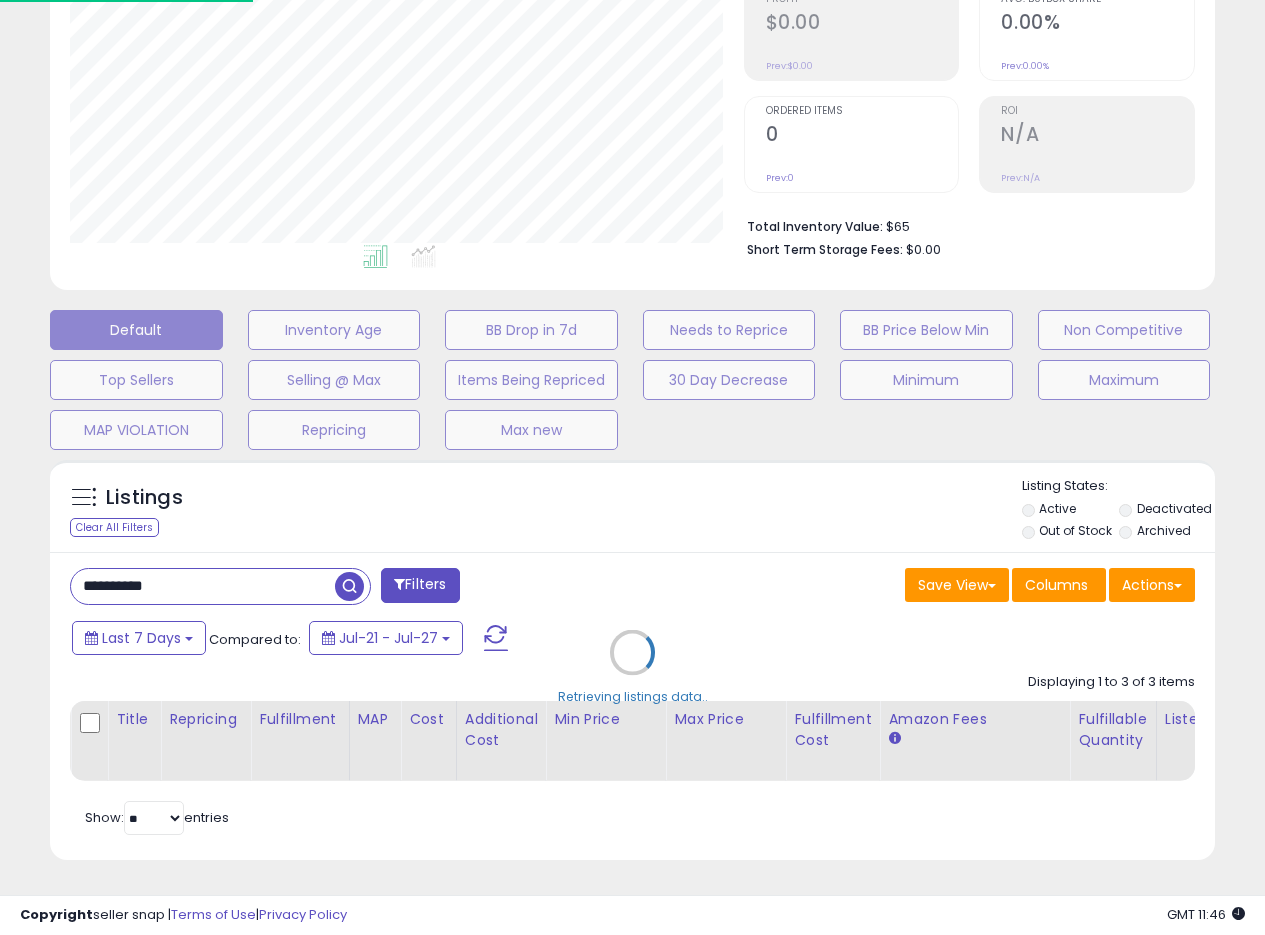 scroll, scrollTop: 999590, scrollLeft: 999317, axis: both 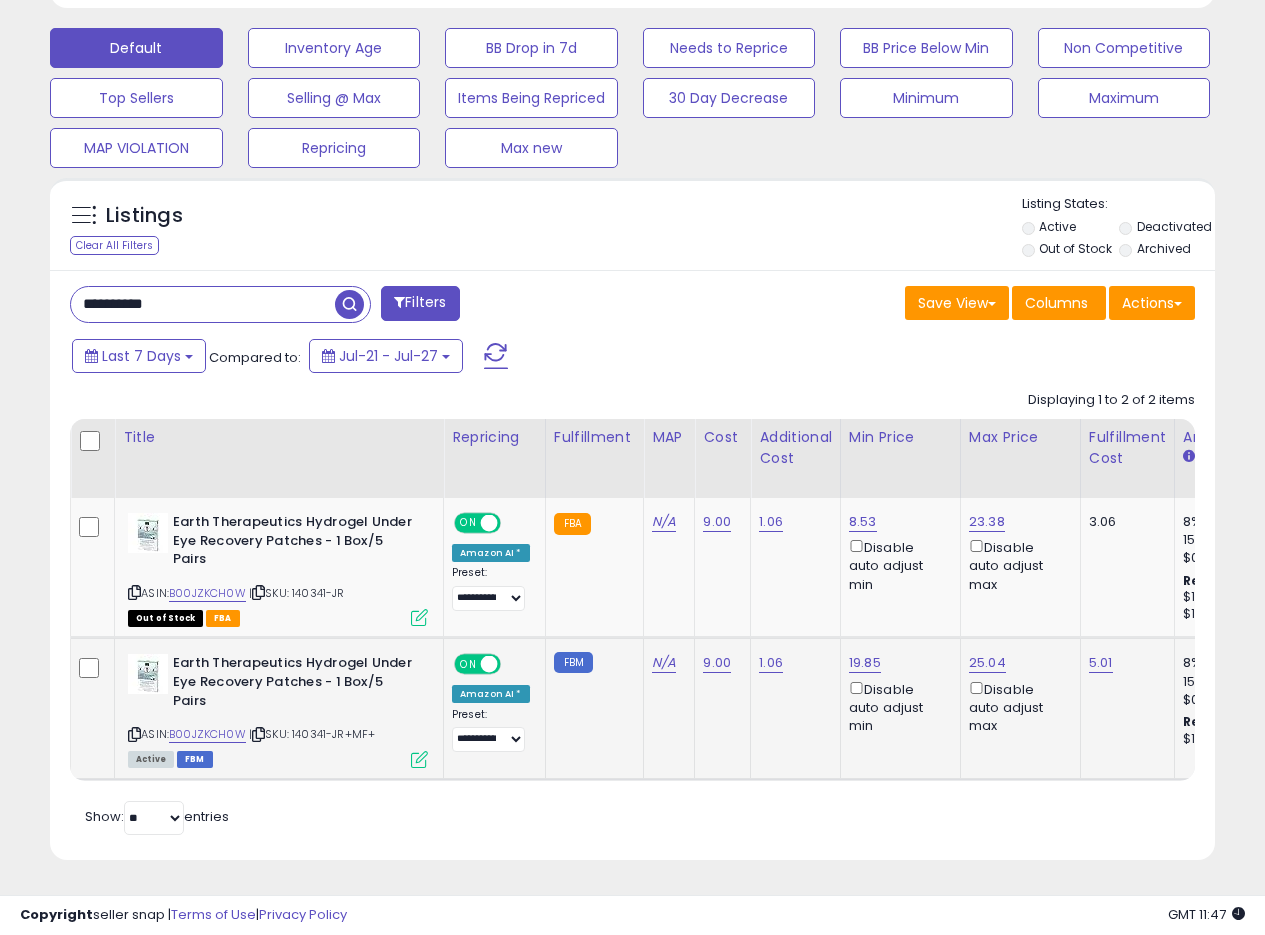 click at bounding box center (419, 759) 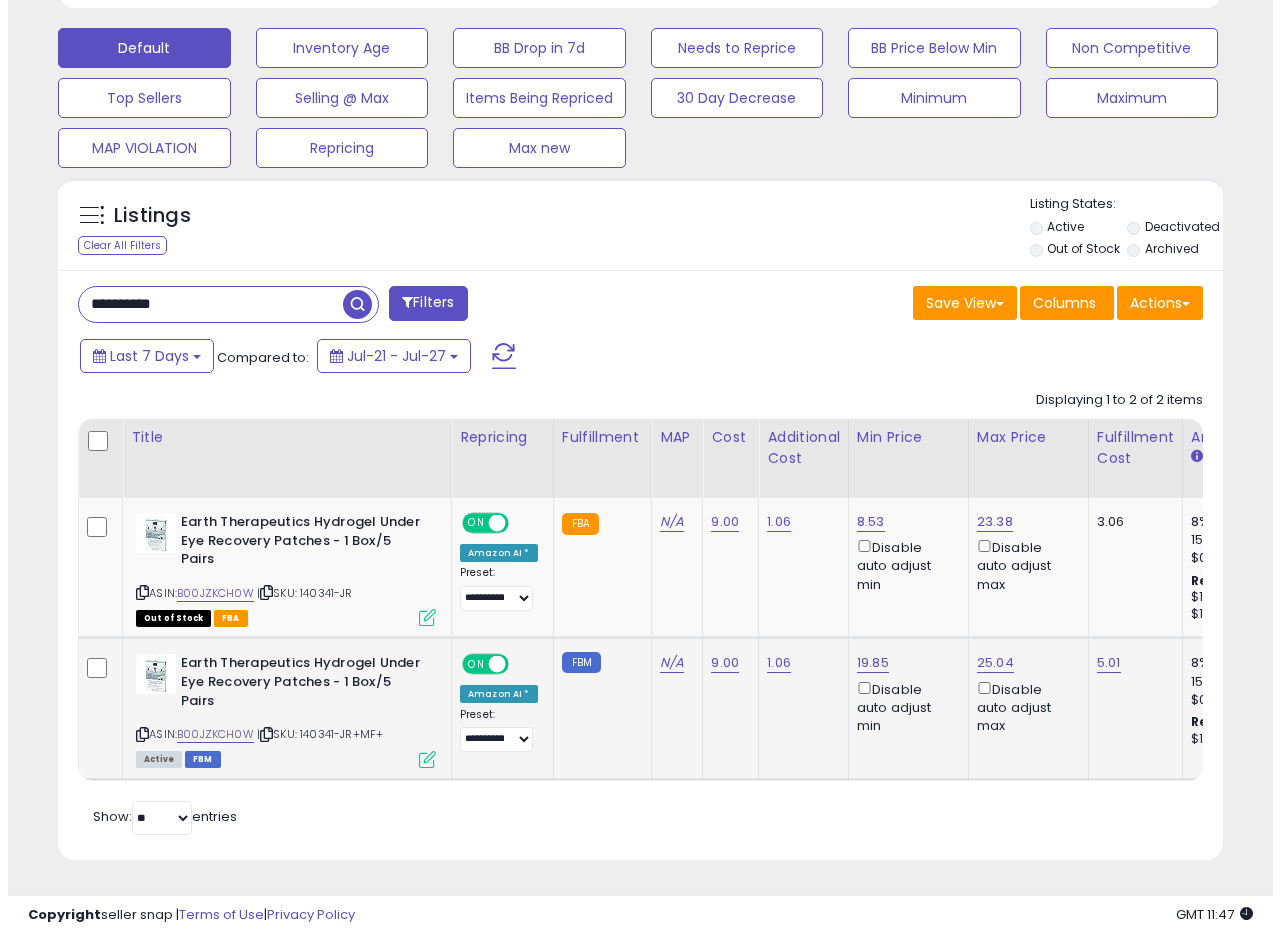 scroll, scrollTop: 999590, scrollLeft: 999317, axis: both 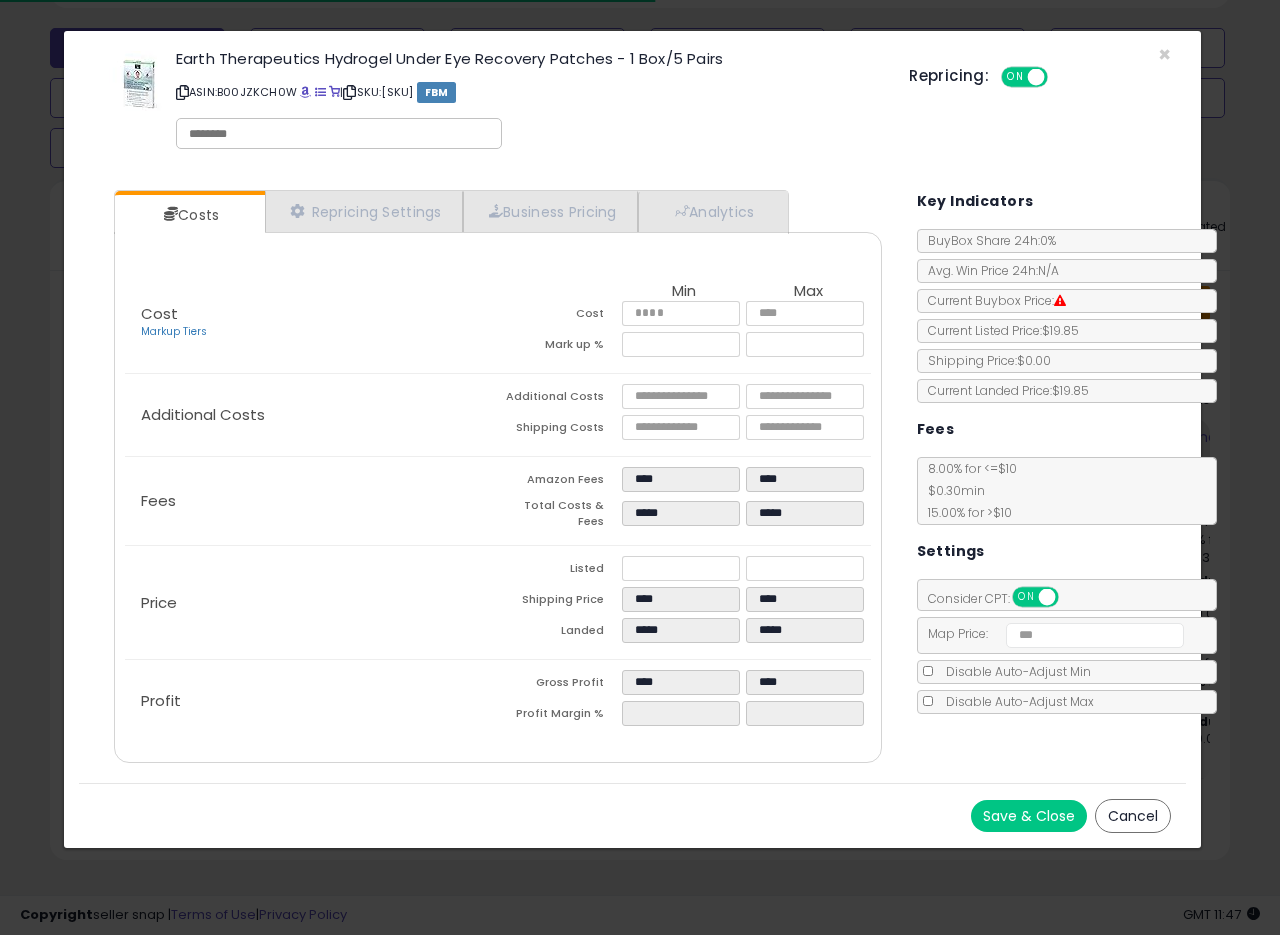click on "Earth Therapeutics Hydrogel Under Eye Recovery Patches - 1 Box/5 Pairs
ASIN:  B00JZKCH0W
|
SKU:  140341-JR+MF+
FBM
Repricing:
ON   OFF" at bounding box center (632, 103) 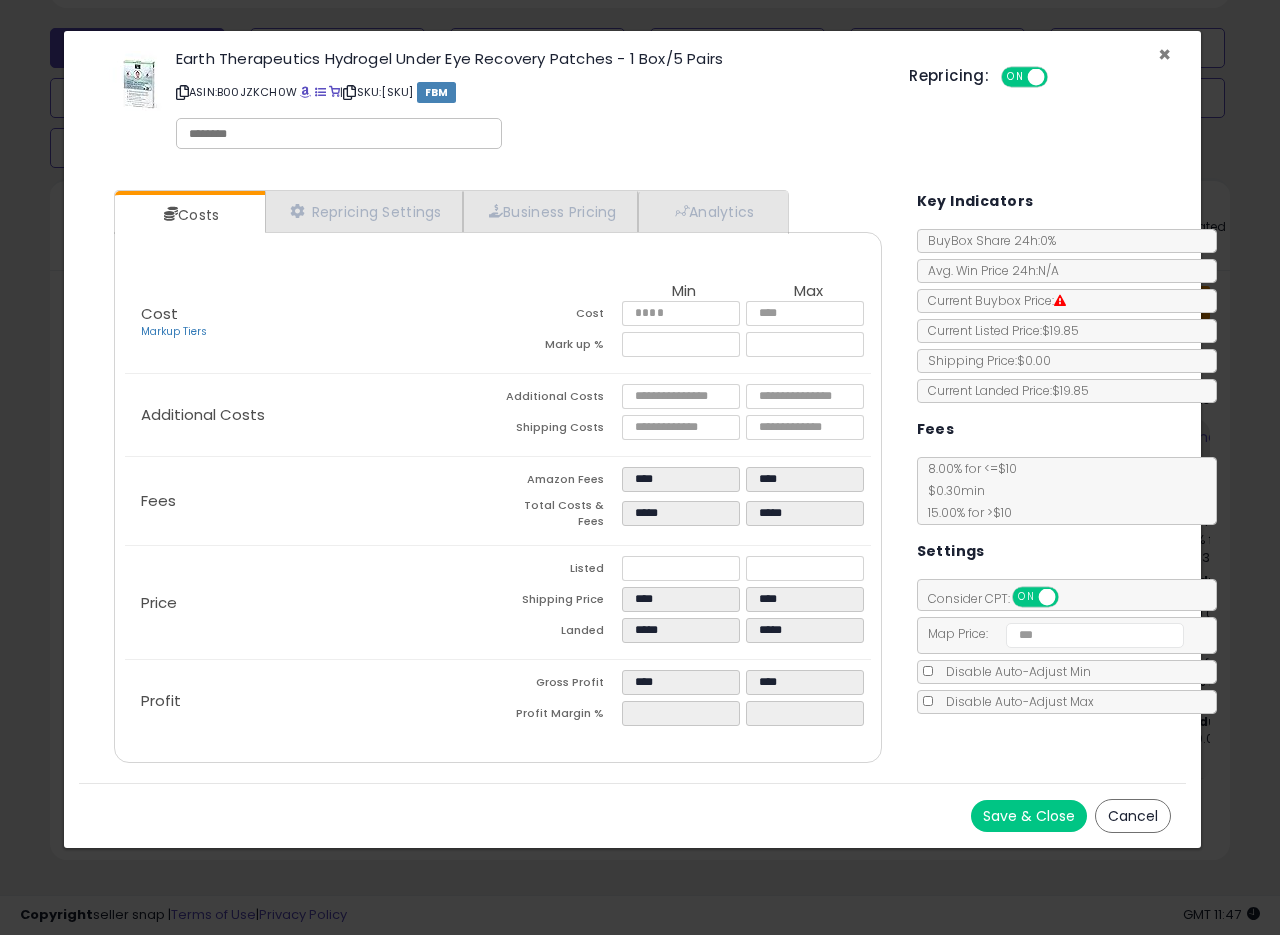 click on "×" at bounding box center (1164, 54) 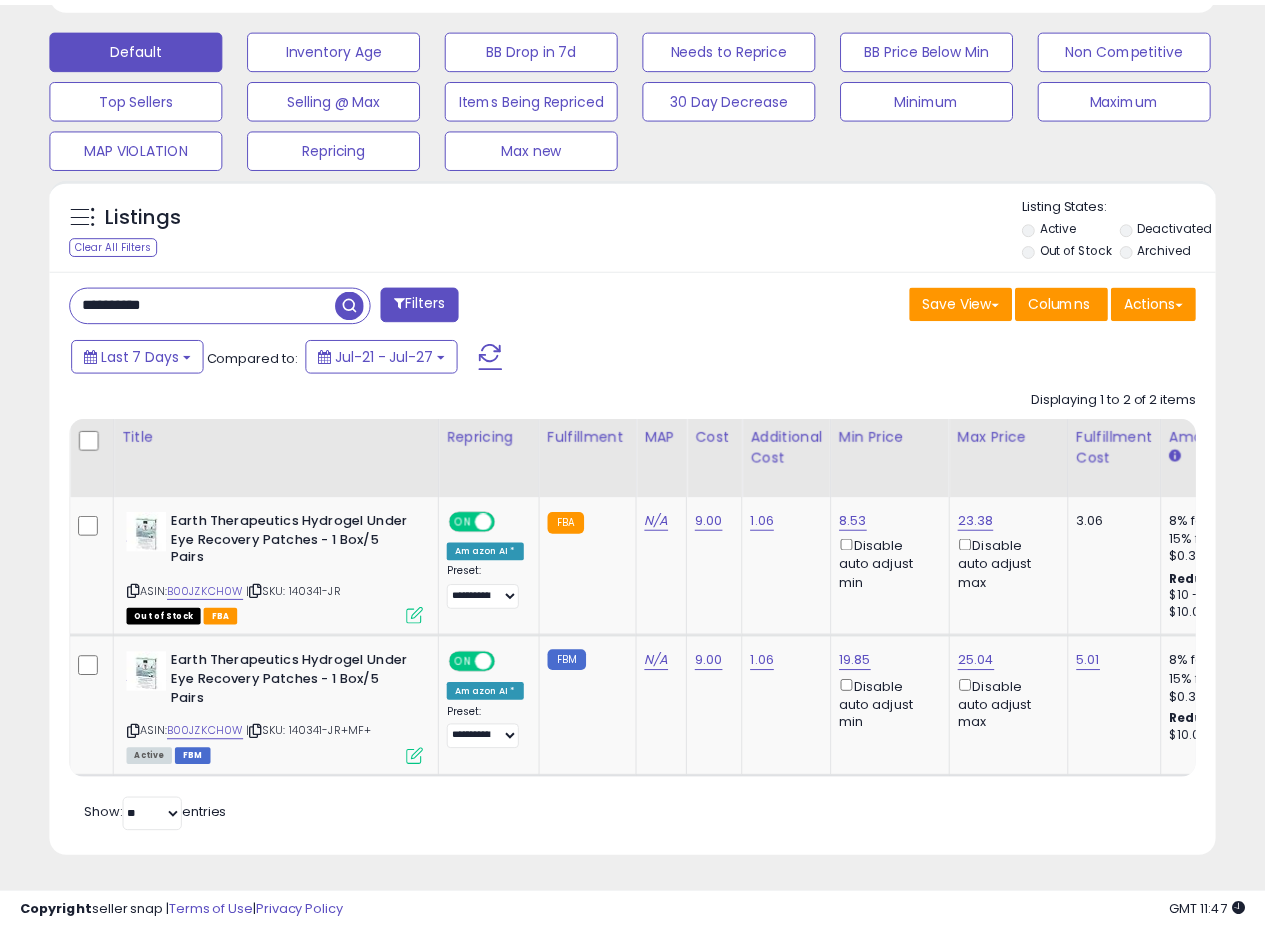 scroll, scrollTop: 410, scrollLeft: 674, axis: both 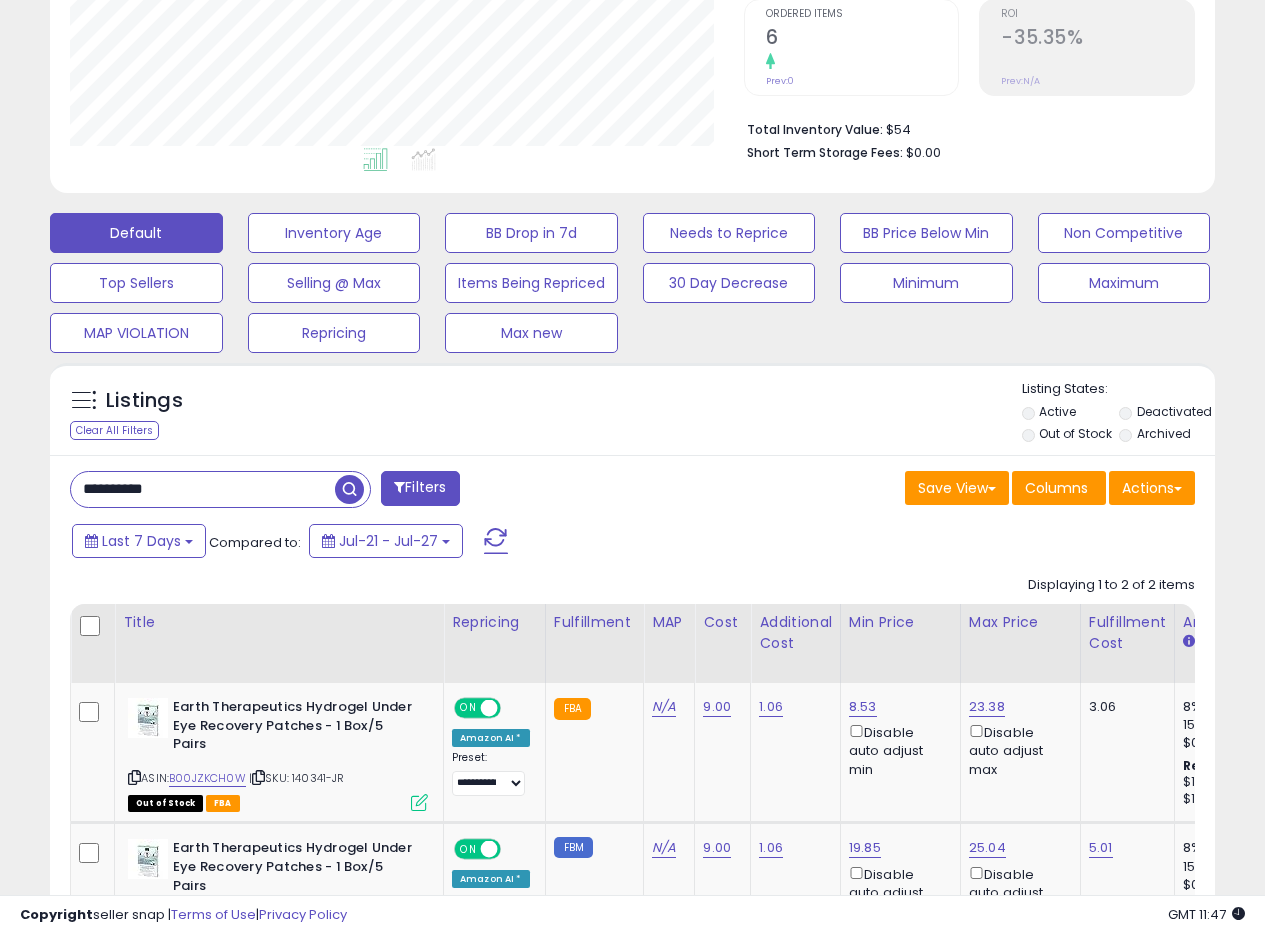 drag, startPoint x: 233, startPoint y: 500, endPoint x: 0, endPoint y: 489, distance: 233.2595 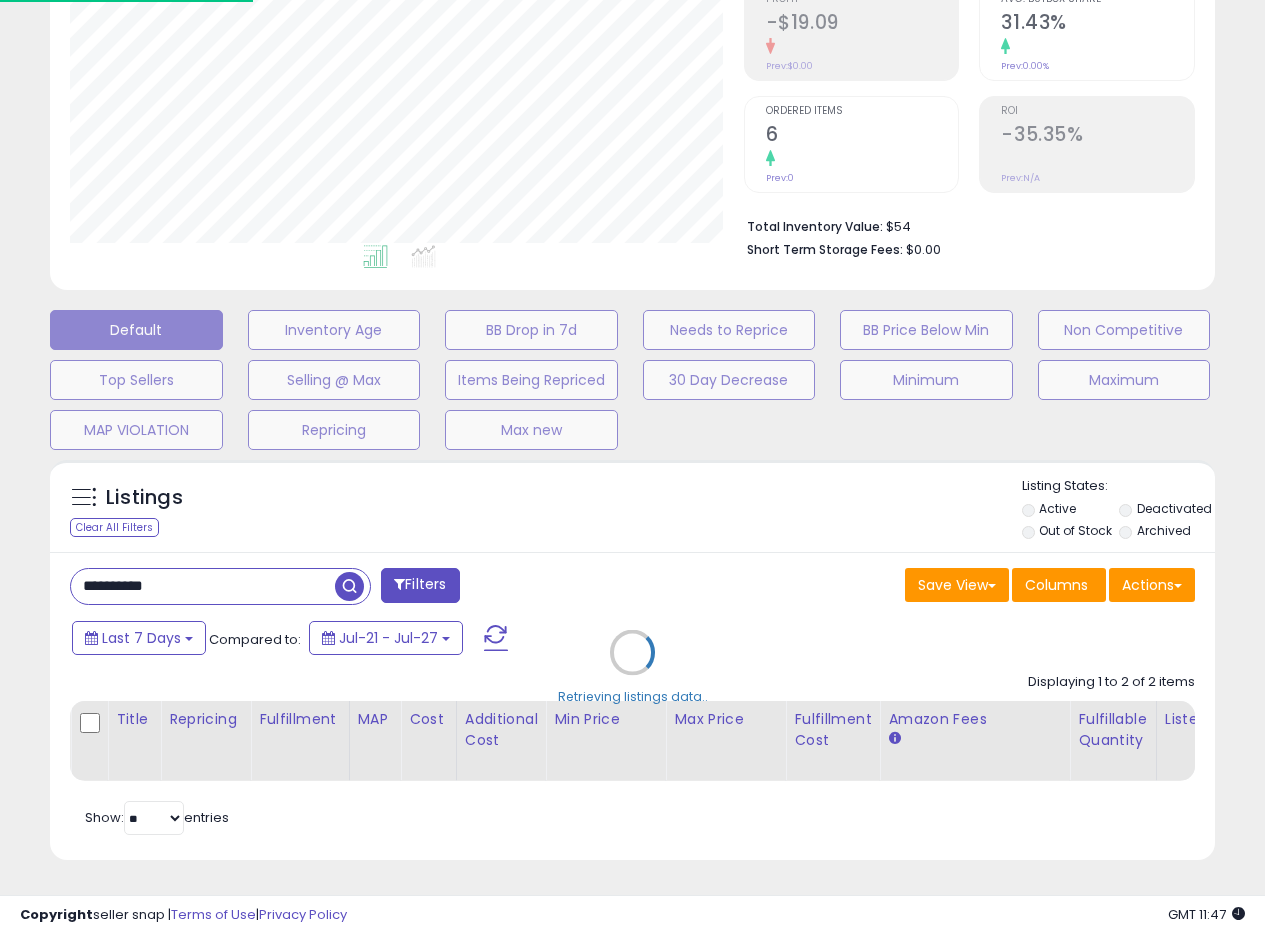 scroll, scrollTop: 999590, scrollLeft: 999317, axis: both 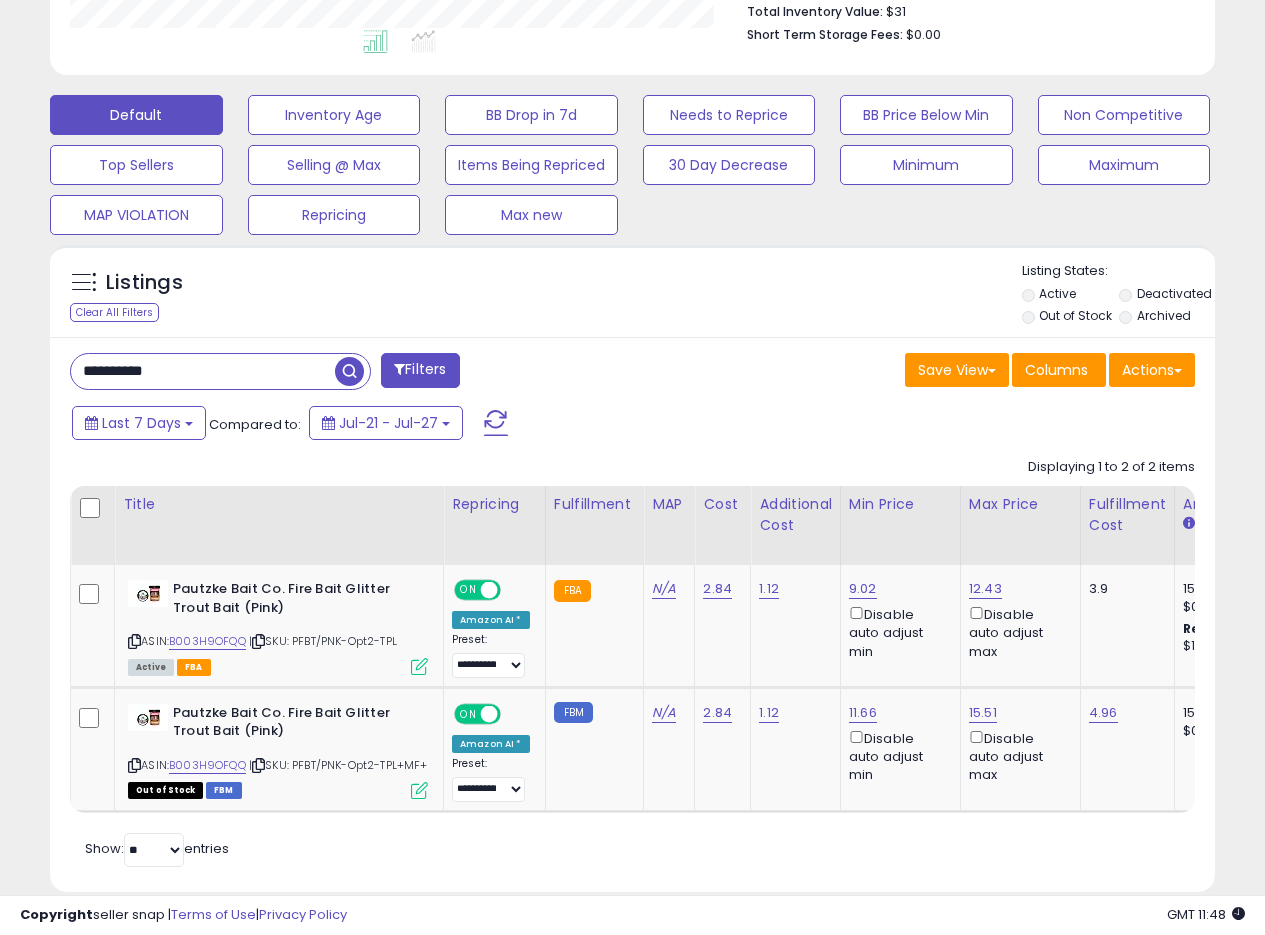 drag, startPoint x: 698, startPoint y: 334, endPoint x: 684, endPoint y: 331, distance: 14.3178215 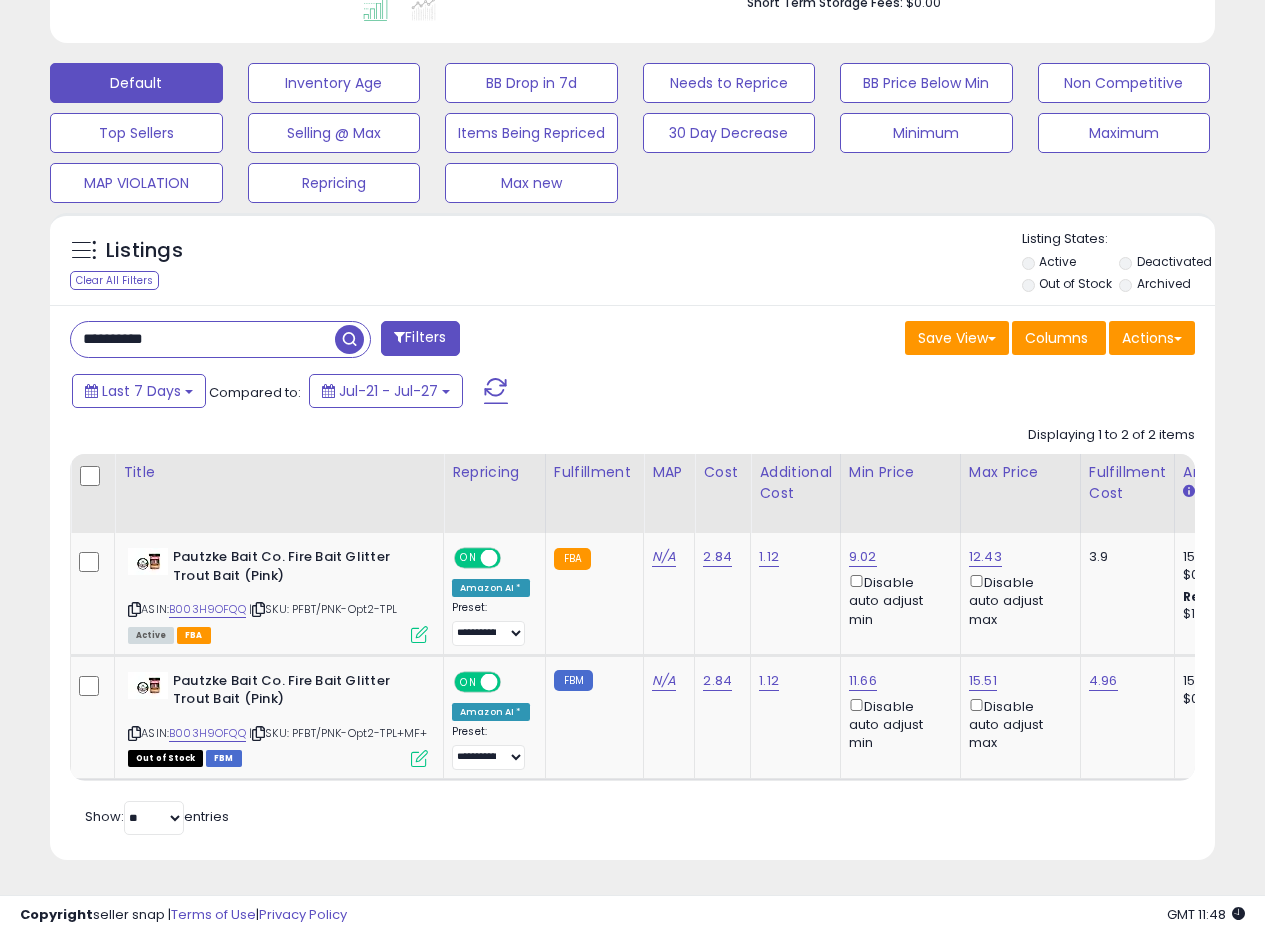 scroll, scrollTop: 595, scrollLeft: 0, axis: vertical 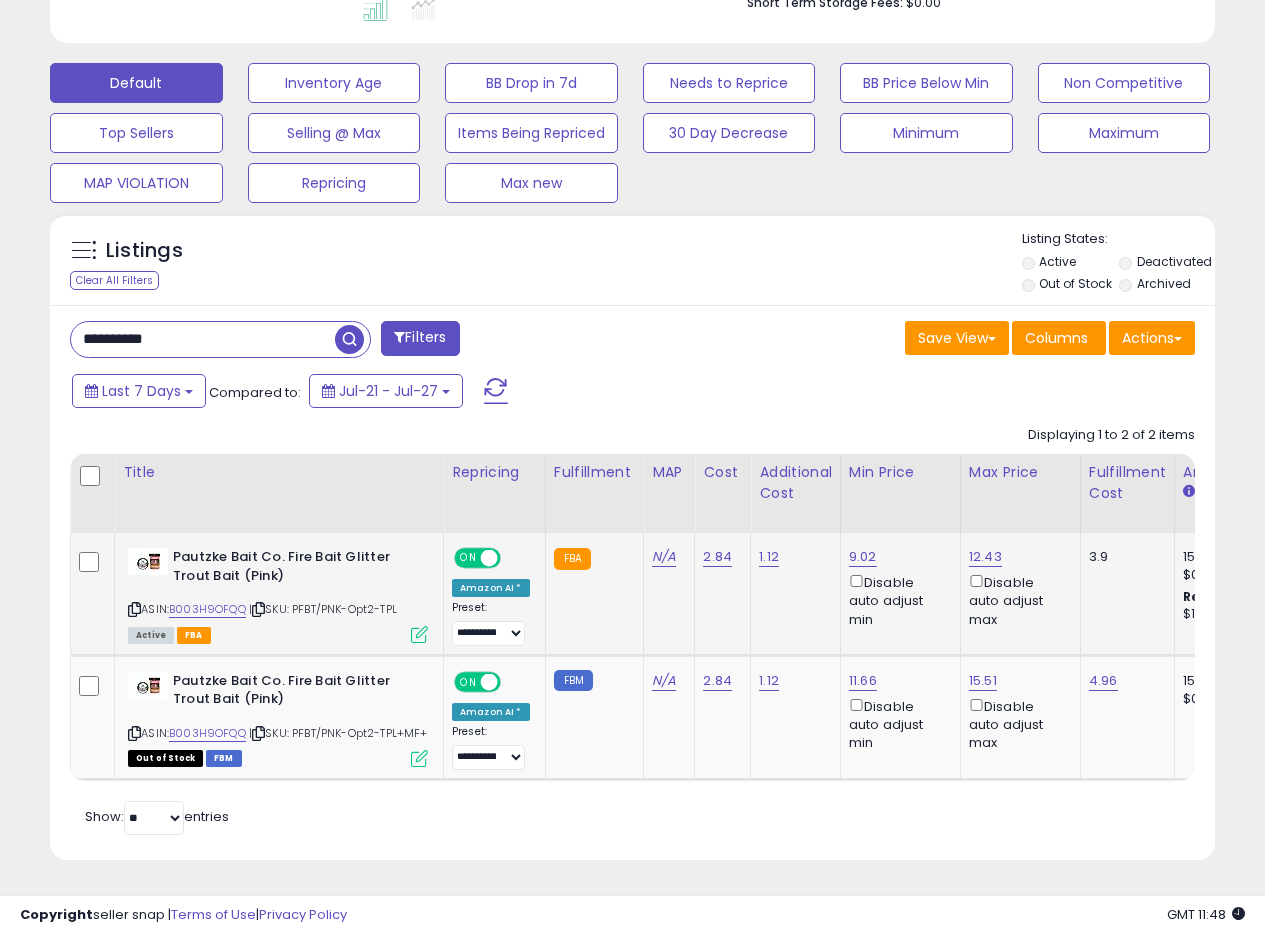 click on "N/A" 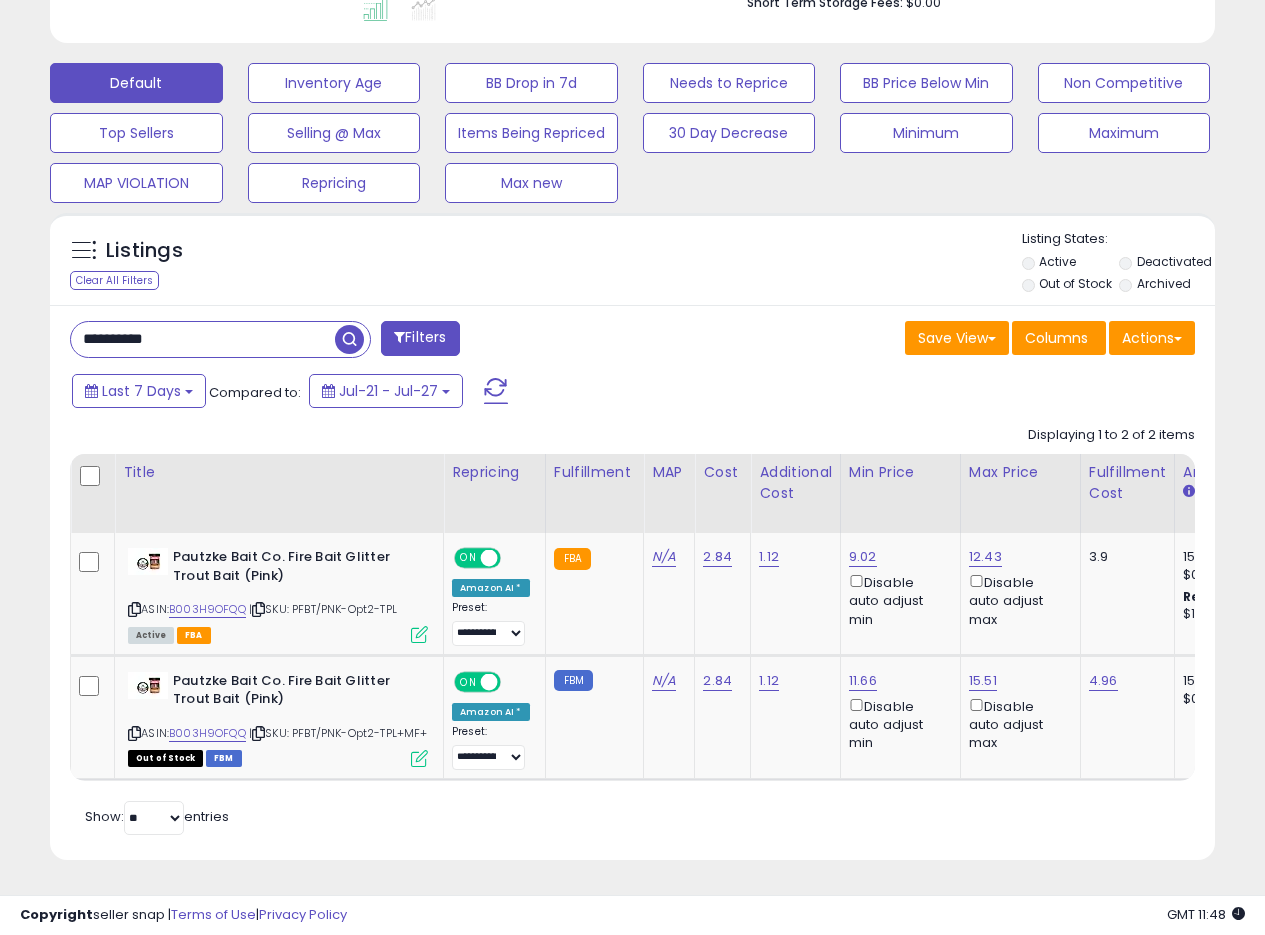click on "Last 7 Days
Compared to:
Jul-21 - Jul-27" at bounding box center [489, 393] 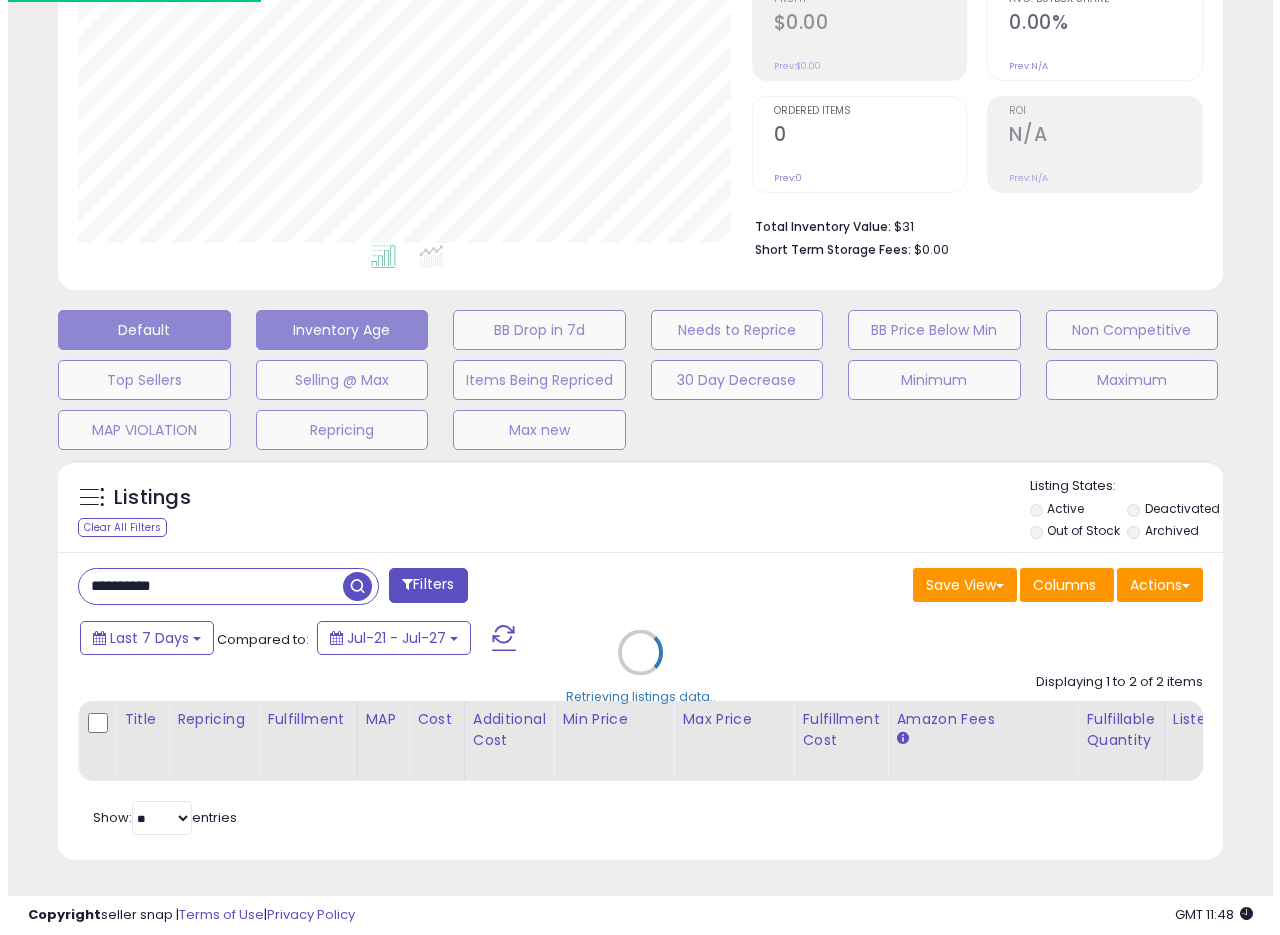 scroll, scrollTop: 335, scrollLeft: 0, axis: vertical 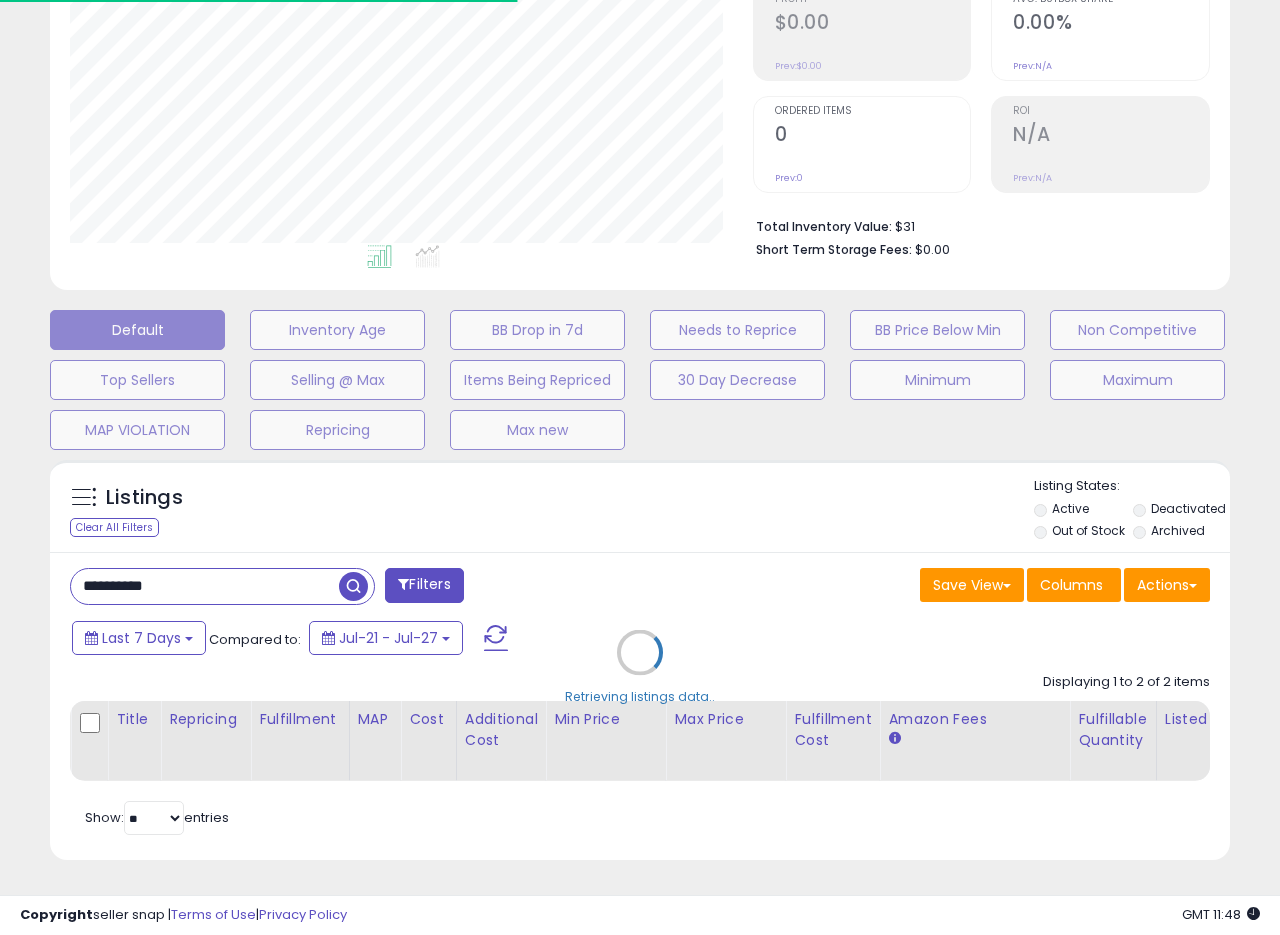 click on "Retrieving listings data.." at bounding box center [640, 667] 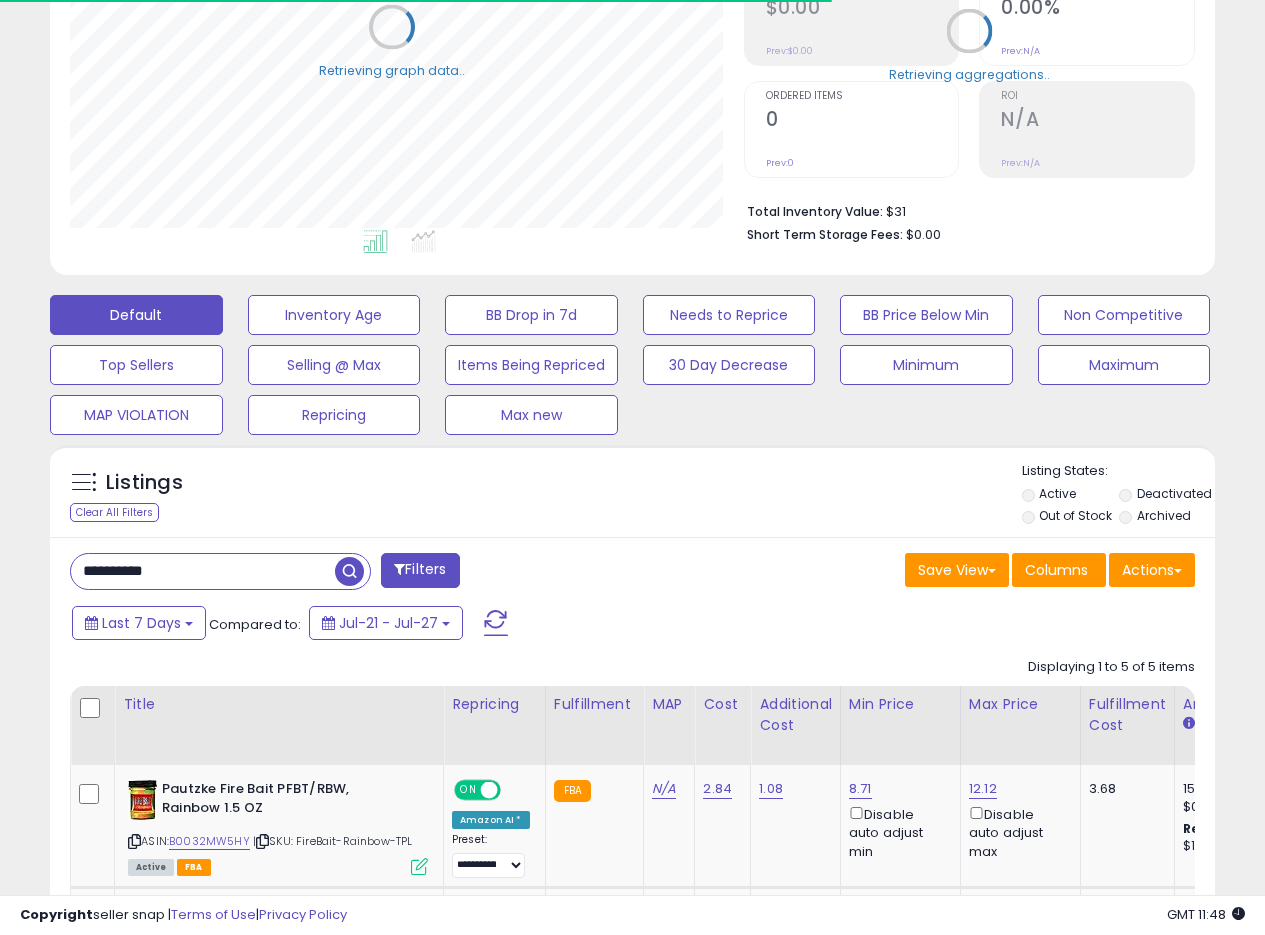 scroll, scrollTop: 410, scrollLeft: 674, axis: both 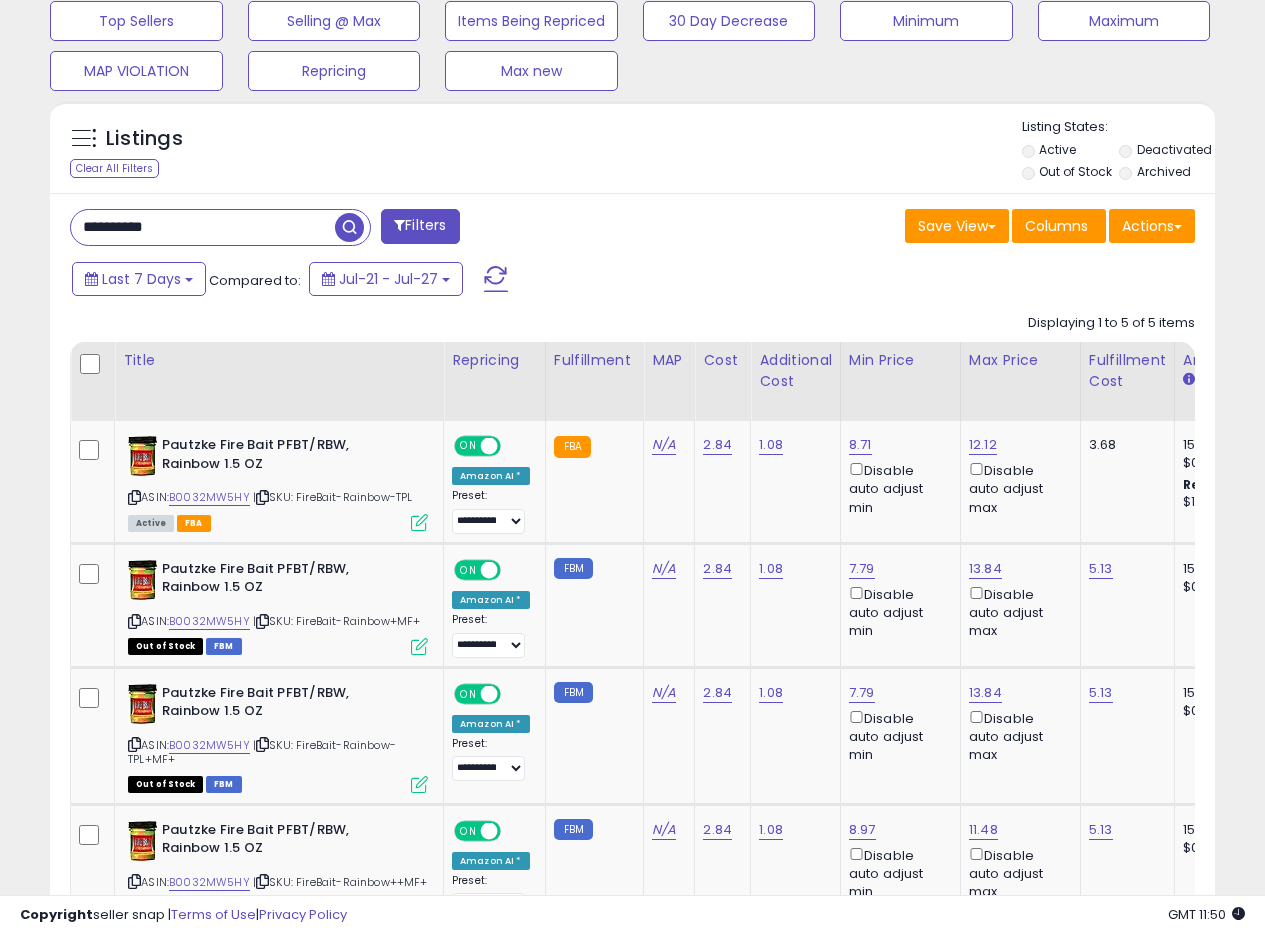 drag, startPoint x: 242, startPoint y: 233, endPoint x: 49, endPoint y: 203, distance: 195.31769 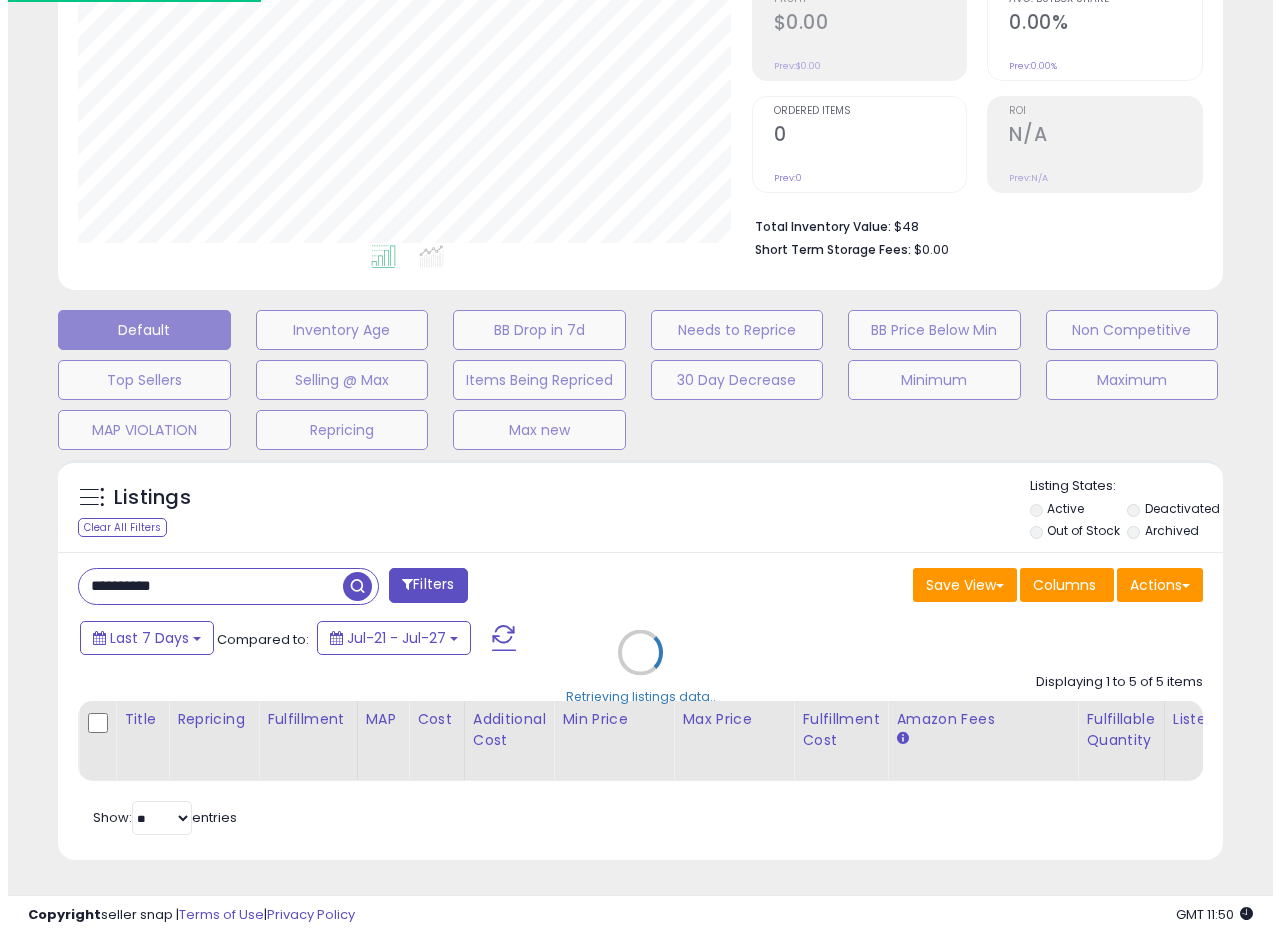 scroll, scrollTop: 335, scrollLeft: 0, axis: vertical 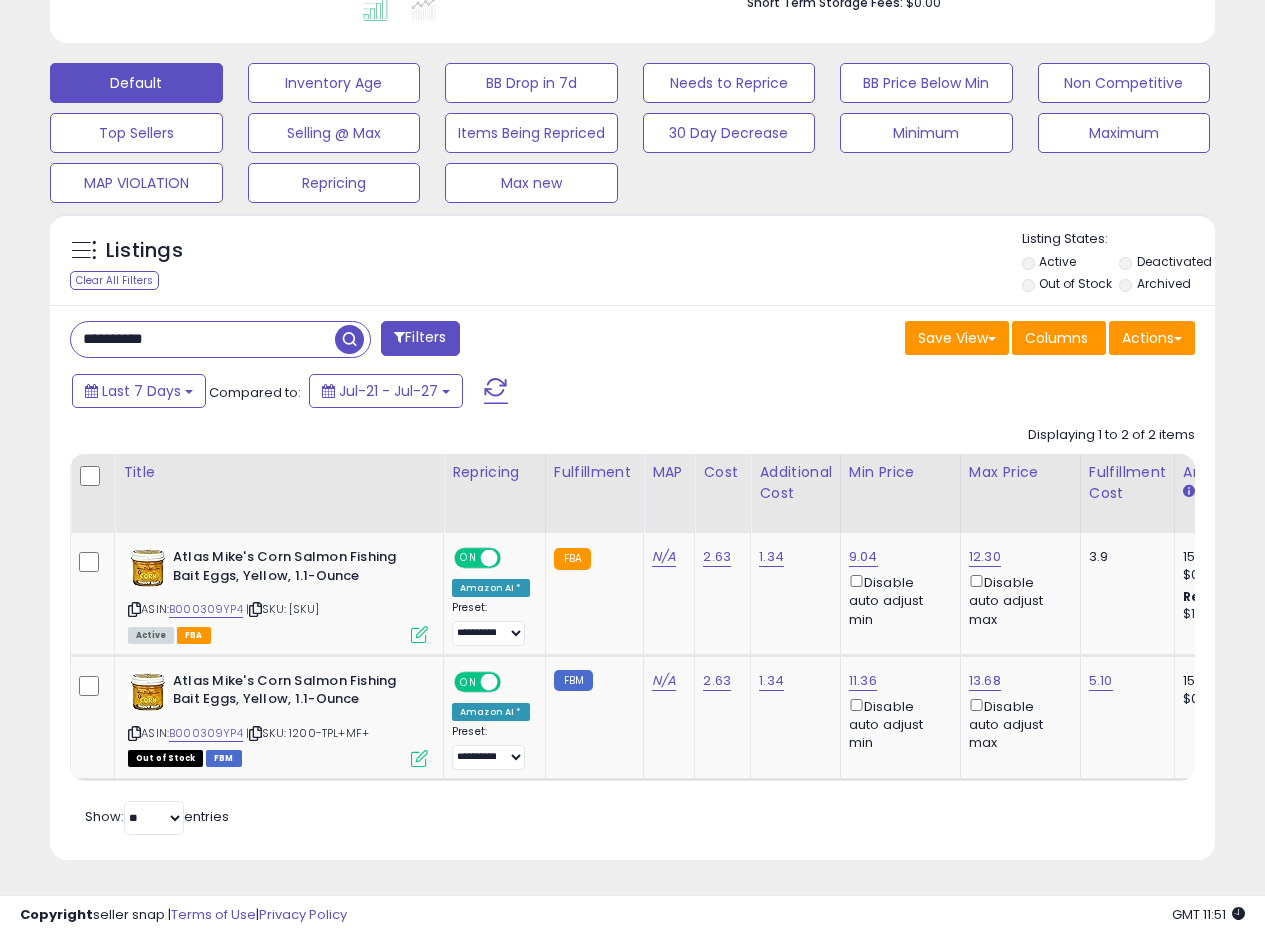 drag, startPoint x: 243, startPoint y: 339, endPoint x: 0, endPoint y: 277, distance: 250.78477 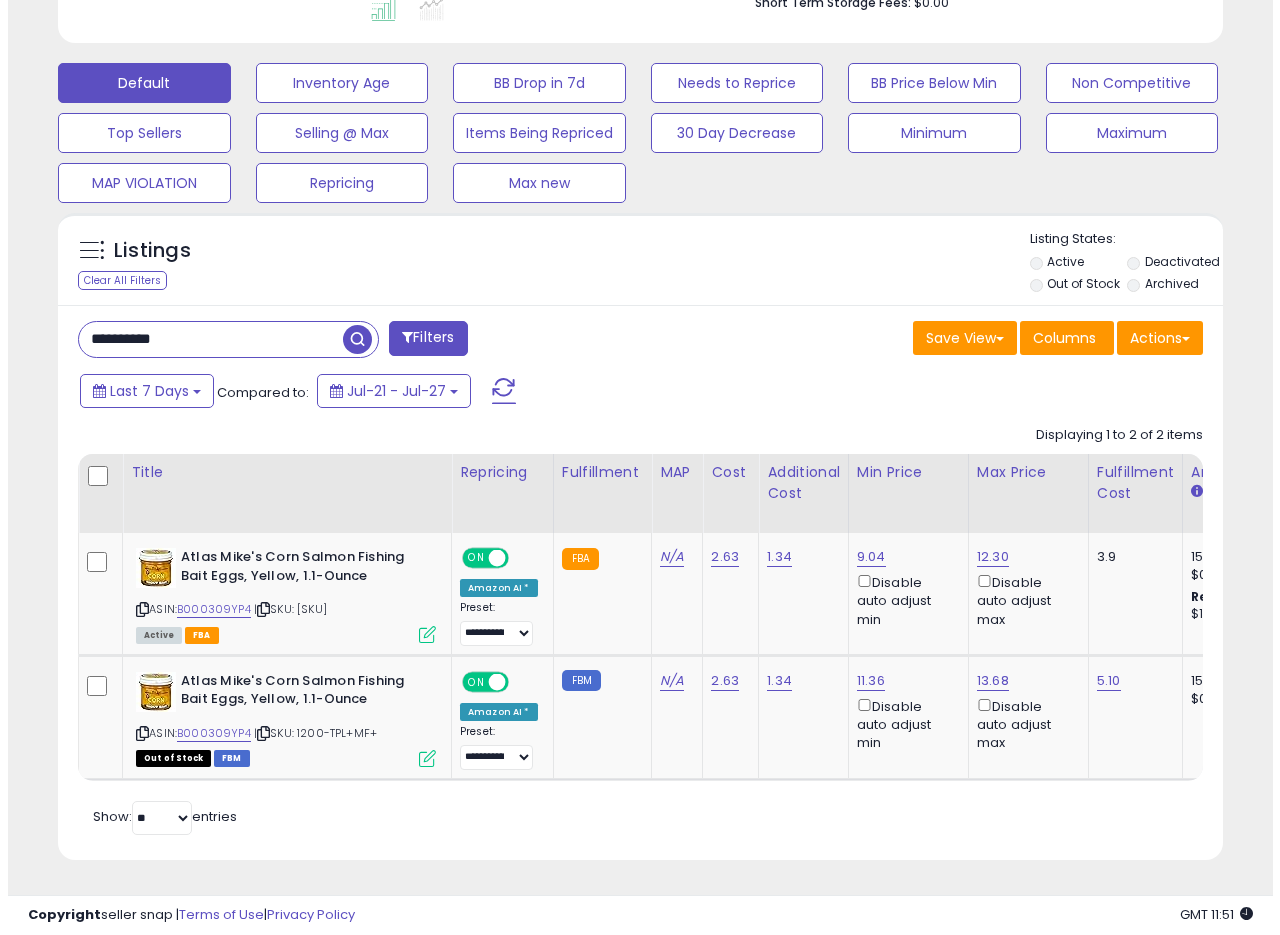 scroll, scrollTop: 335, scrollLeft: 0, axis: vertical 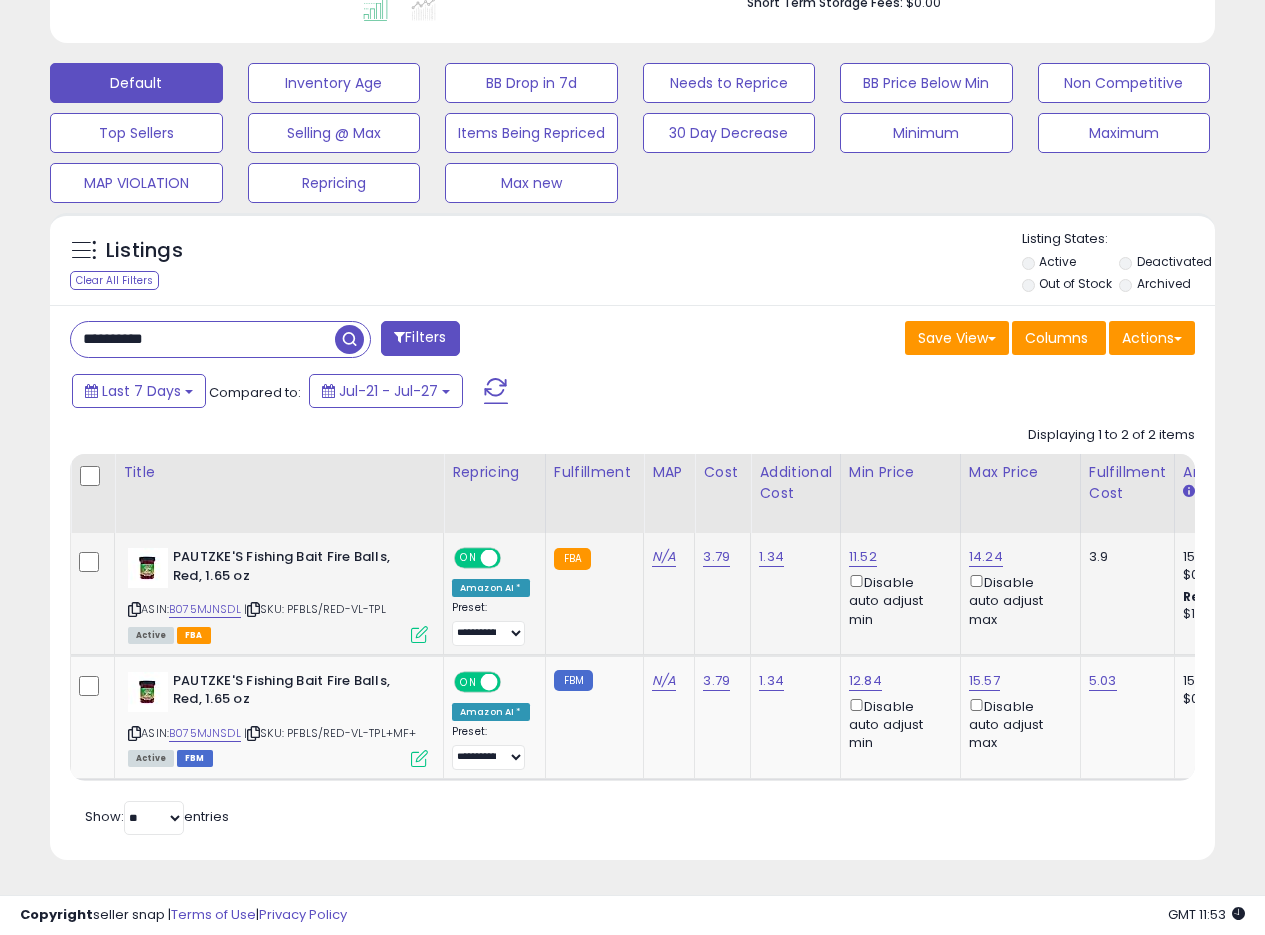 click on "ASIN:  [ASIN]    |   SKU: [SKU] Active FBA" at bounding box center (278, 594) 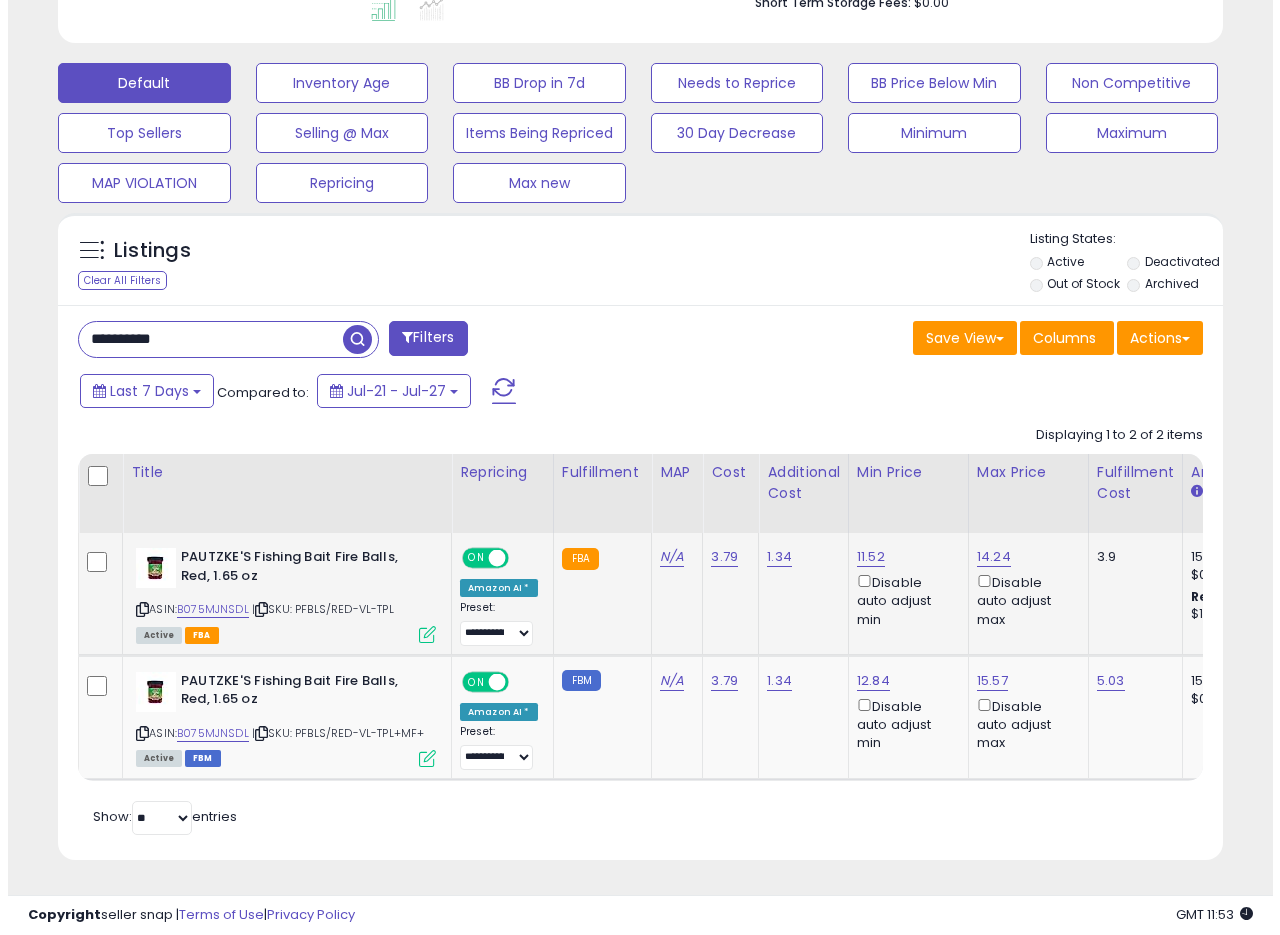 scroll, scrollTop: 999590, scrollLeft: 999317, axis: both 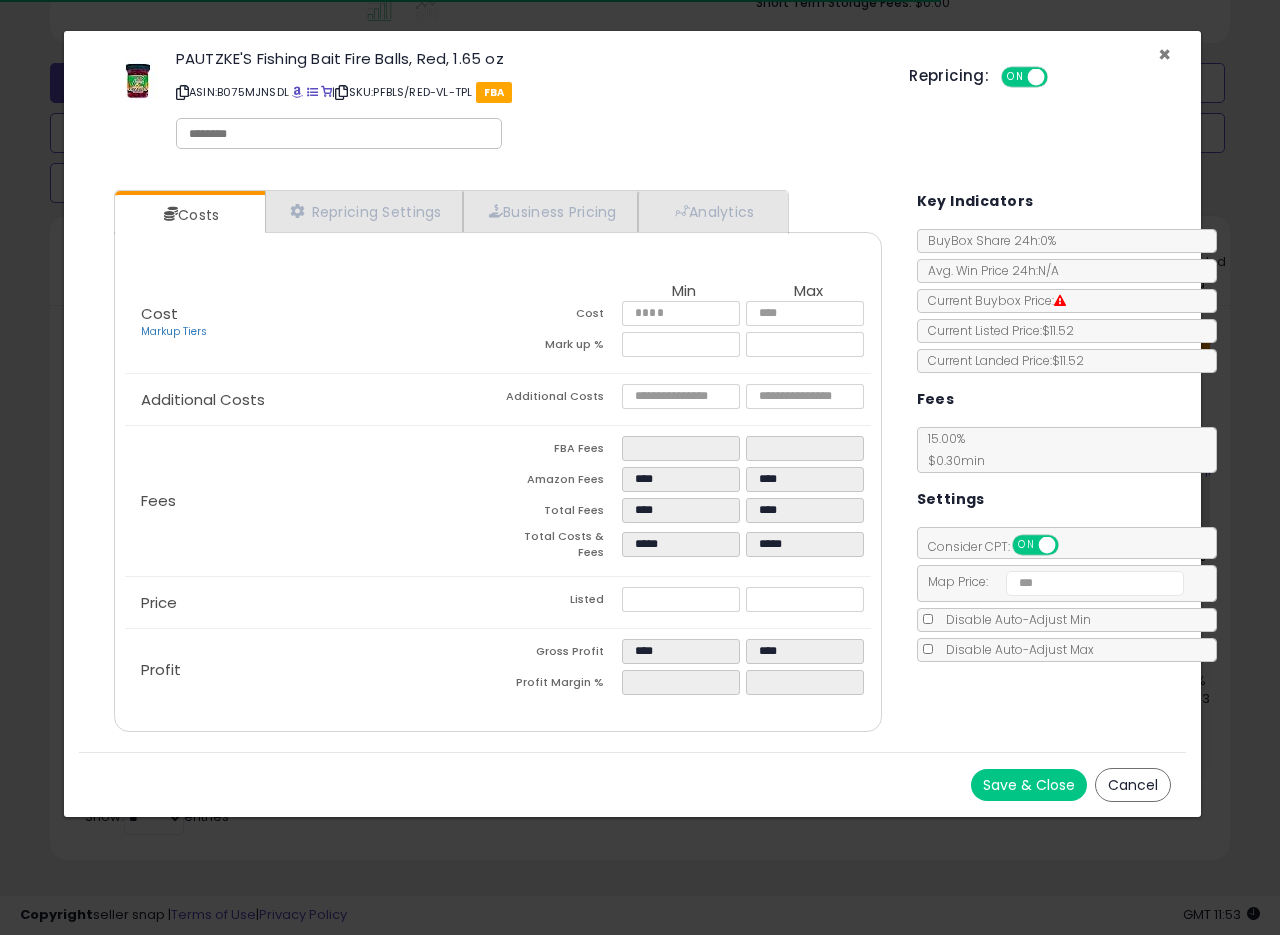click on "×" at bounding box center (1164, 54) 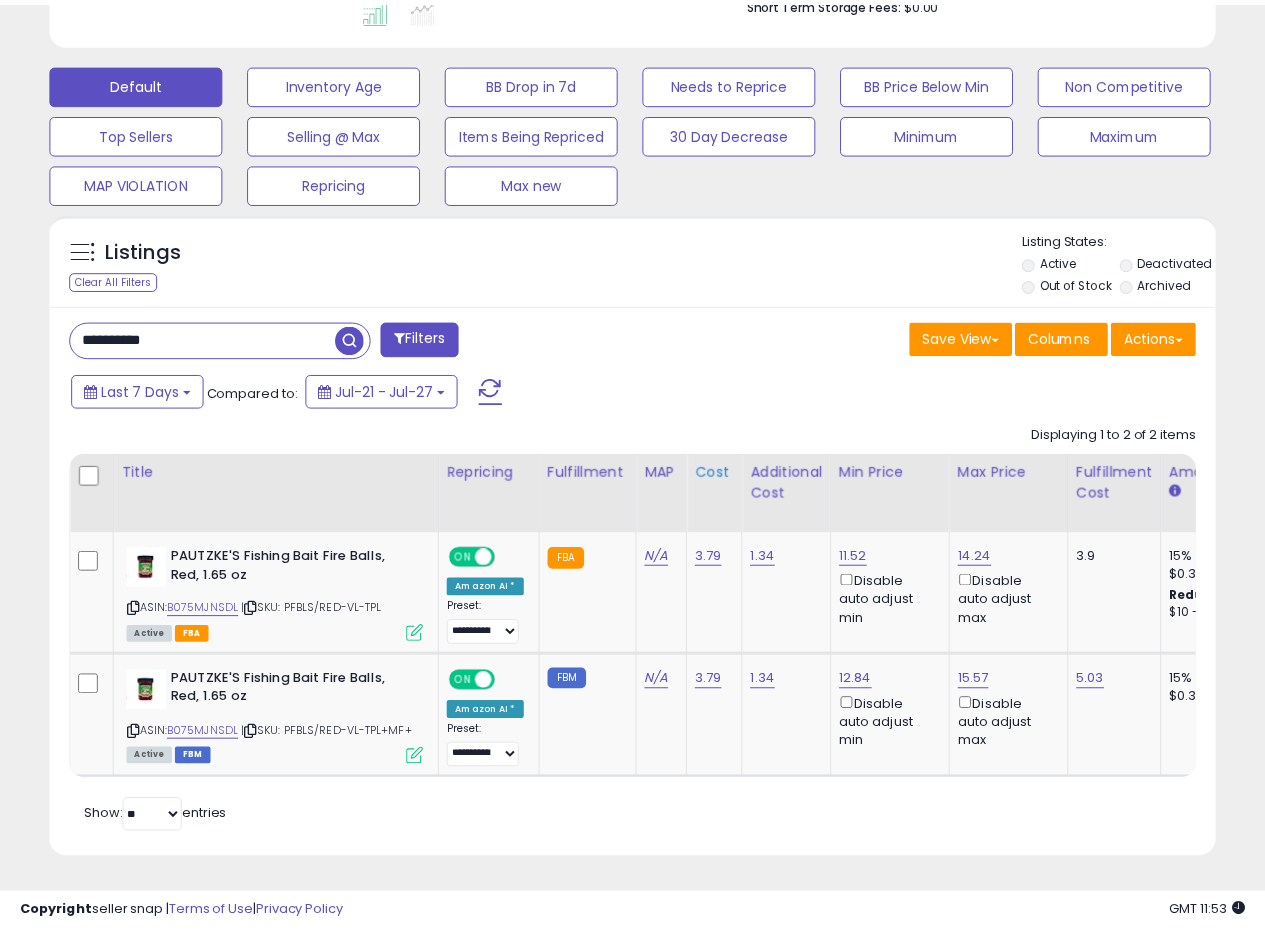 scroll, scrollTop: 410, scrollLeft: 674, axis: both 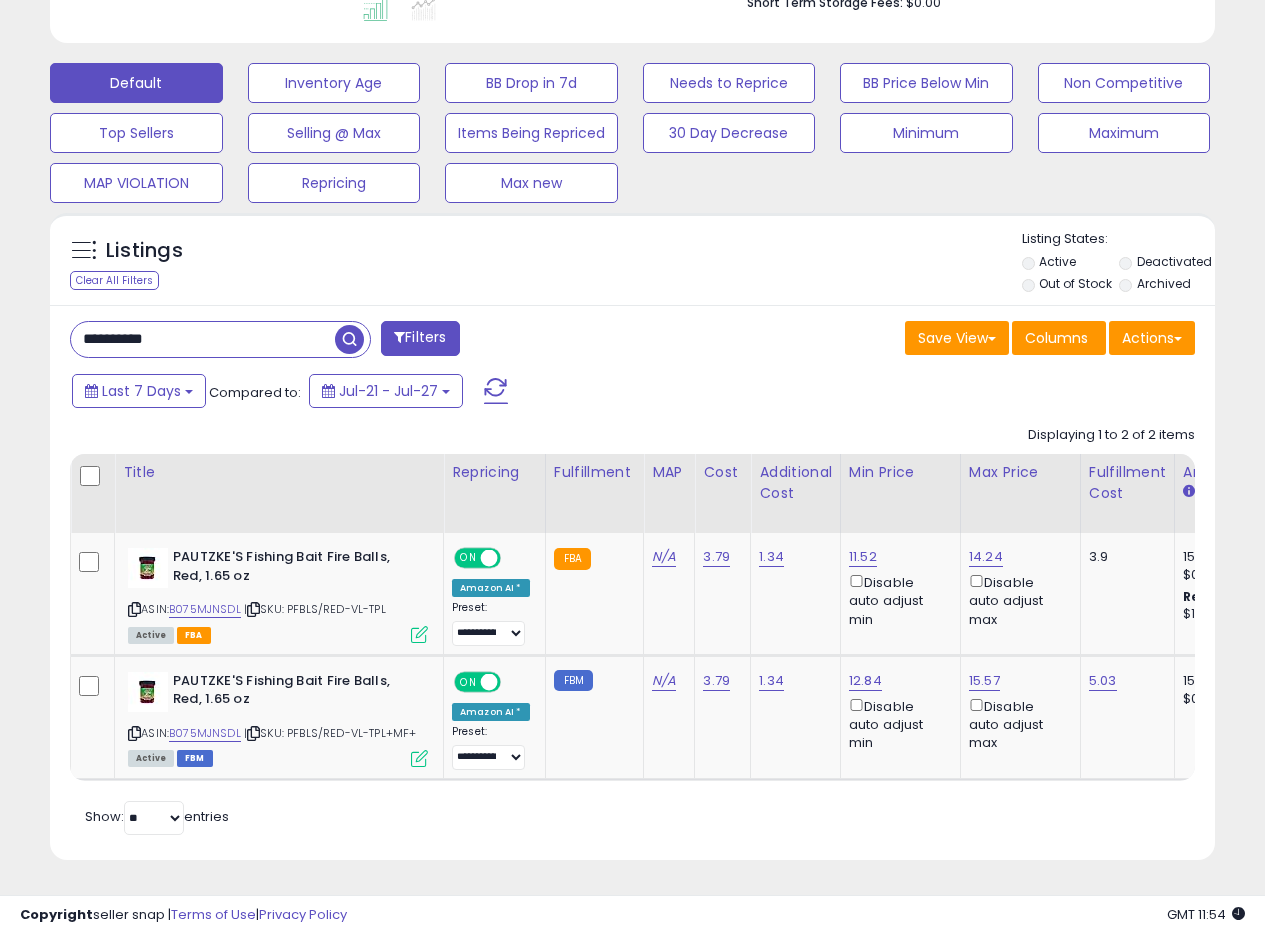 drag, startPoint x: 212, startPoint y: 322, endPoint x: 0, endPoint y: 321, distance: 212.00237 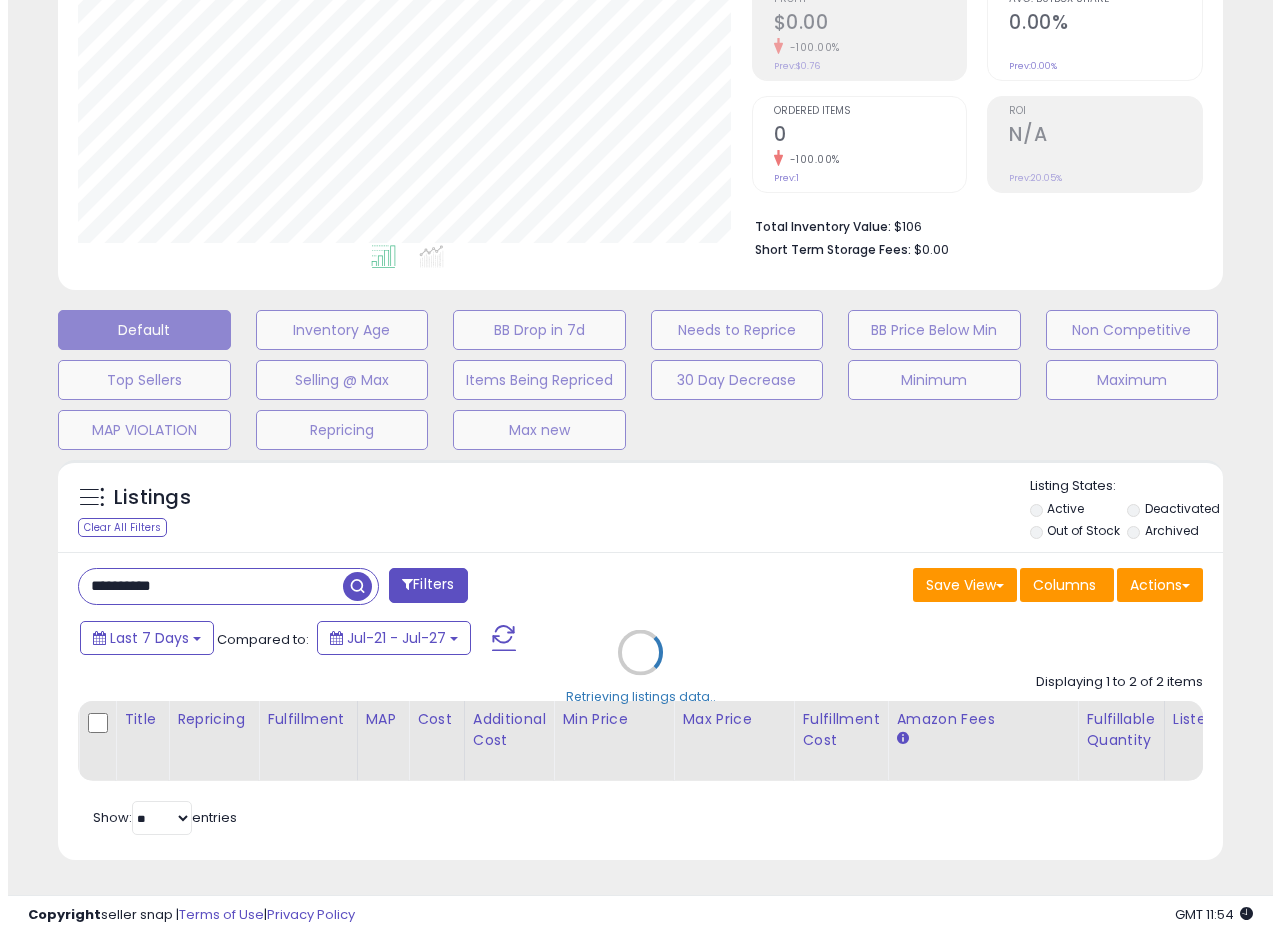 scroll, scrollTop: 335, scrollLeft: 0, axis: vertical 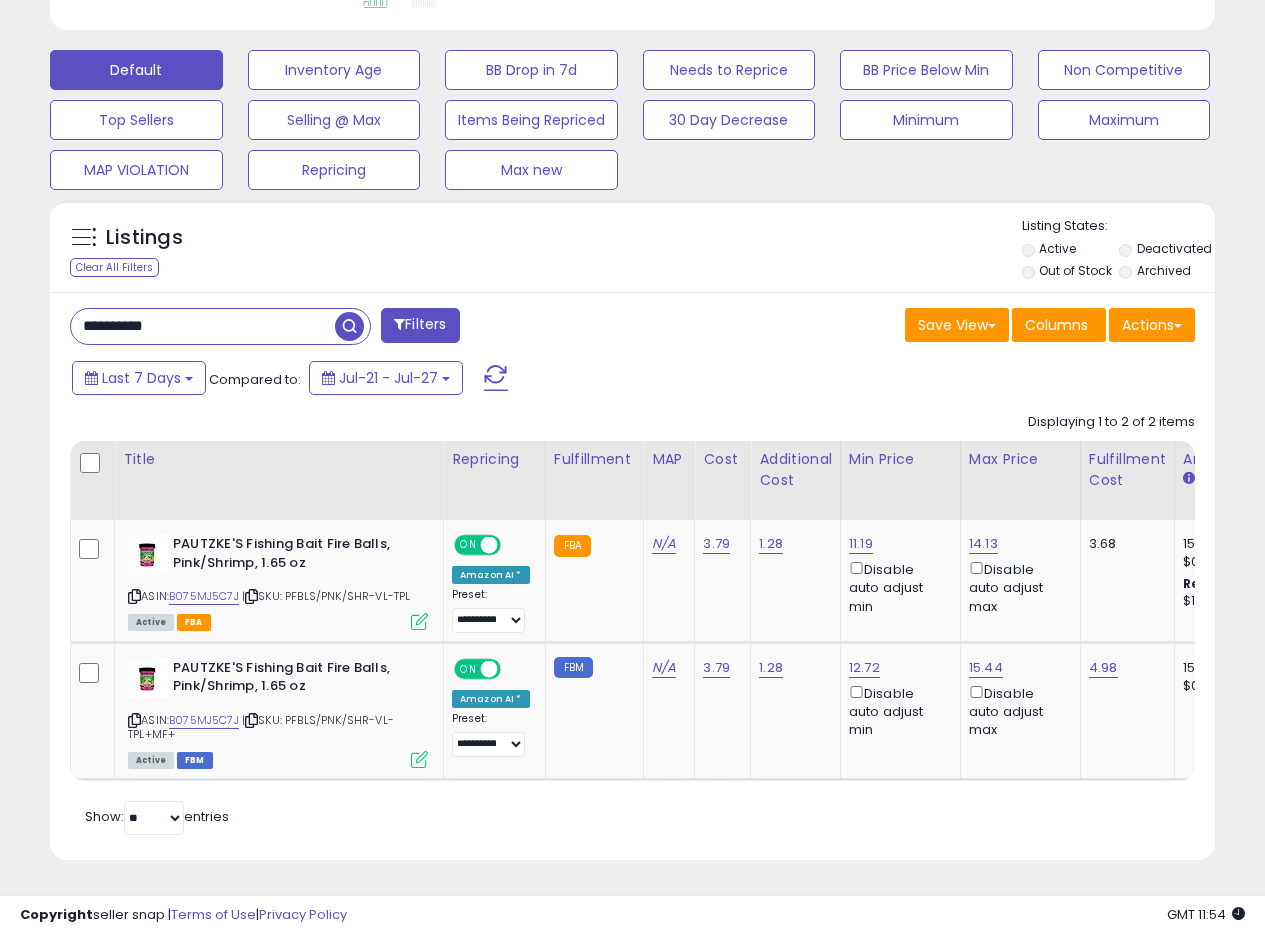 click on "**********" at bounding box center [632, 576] 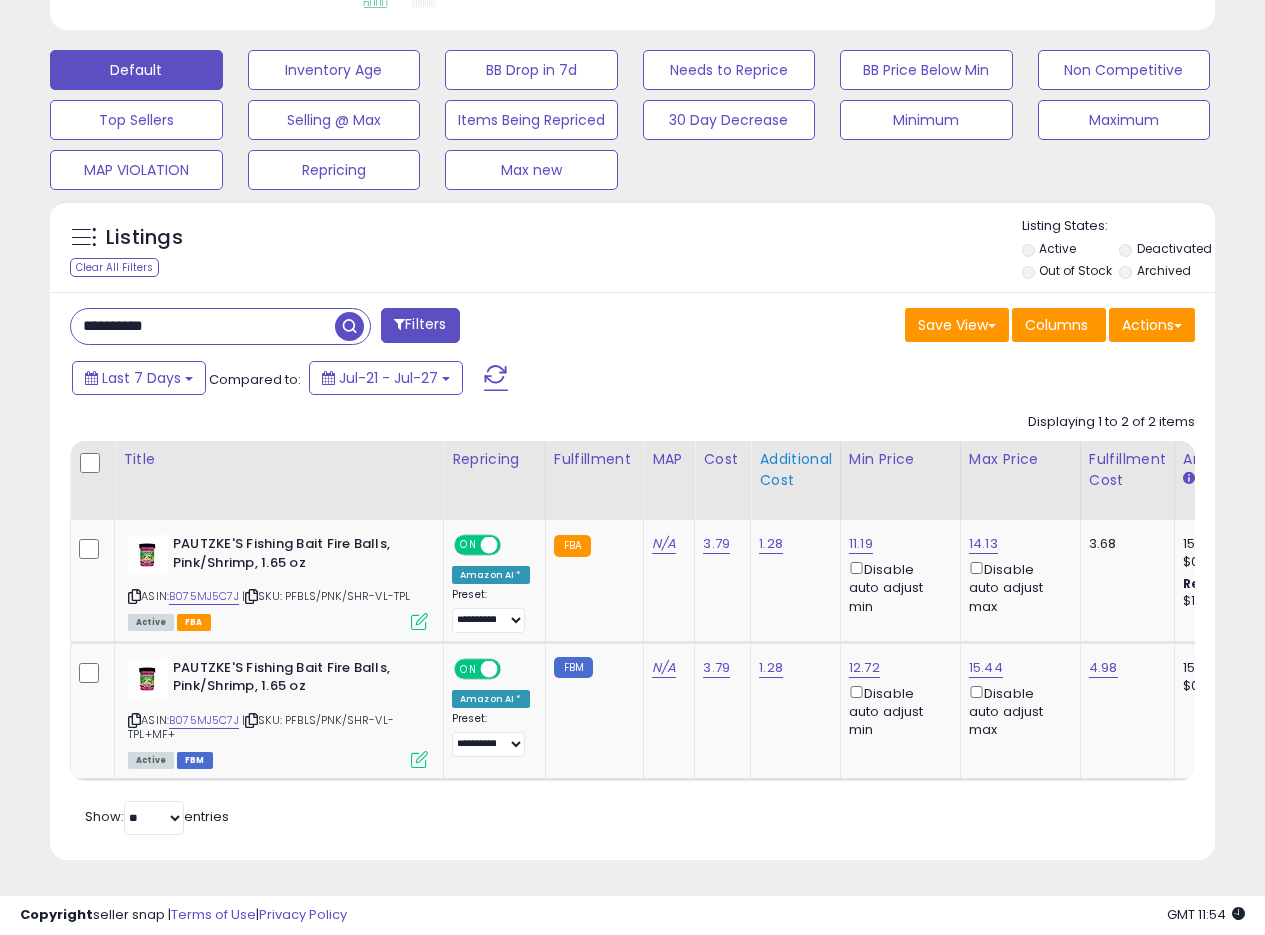 drag, startPoint x: 678, startPoint y: 576, endPoint x: 812, endPoint y: 453, distance: 181.89282 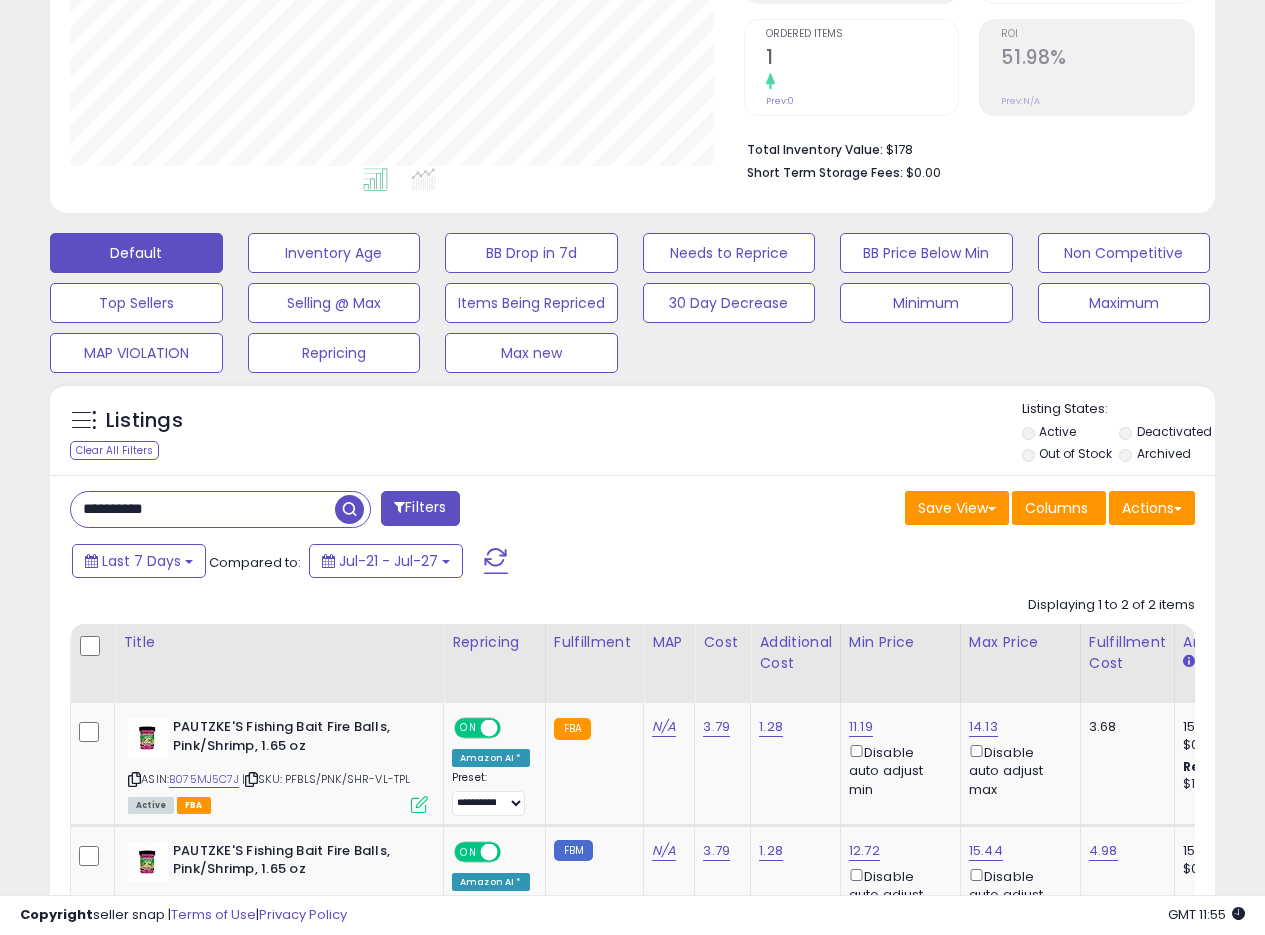 scroll, scrollTop: 395, scrollLeft: 0, axis: vertical 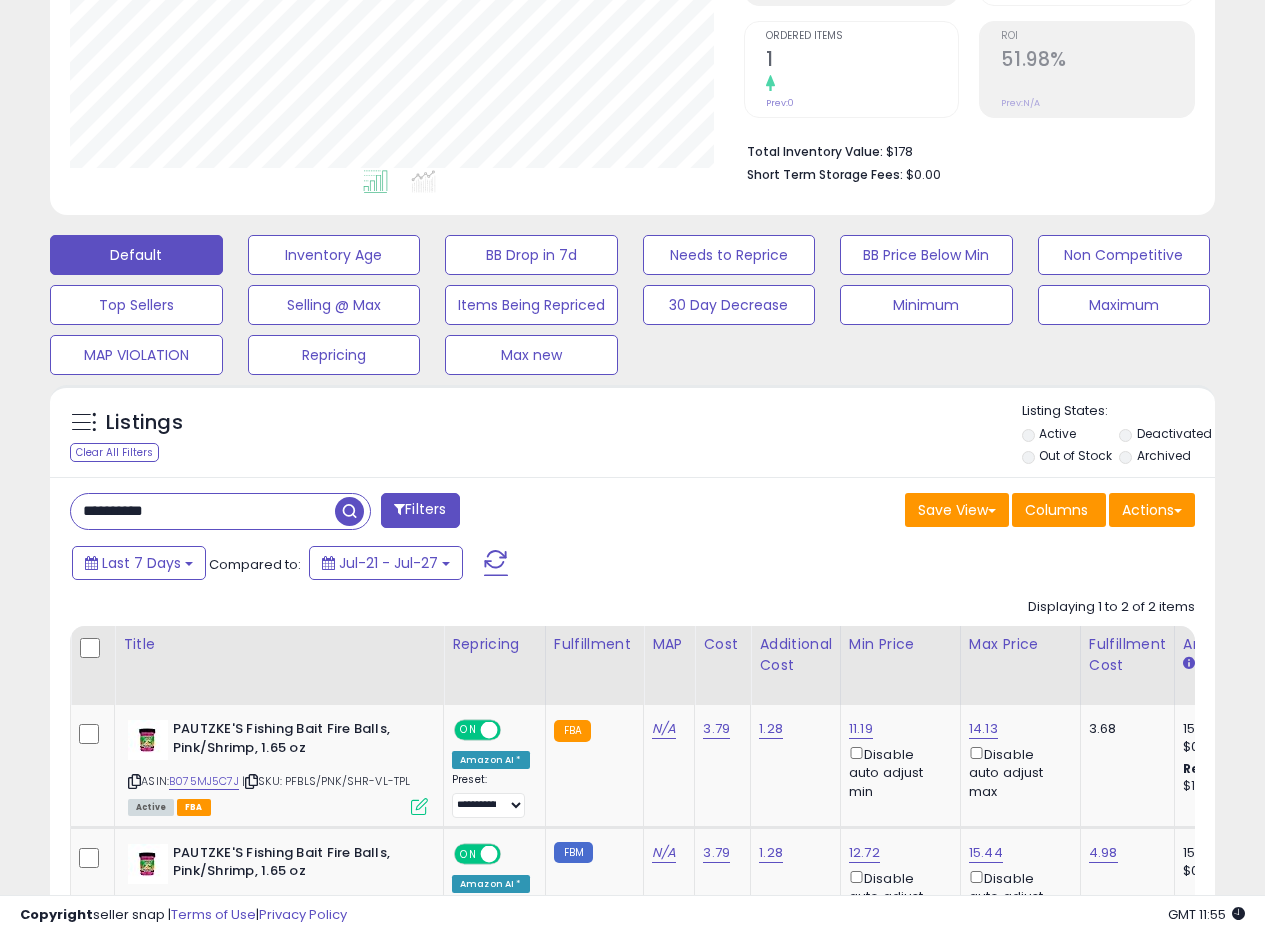 drag, startPoint x: 201, startPoint y: 522, endPoint x: 0, endPoint y: 473, distance: 206.88644 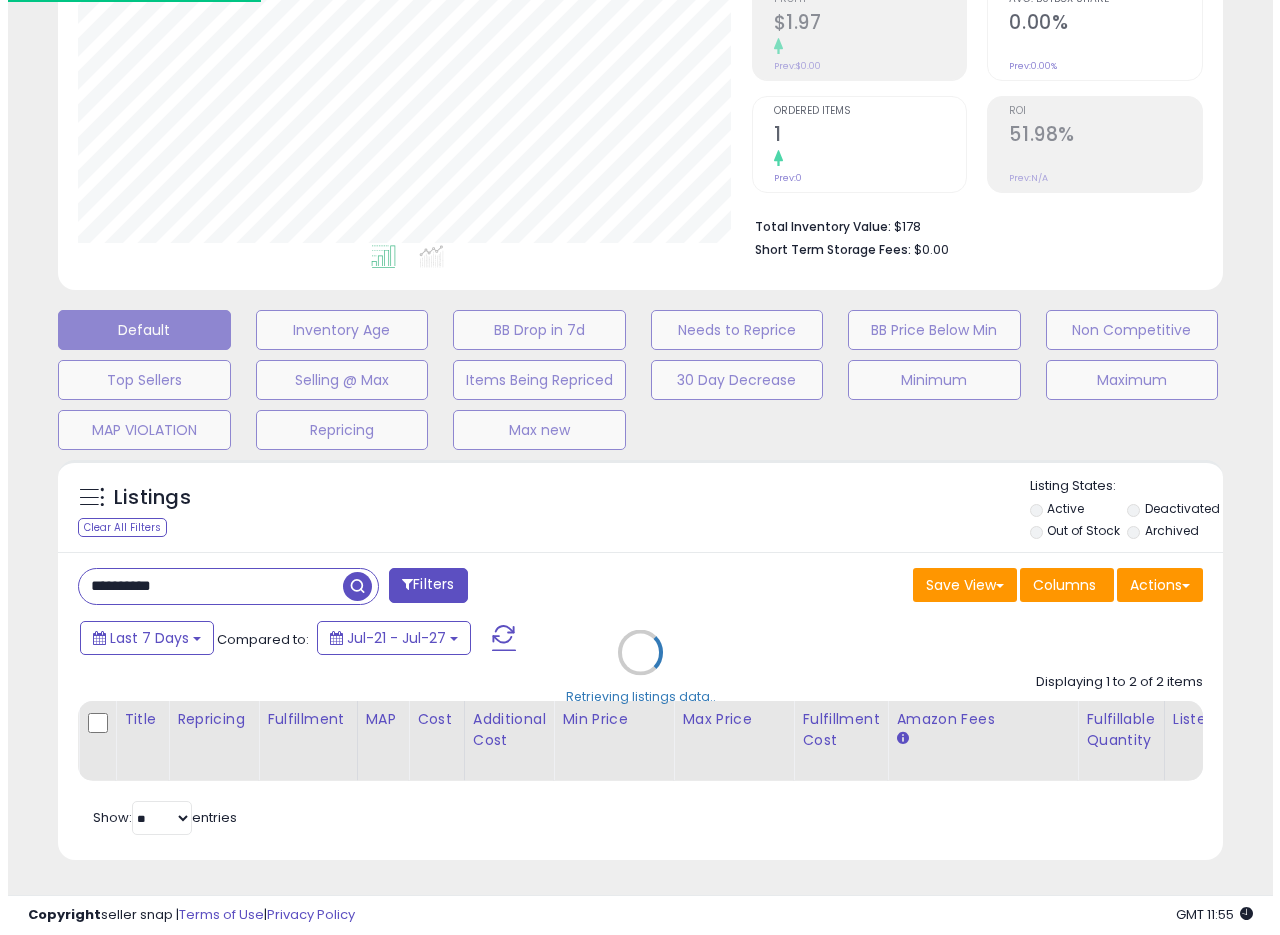 scroll, scrollTop: 335, scrollLeft: 0, axis: vertical 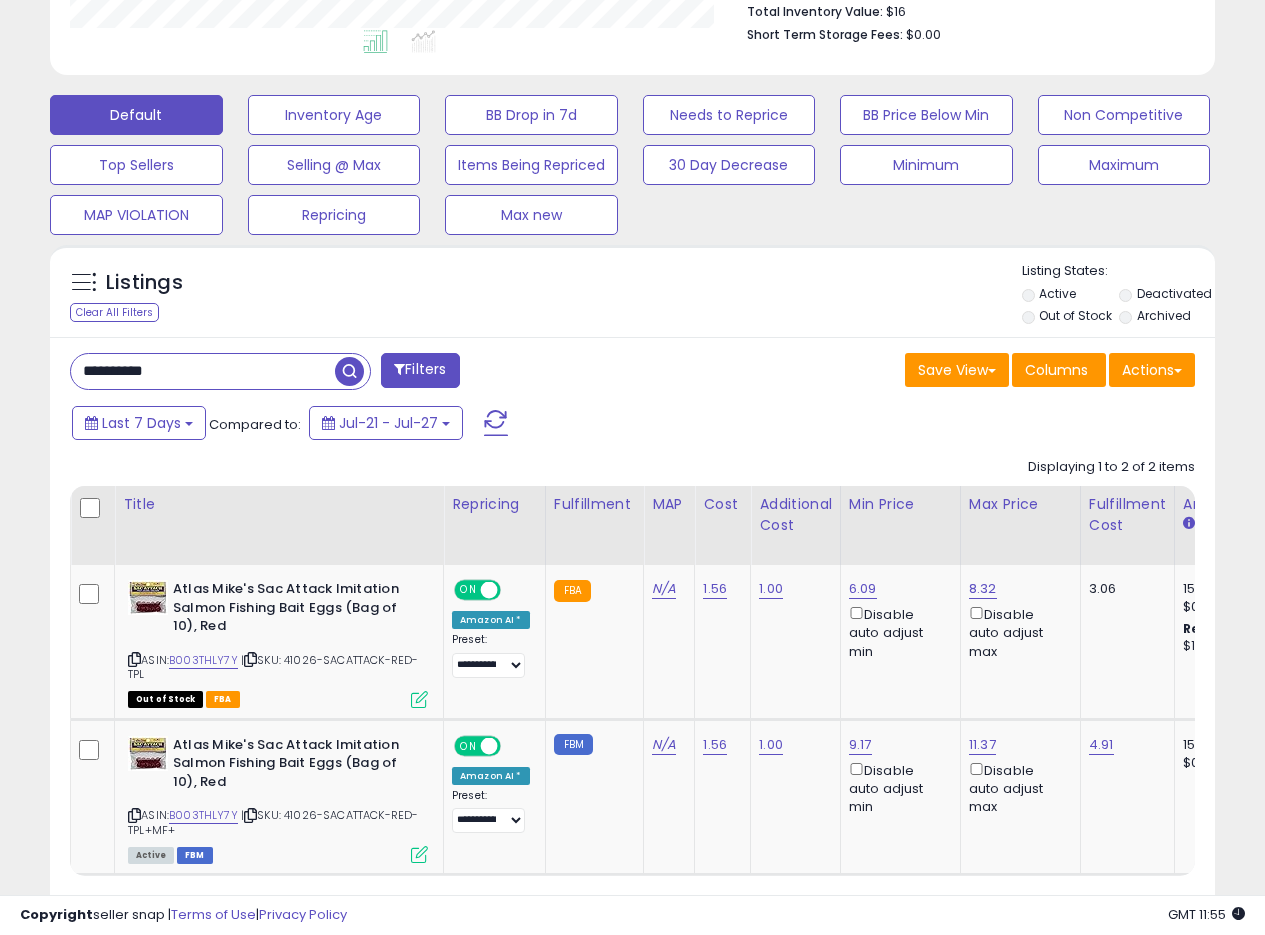 drag, startPoint x: 212, startPoint y: 367, endPoint x: 0, endPoint y: 340, distance: 213.71242 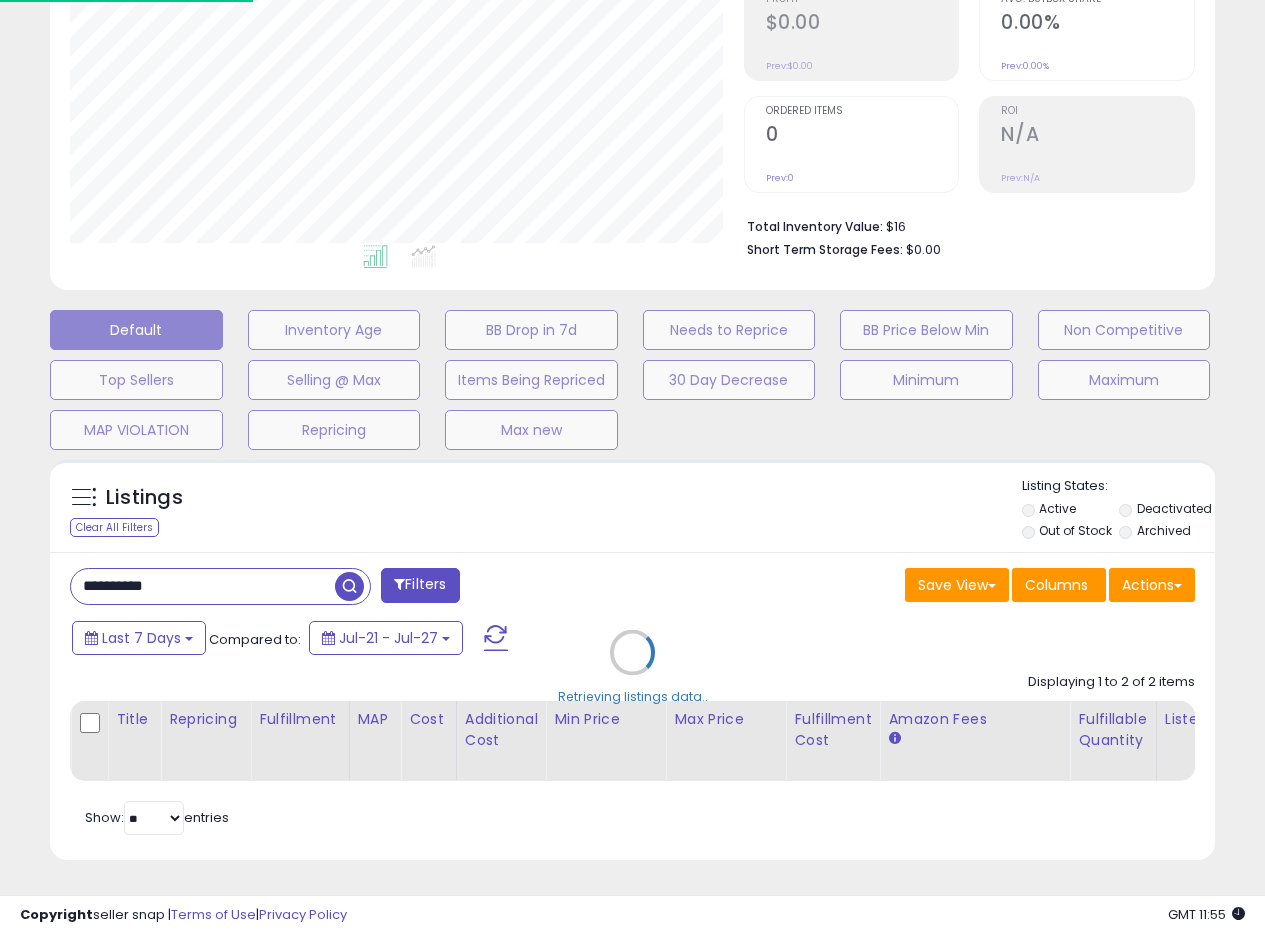 scroll, scrollTop: 999590, scrollLeft: 999317, axis: both 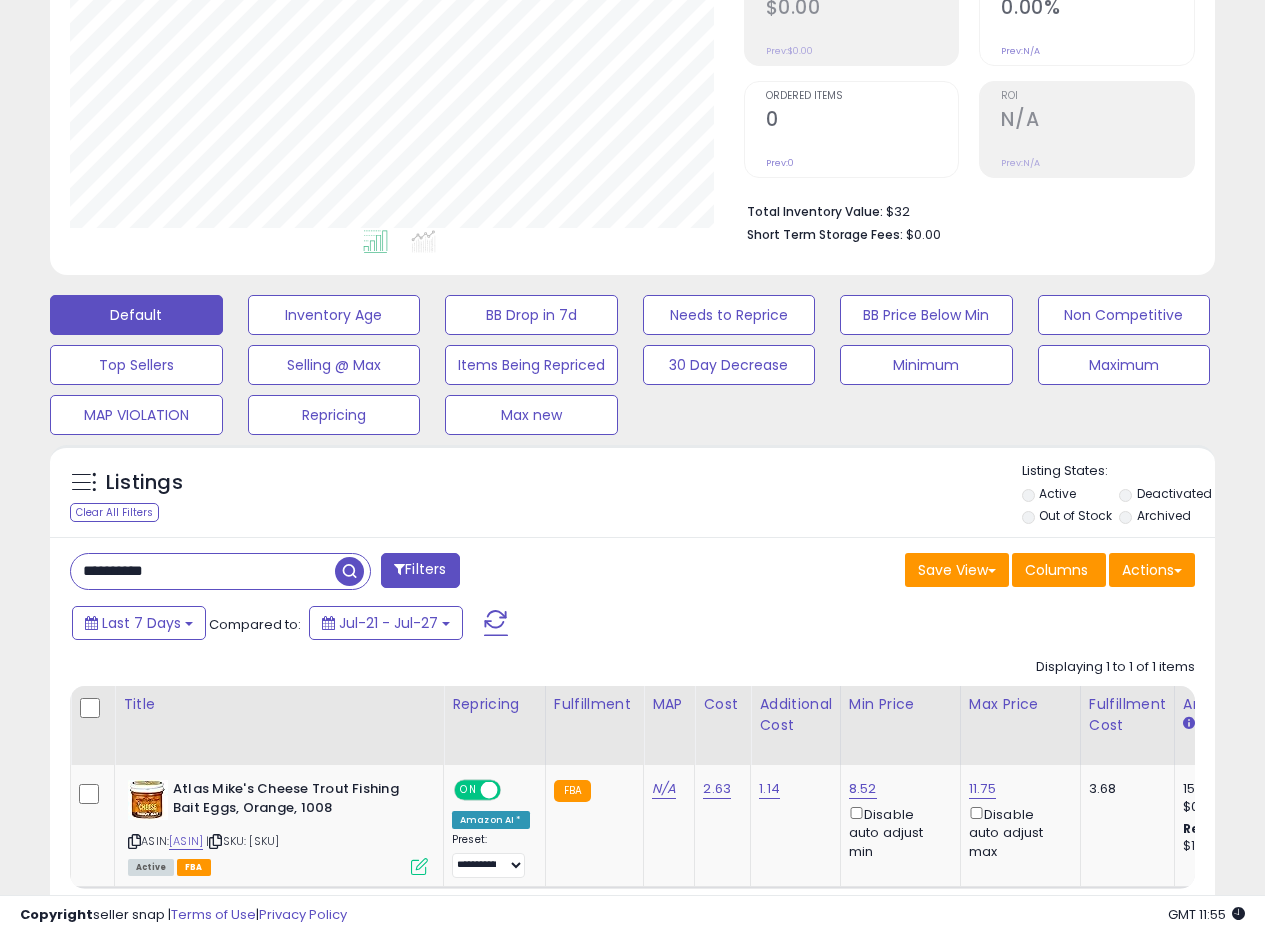 drag, startPoint x: 206, startPoint y: 575, endPoint x: 0, endPoint y: 523, distance: 212.46176 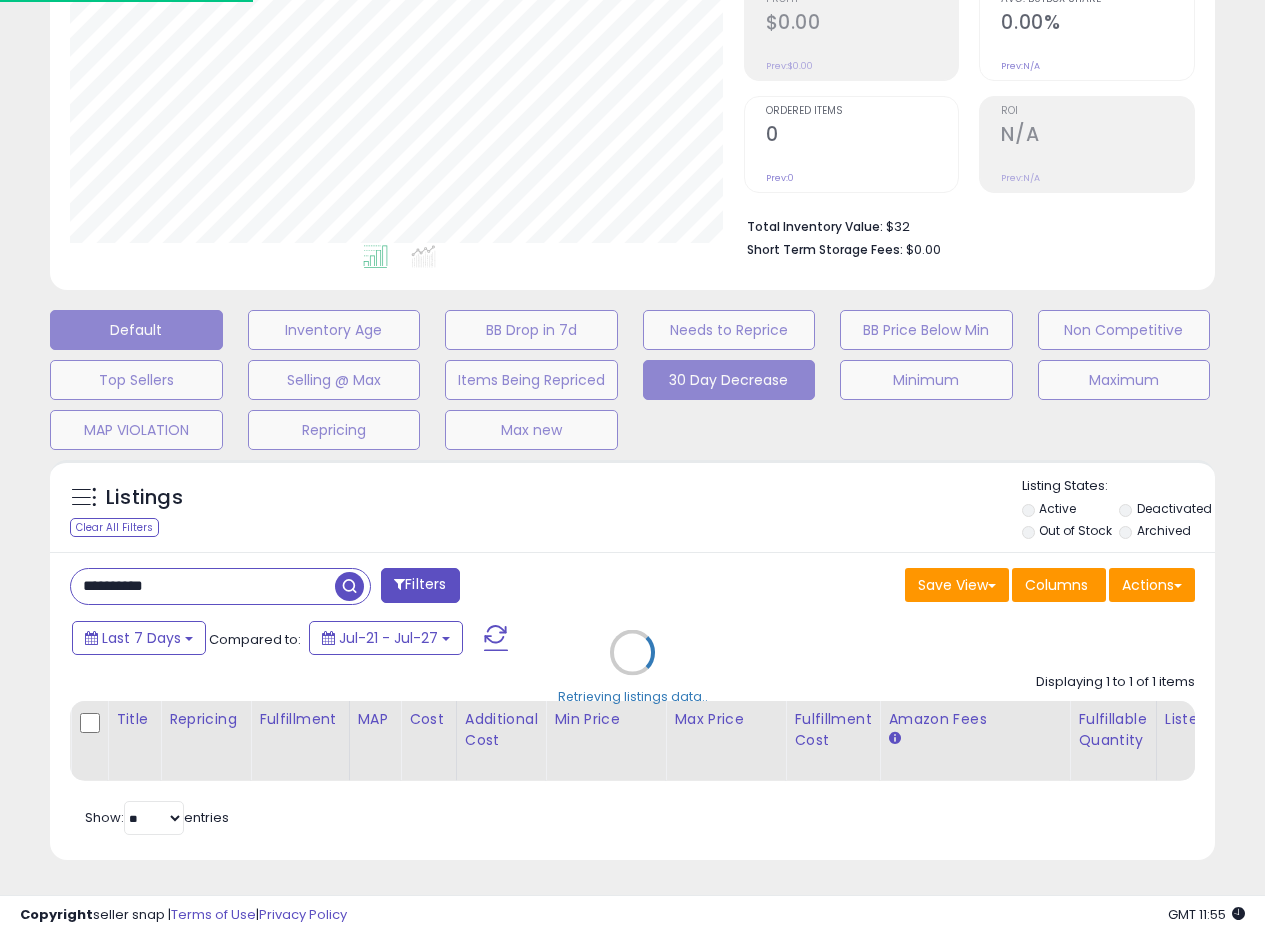 scroll, scrollTop: 999590, scrollLeft: 999317, axis: both 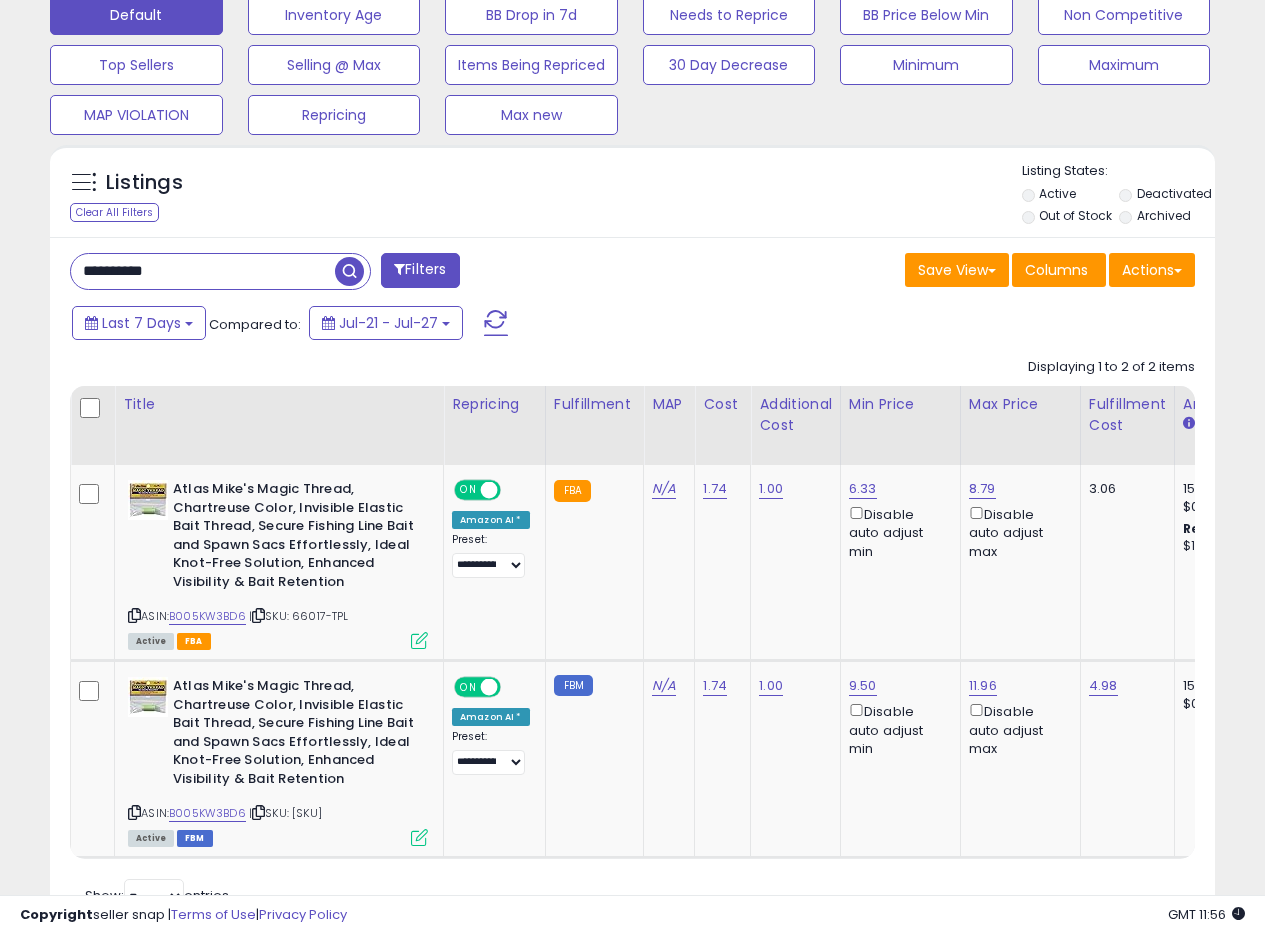 drag, startPoint x: 66, startPoint y: 281, endPoint x: 28, endPoint y: 269, distance: 39.849716 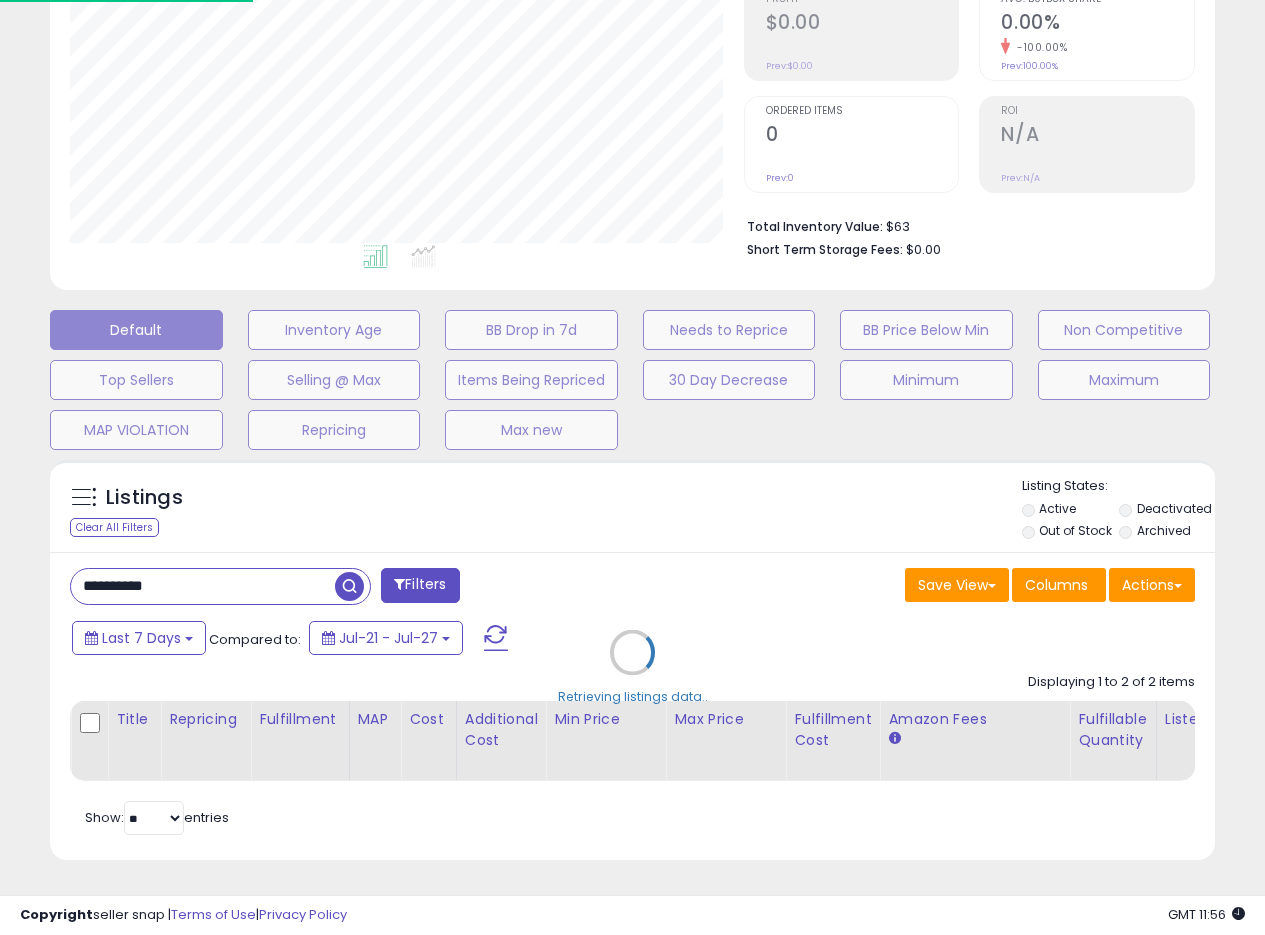 scroll, scrollTop: 999590, scrollLeft: 999317, axis: both 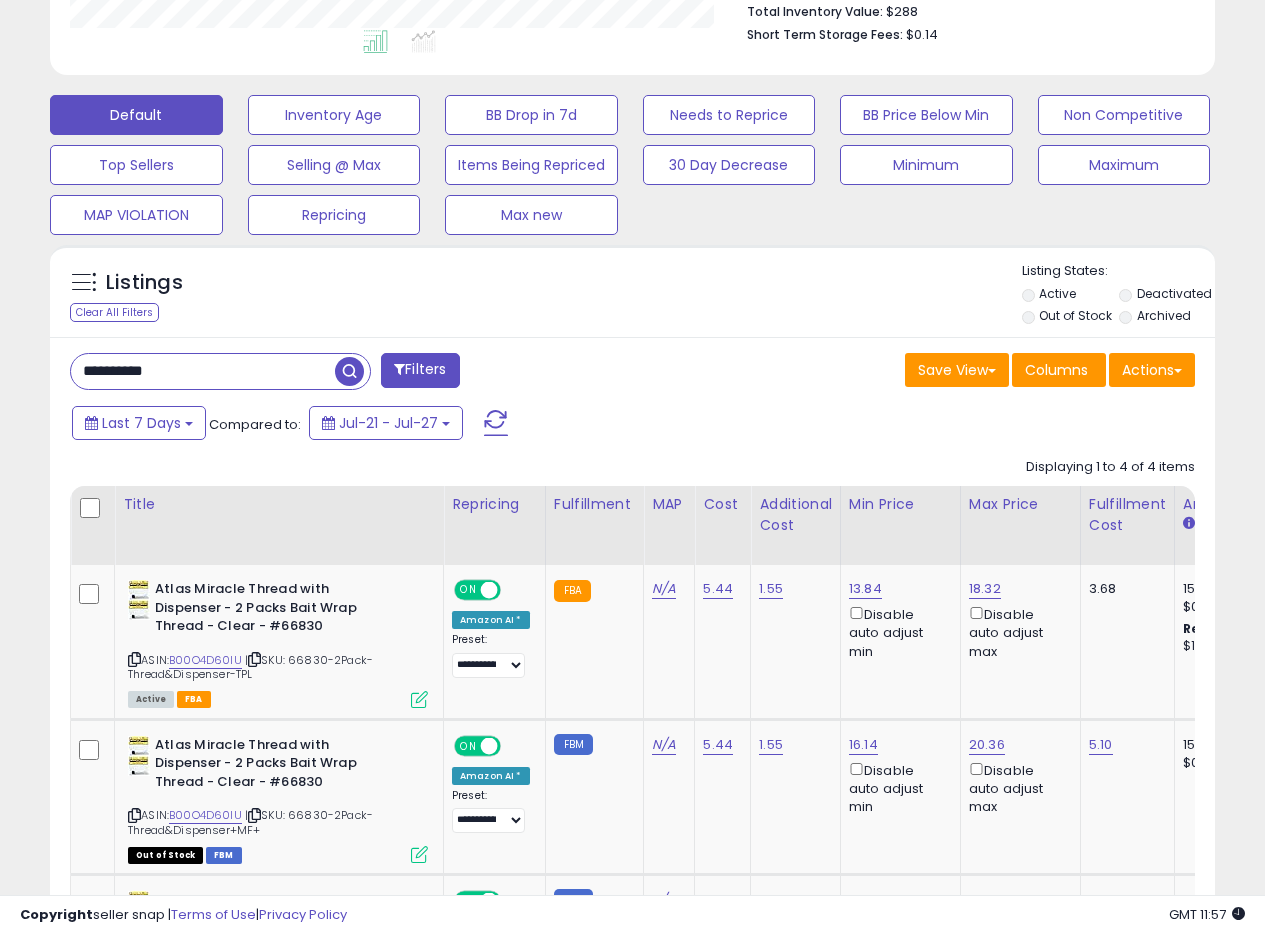 drag, startPoint x: 206, startPoint y: 385, endPoint x: 24, endPoint y: 367, distance: 182.88794 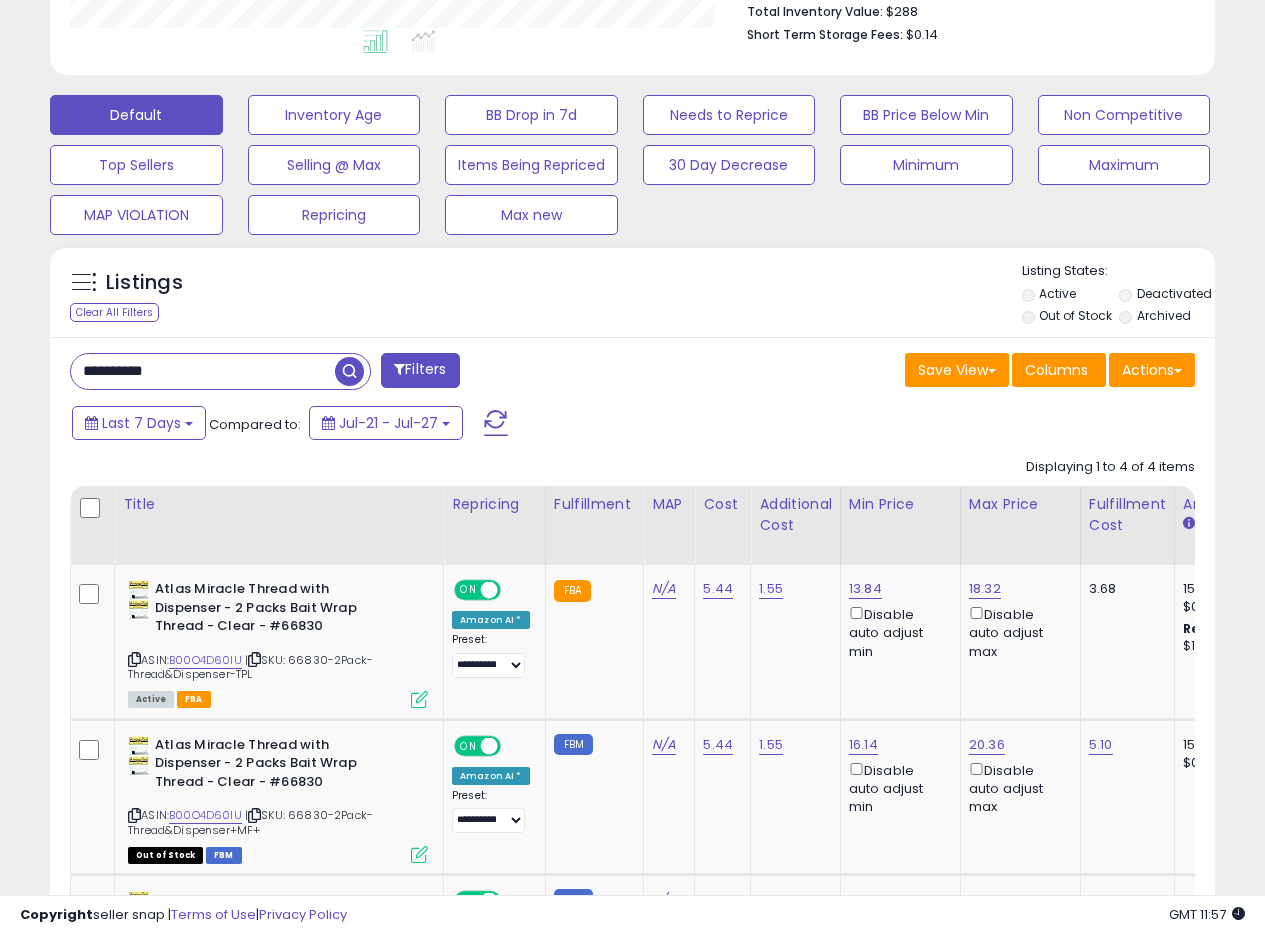 paste 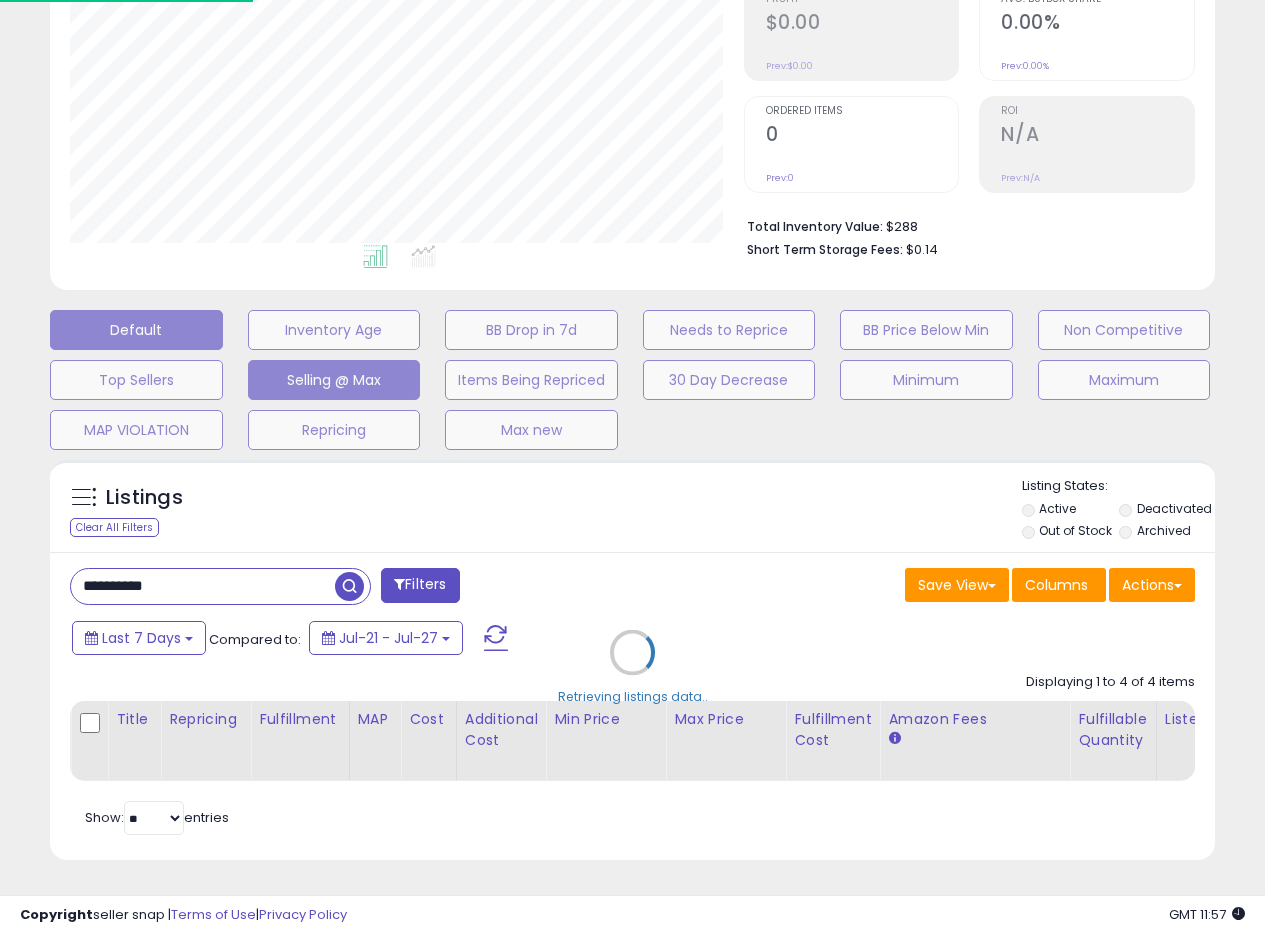 scroll, scrollTop: 999590, scrollLeft: 999317, axis: both 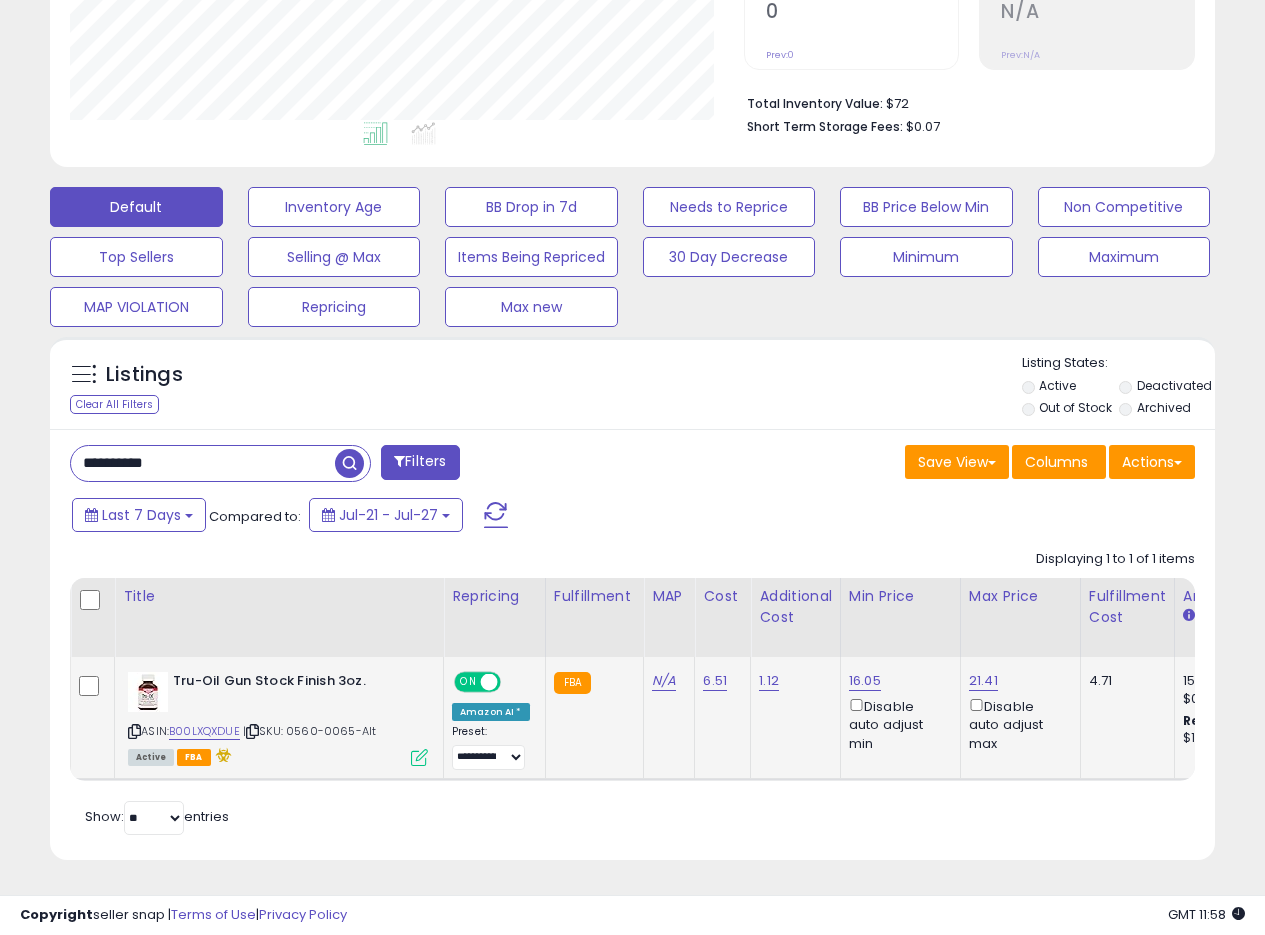 click at bounding box center (419, 757) 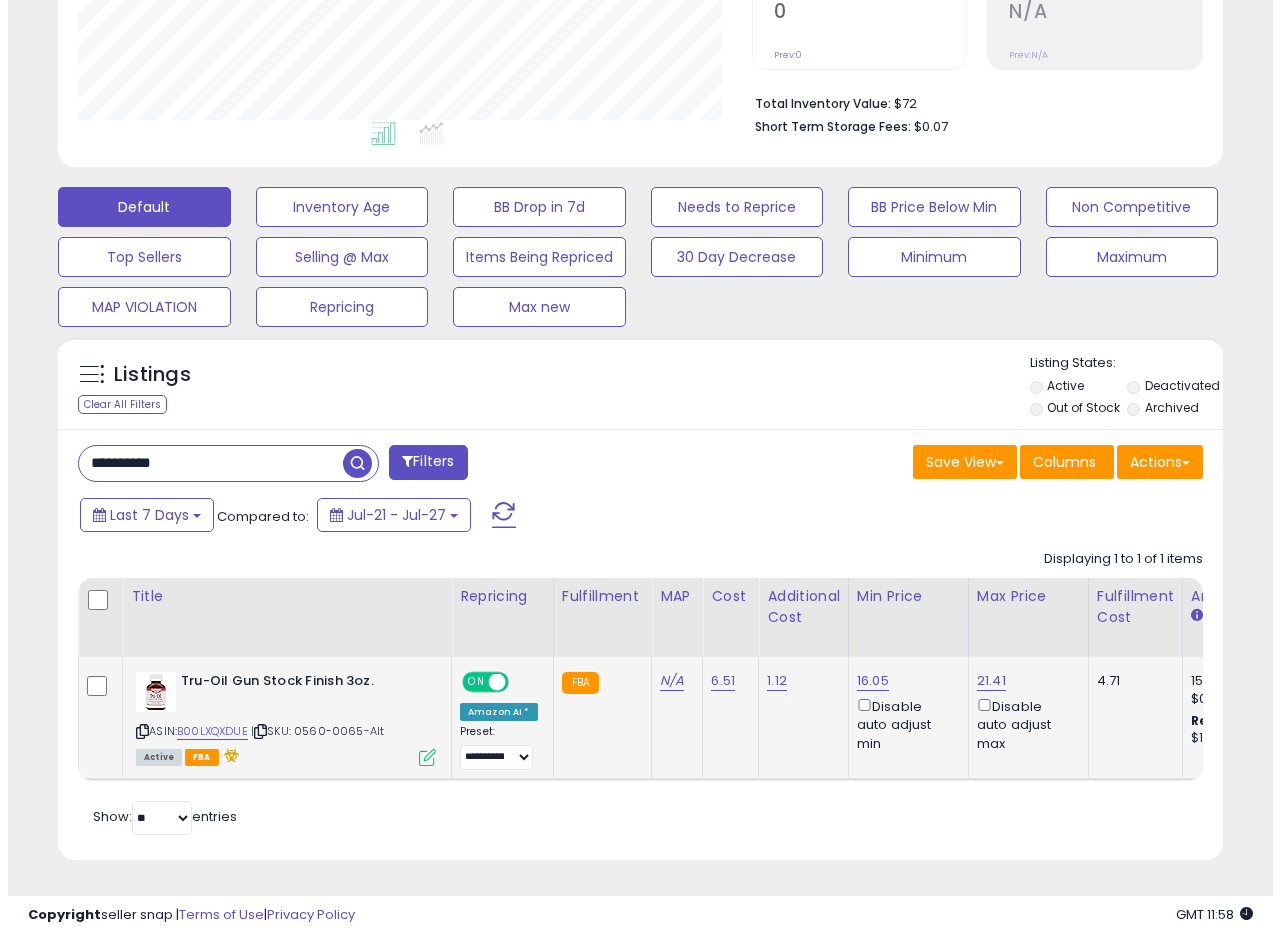 scroll, scrollTop: 999590, scrollLeft: 999317, axis: both 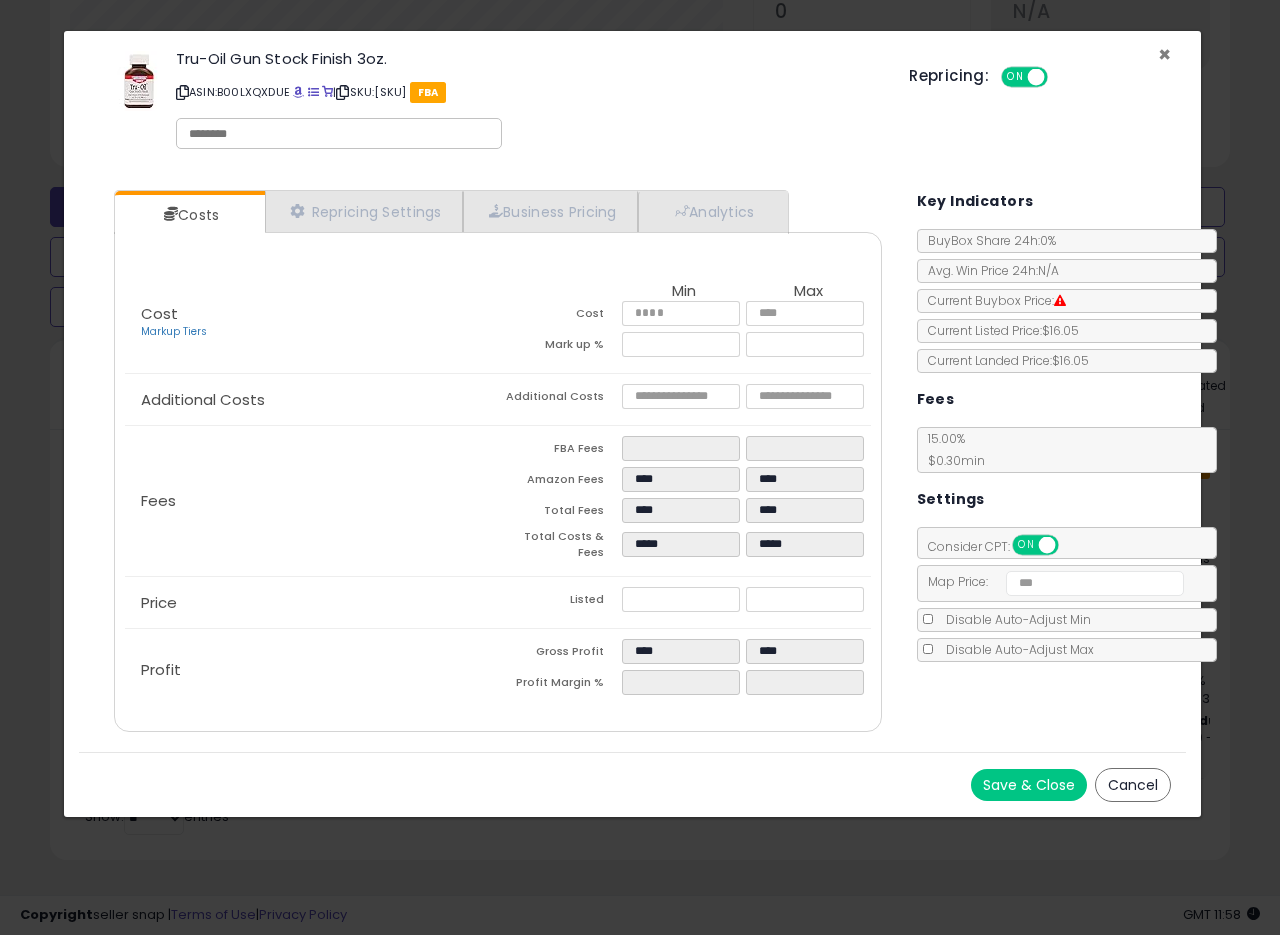 click on "×" at bounding box center [1164, 54] 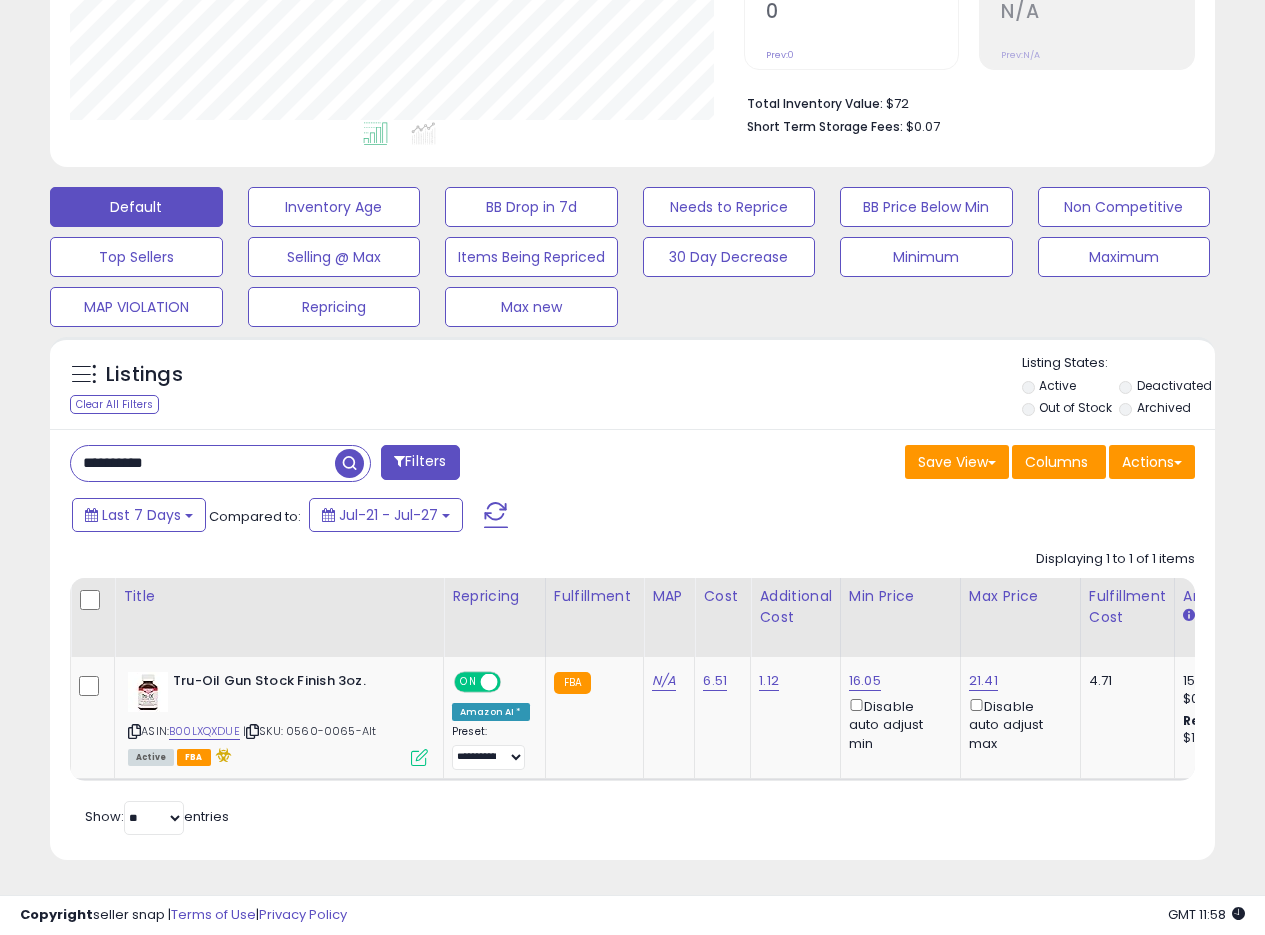 scroll, scrollTop: 410, scrollLeft: 674, axis: both 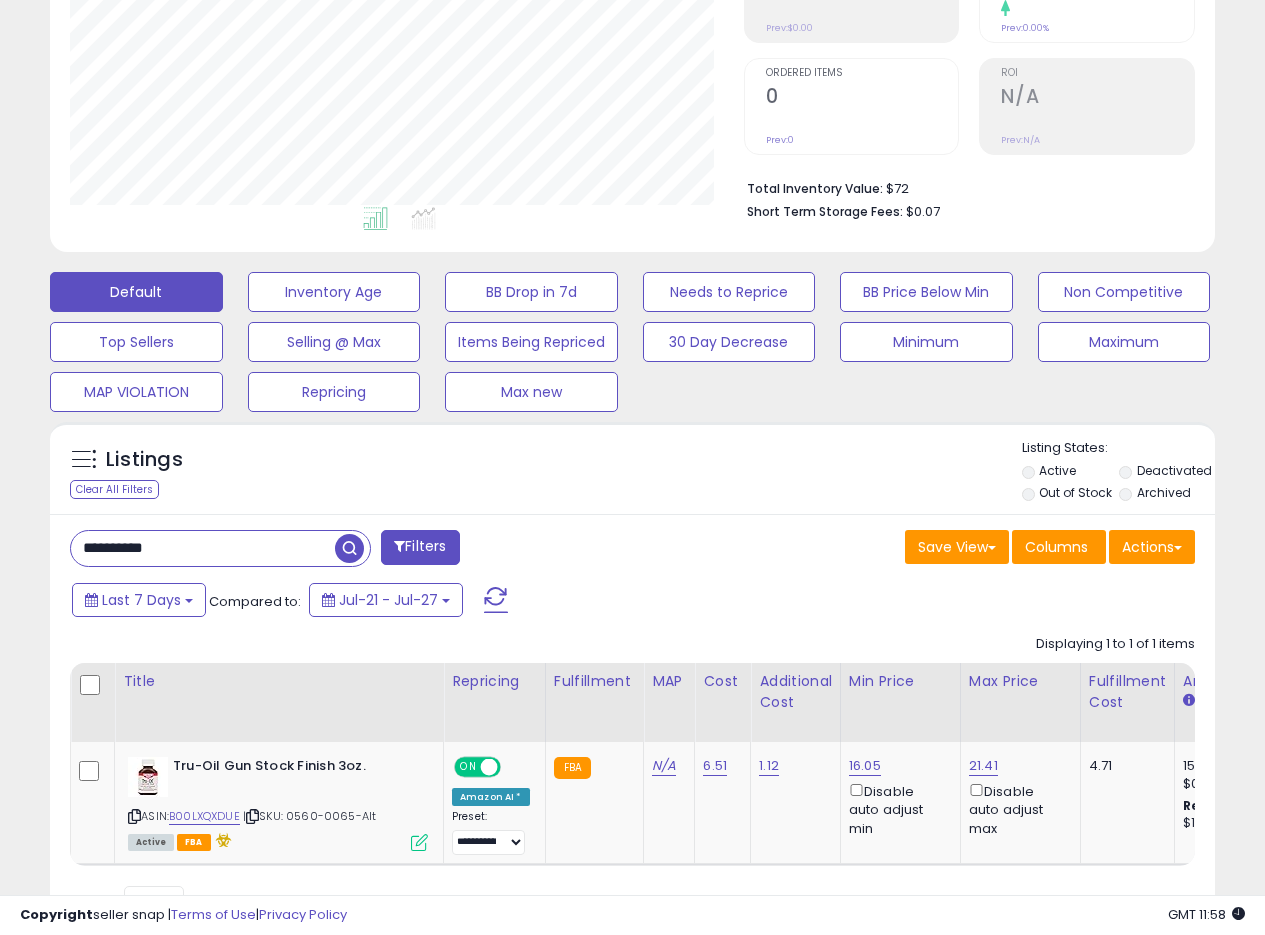 click on "Listings
Clear All Filters" at bounding box center [632, 691] 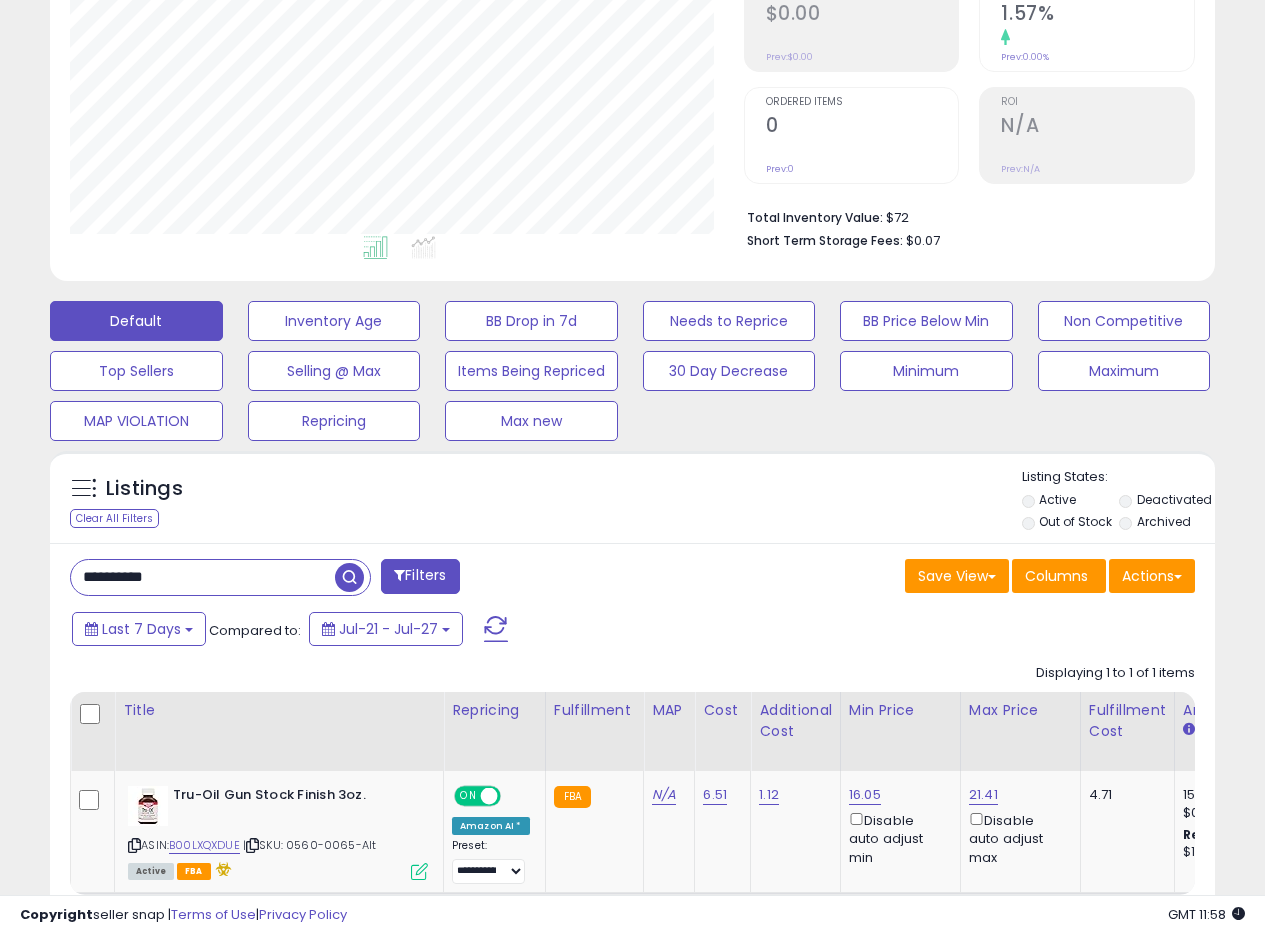scroll, scrollTop: 458, scrollLeft: 0, axis: vertical 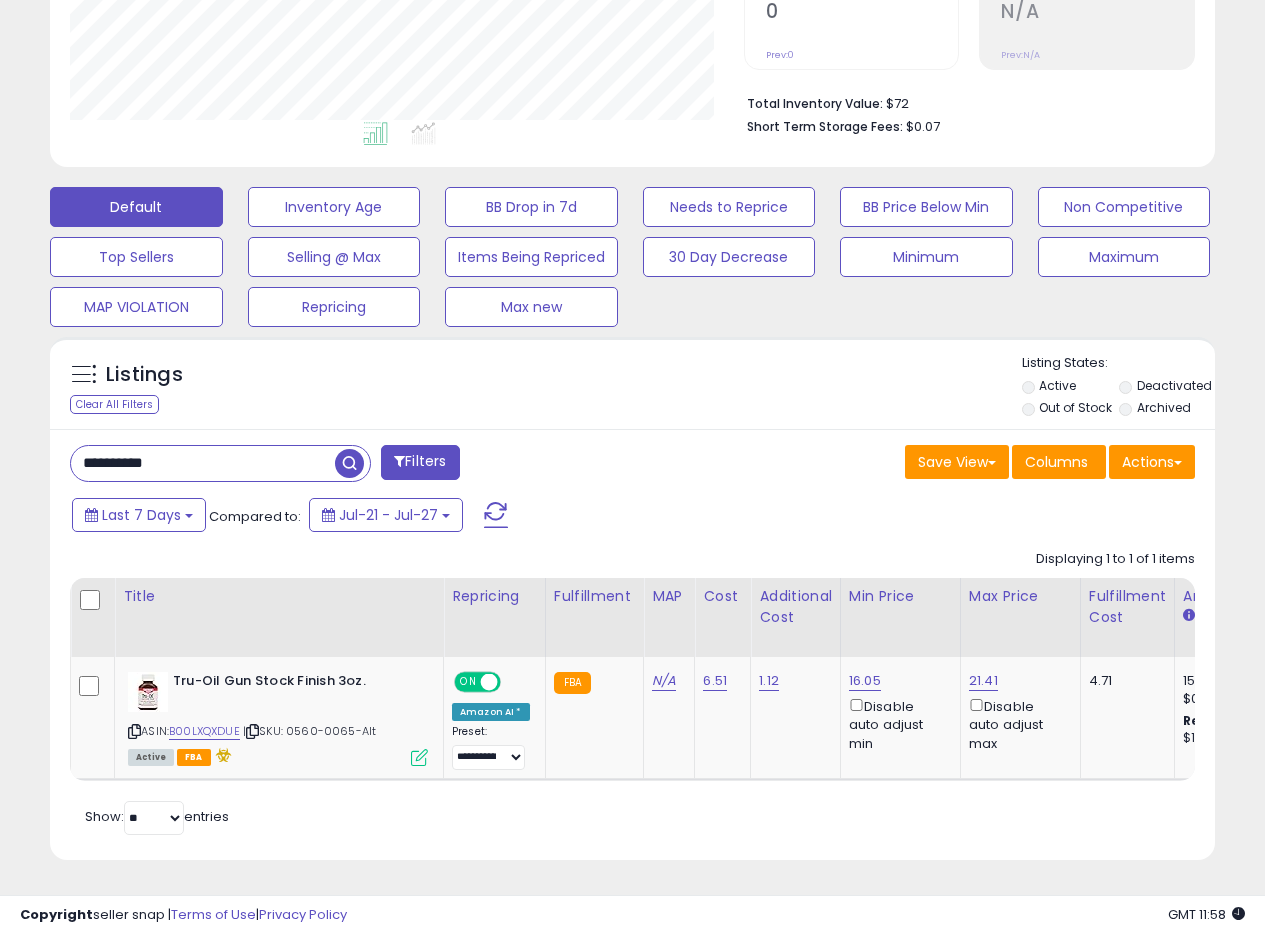 click on "Listings
Clear All Filters
Listing States:" at bounding box center [632, 388] 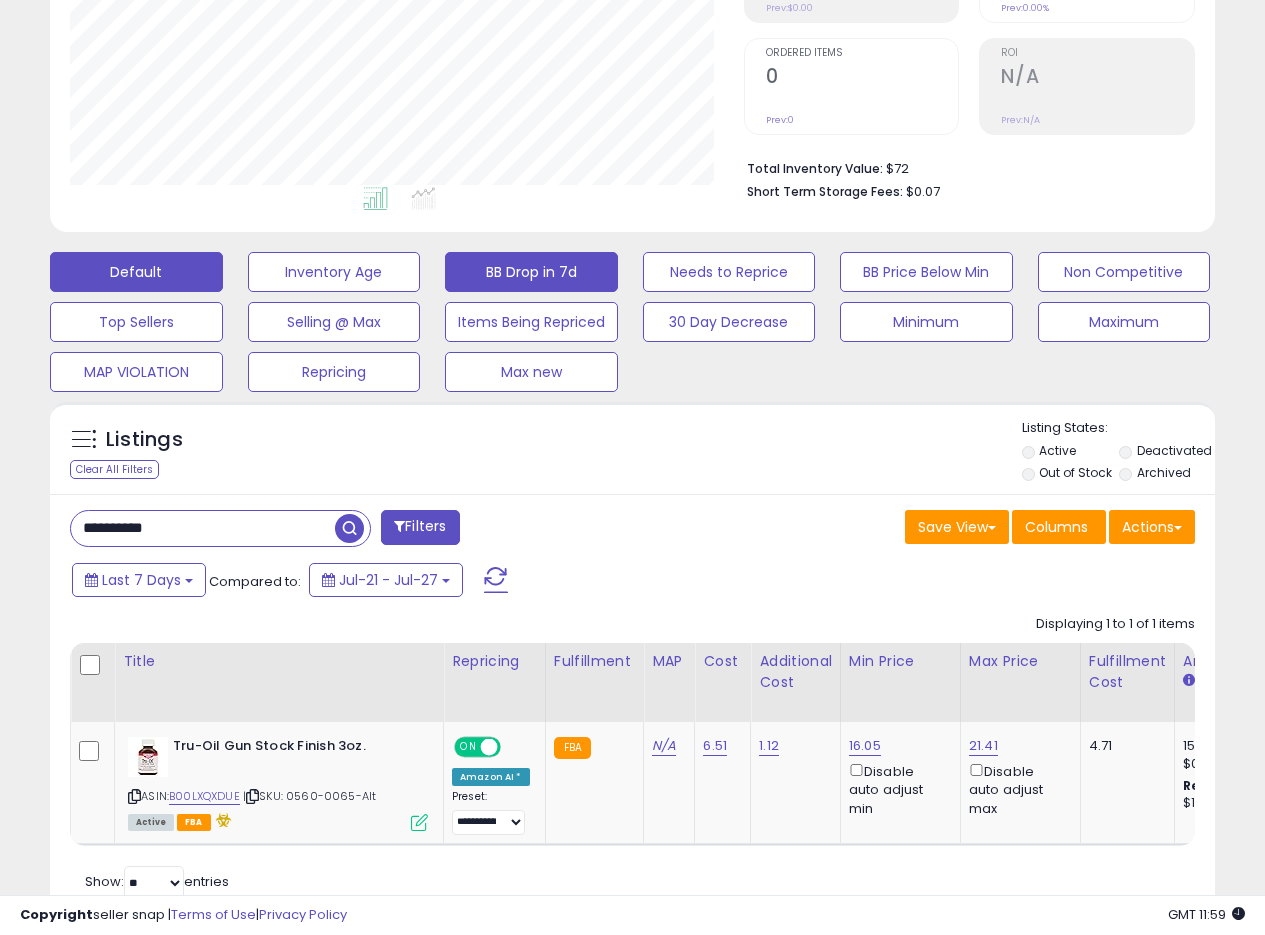 scroll, scrollTop: 458, scrollLeft: 0, axis: vertical 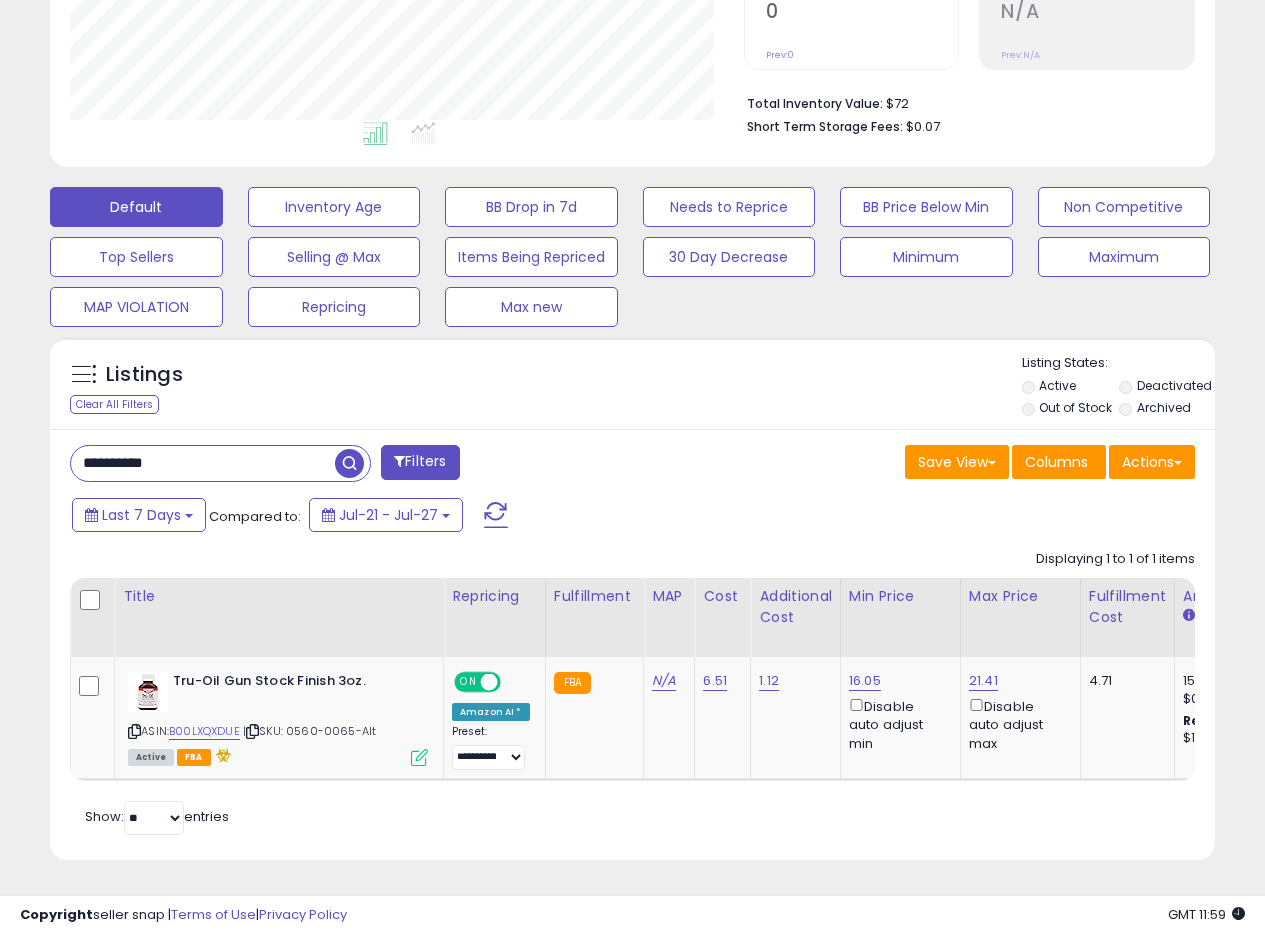 click on "Listings
Clear All Filters" at bounding box center [632, 383] 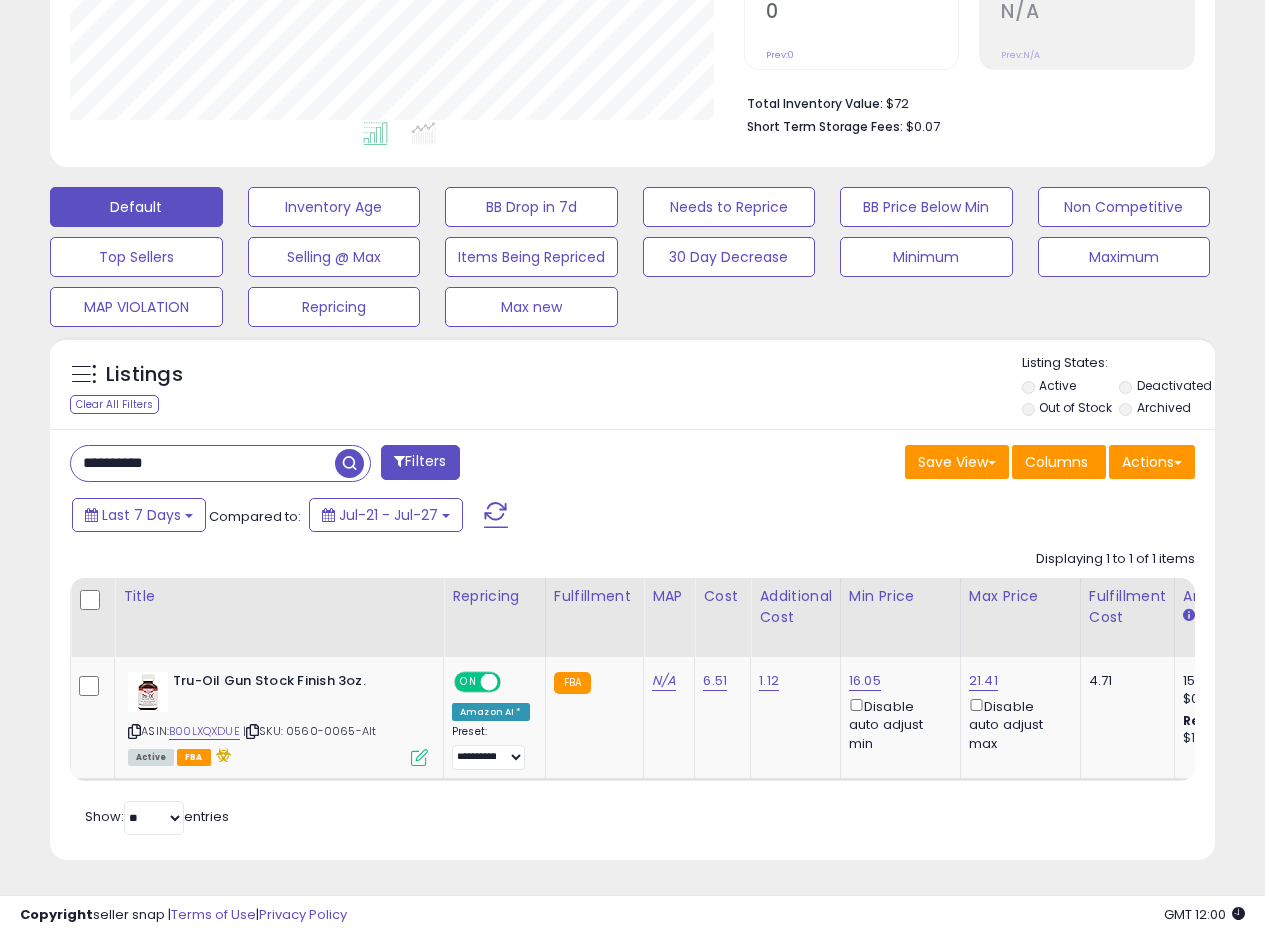 drag, startPoint x: 202, startPoint y: 459, endPoint x: 0, endPoint y: 434, distance: 203.54115 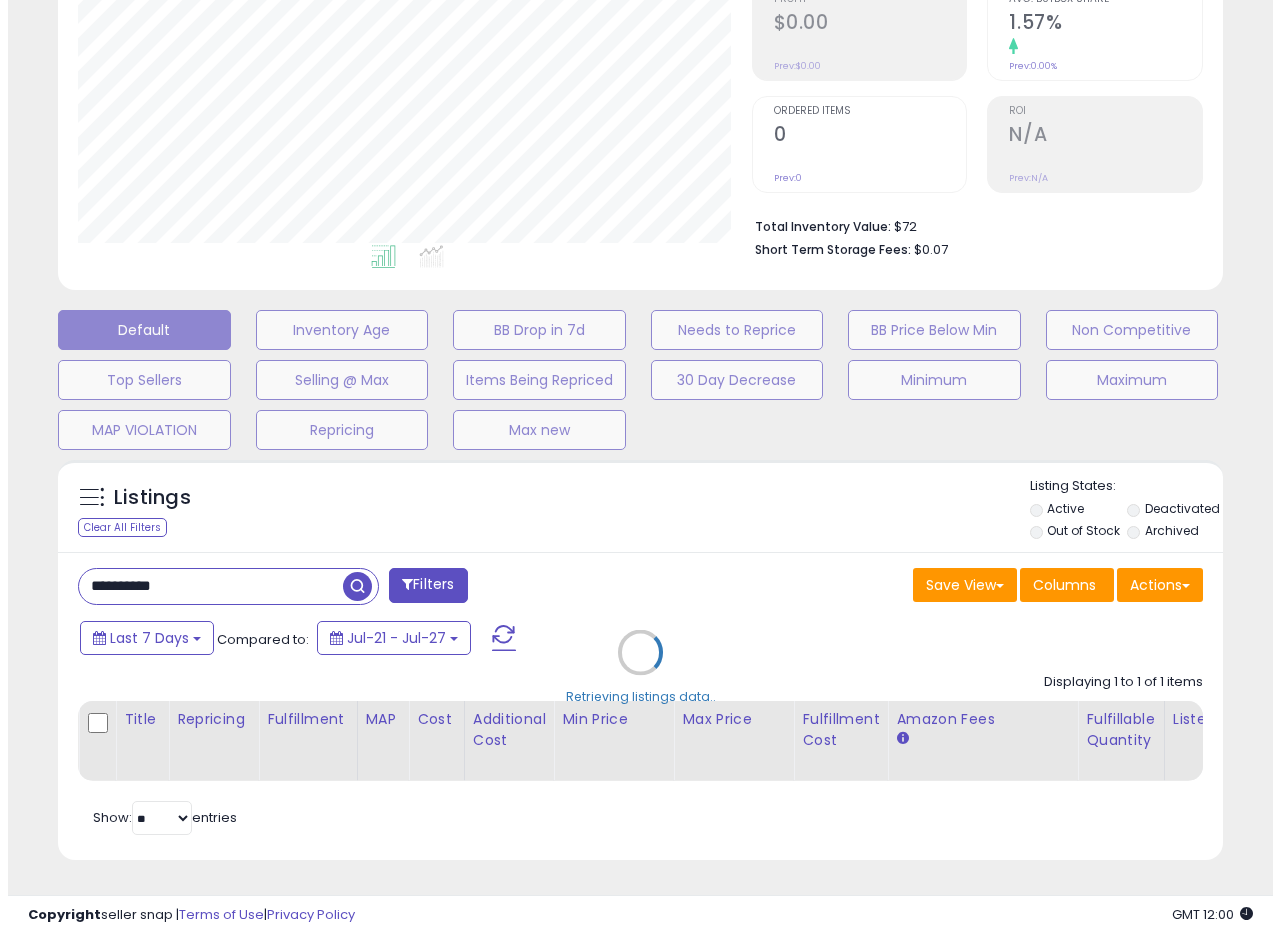 scroll, scrollTop: 335, scrollLeft: 0, axis: vertical 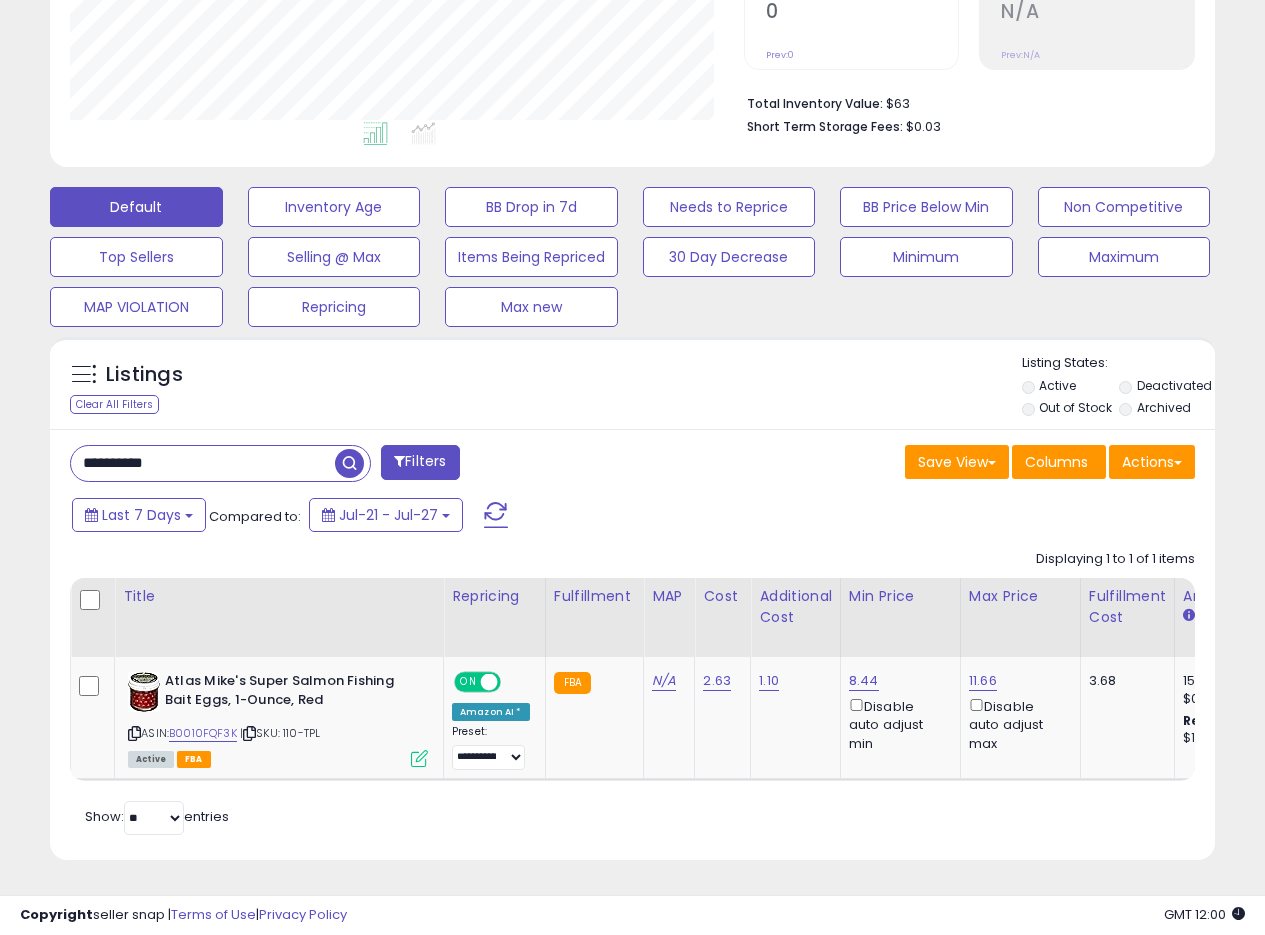 drag, startPoint x: 197, startPoint y: 459, endPoint x: 25, endPoint y: 421, distance: 176.14766 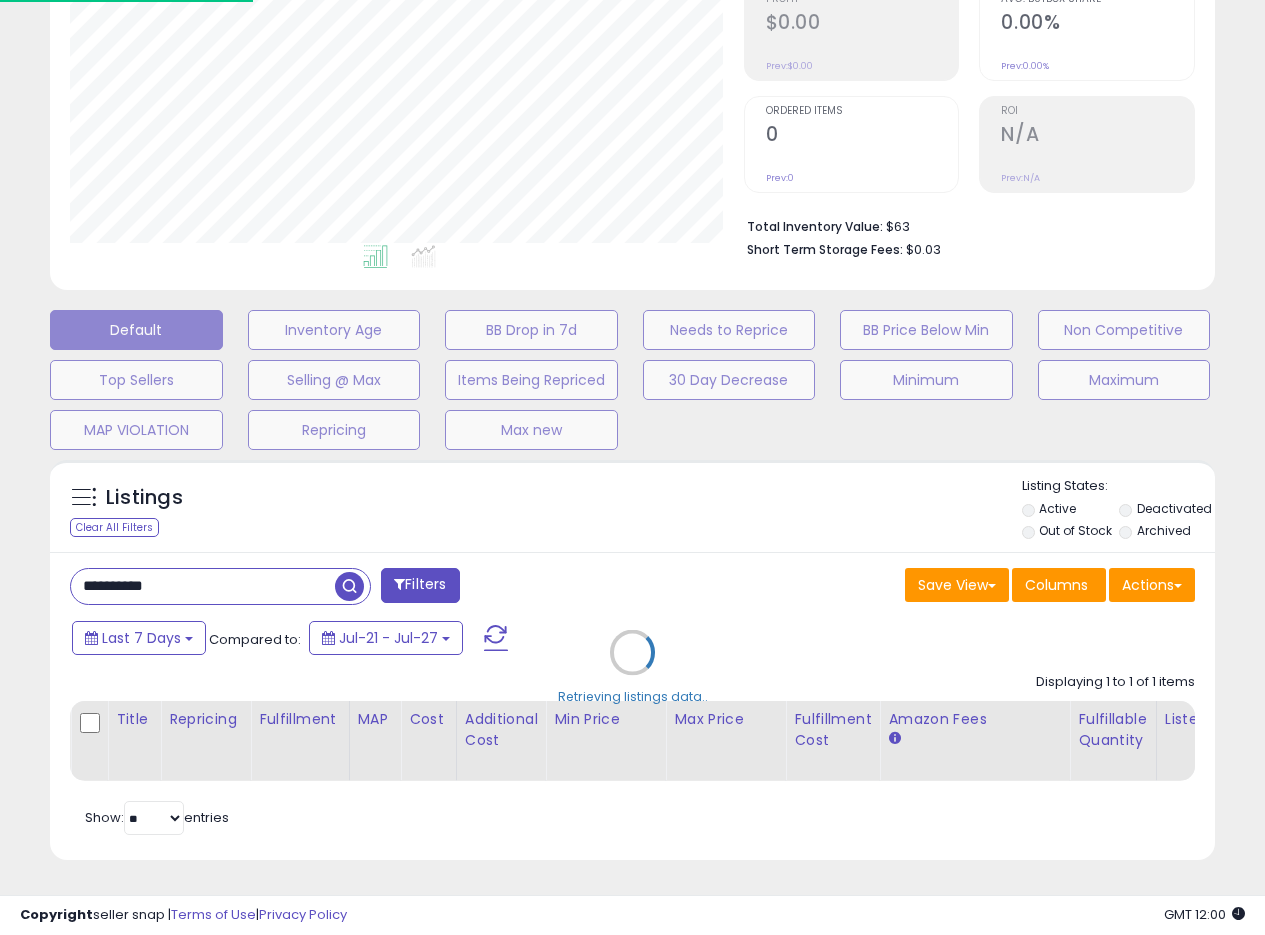 scroll, scrollTop: 999590, scrollLeft: 999317, axis: both 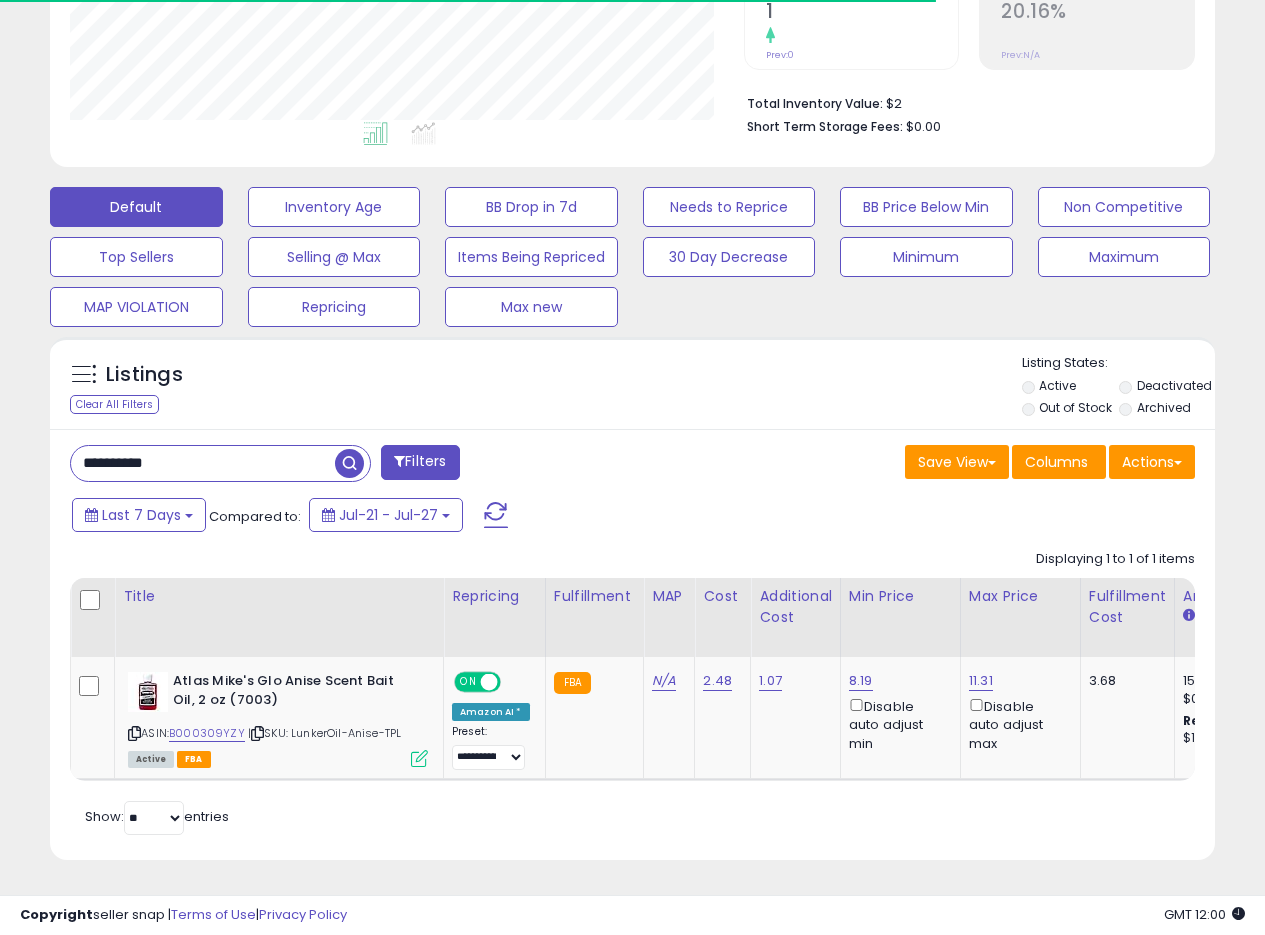 click on "**********" at bounding box center (344, 465) 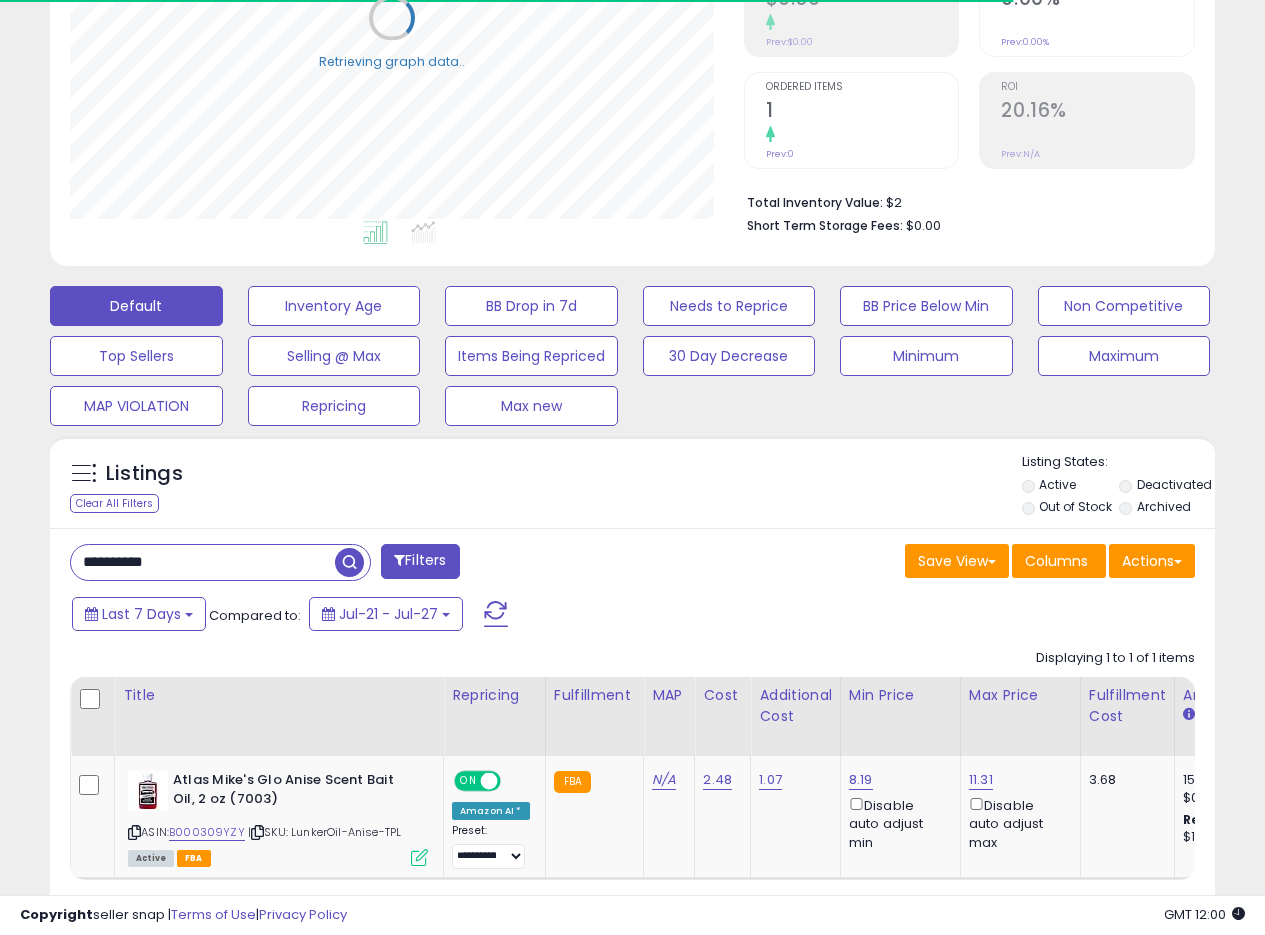 scroll, scrollTop: 342, scrollLeft: 0, axis: vertical 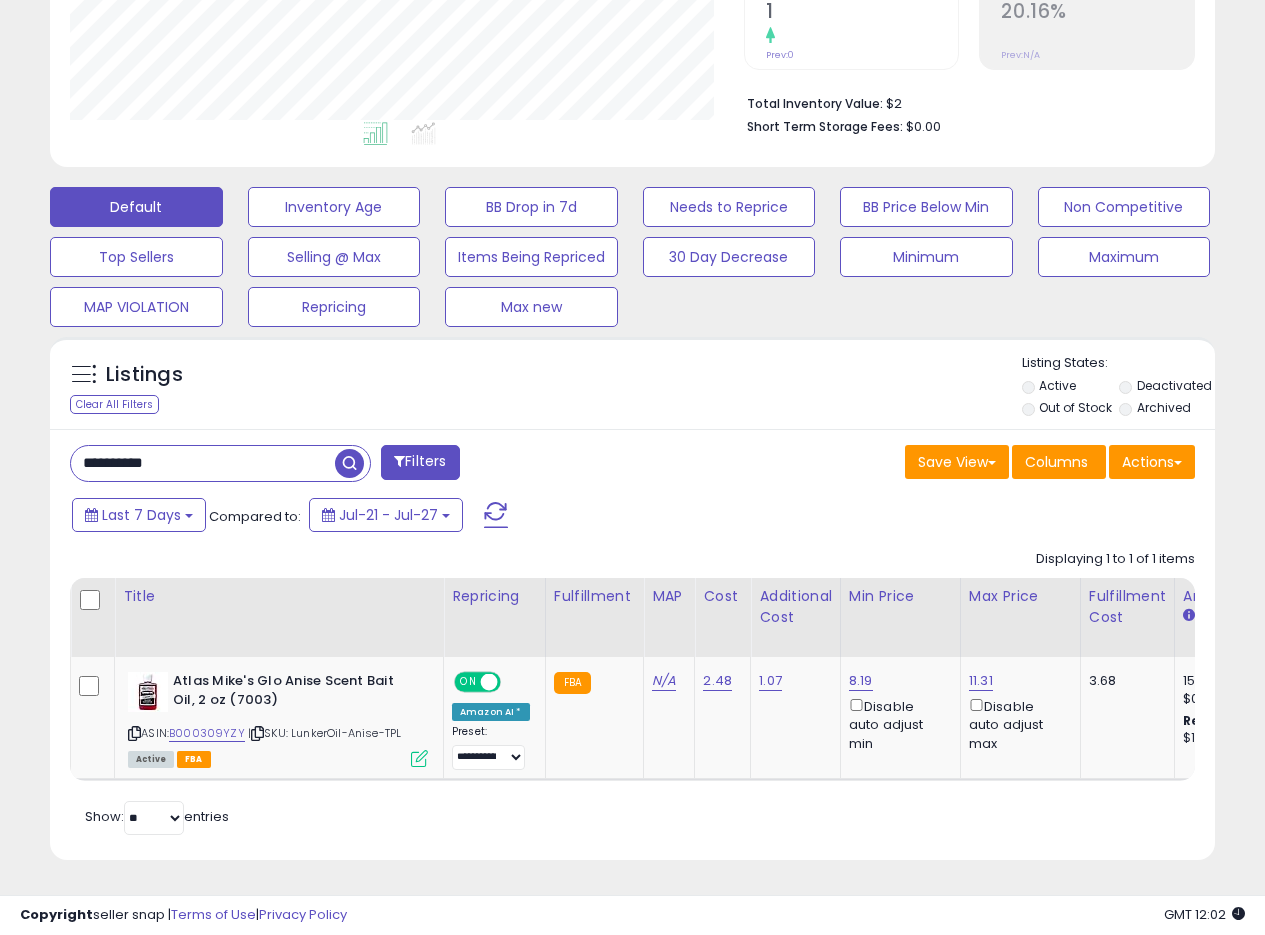 drag, startPoint x: 97, startPoint y: 454, endPoint x: 68, endPoint y: 431, distance: 37.01351 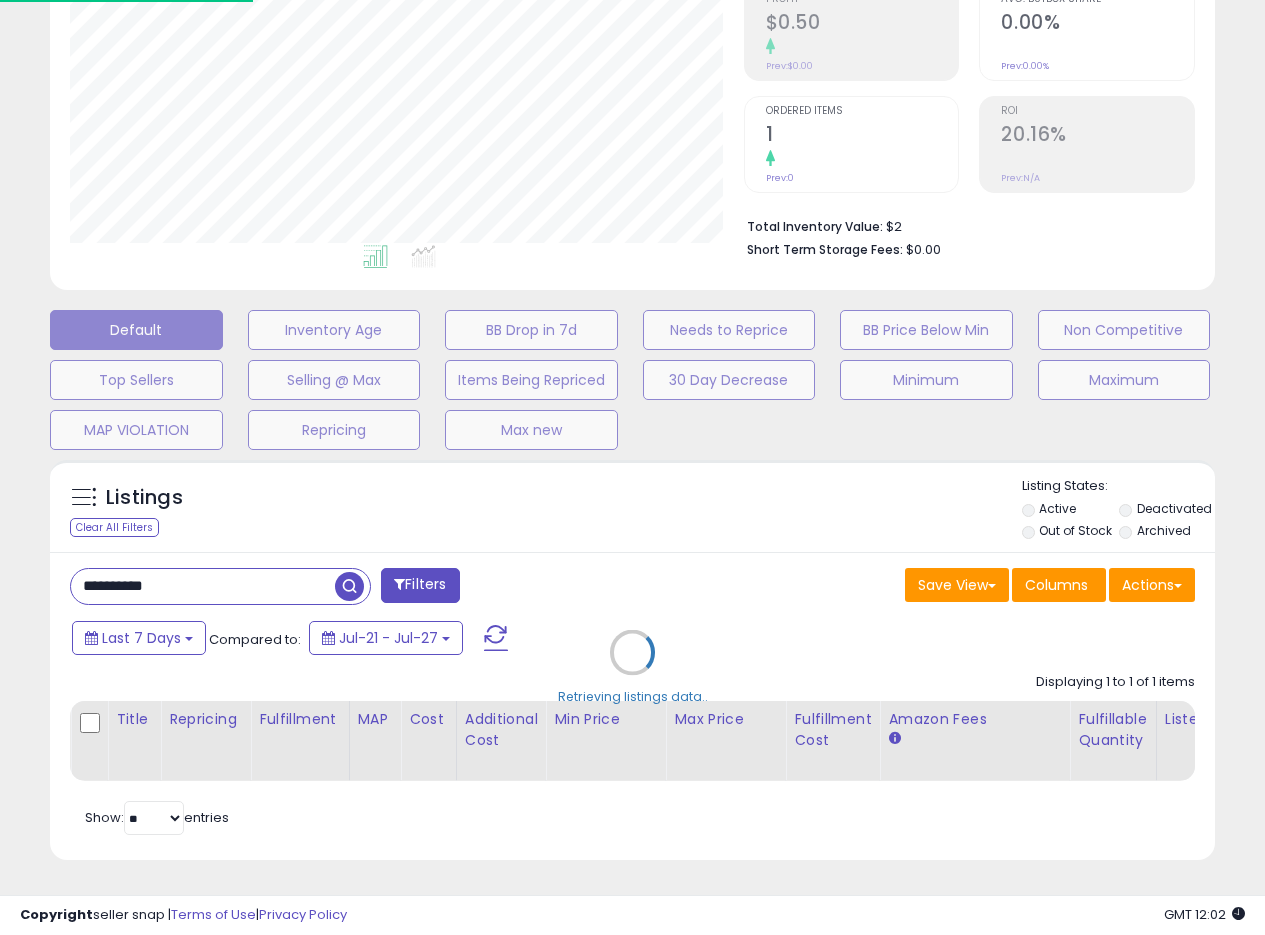 scroll, scrollTop: 999590, scrollLeft: 999317, axis: both 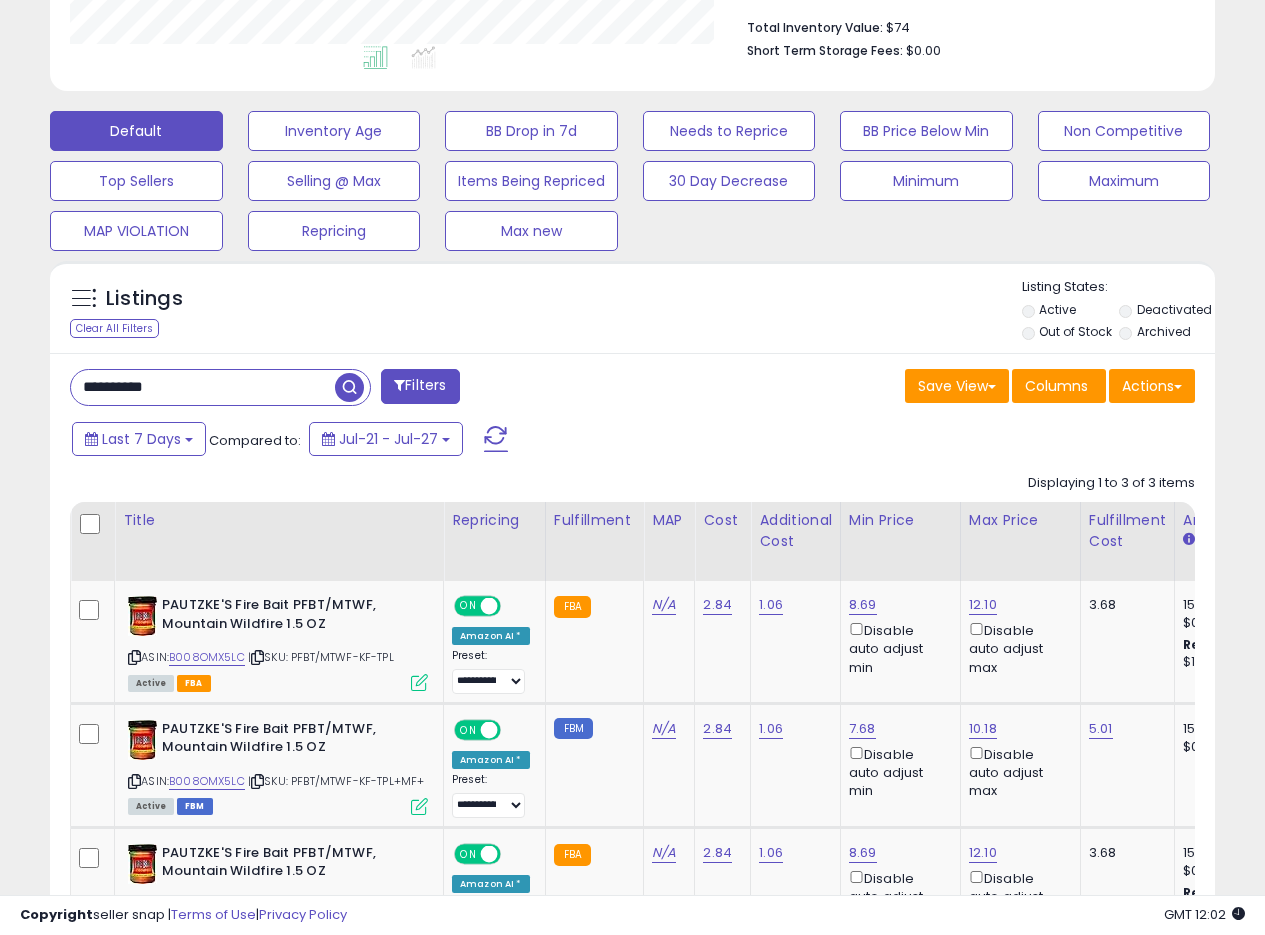 drag, startPoint x: 168, startPoint y: 398, endPoint x: 1, endPoint y: 378, distance: 168.19334 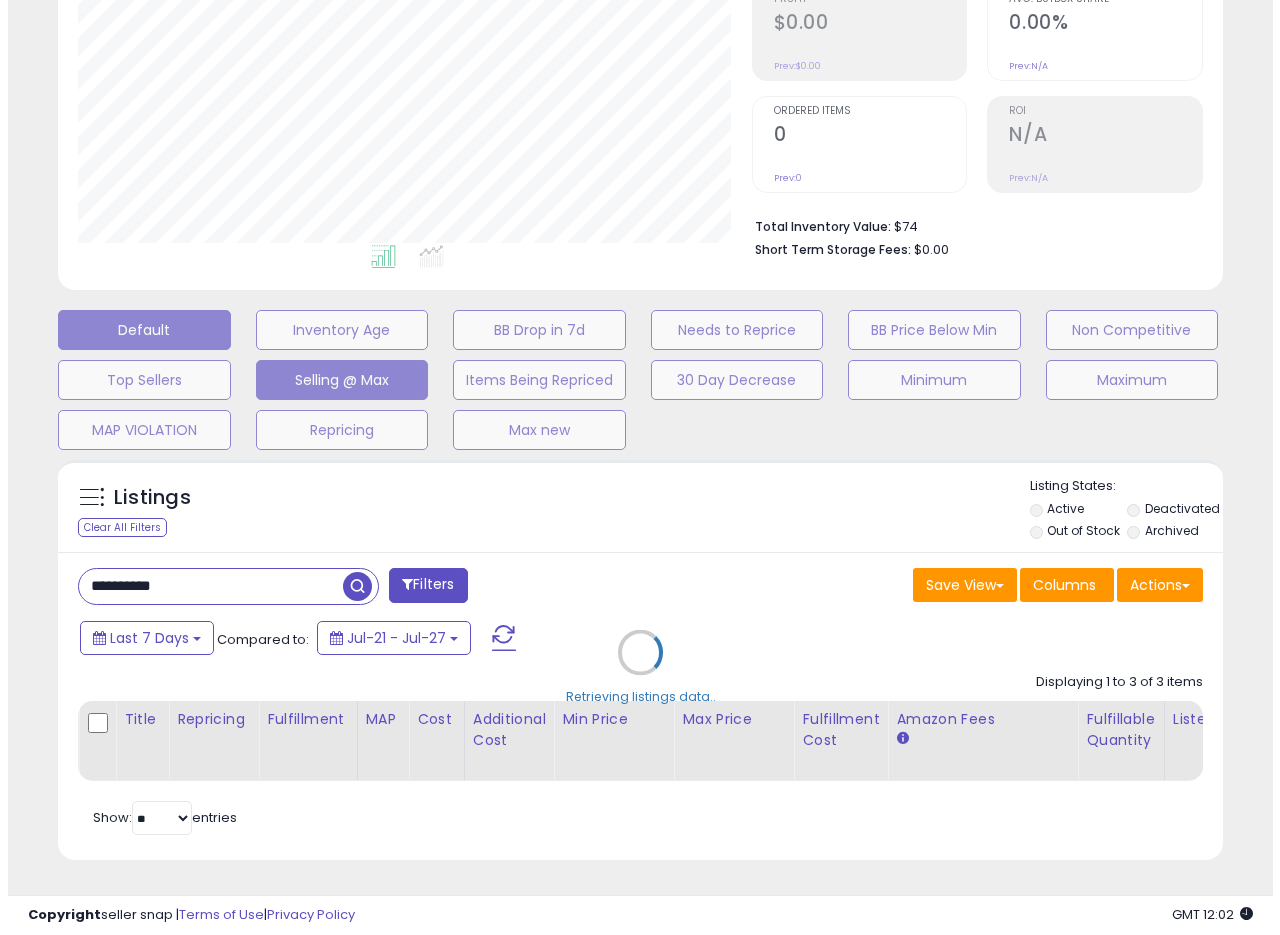 scroll, scrollTop: 335, scrollLeft: 0, axis: vertical 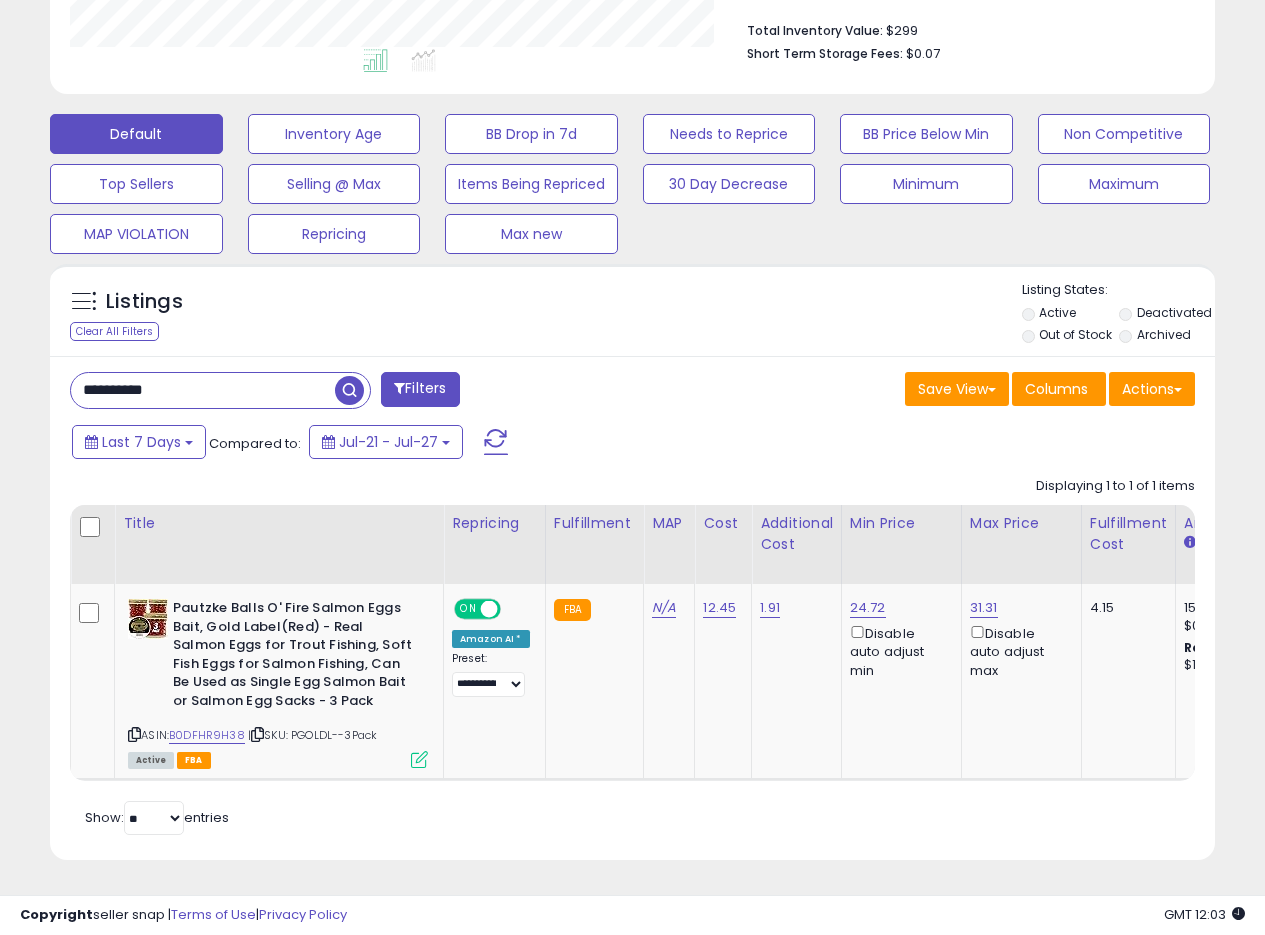 drag, startPoint x: 194, startPoint y: 372, endPoint x: 0, endPoint y: 325, distance: 199.61212 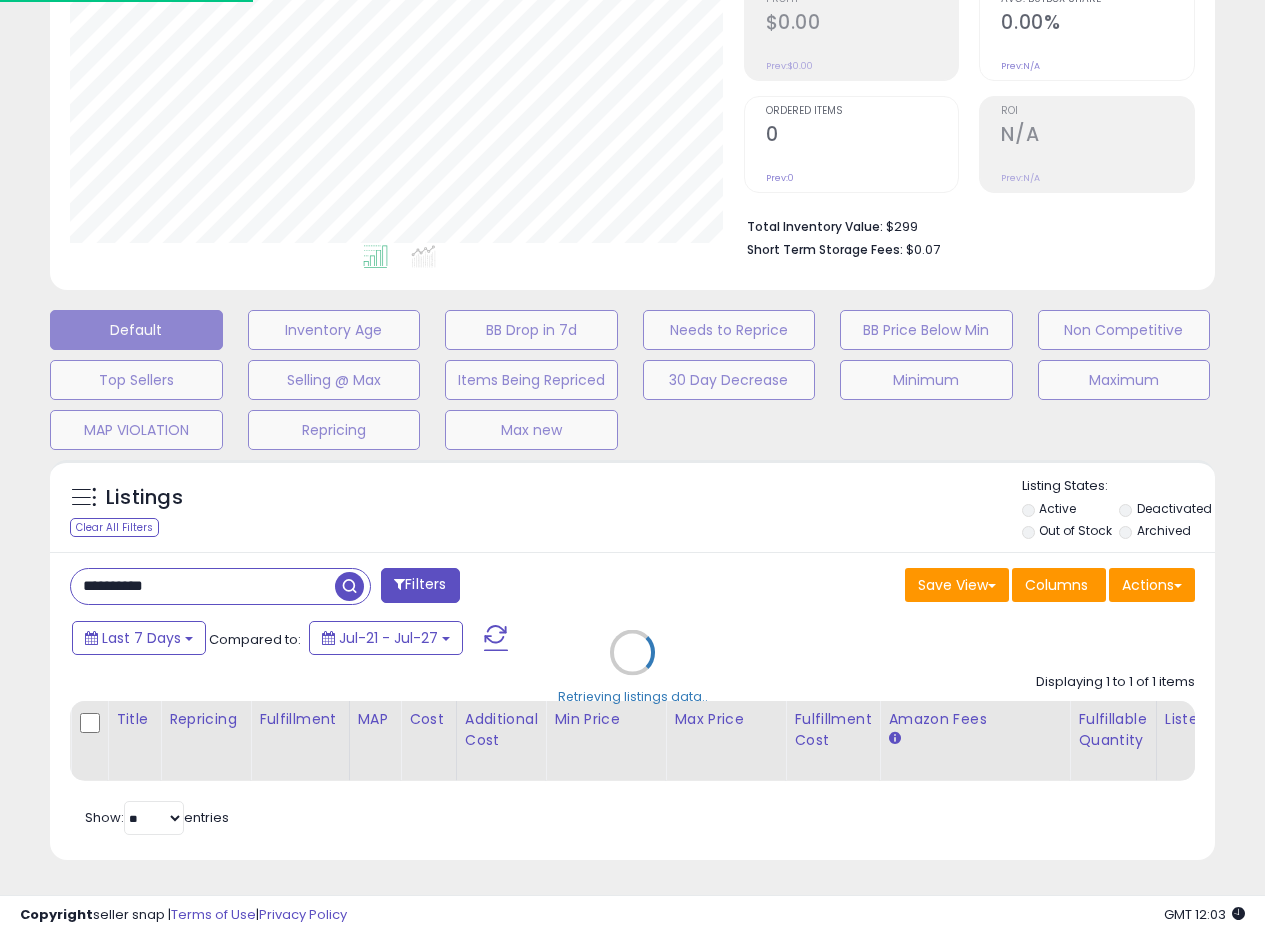 scroll, scrollTop: 999590, scrollLeft: 999317, axis: both 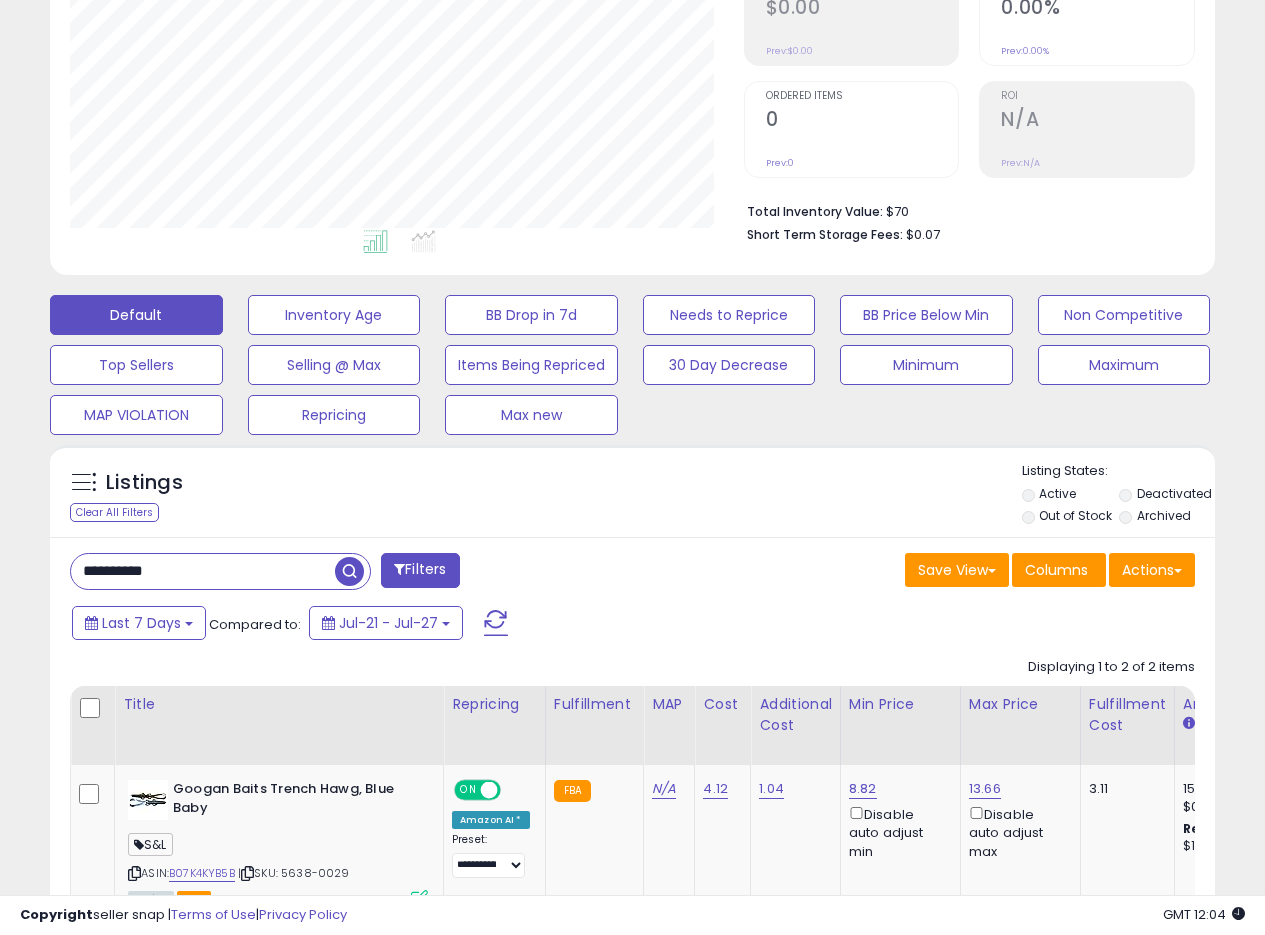 drag, startPoint x: 217, startPoint y: 582, endPoint x: 0, endPoint y: 551, distance: 219.20311 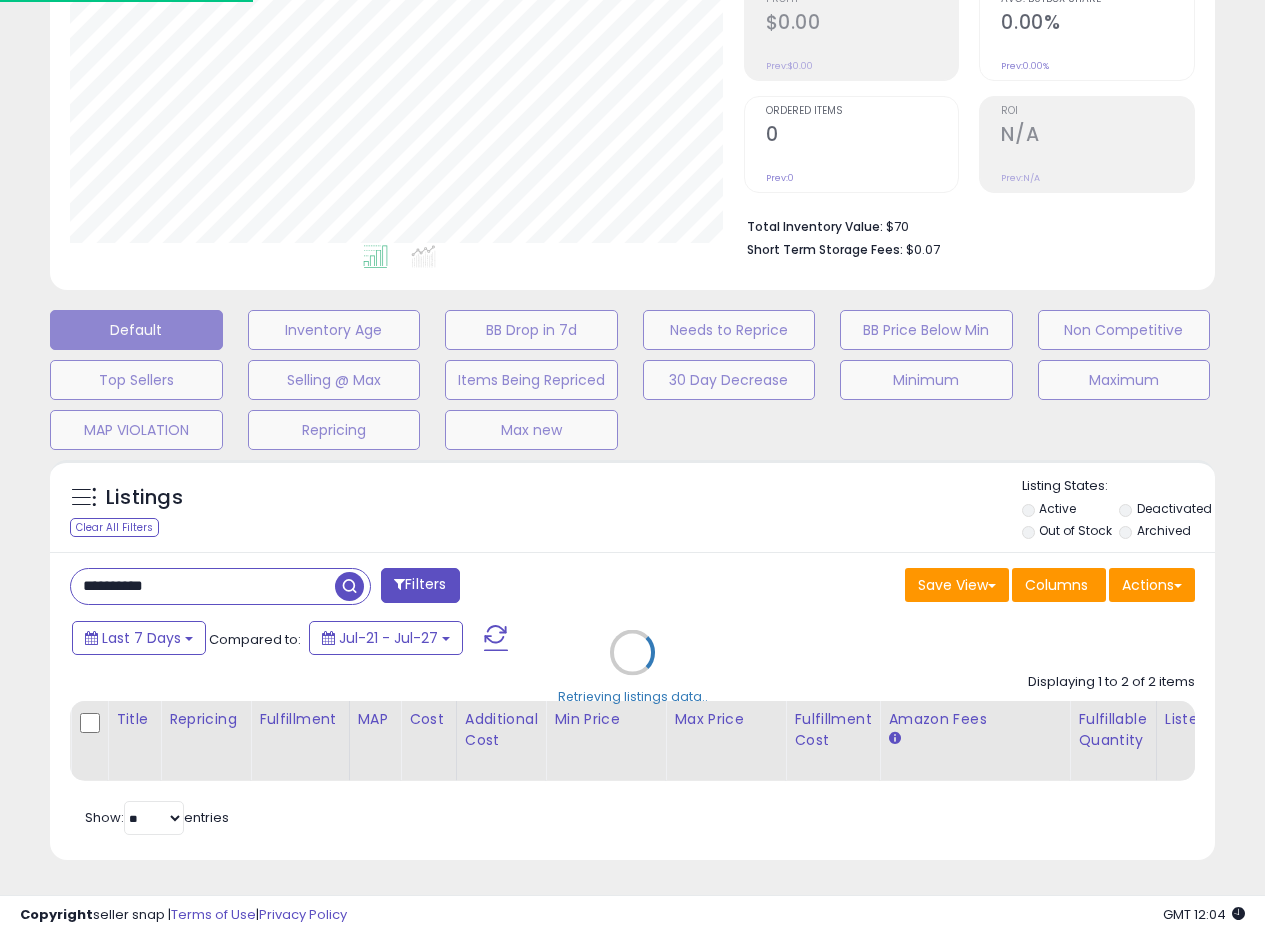 scroll, scrollTop: 999590, scrollLeft: 999317, axis: both 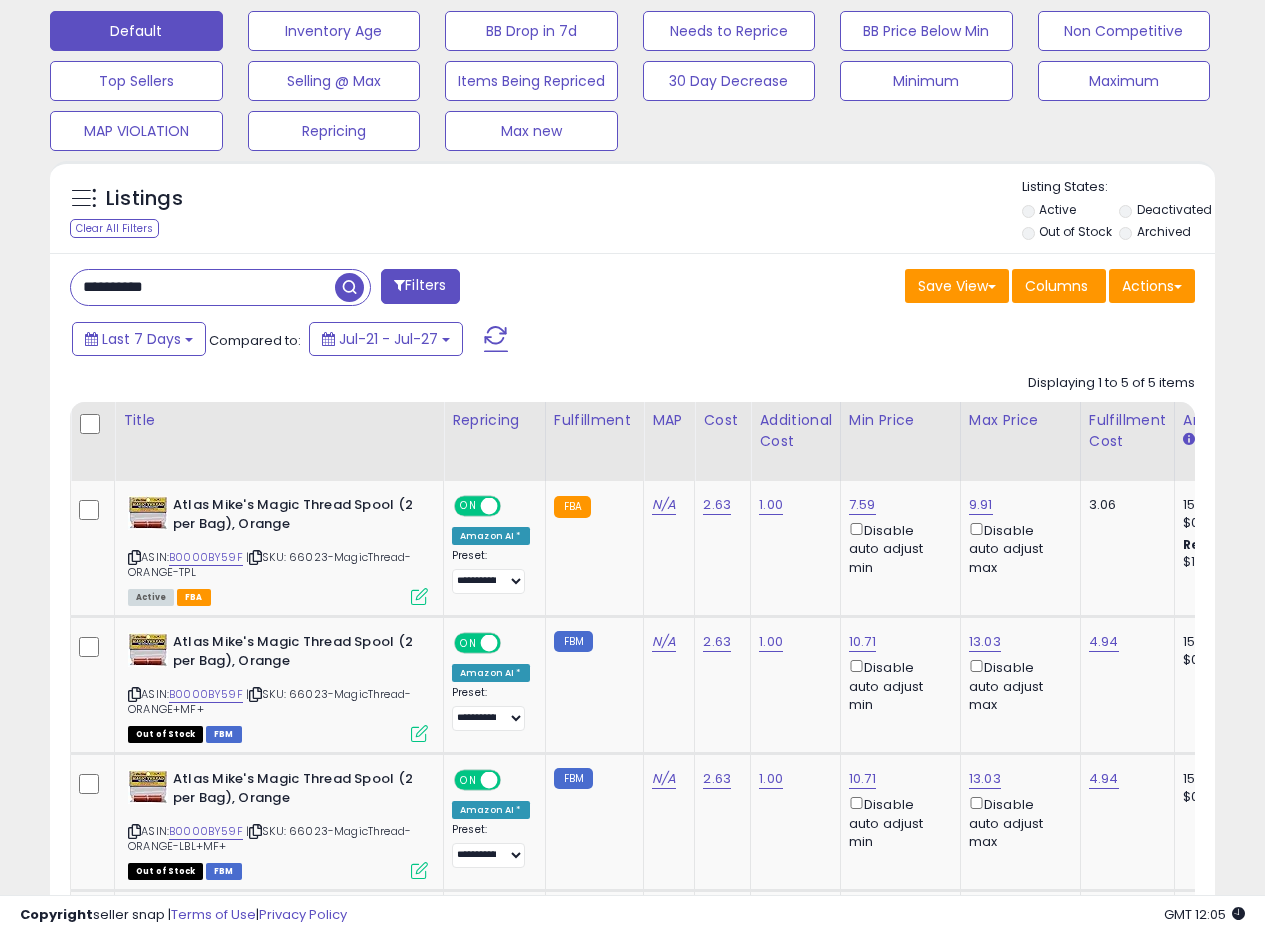 drag, startPoint x: 194, startPoint y: 296, endPoint x: 28, endPoint y: 268, distance: 168.34488 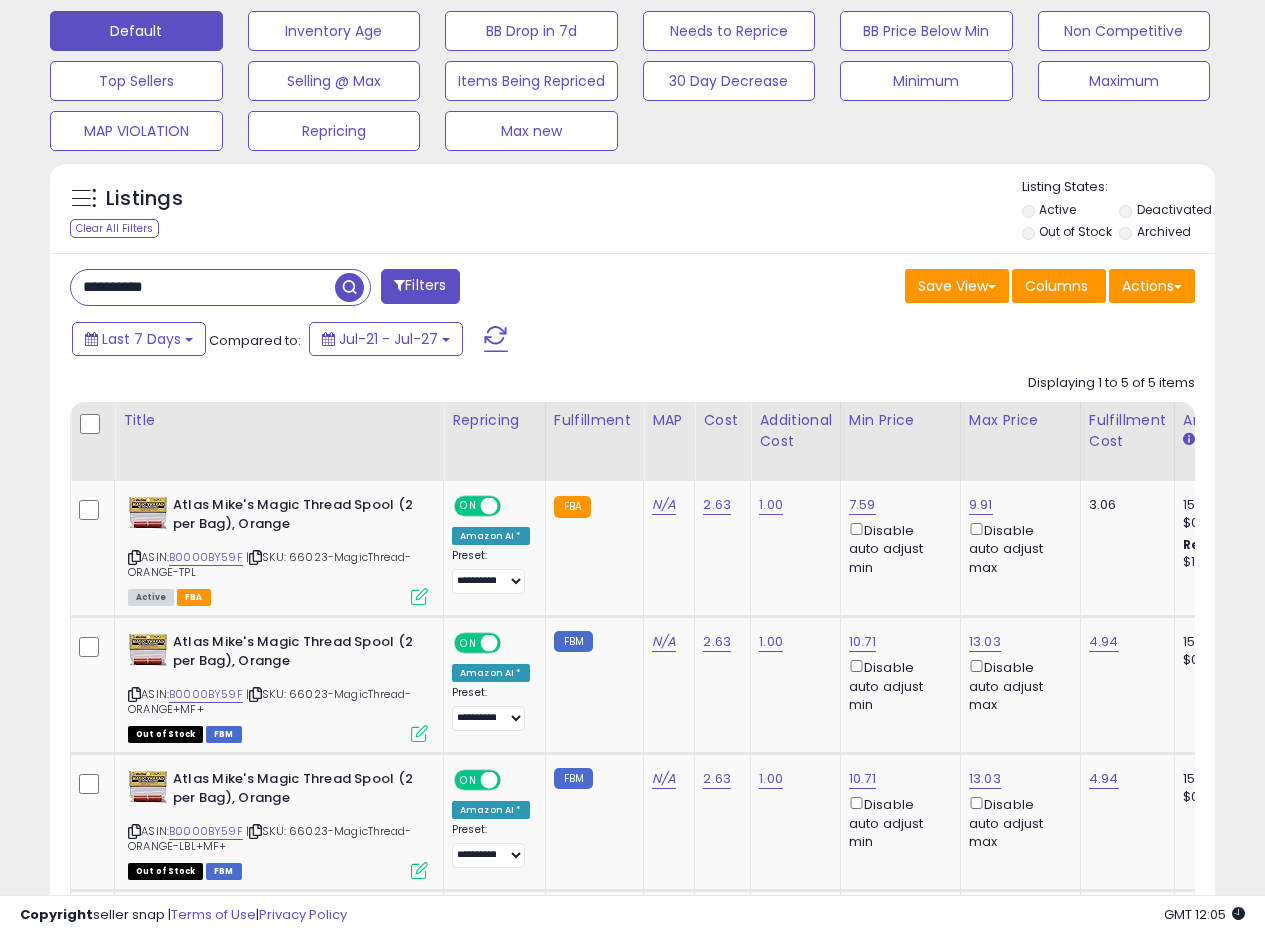paste 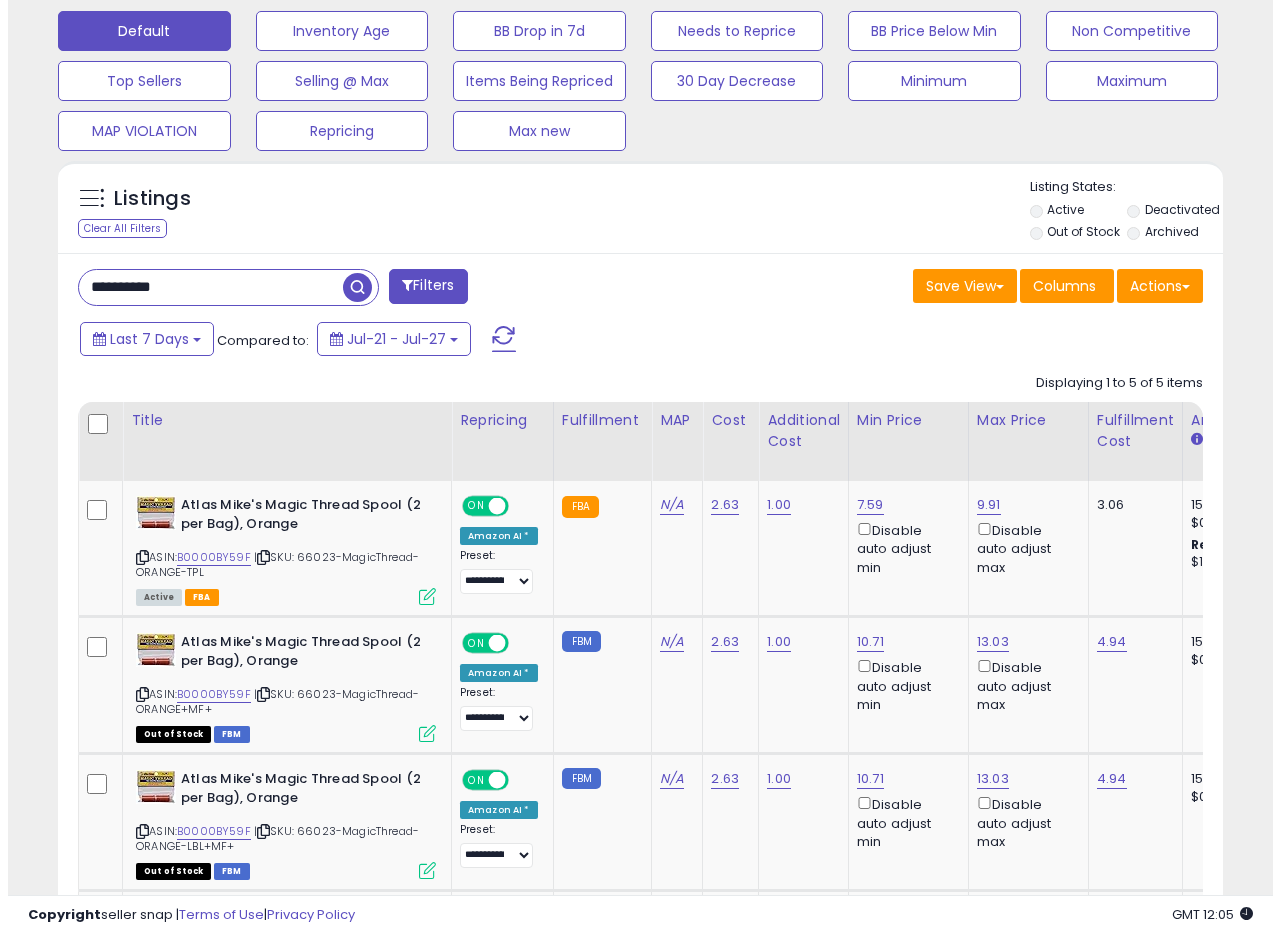 scroll, scrollTop: 335, scrollLeft: 0, axis: vertical 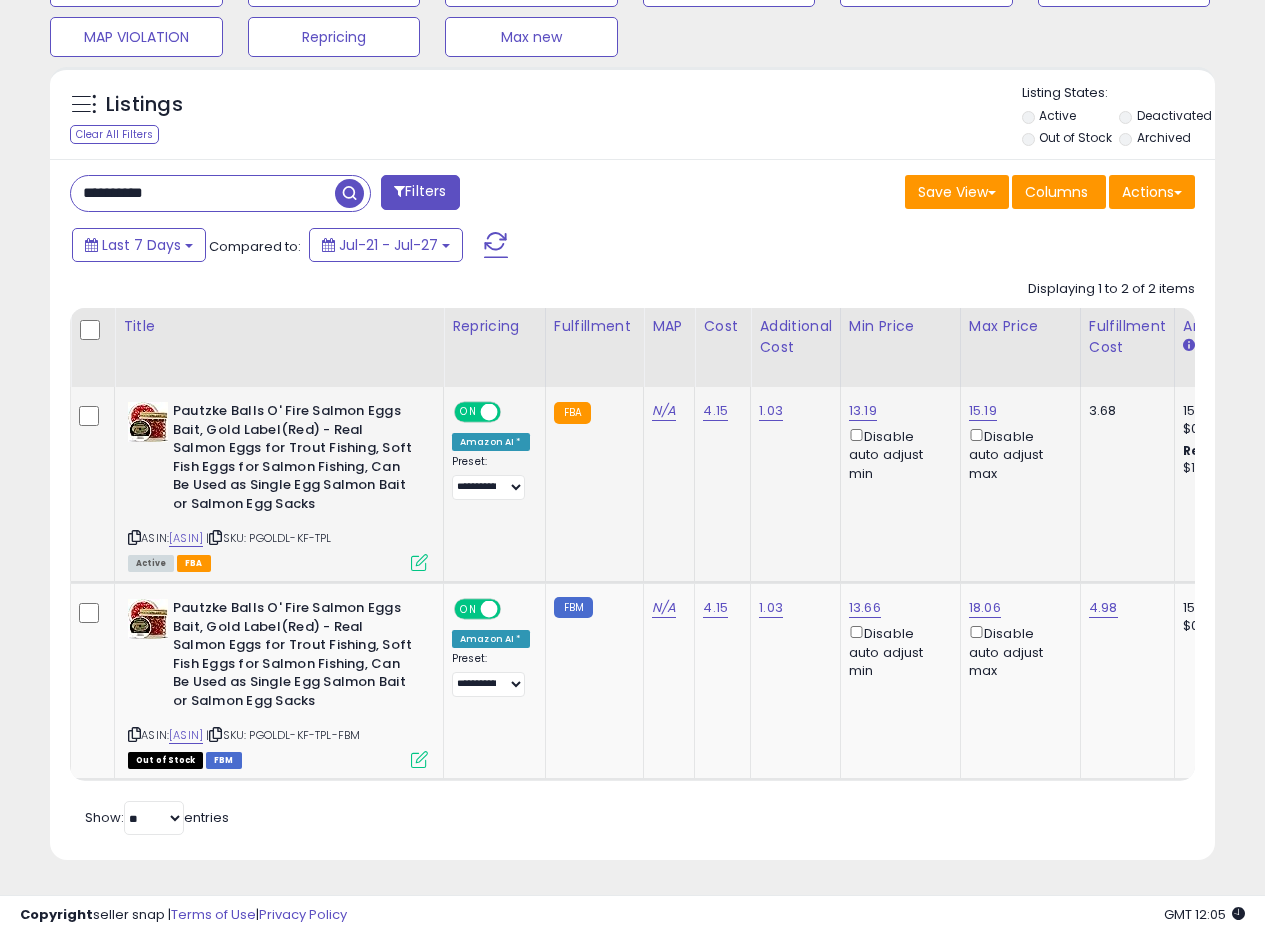 click on "N/A" 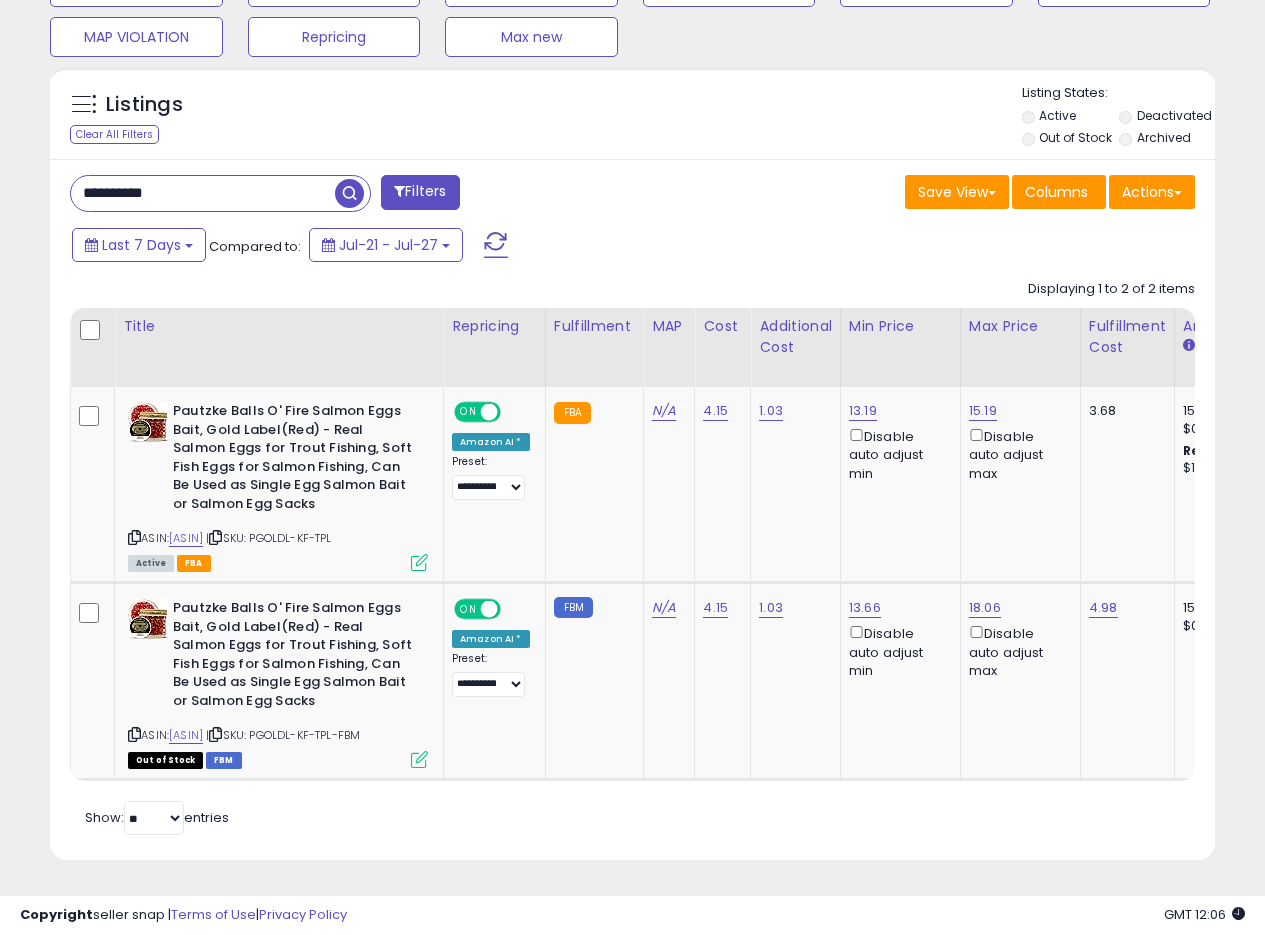 drag, startPoint x: 199, startPoint y: 177, endPoint x: 13, endPoint y: 176, distance: 186.00269 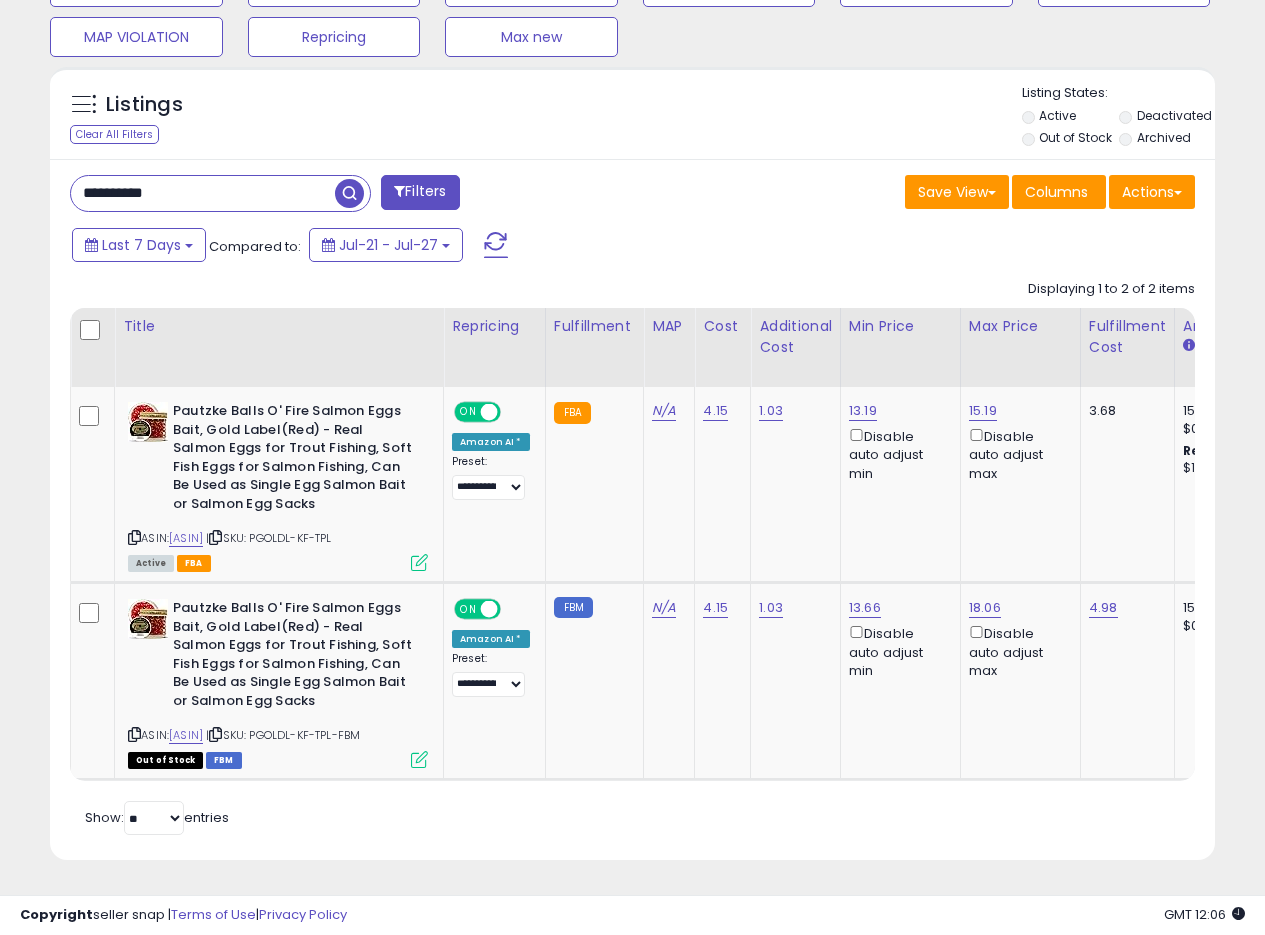 paste 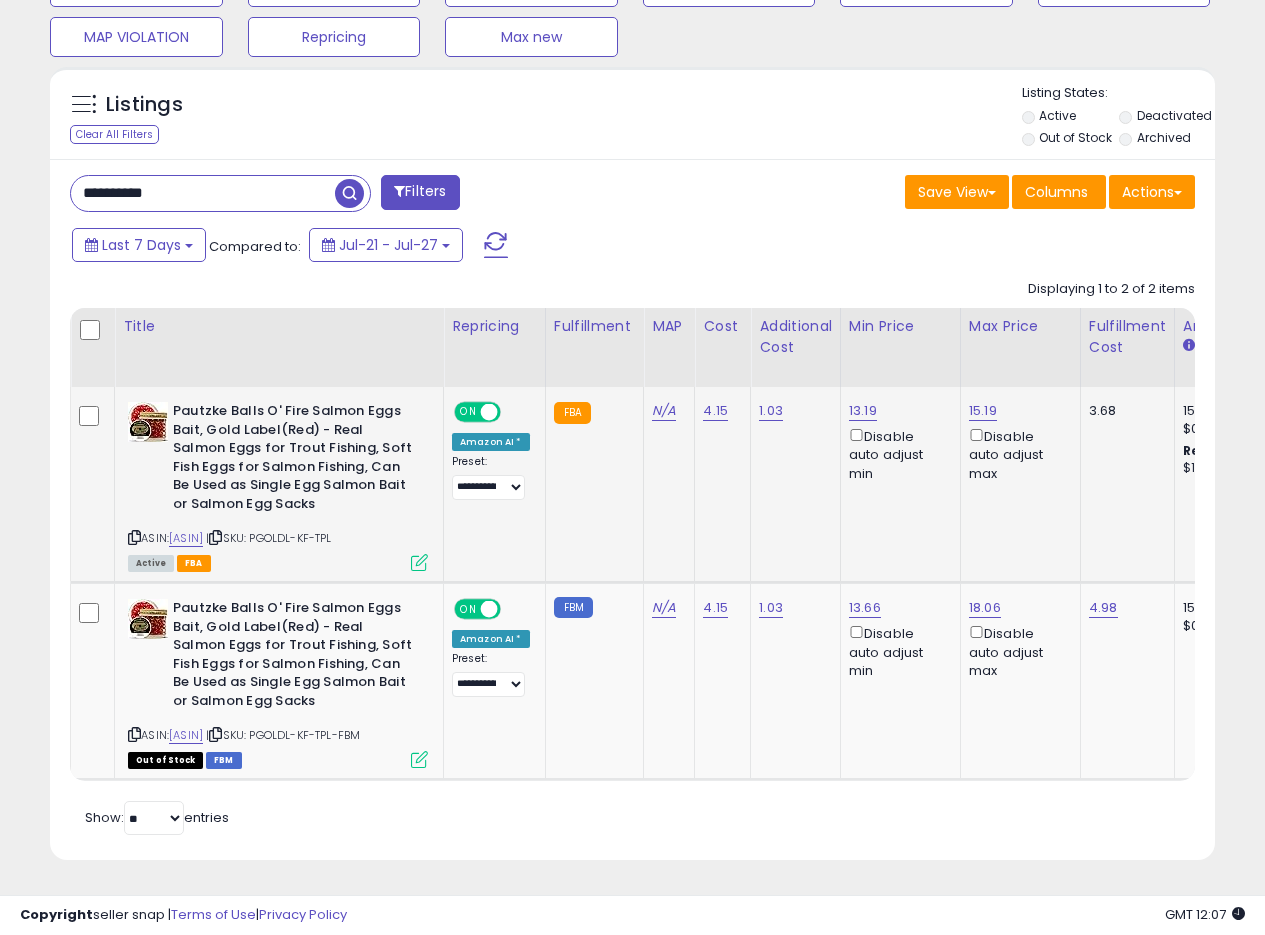 click on "4.15" 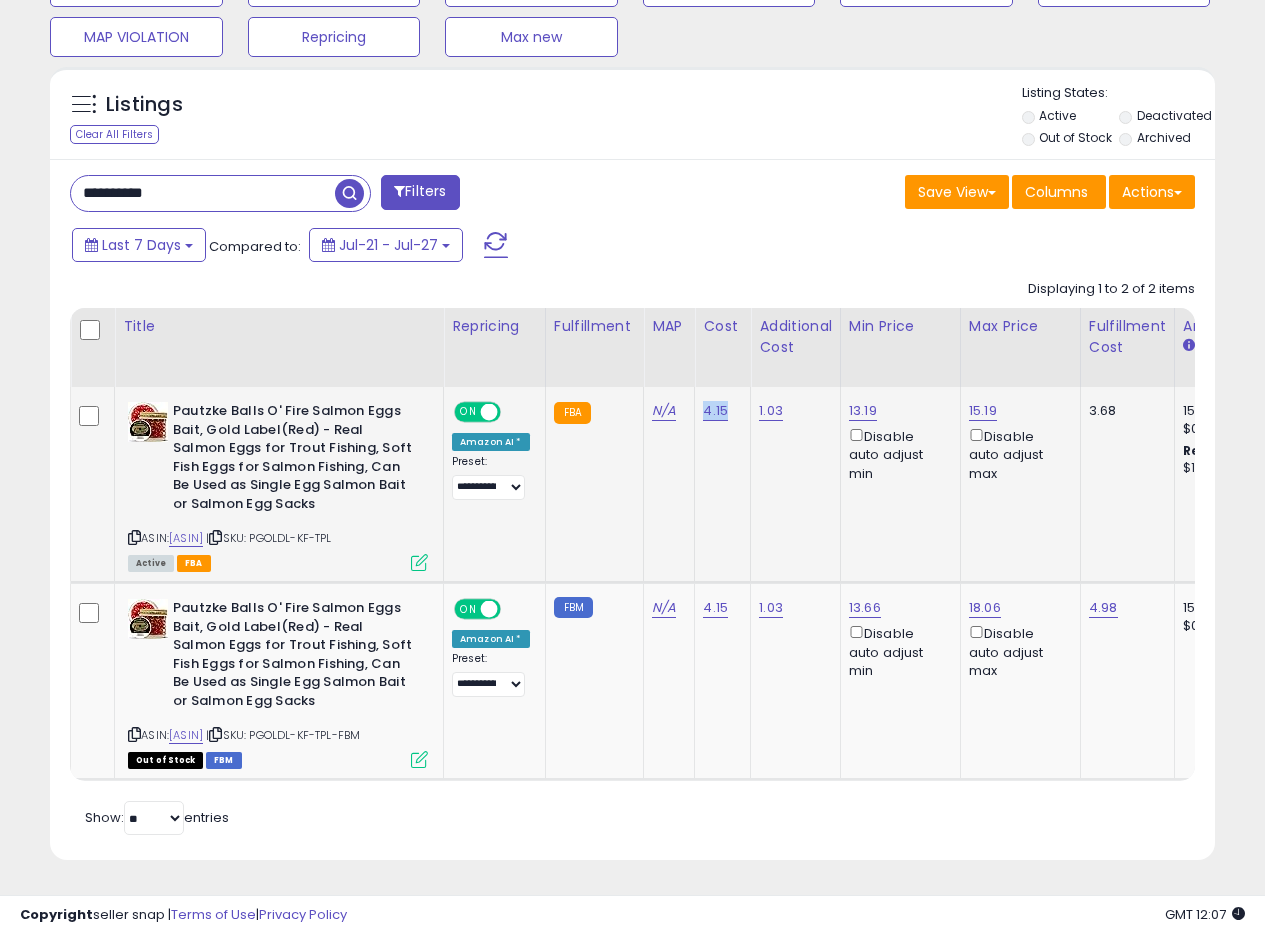 click on "4.15" 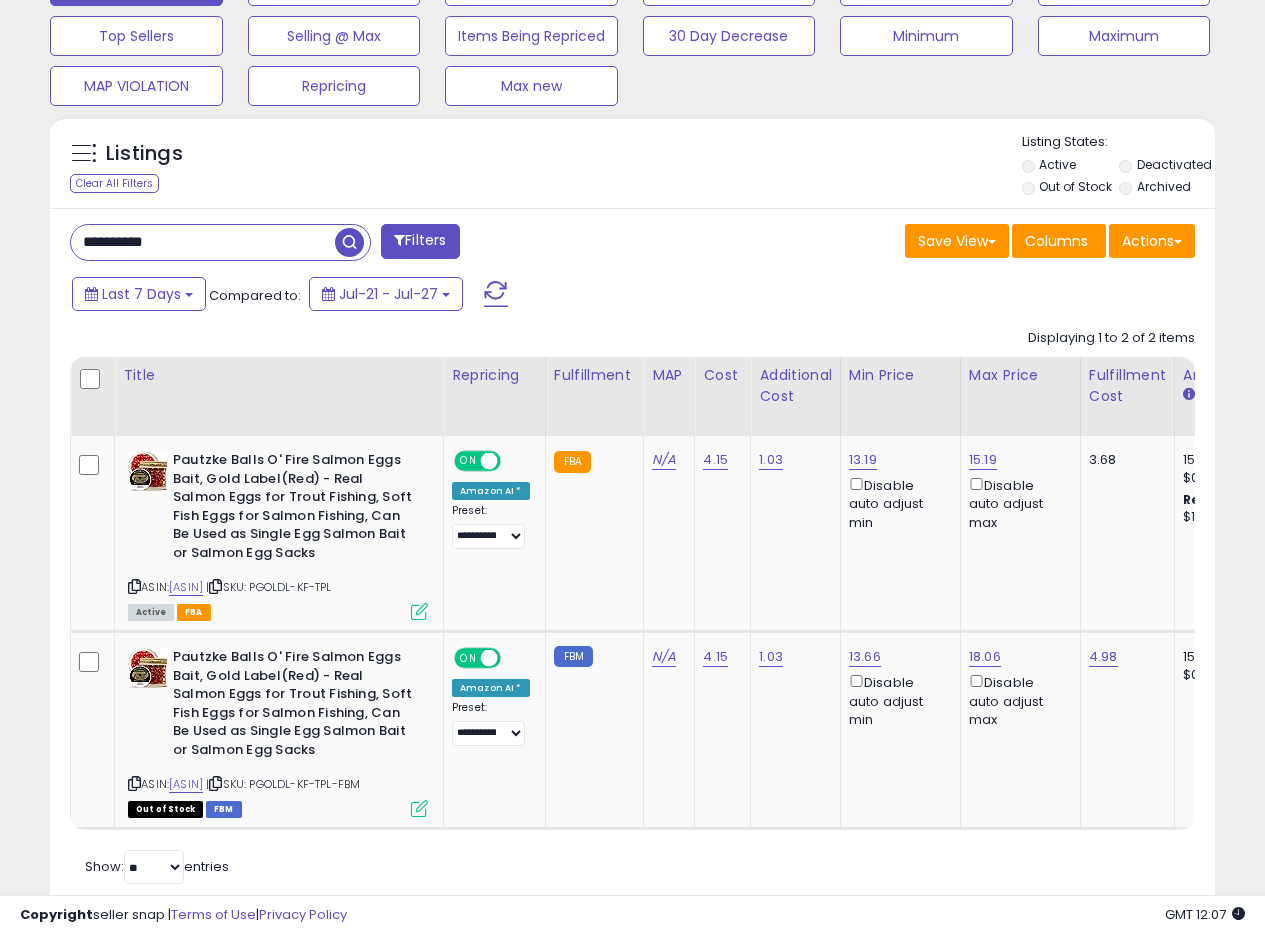 scroll, scrollTop: 628, scrollLeft: 0, axis: vertical 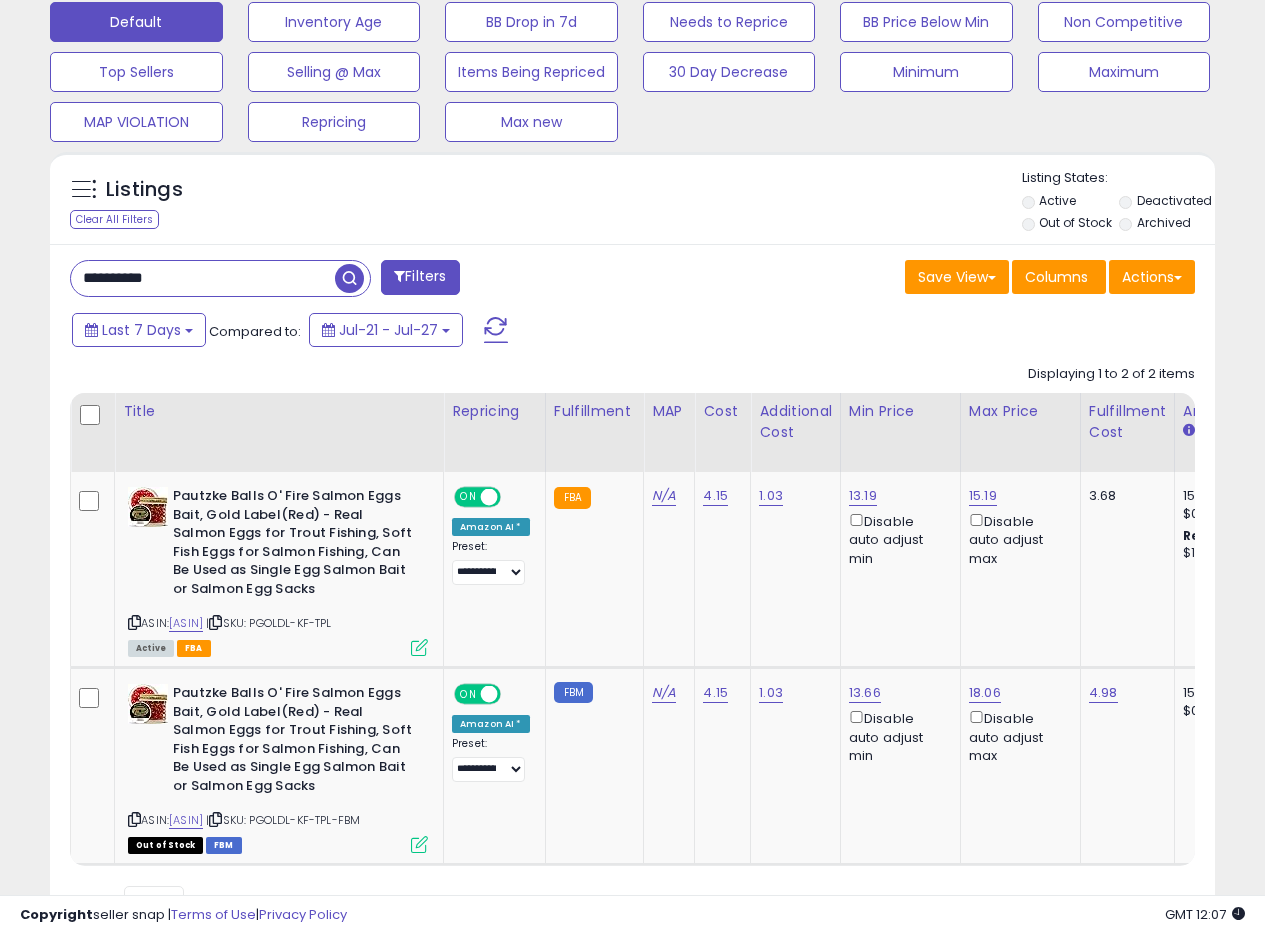 click on "Save View
Save As New View
Update Current View
Columns
Actions
Import  Export Visible Columns" at bounding box center (922, 279) 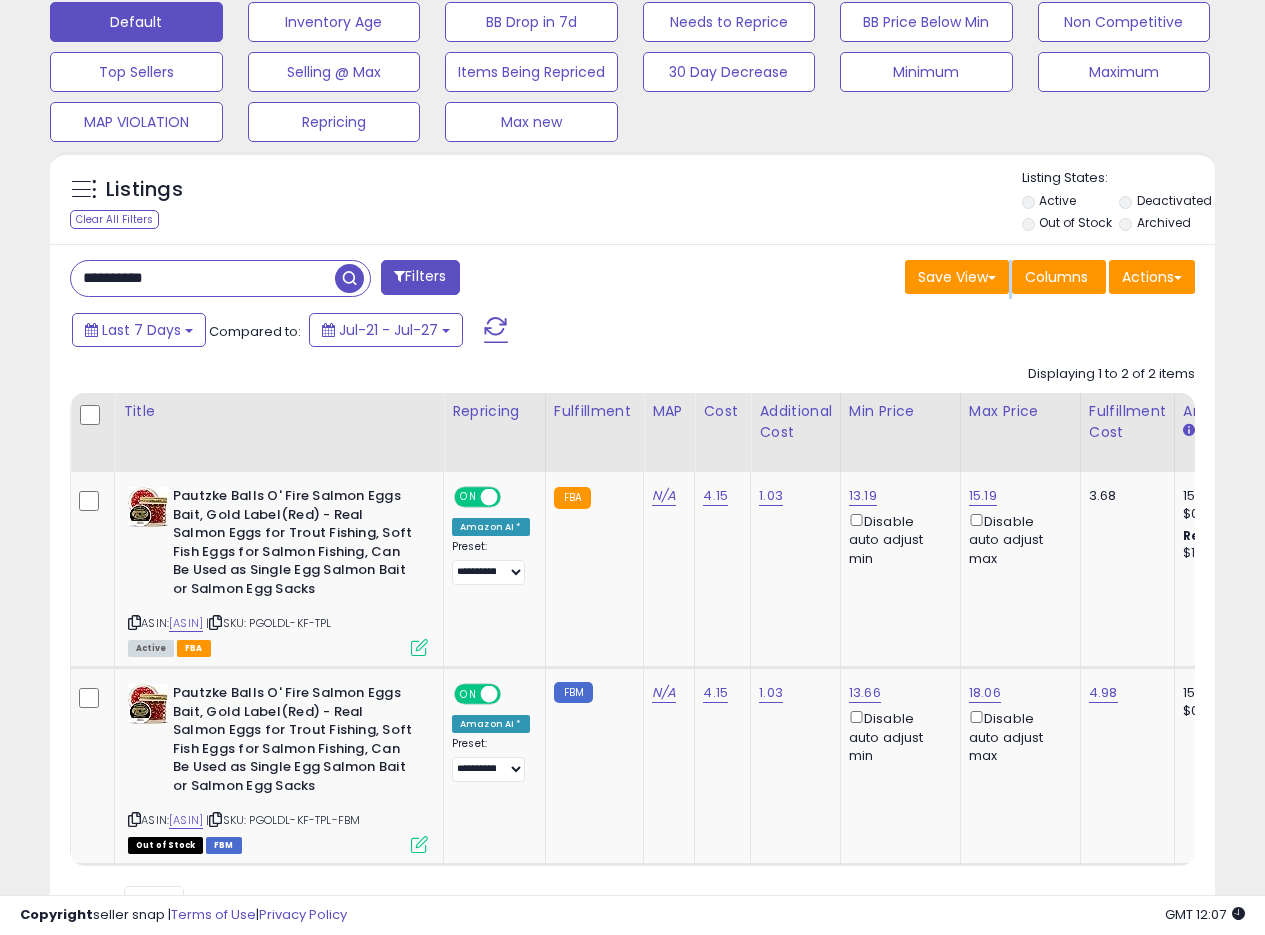drag, startPoint x: 648, startPoint y: 284, endPoint x: 662, endPoint y: 276, distance: 16.124516 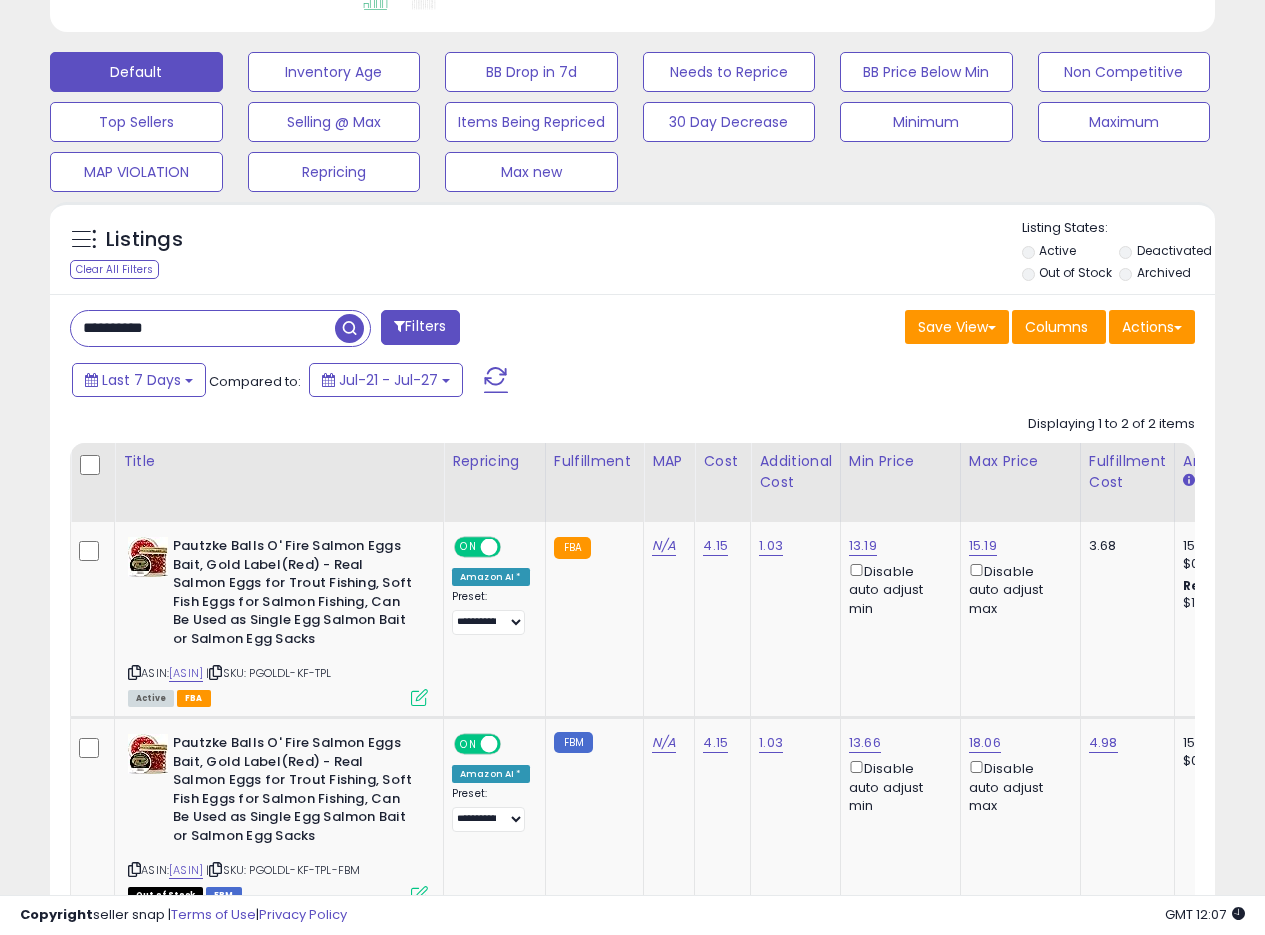 scroll, scrollTop: 561, scrollLeft: 0, axis: vertical 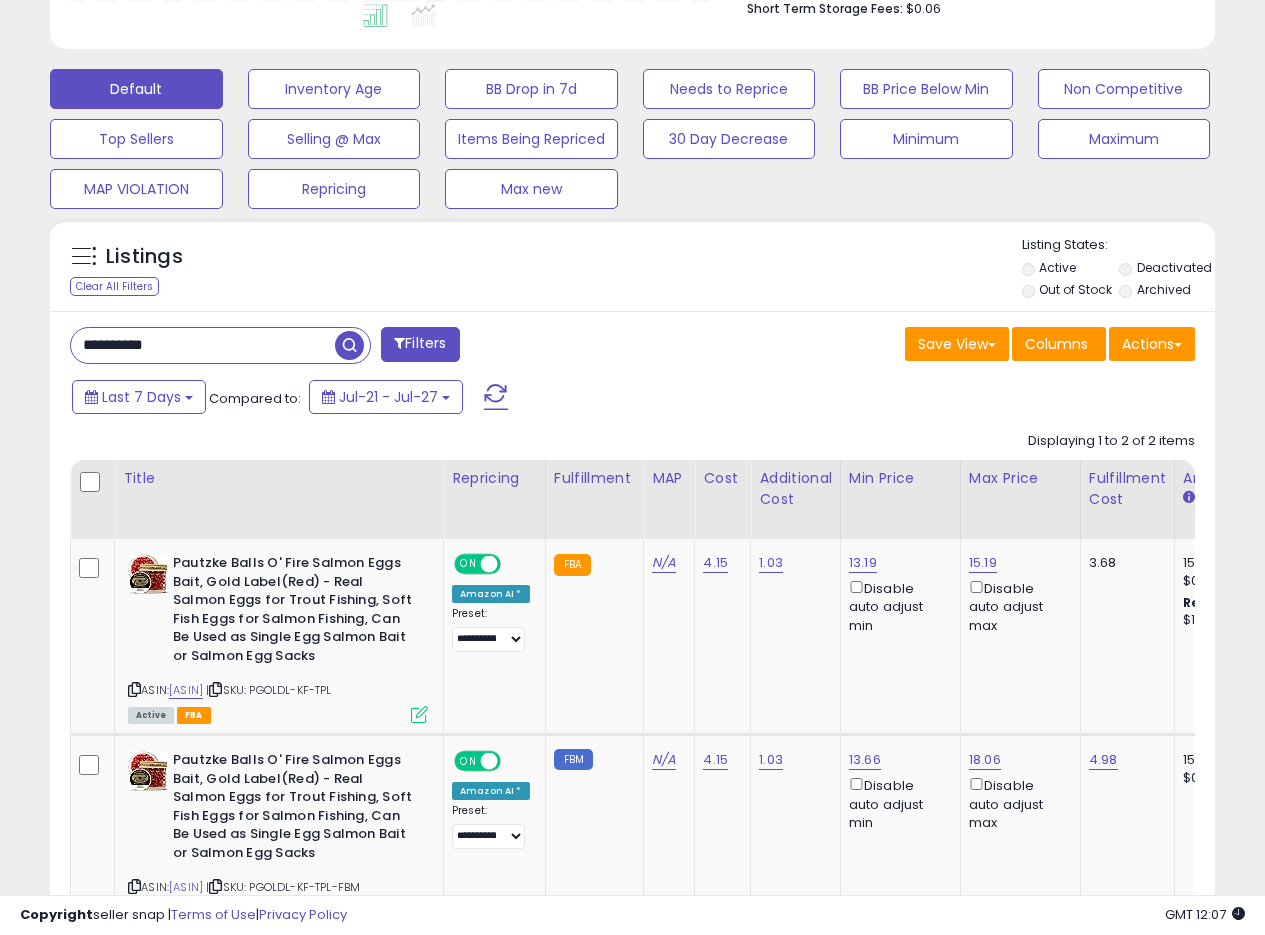 click on "Last 7 Days
Compared to:
Jul-21 - Jul-27" at bounding box center [489, 399] 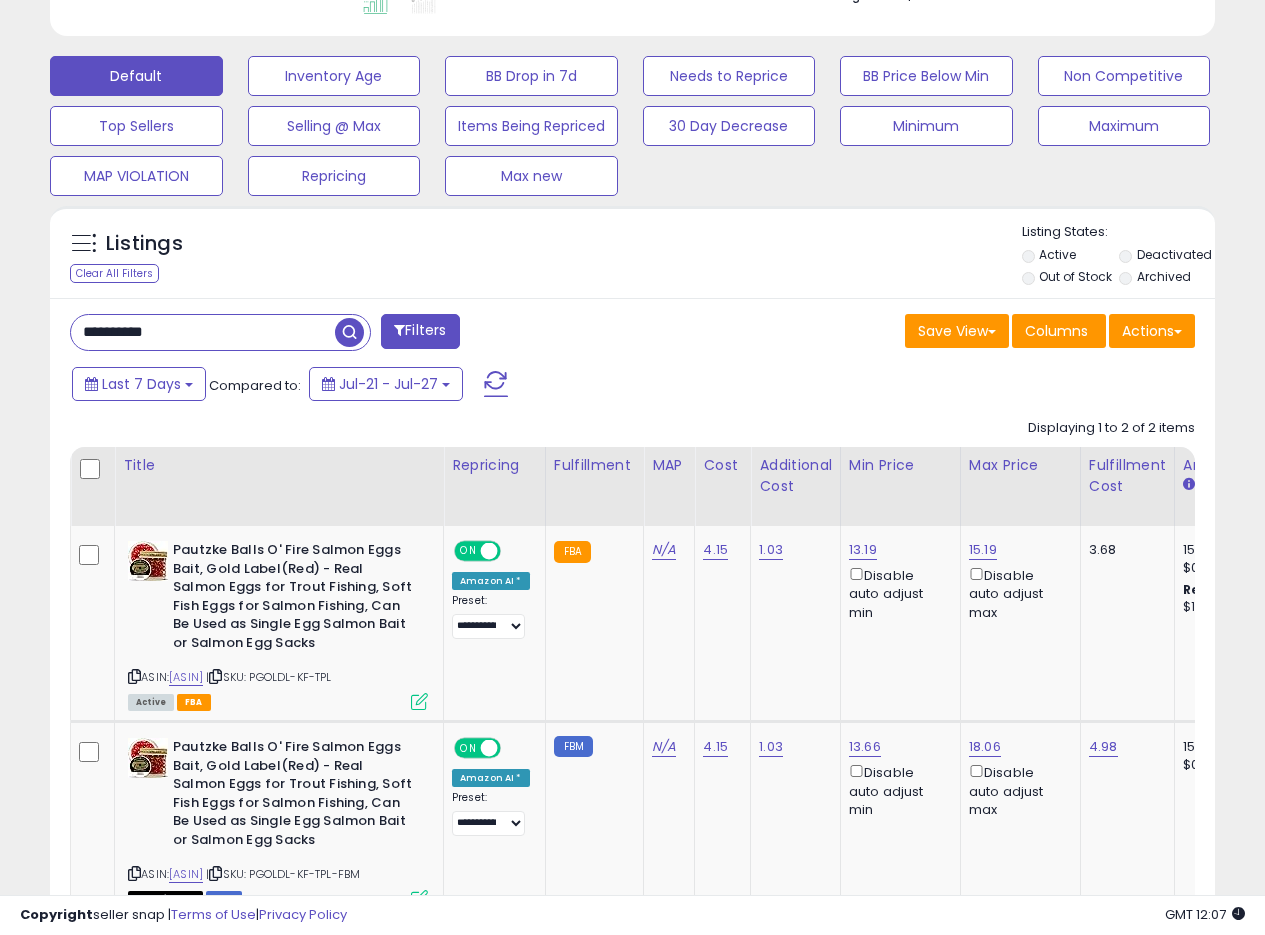 scroll, scrollTop: 561, scrollLeft: 0, axis: vertical 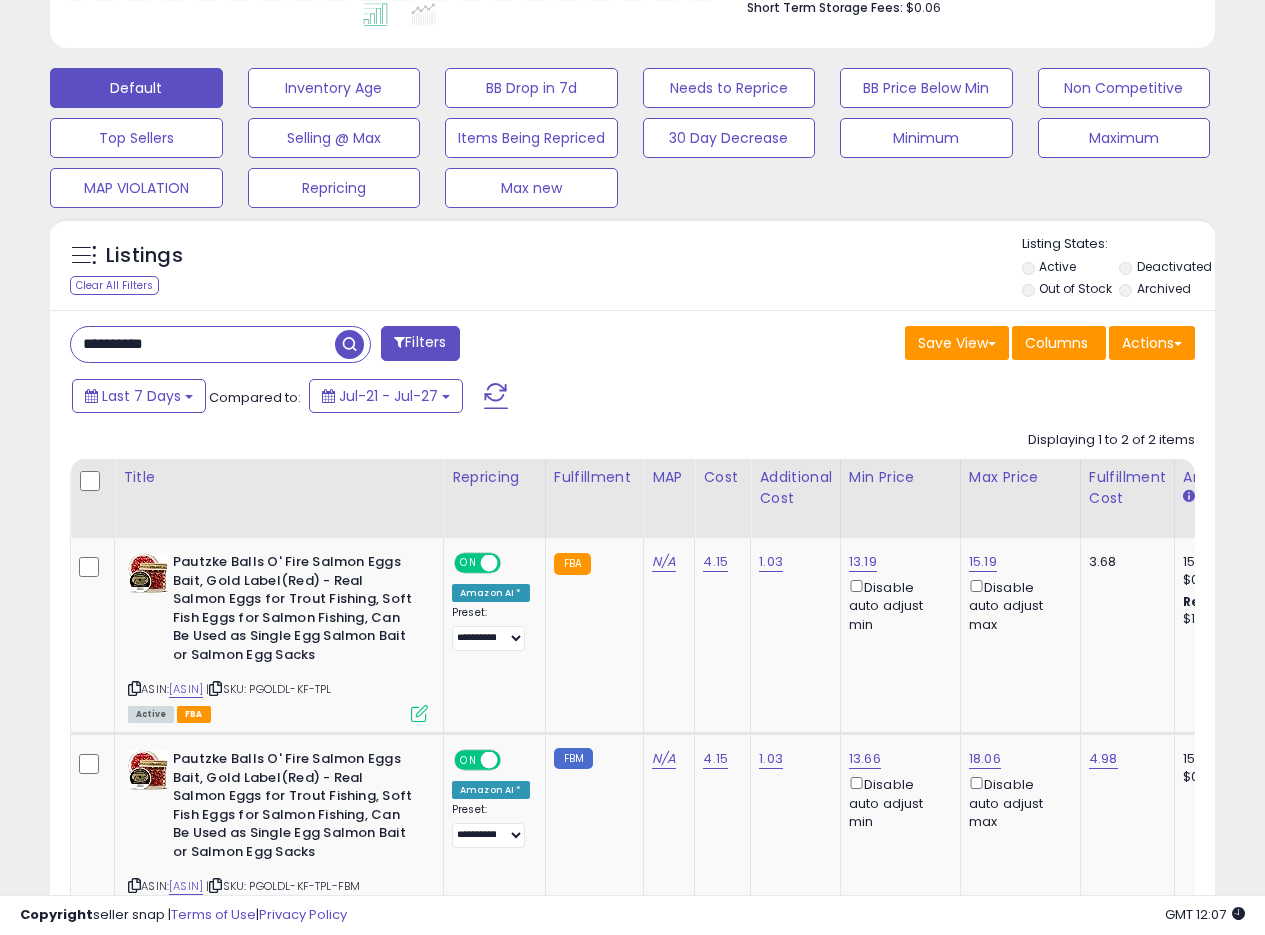 drag, startPoint x: 227, startPoint y: 354, endPoint x: 282, endPoint y: 334, distance: 58.5235 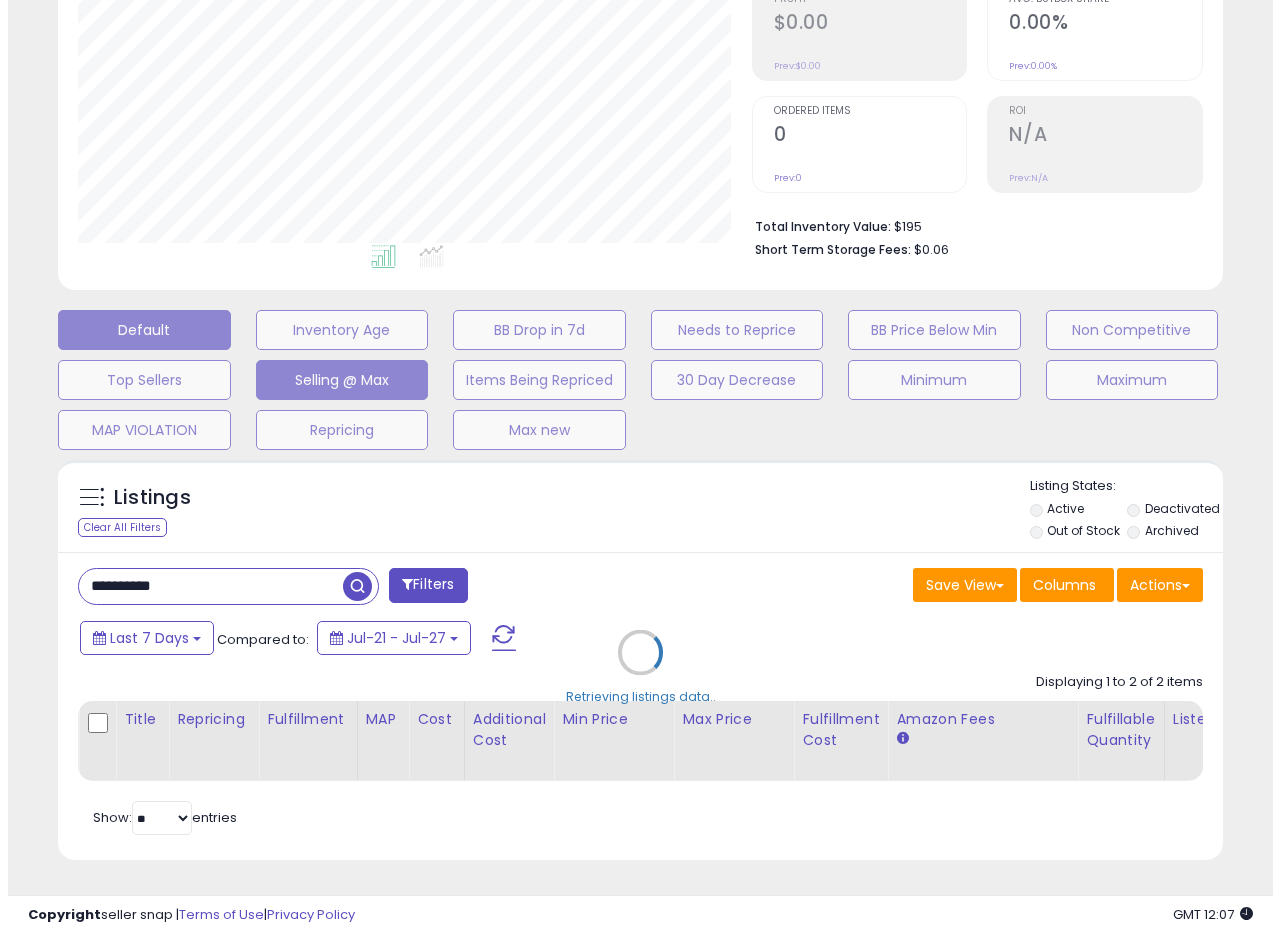 scroll, scrollTop: 335, scrollLeft: 0, axis: vertical 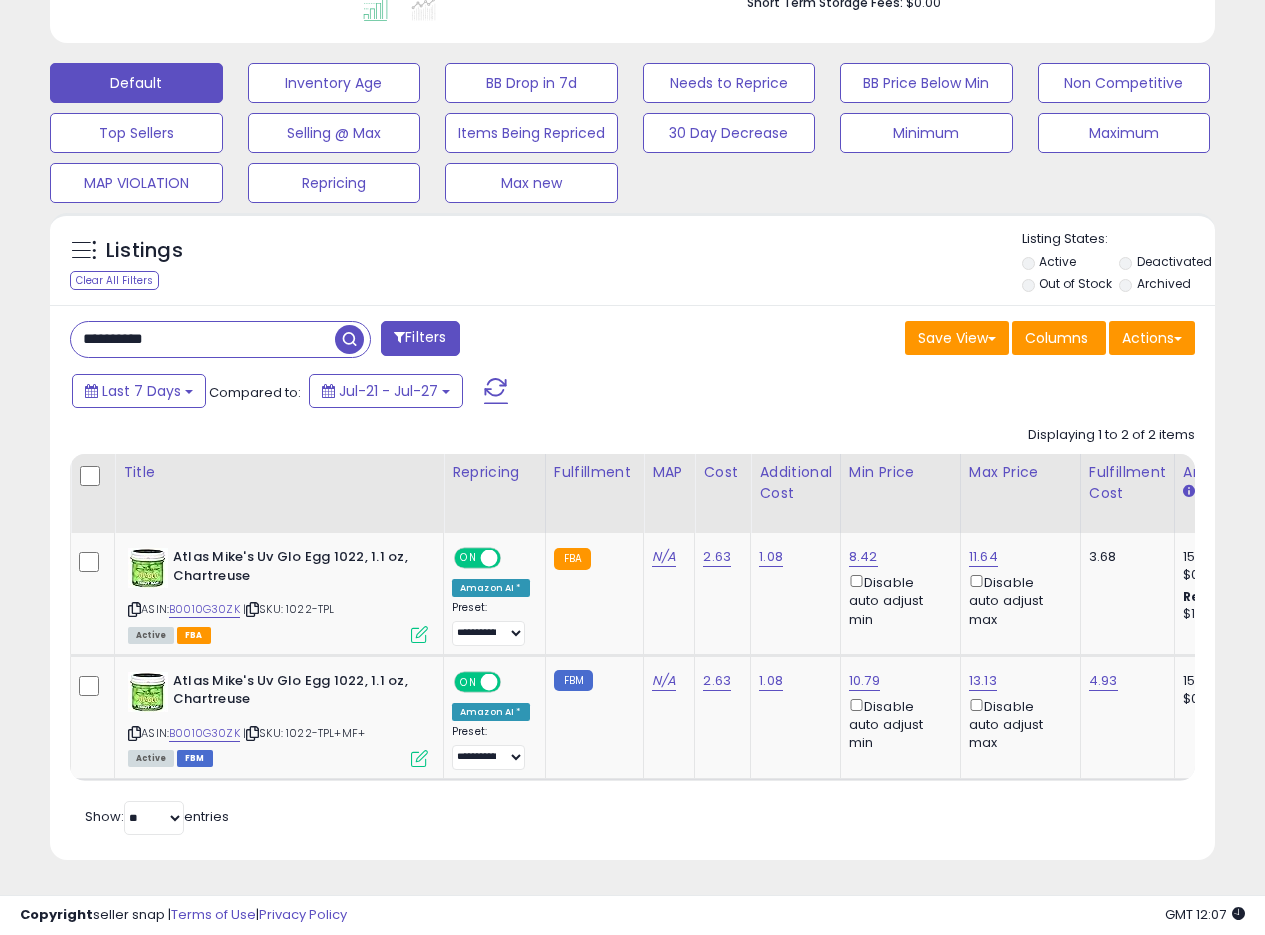click on "Last 7 Days
Compared to:
Jul-21 - Jul-27" at bounding box center [489, 393] 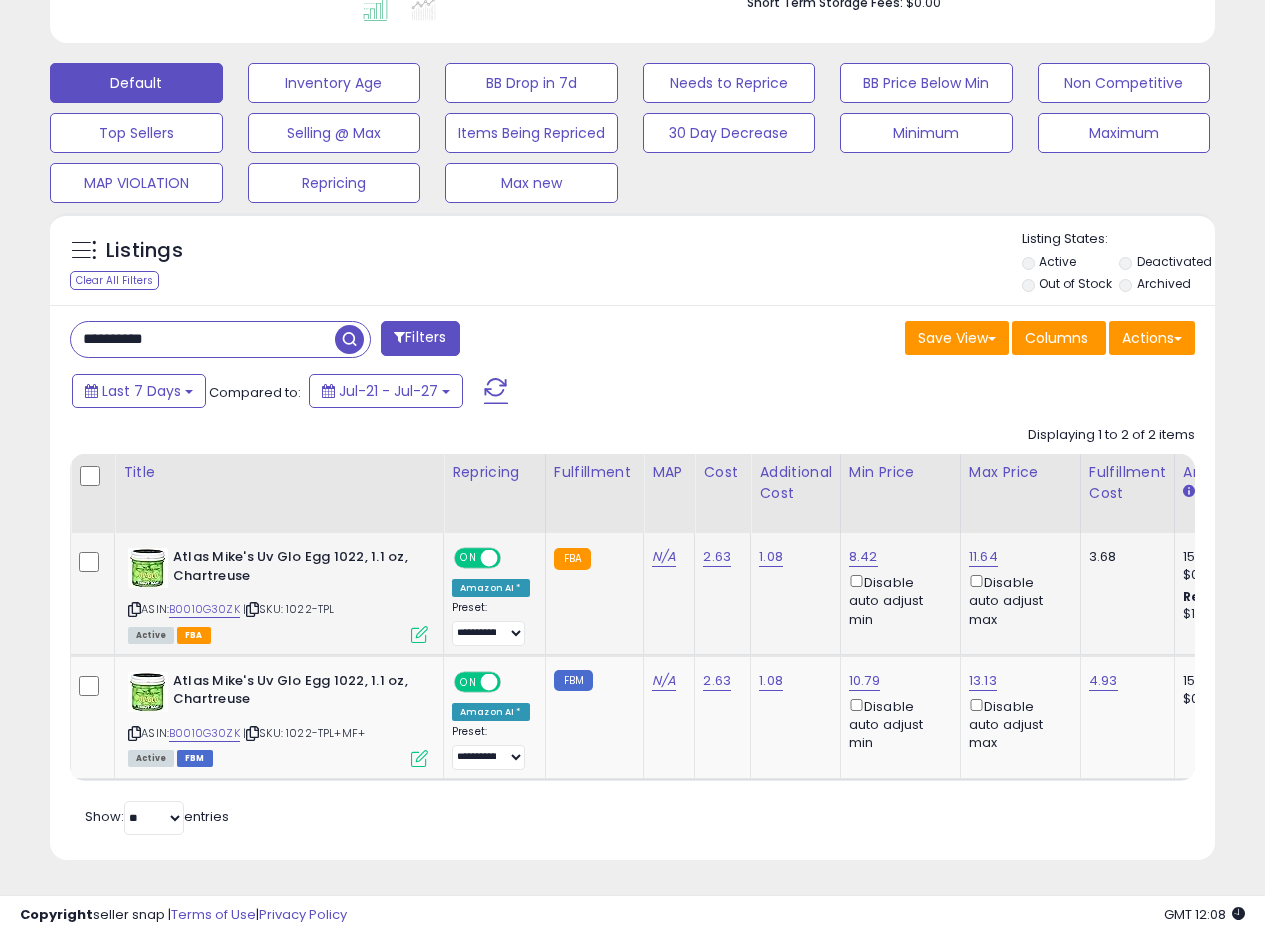 click on "2.63" 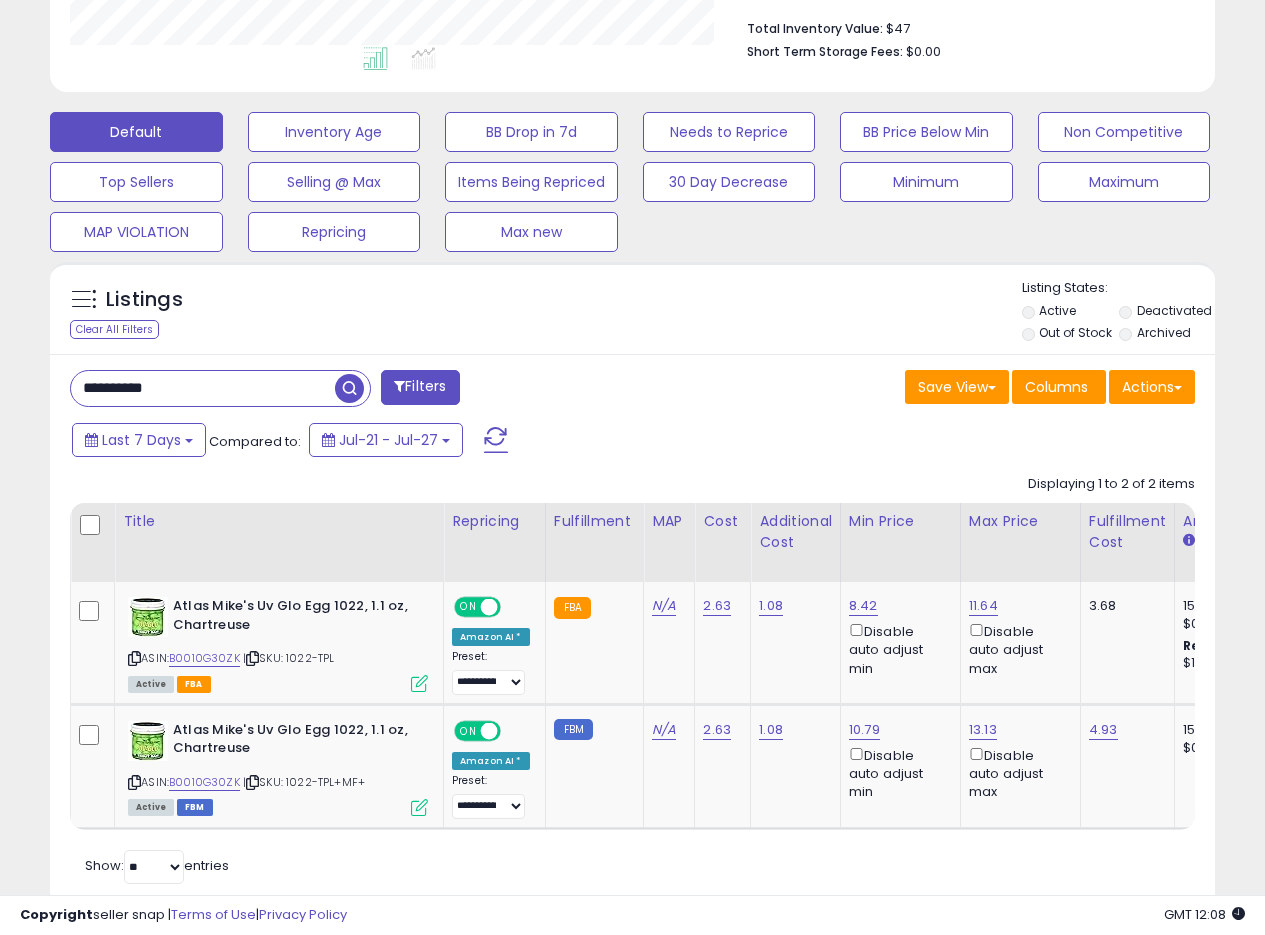 scroll, scrollTop: 482, scrollLeft: 0, axis: vertical 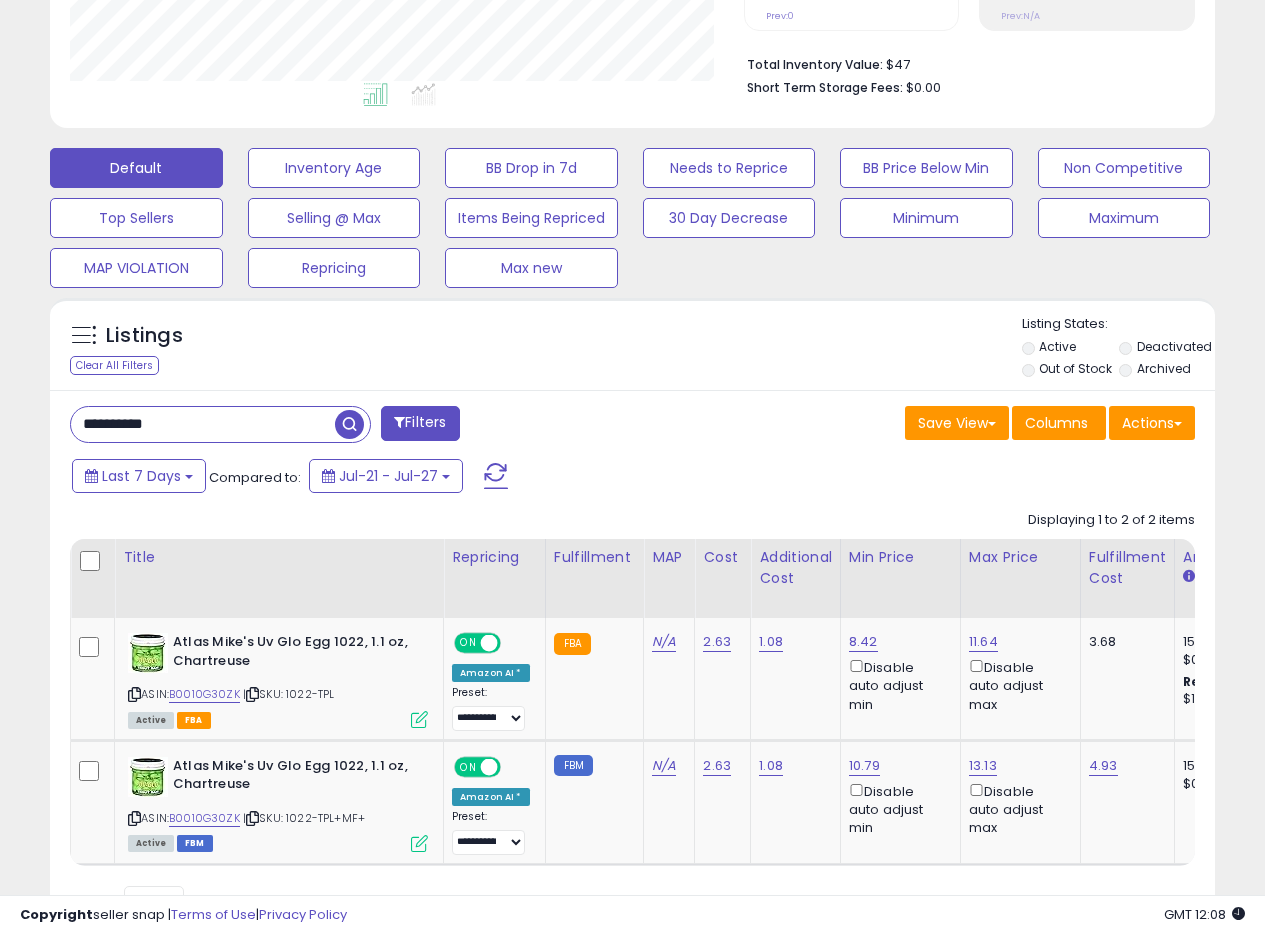 click on "Save View
Save As New View
Update Current View
Columns
Actions
Import  Export Visible Columns" at bounding box center [922, 425] 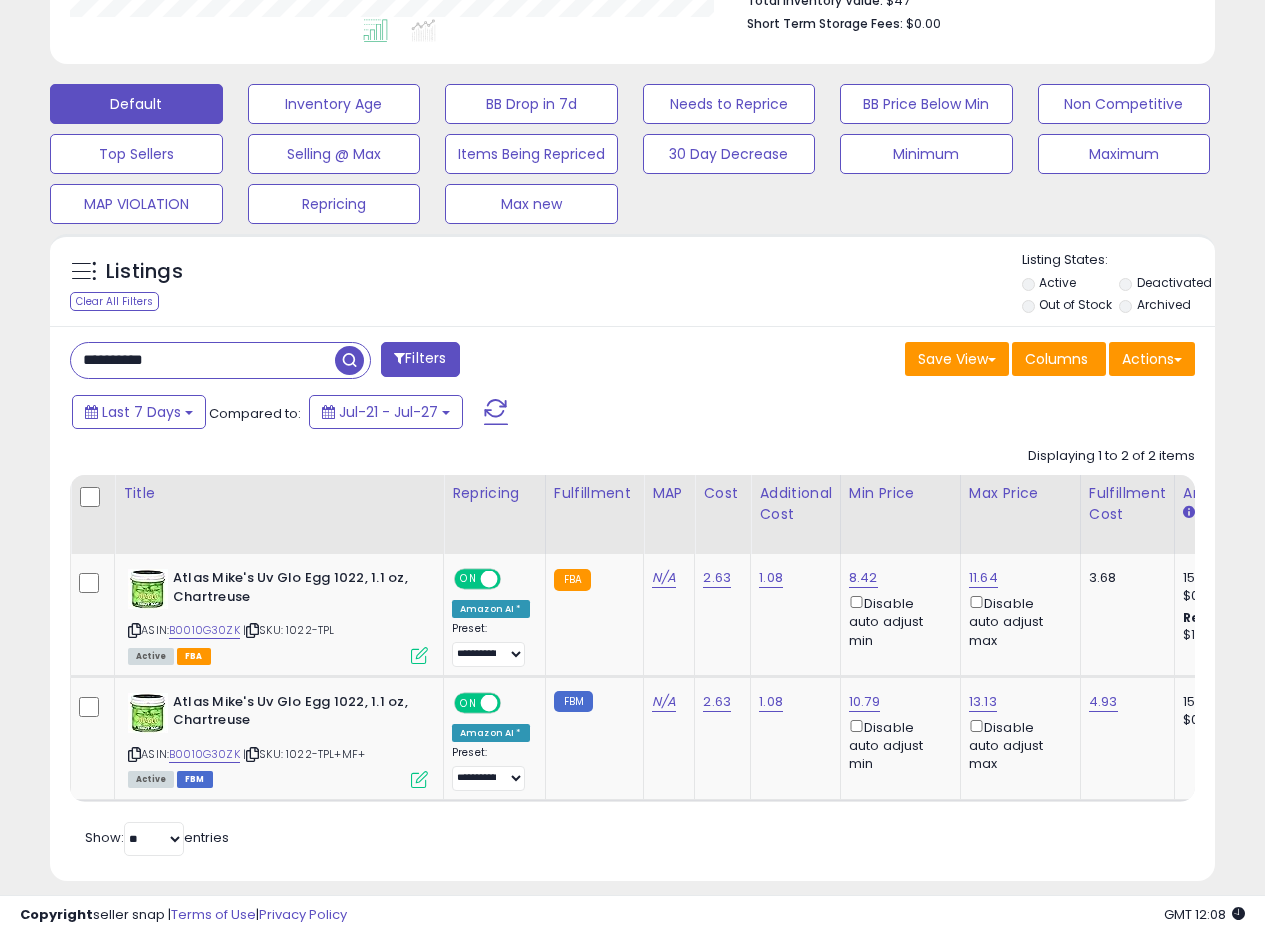 scroll, scrollTop: 582, scrollLeft: 0, axis: vertical 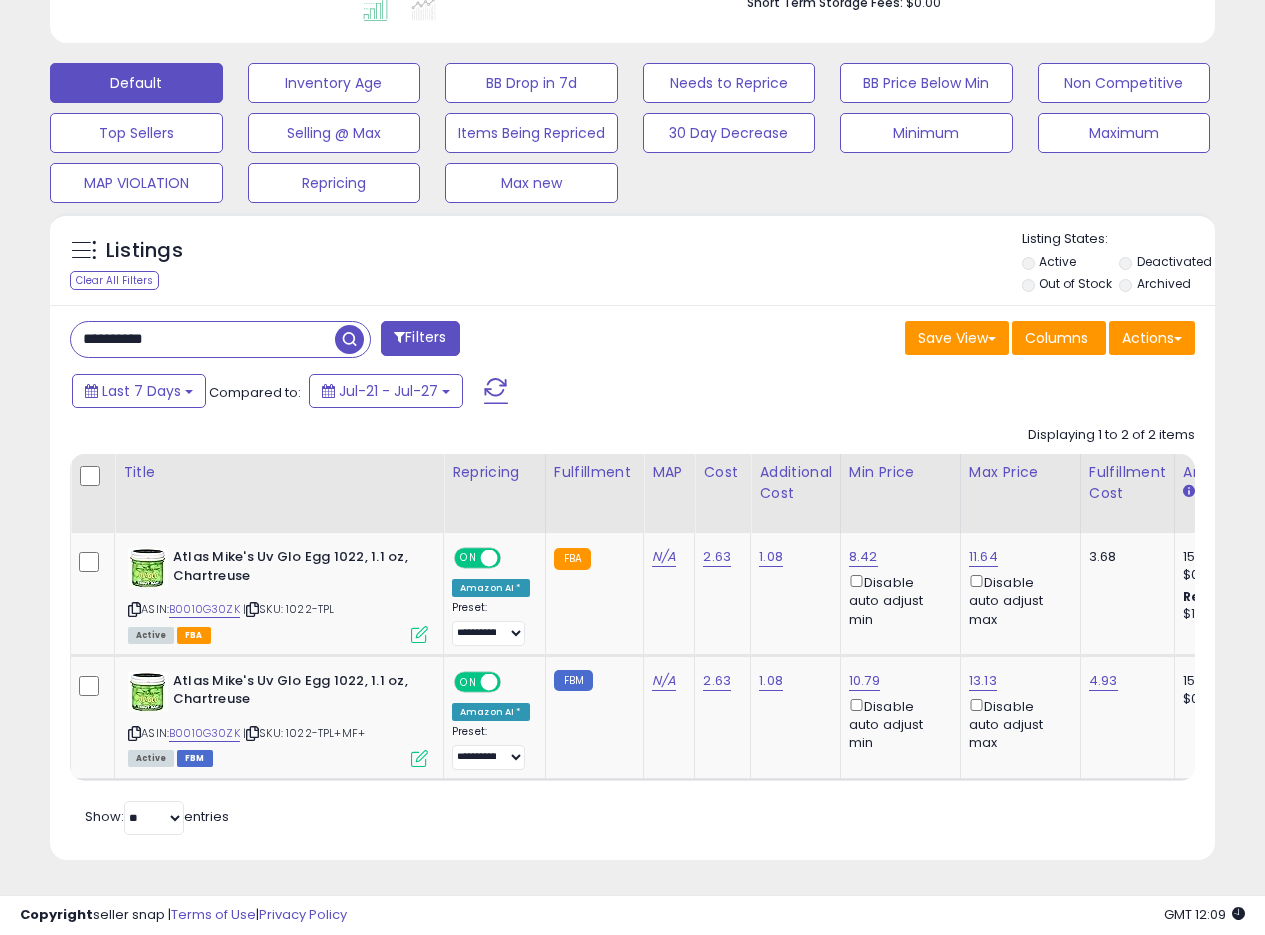 drag, startPoint x: 744, startPoint y: 304, endPoint x: 764, endPoint y: 284, distance: 28.284271 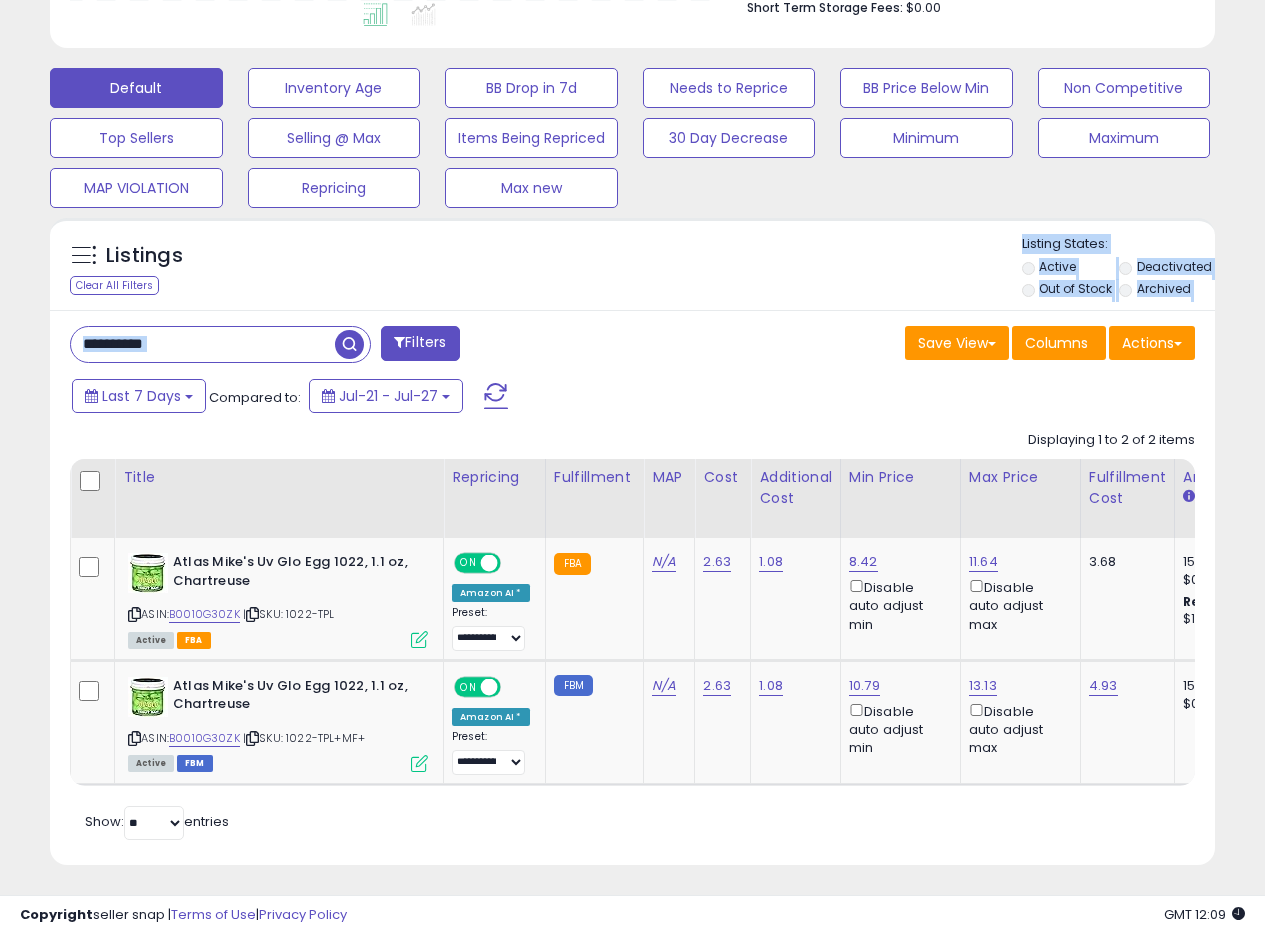 scroll, scrollTop: 560, scrollLeft: 0, axis: vertical 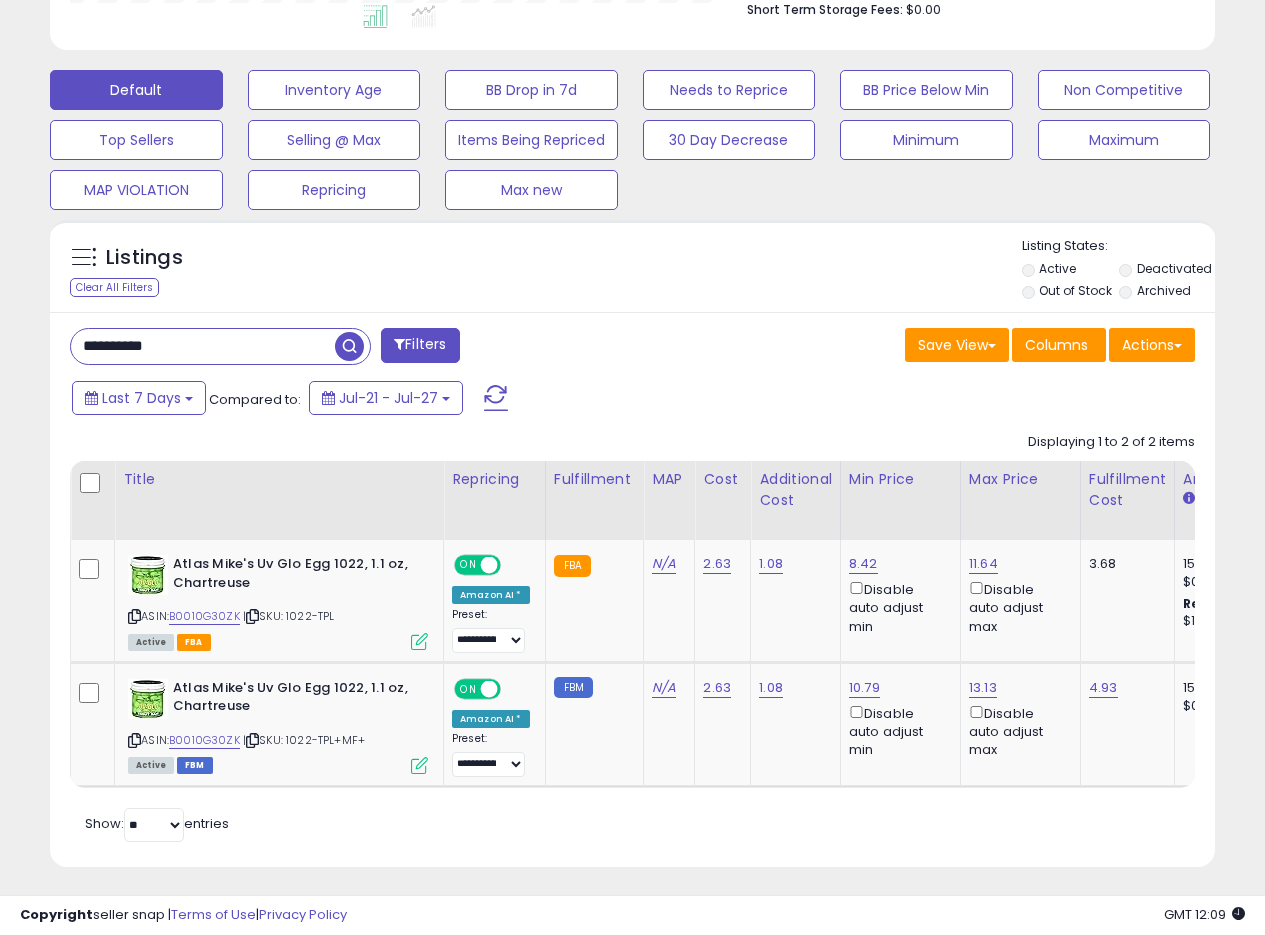 click on "Listings
Clear All Filters
Listing States:" at bounding box center [632, 271] 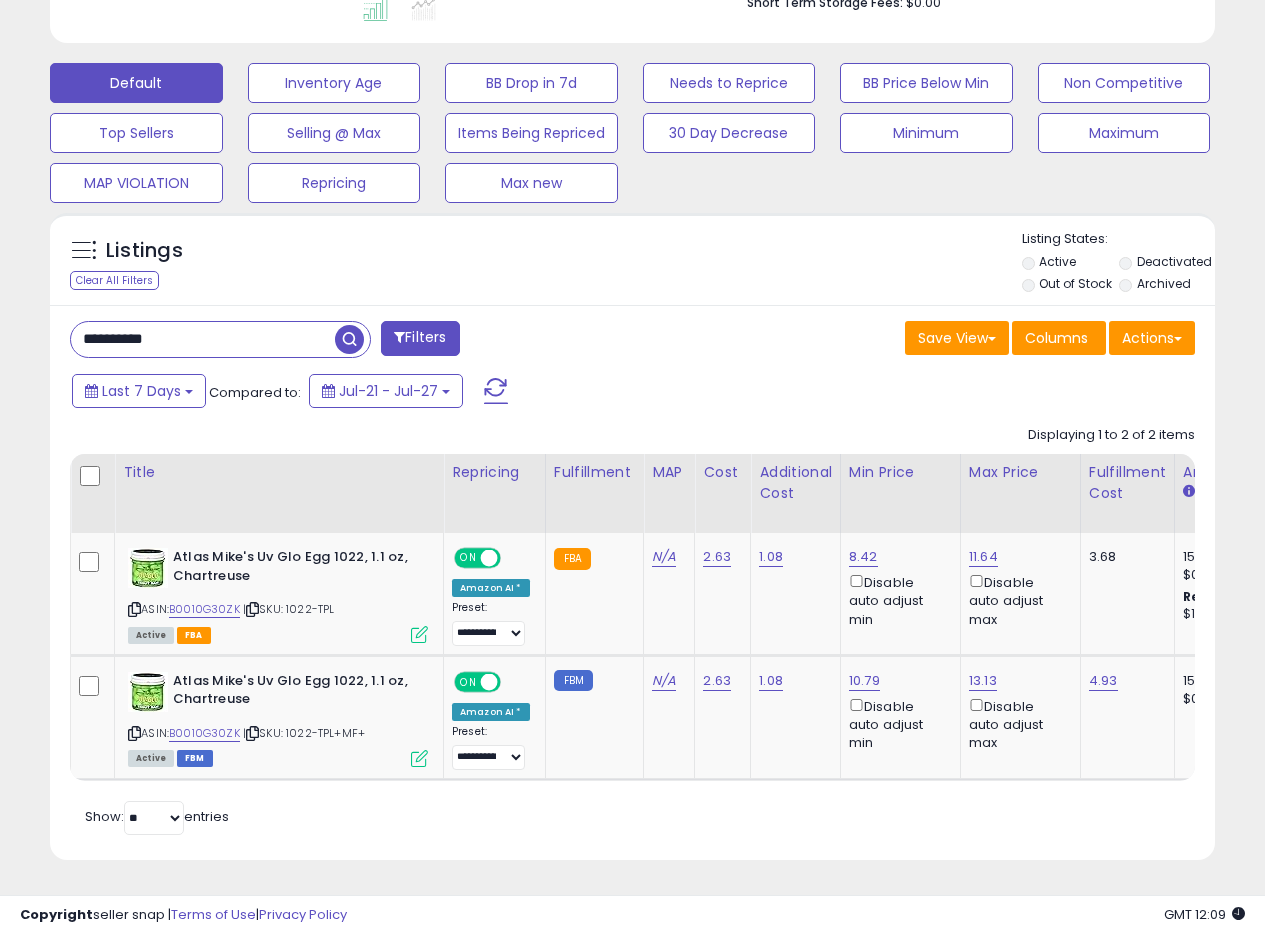 scroll, scrollTop: 582, scrollLeft: 0, axis: vertical 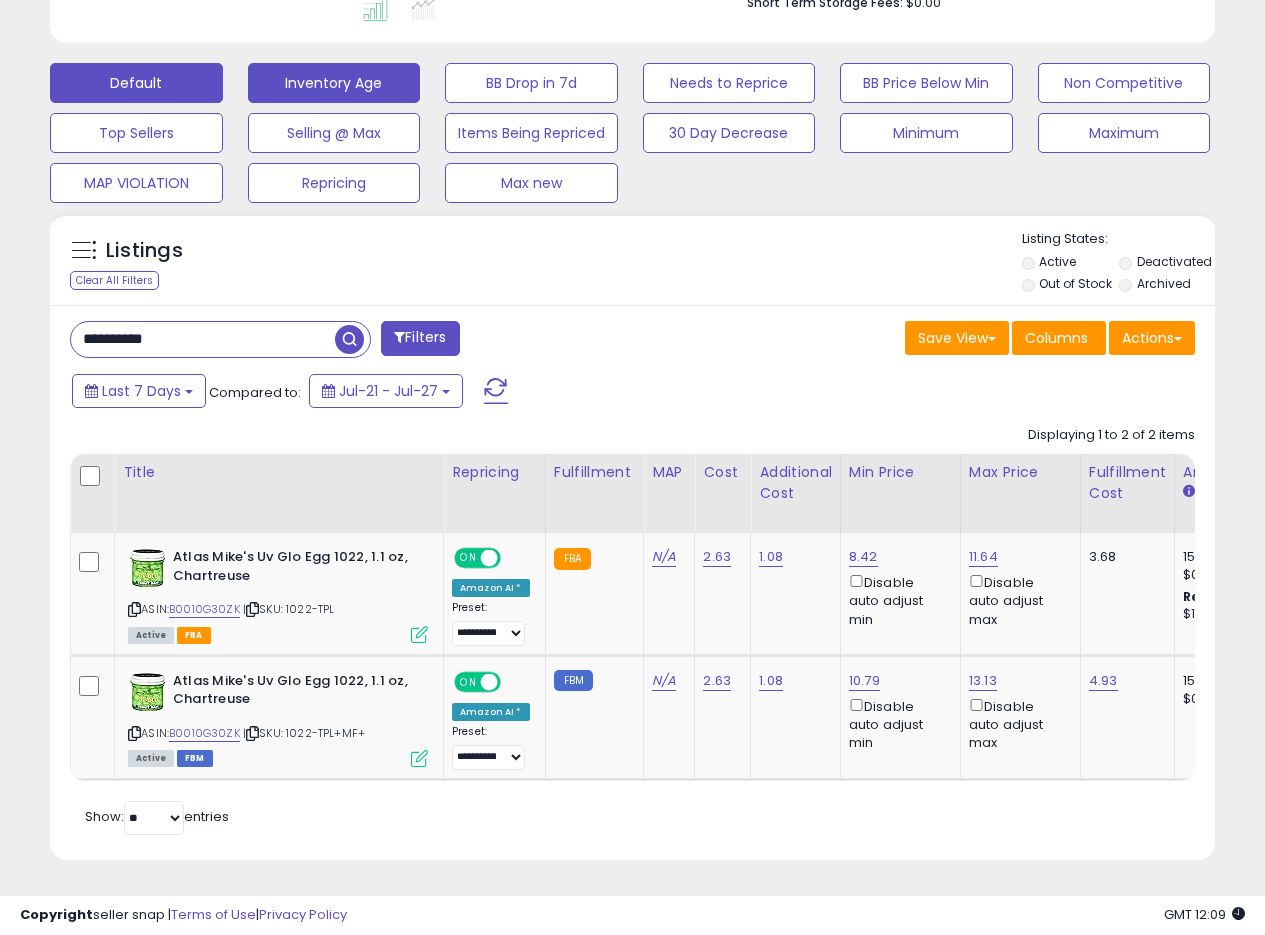 drag, startPoint x: 353, startPoint y: 330, endPoint x: 329, endPoint y: 312, distance: 30 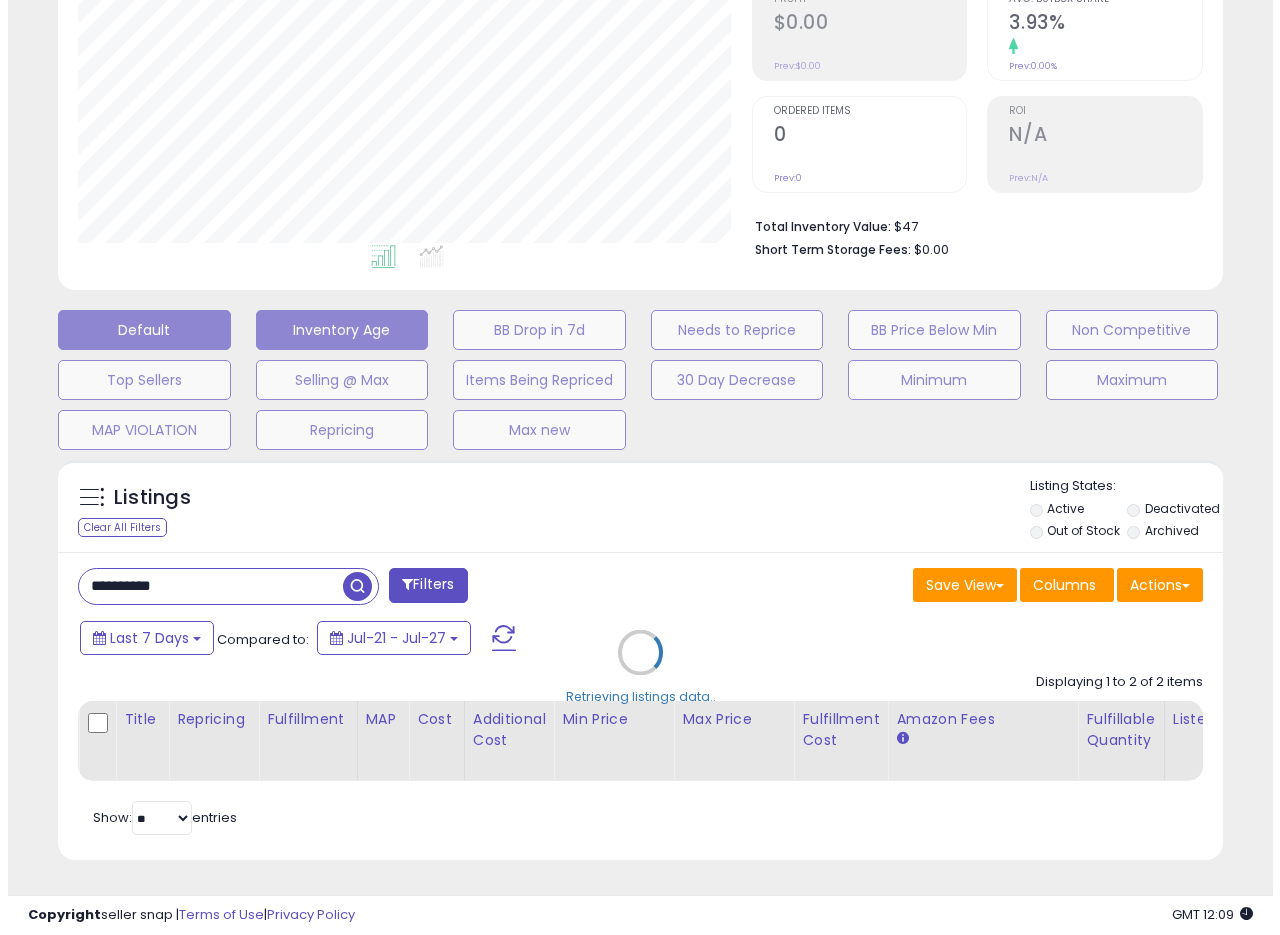 scroll, scrollTop: 335, scrollLeft: 0, axis: vertical 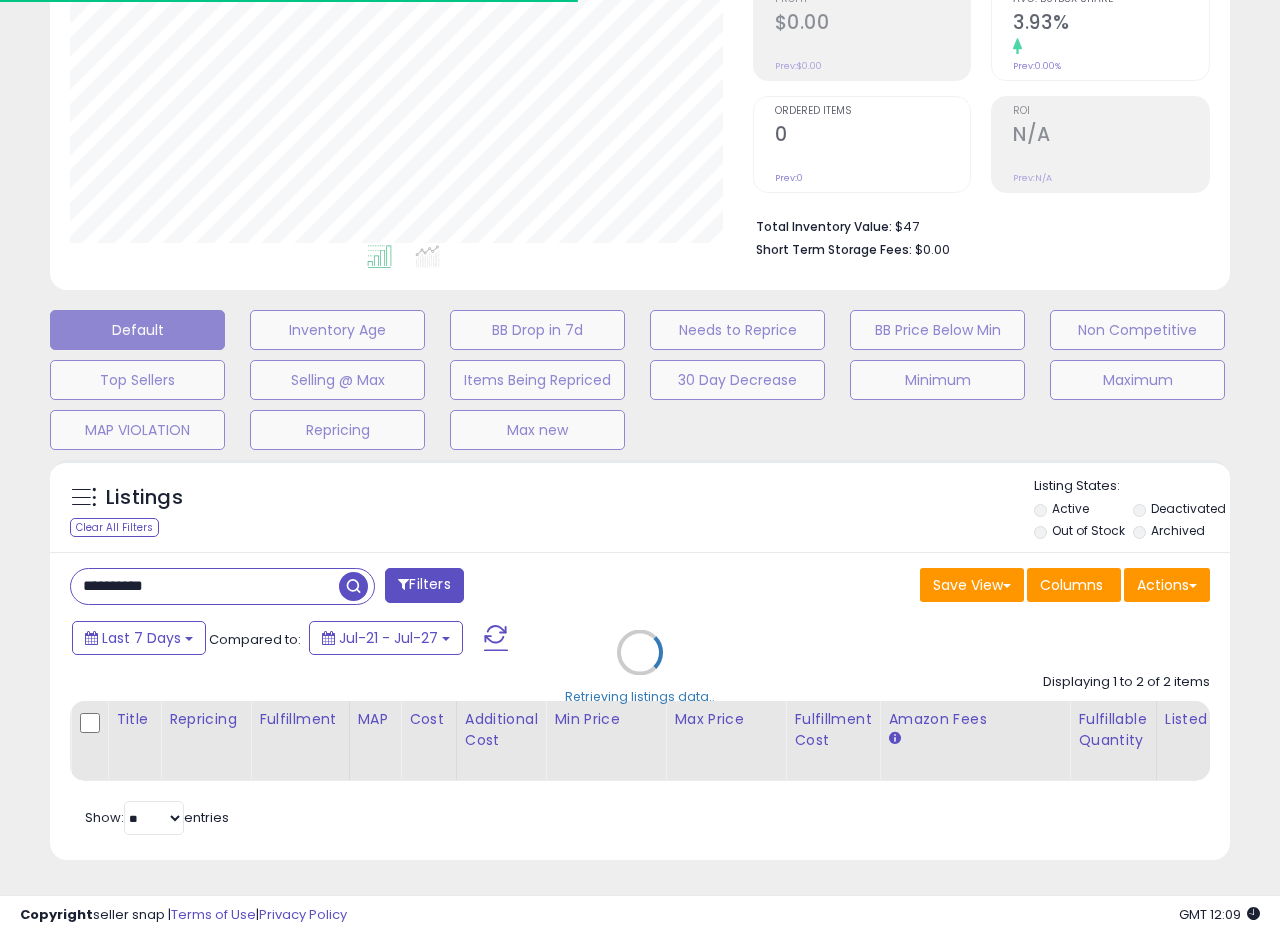 click on "Retrieving listings data.." at bounding box center [640, 667] 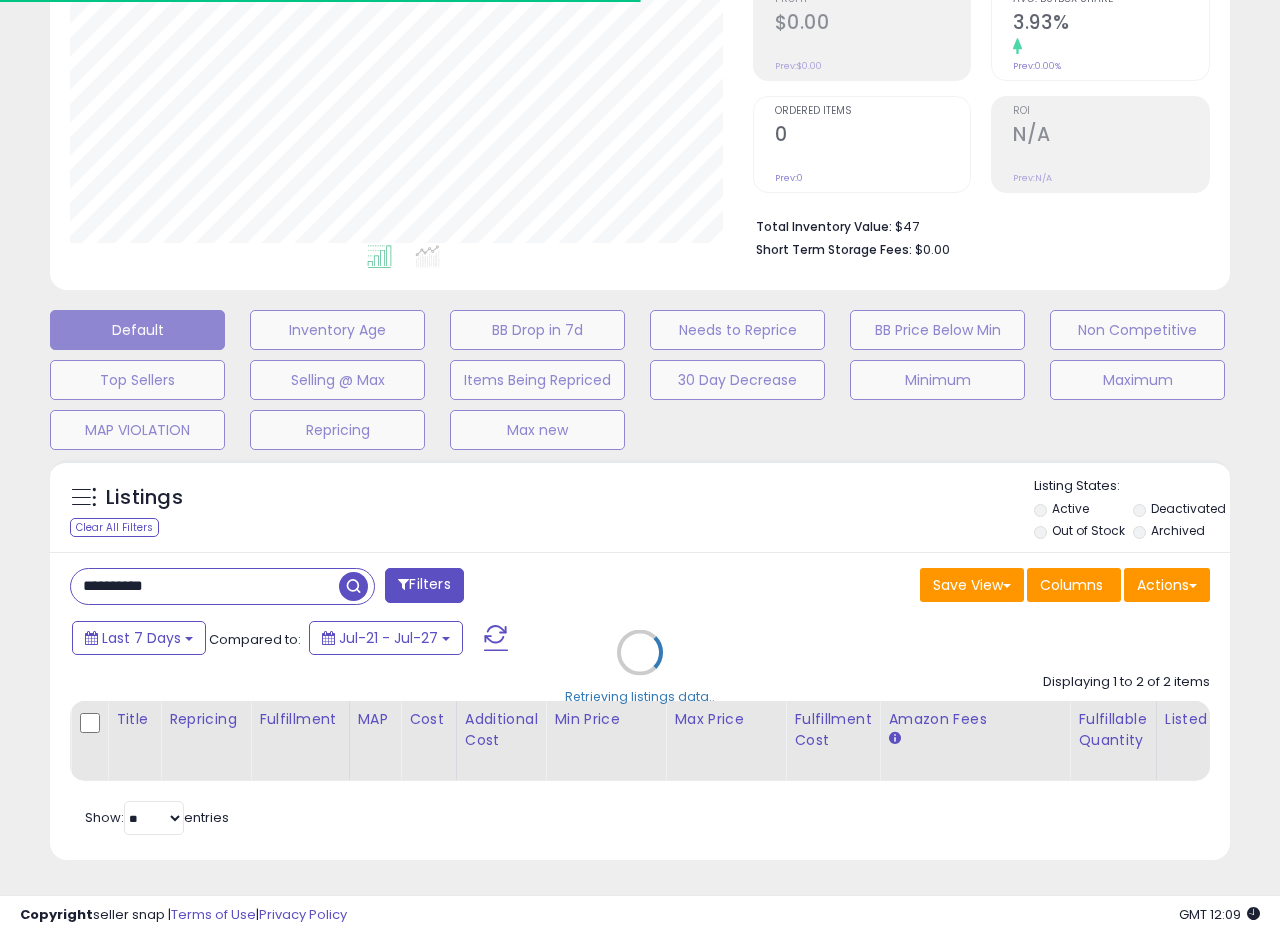 click on "Retrieving listings data.." at bounding box center [640, 667] 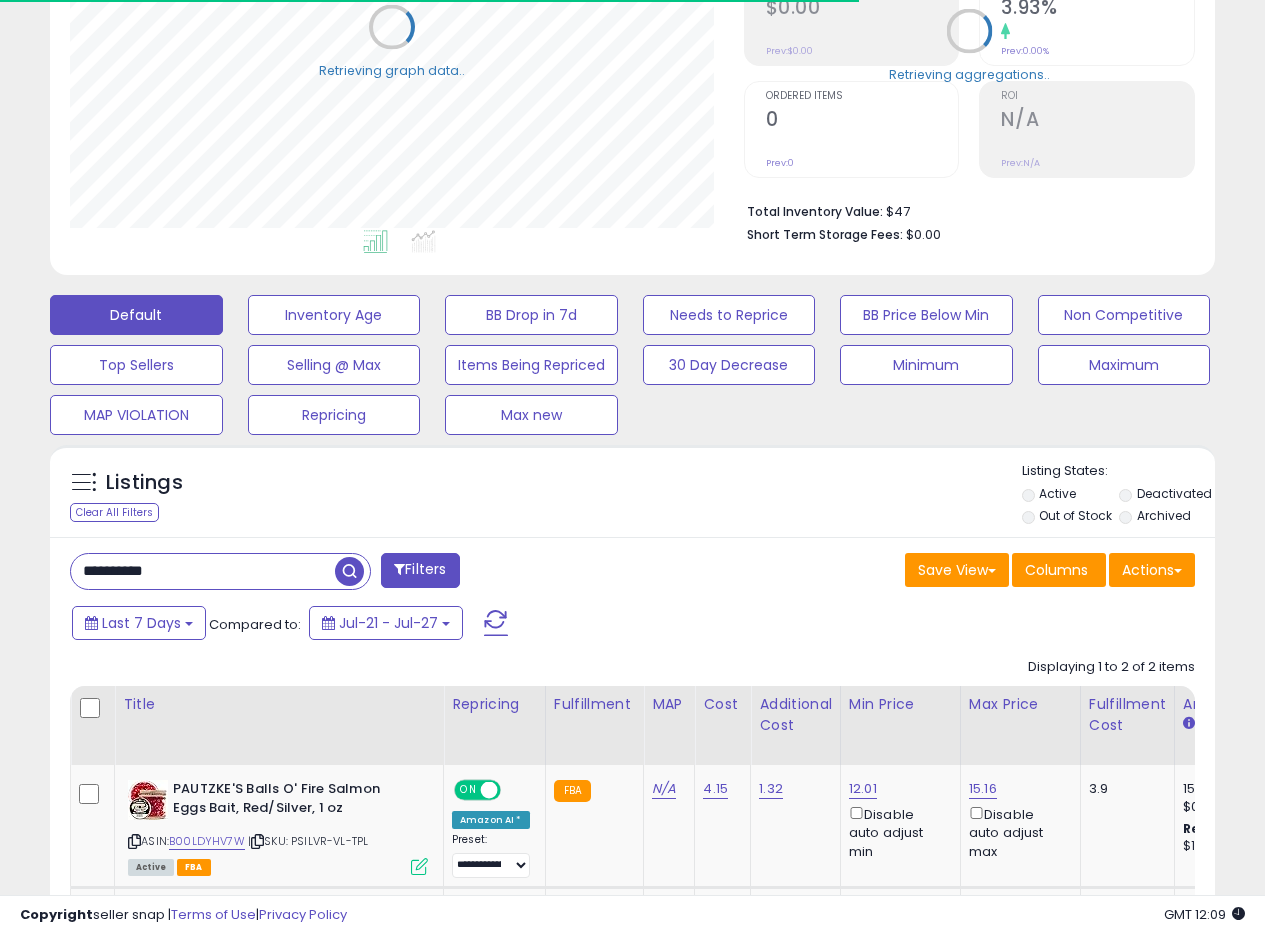 scroll, scrollTop: 410, scrollLeft: 674, axis: both 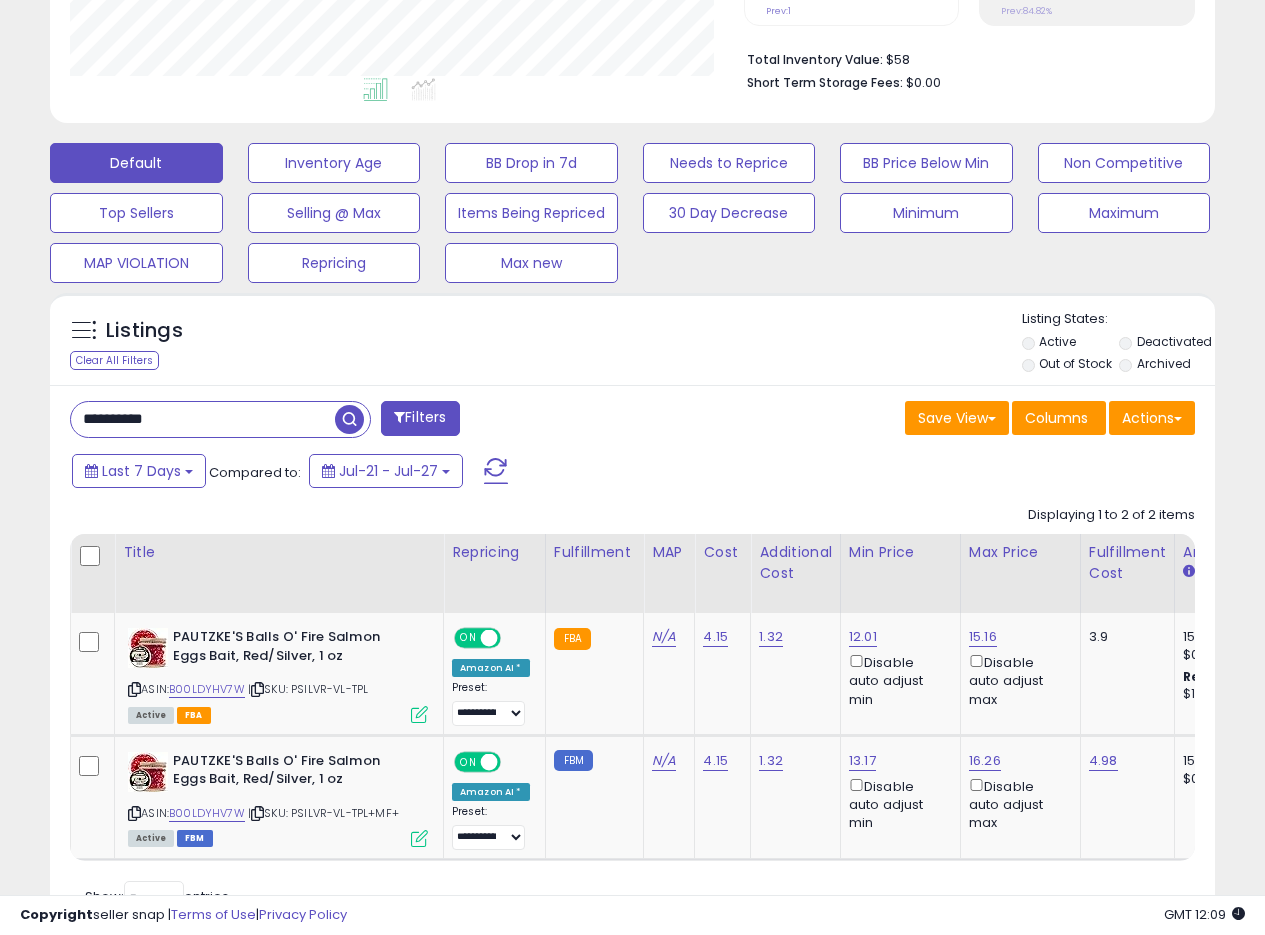 click on "Listings
Clear All Filters
Listing States:" at bounding box center [632, 344] 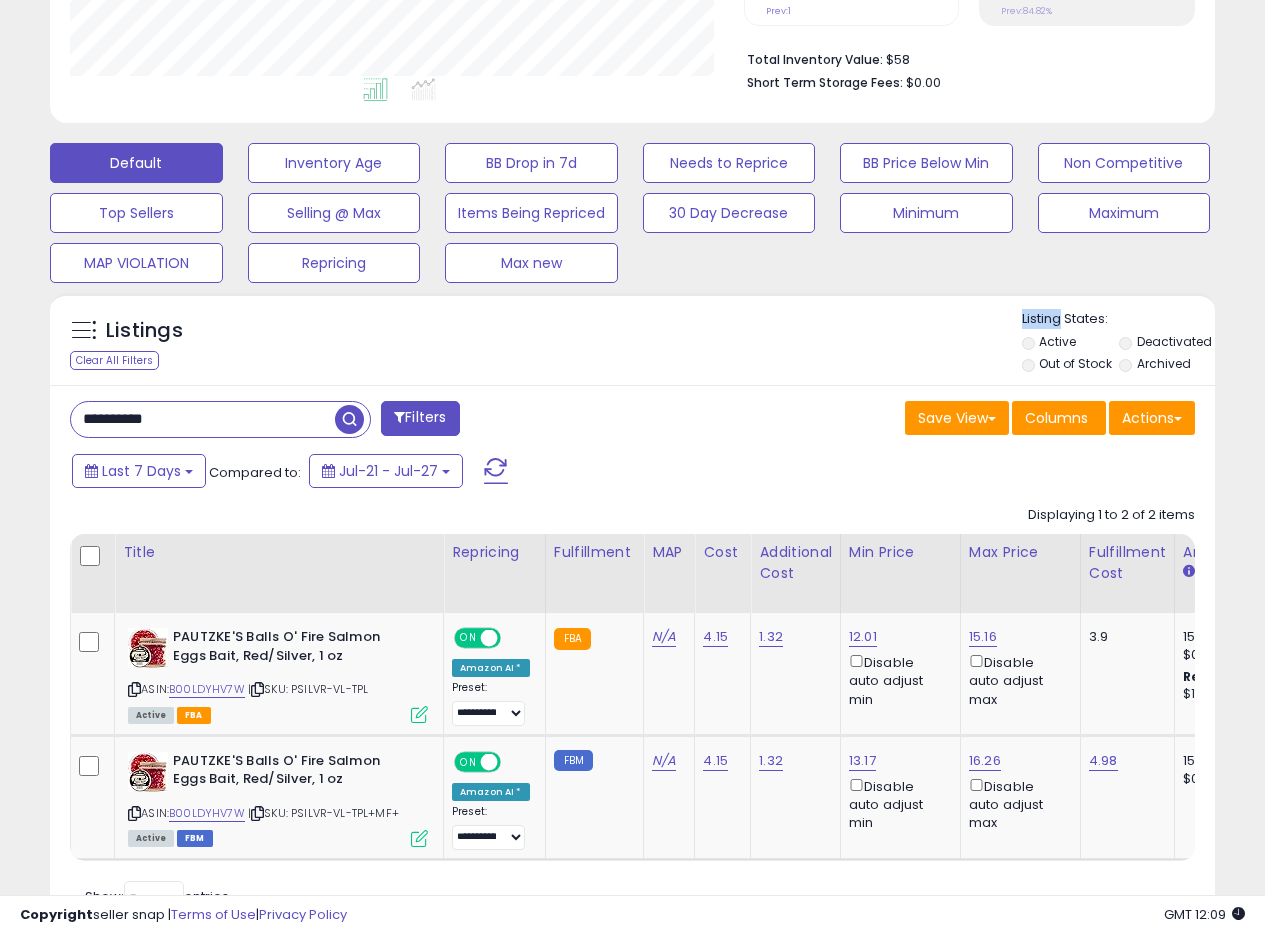 click on "Listings
Clear All Filters
Listing States:" at bounding box center (632, 344) 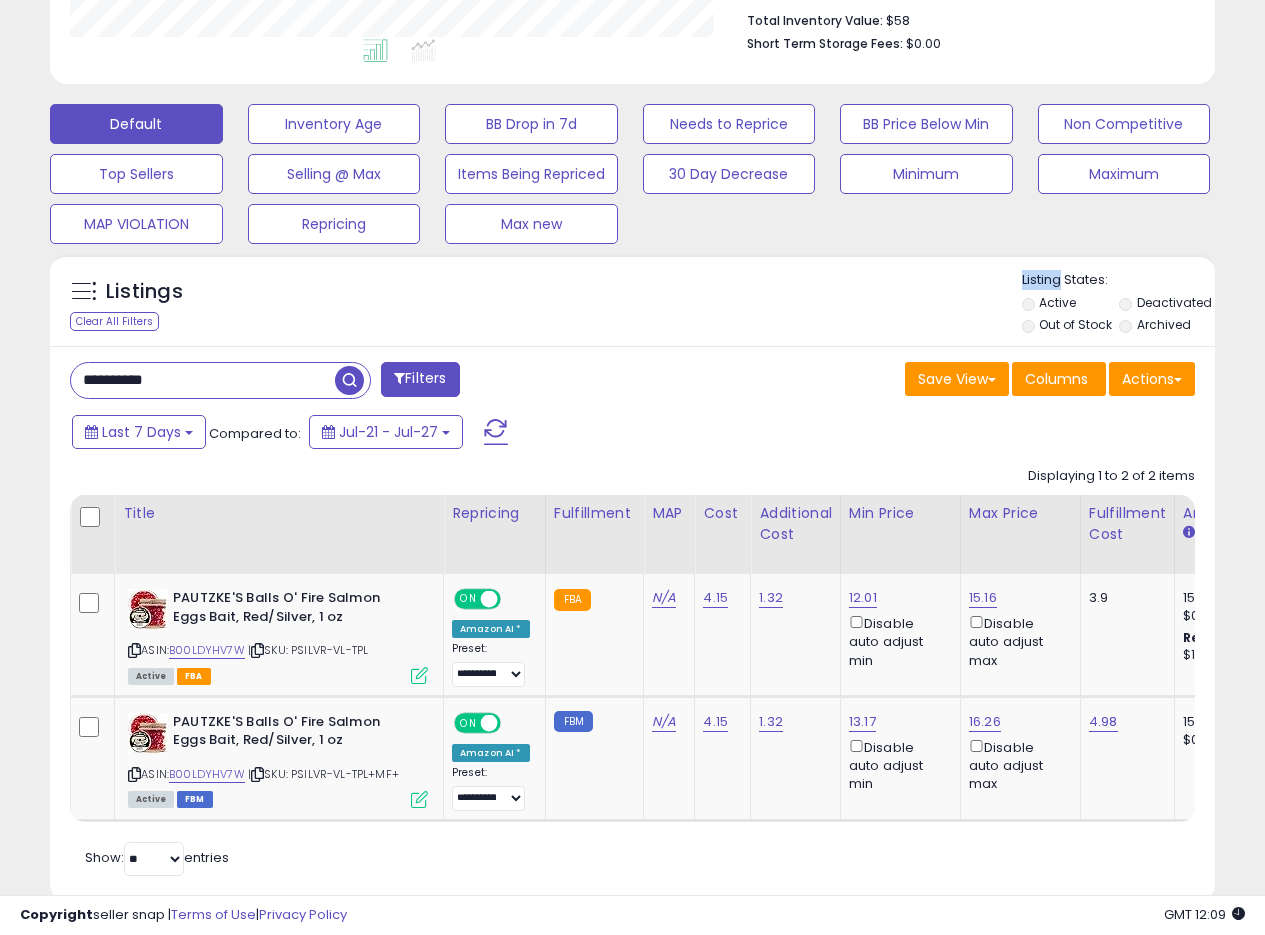 scroll, scrollTop: 538, scrollLeft: 0, axis: vertical 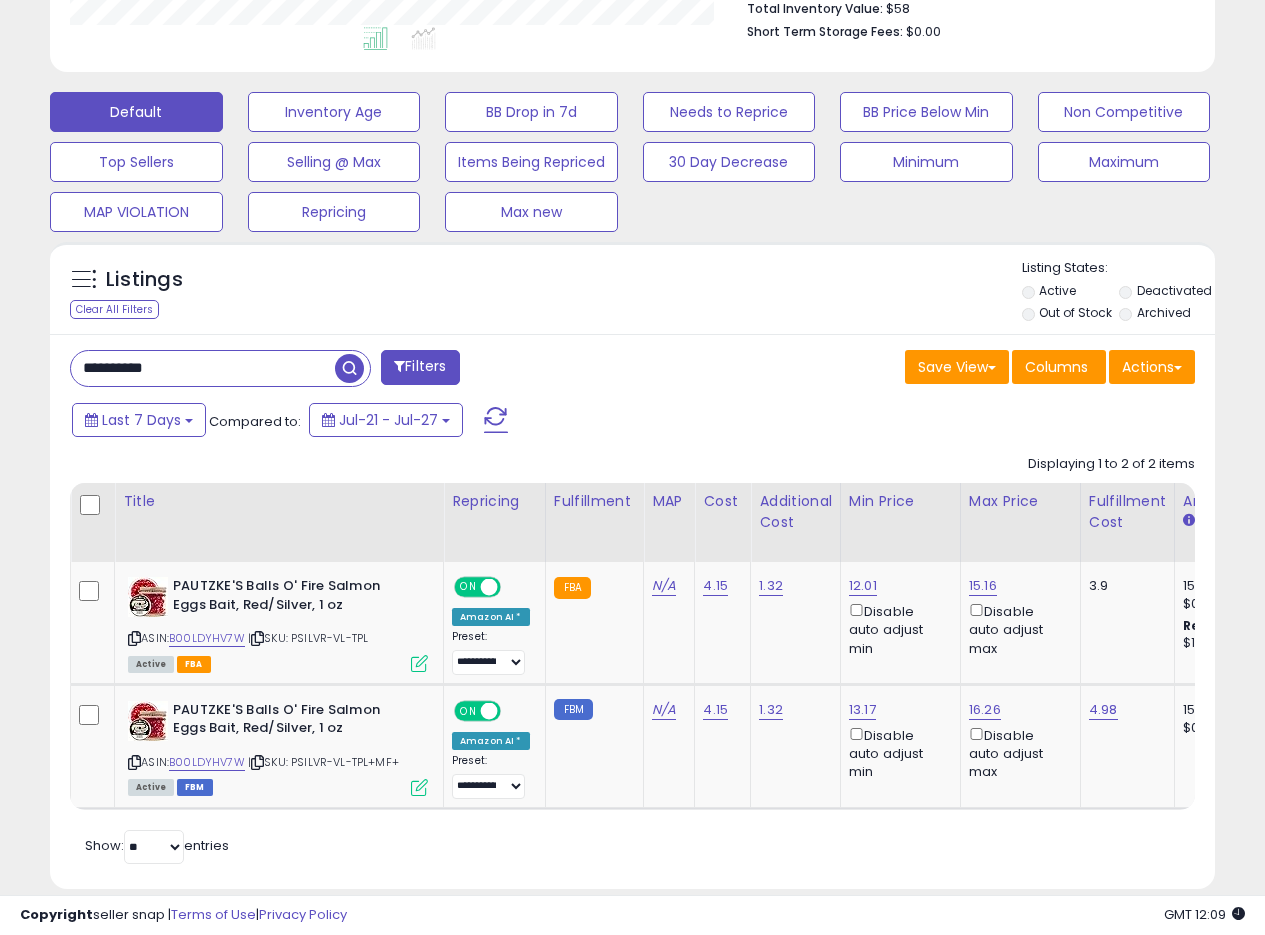 click on "Save View
Save As New View
Update Current View
Columns
Actions
Import  Export Visible Columns" at bounding box center [922, 369] 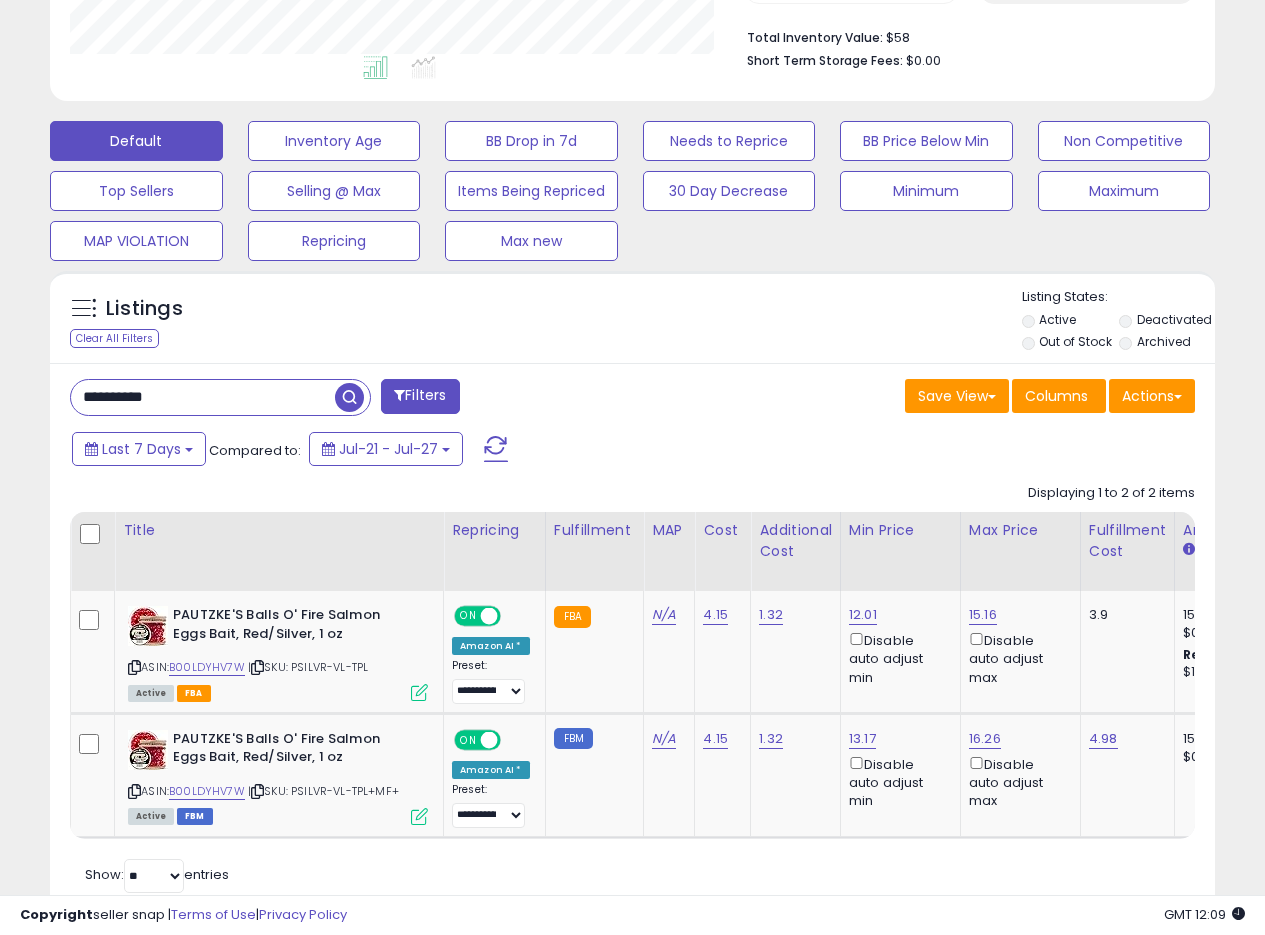 scroll, scrollTop: 473, scrollLeft: 0, axis: vertical 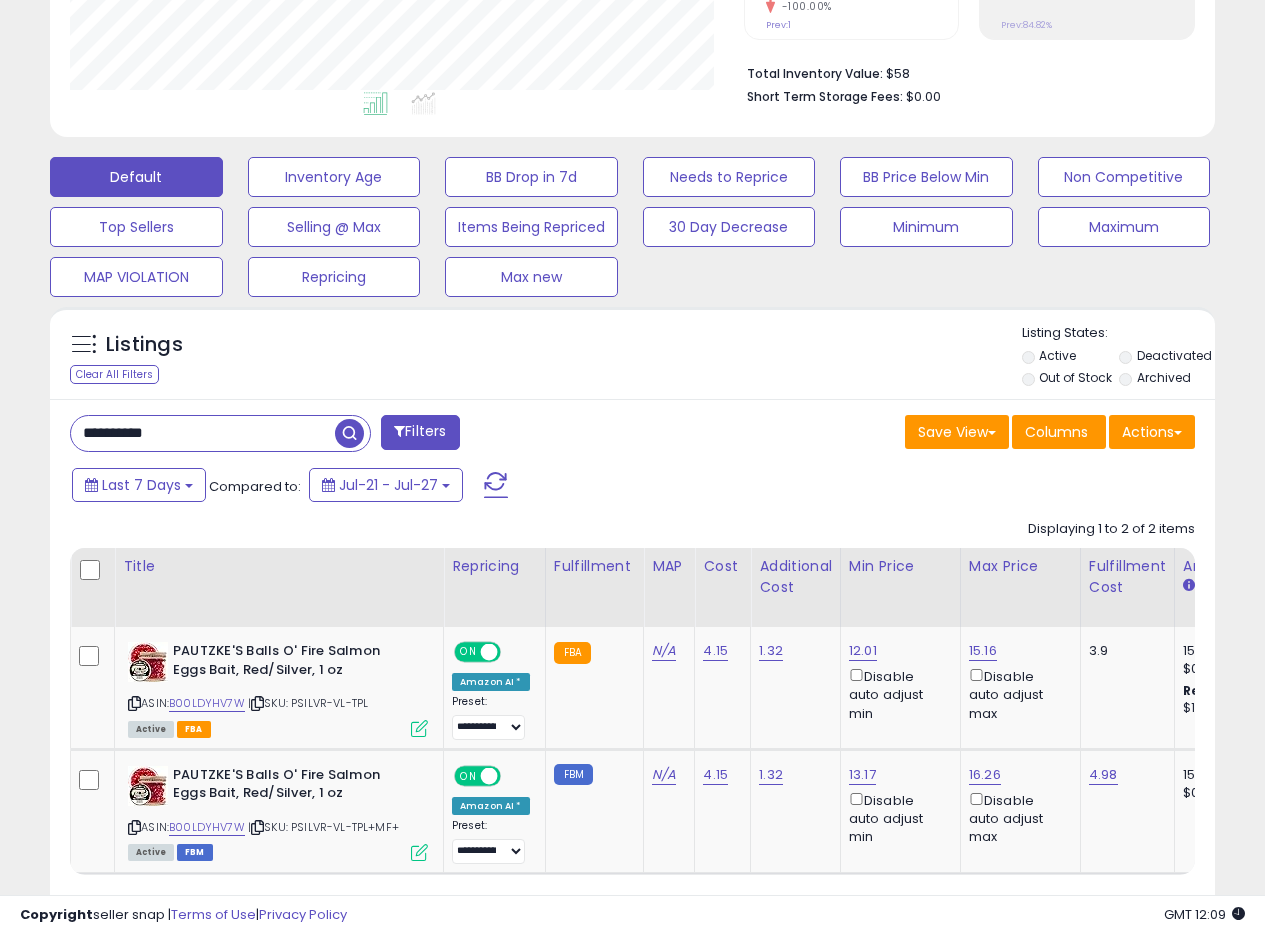 click on "**********" at bounding box center (632, 676) 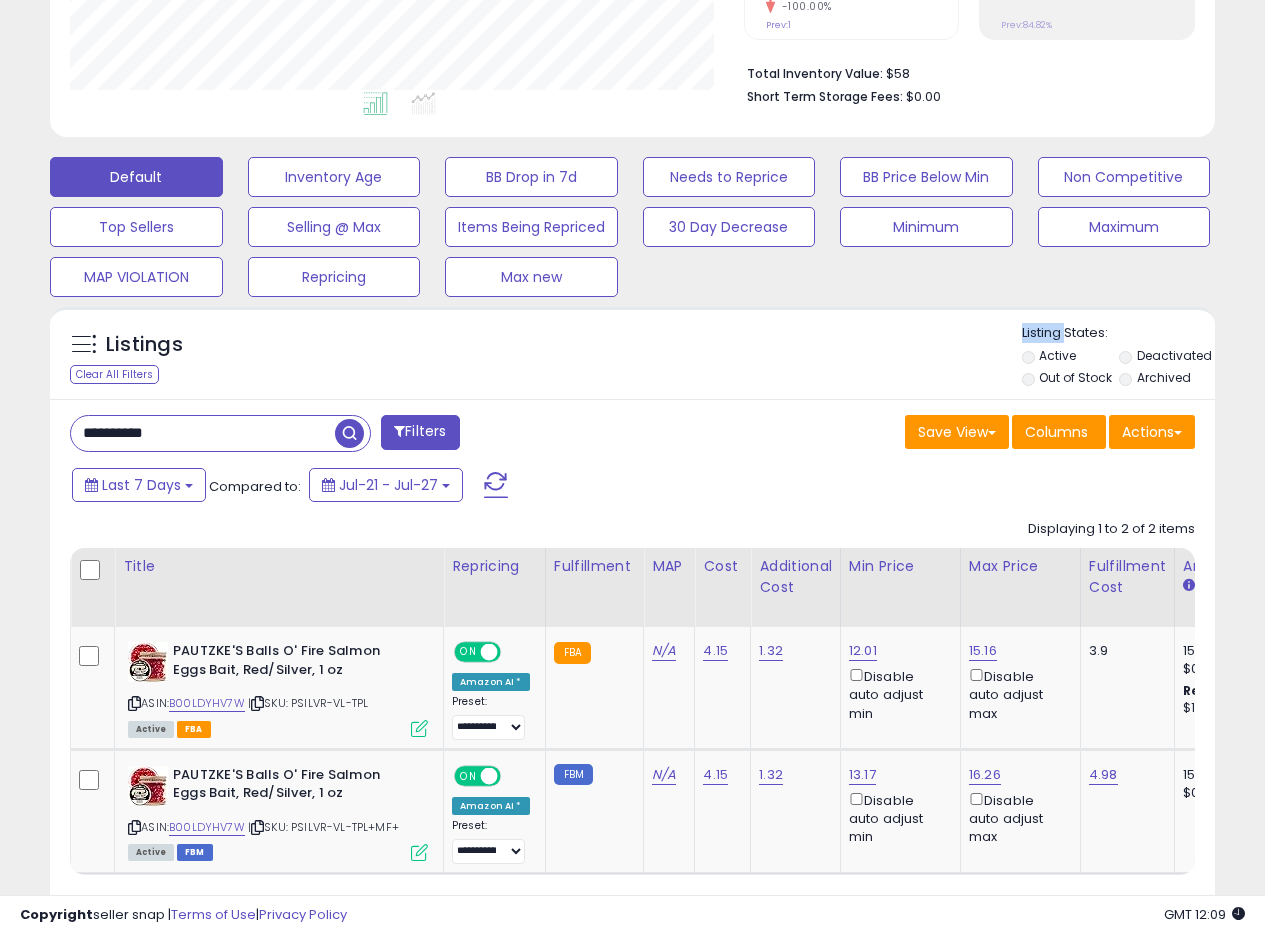 click on "Listings
Clear All Filters" at bounding box center (632, 353) 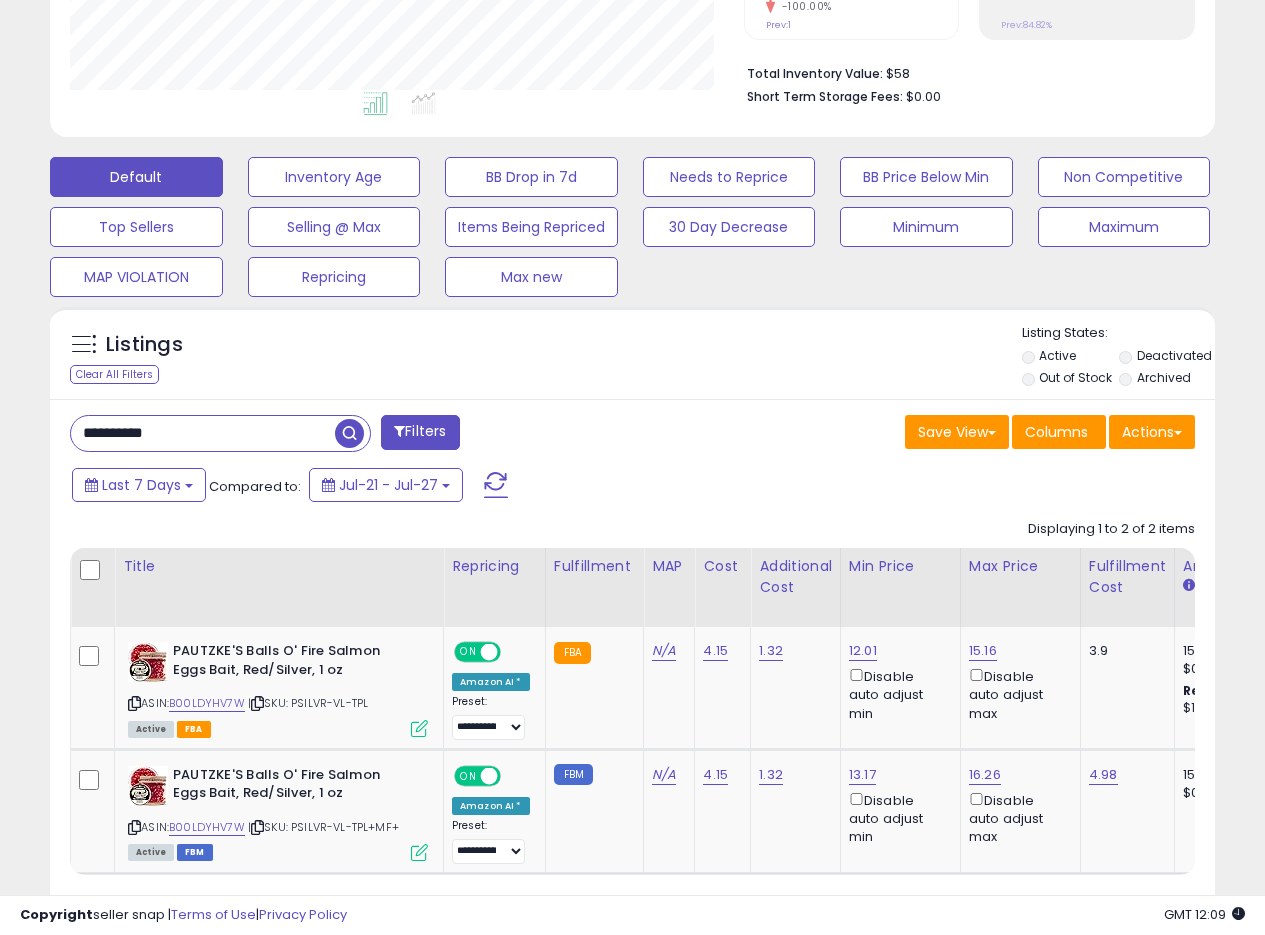 click on "Listings
Clear All Filters" at bounding box center (632, 353) 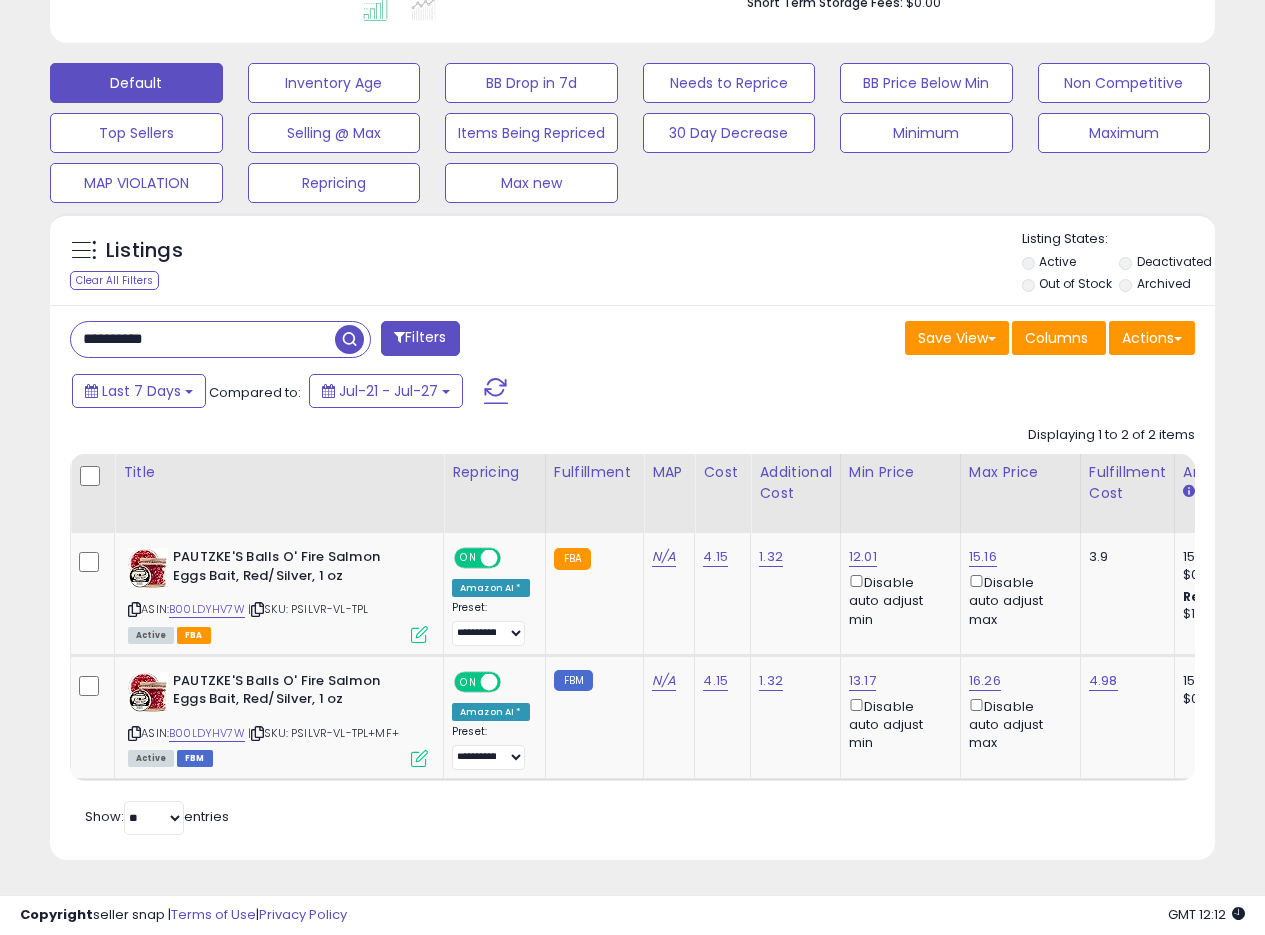 scroll, scrollTop: 582, scrollLeft: 0, axis: vertical 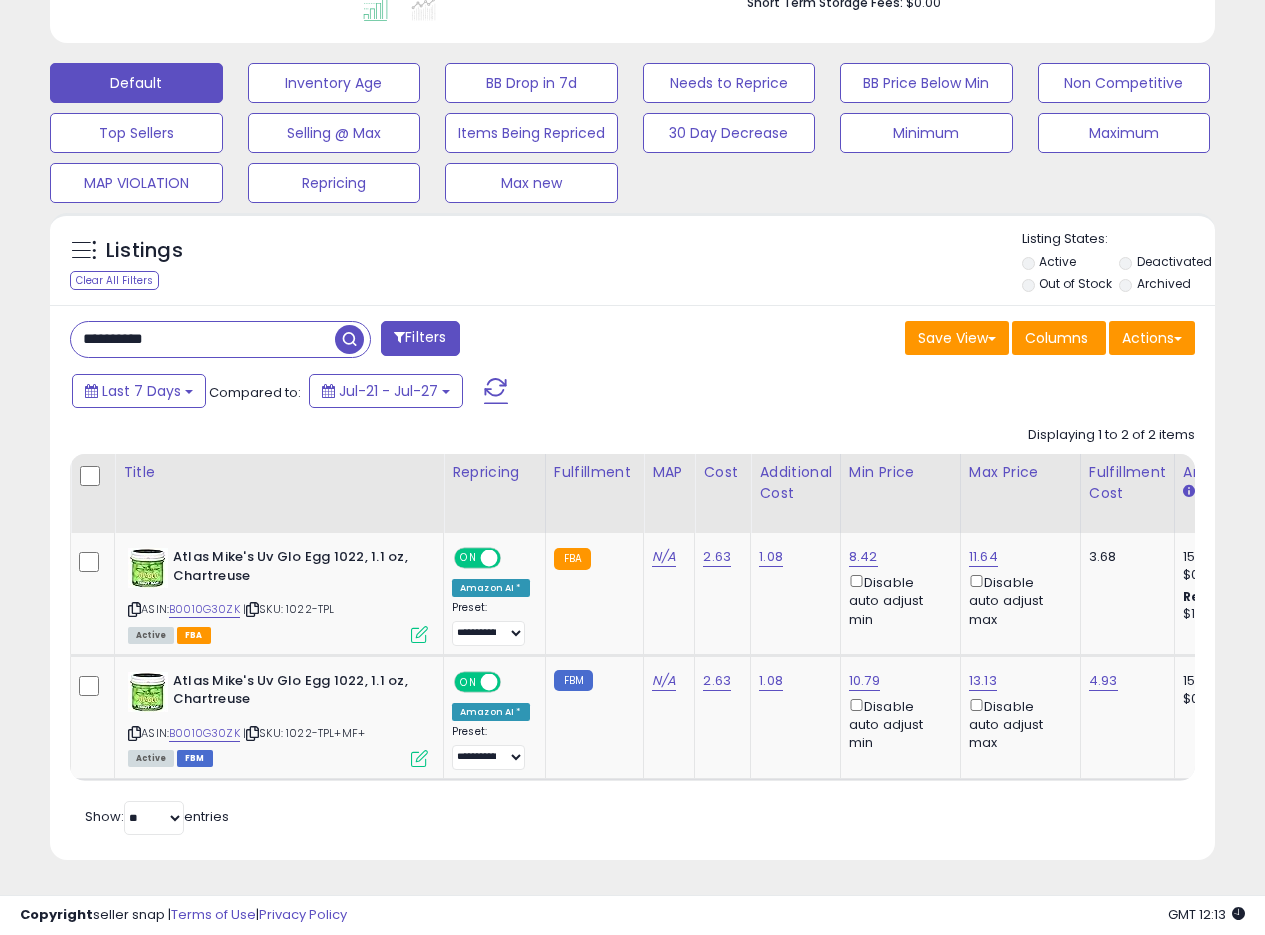 drag, startPoint x: 231, startPoint y: 323, endPoint x: 0, endPoint y: 327, distance: 231.03462 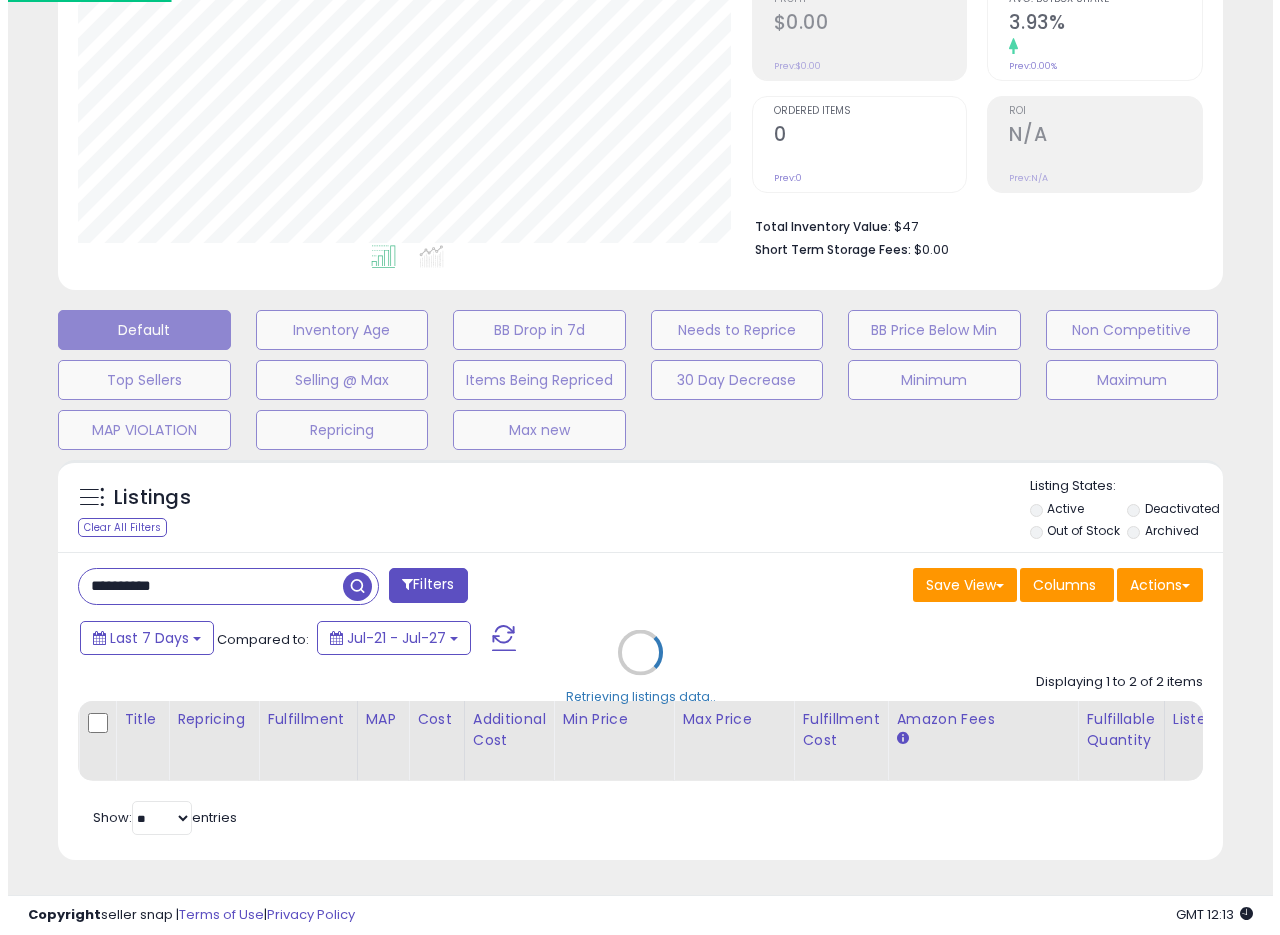 scroll, scrollTop: 335, scrollLeft: 0, axis: vertical 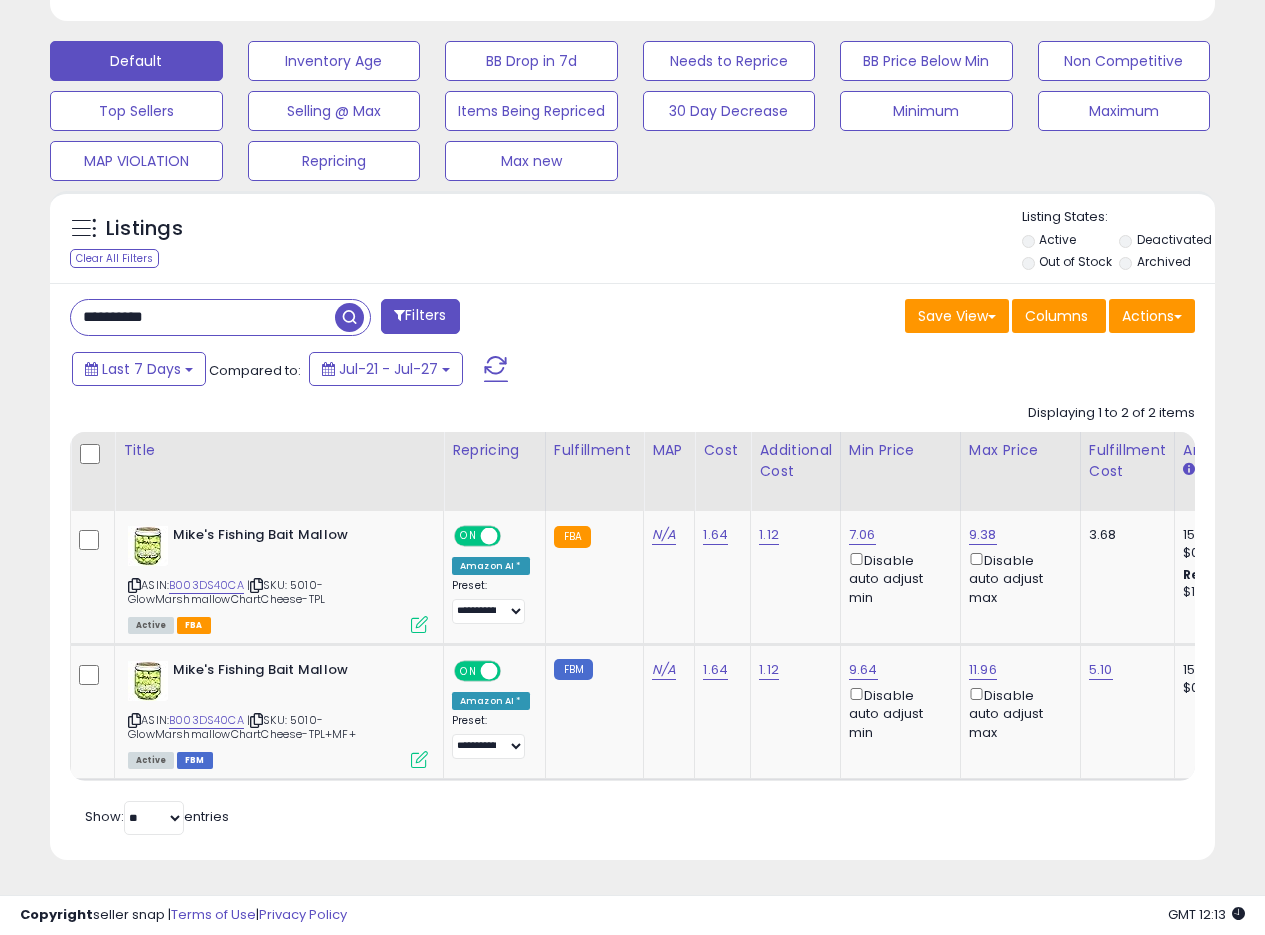 click on "**********" at bounding box center [344, 319] 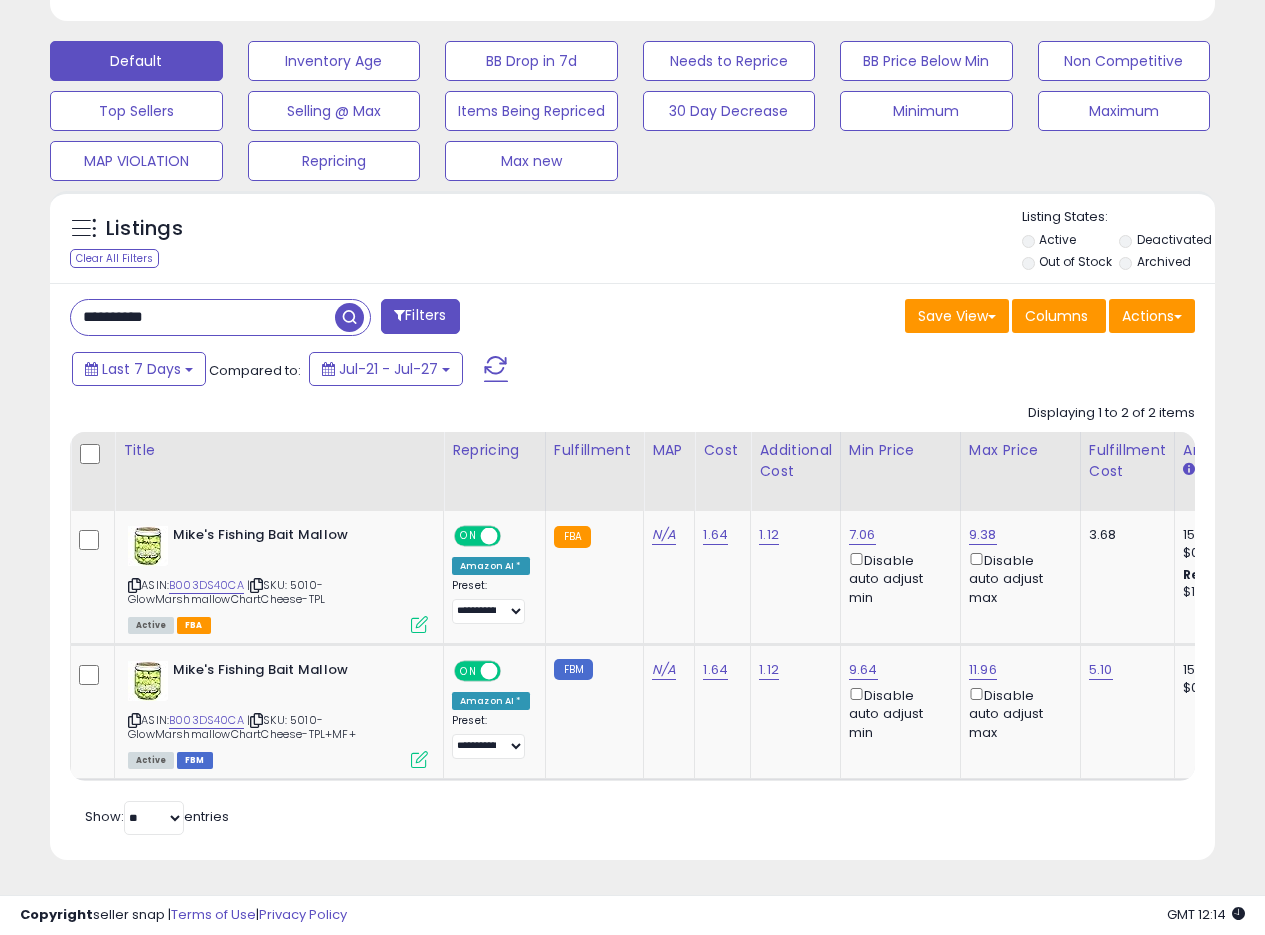 drag, startPoint x: 211, startPoint y: 310, endPoint x: 0, endPoint y: 294, distance: 211.60576 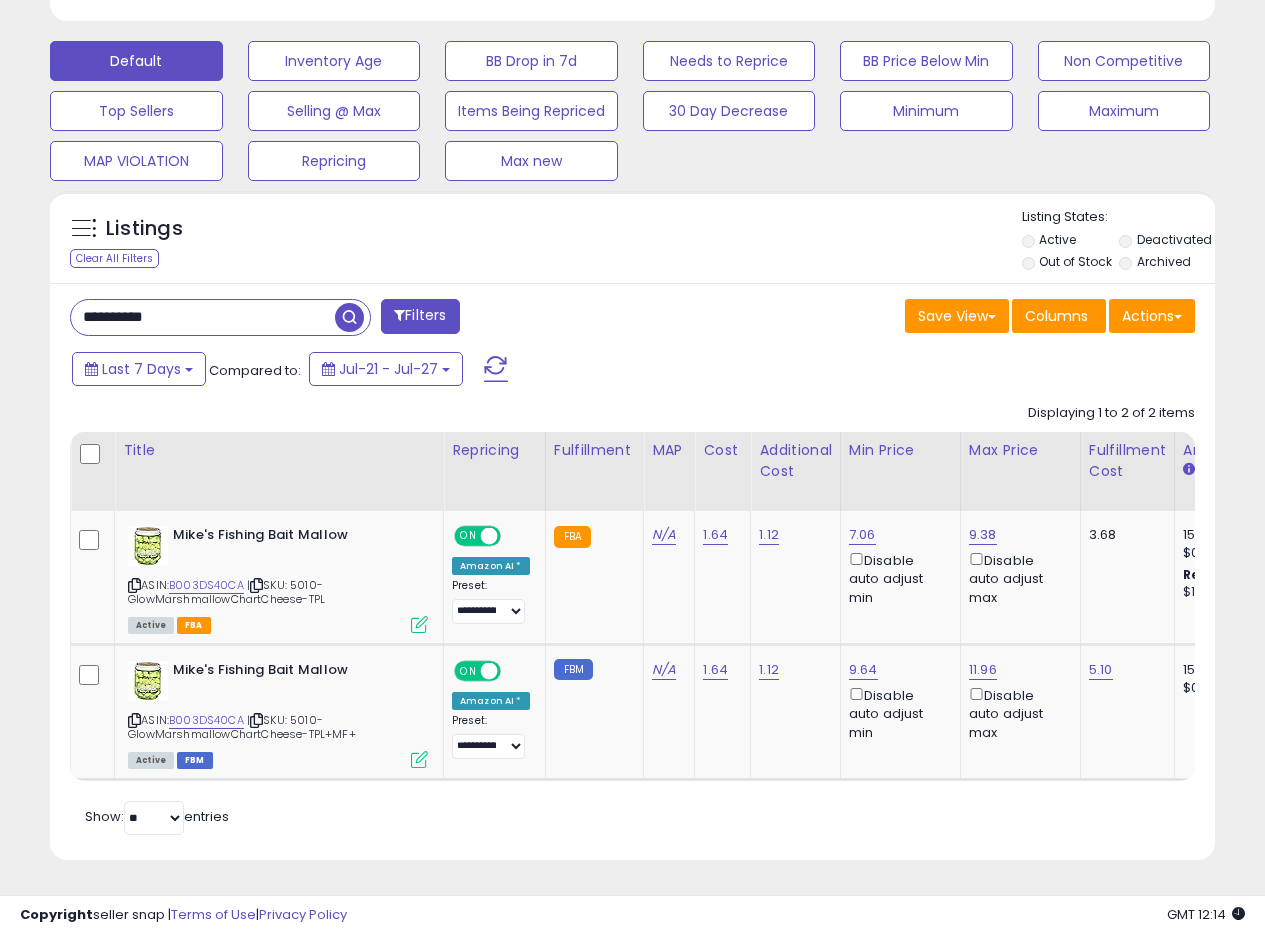 paste 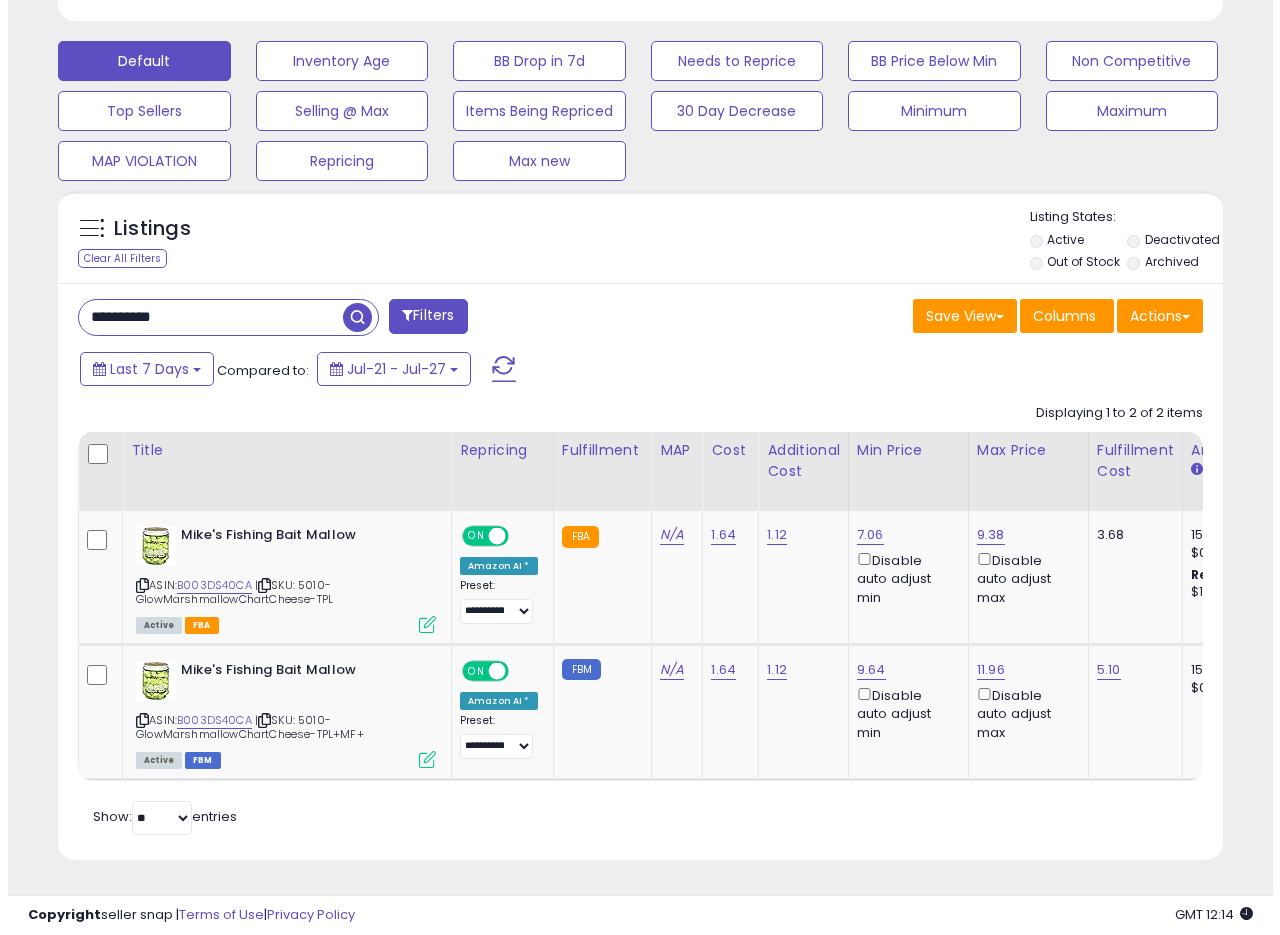 scroll, scrollTop: 335, scrollLeft: 0, axis: vertical 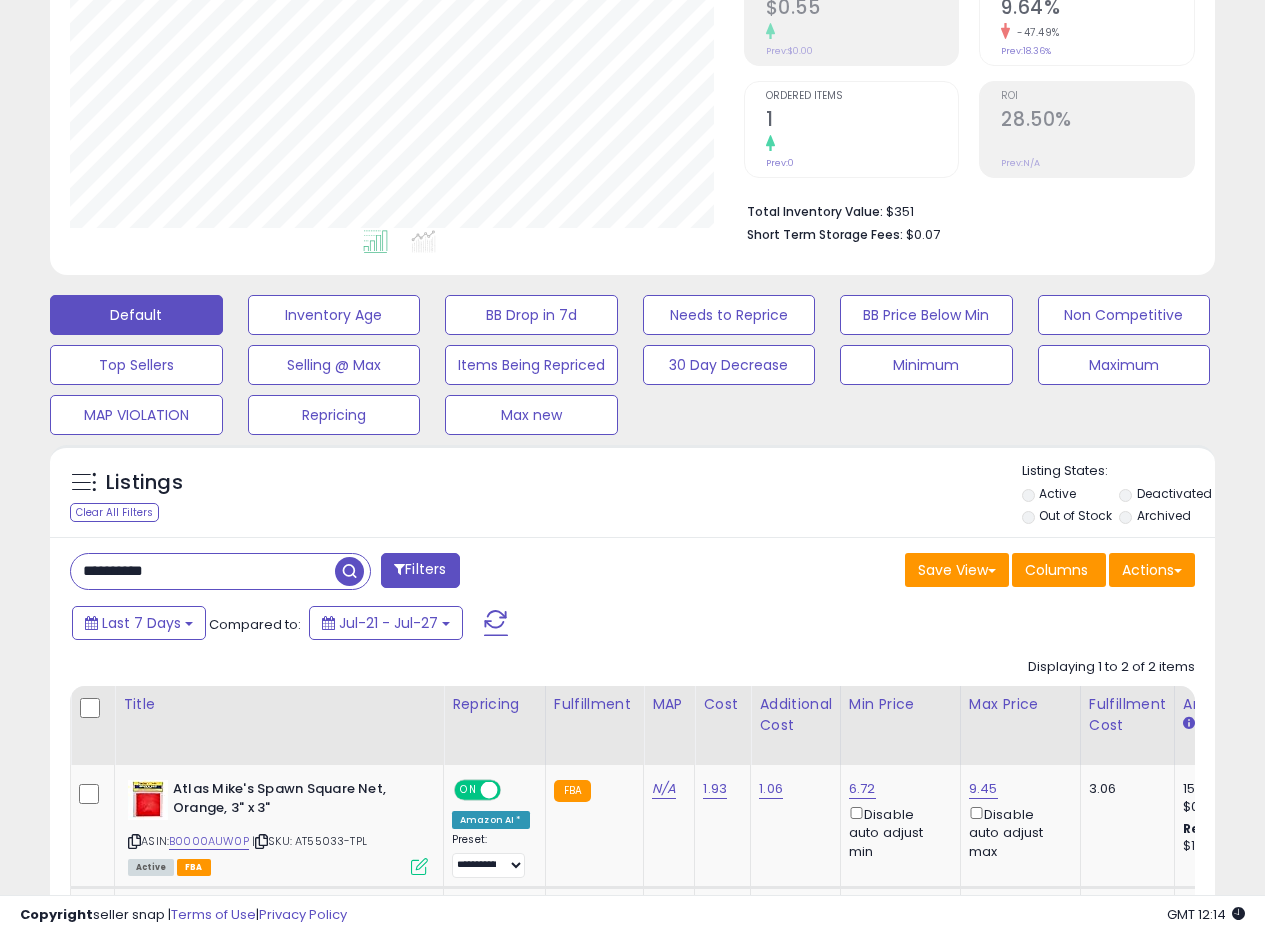 click on "Listings
Clear All Filters
Listing States:" at bounding box center (632, 496) 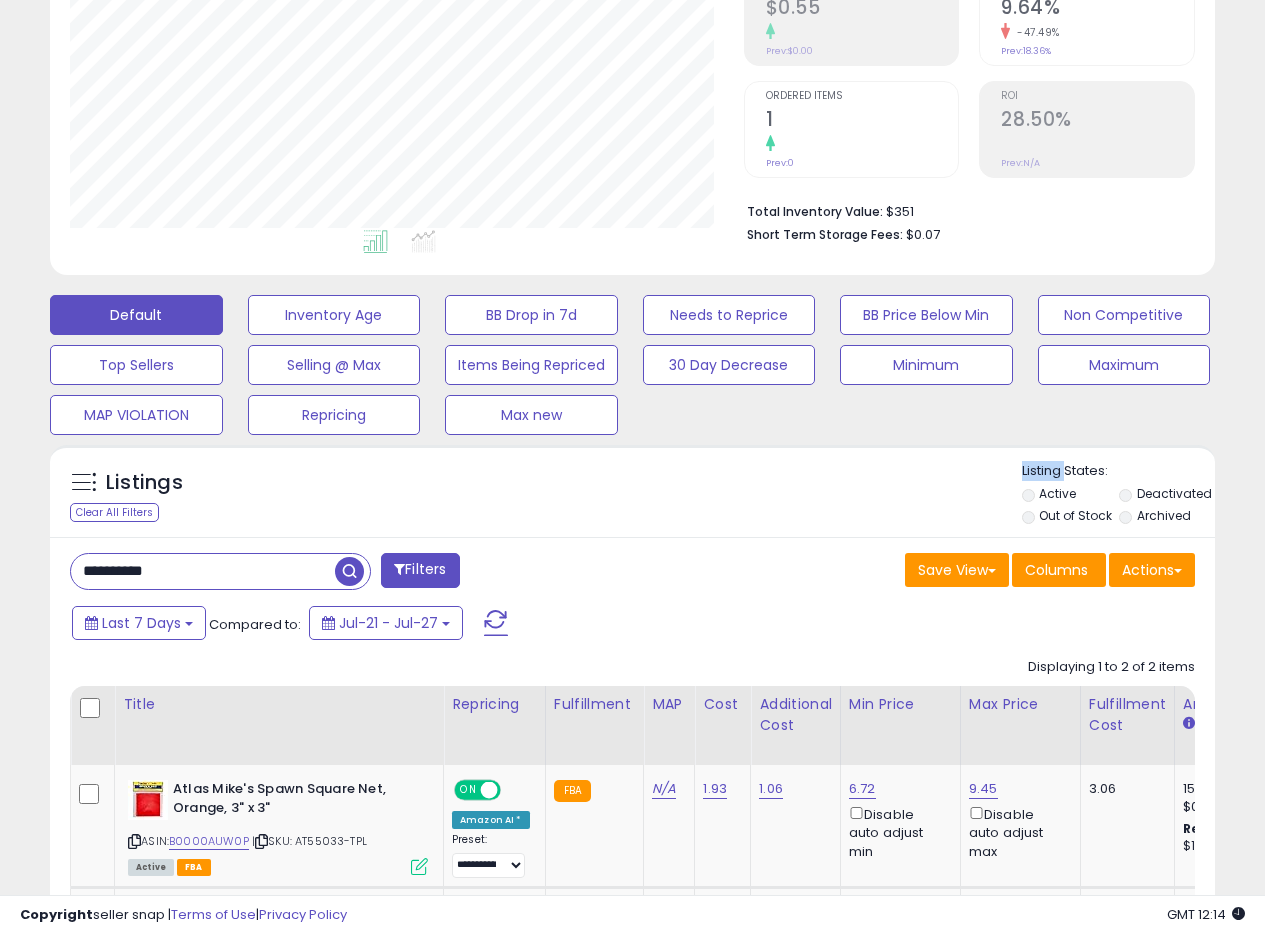 click on "Listings
Clear All Filters
Listing States:" at bounding box center (632, 496) 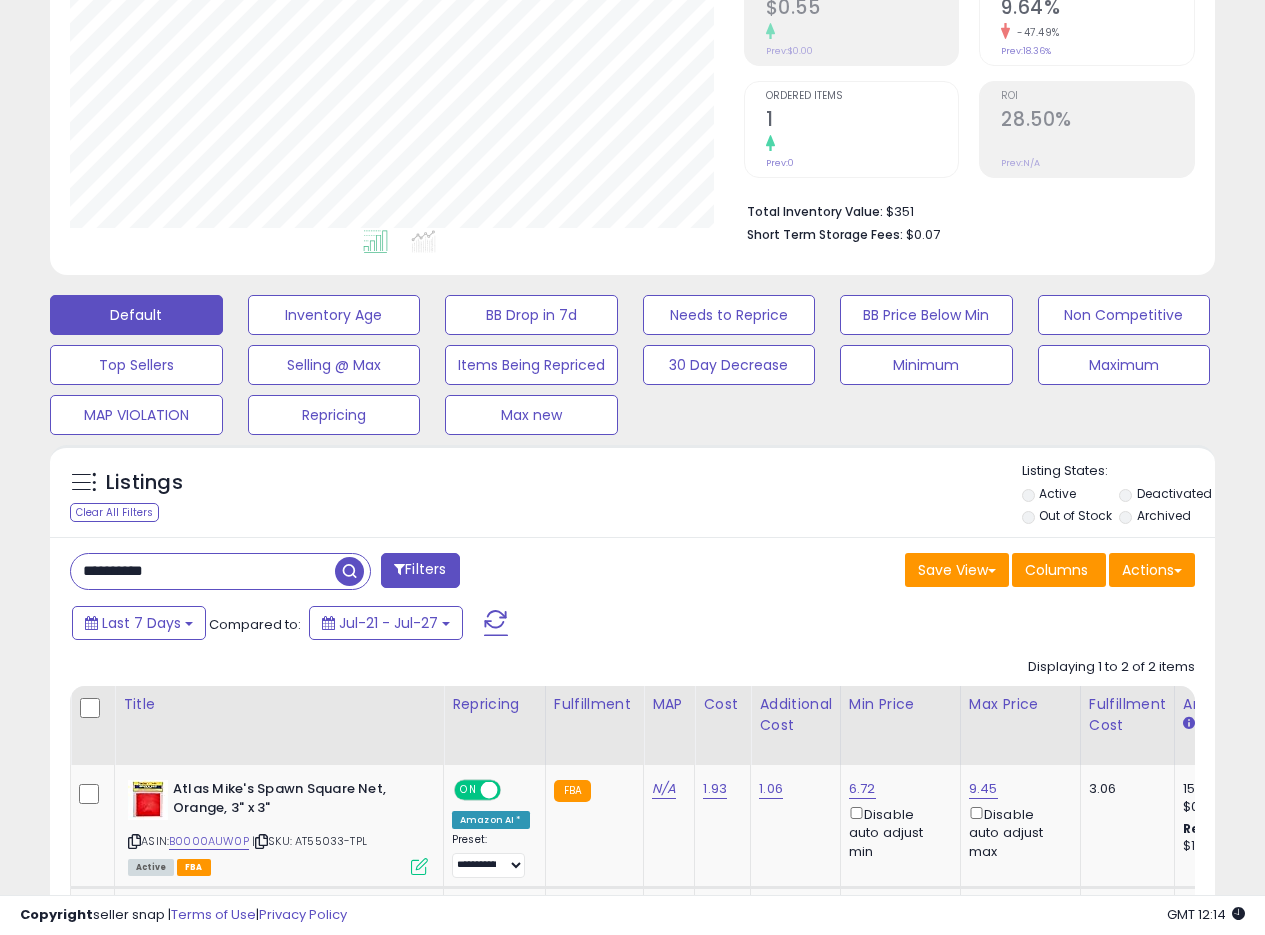 click on "Listings
Clear All Filters
Listing States:" at bounding box center (632, 496) 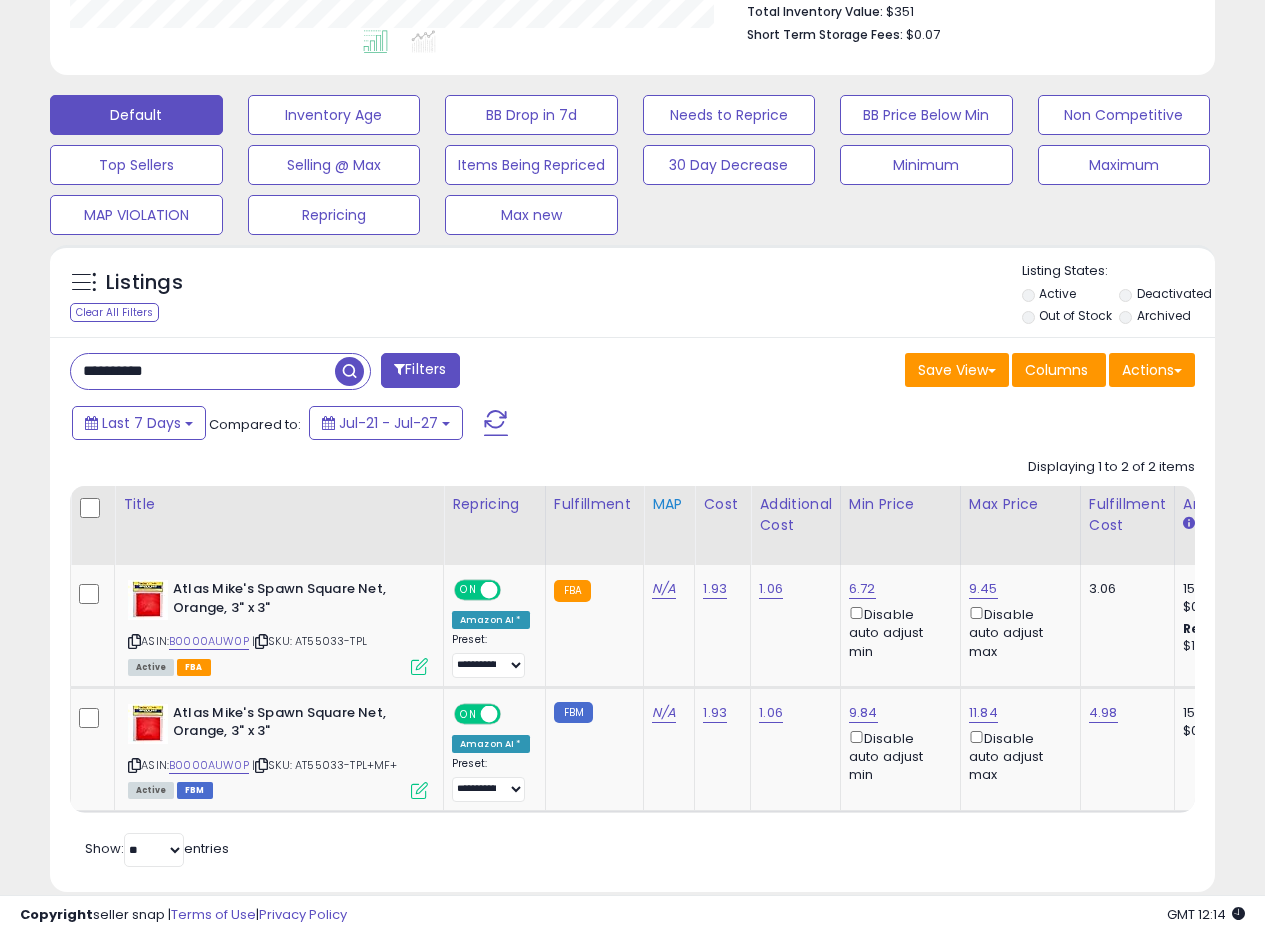 scroll, scrollTop: 582, scrollLeft: 0, axis: vertical 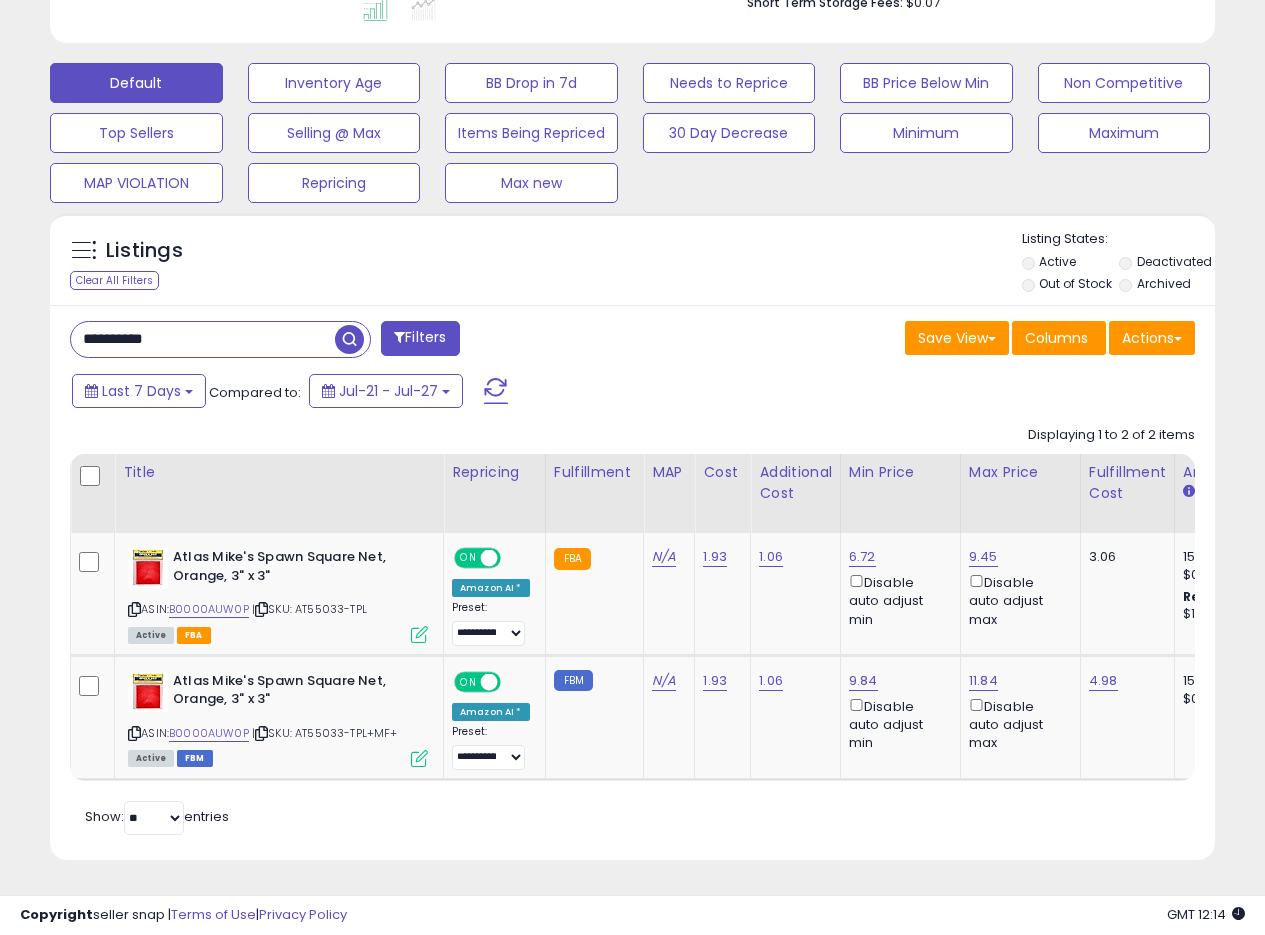 click on "Listings
Clear All Filters
Listing States:" at bounding box center [632, 264] 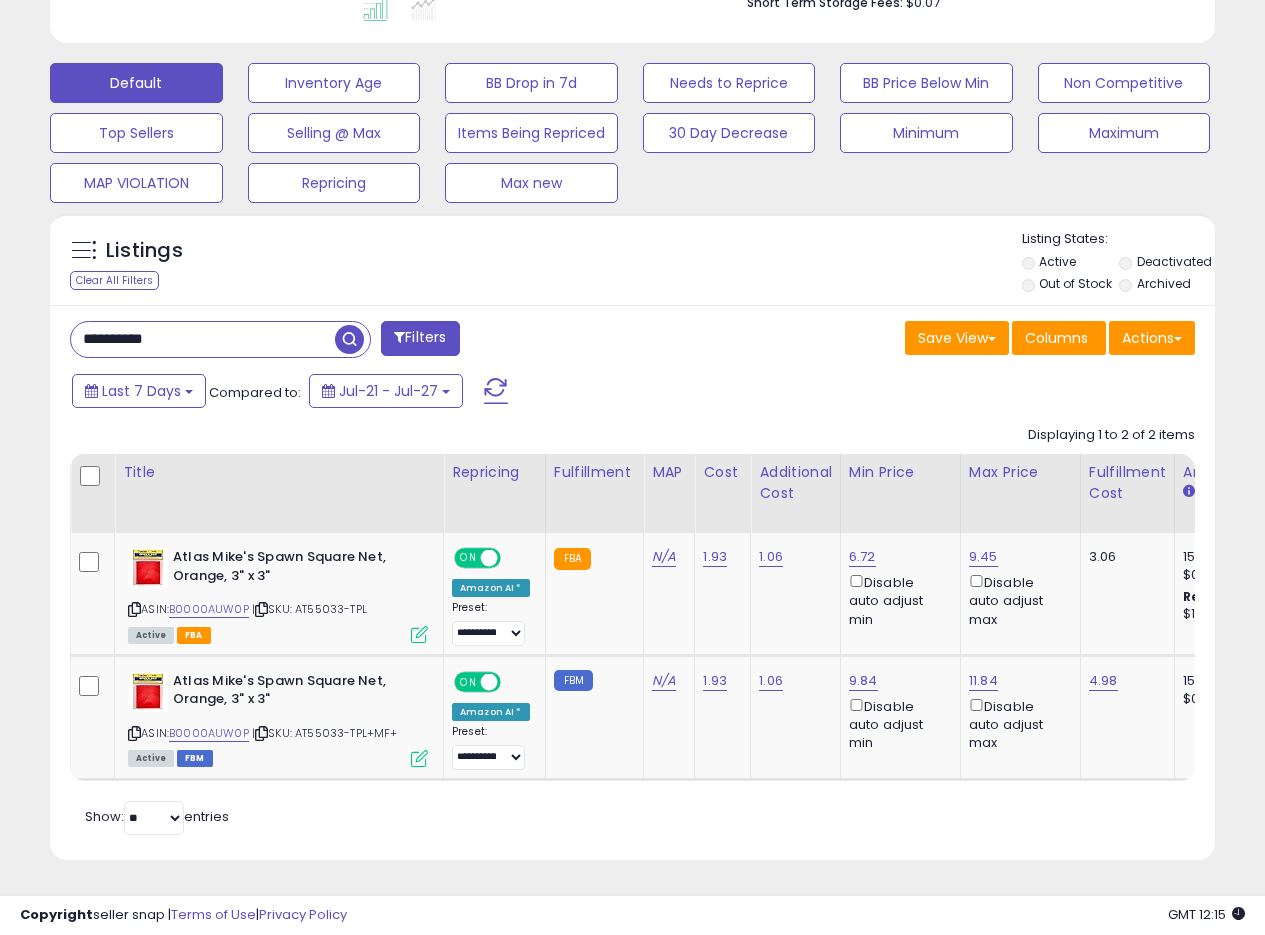click on "**********" at bounding box center (344, 341) 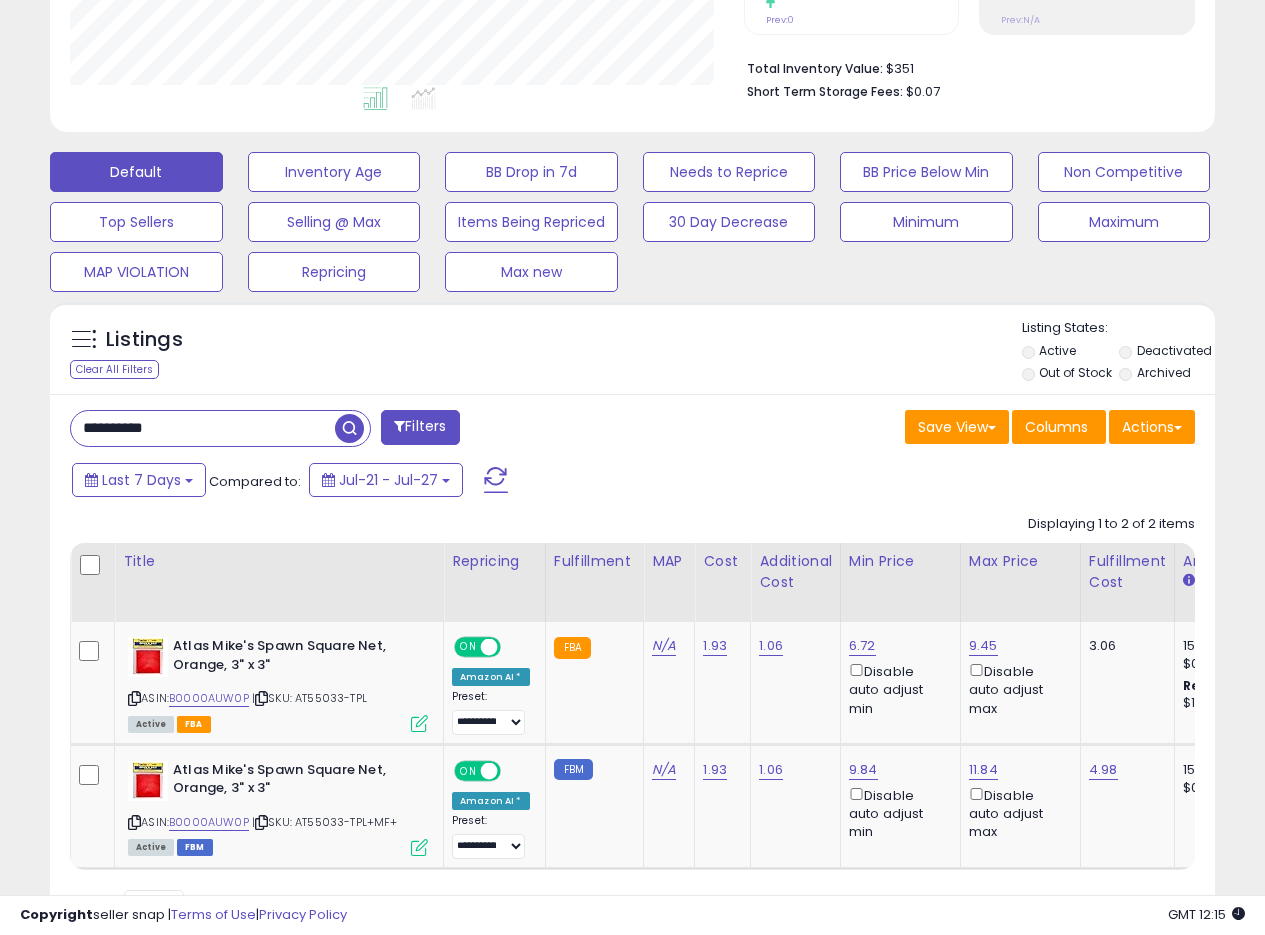 scroll, scrollTop: 382, scrollLeft: 0, axis: vertical 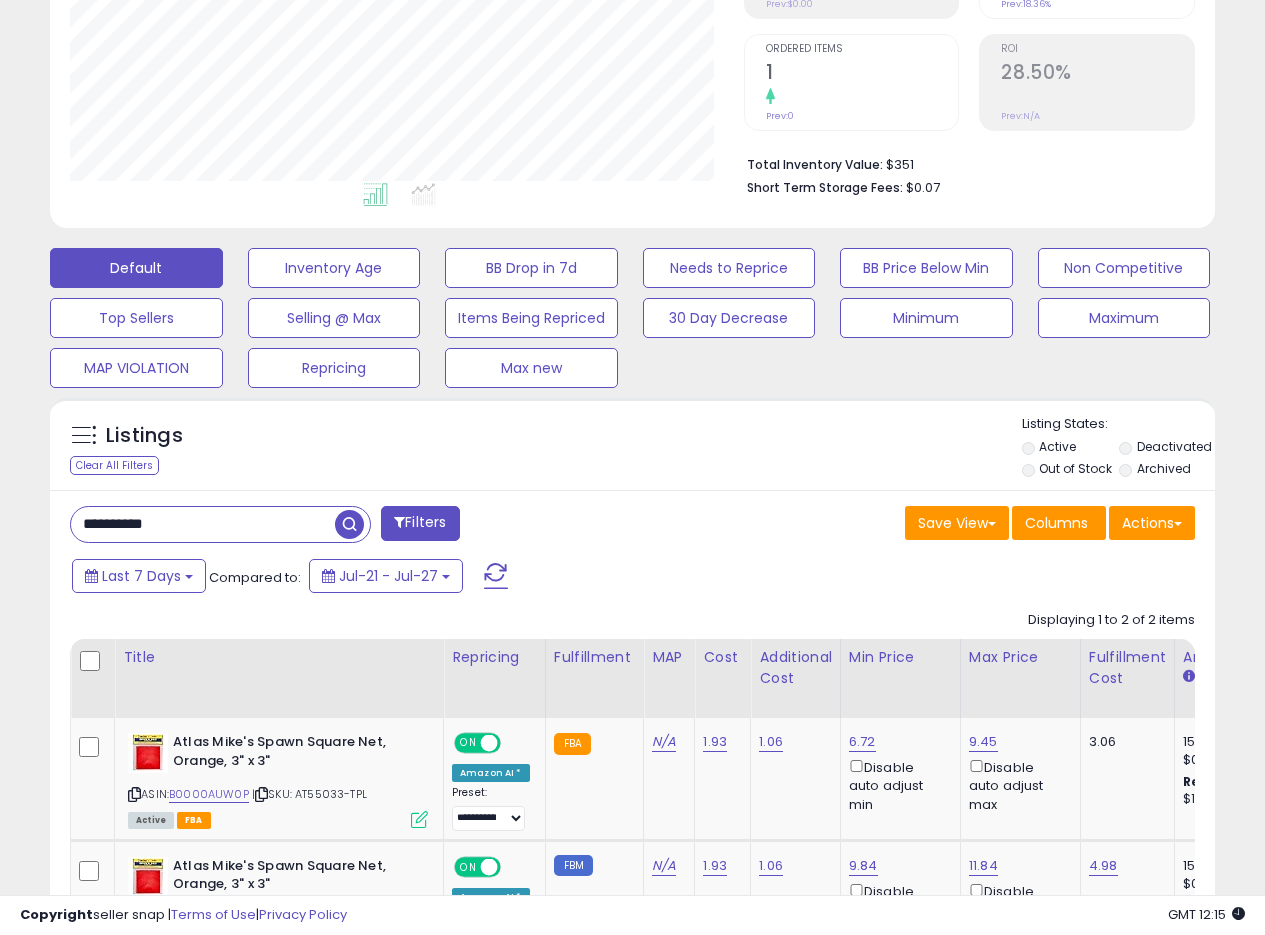 drag, startPoint x: 179, startPoint y: 522, endPoint x: 0, endPoint y: 503, distance: 180.00555 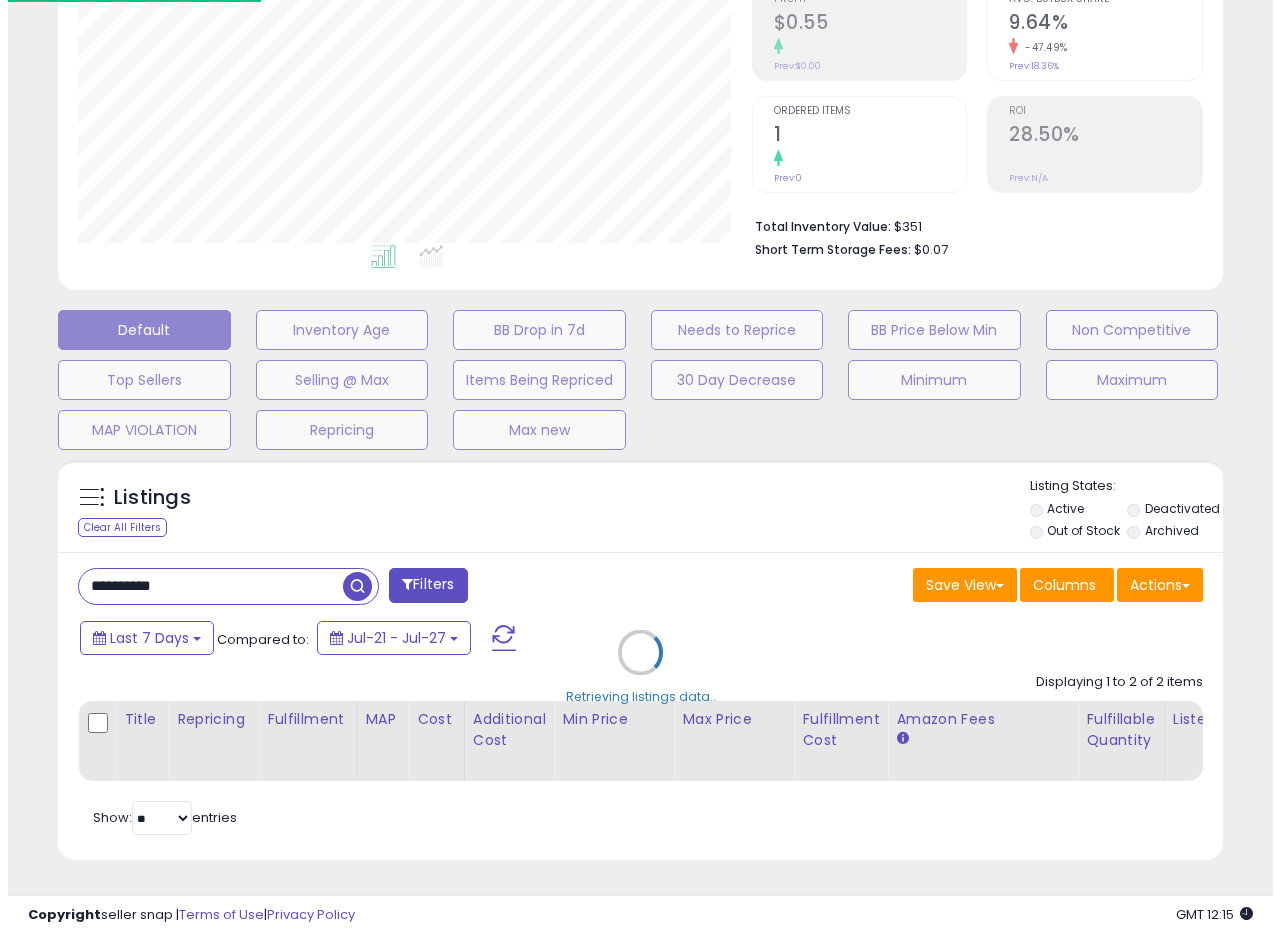 scroll, scrollTop: 335, scrollLeft: 0, axis: vertical 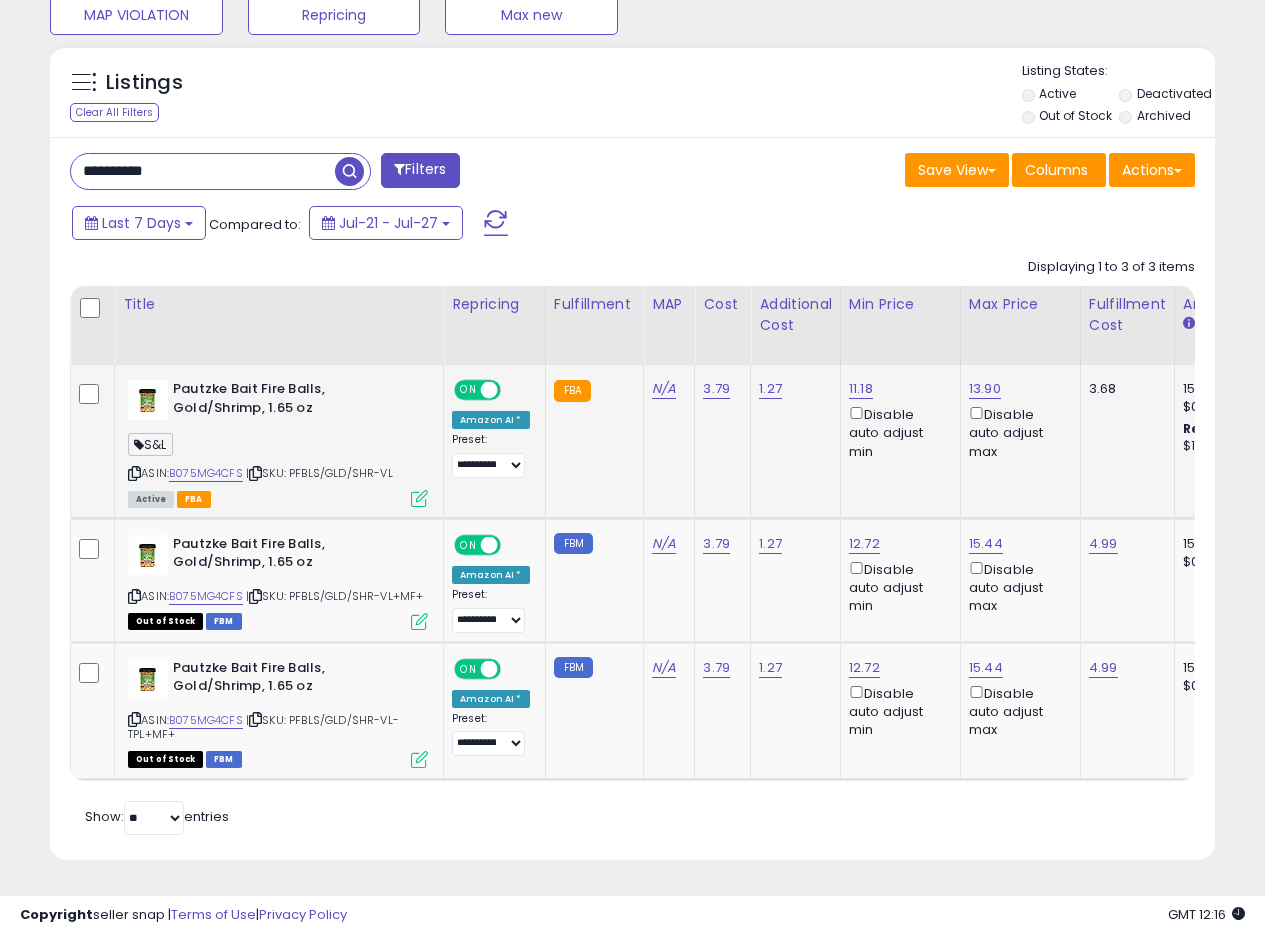 click on "Pautzke Bait Fire Balls, Gold/Shrimp, 1.65 oz  S&L  ASIN:  B075MG4CFS    |   SKU: PFBLS/GLD/SHR-VL Active FBA" 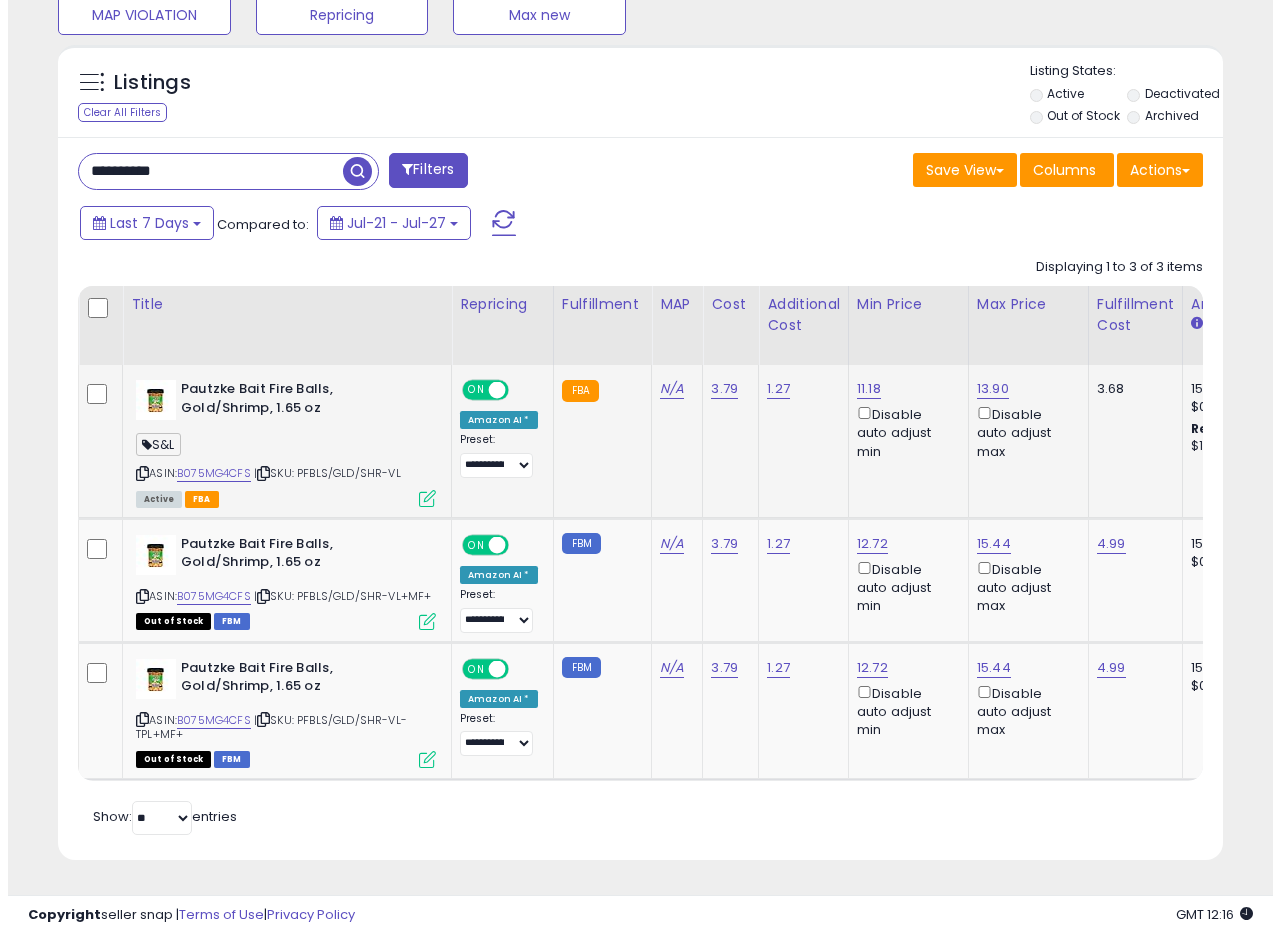 scroll, scrollTop: 999590, scrollLeft: 999317, axis: both 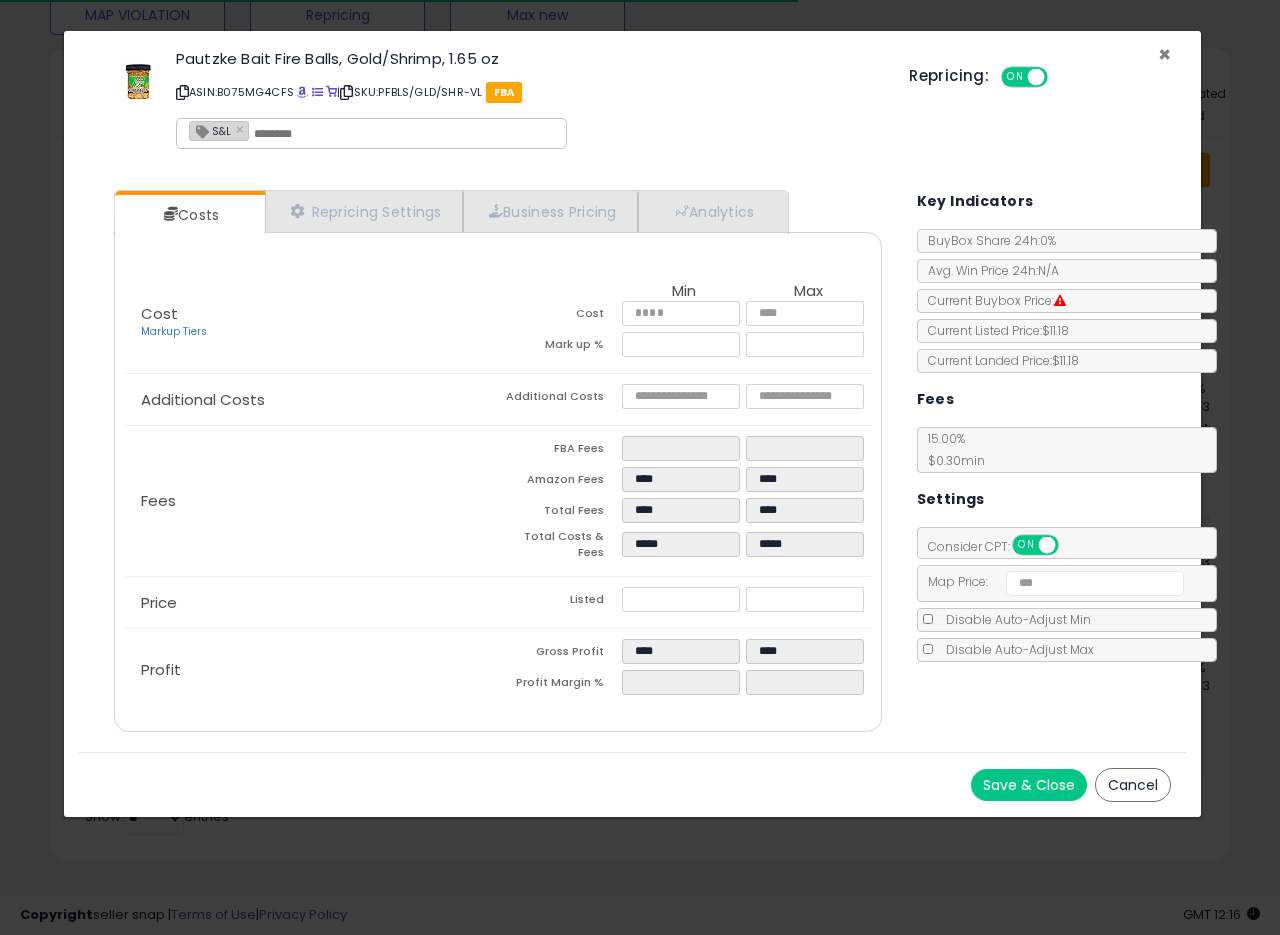 click on "×" at bounding box center (1164, 54) 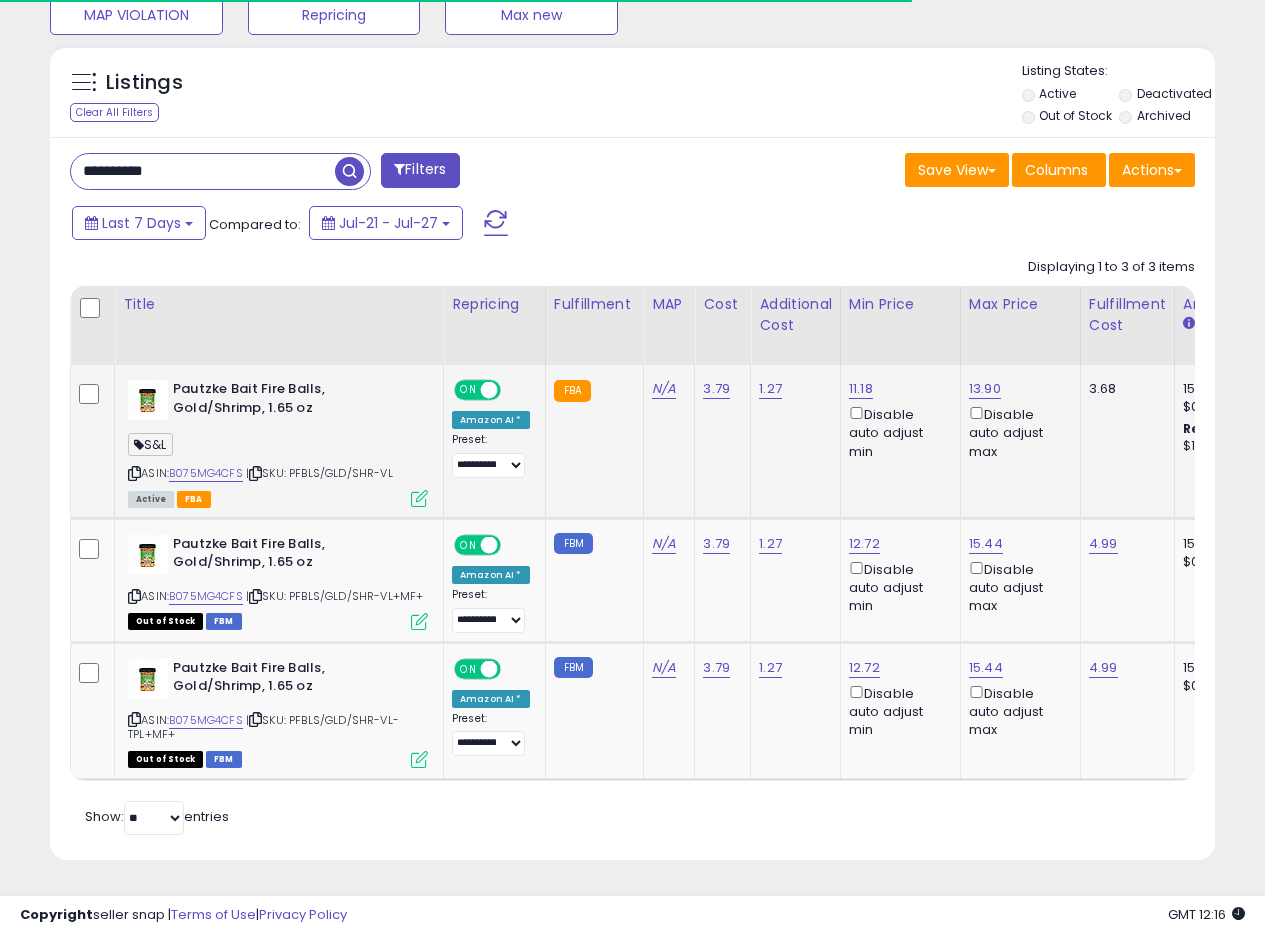 scroll, scrollTop: 410, scrollLeft: 674, axis: both 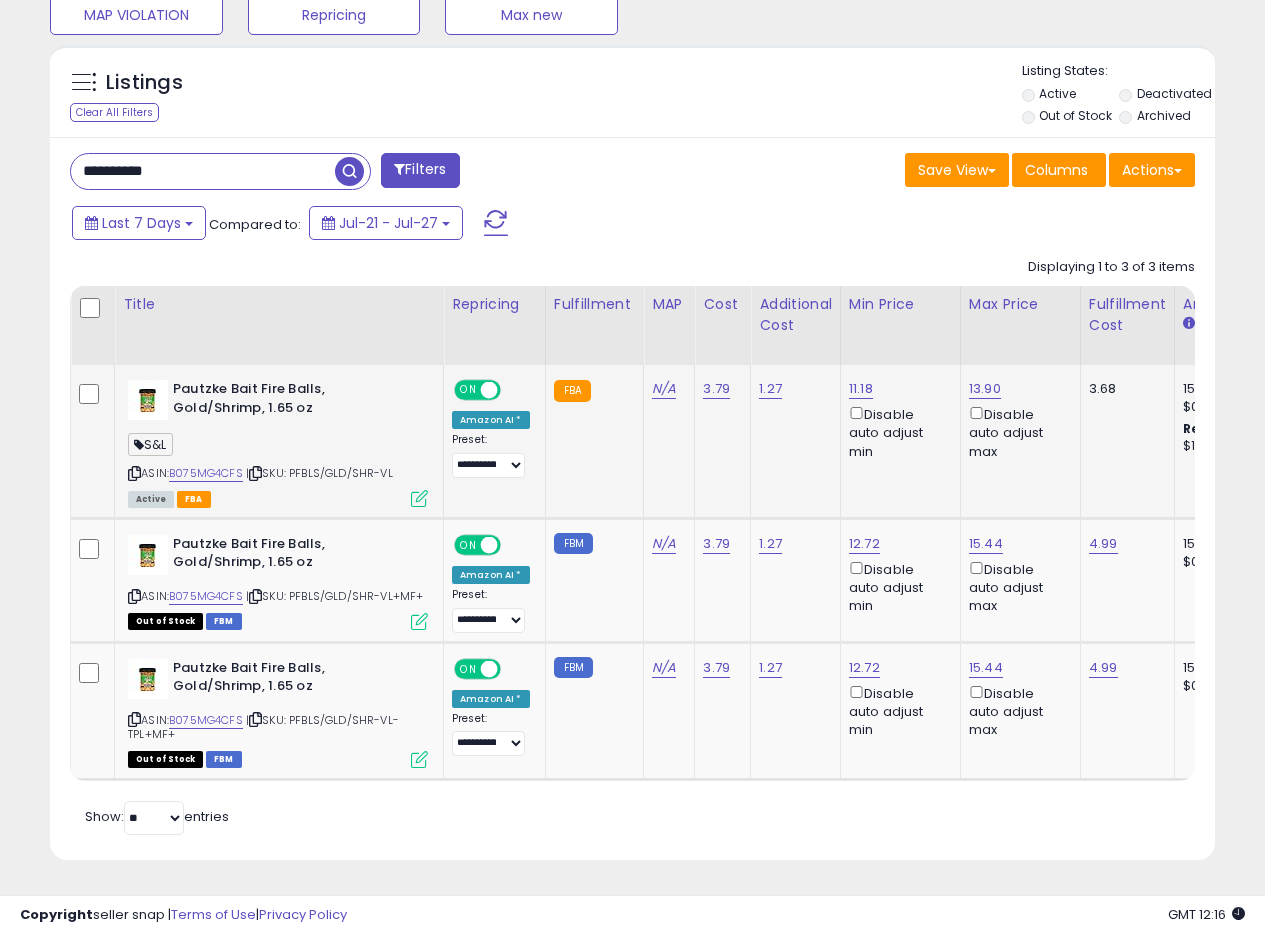 drag, startPoint x: 687, startPoint y: 424, endPoint x: 710, endPoint y: 414, distance: 25.079872 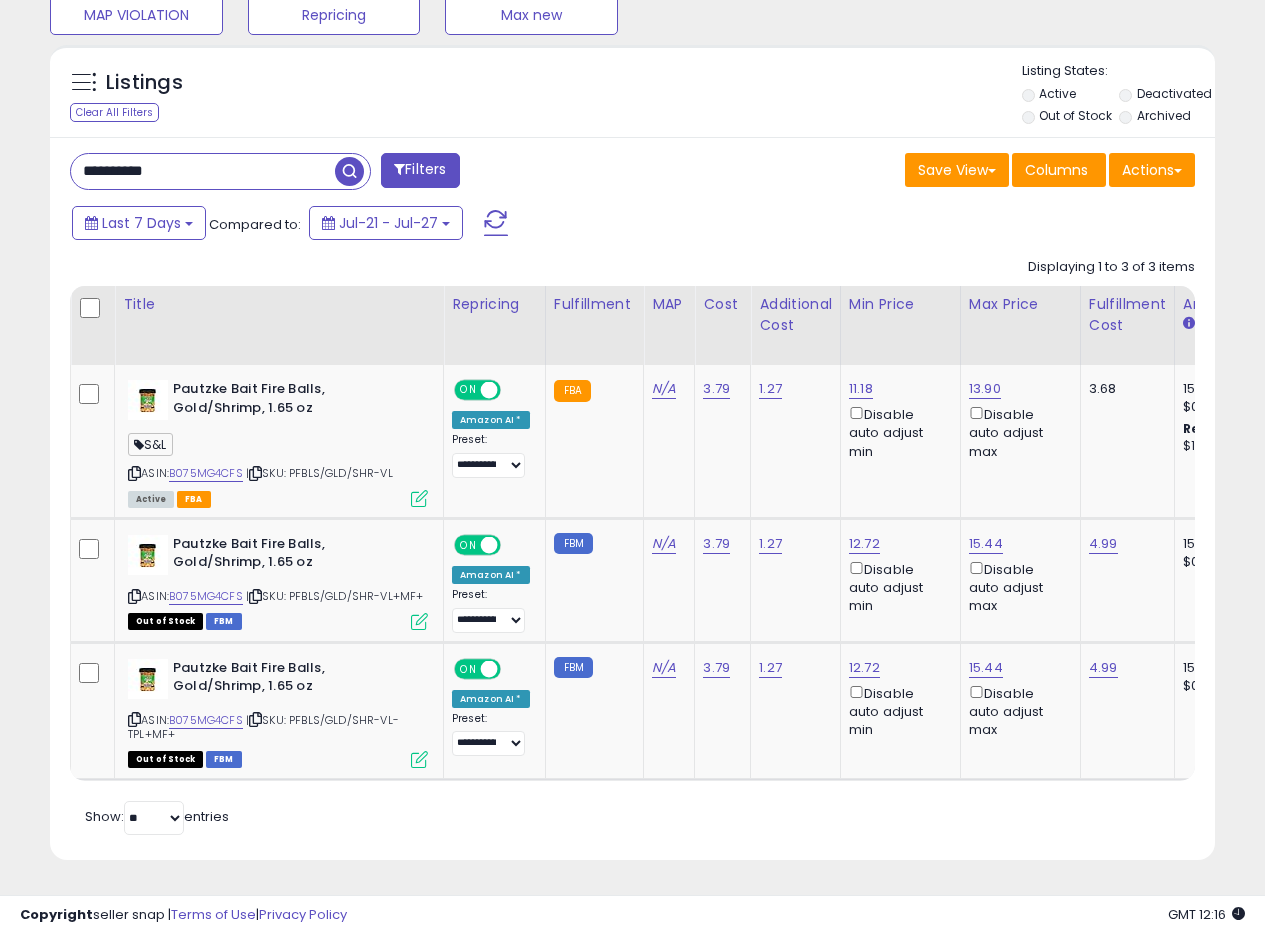 click on "Listings
Clear All Filters
Listing States:" at bounding box center (632, 96) 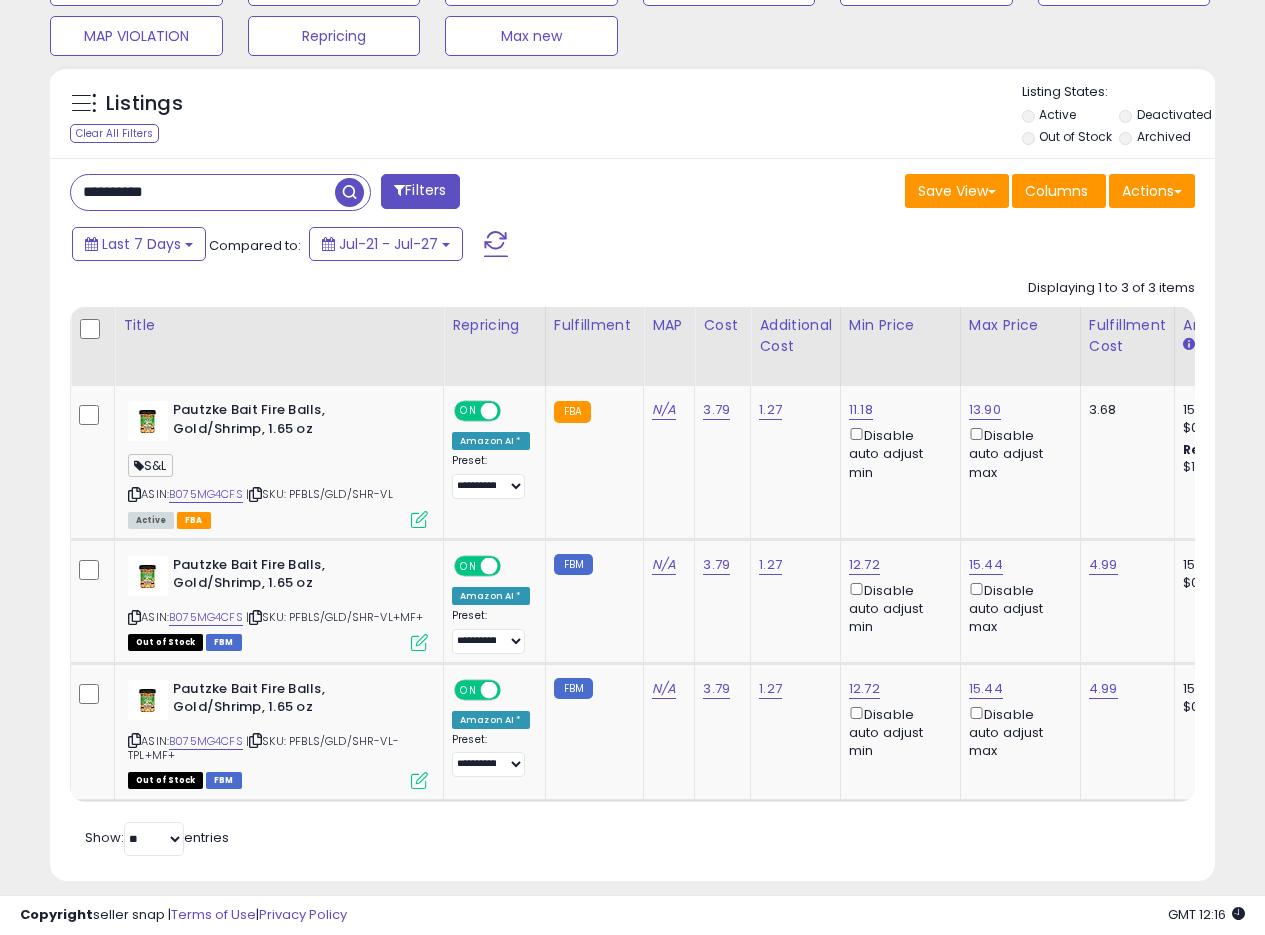 scroll, scrollTop: 750, scrollLeft: 0, axis: vertical 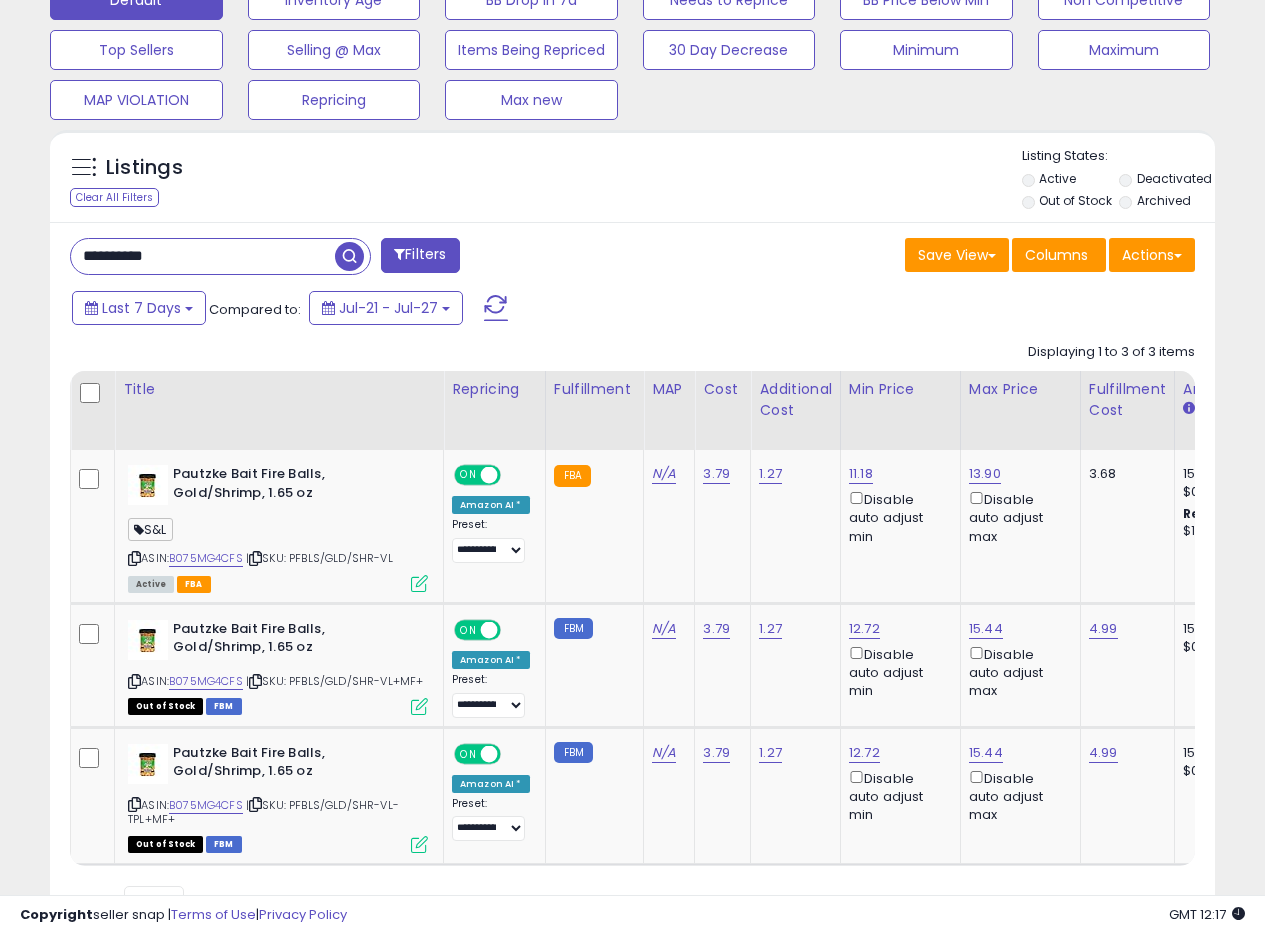 click on "Save View
Save As New View
Update Current View
Columns
Actions
Import  Export Visible Columns" at bounding box center [922, 257] 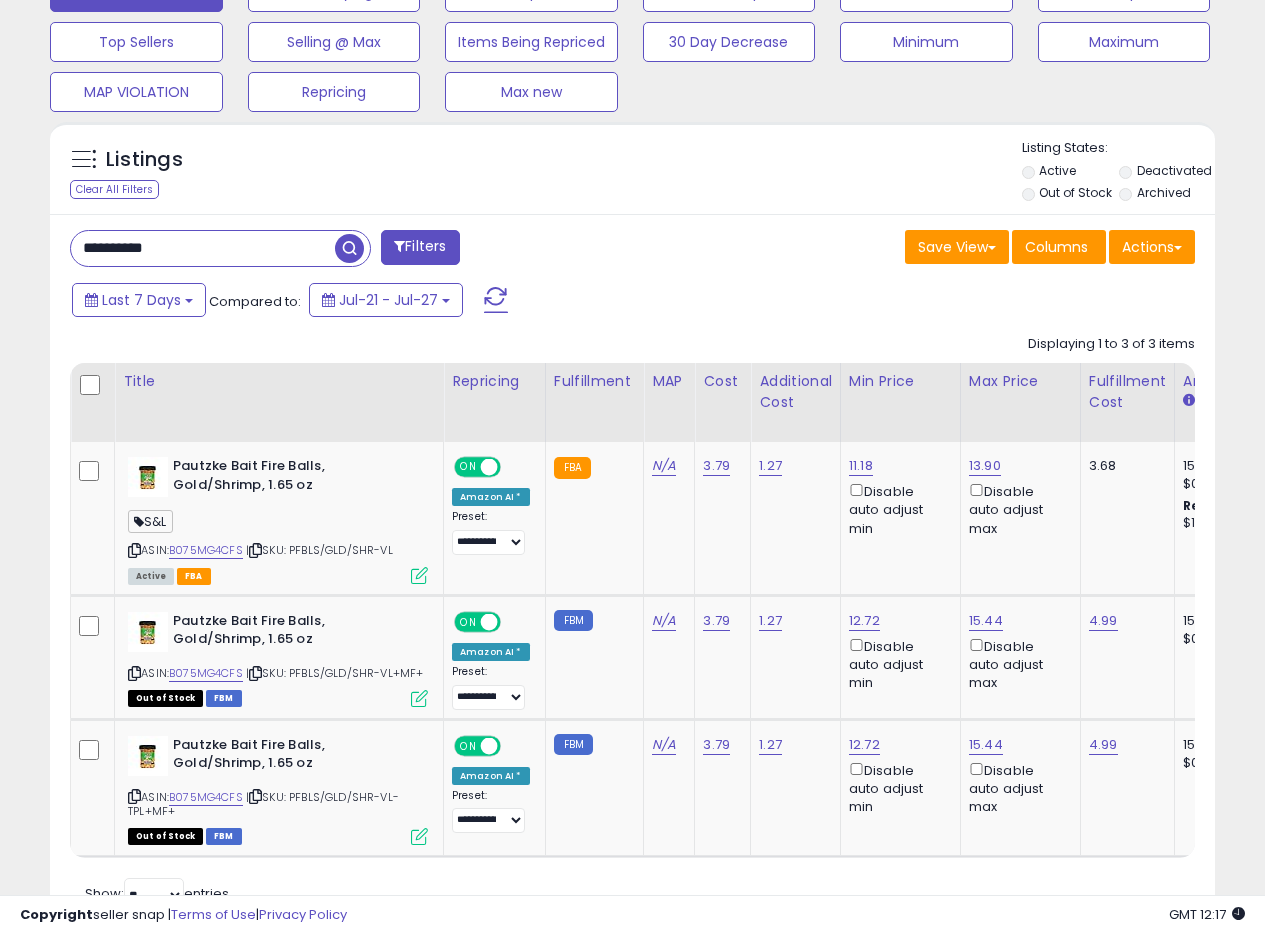 scroll, scrollTop: 750, scrollLeft: 0, axis: vertical 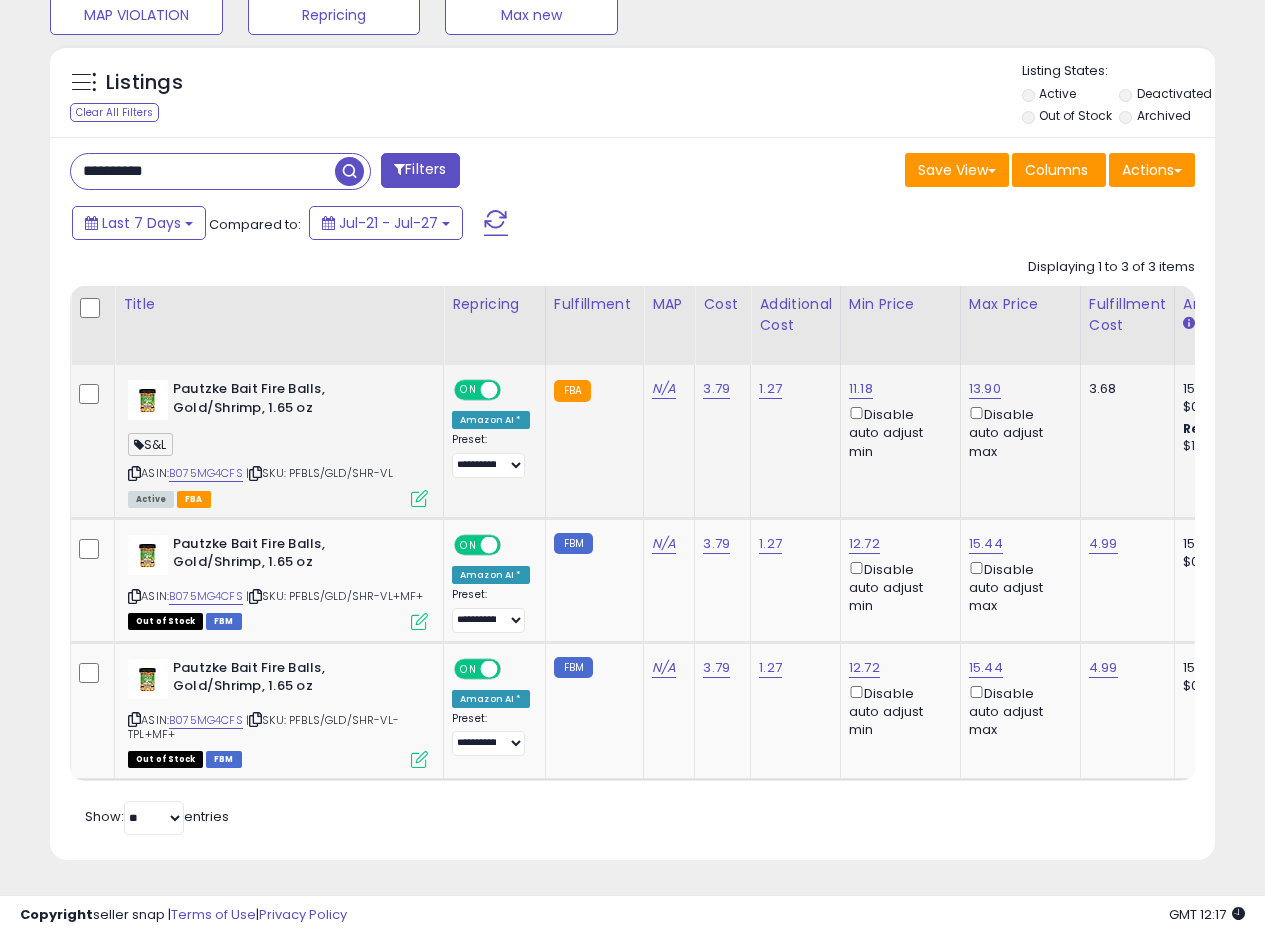 click on "FBA" 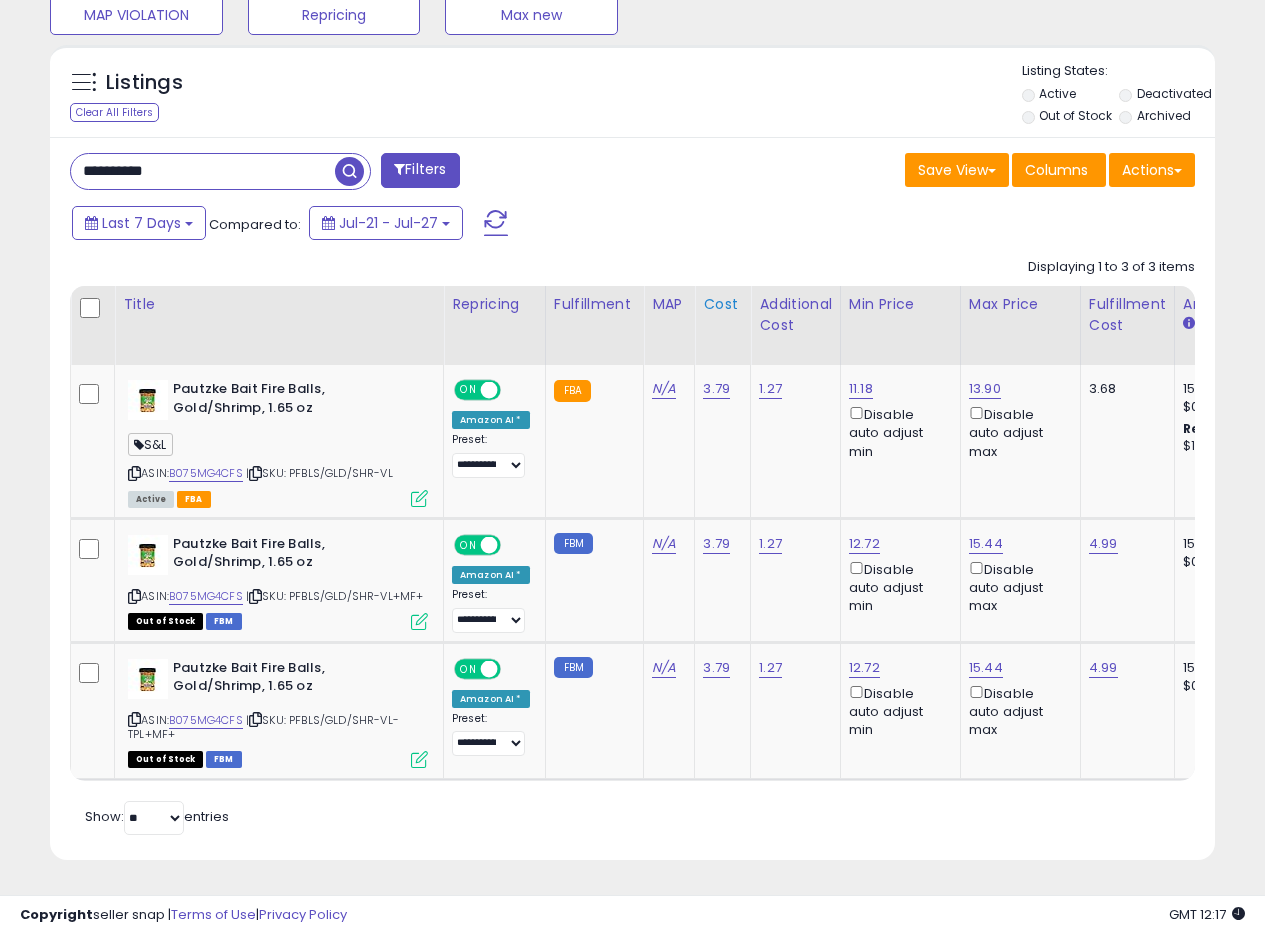 drag, startPoint x: 619, startPoint y: 164, endPoint x: 690, endPoint y: 272, distance: 129.24782 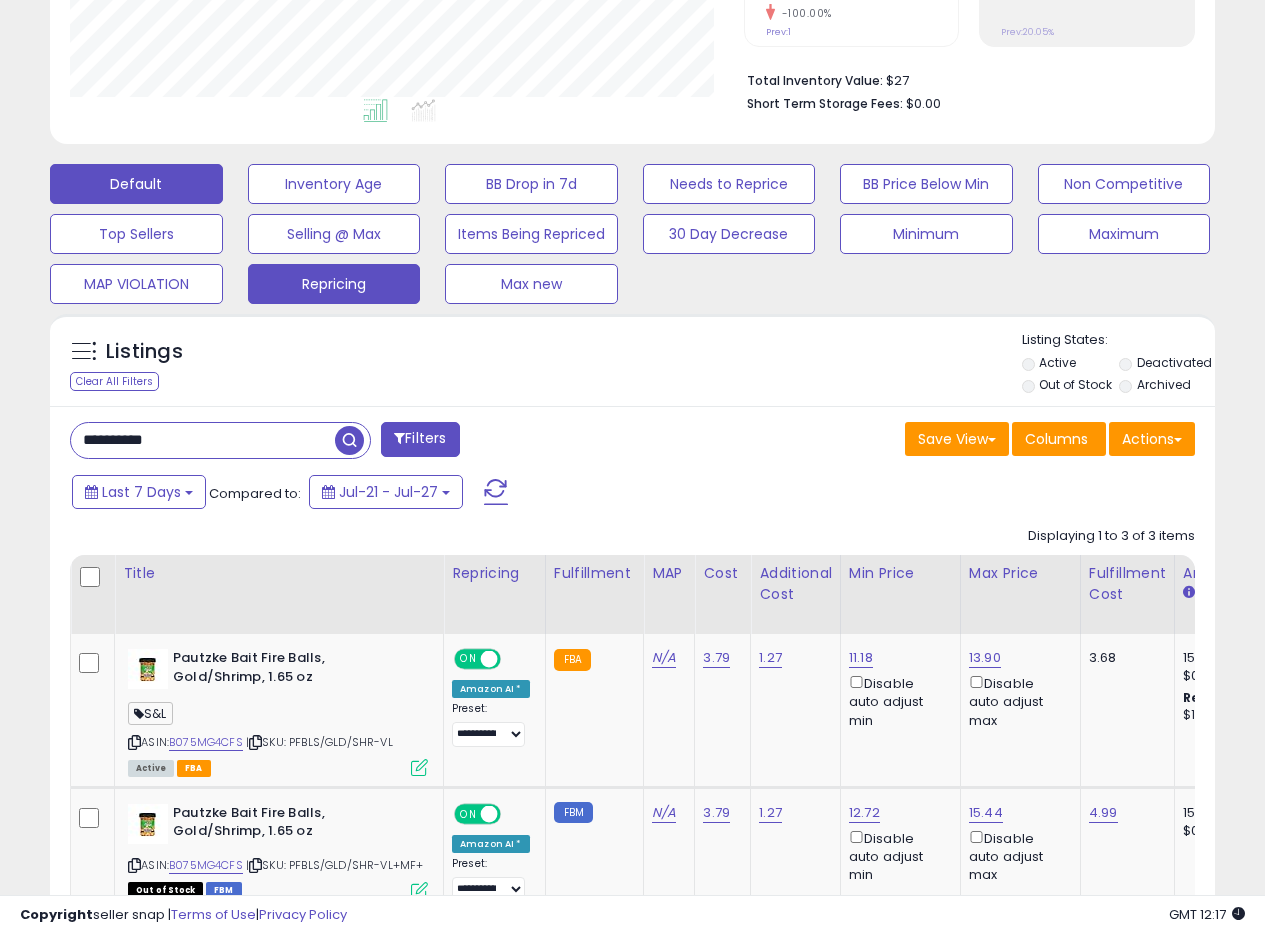 scroll, scrollTop: 350, scrollLeft: 0, axis: vertical 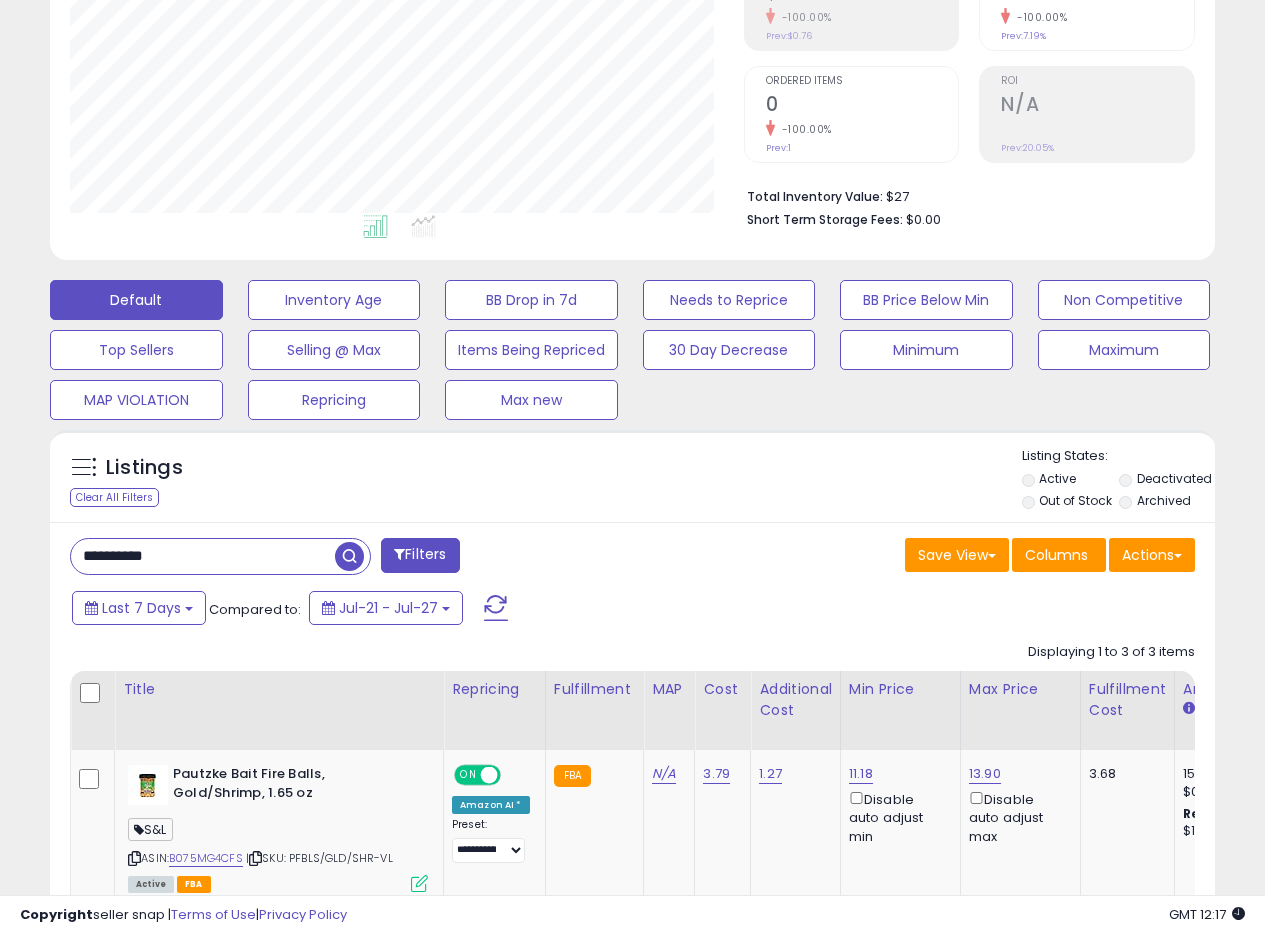 drag, startPoint x: 223, startPoint y: 552, endPoint x: 0, endPoint y: 553, distance: 223.00224 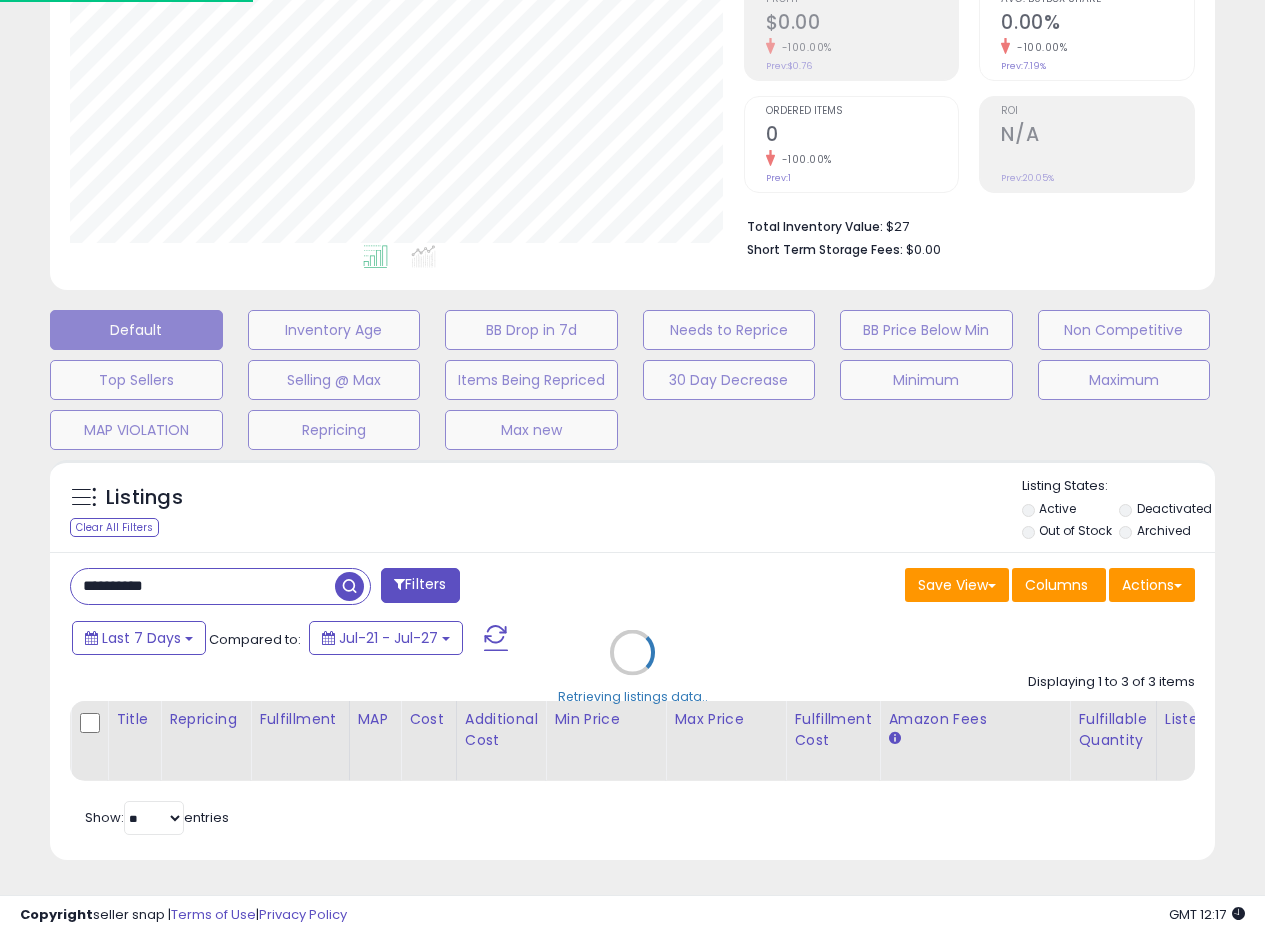 scroll, scrollTop: 999590, scrollLeft: 999317, axis: both 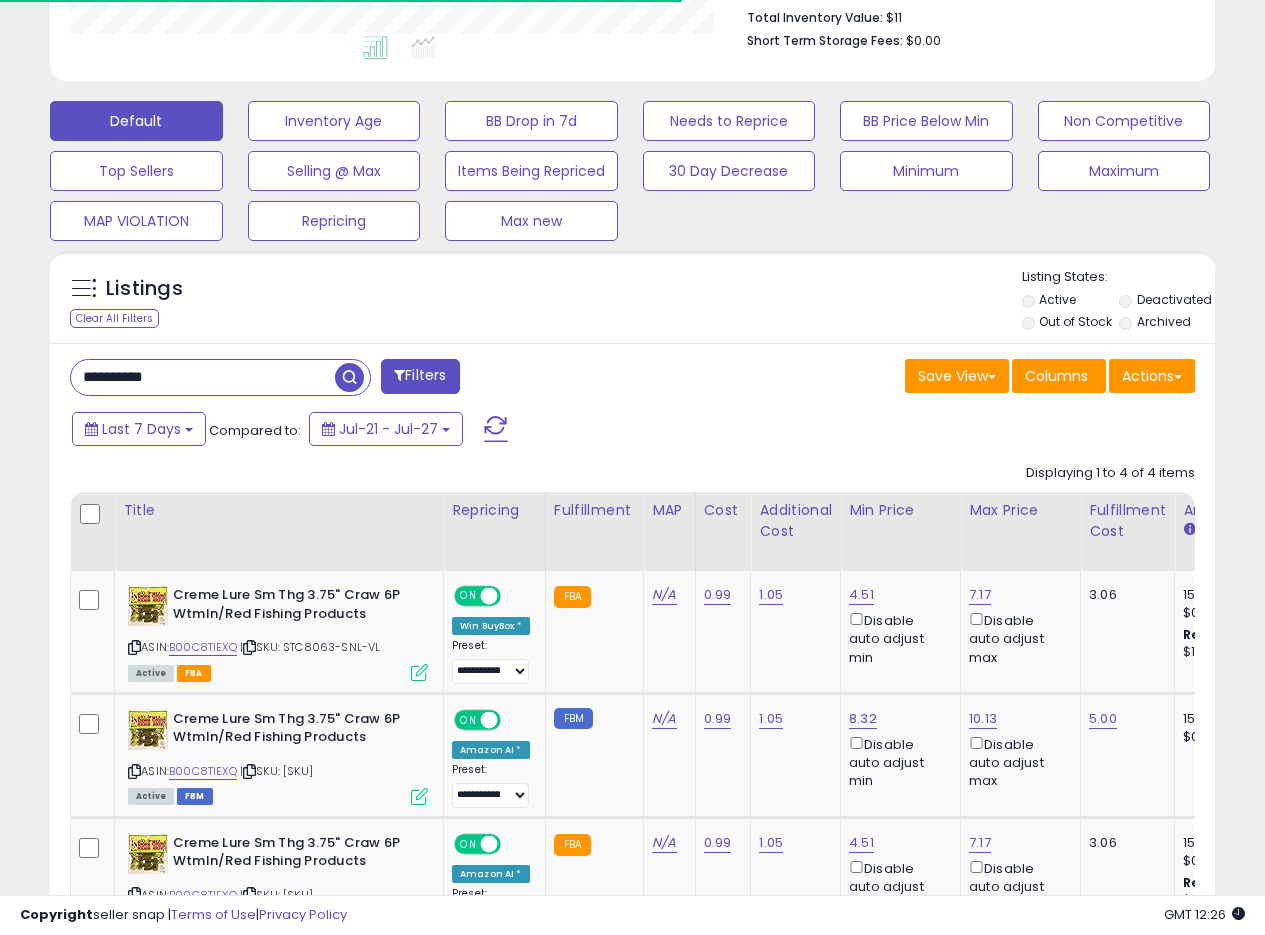 drag, startPoint x: 202, startPoint y: 394, endPoint x: 0, endPoint y: 393, distance: 202.00247 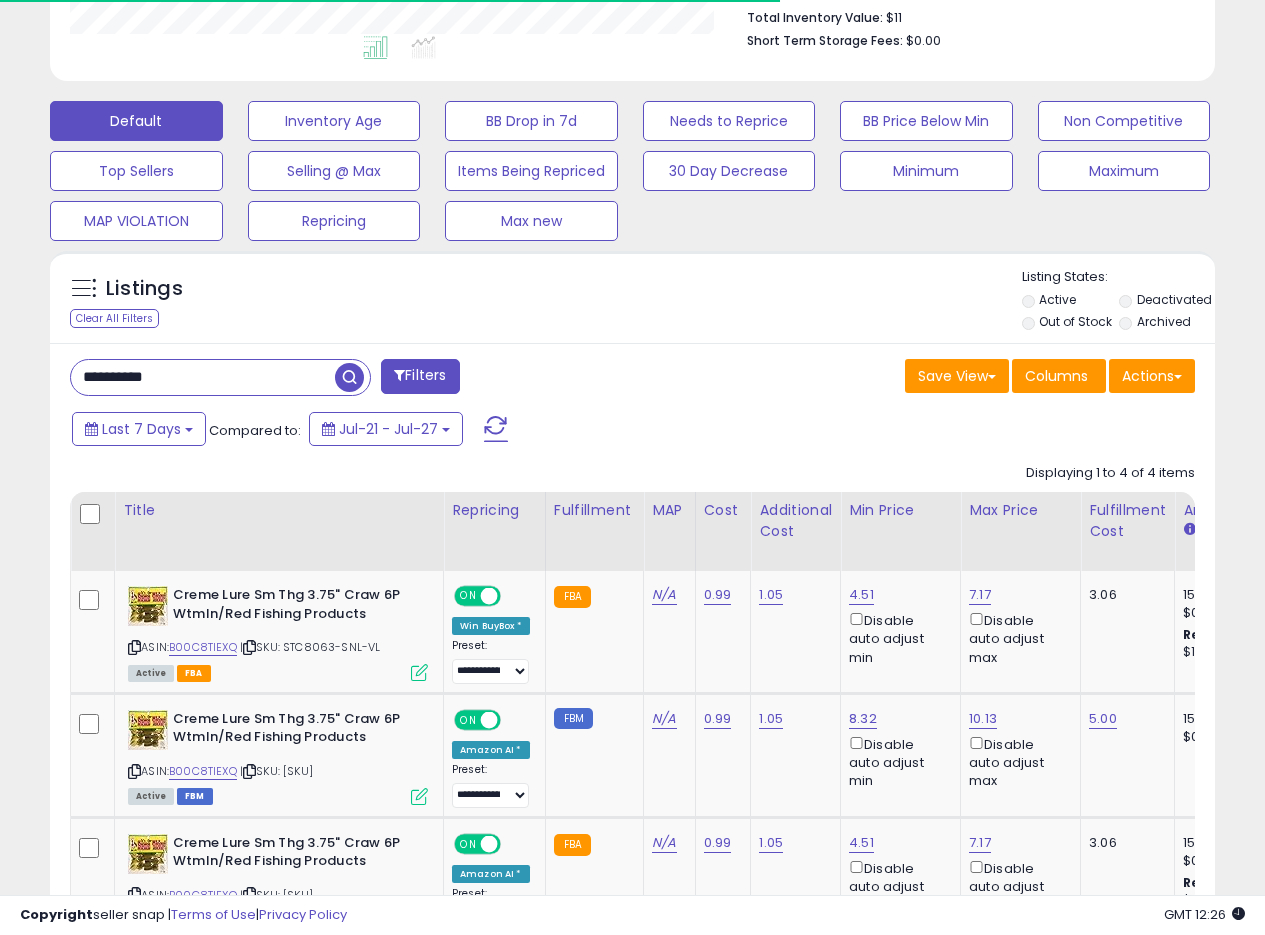 click at bounding box center (352, 375) 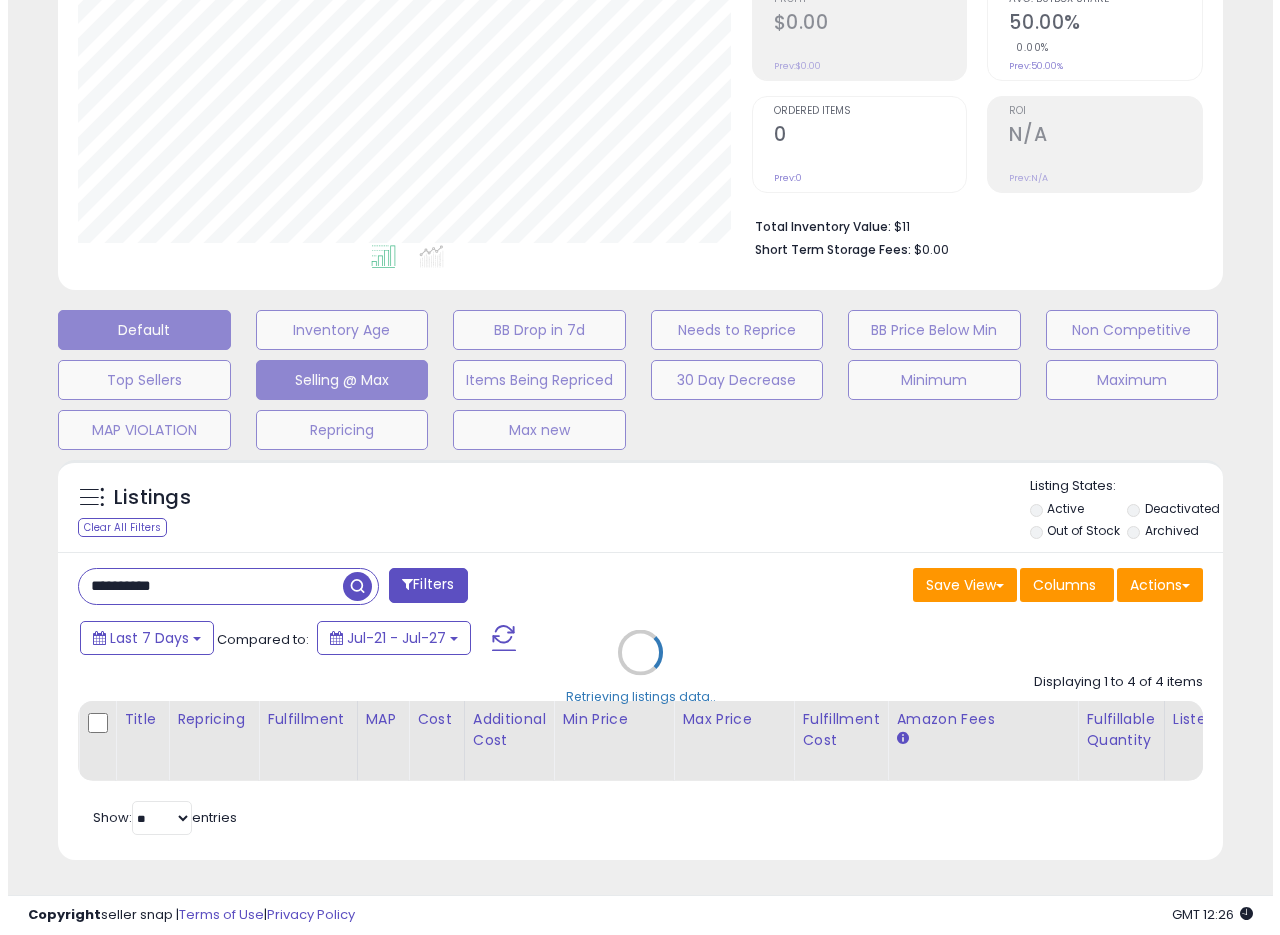 scroll, scrollTop: 335, scrollLeft: 0, axis: vertical 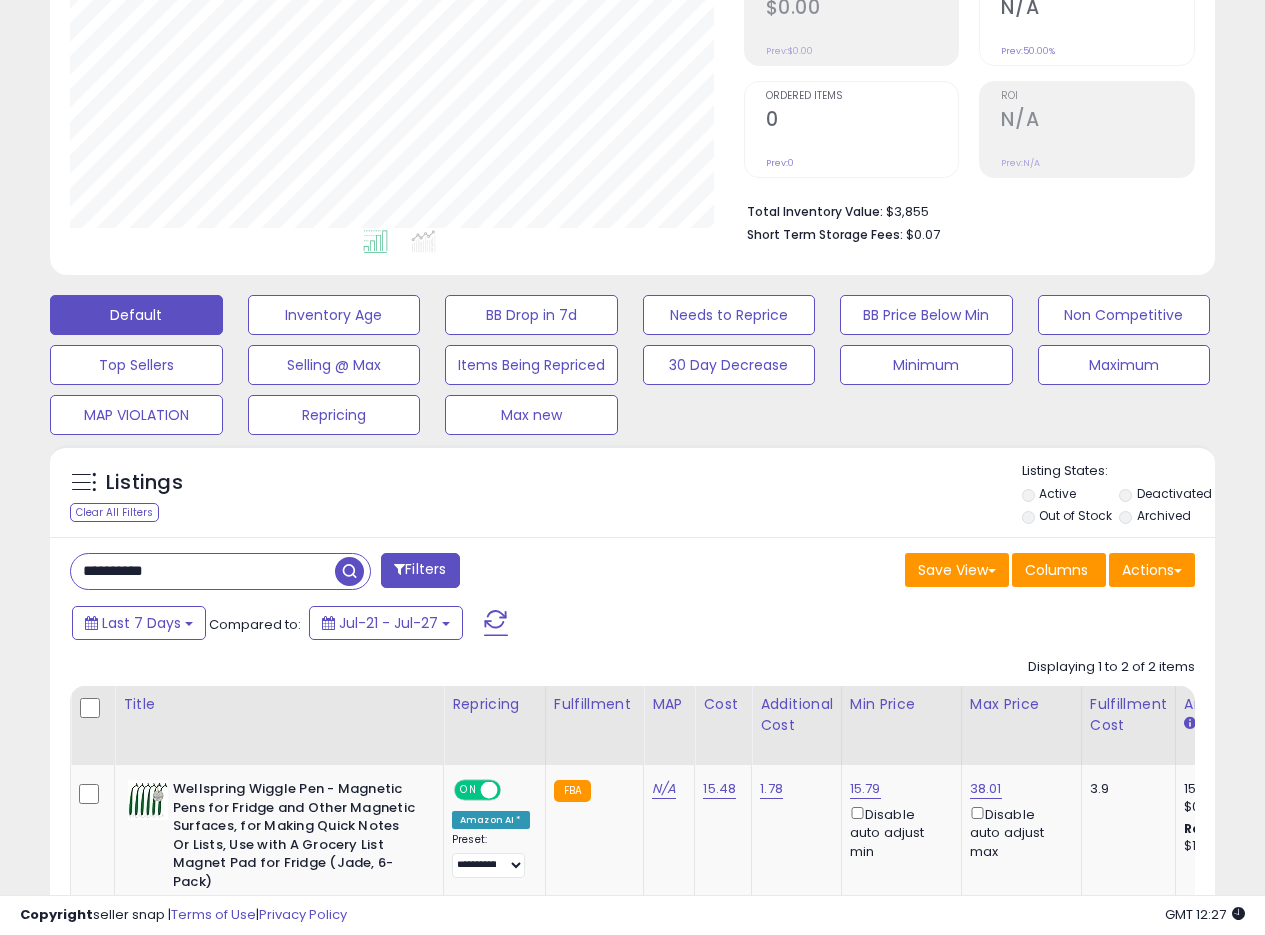 drag, startPoint x: 204, startPoint y: 572, endPoint x: 2, endPoint y: 577, distance: 202.06187 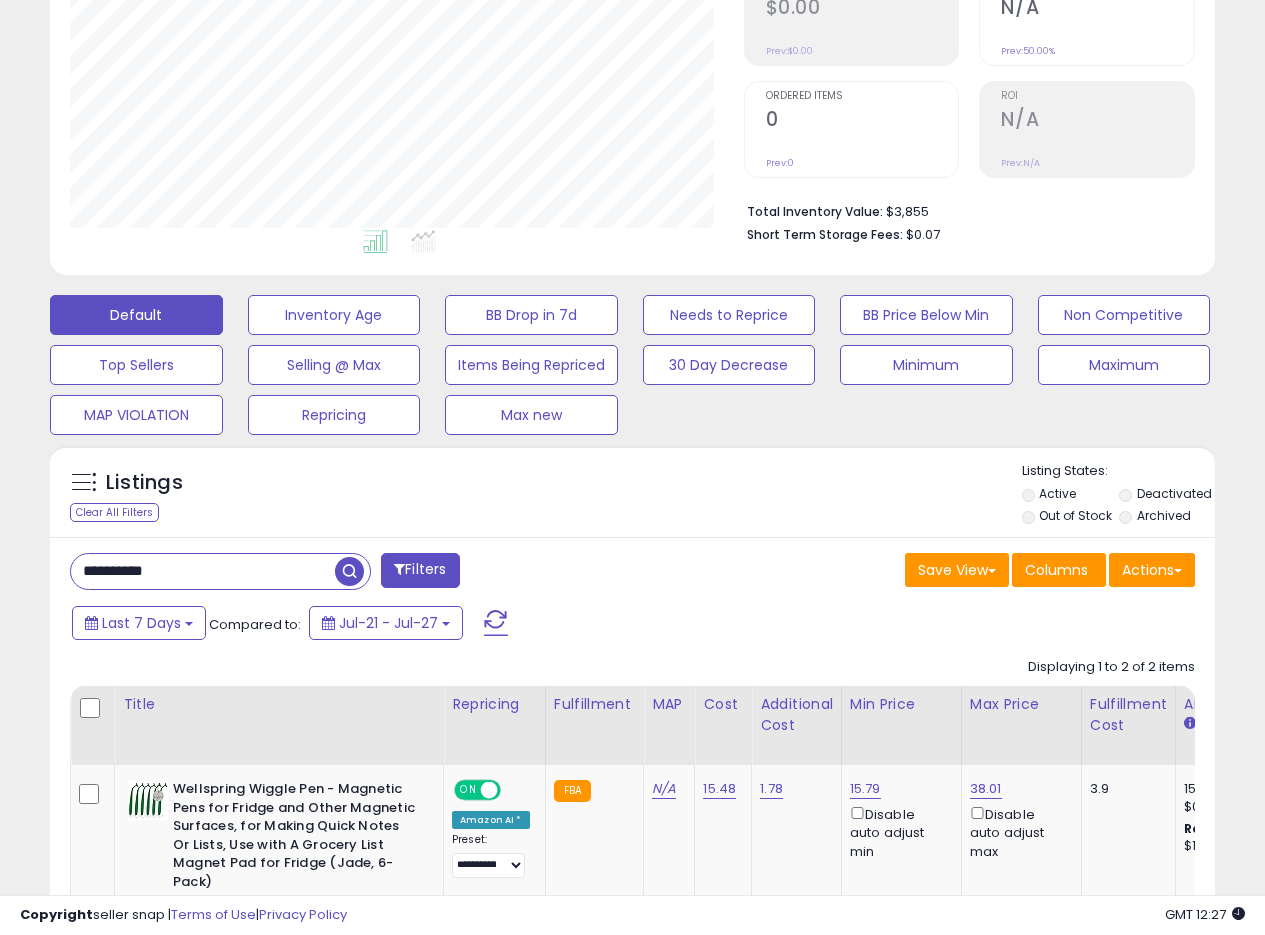 paste 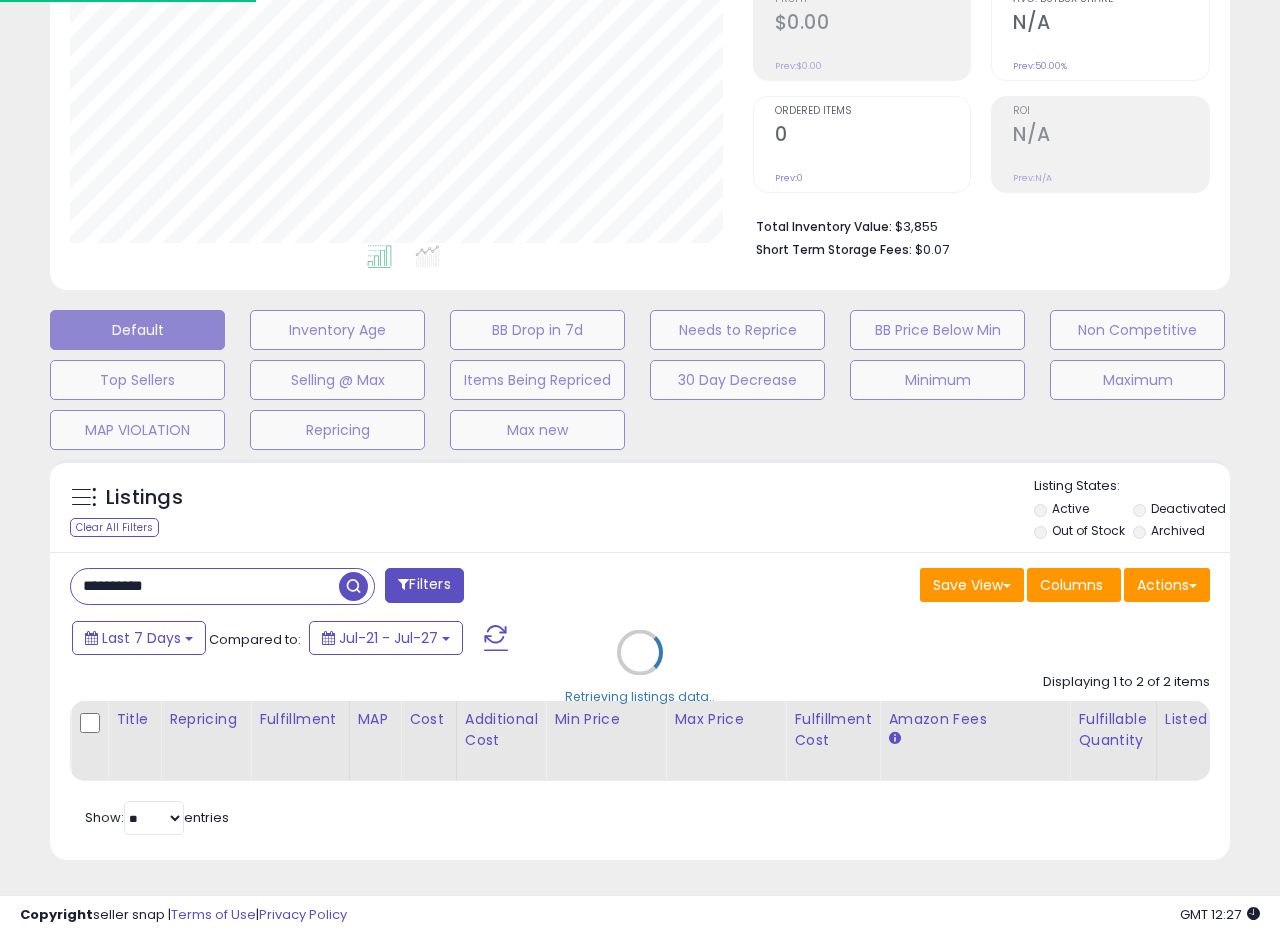 scroll, scrollTop: 999590, scrollLeft: 999317, axis: both 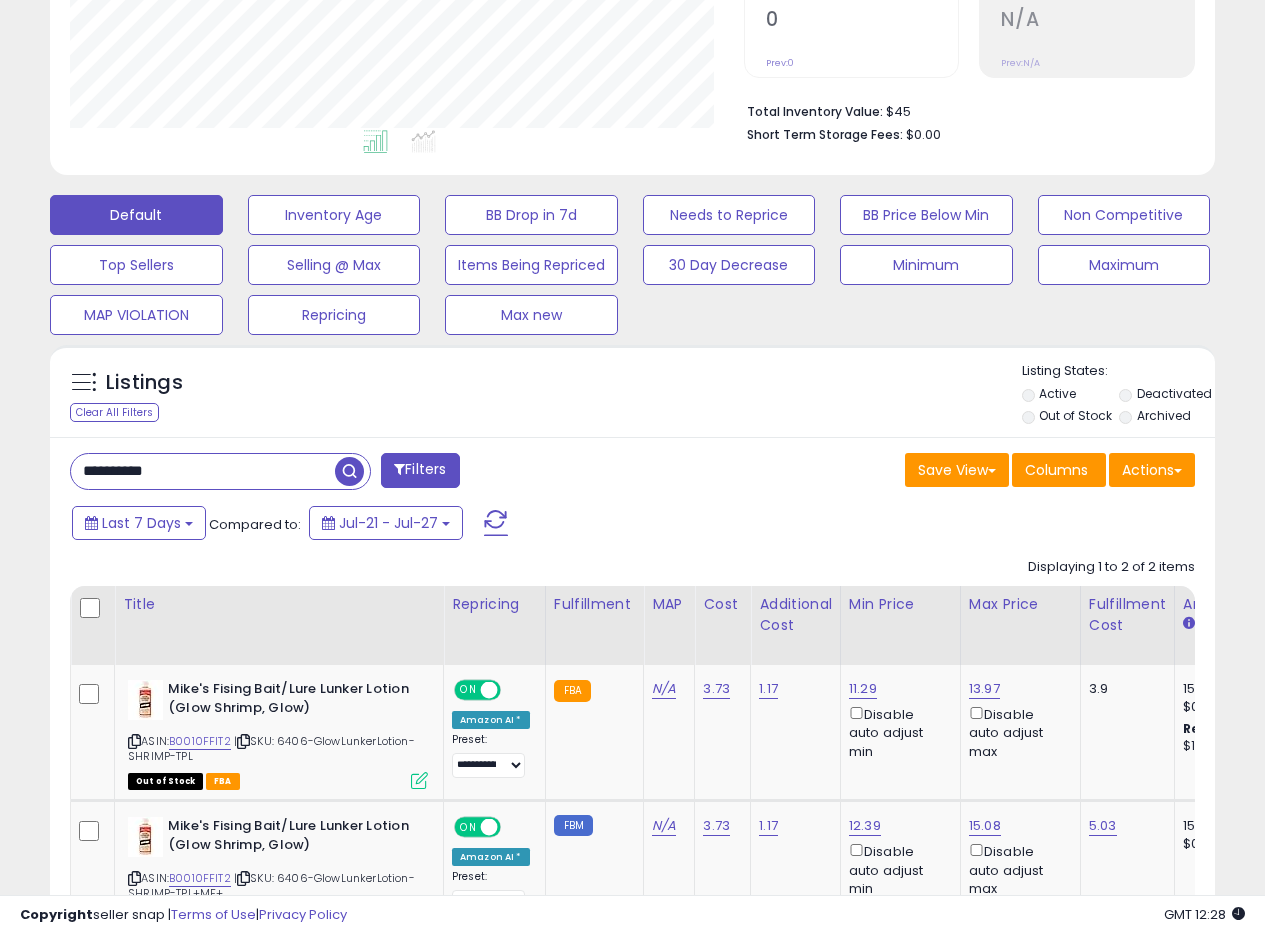 drag, startPoint x: 28, startPoint y: 475, endPoint x: 0, endPoint y: 473, distance: 28.071337 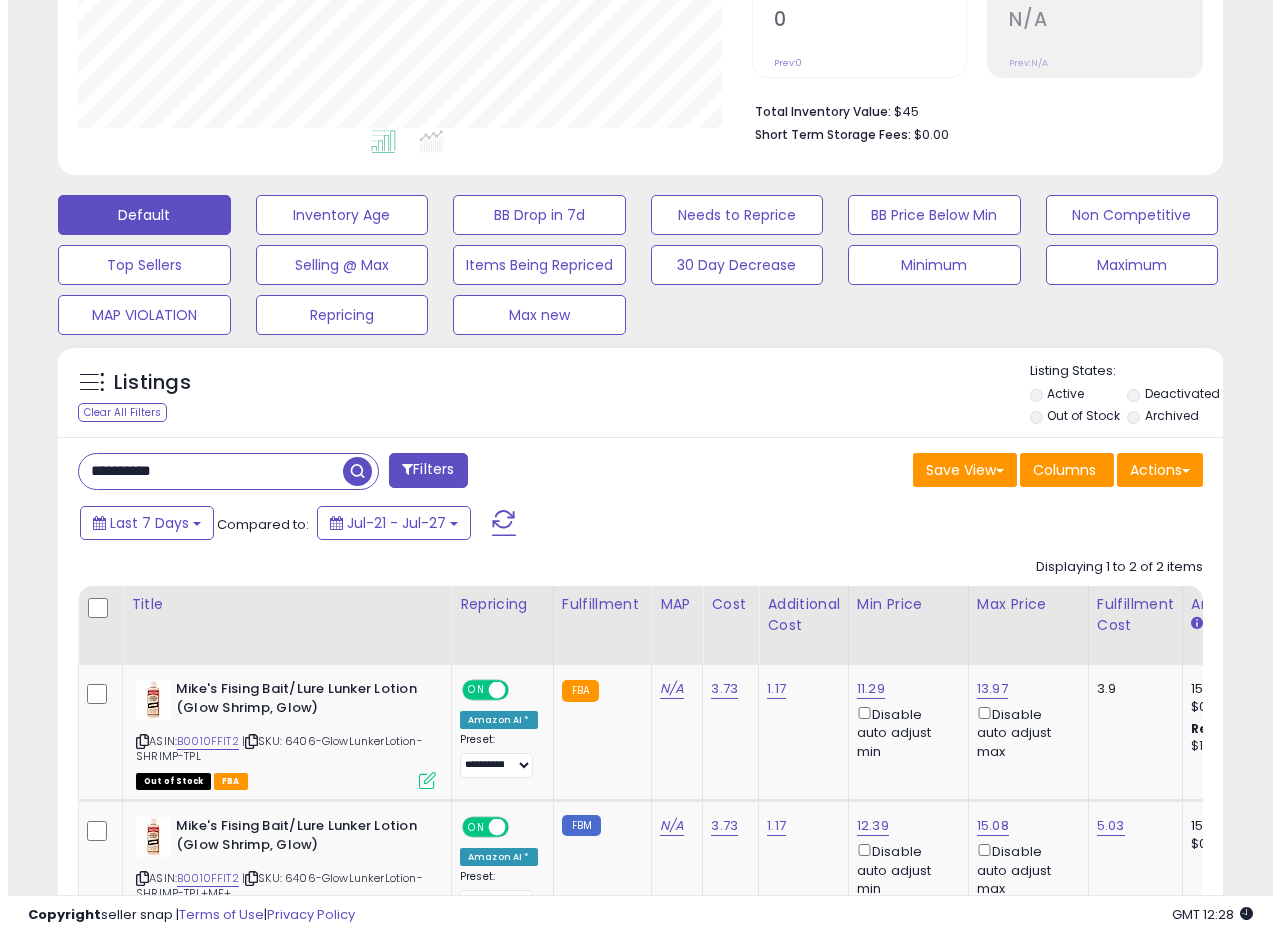 scroll, scrollTop: 335, scrollLeft: 0, axis: vertical 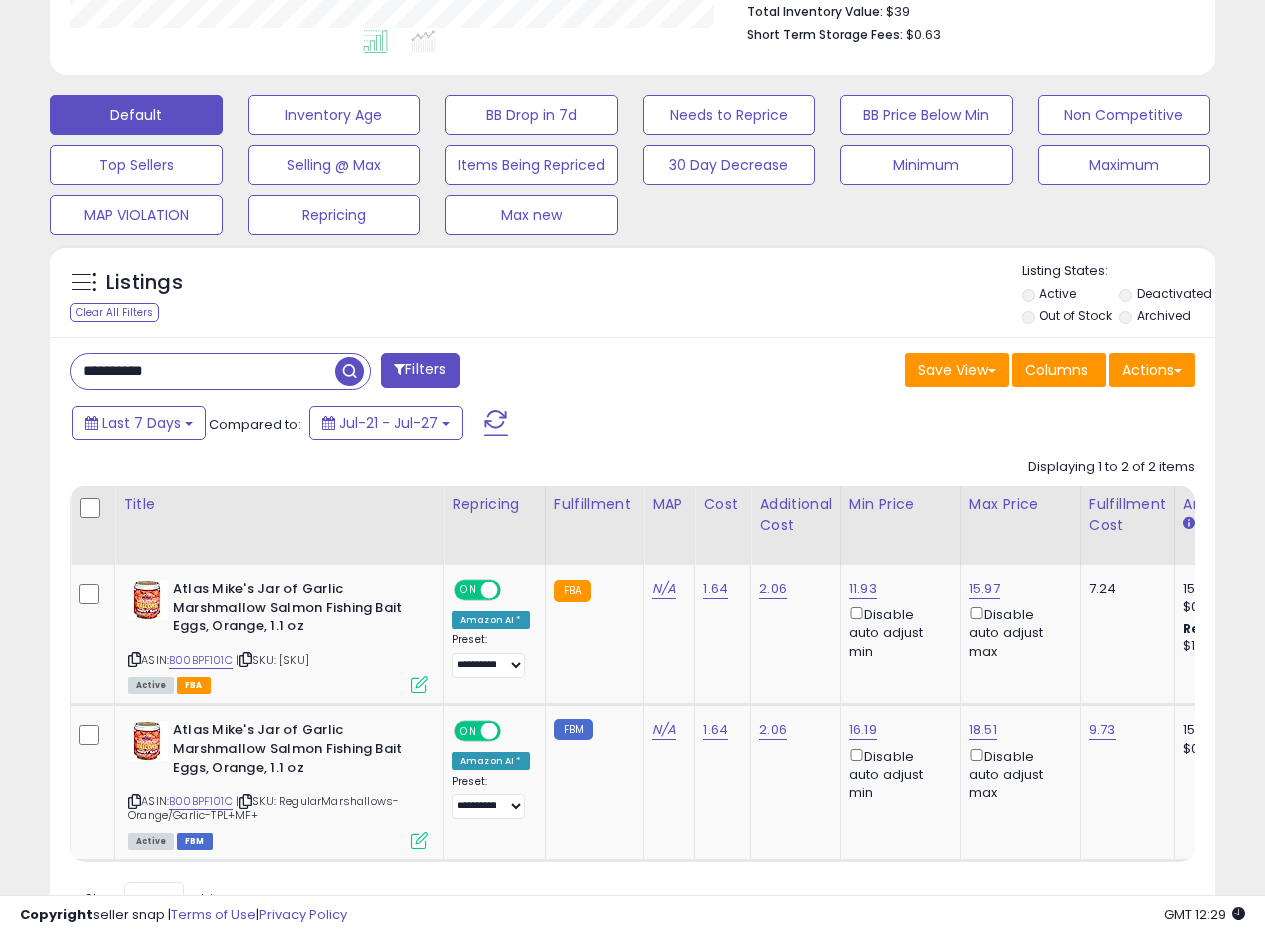 drag, startPoint x: 202, startPoint y: 370, endPoint x: 0, endPoint y: 342, distance: 203.93137 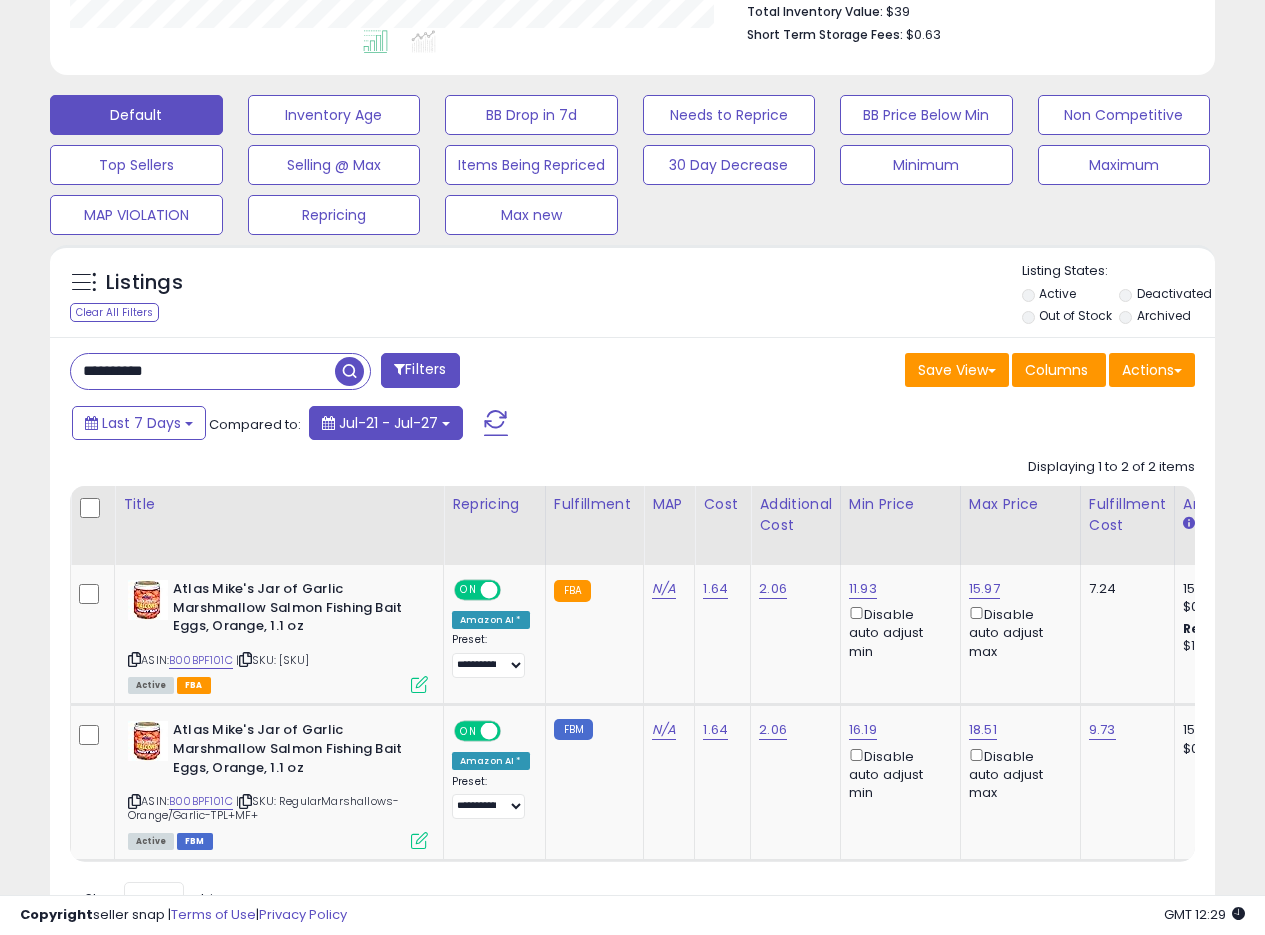paste 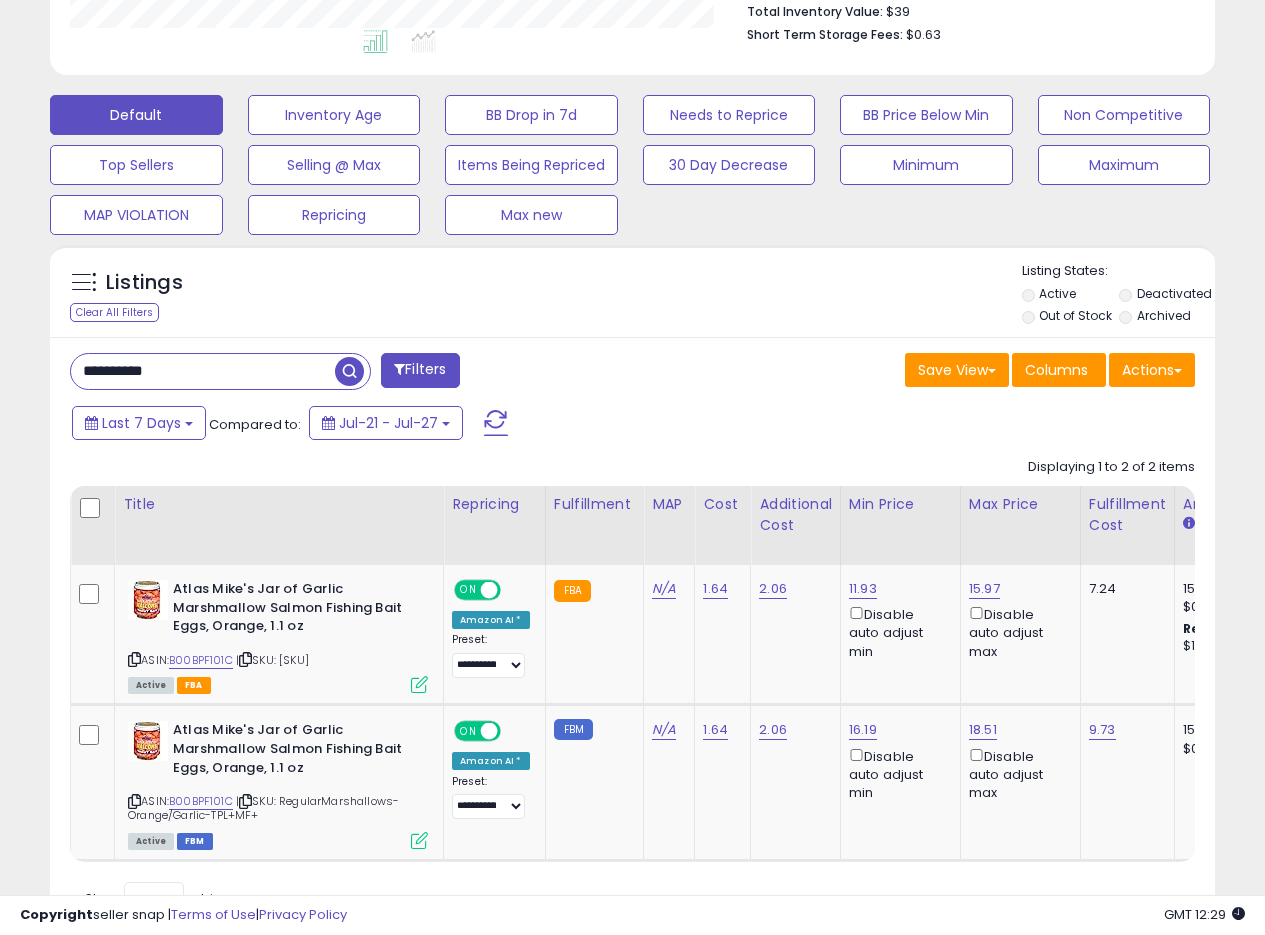 click at bounding box center [349, 371] 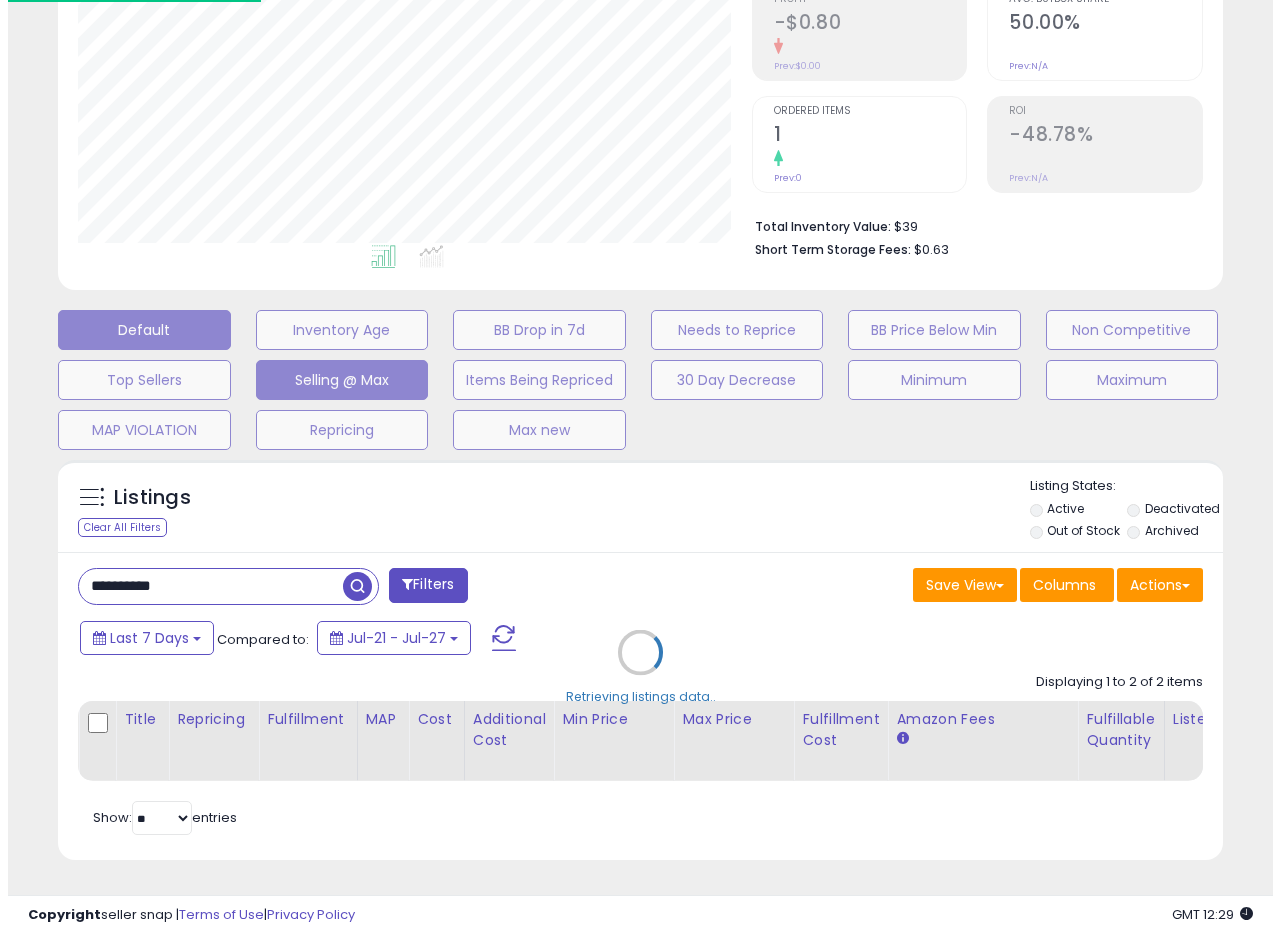scroll, scrollTop: 335, scrollLeft: 0, axis: vertical 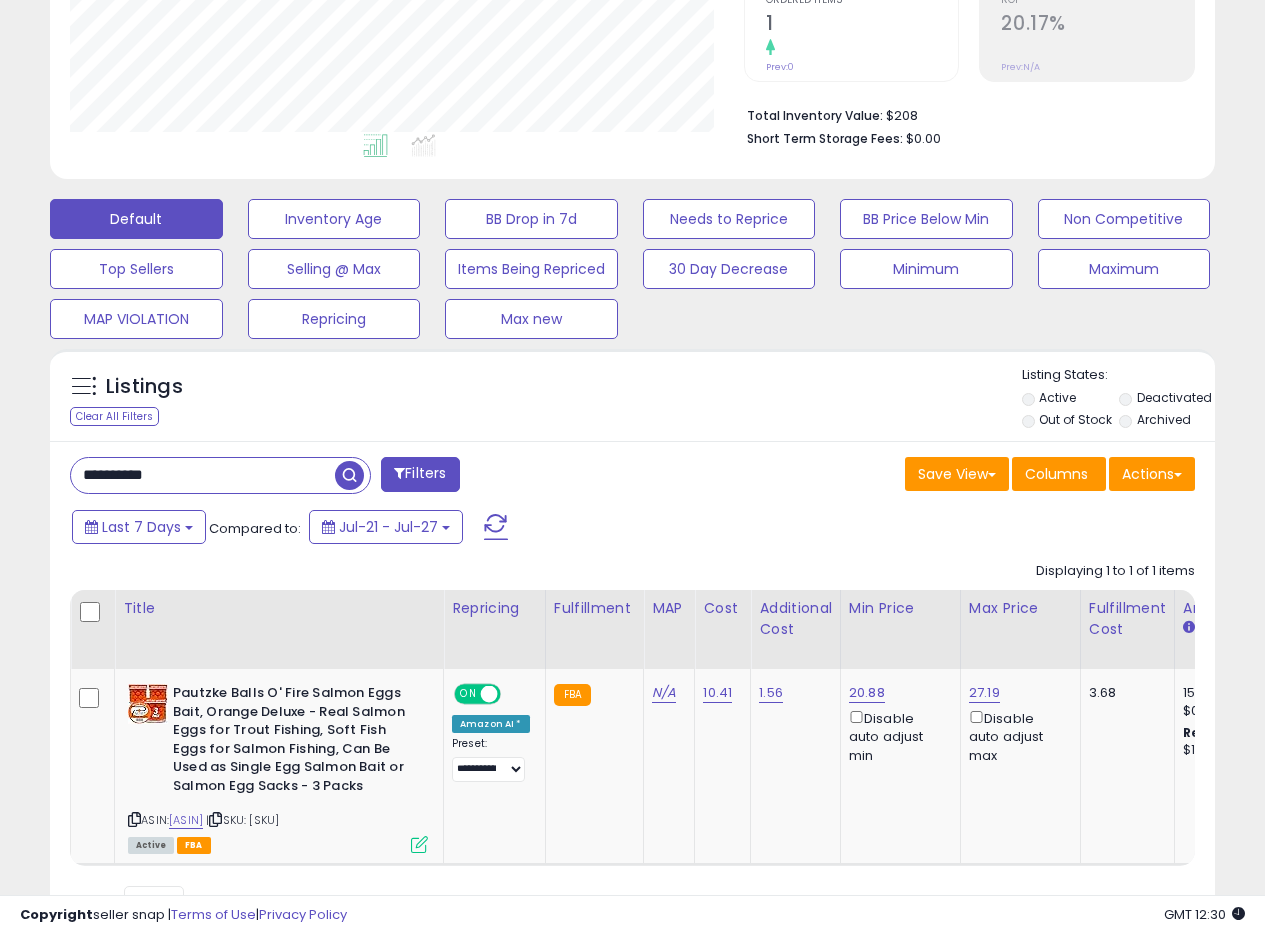 drag, startPoint x: 200, startPoint y: 481, endPoint x: 0, endPoint y: 472, distance: 200.2024 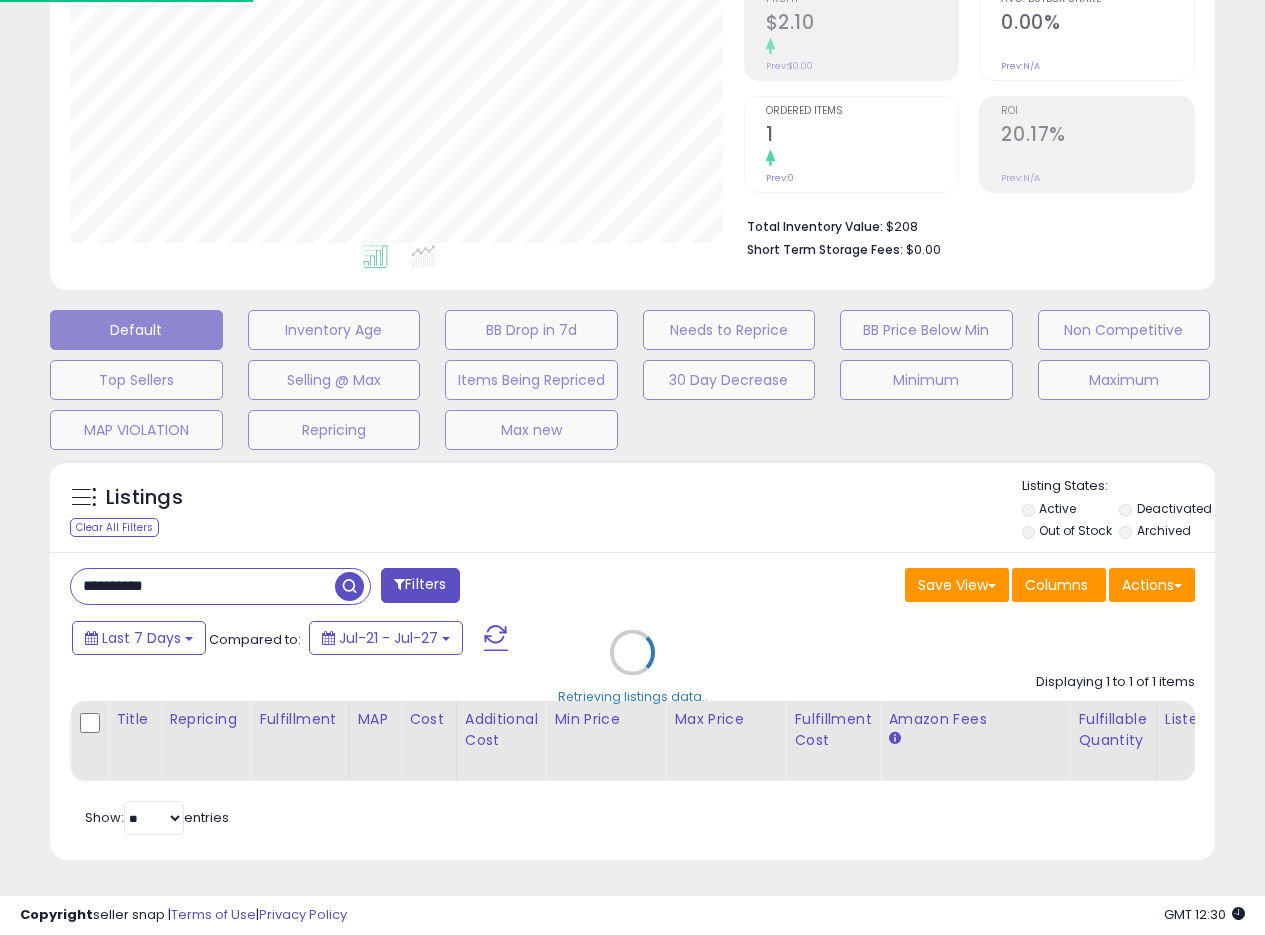 scroll, scrollTop: 999590, scrollLeft: 999317, axis: both 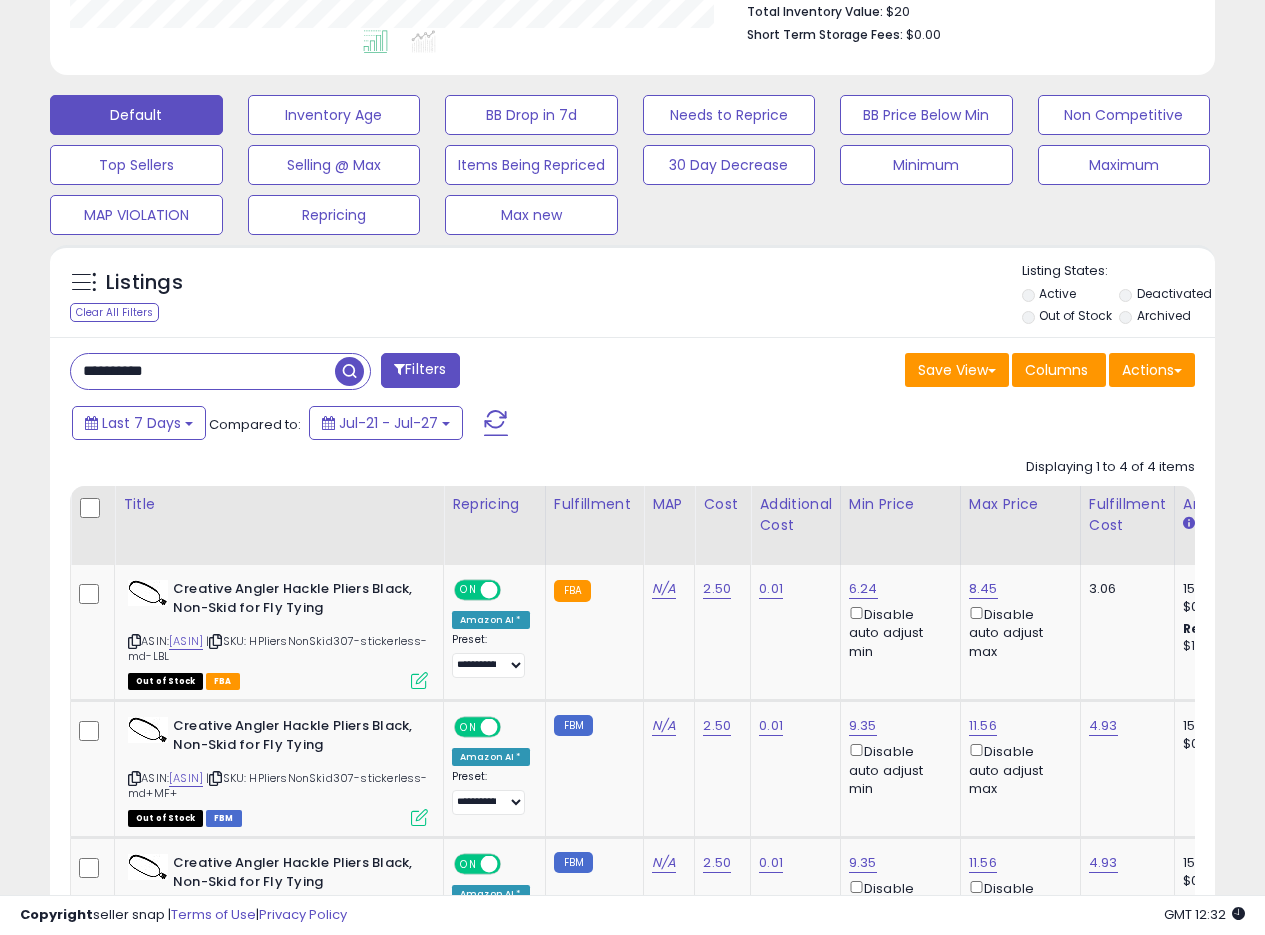 drag, startPoint x: 196, startPoint y: 370, endPoint x: 5, endPoint y: 311, distance: 199.90498 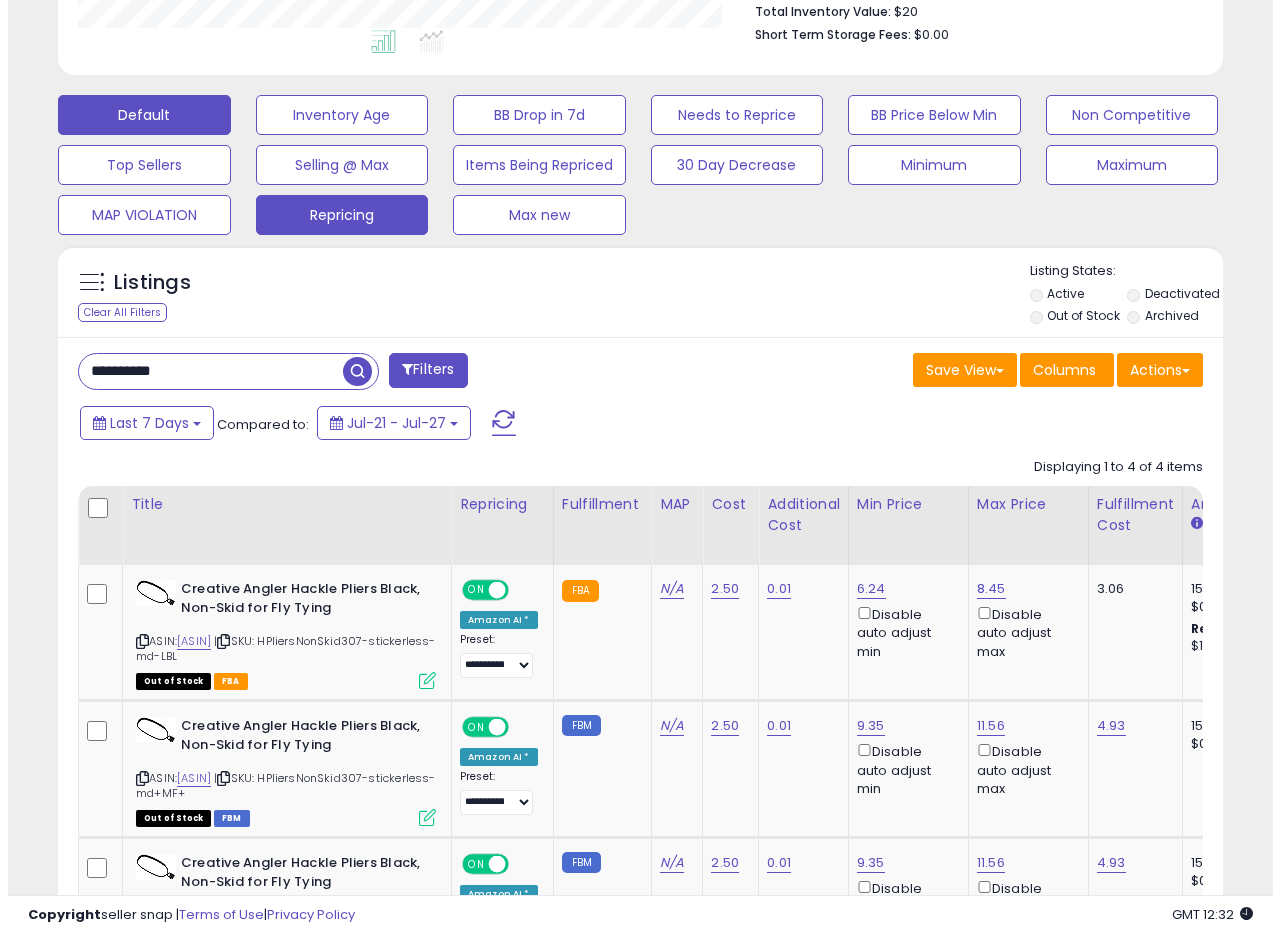scroll, scrollTop: 335, scrollLeft: 0, axis: vertical 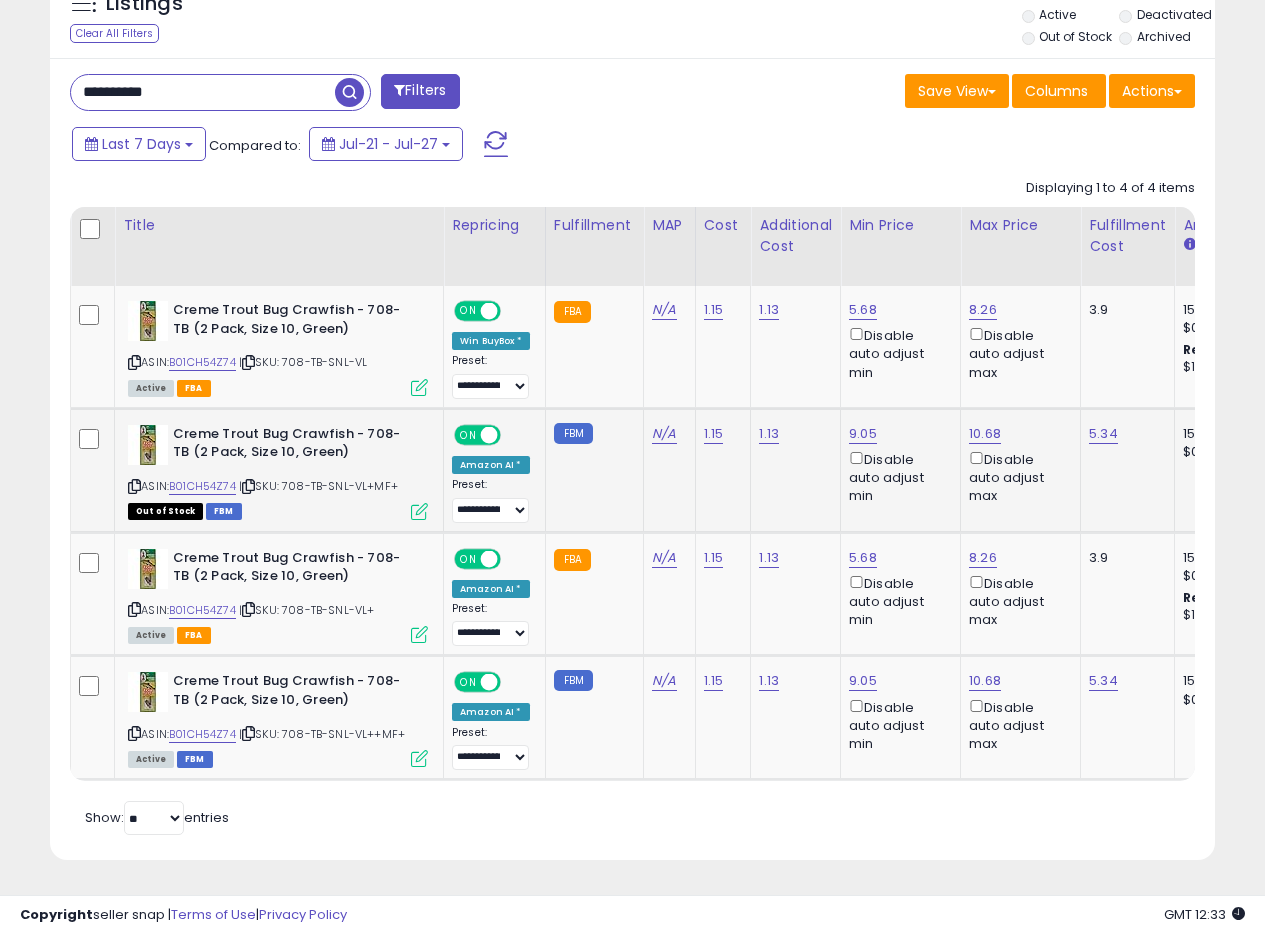 click on "FBM" 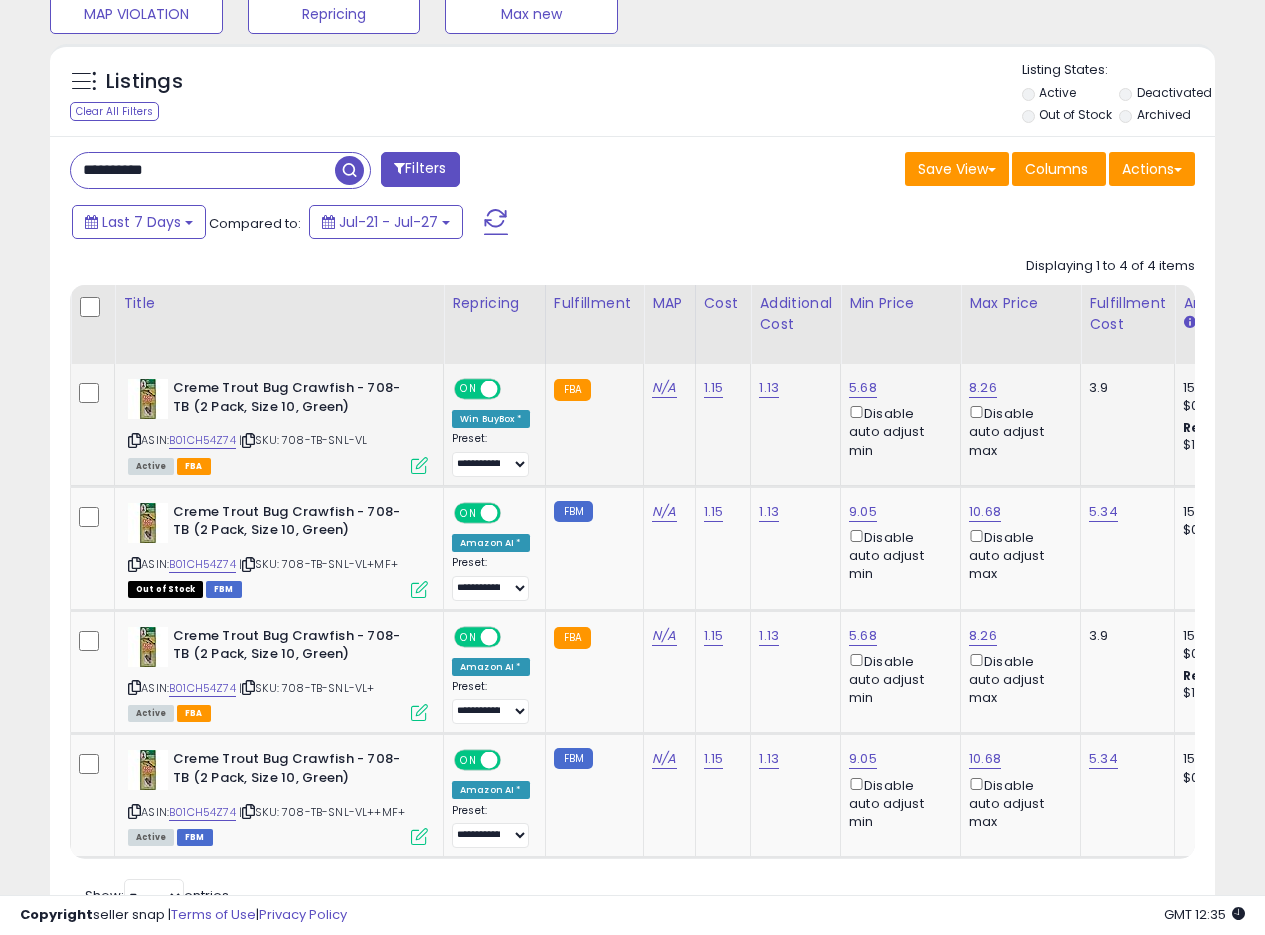 scroll, scrollTop: 629, scrollLeft: 0, axis: vertical 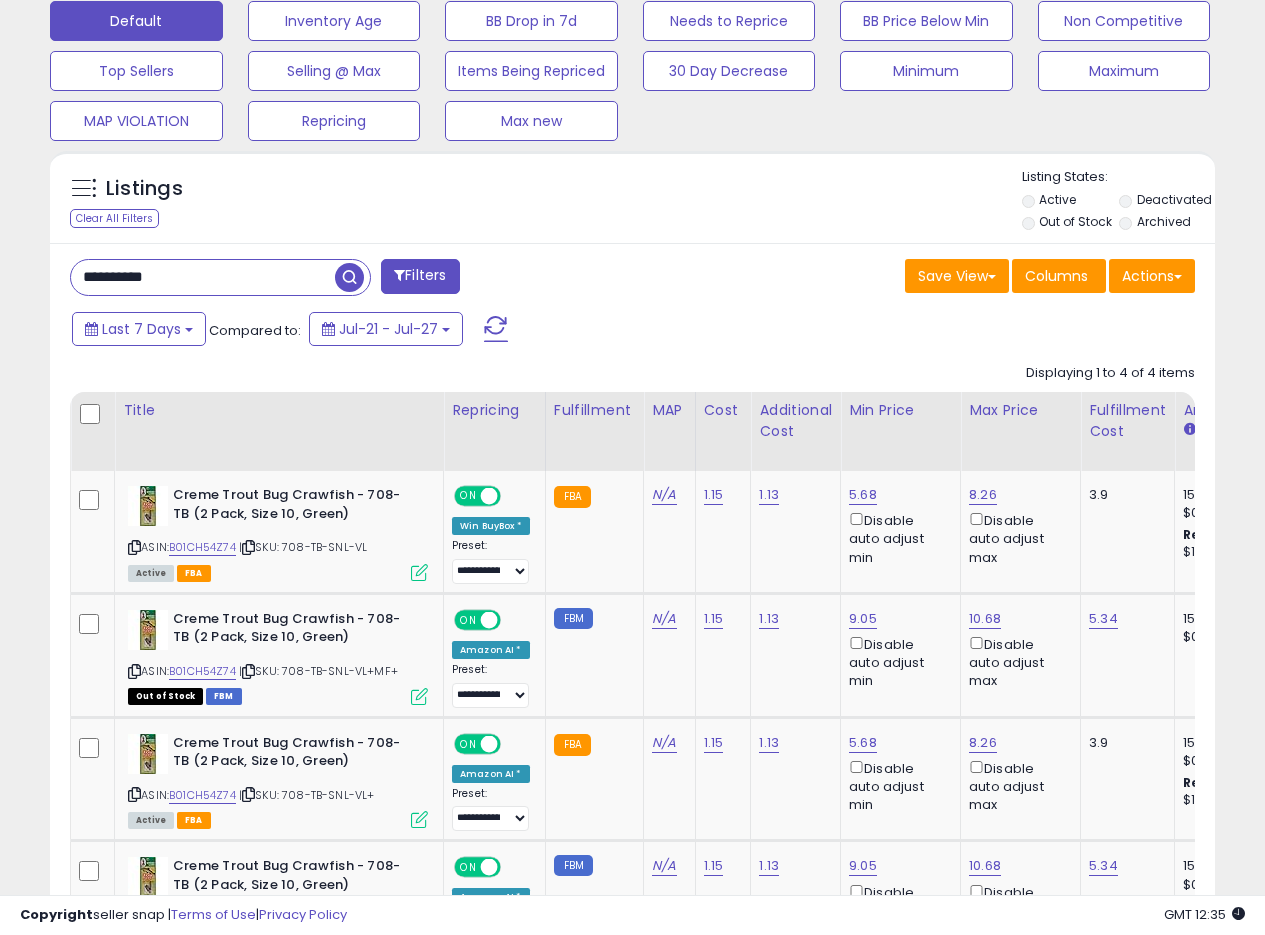 drag, startPoint x: 191, startPoint y: 278, endPoint x: 0, endPoint y: 248, distance: 193.34166 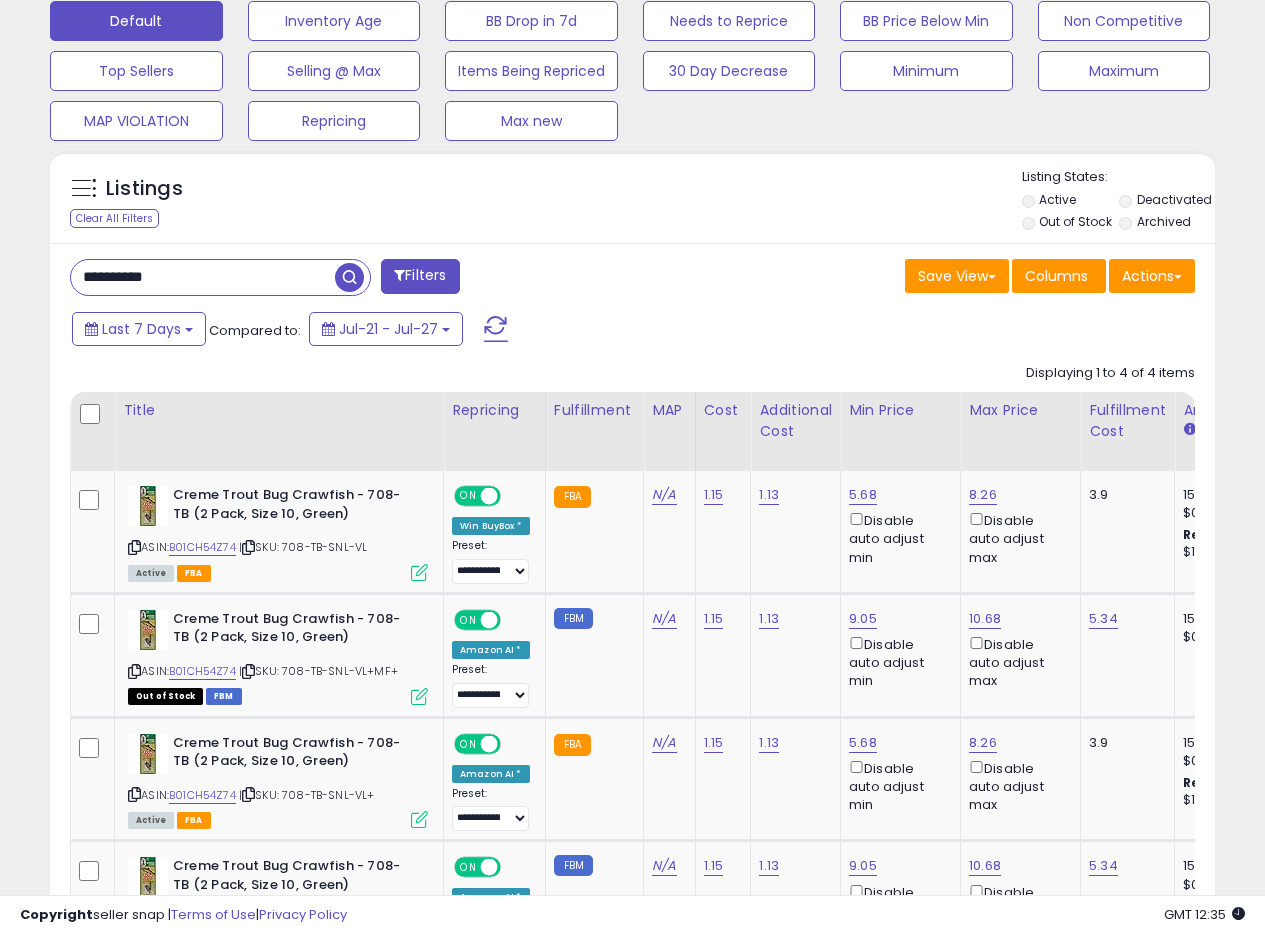 paste 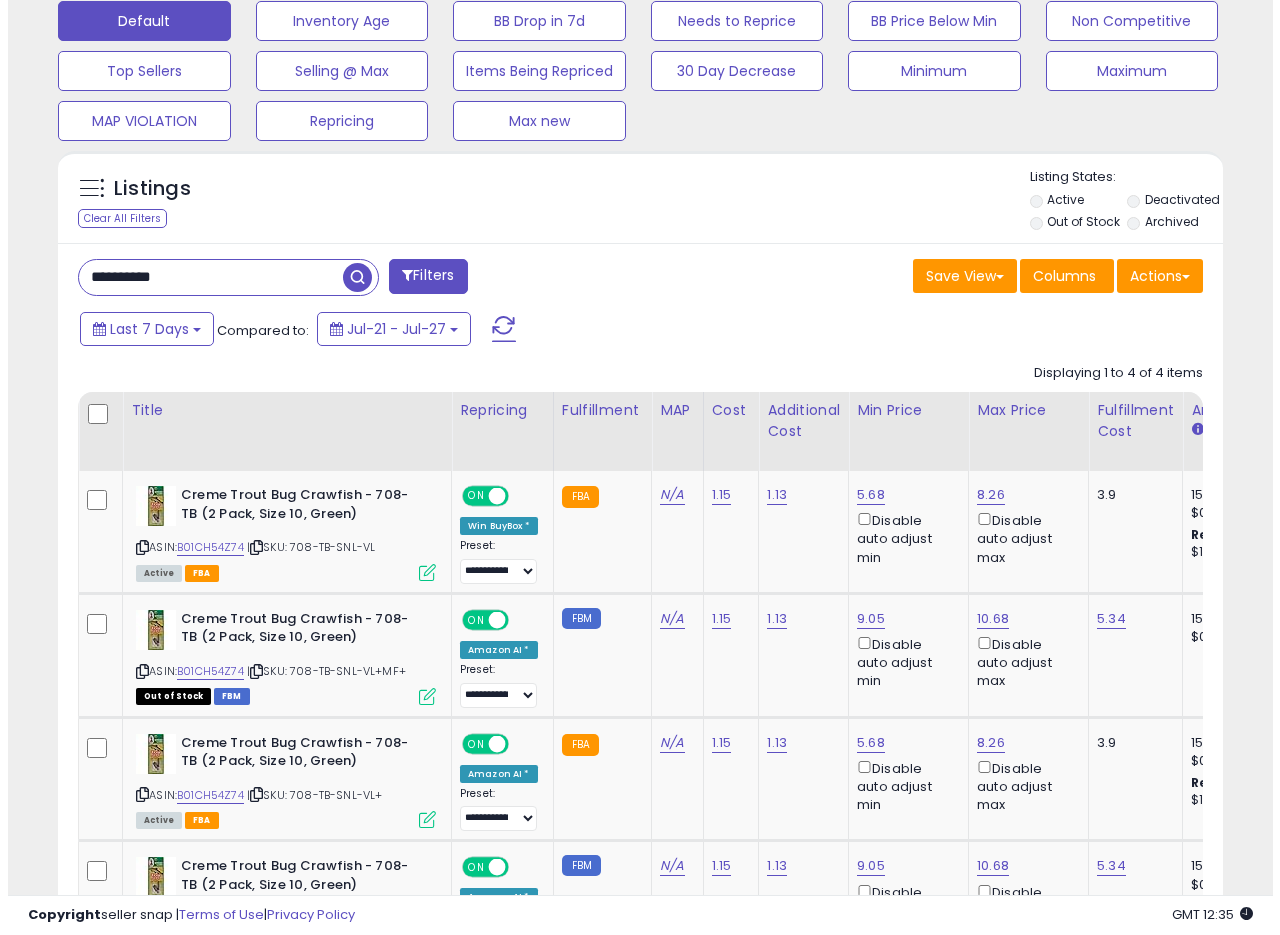 scroll, scrollTop: 335, scrollLeft: 0, axis: vertical 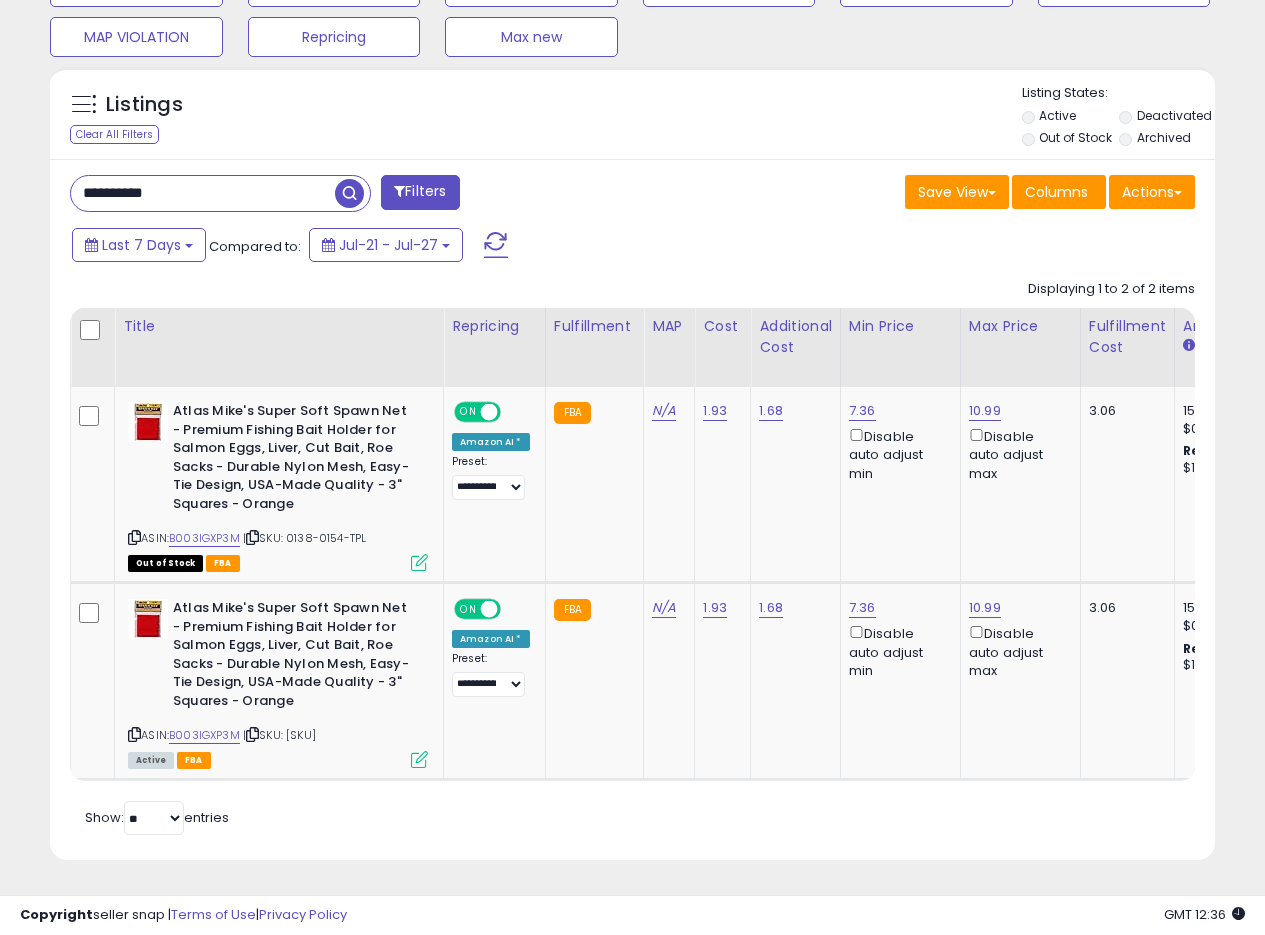 click on "Save View
Save As New View
Update Current View
Columns
Actions
Import  Export Visible Columns" at bounding box center [922, 194] 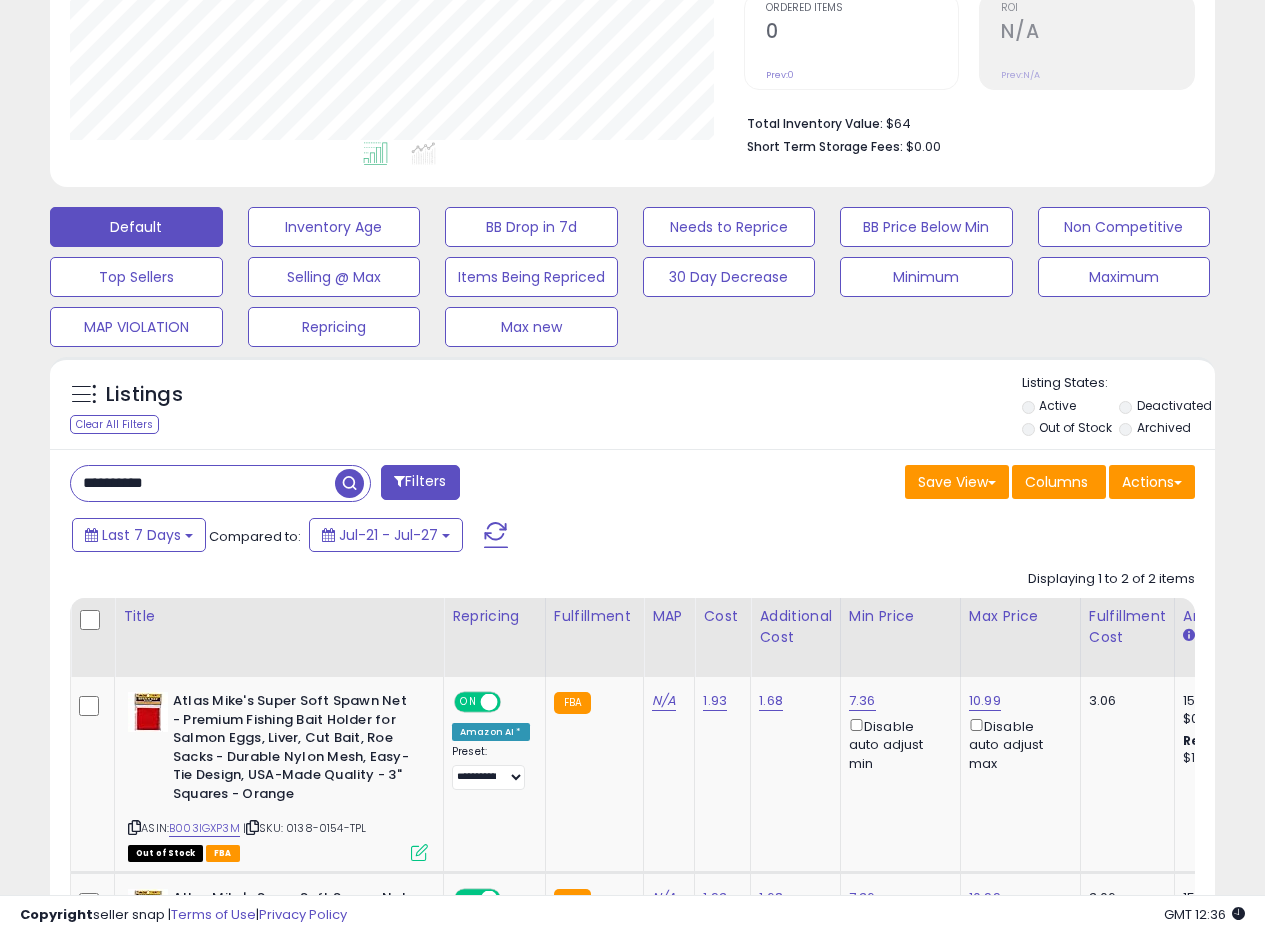 scroll, scrollTop: 403, scrollLeft: 0, axis: vertical 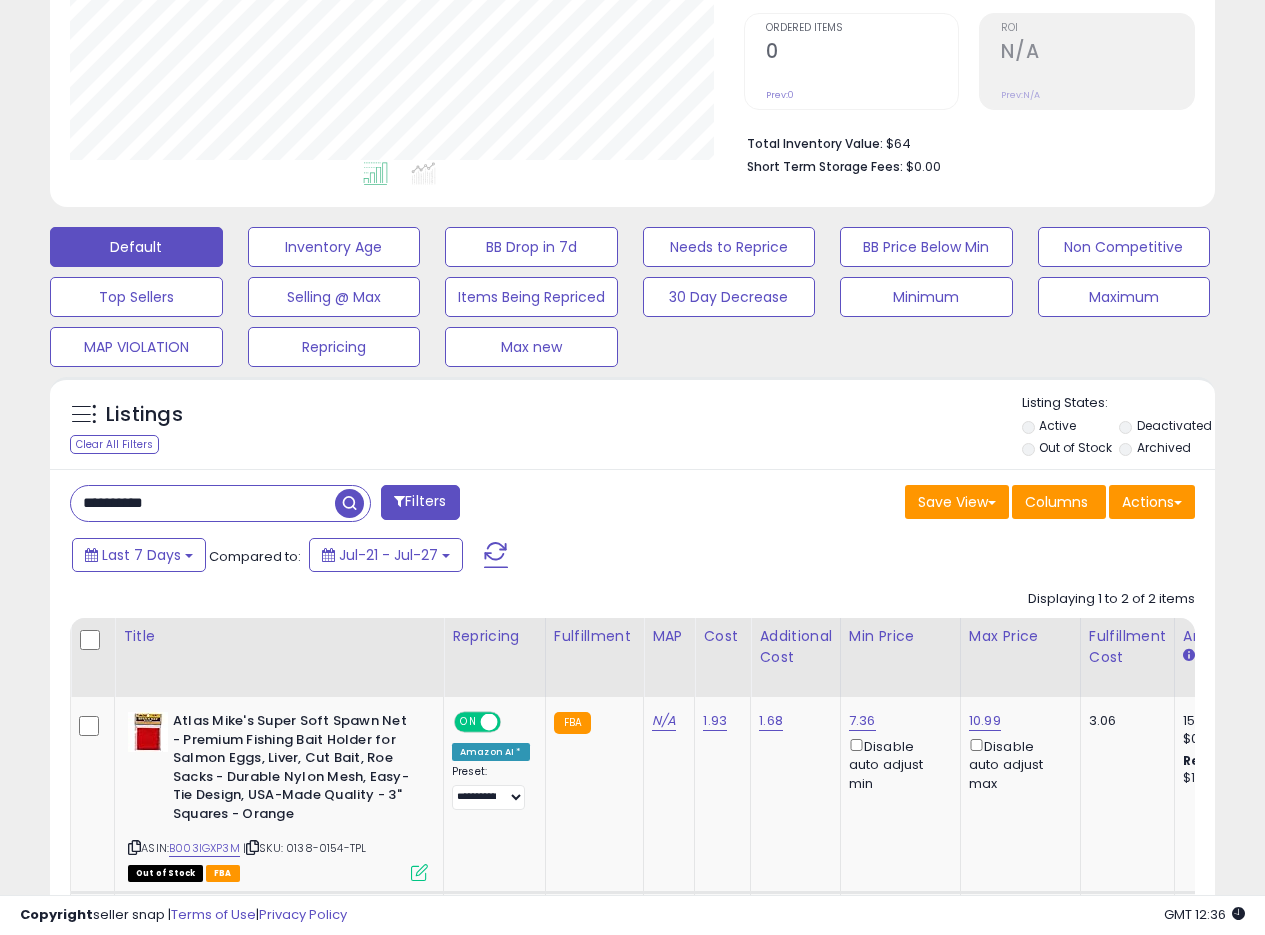 drag, startPoint x: 641, startPoint y: 358, endPoint x: 840, endPoint y: 122, distance: 308.70212 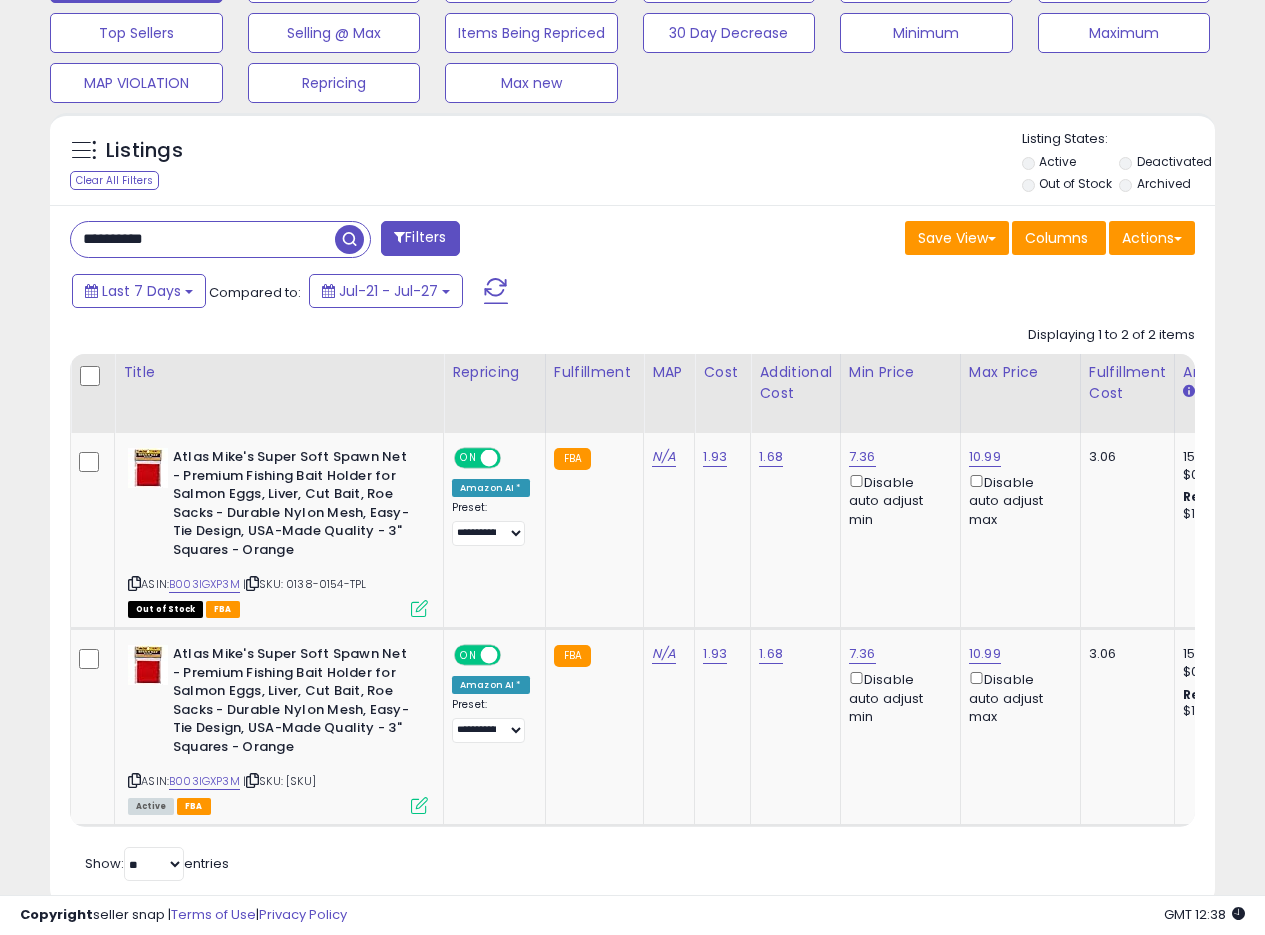 scroll, scrollTop: 666, scrollLeft: 0, axis: vertical 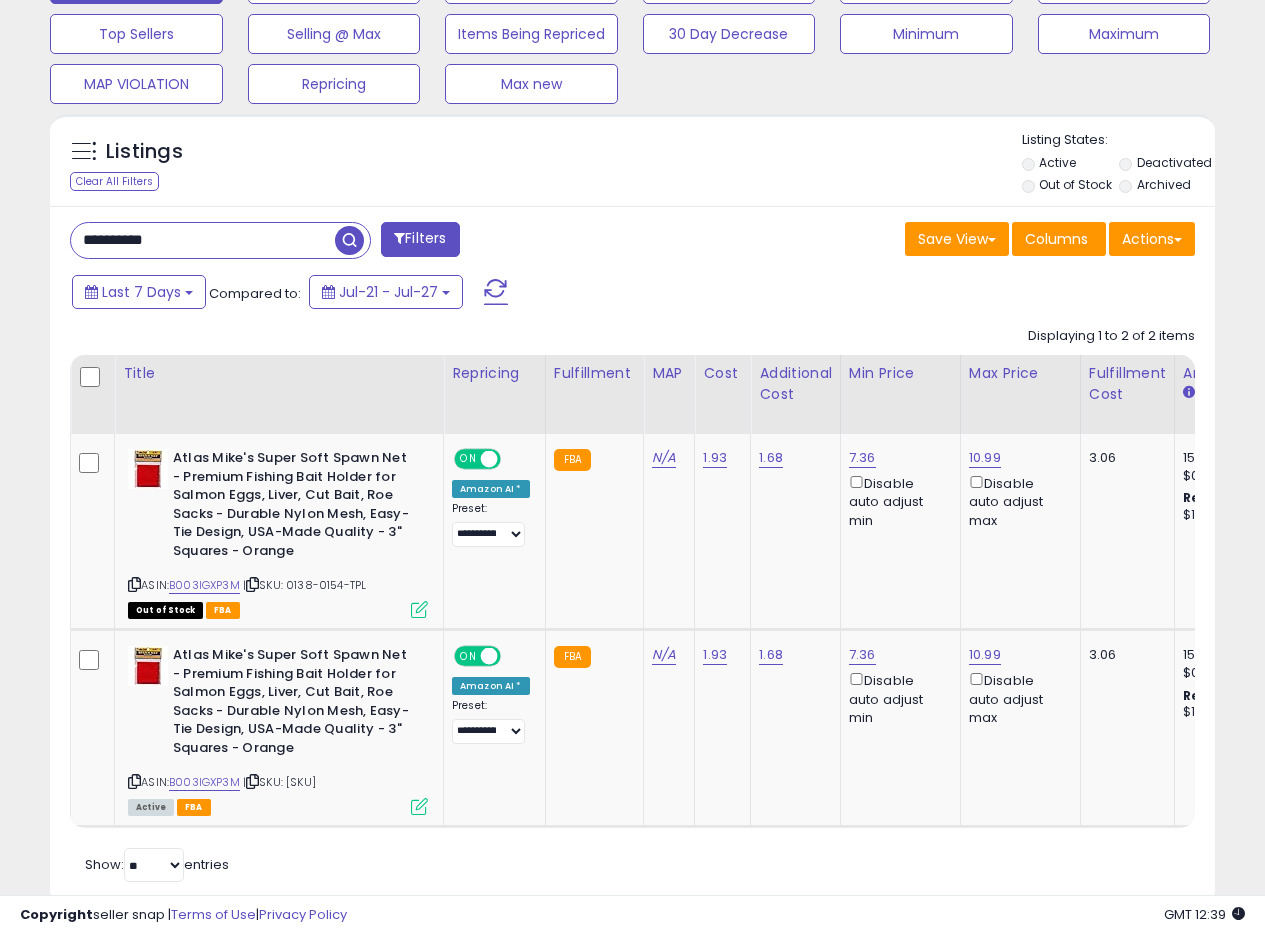 drag, startPoint x: 207, startPoint y: 233, endPoint x: 0, endPoint y: 208, distance: 208.5042 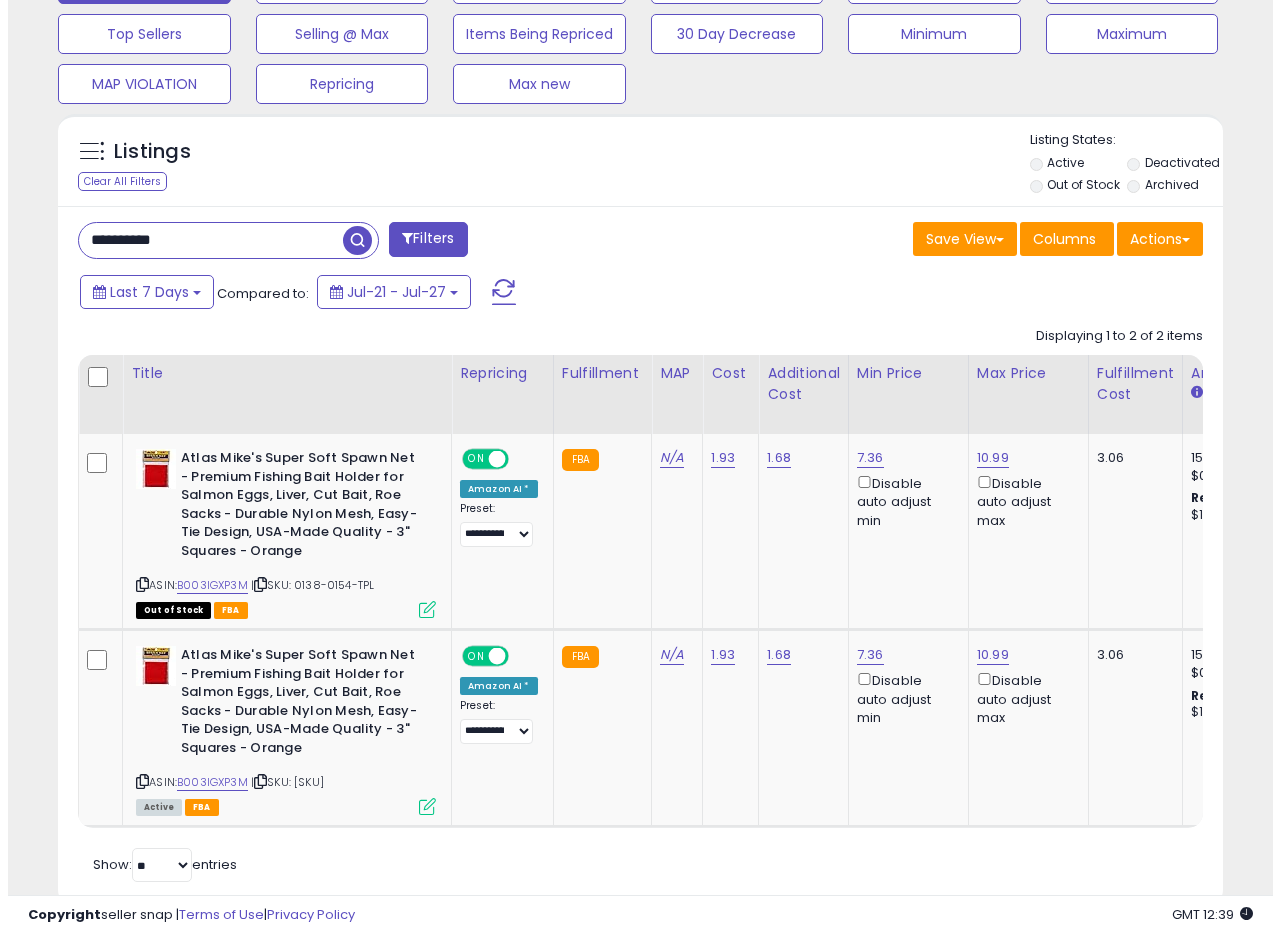 scroll, scrollTop: 335, scrollLeft: 0, axis: vertical 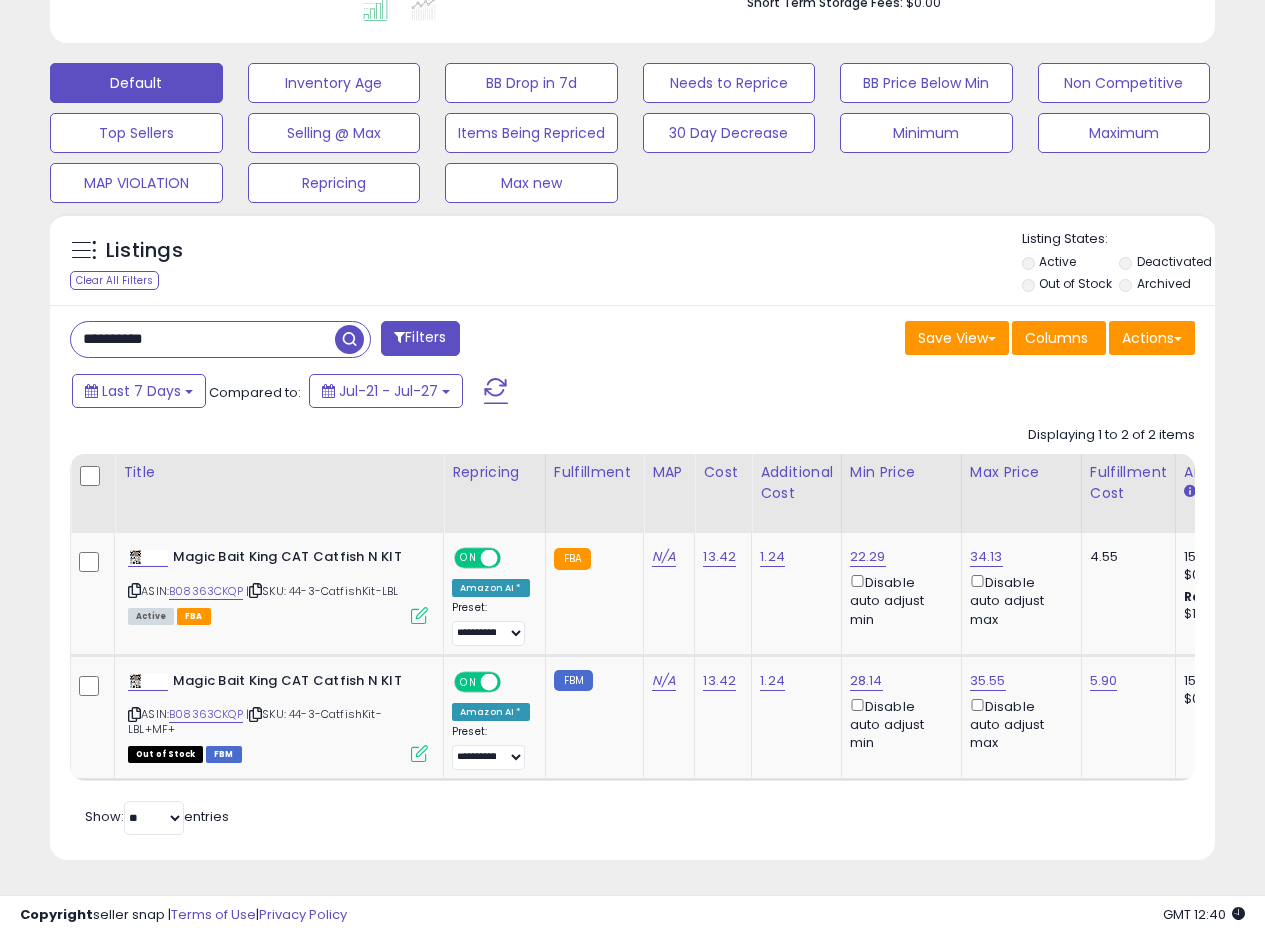 click on "**********" at bounding box center (632, 216) 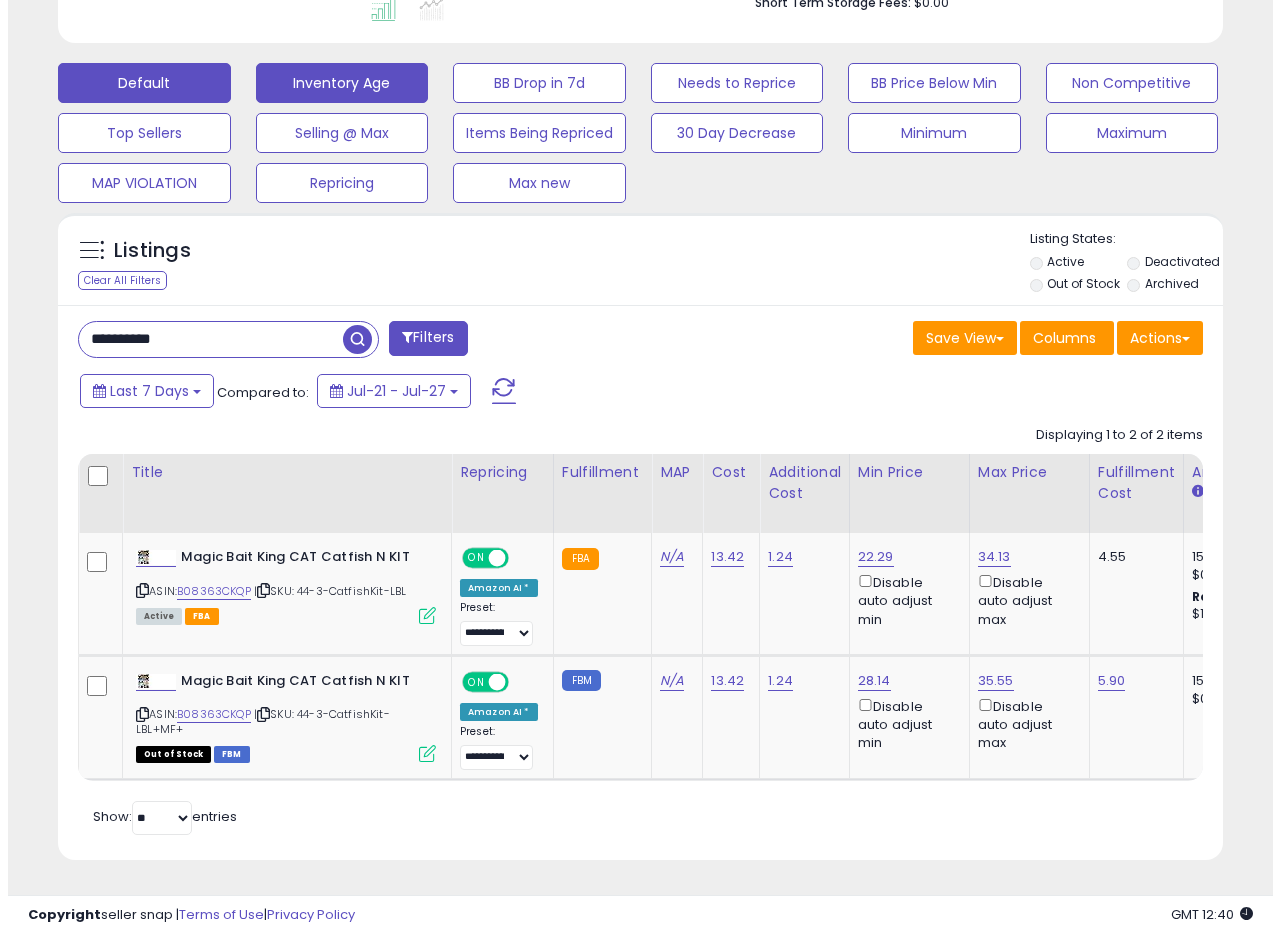 scroll, scrollTop: 335, scrollLeft: 0, axis: vertical 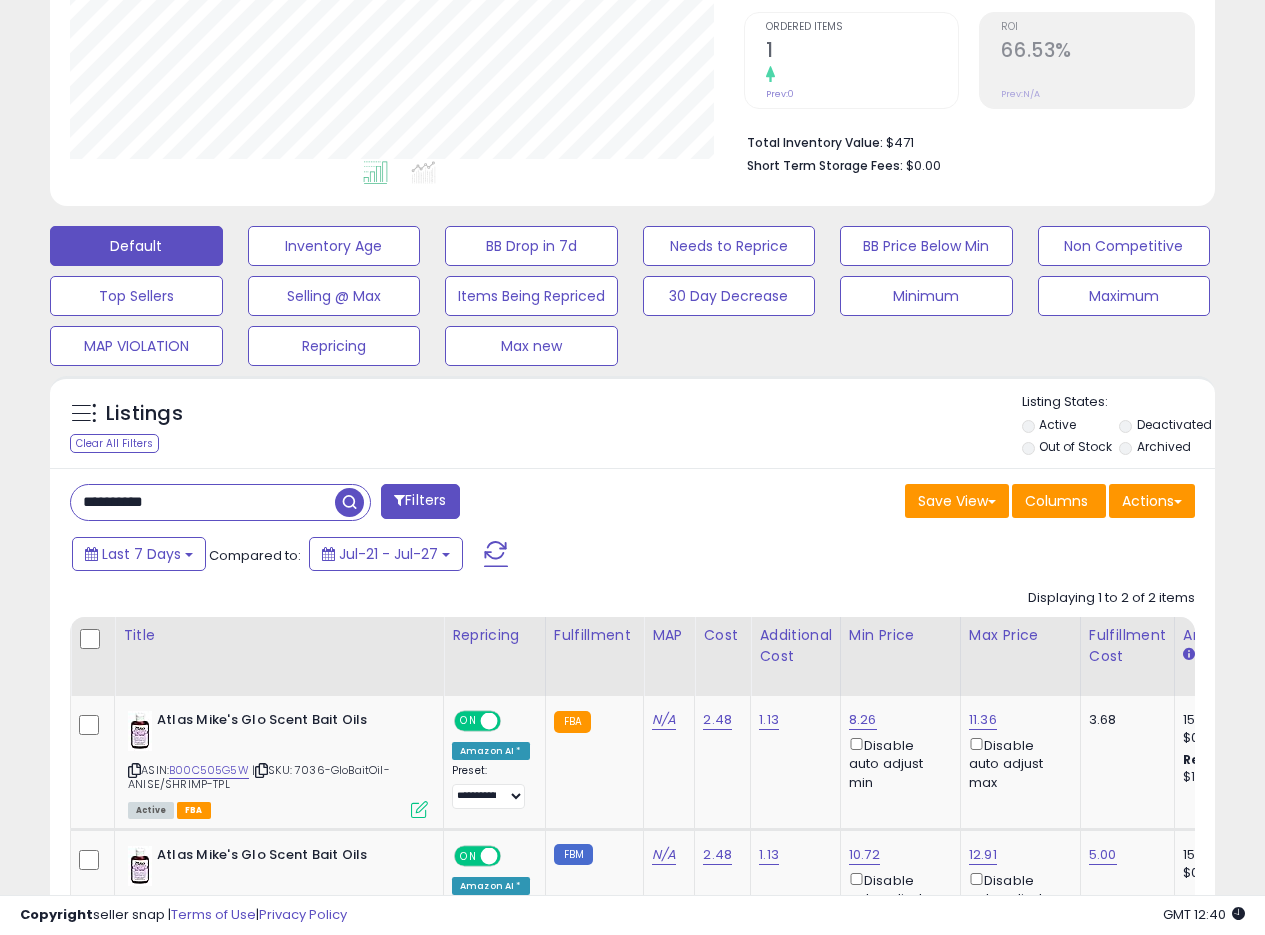 drag, startPoint x: 214, startPoint y: 509, endPoint x: 0, endPoint y: 505, distance: 214.03738 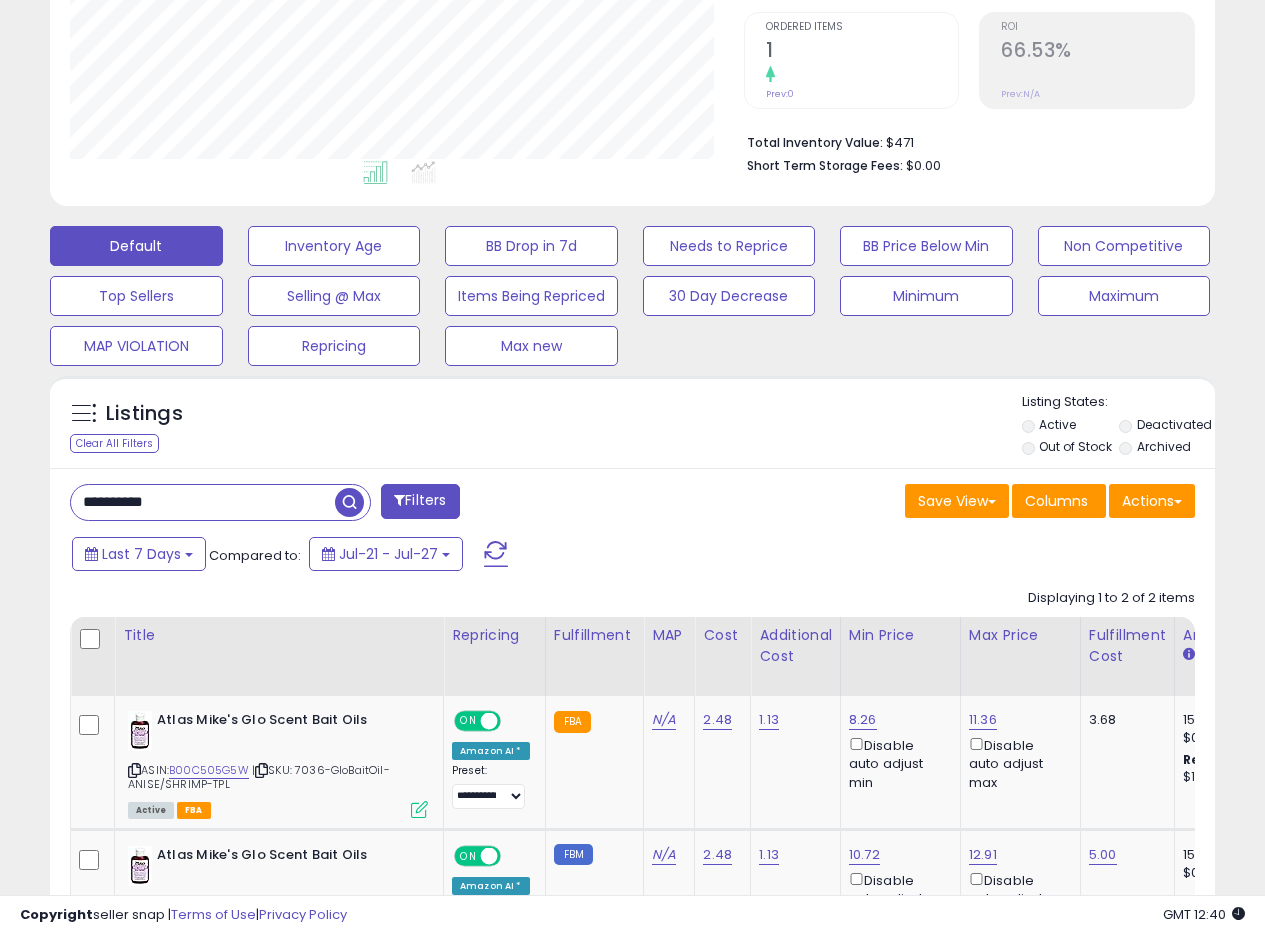 paste 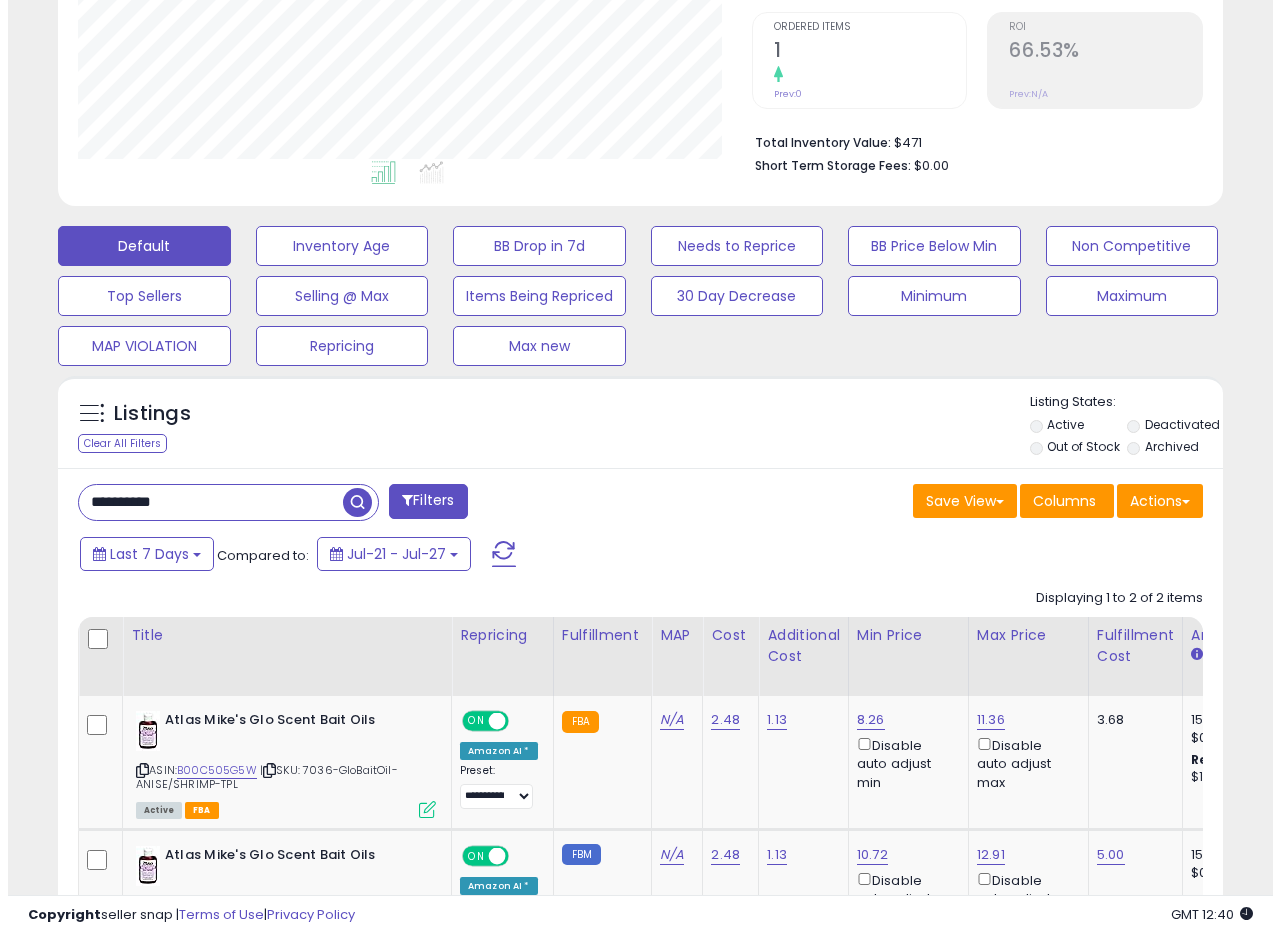 scroll, scrollTop: 335, scrollLeft: 0, axis: vertical 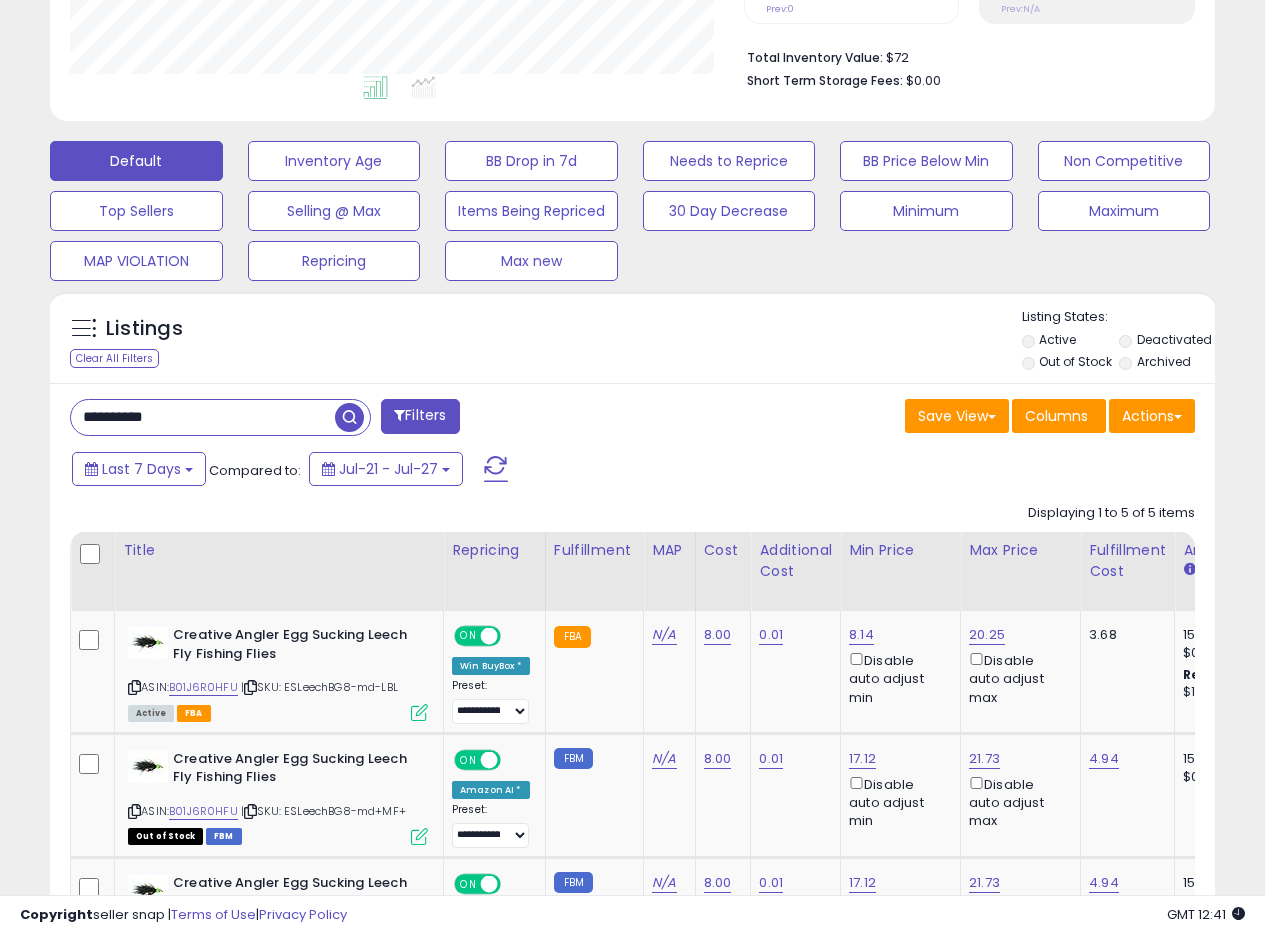 drag, startPoint x: 195, startPoint y: 422, endPoint x: 0, endPoint y: 393, distance: 197.14462 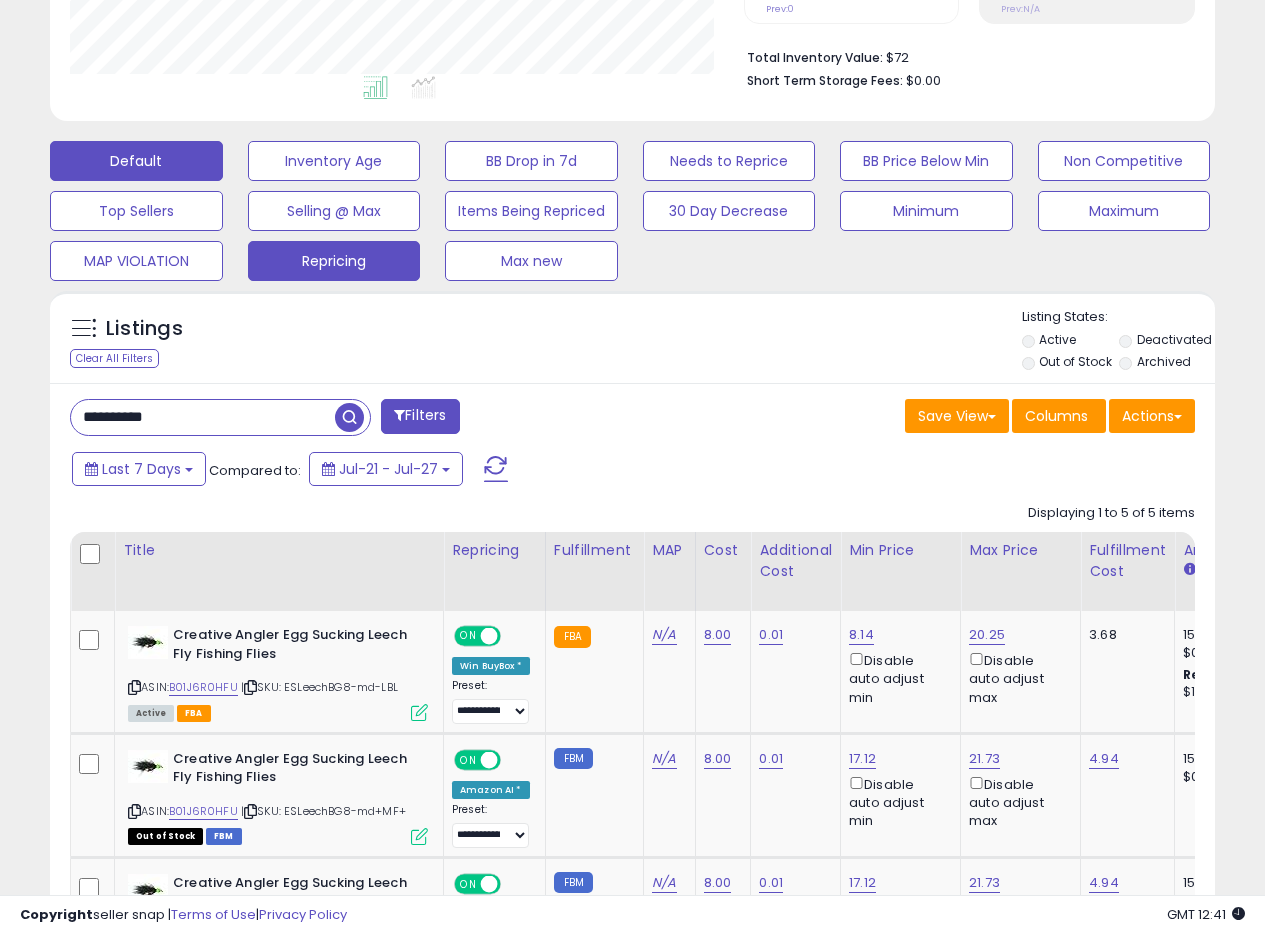 click at bounding box center (349, 417) 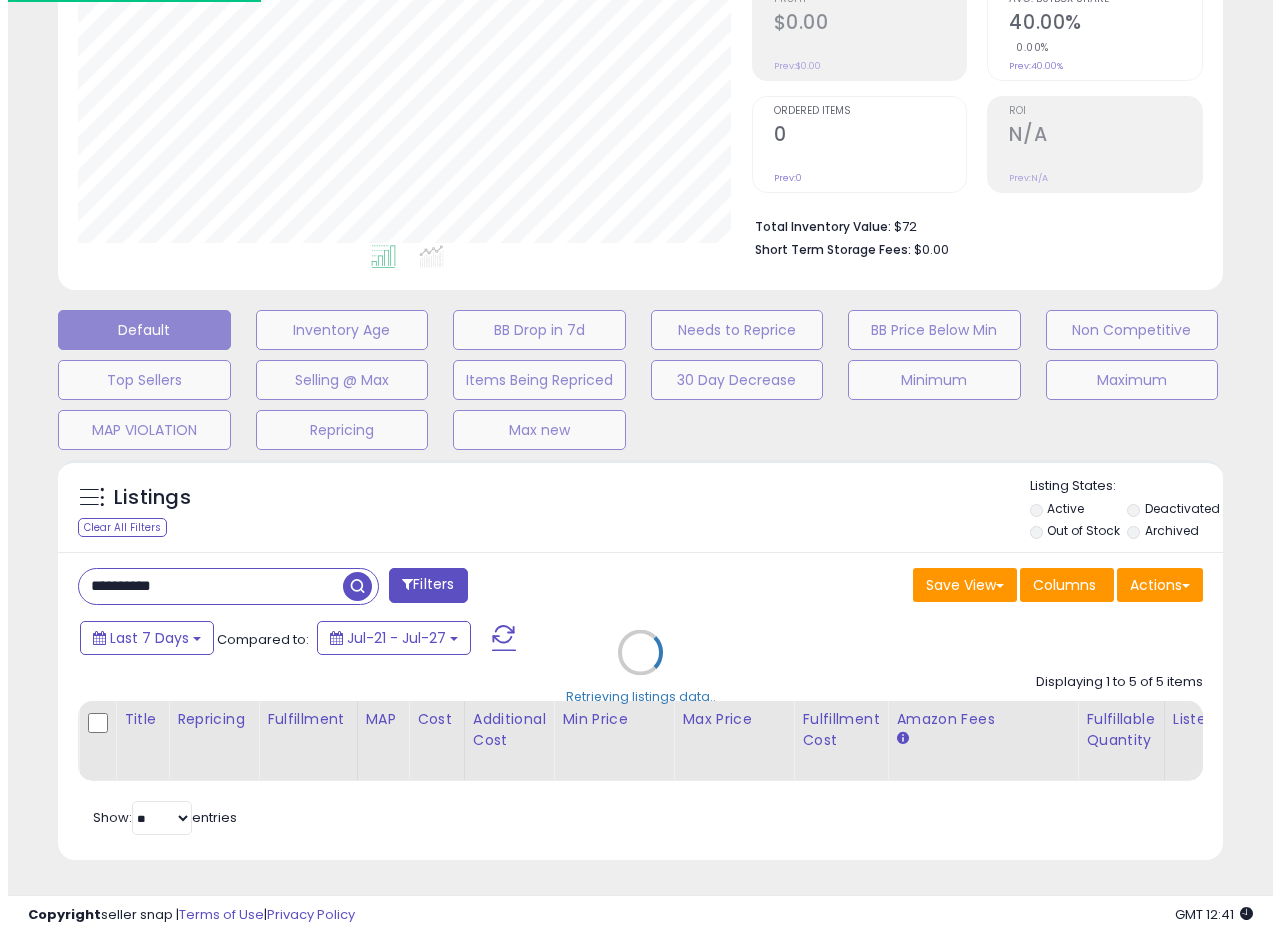 scroll, scrollTop: 335, scrollLeft: 0, axis: vertical 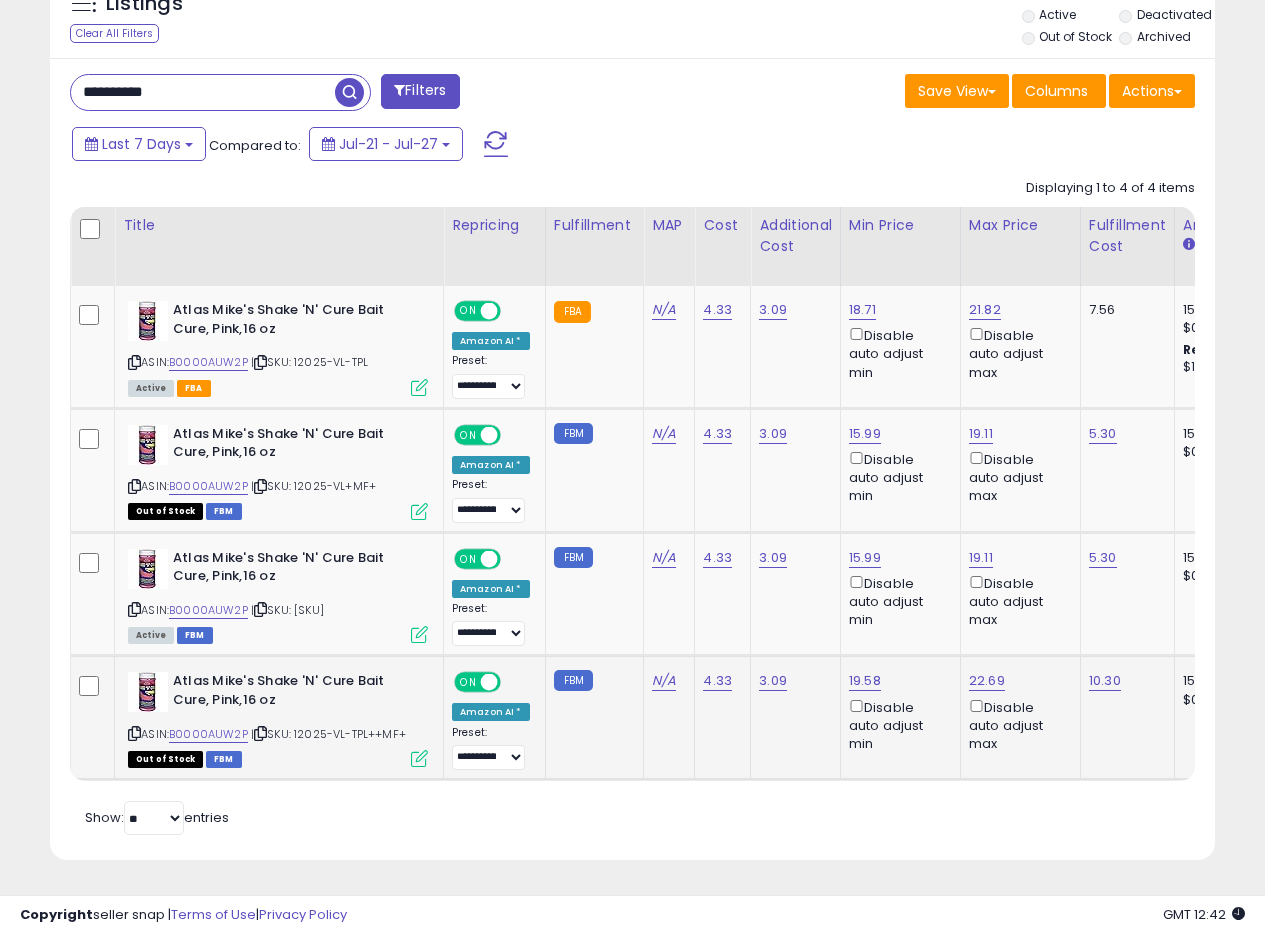 click at bounding box center (419, 758) 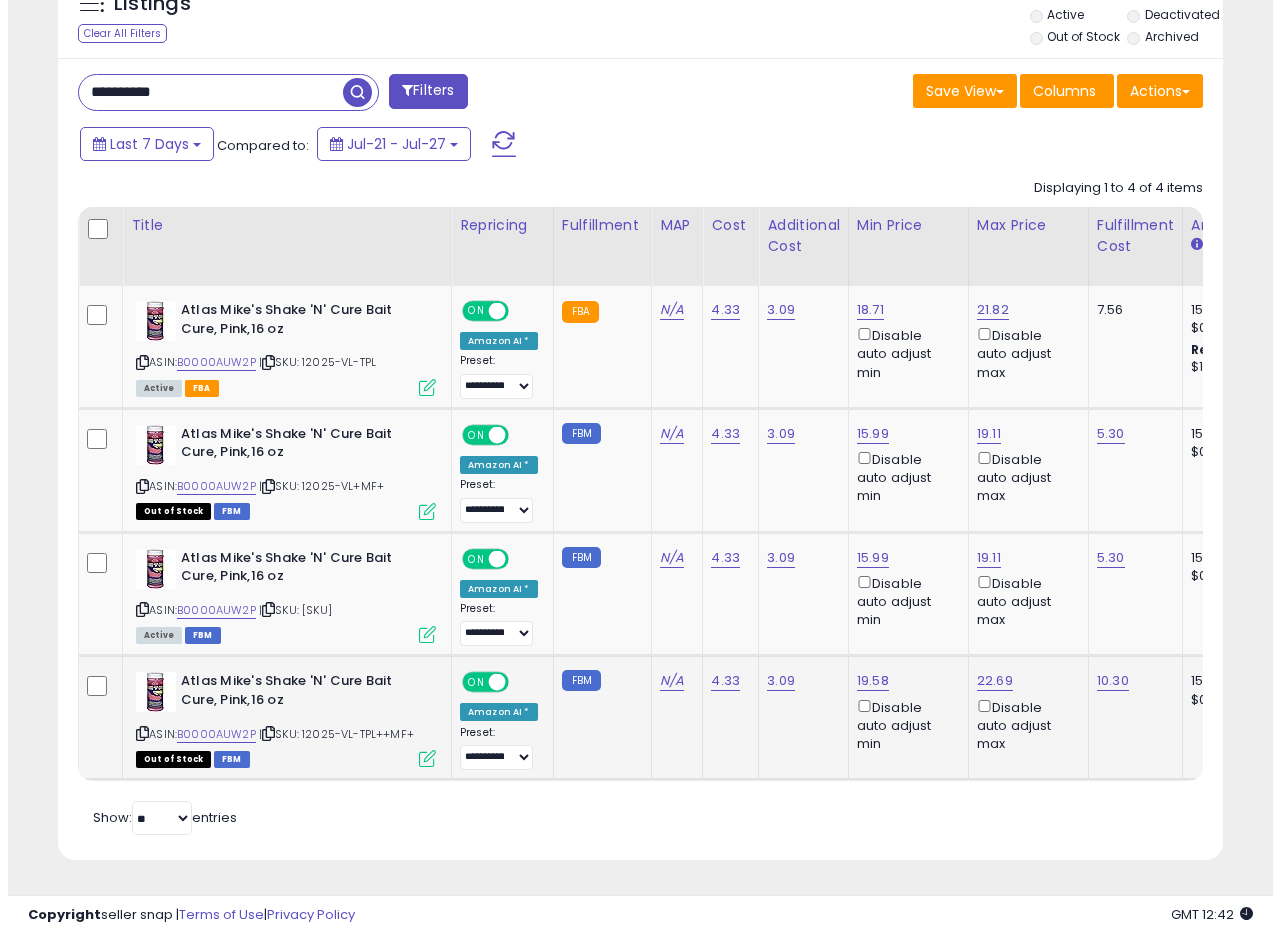 scroll, scrollTop: 999590, scrollLeft: 999317, axis: both 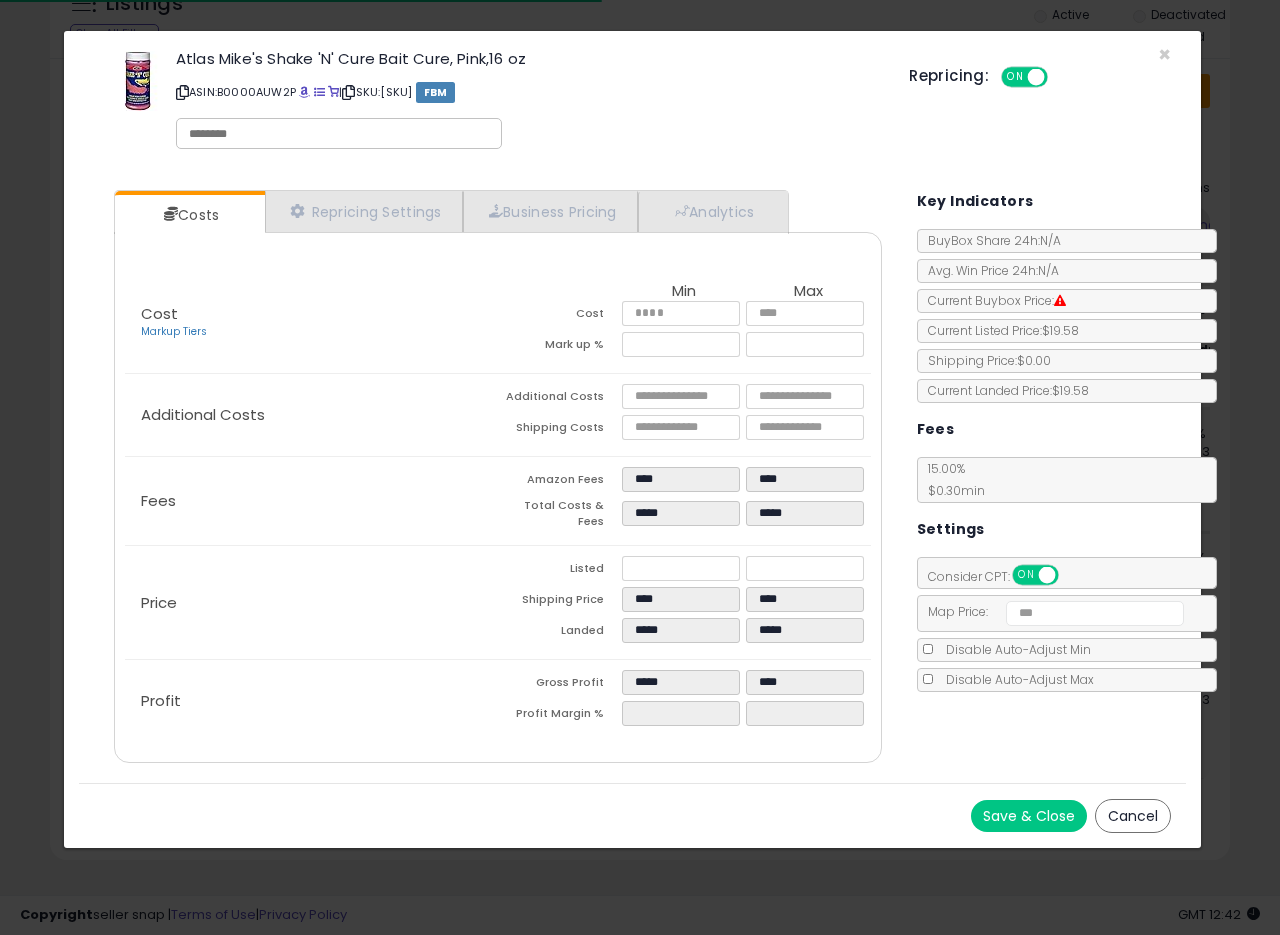 click on "Atlas Mike's Shake 'N' Cure Bait Cure, Pink,16 oz
ASIN:  [ASIN]
|
SKU:  [SKU]
FBM
Repricing:
ON   OFF" at bounding box center (632, 103) 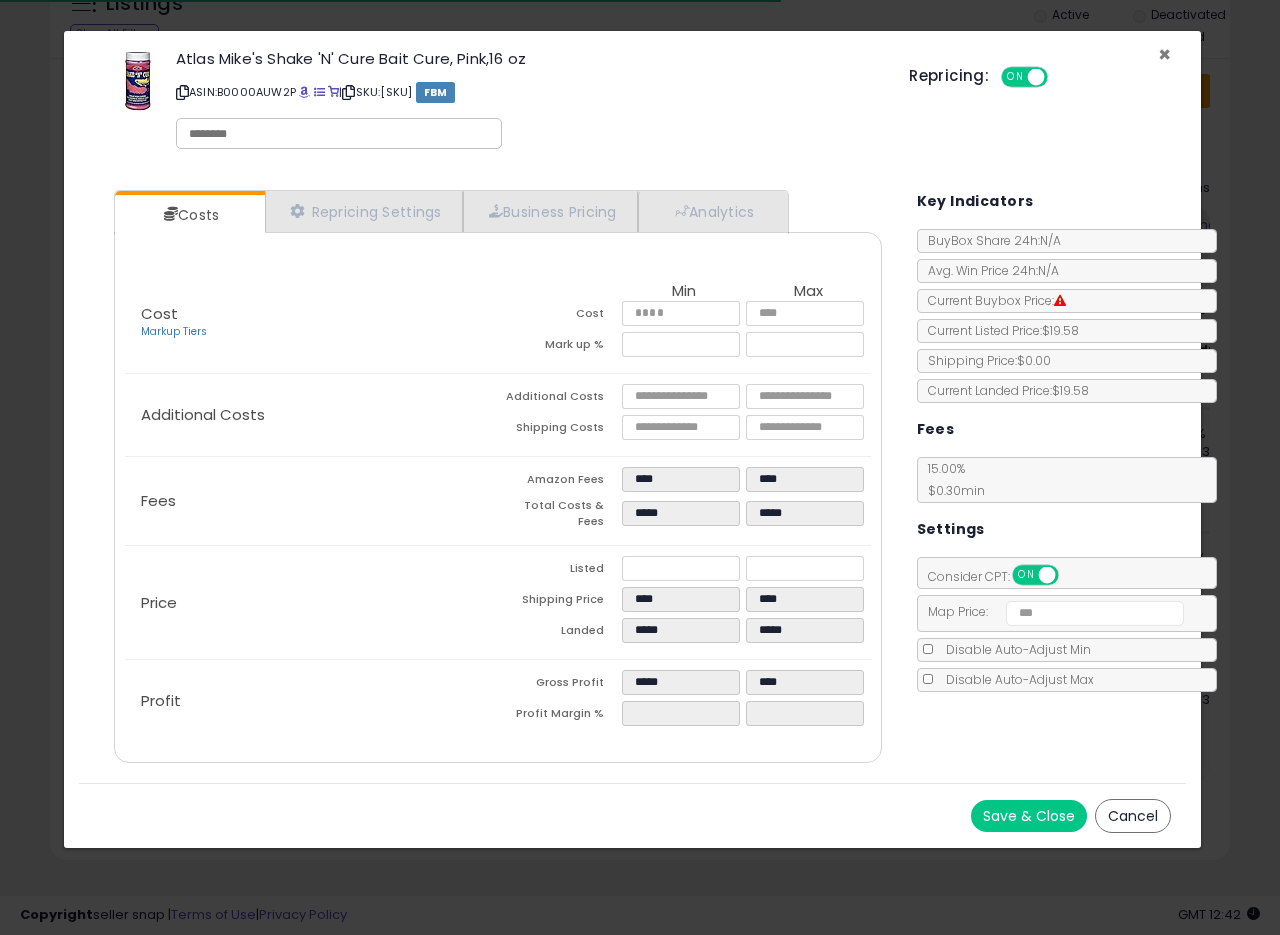 click on "×" at bounding box center [1164, 54] 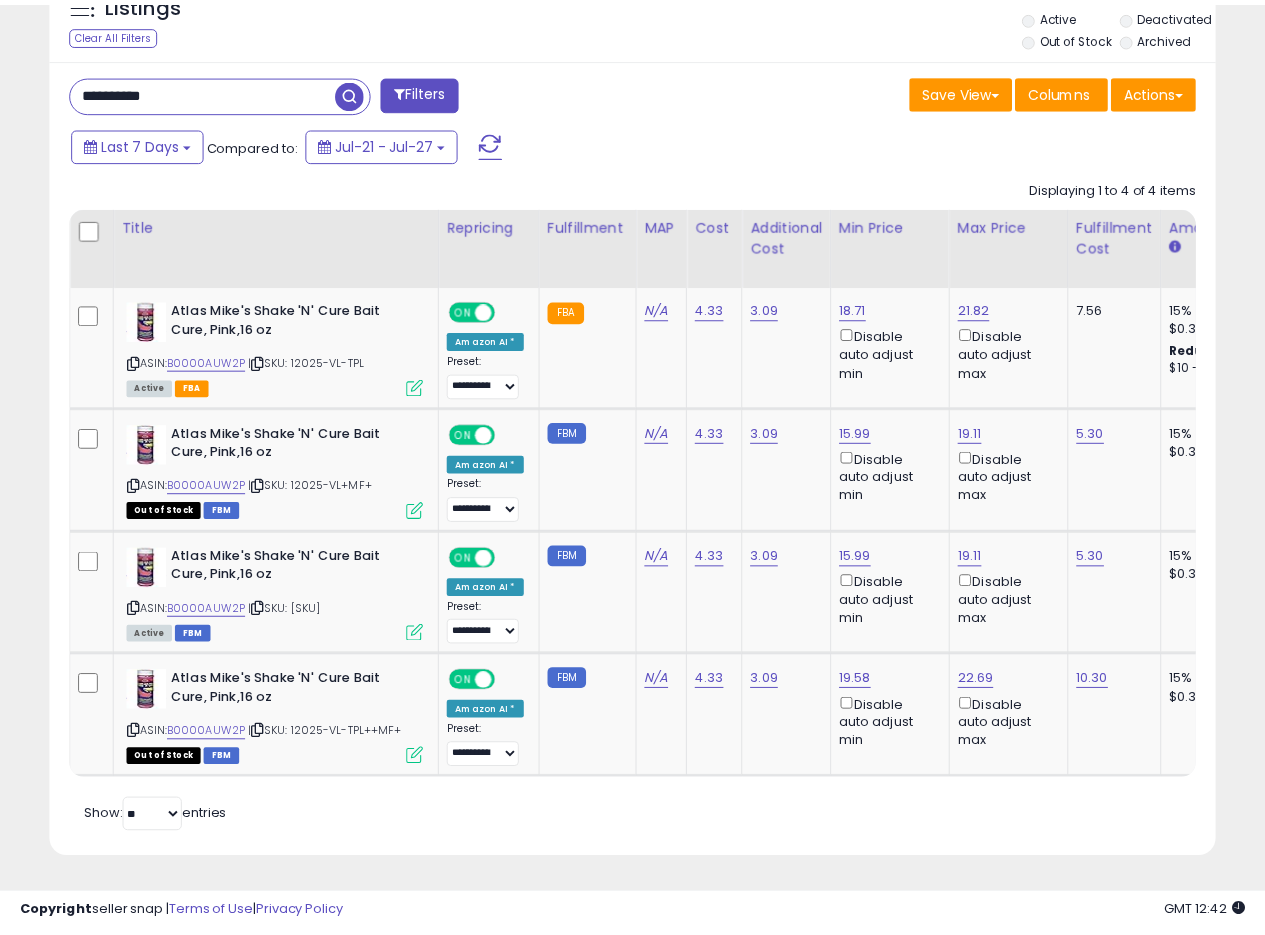 scroll, scrollTop: 410, scrollLeft: 674, axis: both 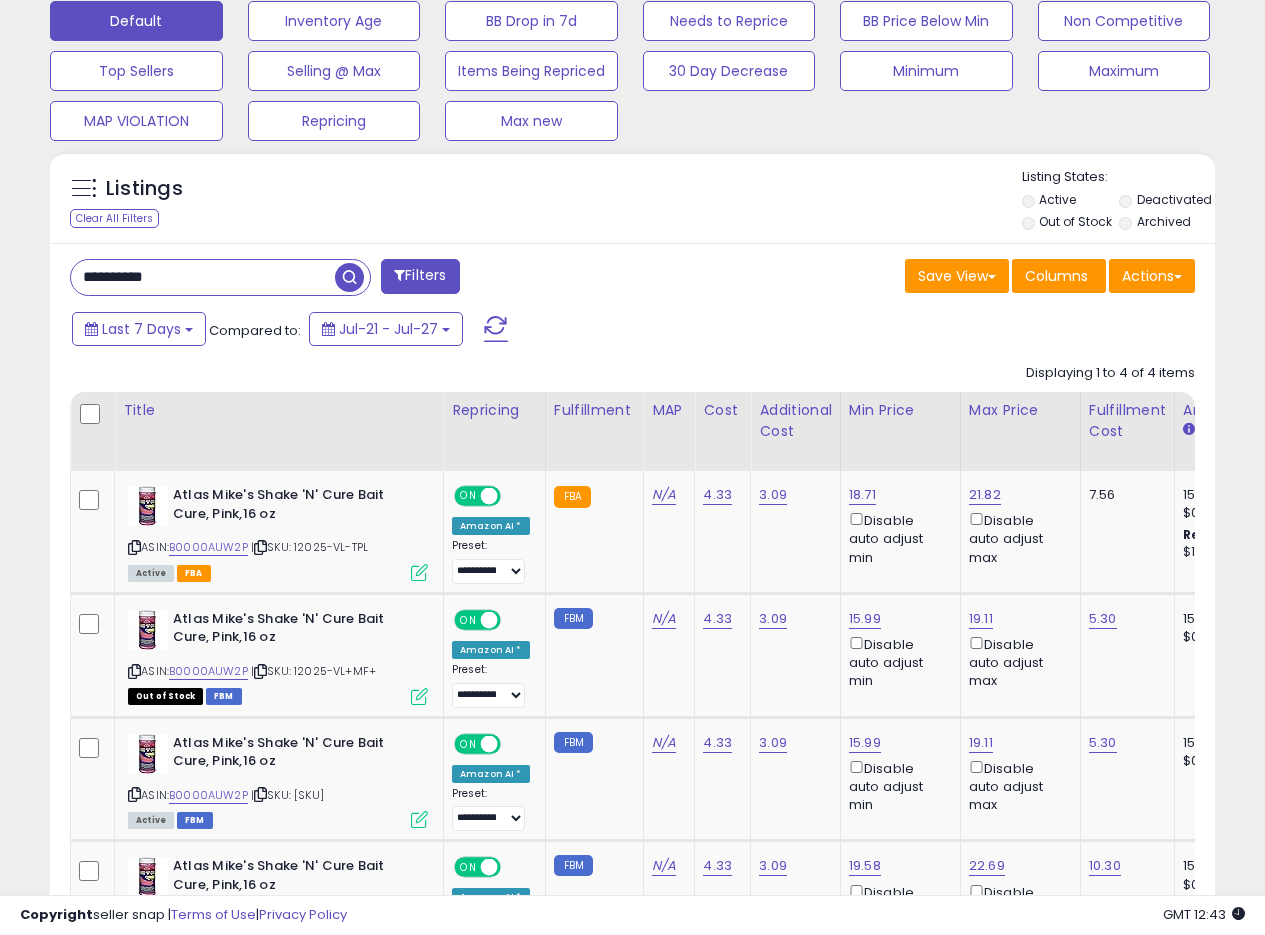 drag, startPoint x: 581, startPoint y: 272, endPoint x: 599, endPoint y: 266, distance: 18.973665 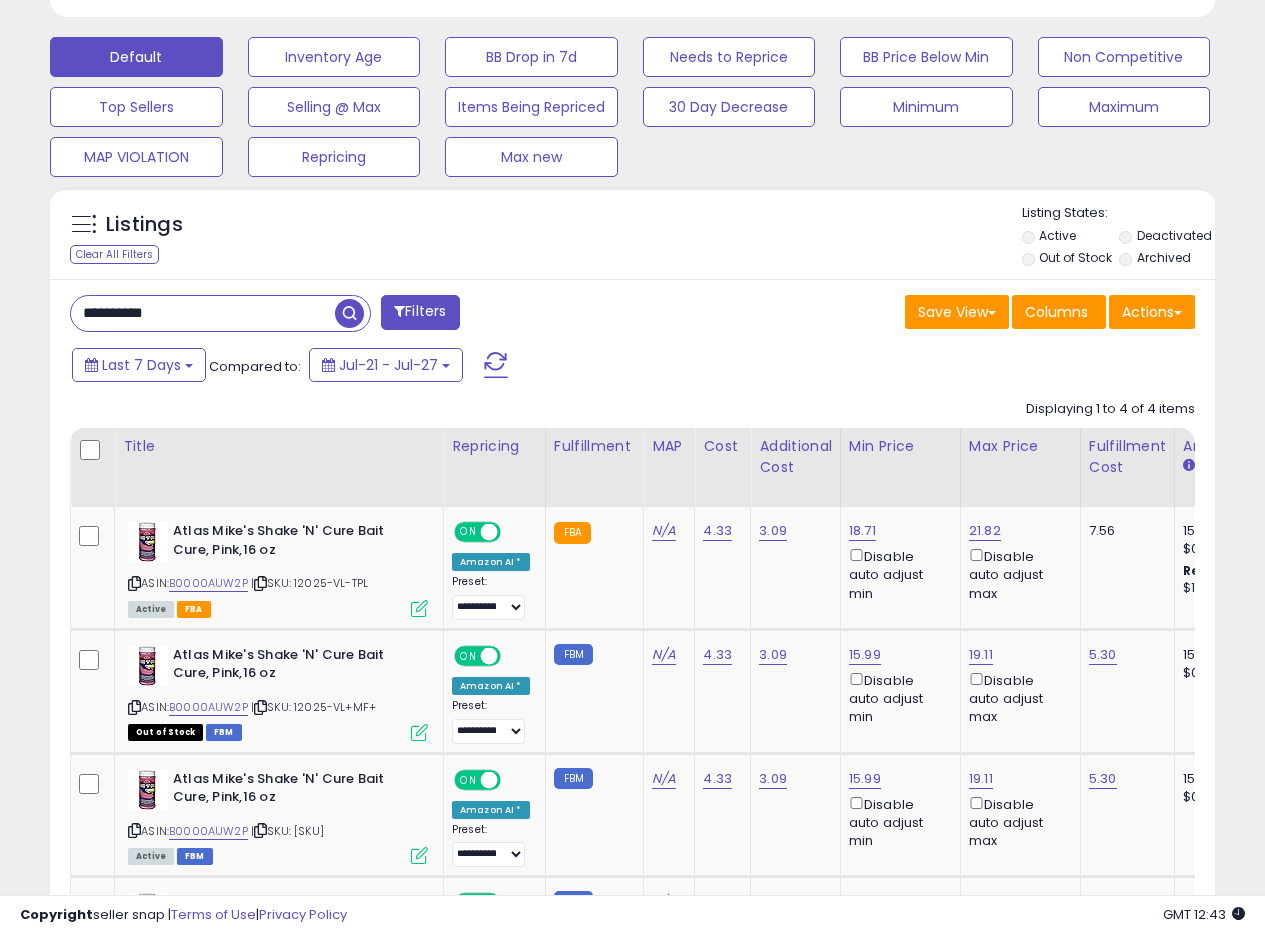 scroll, scrollTop: 529, scrollLeft: 0, axis: vertical 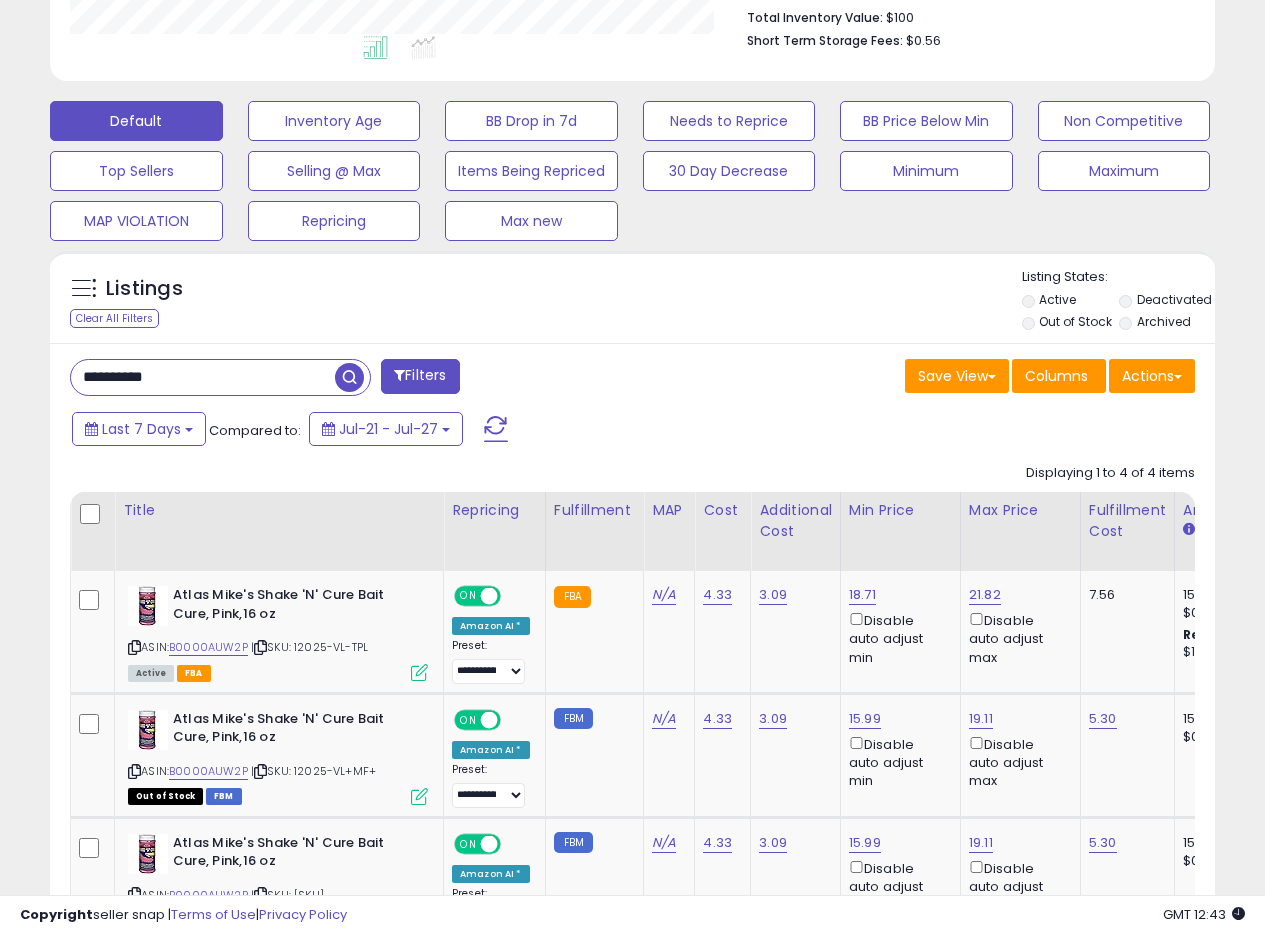 drag, startPoint x: 204, startPoint y: 376, endPoint x: 0, endPoint y: 366, distance: 204.24495 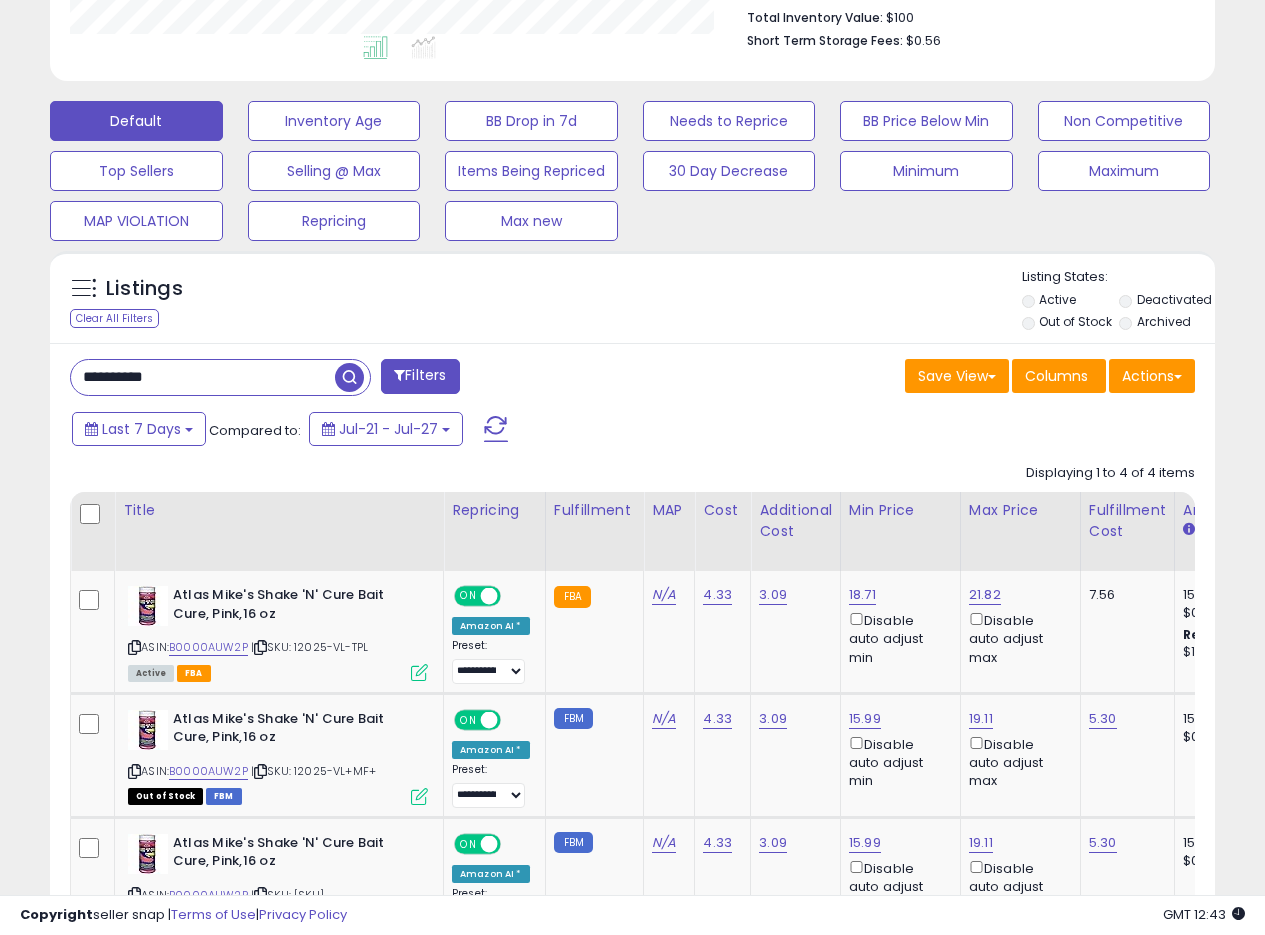 paste 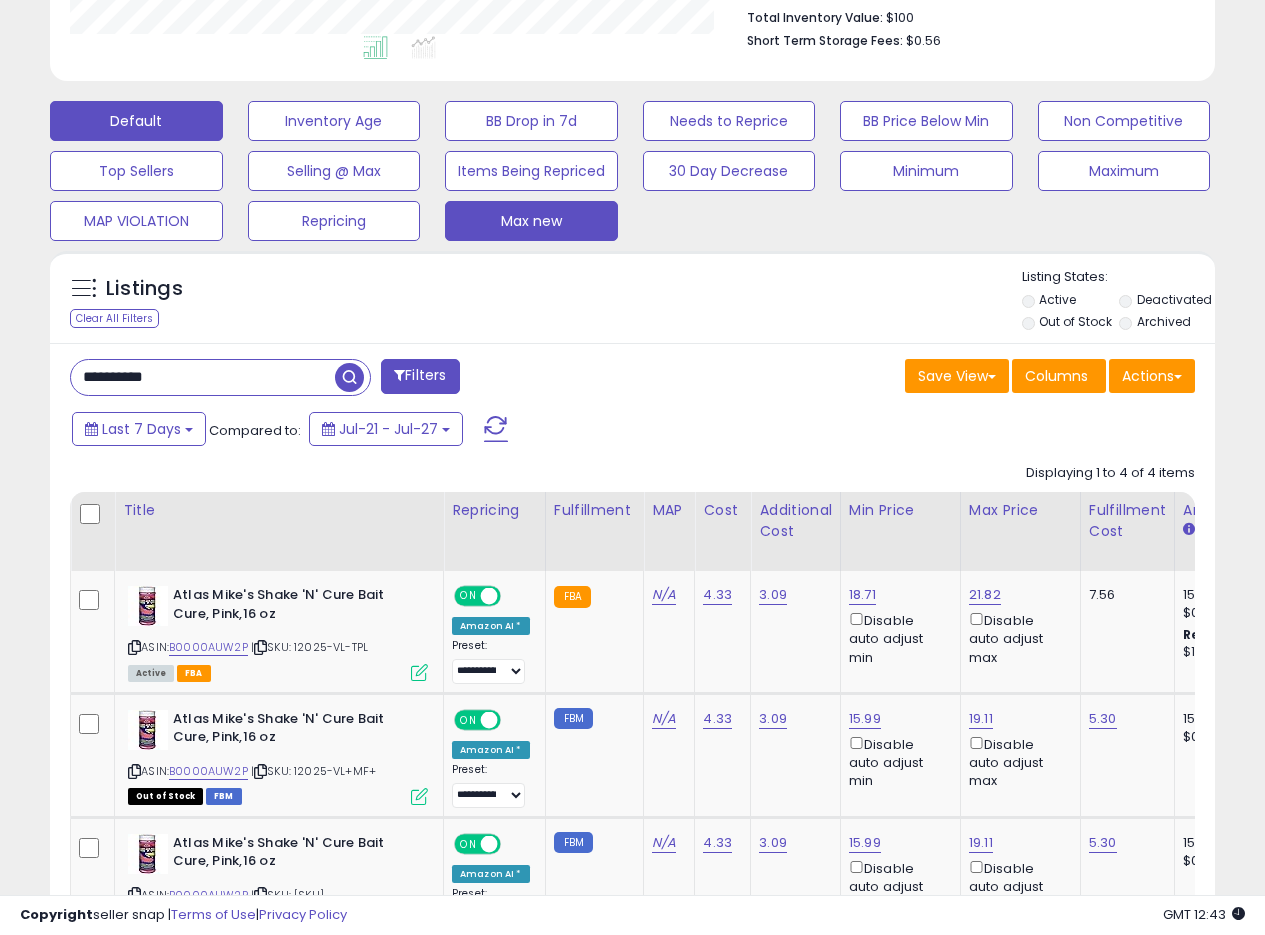 scroll, scrollTop: 999590, scrollLeft: 999317, axis: both 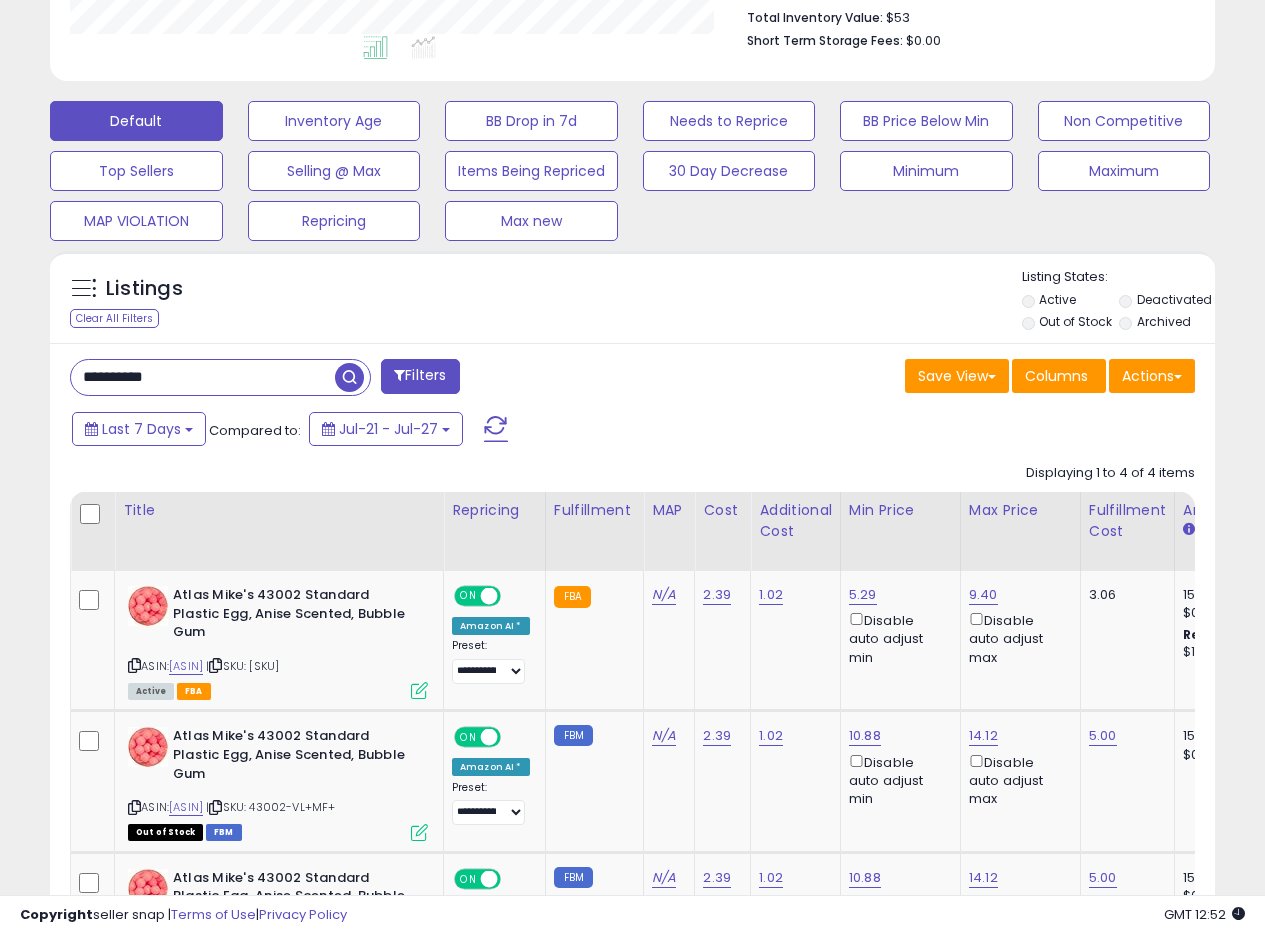 drag, startPoint x: 213, startPoint y: 376, endPoint x: 0, endPoint y: 349, distance: 214.70445 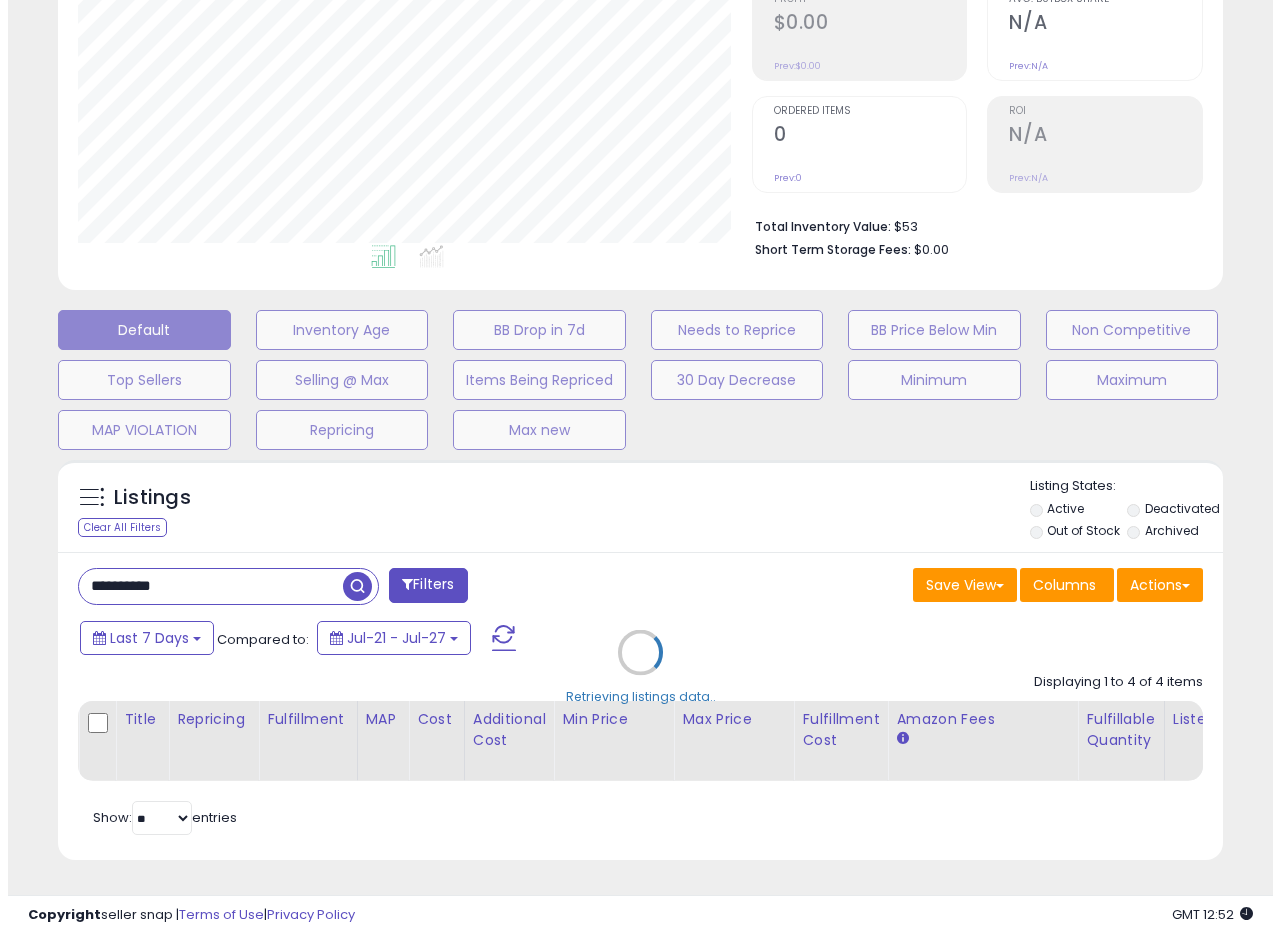 scroll, scrollTop: 335, scrollLeft: 0, axis: vertical 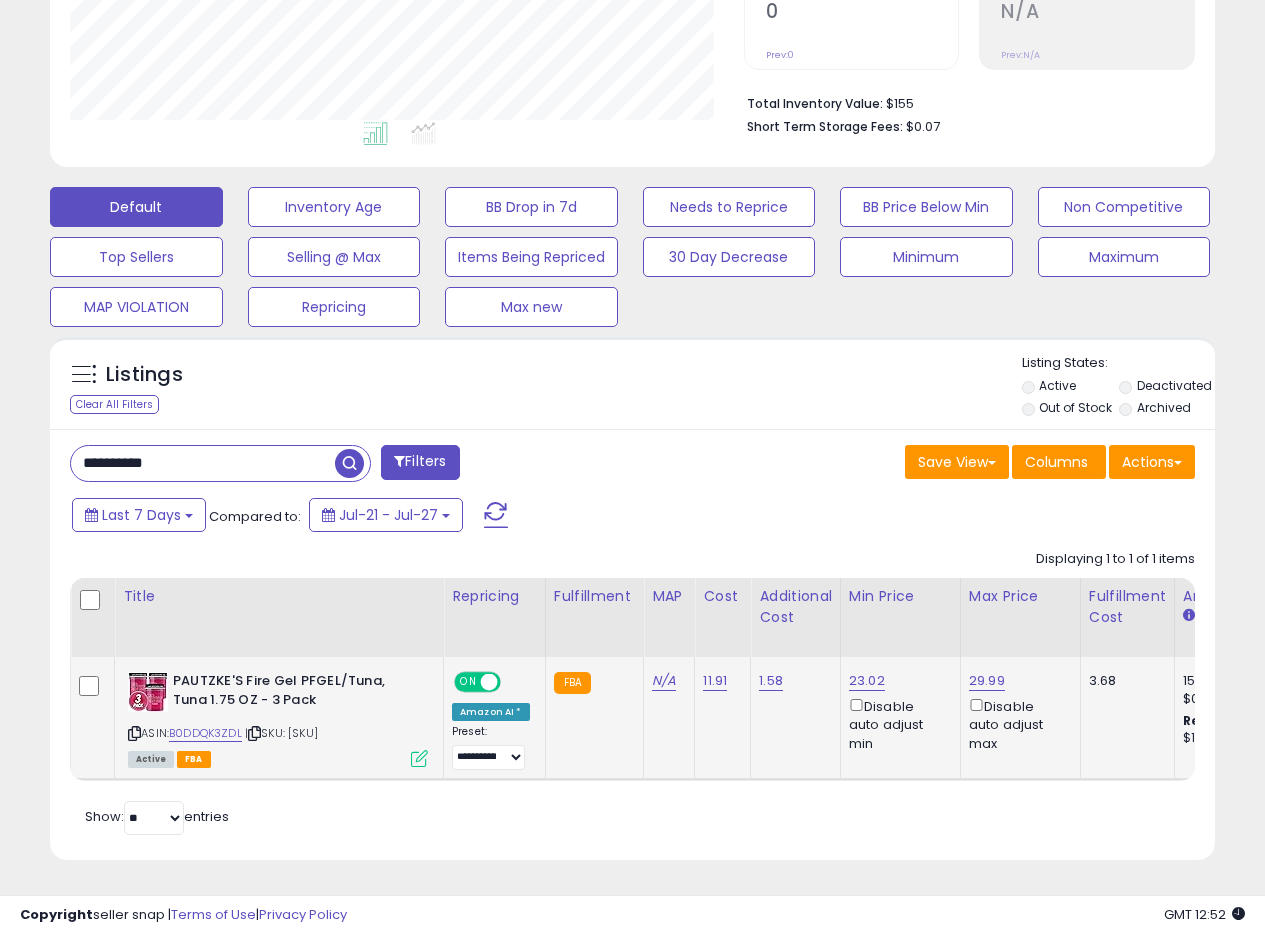 click at bounding box center [419, 758] 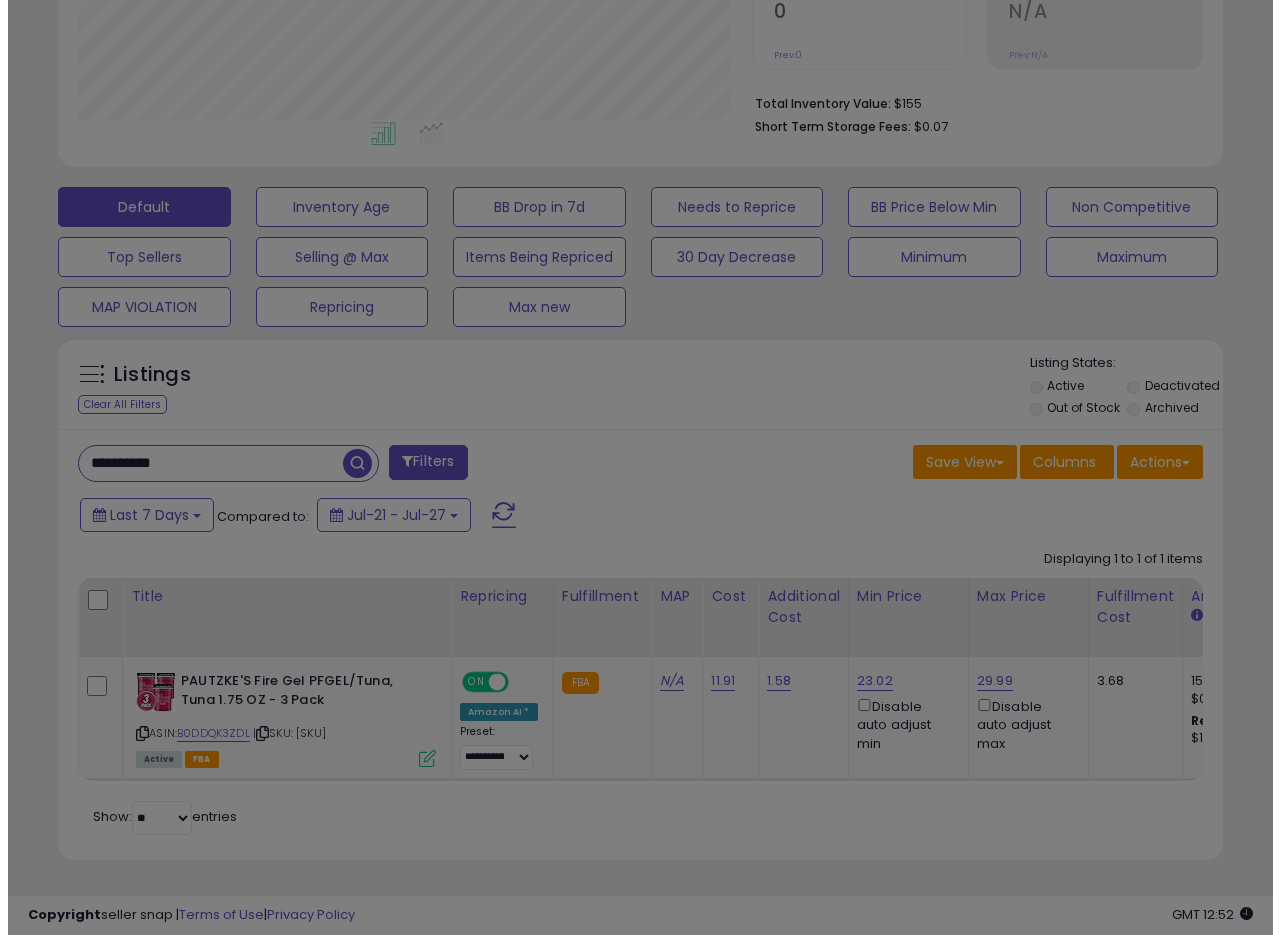 scroll, scrollTop: 999590, scrollLeft: 999317, axis: both 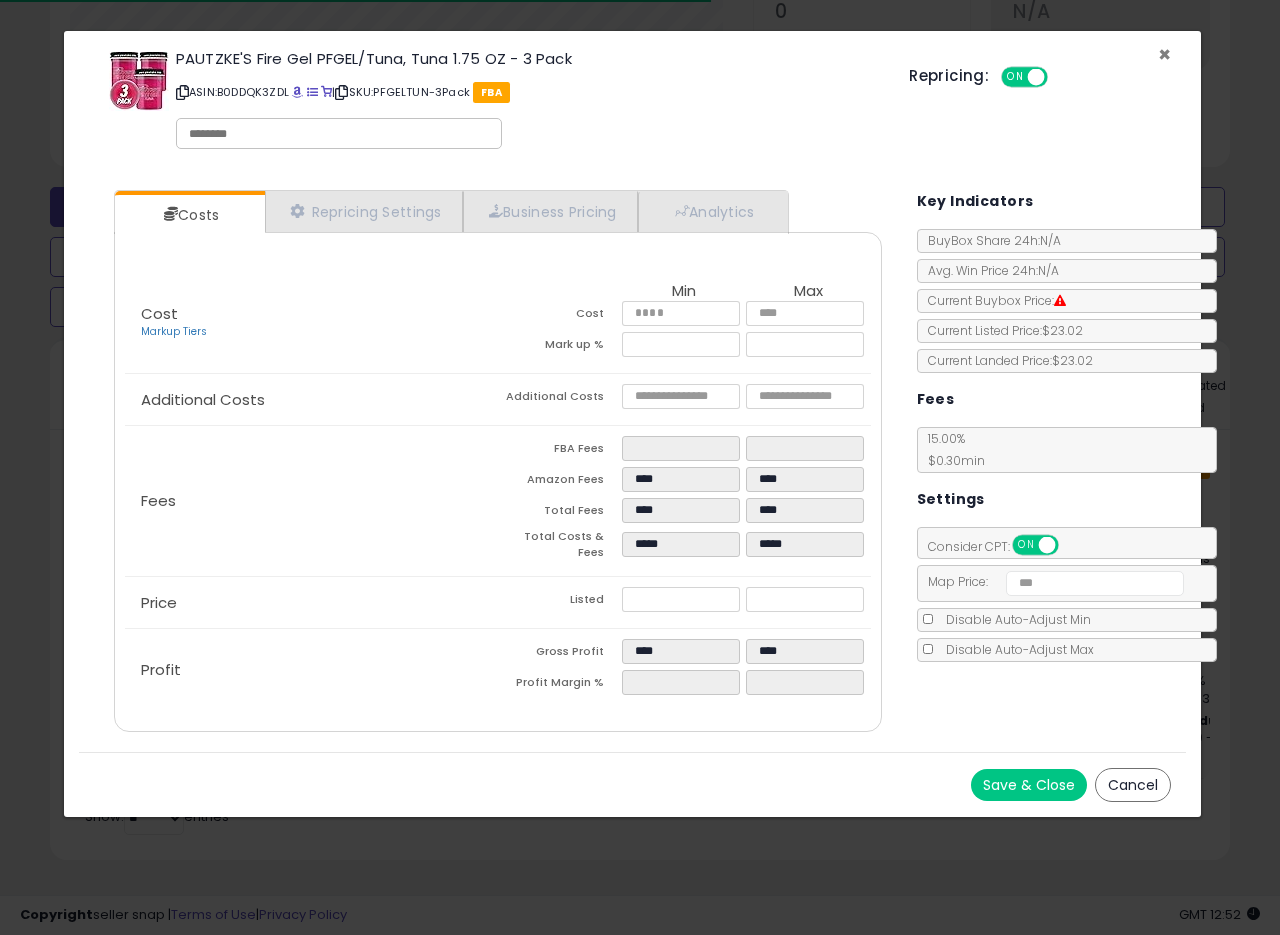 click on "×" at bounding box center (1164, 54) 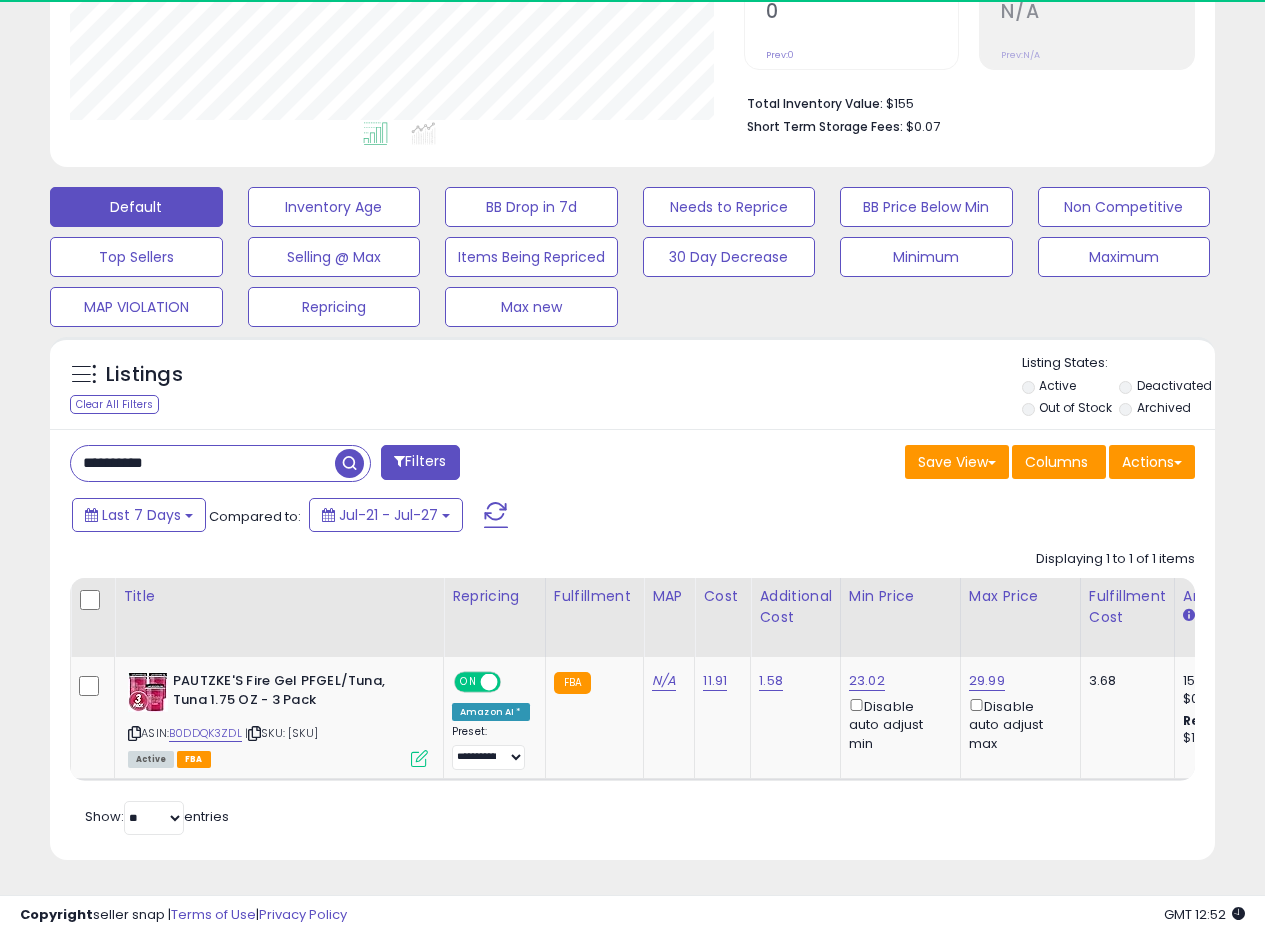 scroll, scrollTop: 410, scrollLeft: 674, axis: both 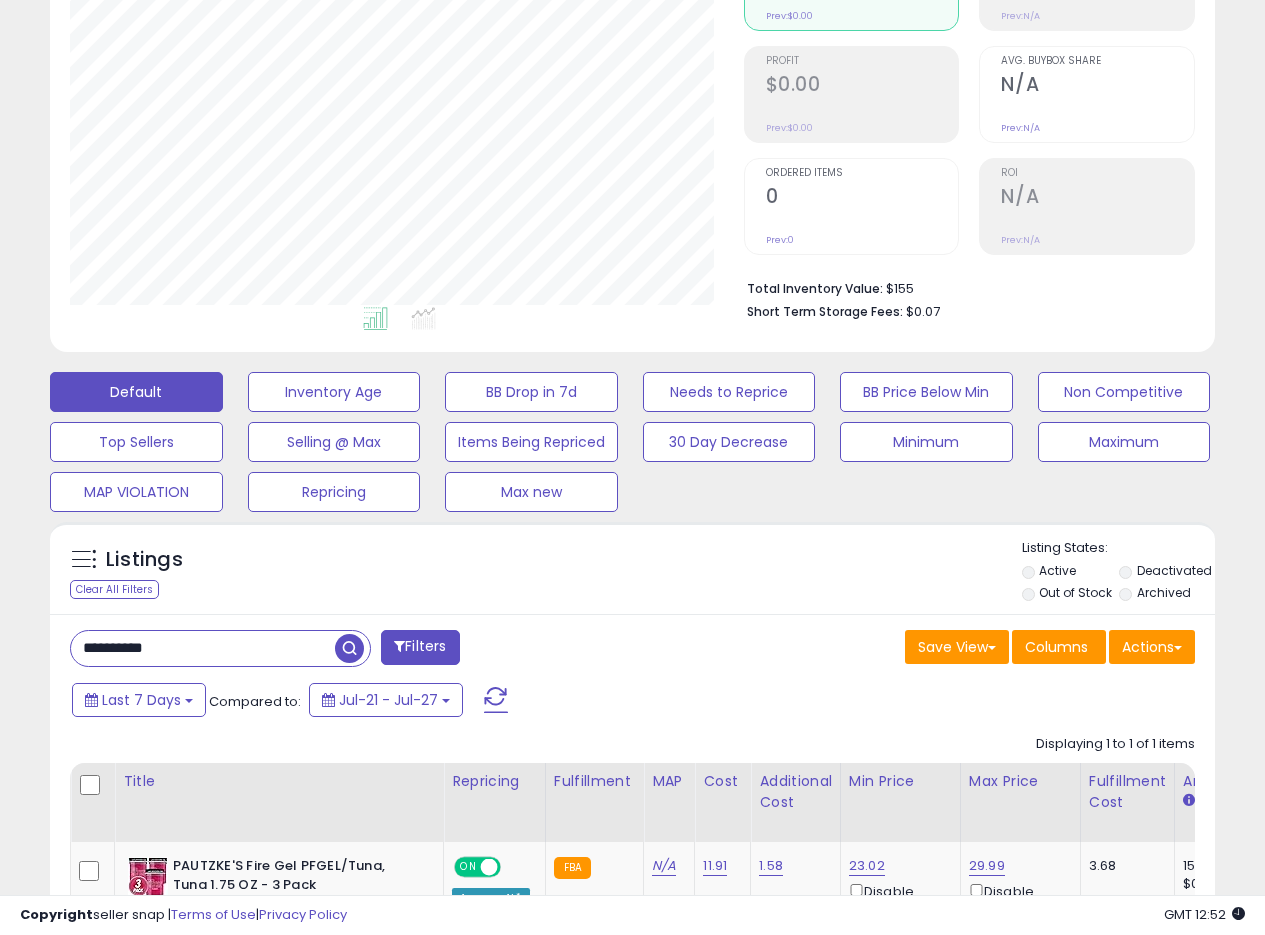 drag, startPoint x: 231, startPoint y: 645, endPoint x: 0, endPoint y: 637, distance: 231.13849 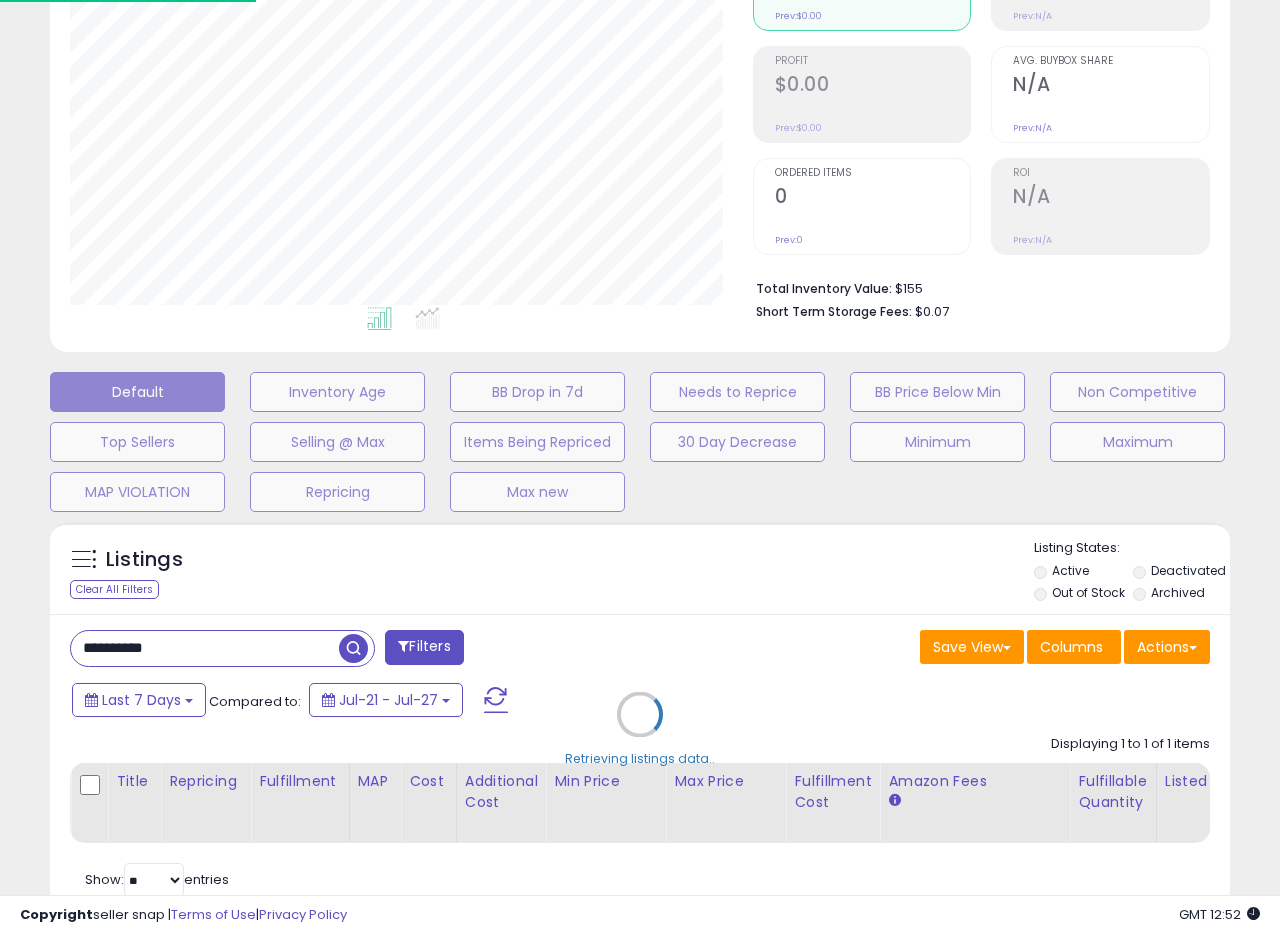 scroll, scrollTop: 999590, scrollLeft: 999317, axis: both 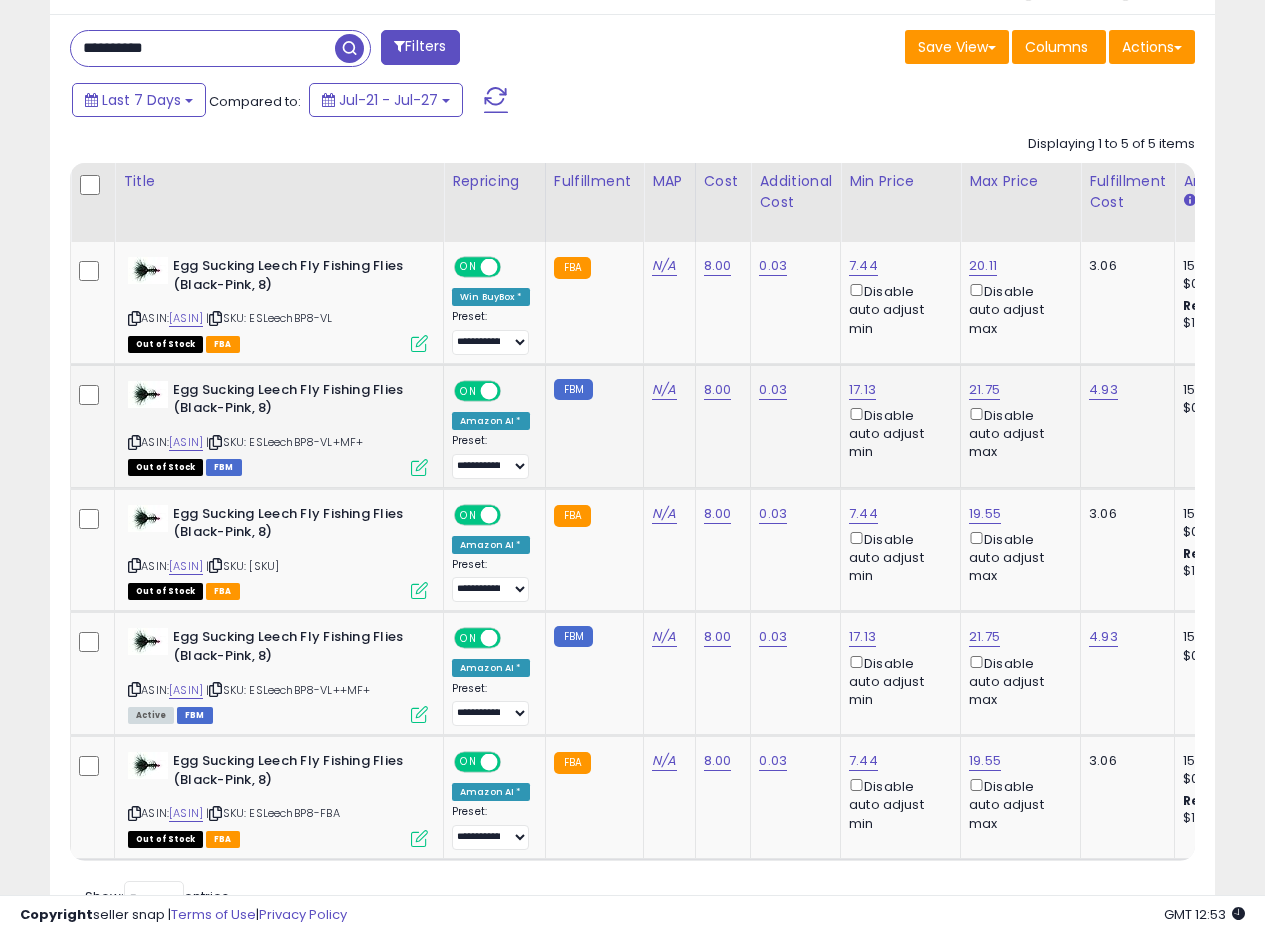 click at bounding box center (419, 467) 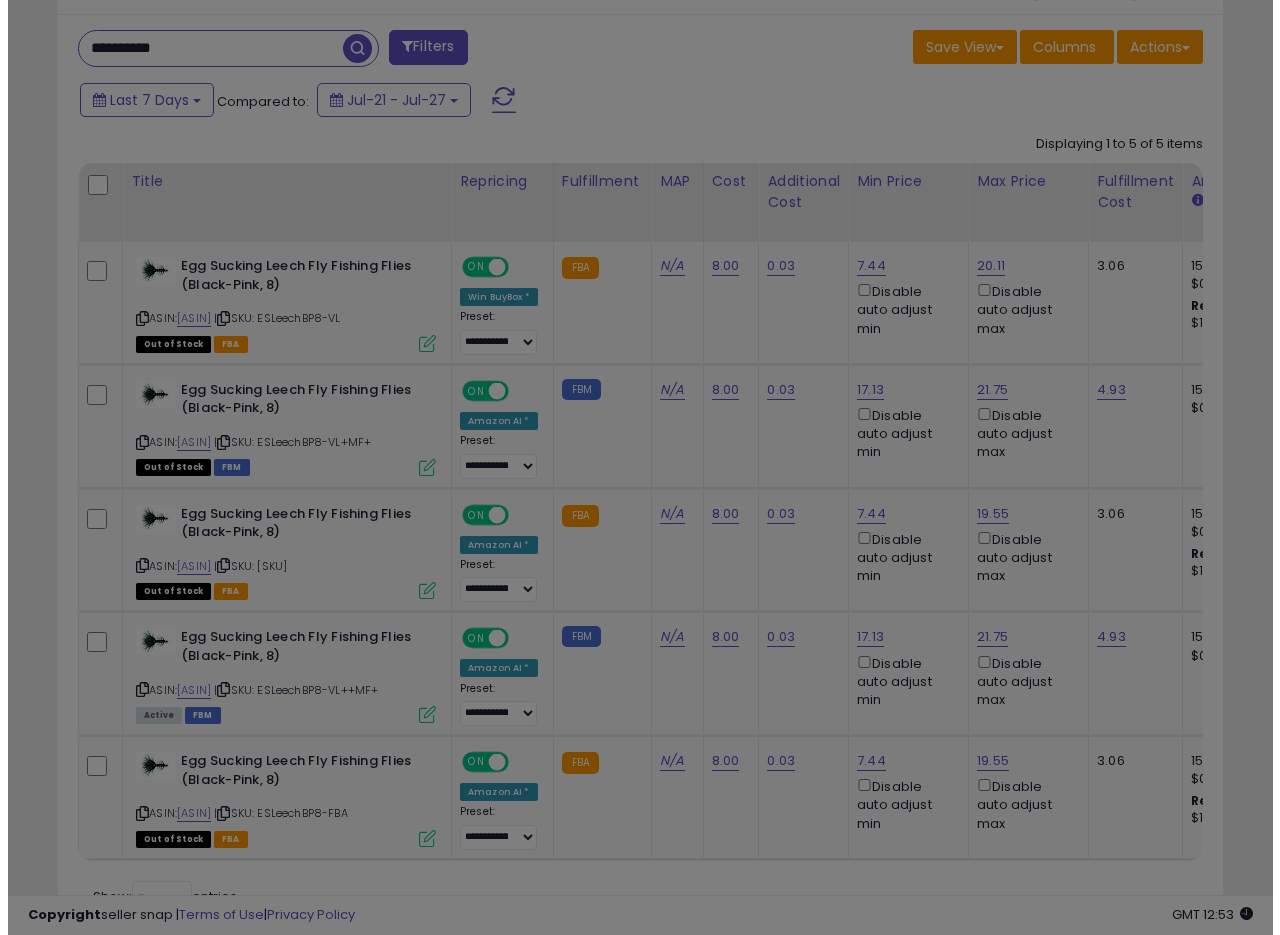 scroll, scrollTop: 999590, scrollLeft: 999317, axis: both 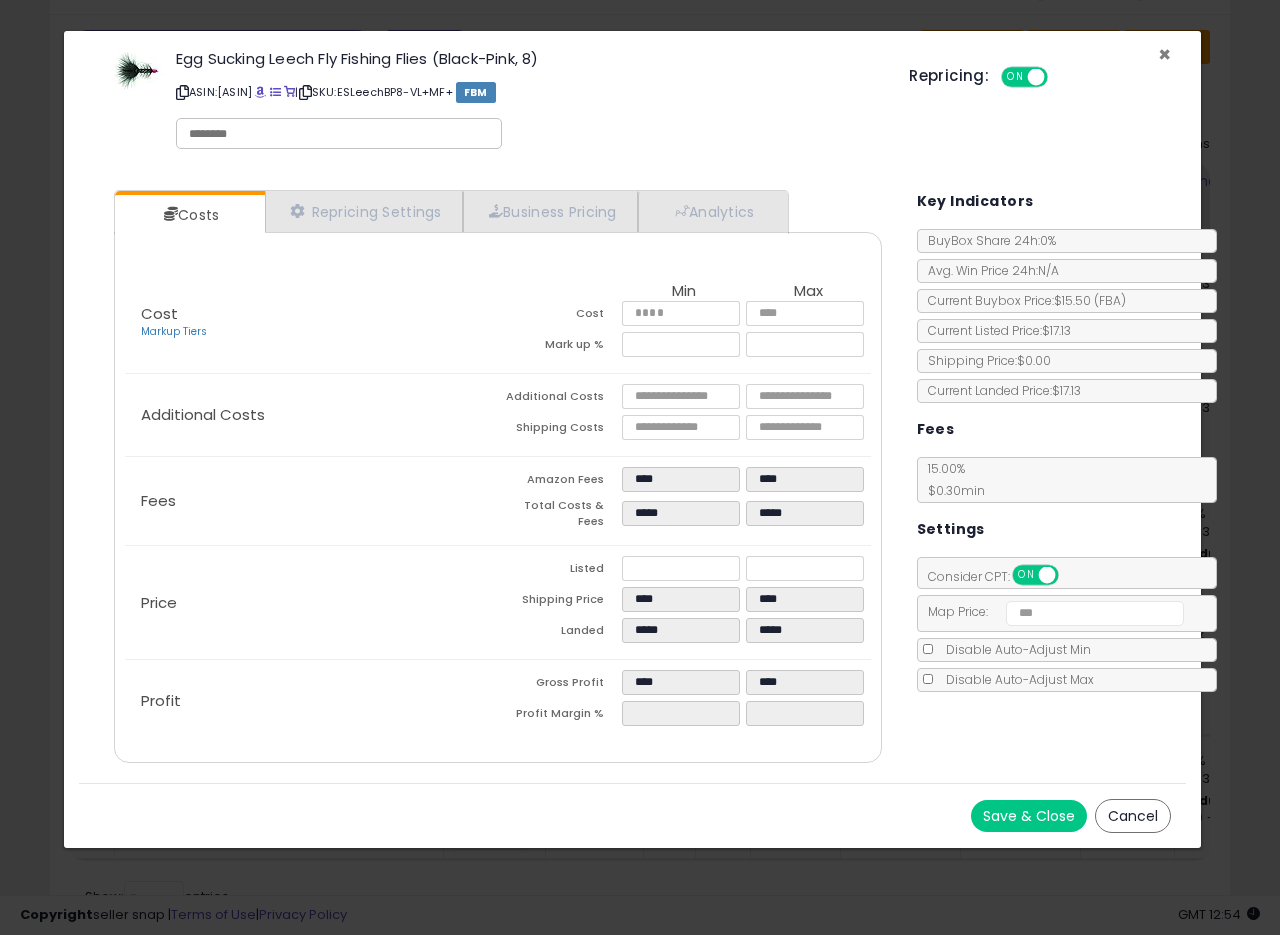 click on "×" at bounding box center [1164, 54] 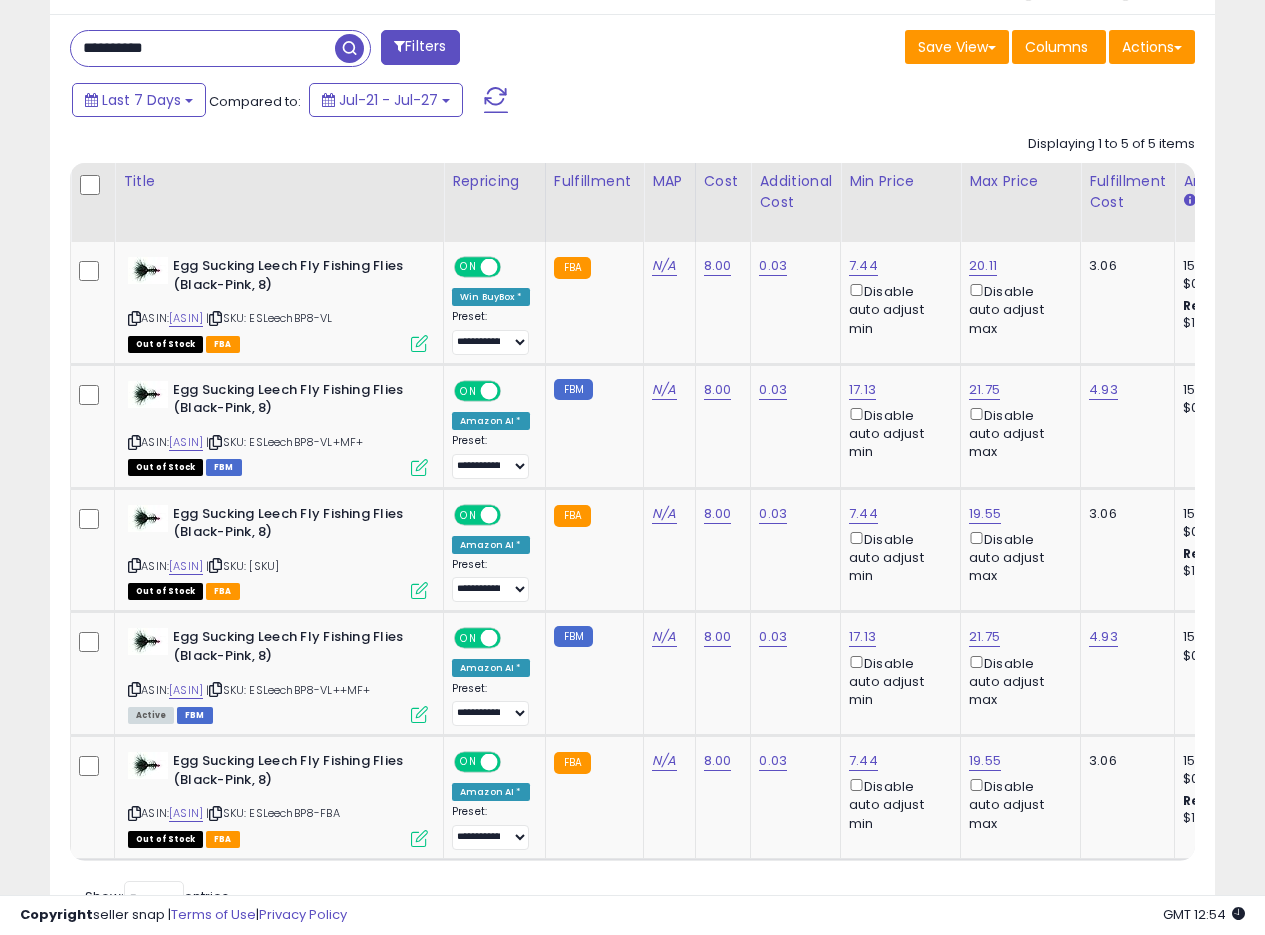 scroll, scrollTop: 410, scrollLeft: 674, axis: both 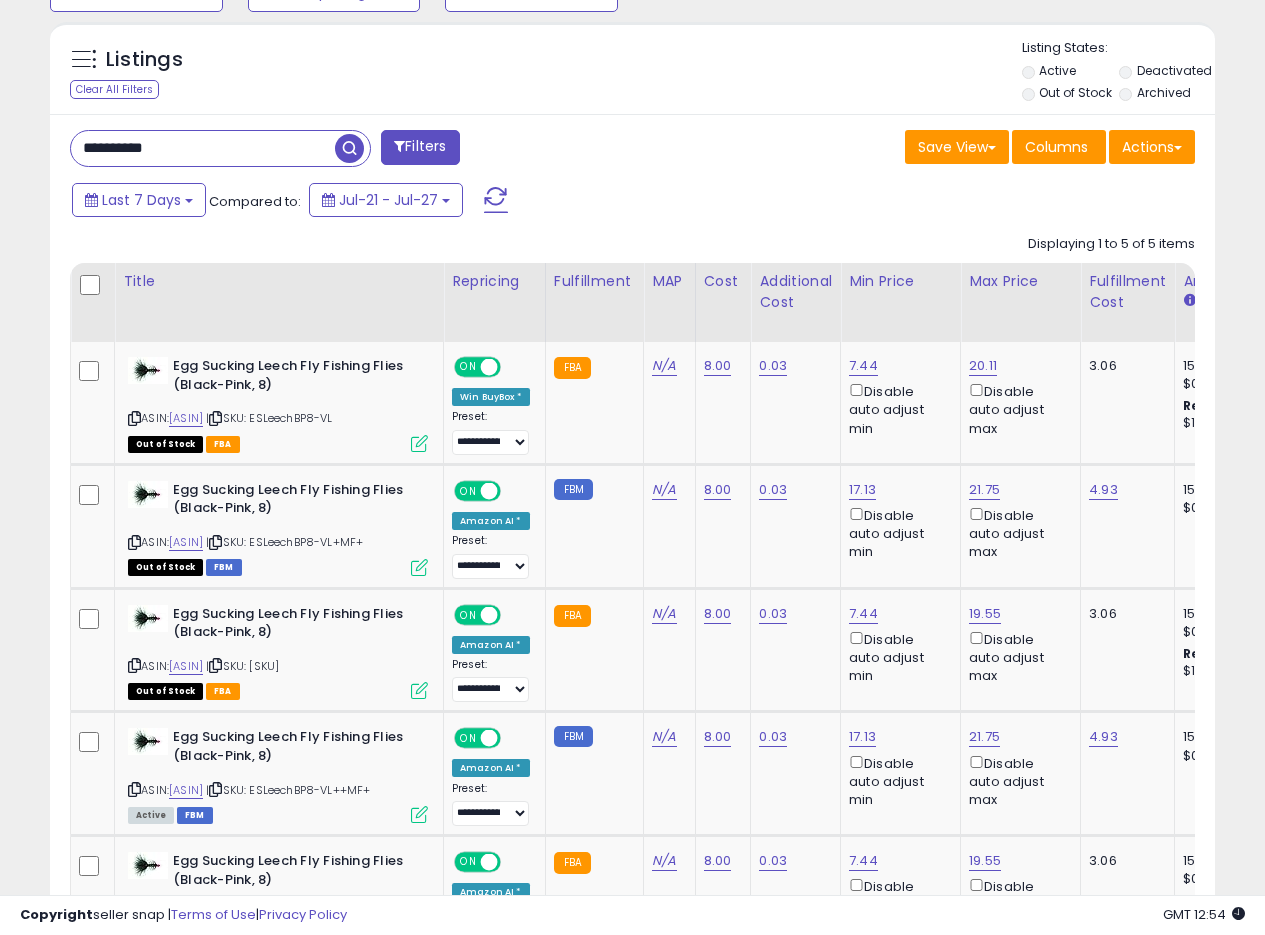 click on "**********" at bounding box center [632, 211] 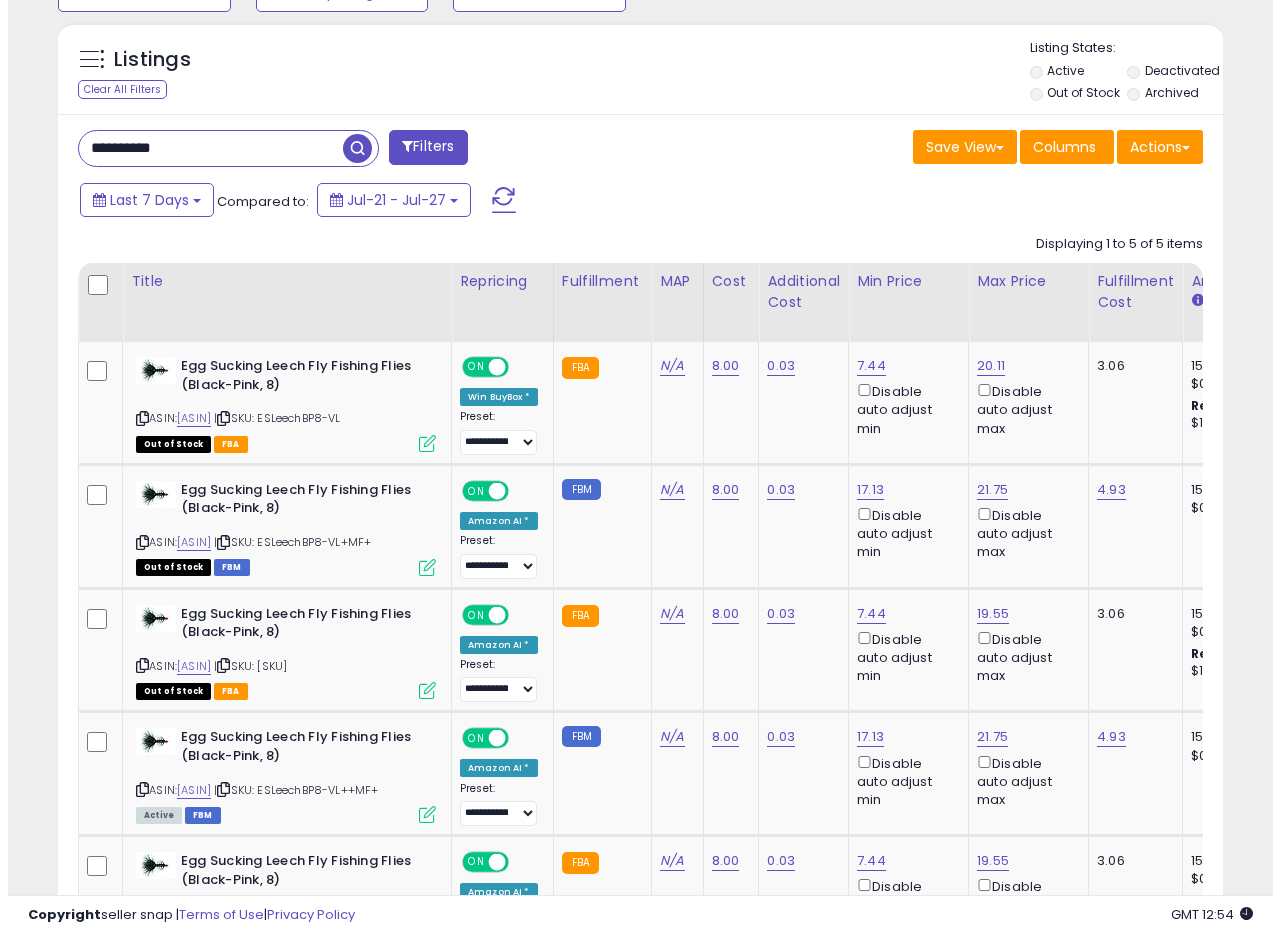 scroll, scrollTop: 335, scrollLeft: 0, axis: vertical 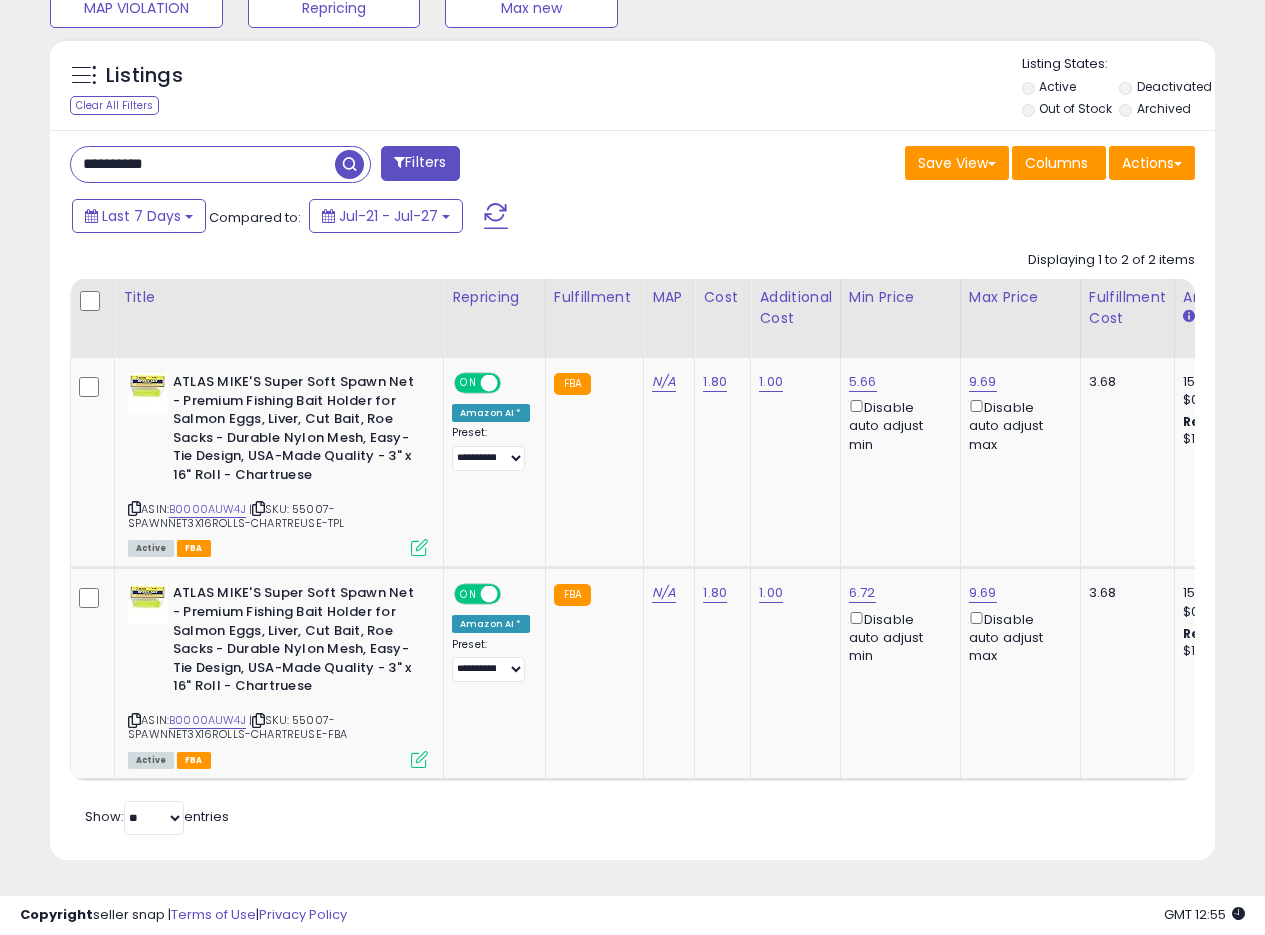 click on "**********" at bounding box center (632, 129) 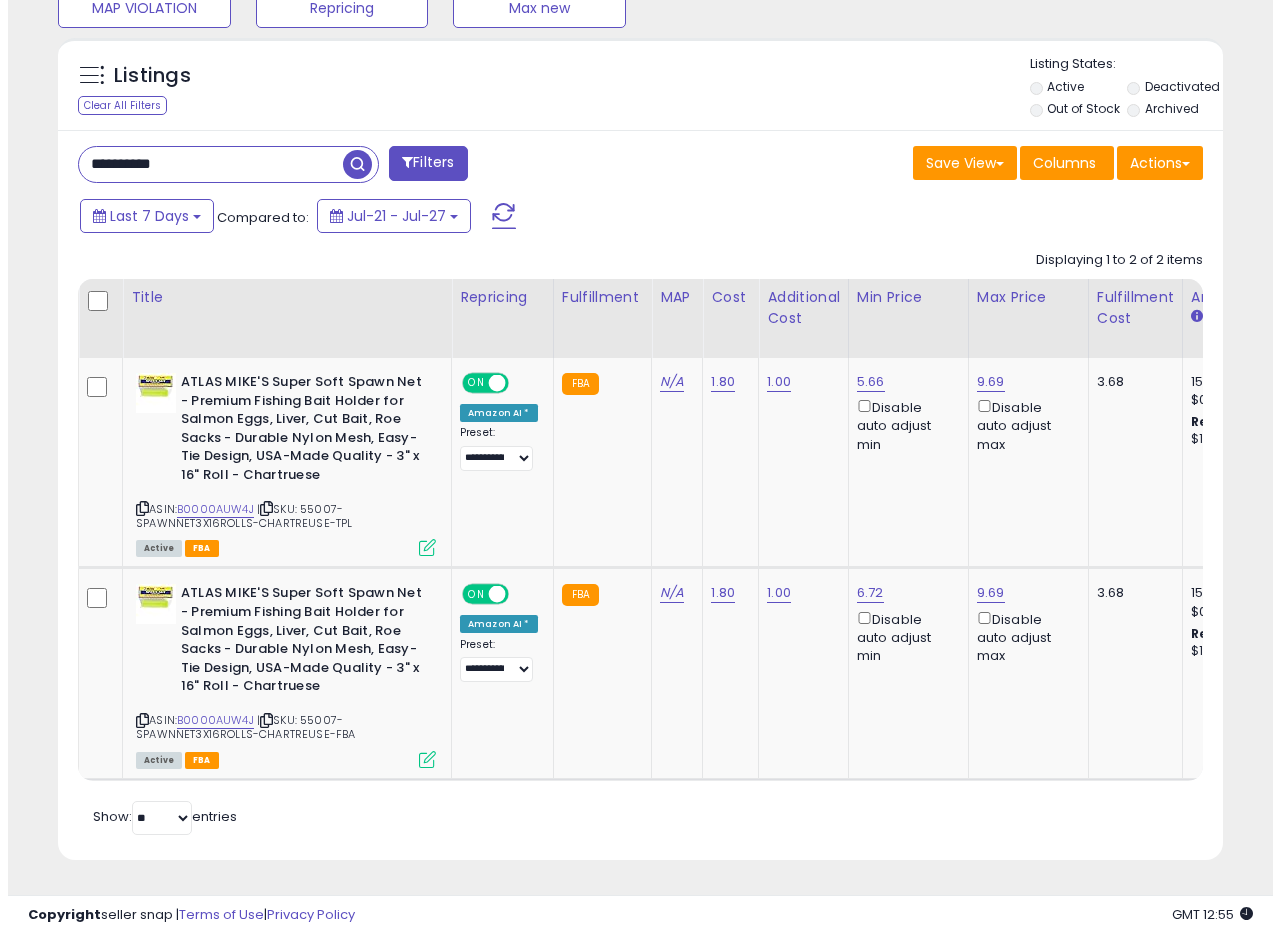 scroll, scrollTop: 335, scrollLeft: 0, axis: vertical 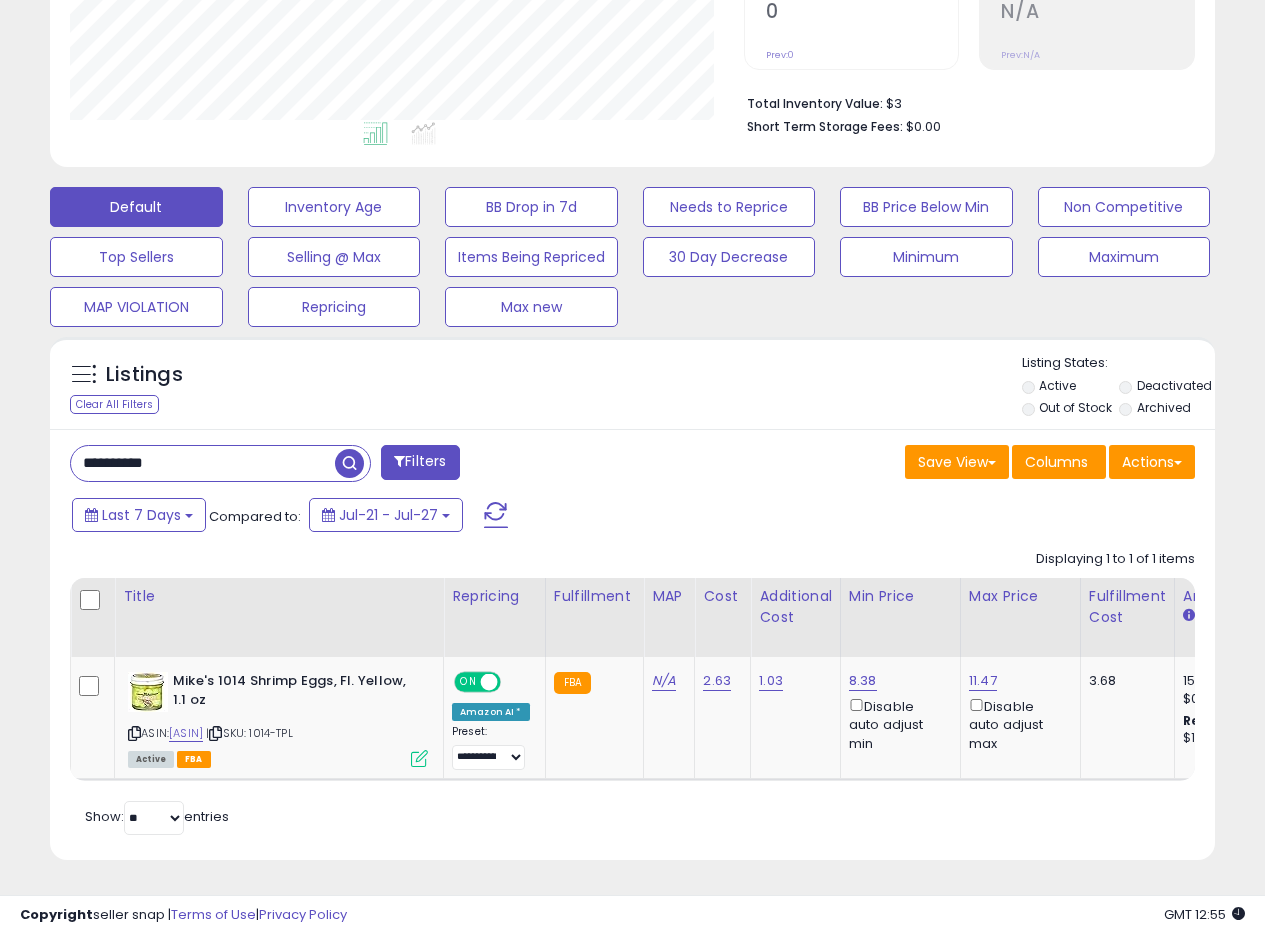click on "Save View
Save As New View
Update Current View
Columns
Actions
Import  Export Visible Columns" at bounding box center [922, 464] 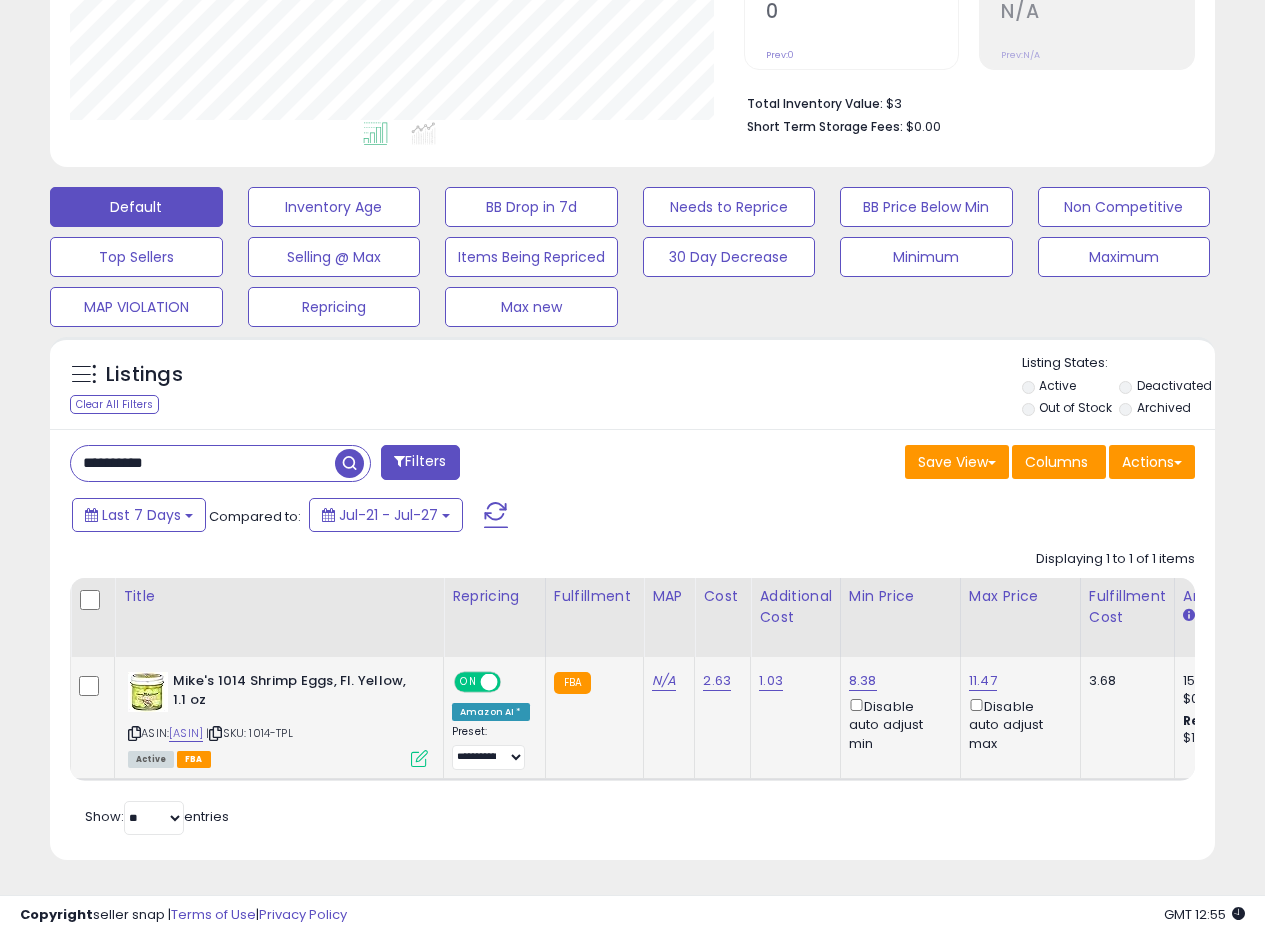 click at bounding box center [419, 758] 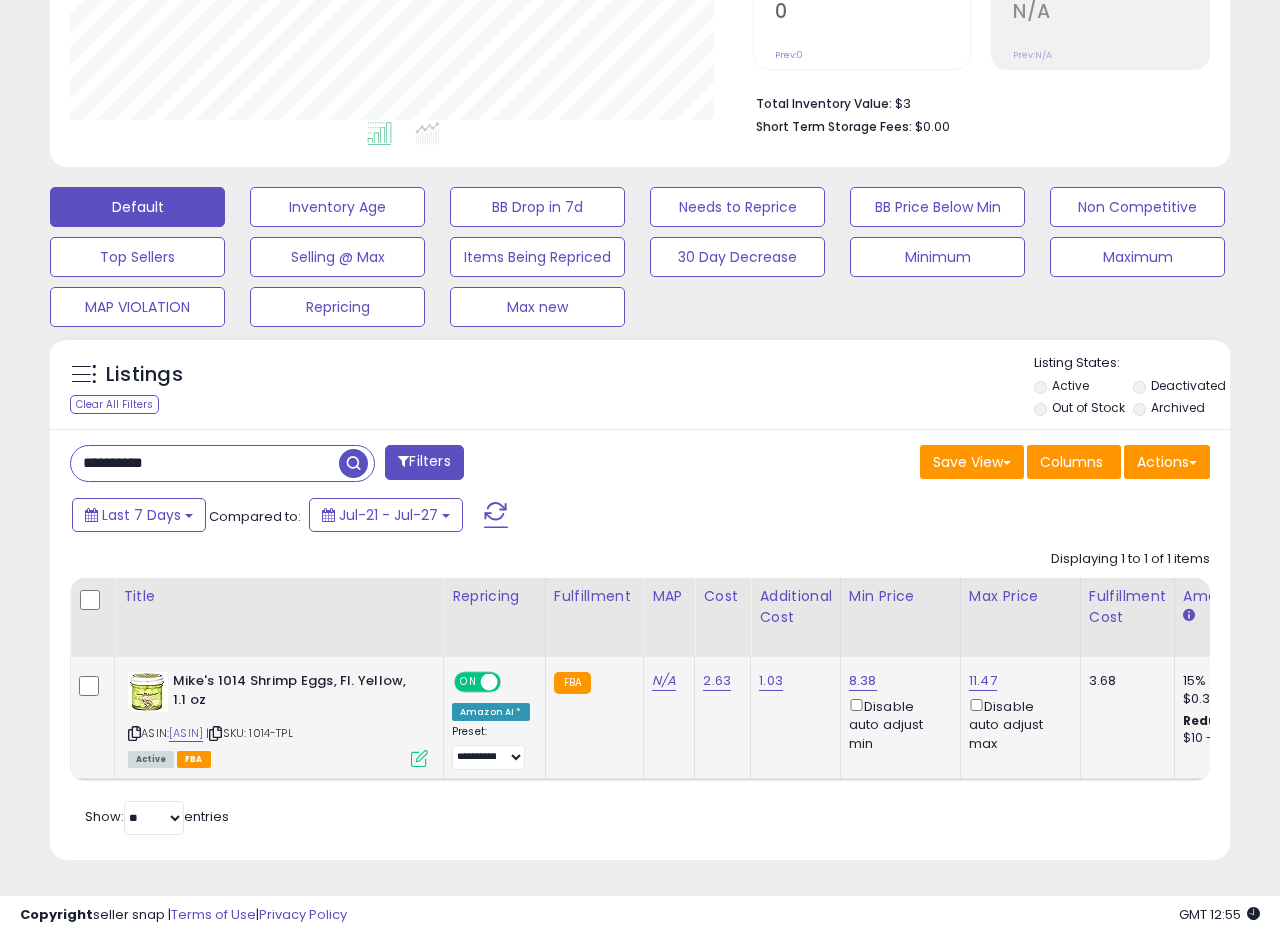scroll, scrollTop: 999590, scrollLeft: 999317, axis: both 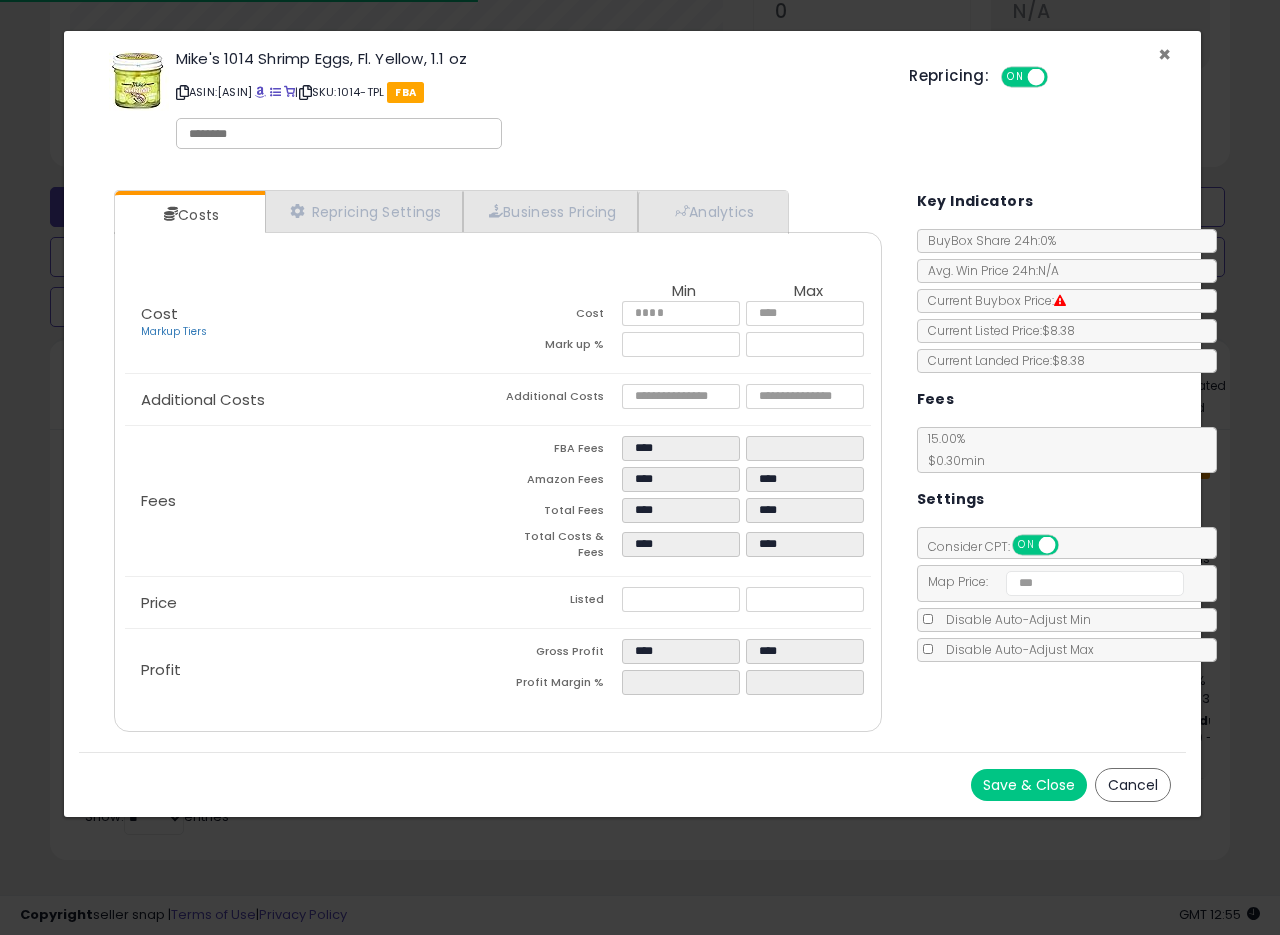 click on "×" at bounding box center [1164, 54] 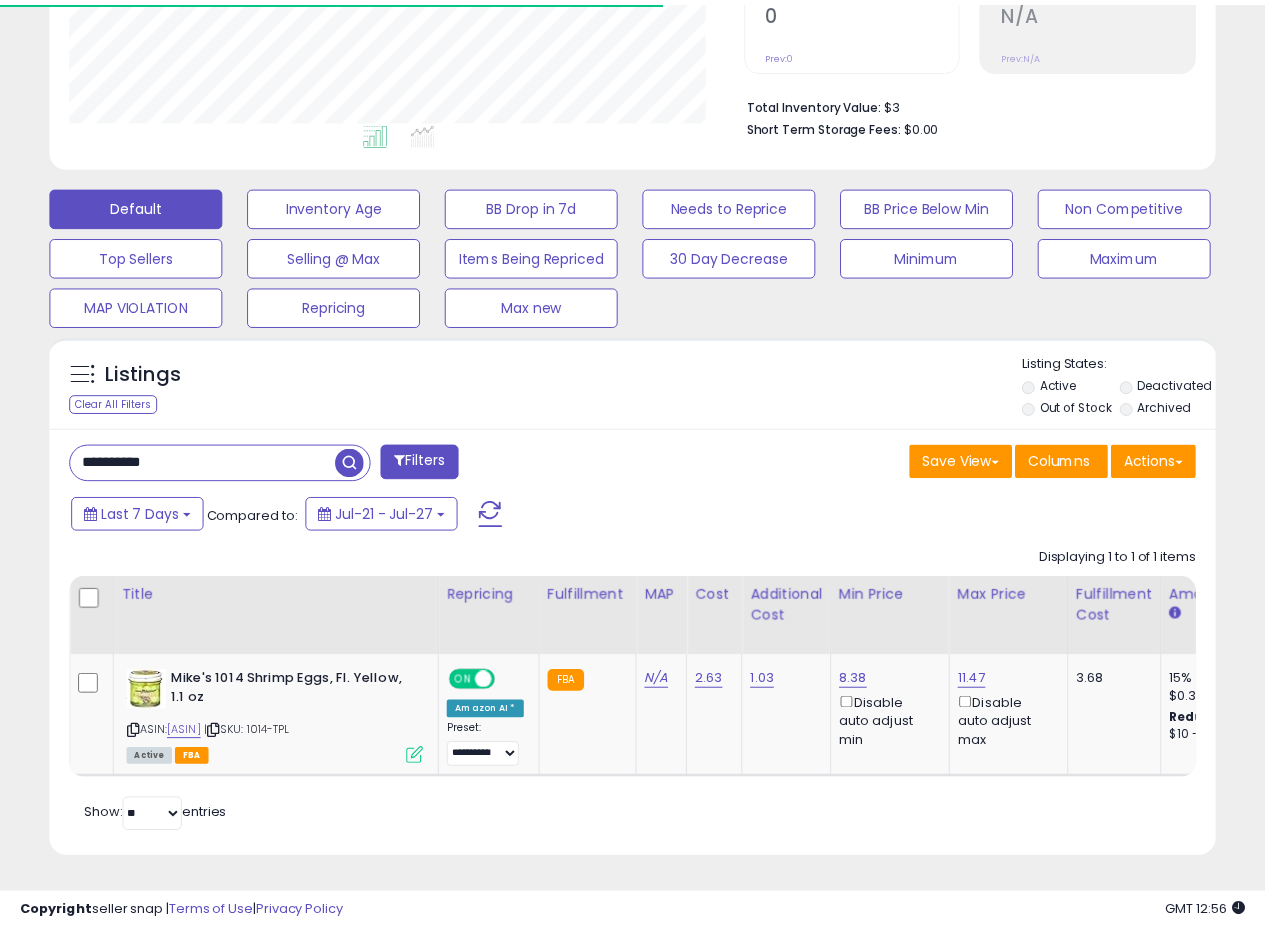 scroll, scrollTop: 410, scrollLeft: 674, axis: both 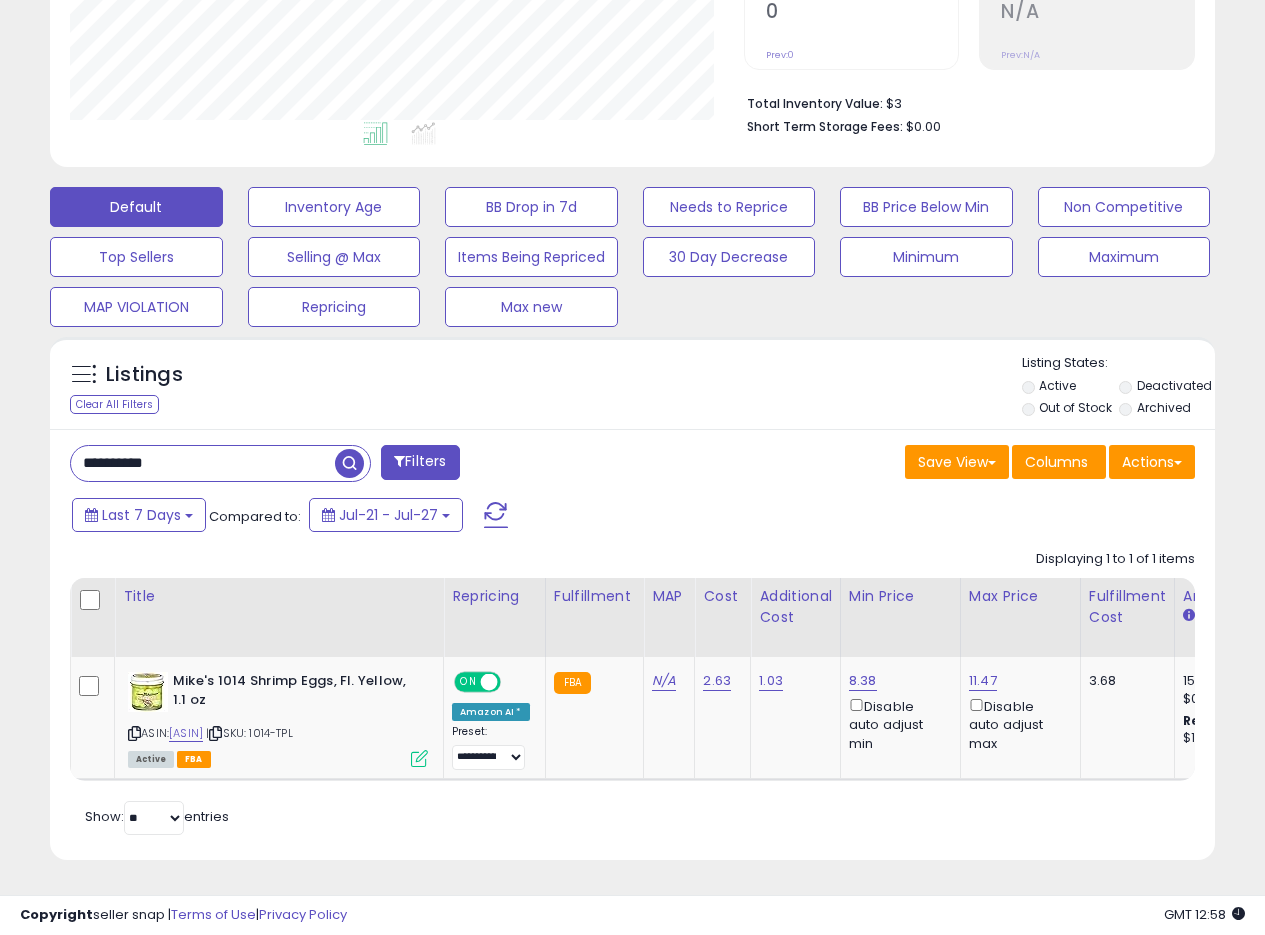 drag, startPoint x: 222, startPoint y: 455, endPoint x: 1, endPoint y: 438, distance: 221.65288 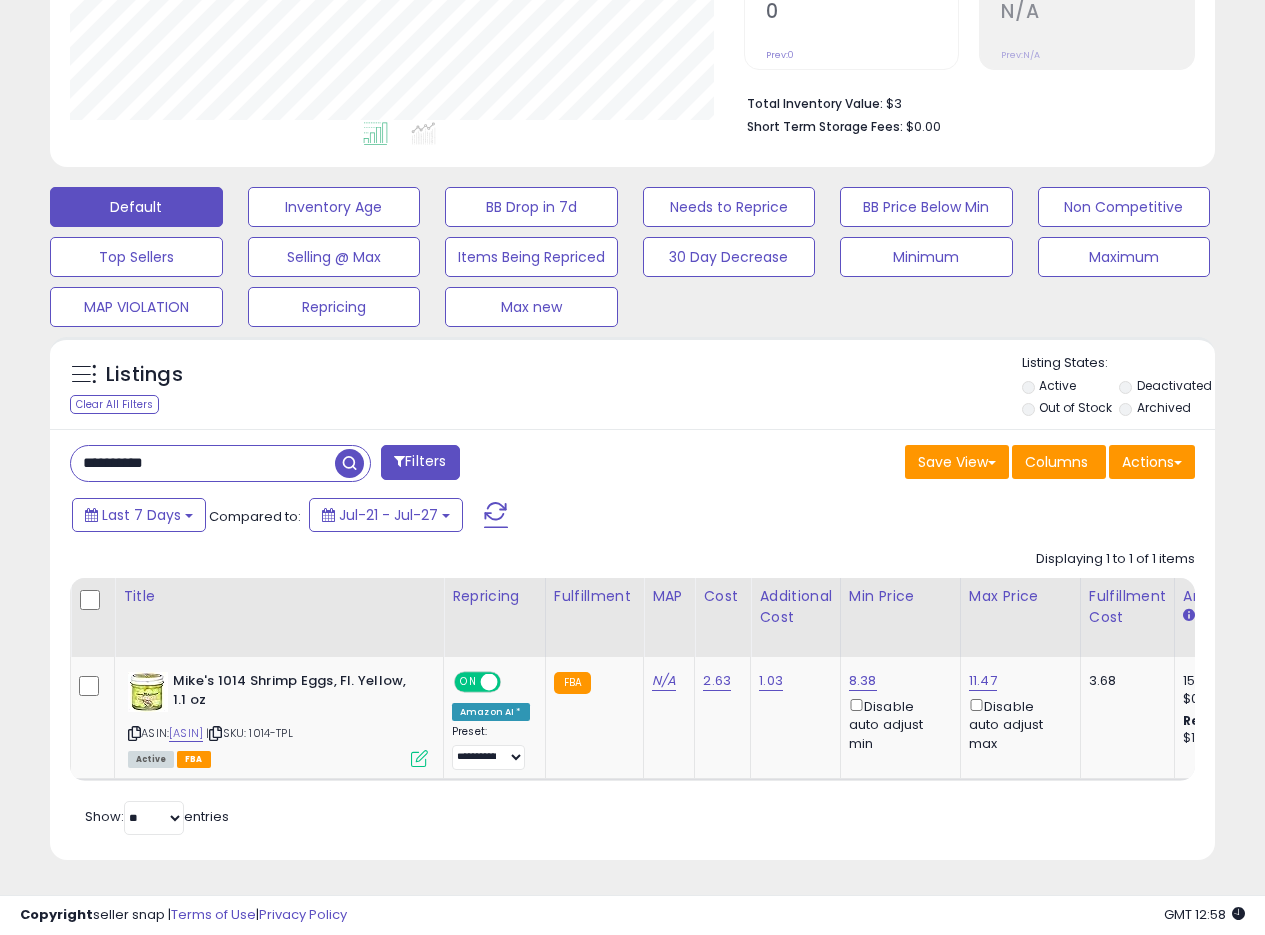 paste 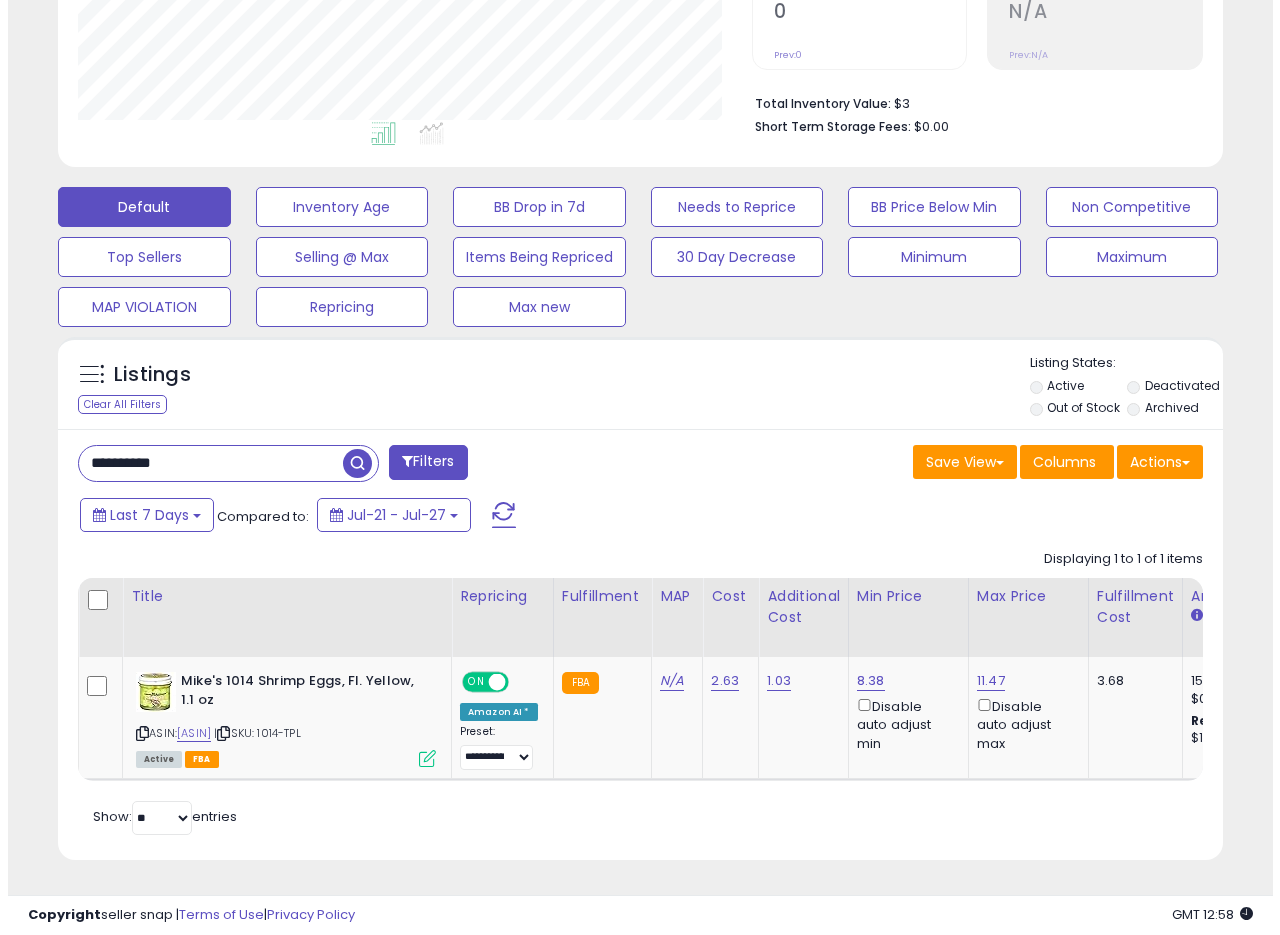 scroll, scrollTop: 335, scrollLeft: 0, axis: vertical 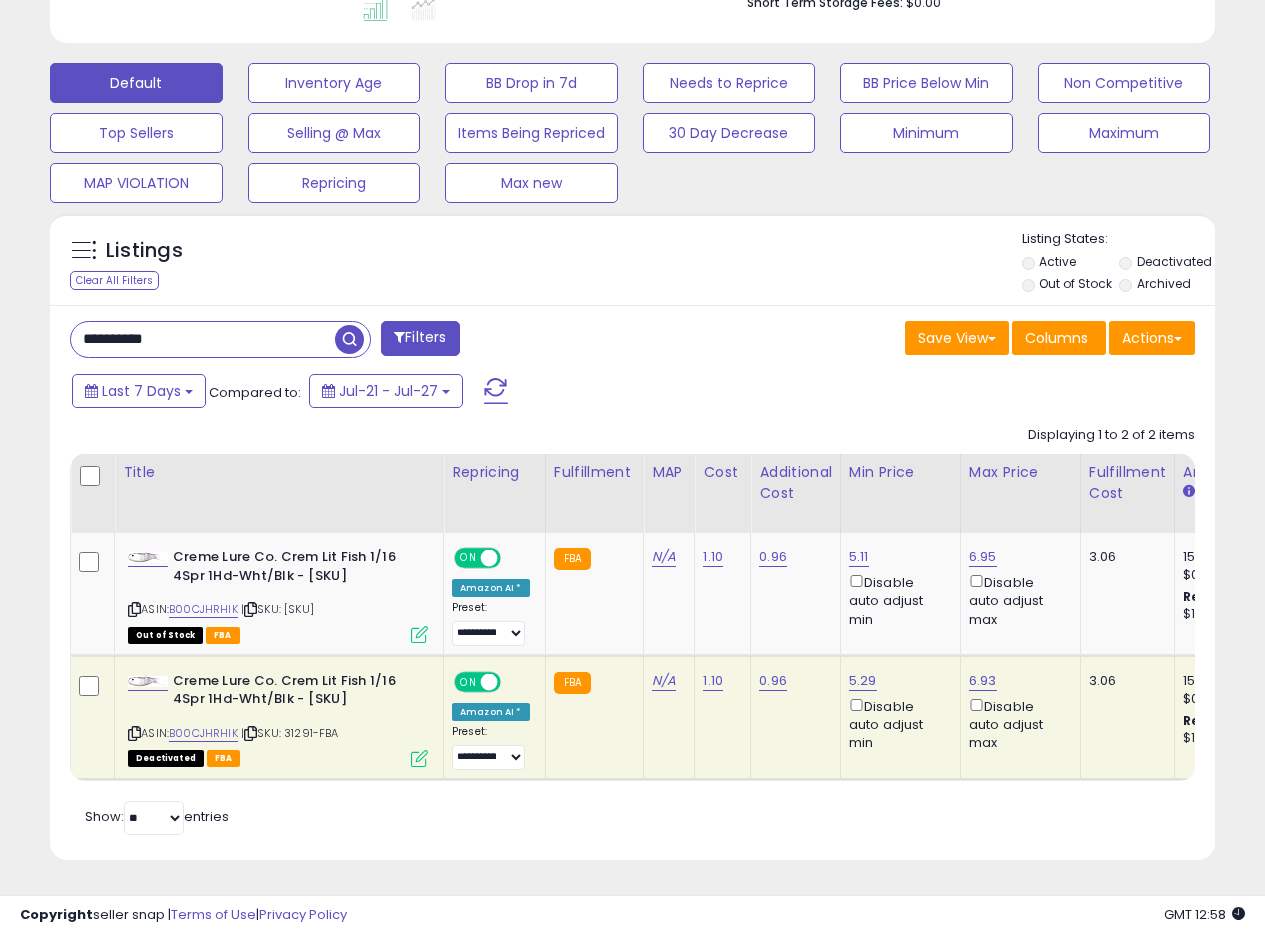 click on "Save View
Save As New View
Update Current View
Columns
Actions
Import  Export Visible Columns" at bounding box center (922, 340) 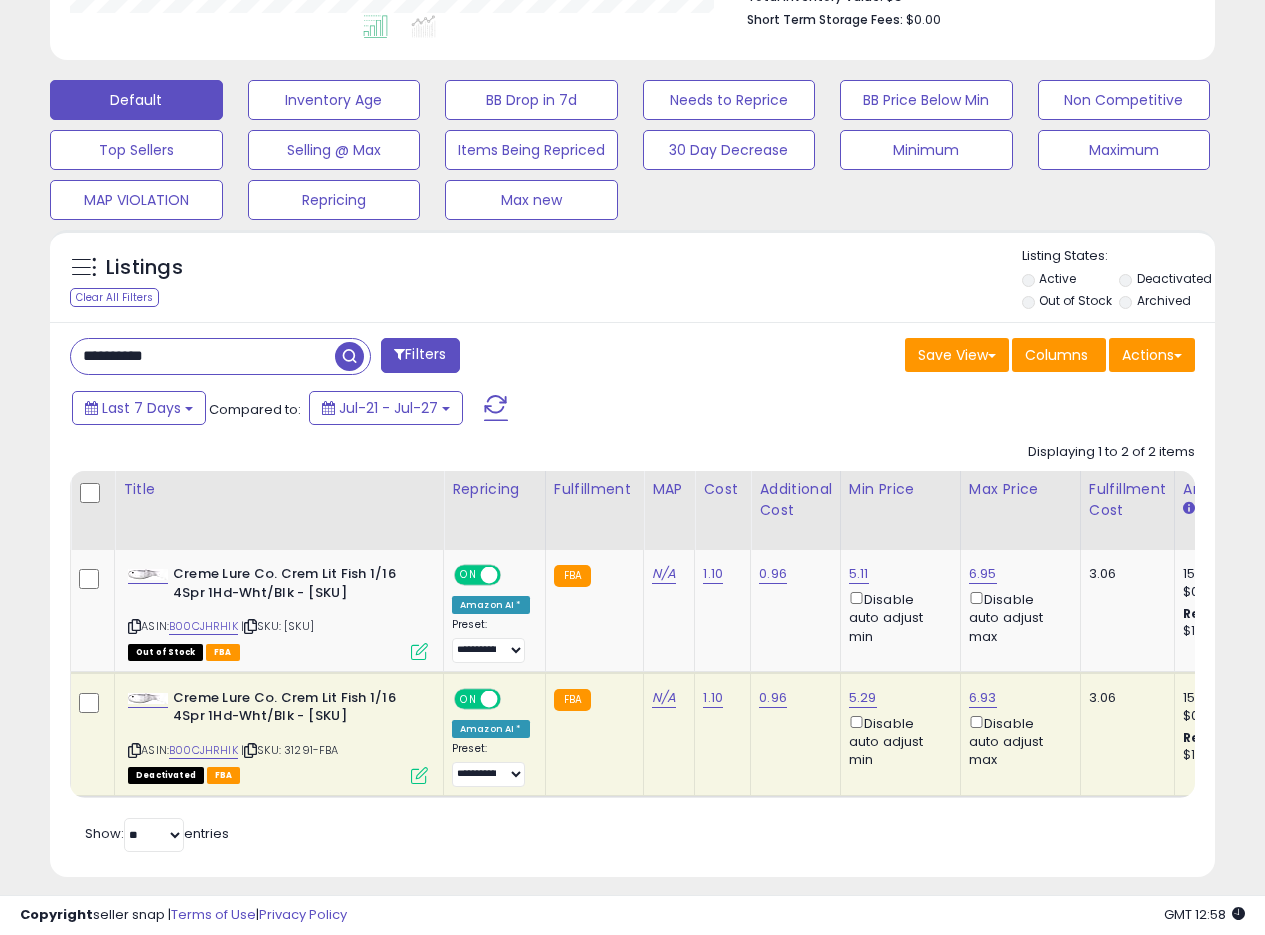 scroll, scrollTop: 582, scrollLeft: 0, axis: vertical 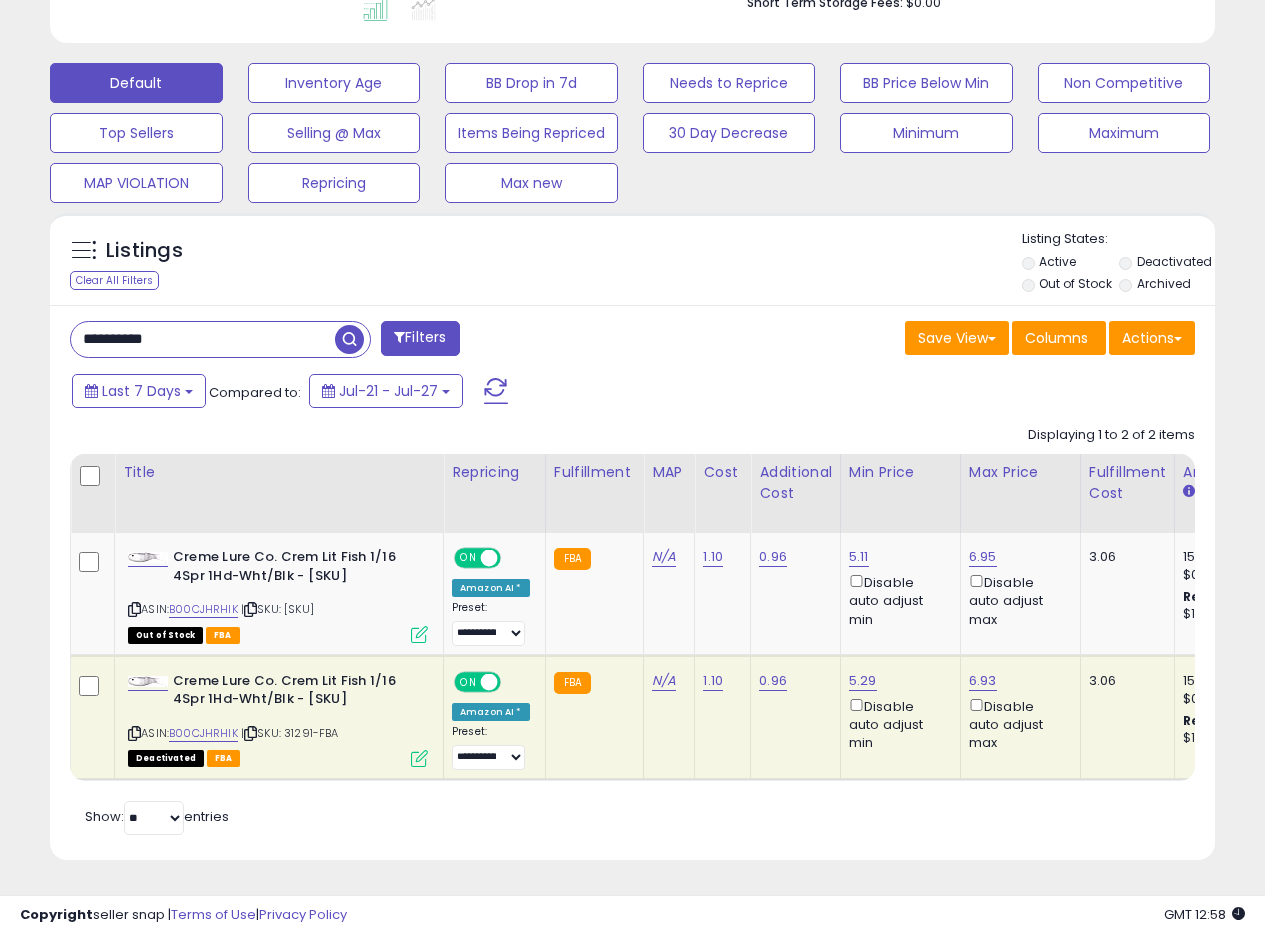 click on "Save View
Save As New View
Update Current View
Columns
Actions
Import  Export Visible Columns" at bounding box center (922, 340) 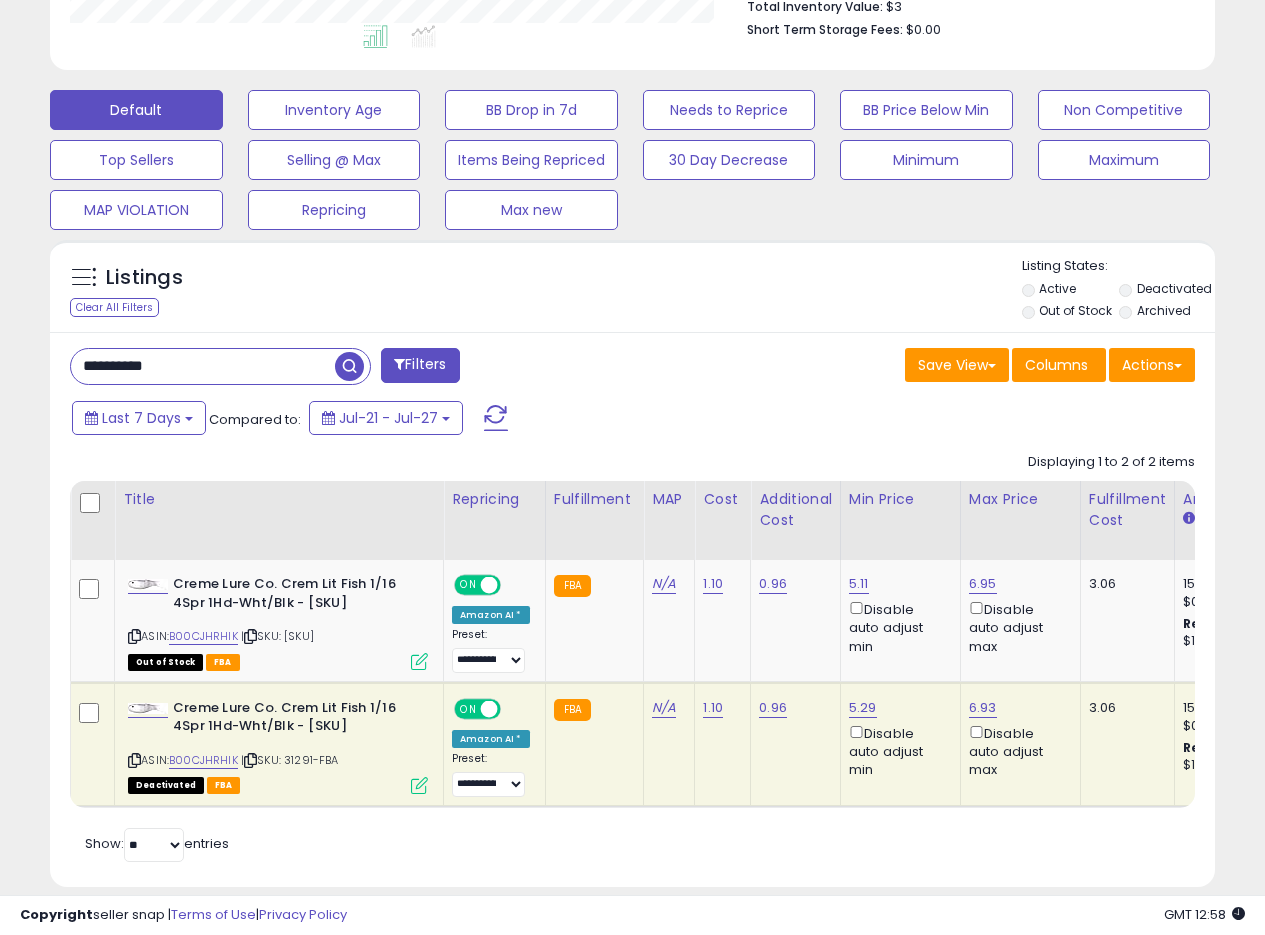 scroll, scrollTop: 535, scrollLeft: 0, axis: vertical 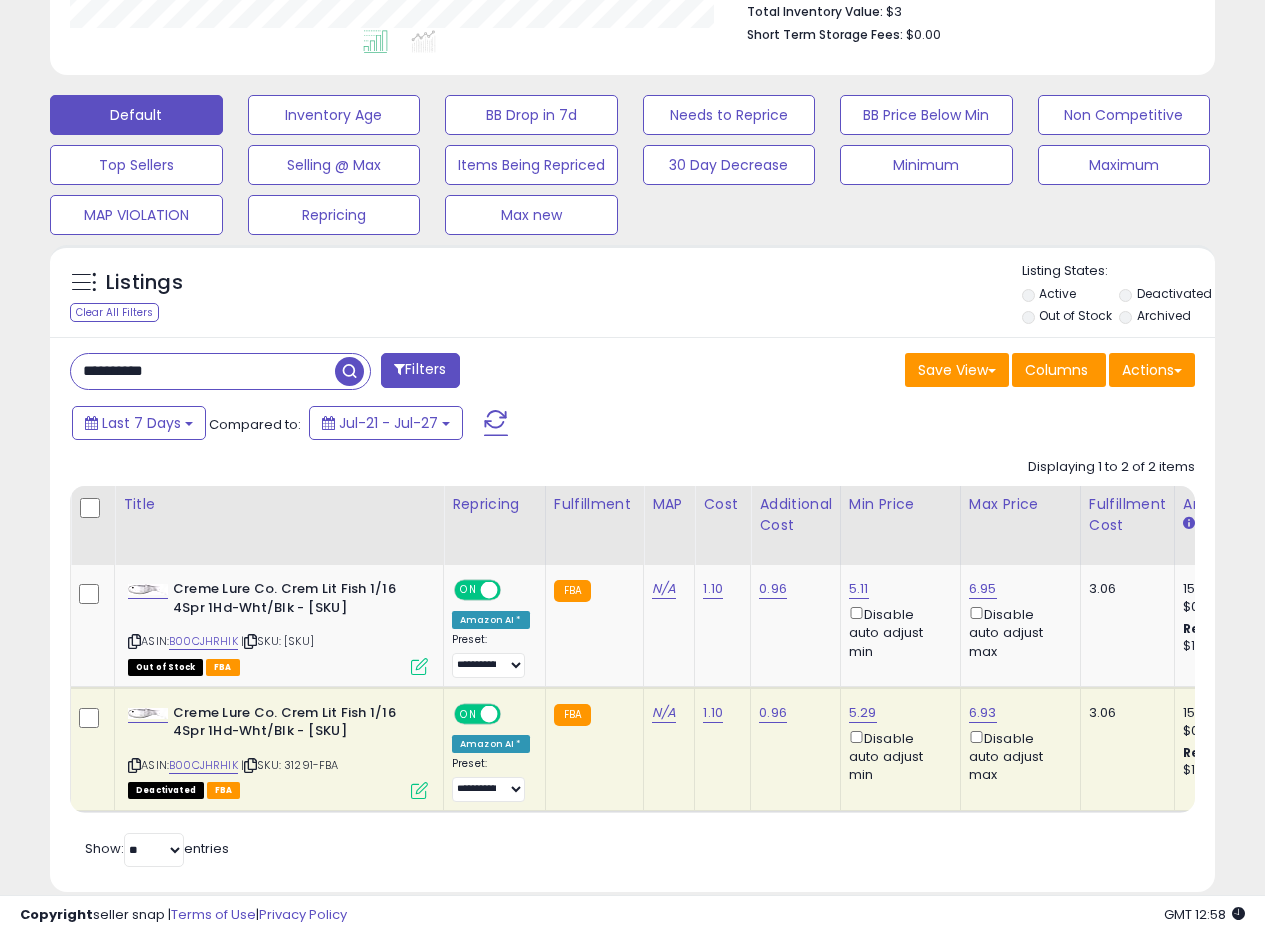 click on "Last 7 Days
Compared to:
Jul-21 - Jul-27" at bounding box center [489, 425] 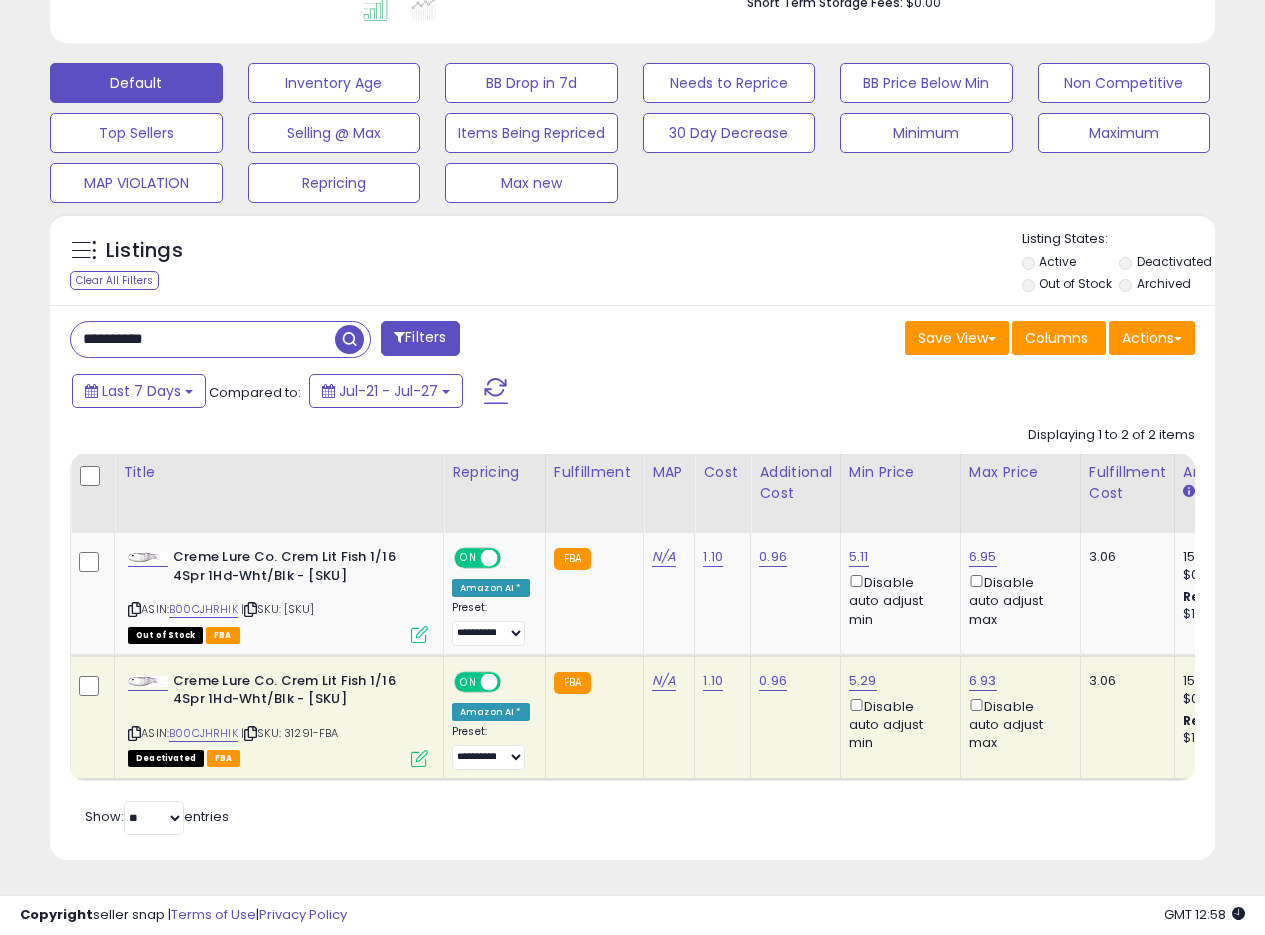 click on "Last 7 Days
Compared to:
Jul-21 - Jul-27" at bounding box center [489, 393] 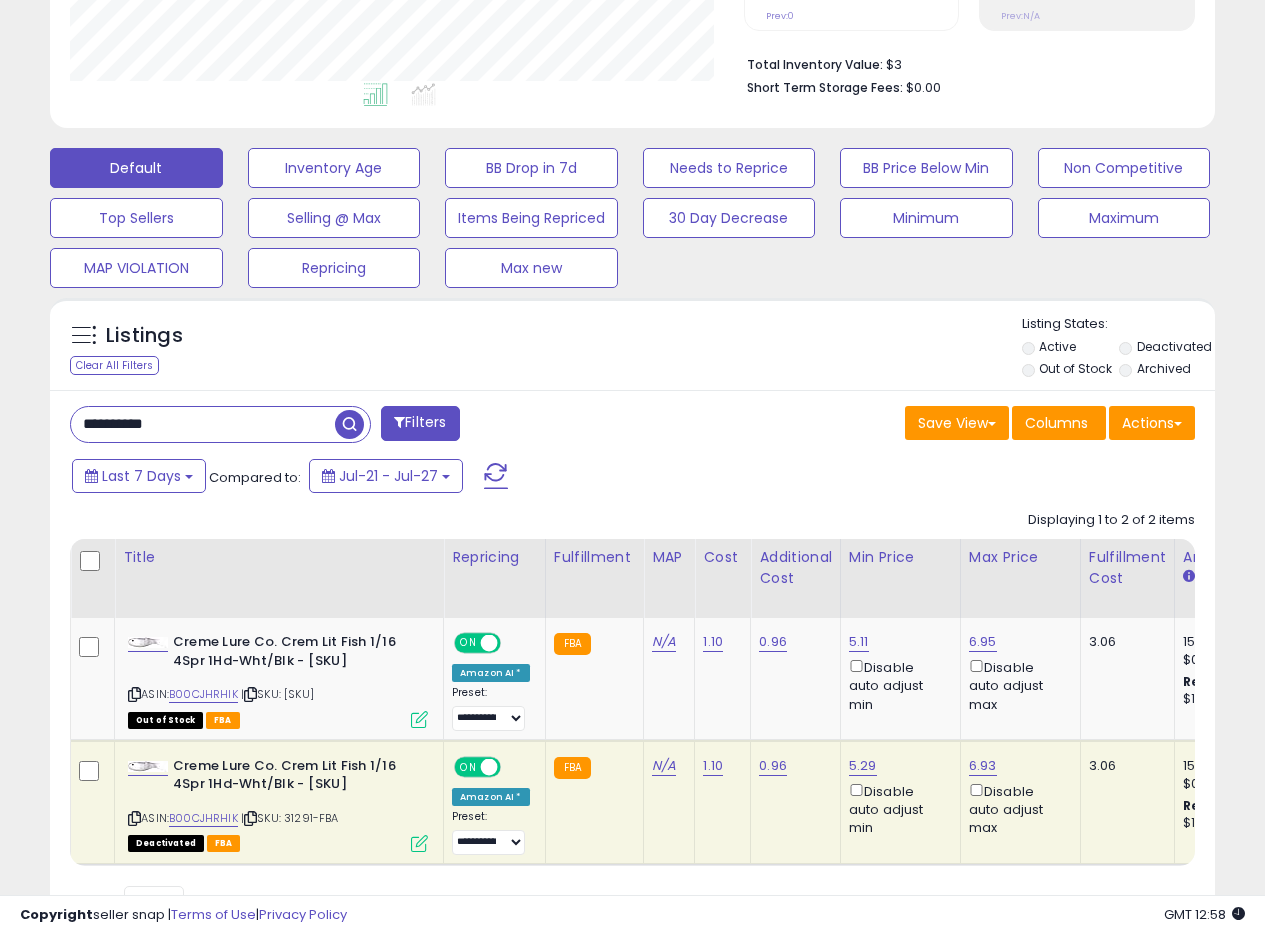click on "Listings
Clear All Filters" at bounding box center [632, 344] 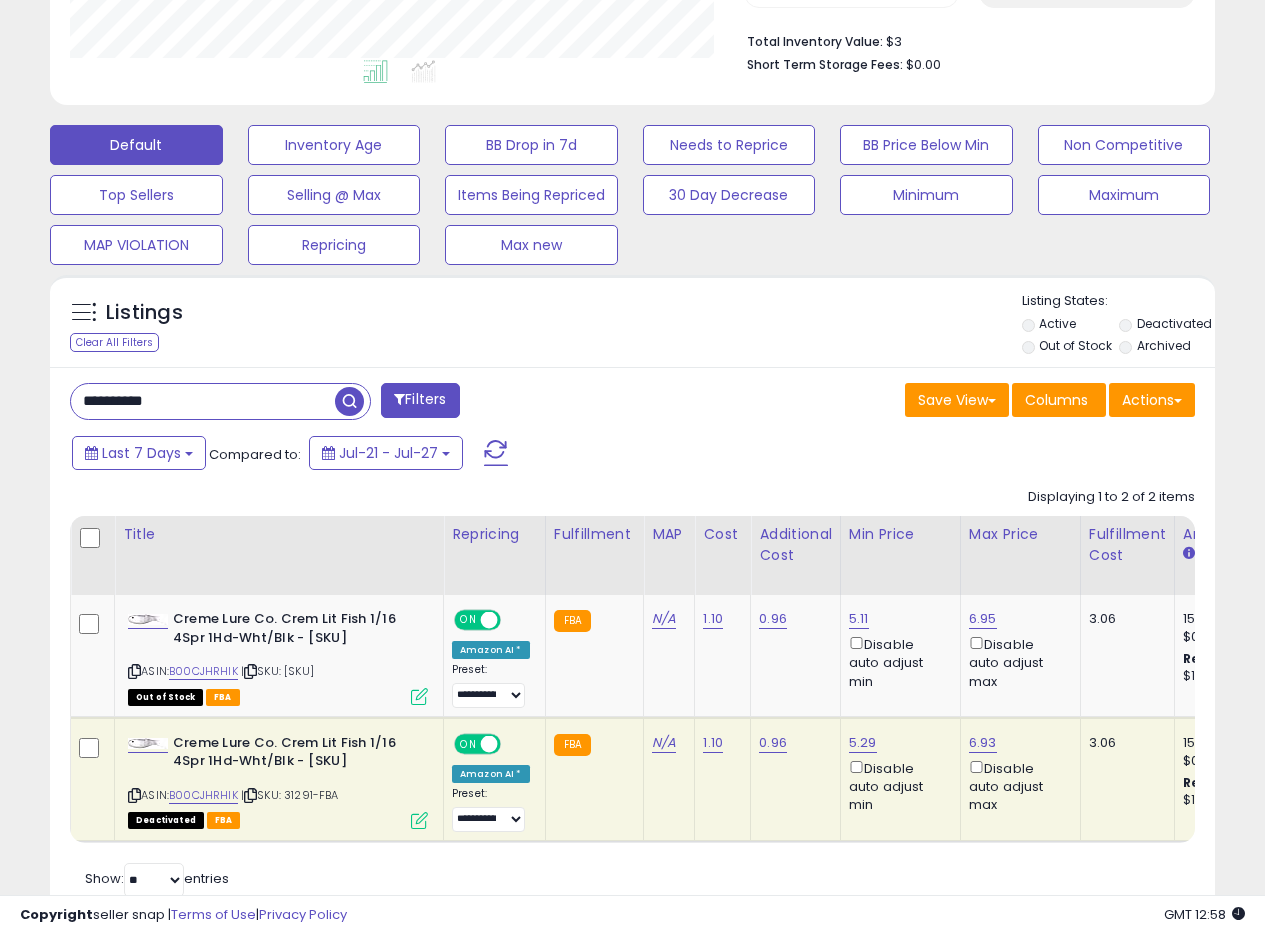 scroll, scrollTop: 582, scrollLeft: 0, axis: vertical 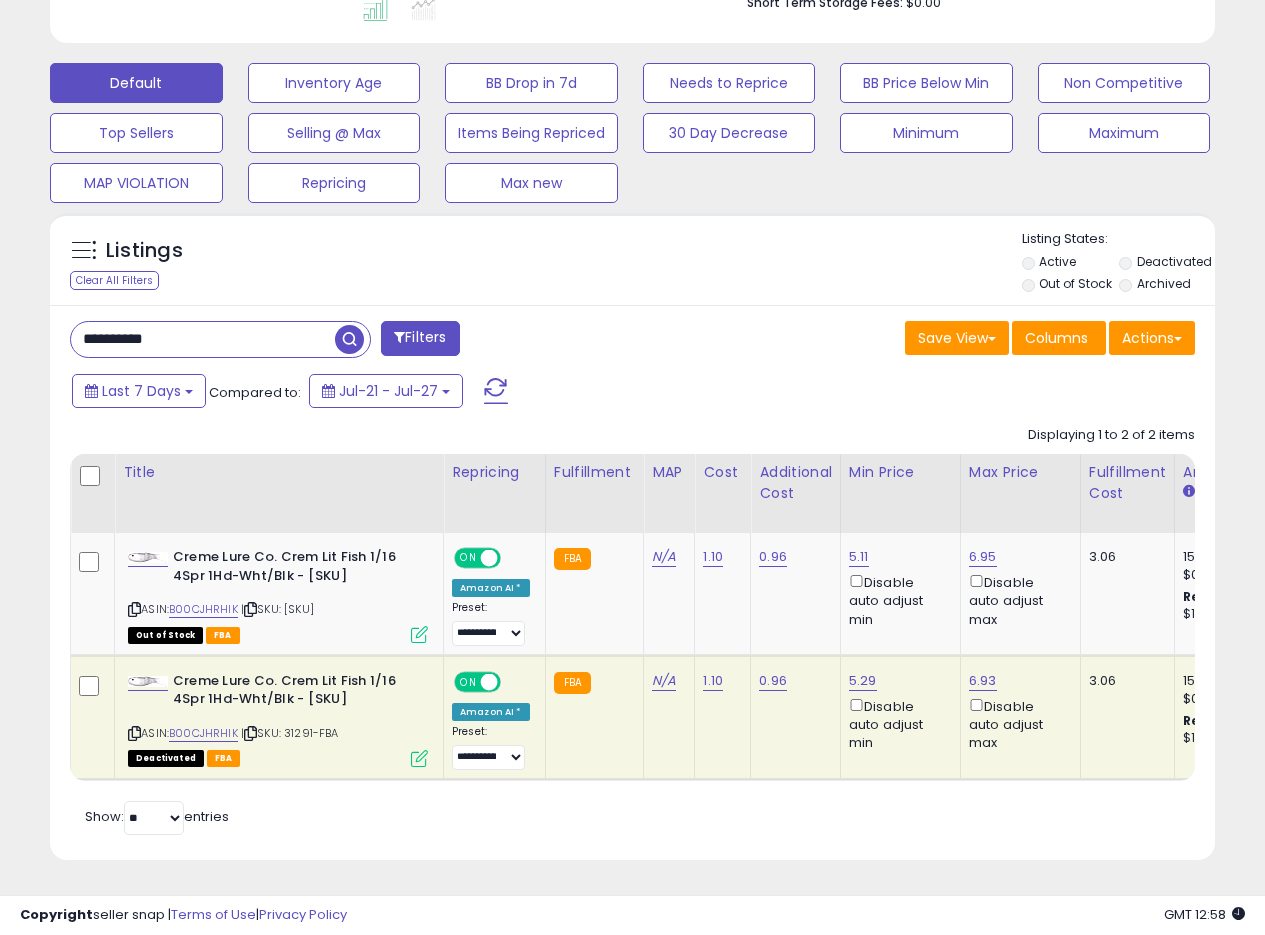 drag, startPoint x: 221, startPoint y: 319, endPoint x: 0, endPoint y: 320, distance: 221.00226 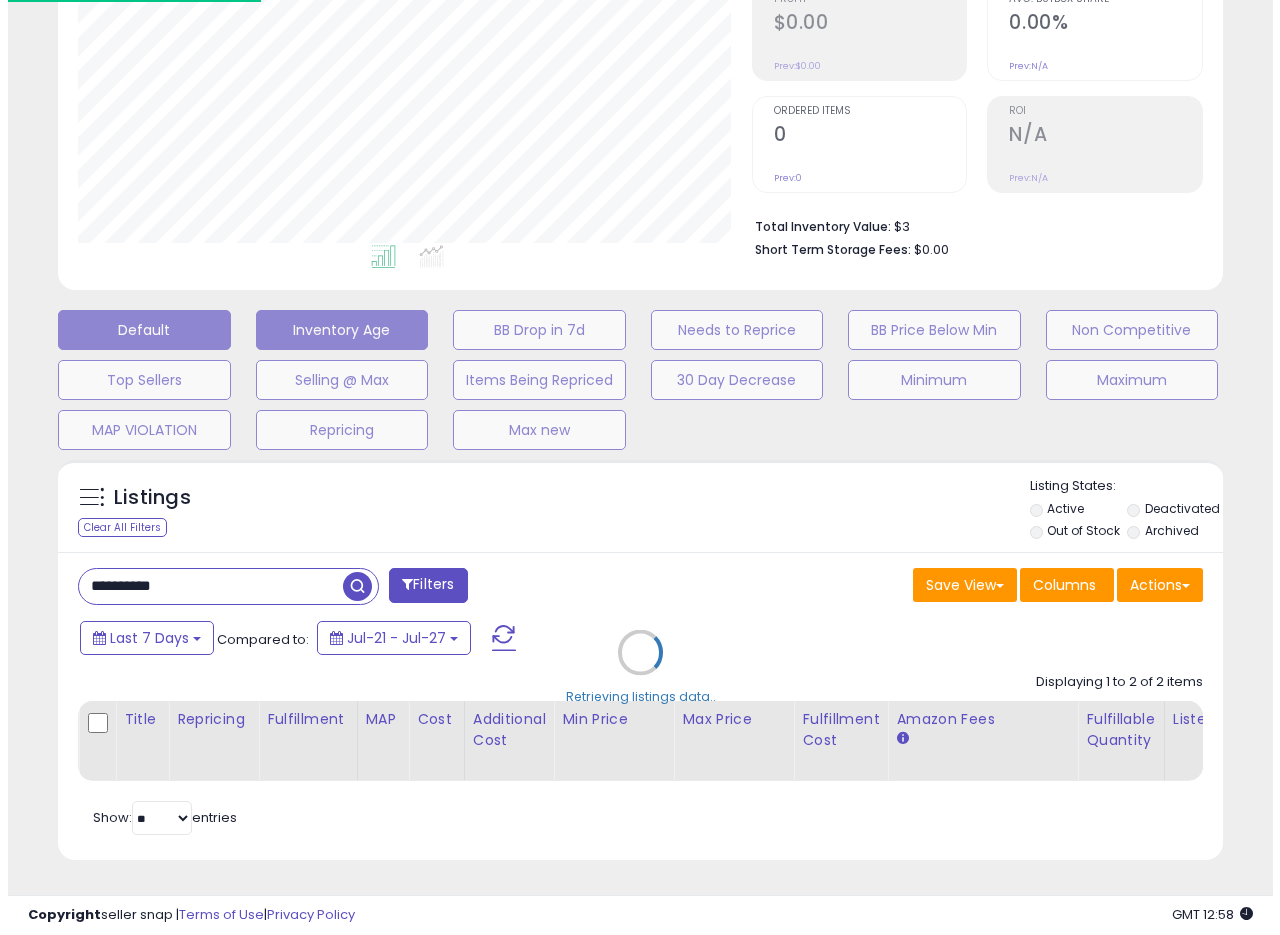 scroll, scrollTop: 335, scrollLeft: 0, axis: vertical 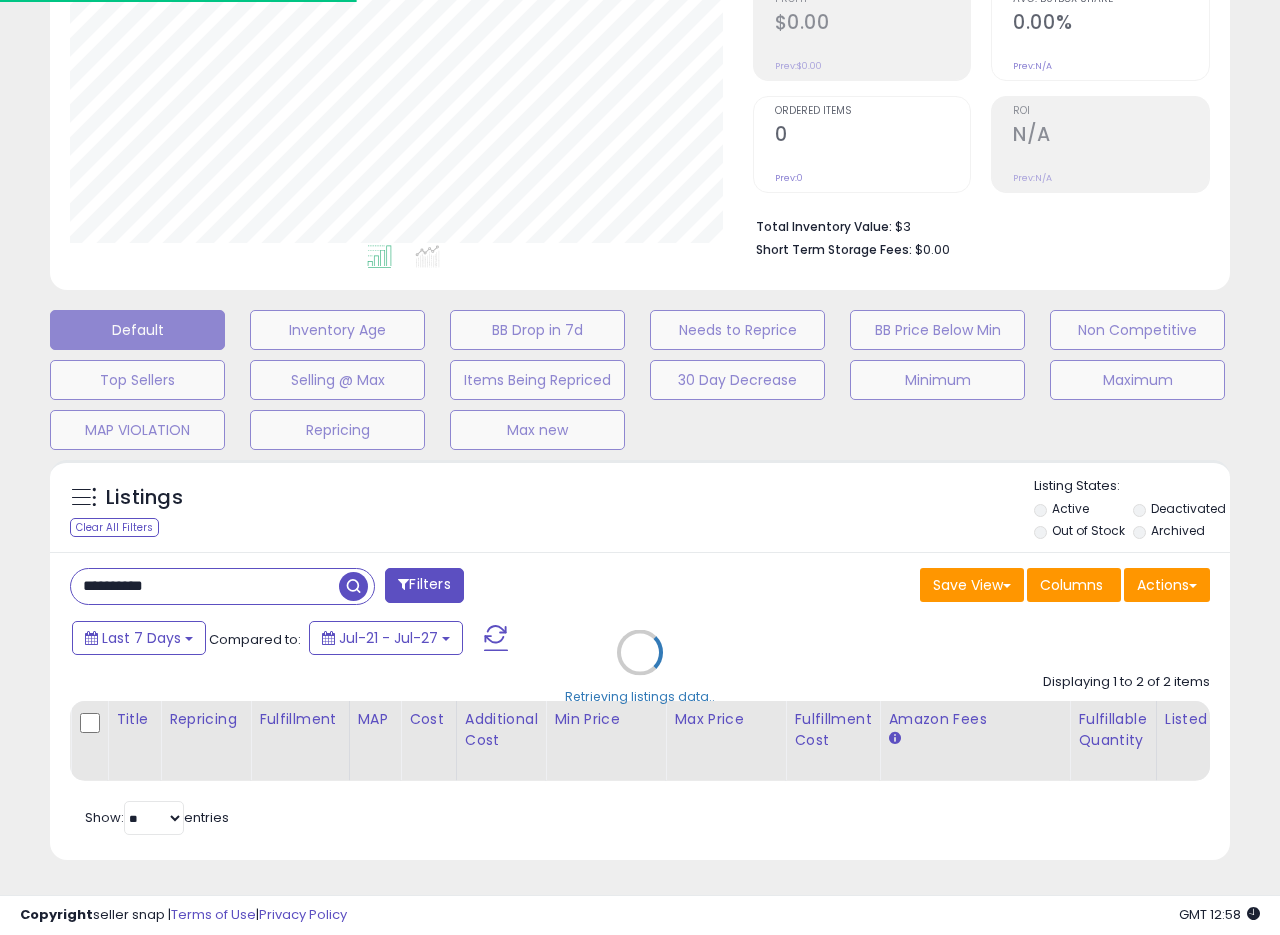 drag, startPoint x: 637, startPoint y: 551, endPoint x: 647, endPoint y: 553, distance: 10.198039 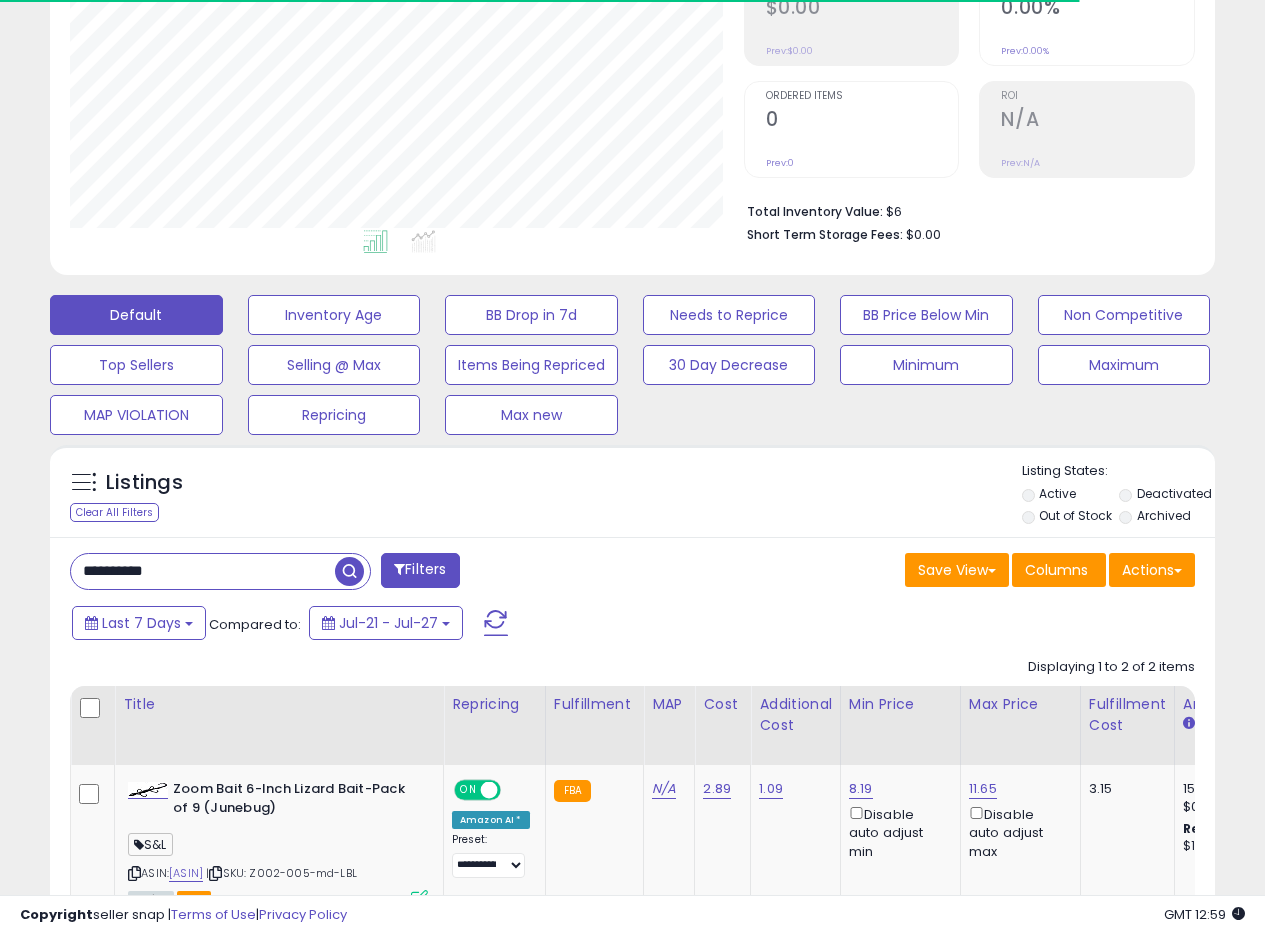 scroll, scrollTop: 999590, scrollLeft: 999326, axis: both 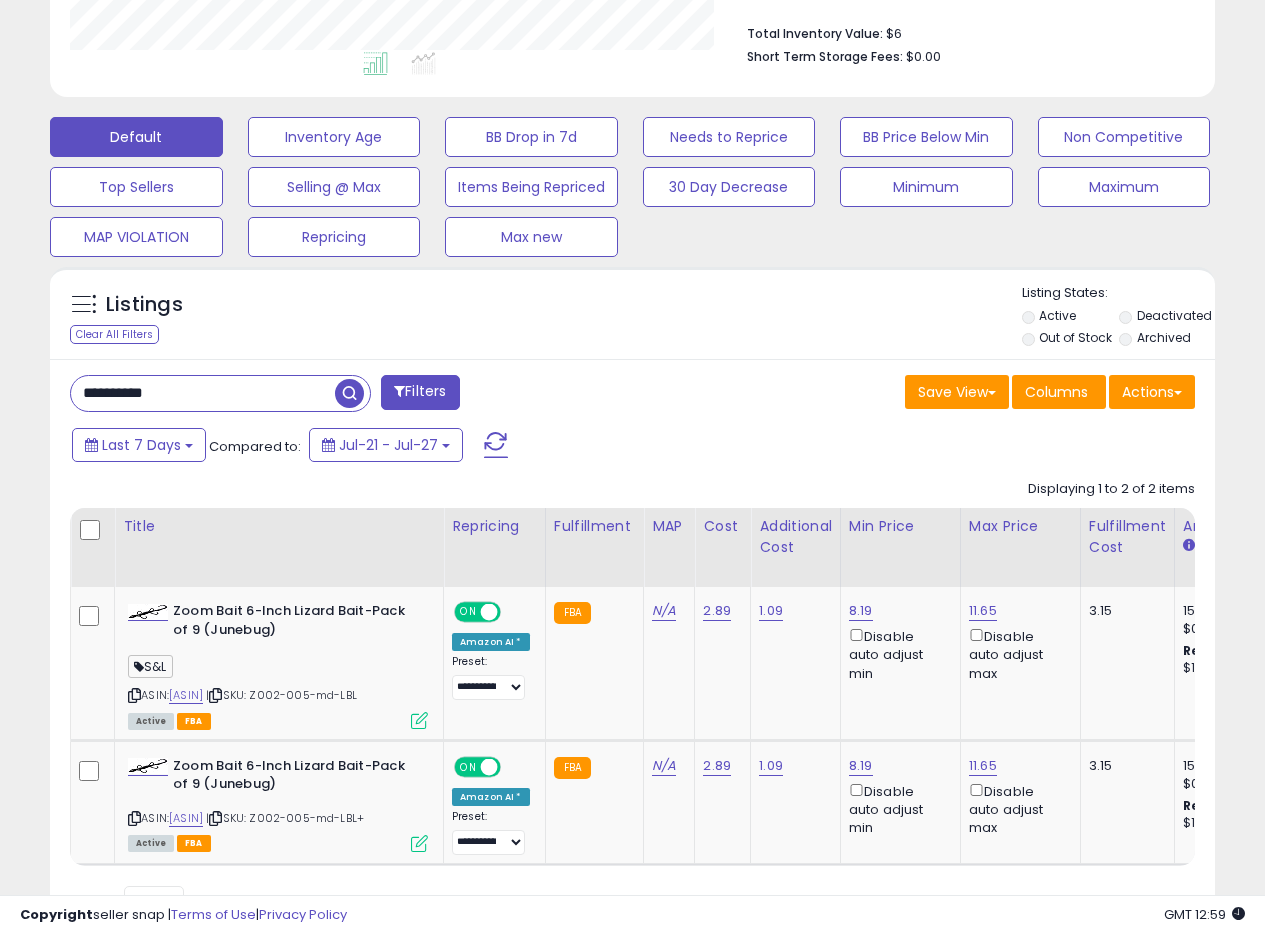 click on "Listings
Clear All Filters
Listing States:" at bounding box center (632, 318) 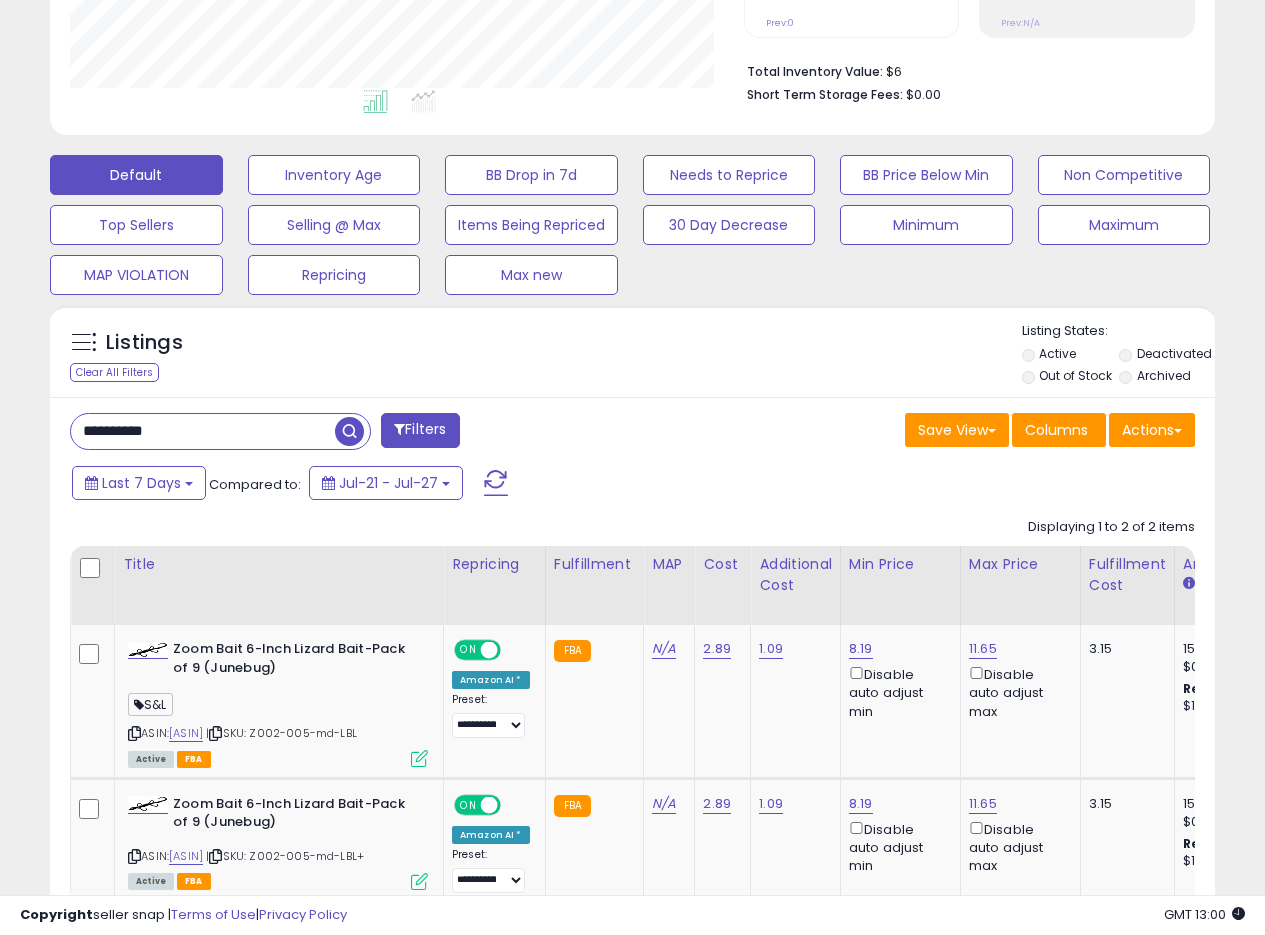 scroll, scrollTop: 473, scrollLeft: 0, axis: vertical 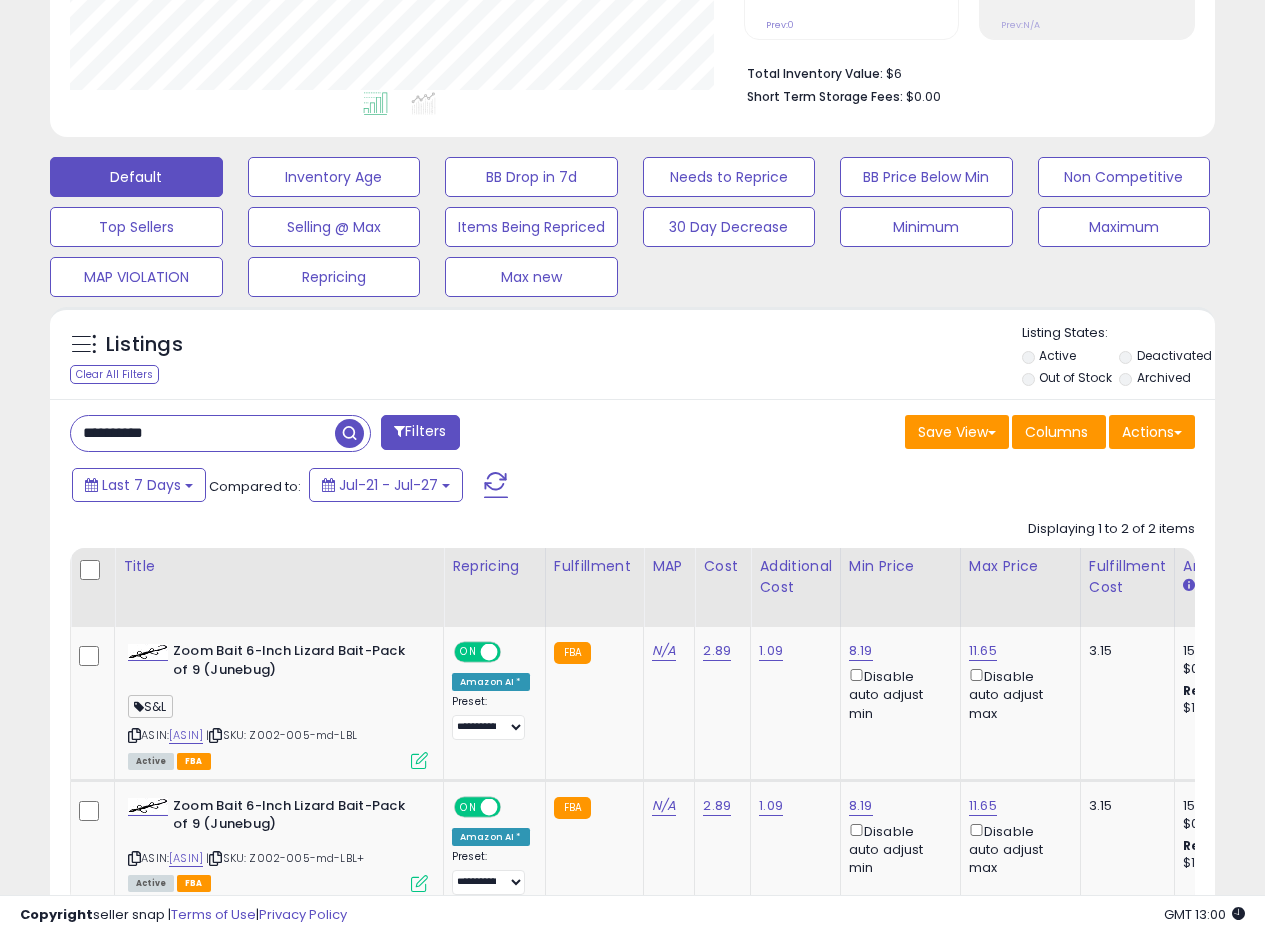 click on "**********" at bounding box center [632, 692] 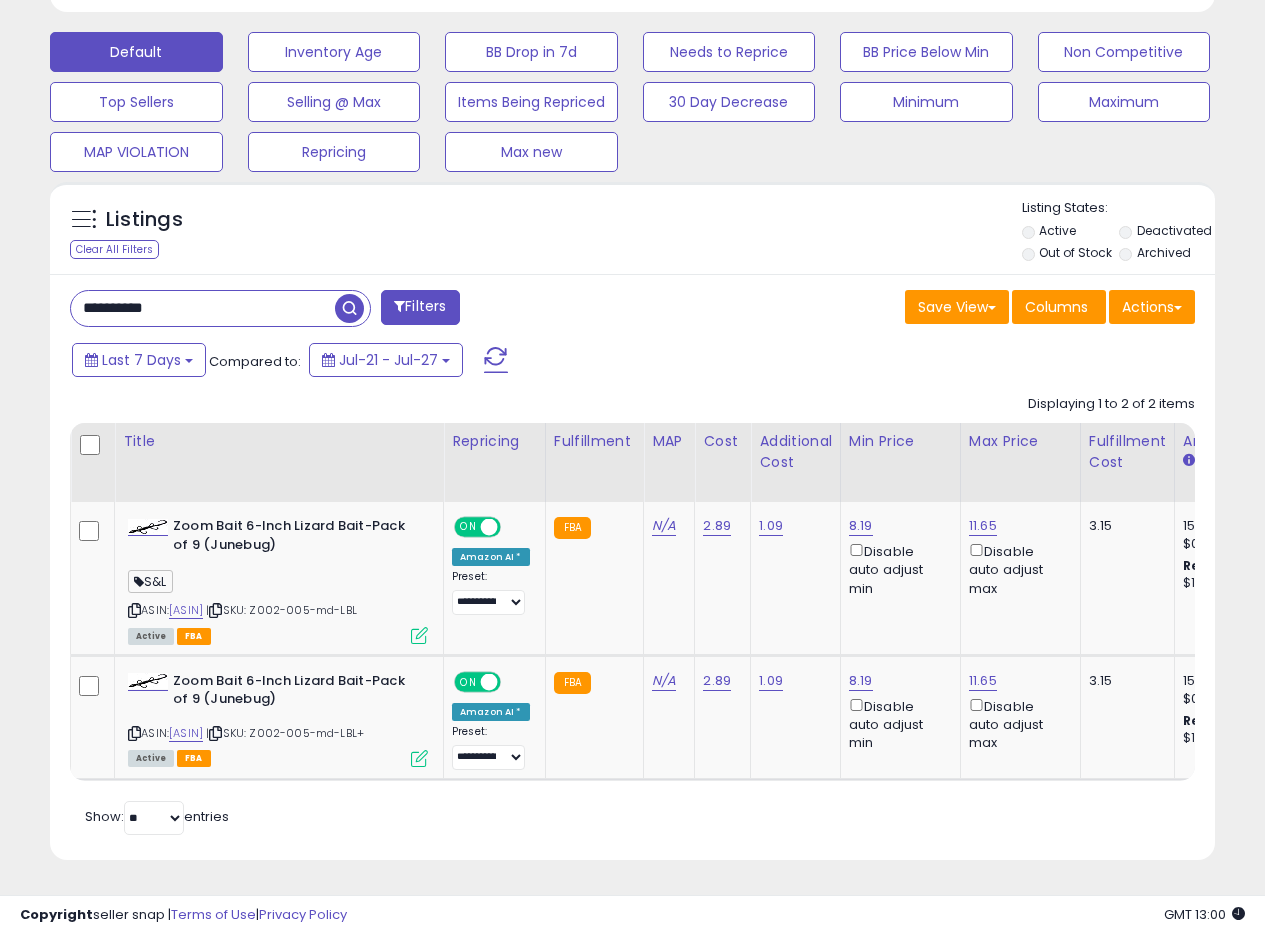 scroll, scrollTop: 613, scrollLeft: 0, axis: vertical 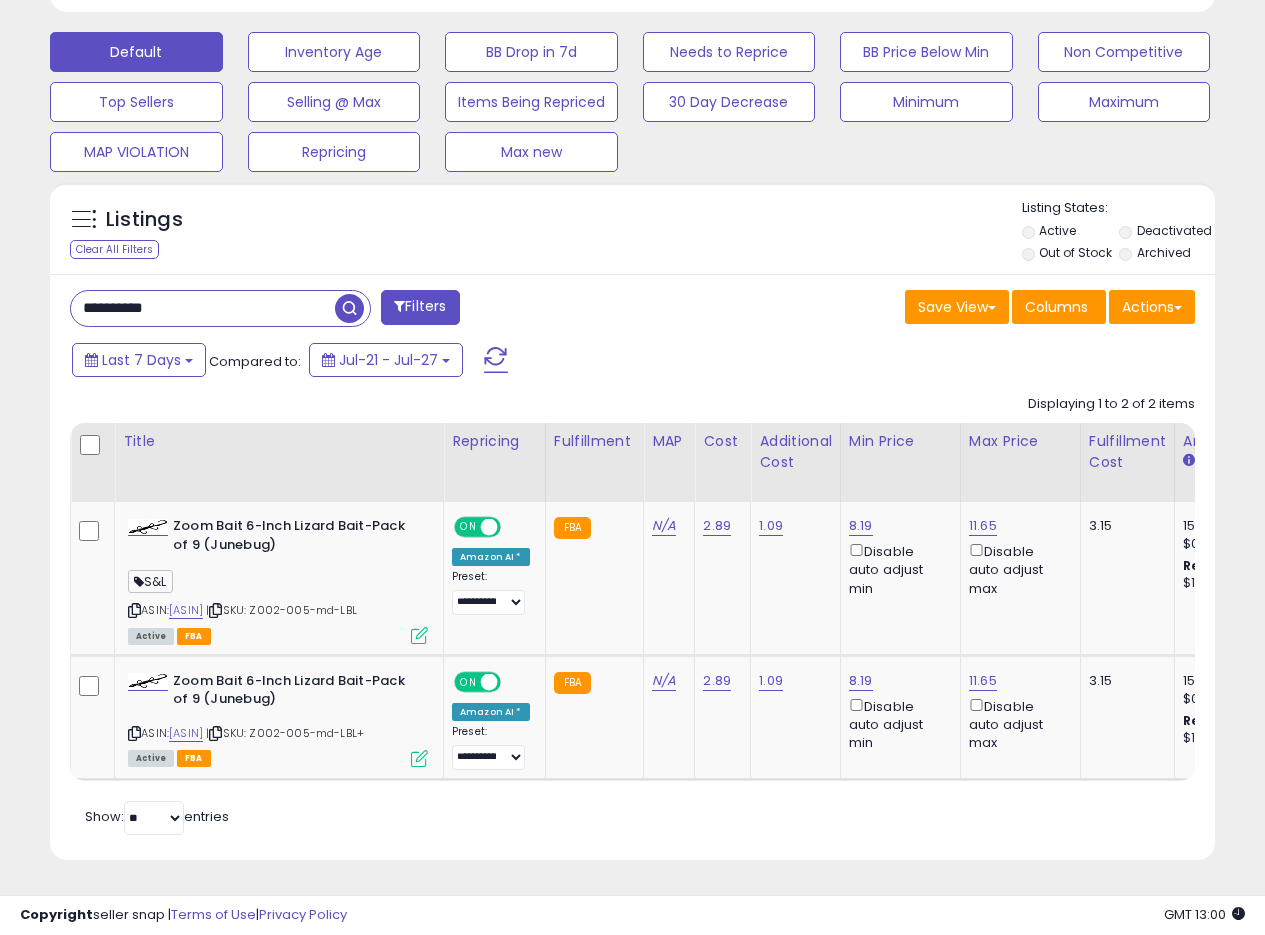 drag, startPoint x: 210, startPoint y: 296, endPoint x: 0, endPoint y: 269, distance: 211.7286 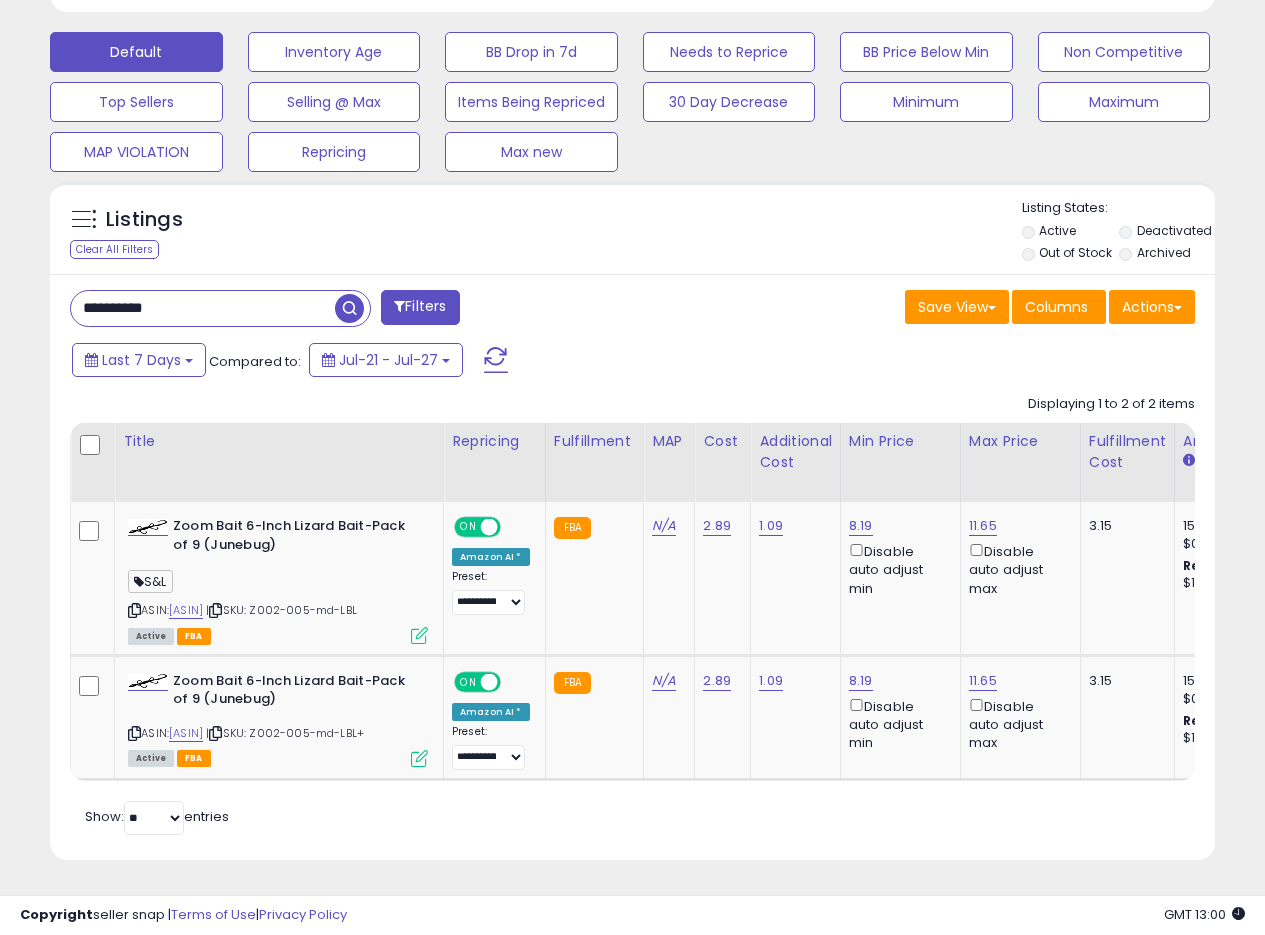 click at bounding box center [349, 308] 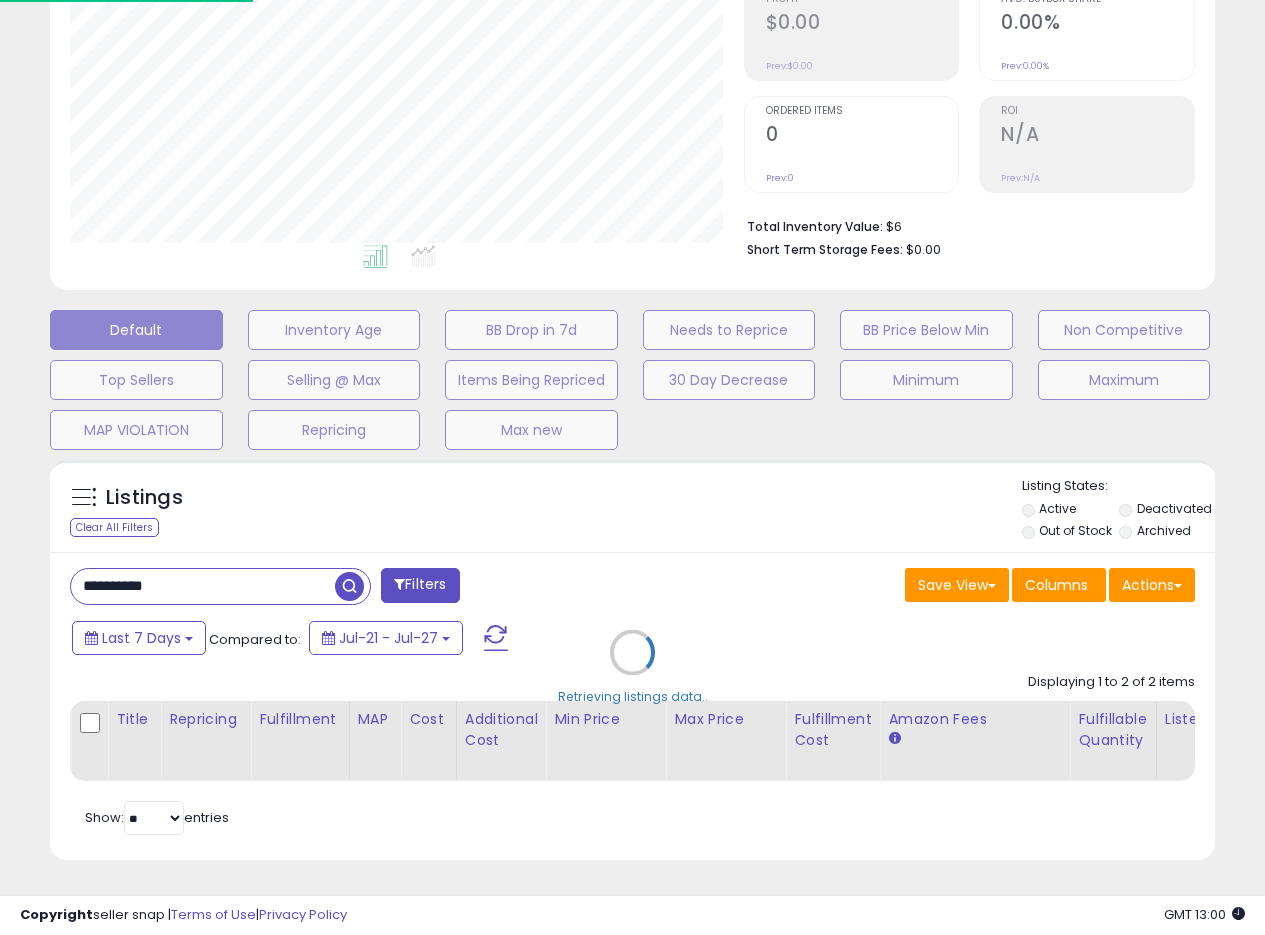 scroll, scrollTop: 999590, scrollLeft: 999317, axis: both 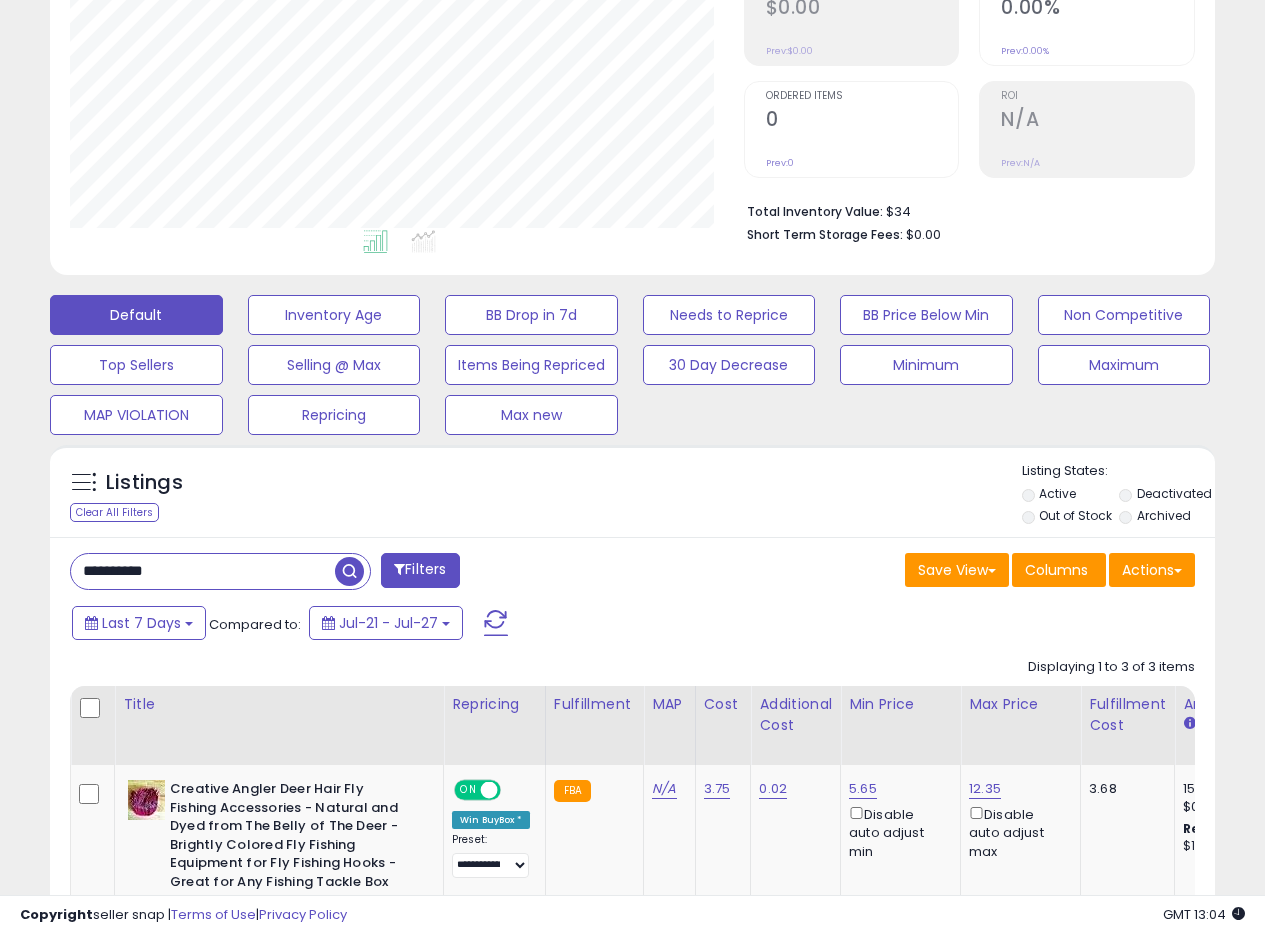 drag, startPoint x: 198, startPoint y: 584, endPoint x: 0, endPoint y: 566, distance: 198.8165 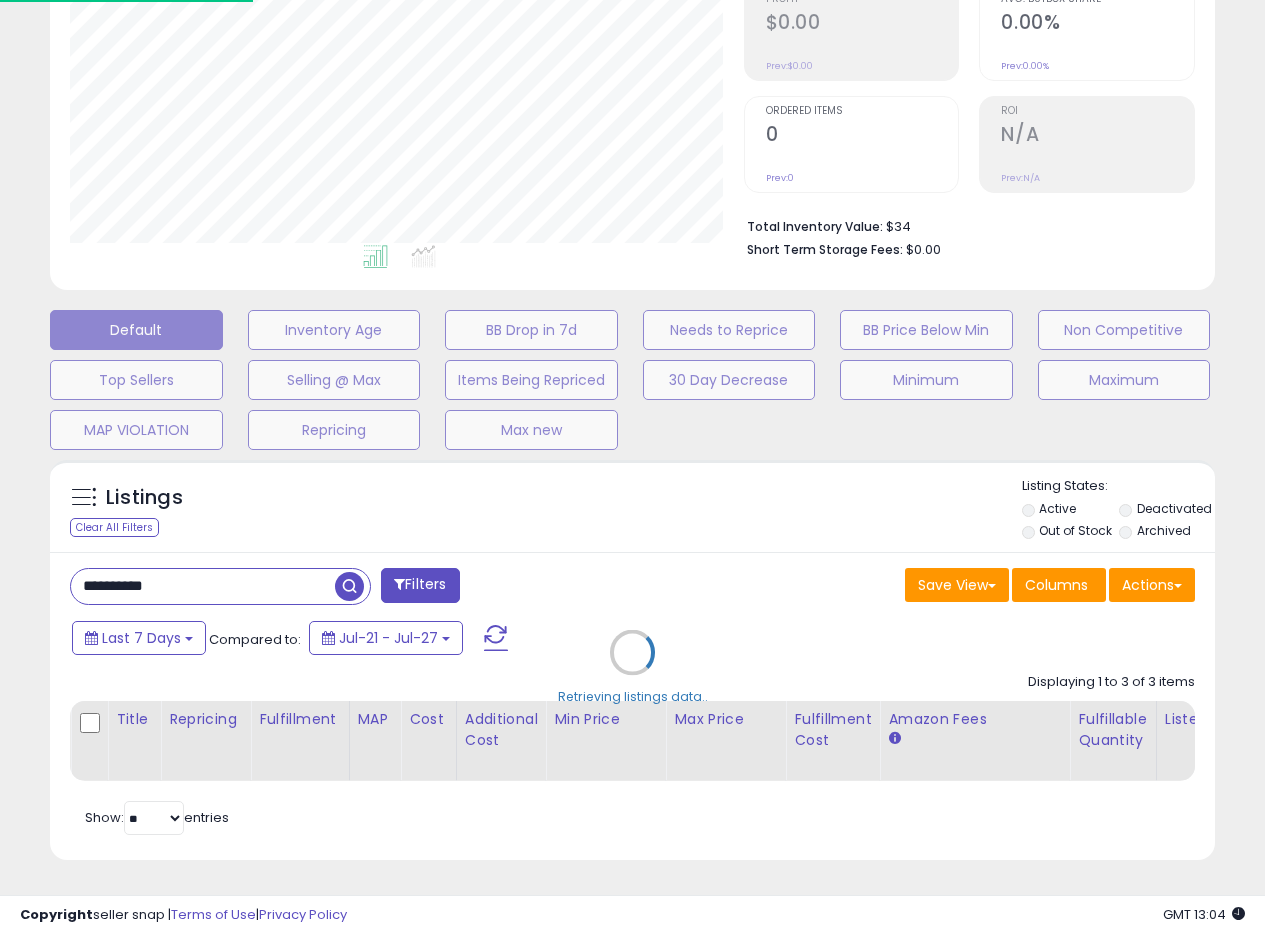 scroll, scrollTop: 999590, scrollLeft: 999317, axis: both 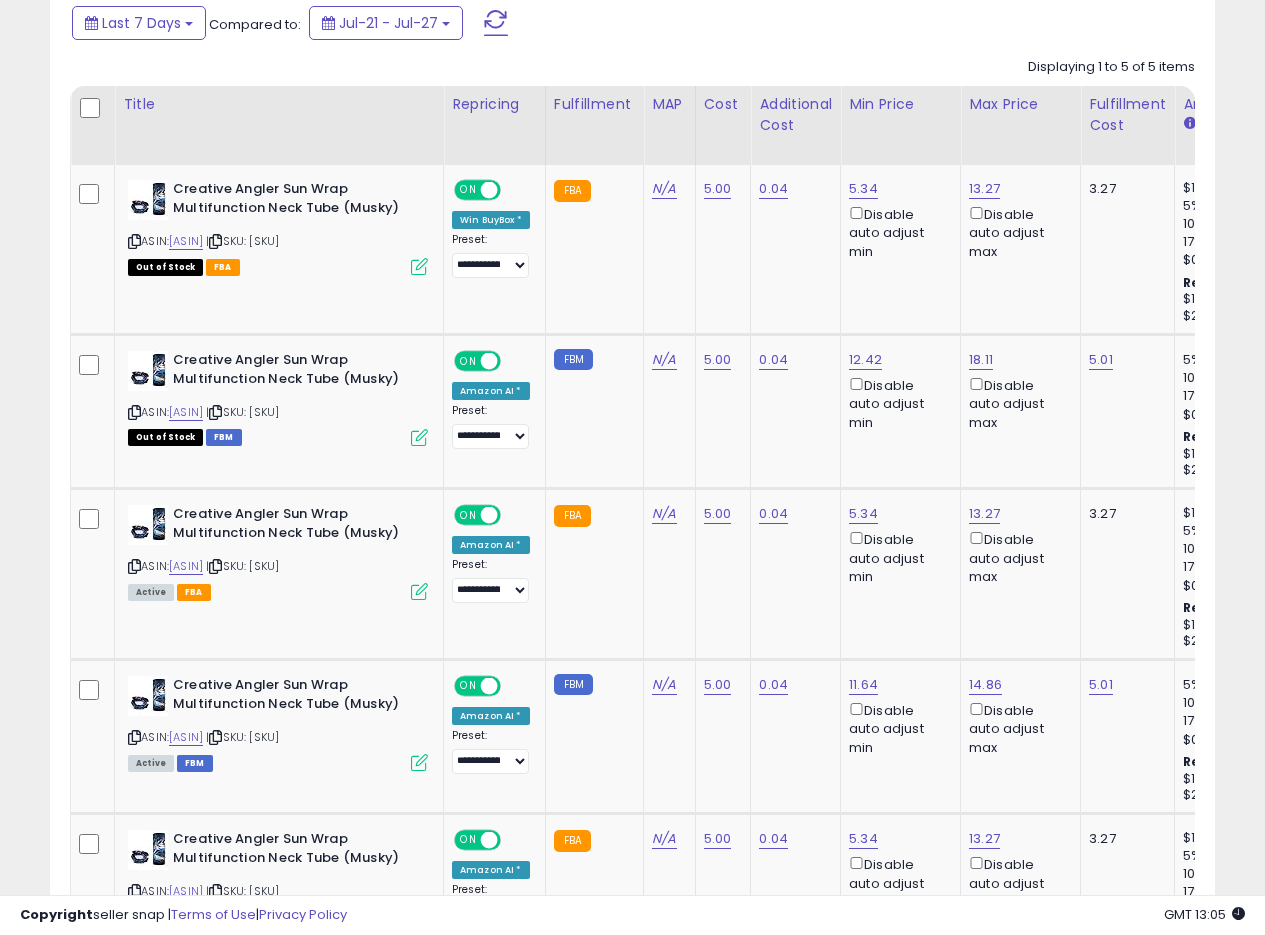 type 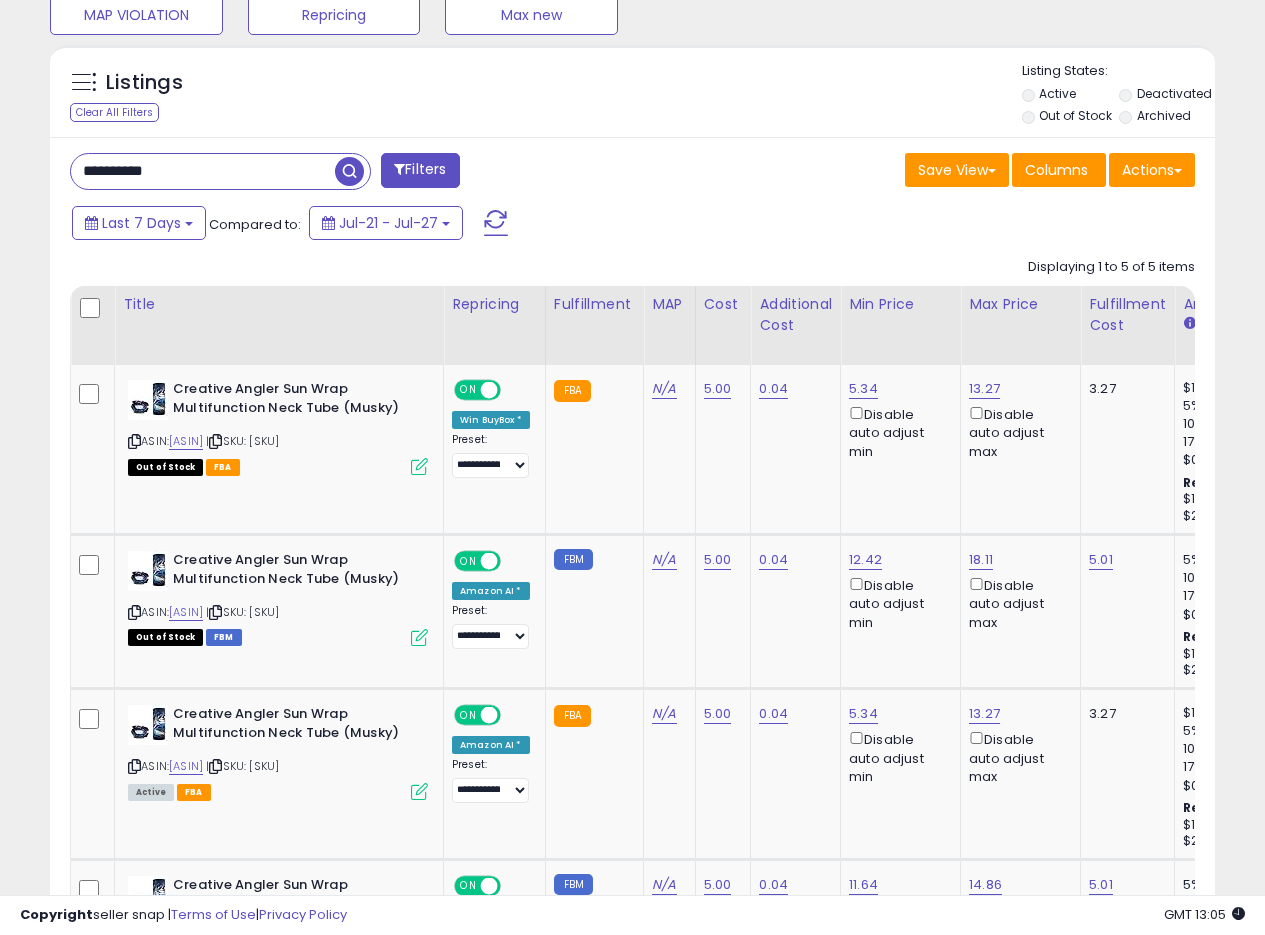 scroll, scrollTop: 435, scrollLeft: 0, axis: vertical 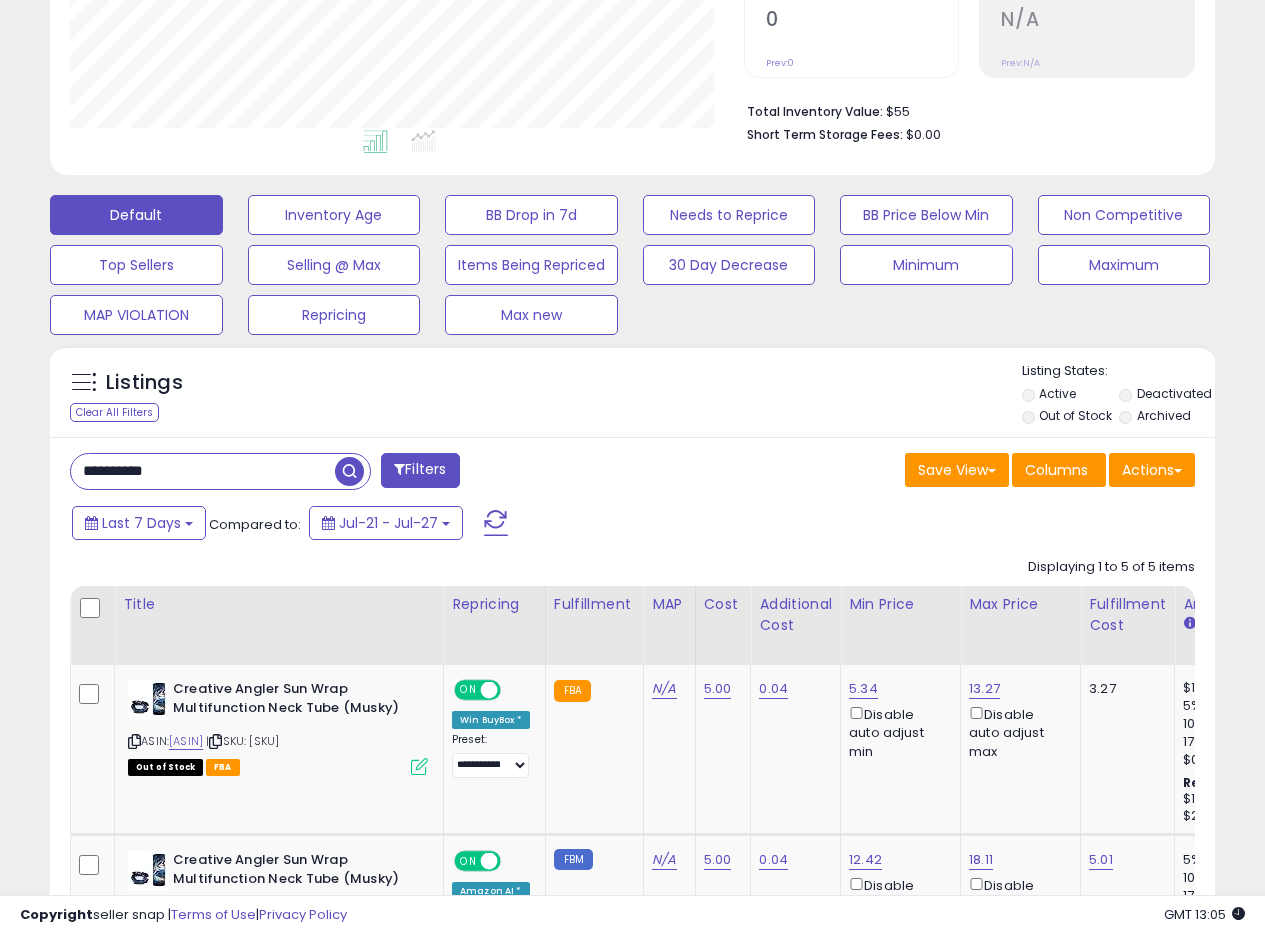 drag, startPoint x: 208, startPoint y: 481, endPoint x: 2, endPoint y: 468, distance: 206.40979 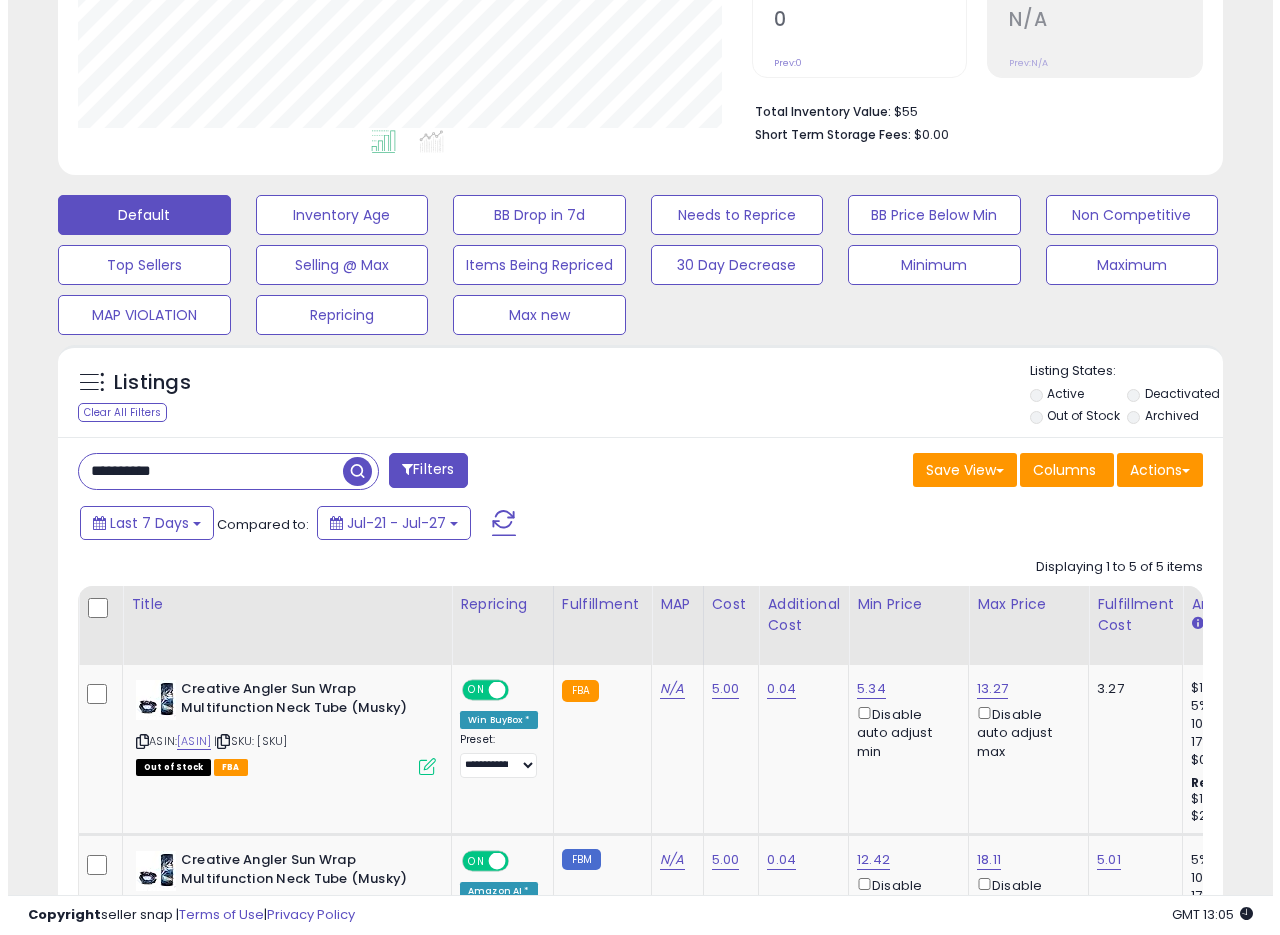 scroll, scrollTop: 335, scrollLeft: 0, axis: vertical 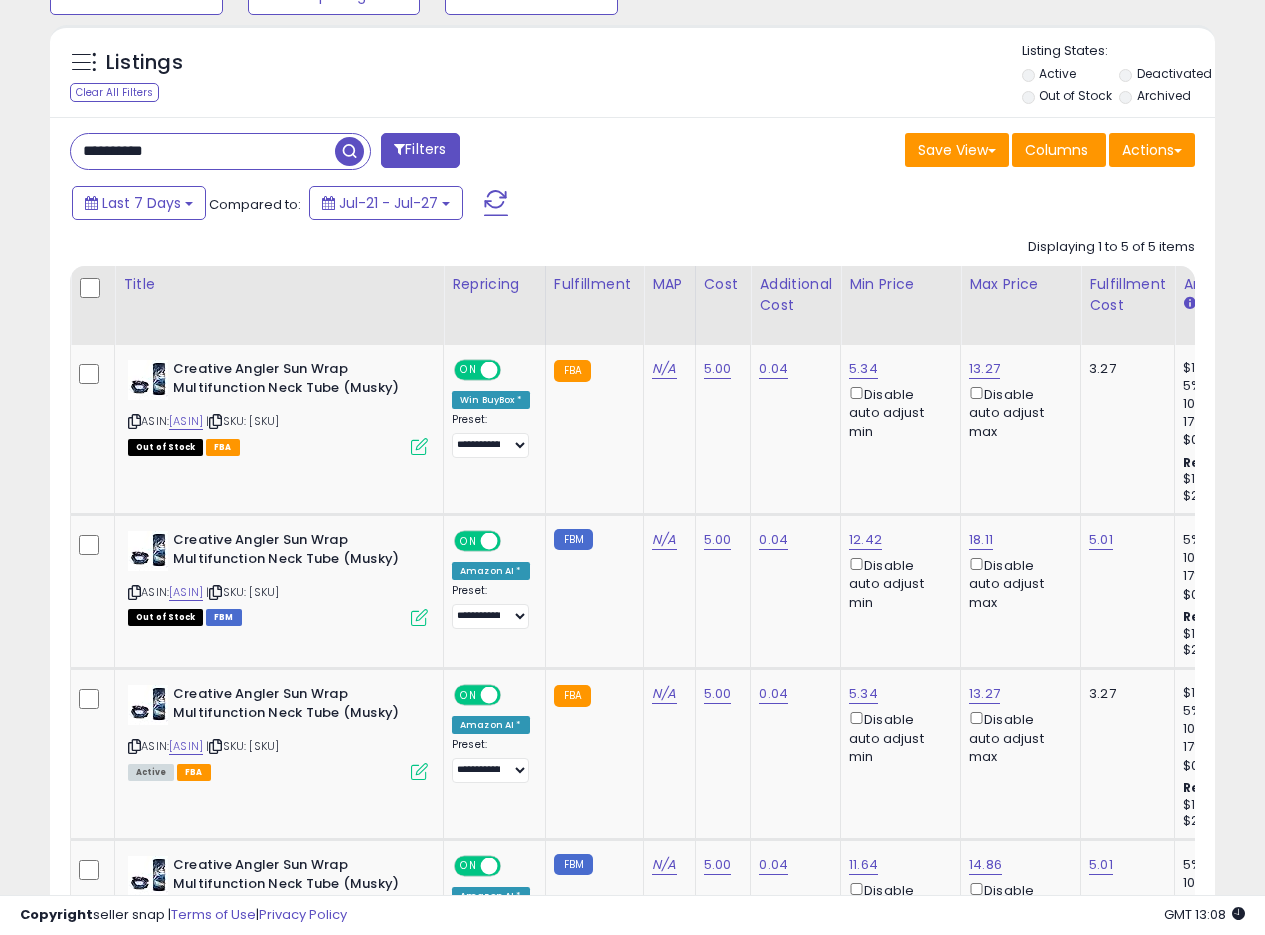 drag, startPoint x: 221, startPoint y: 158, endPoint x: 0, endPoint y: 124, distance: 223.60008 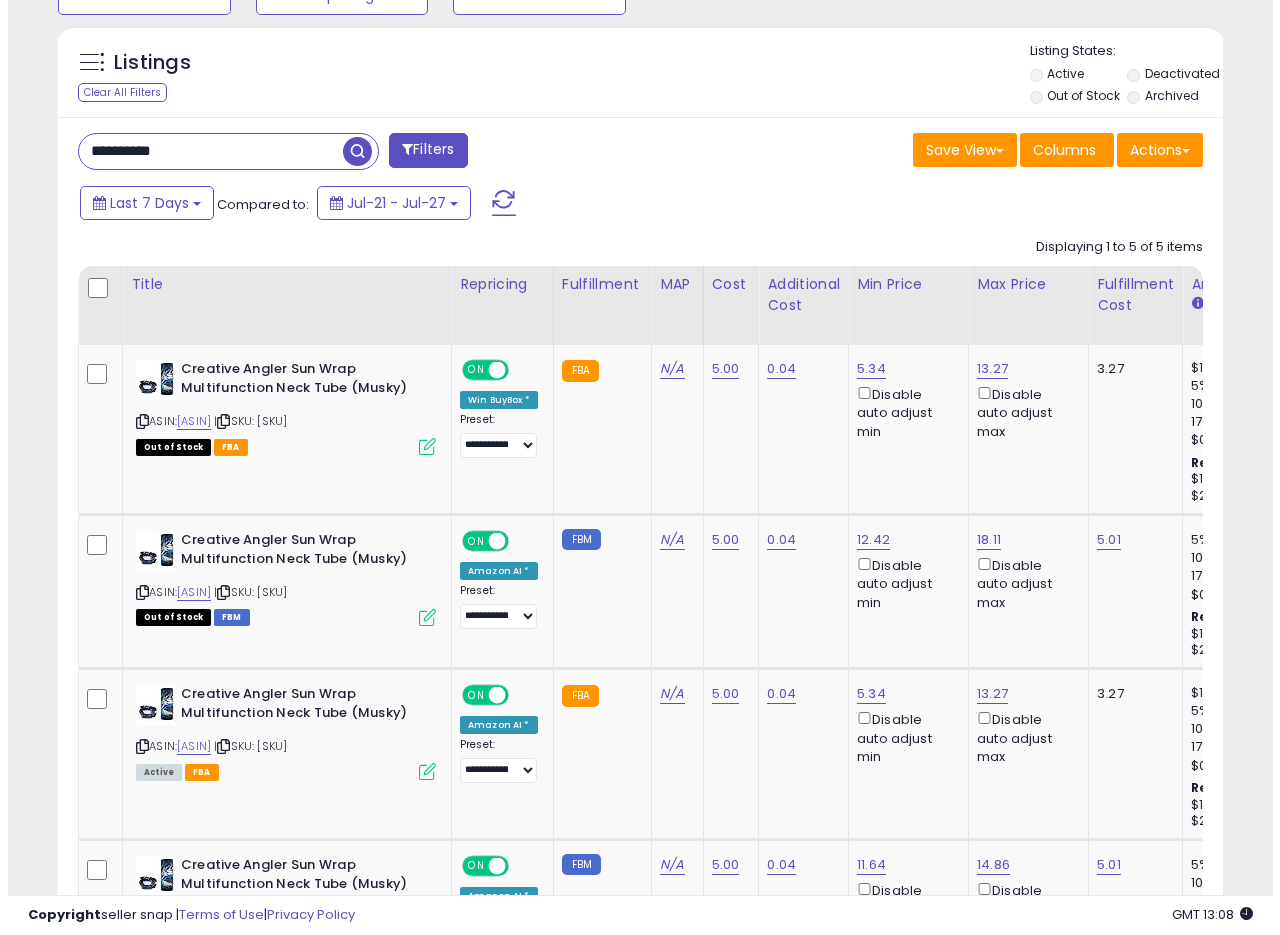 scroll, scrollTop: 335, scrollLeft: 0, axis: vertical 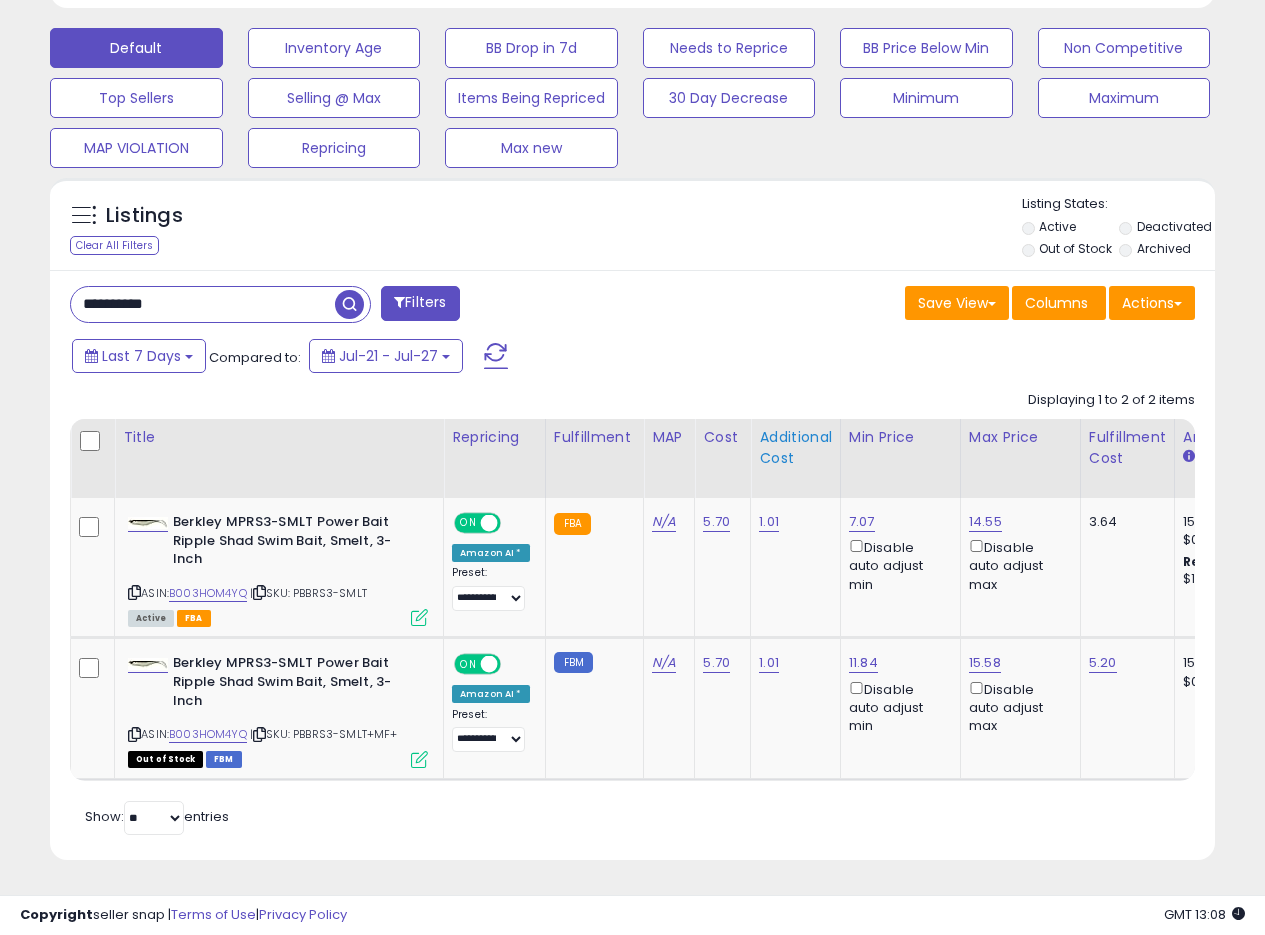 drag, startPoint x: 662, startPoint y: 603, endPoint x: 795, endPoint y: 430, distance: 218.21548 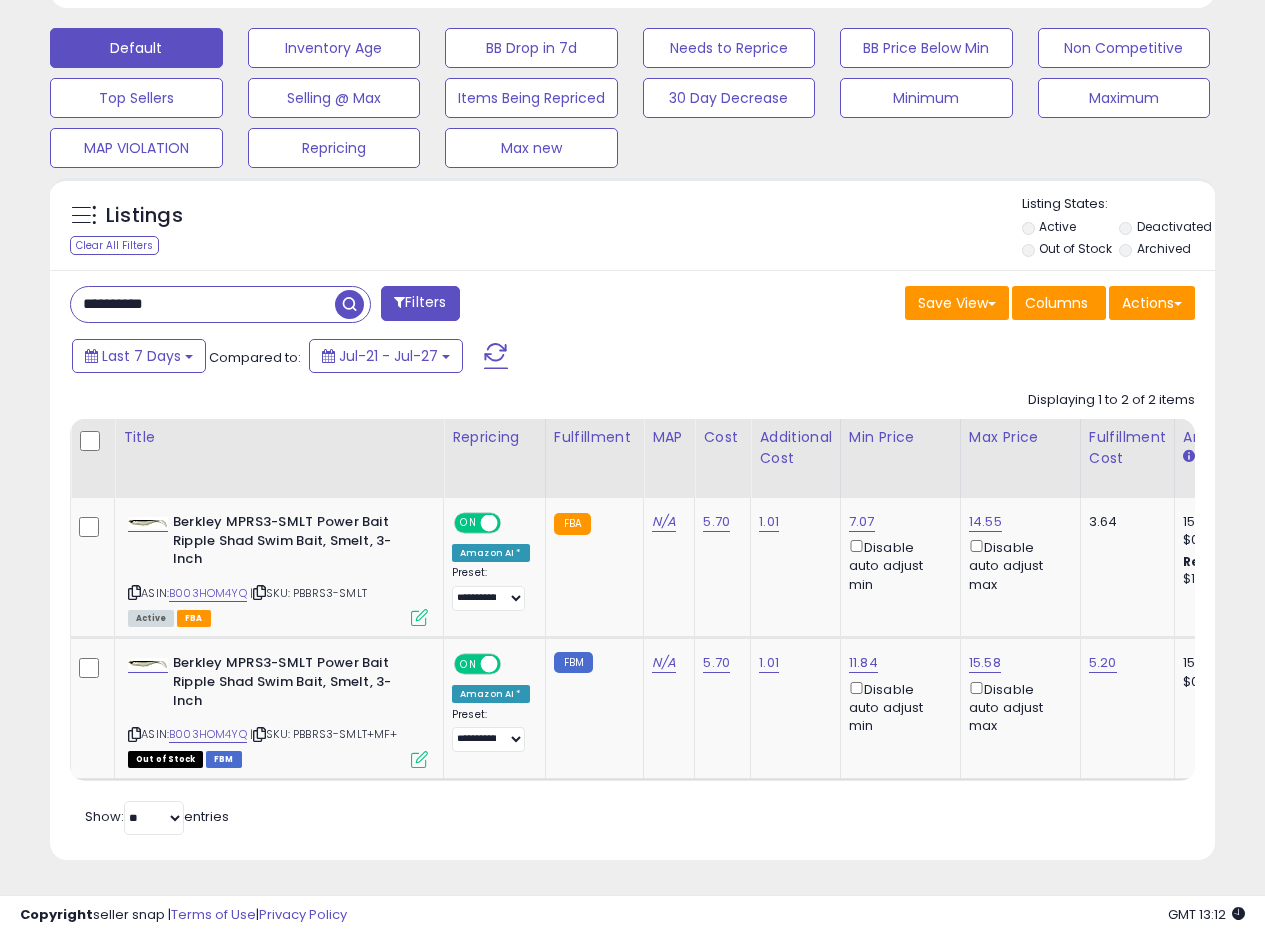 click on "**********" at bounding box center (632, 565) 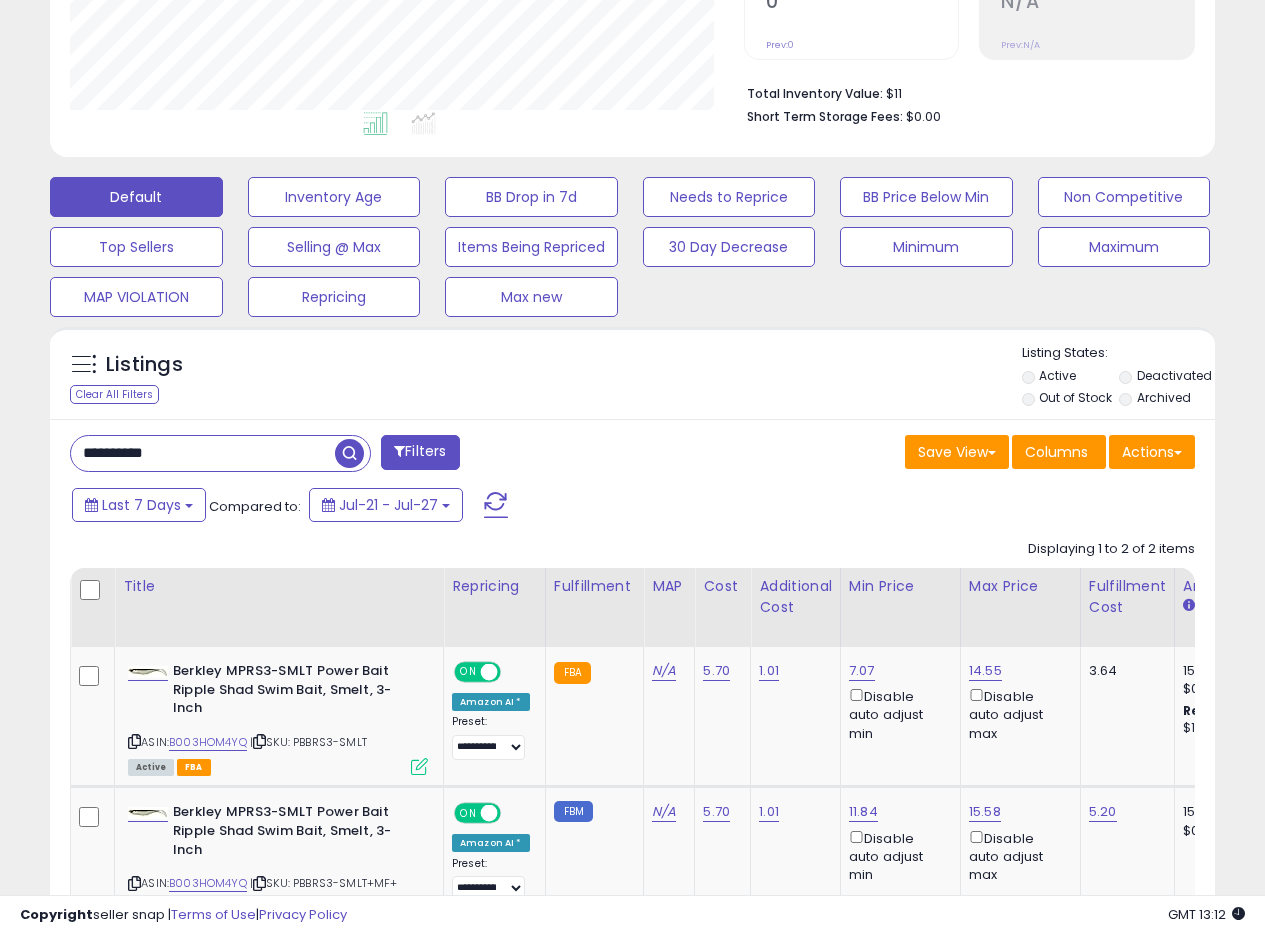 scroll, scrollTop: 477, scrollLeft: 0, axis: vertical 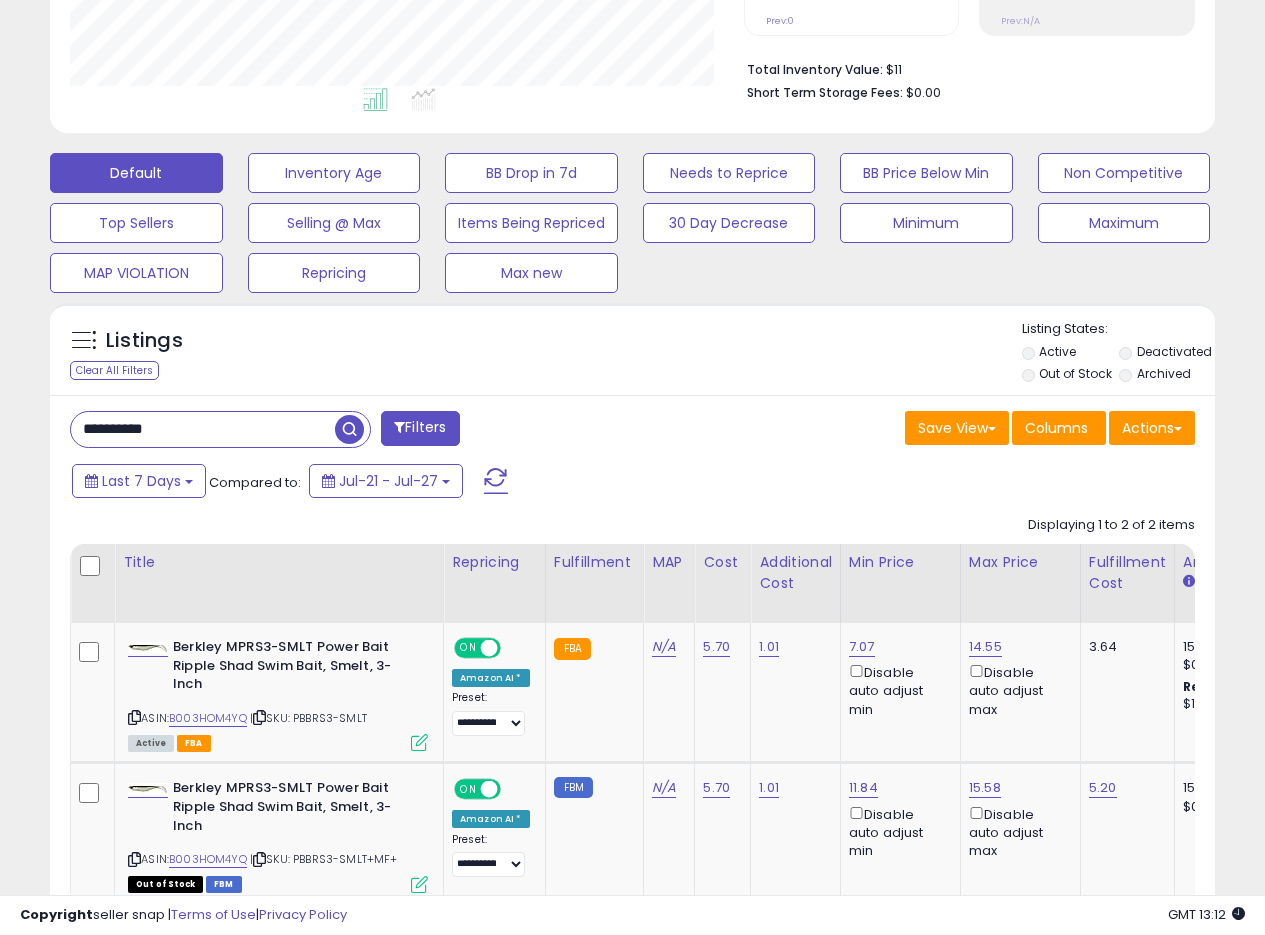 click on "Listings
Clear All Filters
Listing States:" at bounding box center [632, 354] 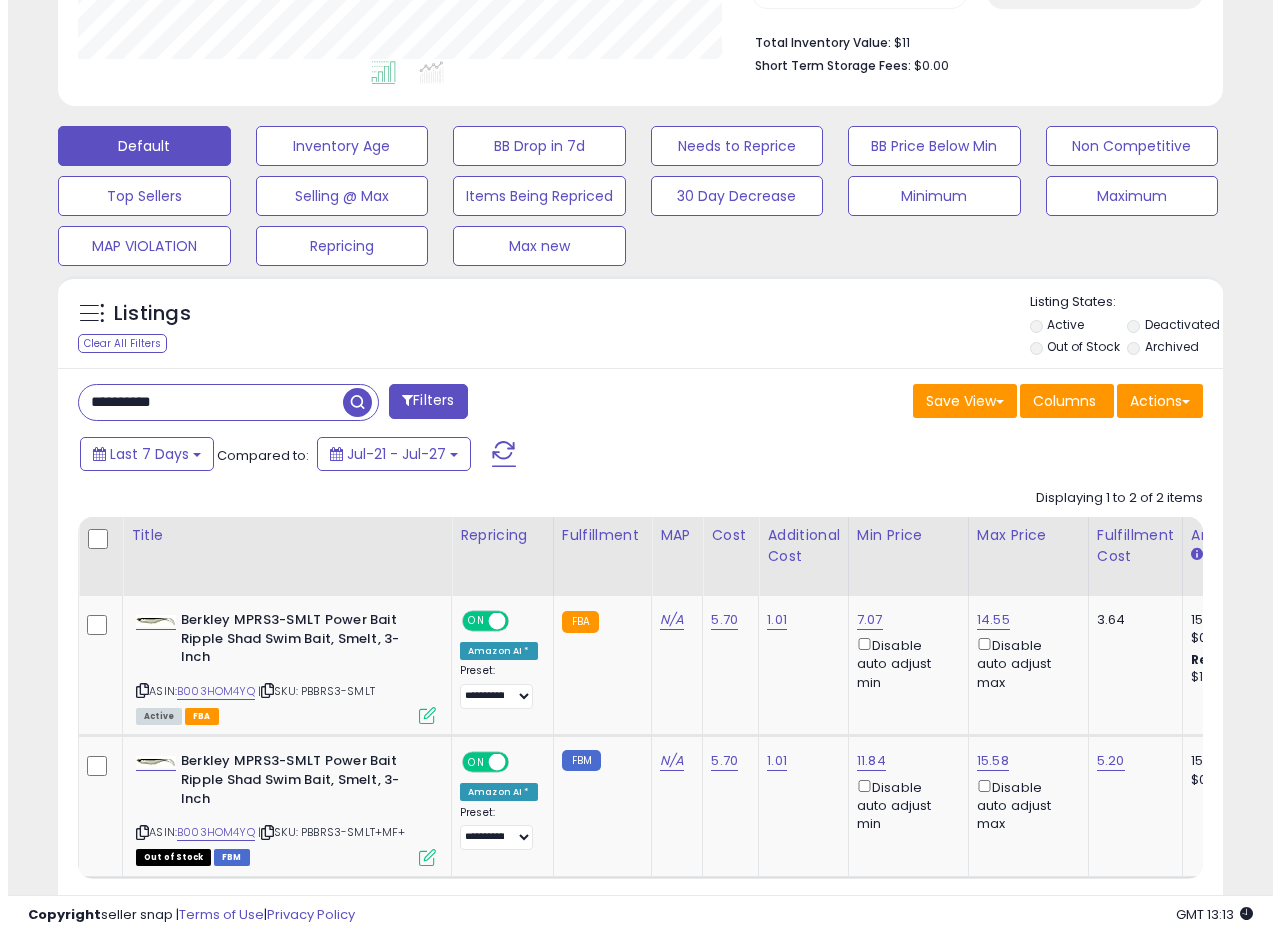 scroll, scrollTop: 317, scrollLeft: 0, axis: vertical 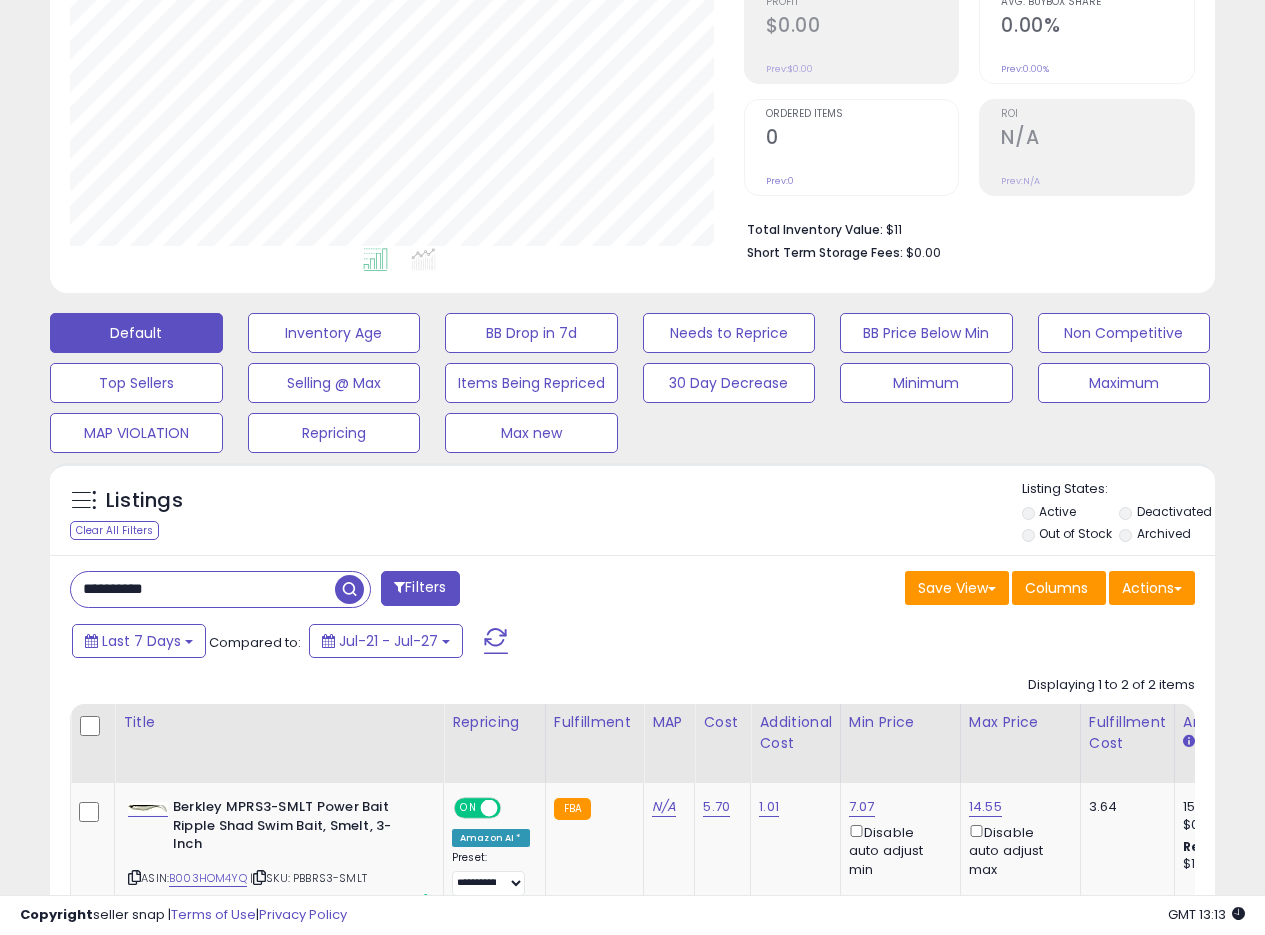 drag, startPoint x: 230, startPoint y: 580, endPoint x: 59, endPoint y: 581, distance: 171.00293 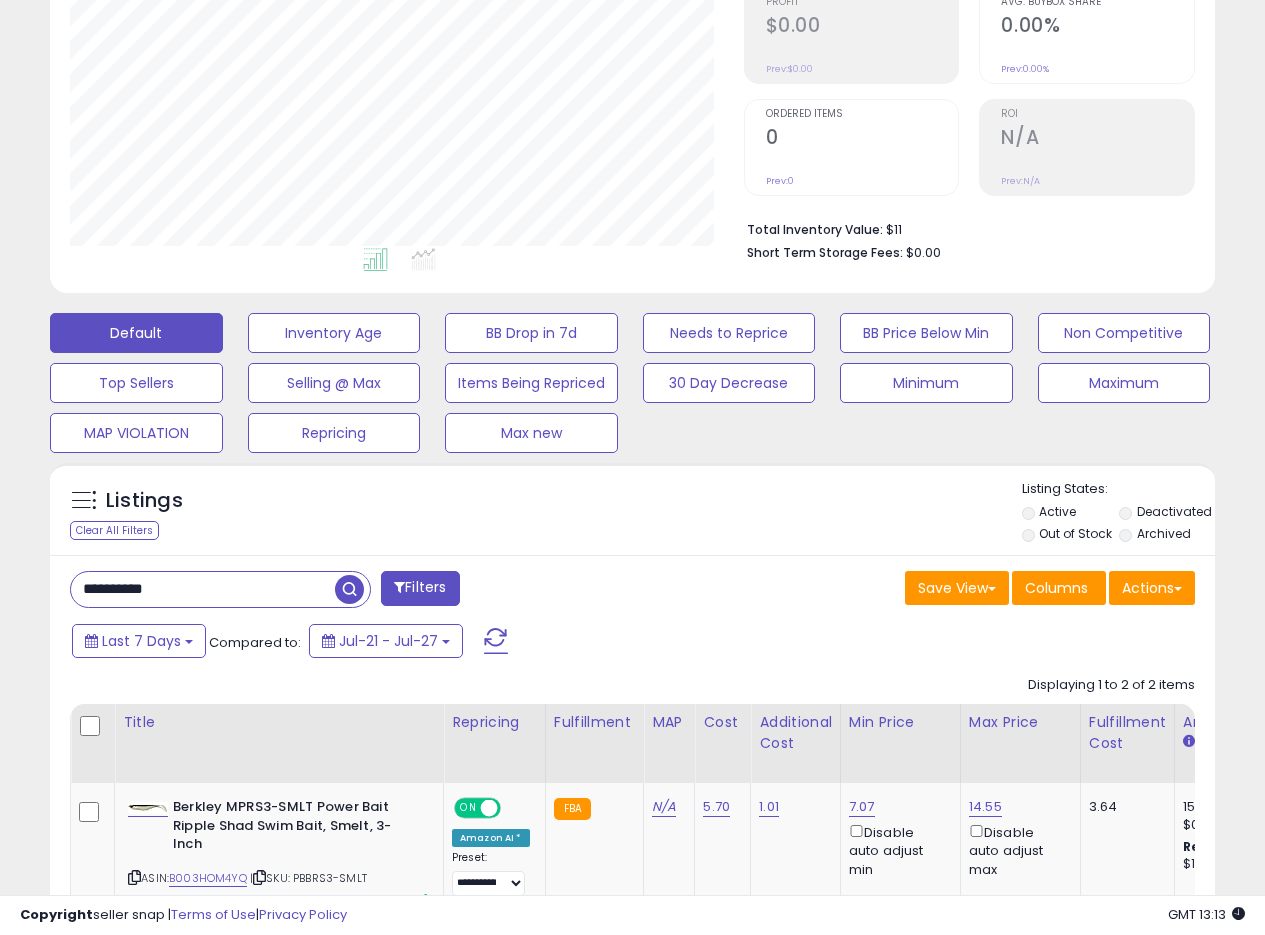 paste 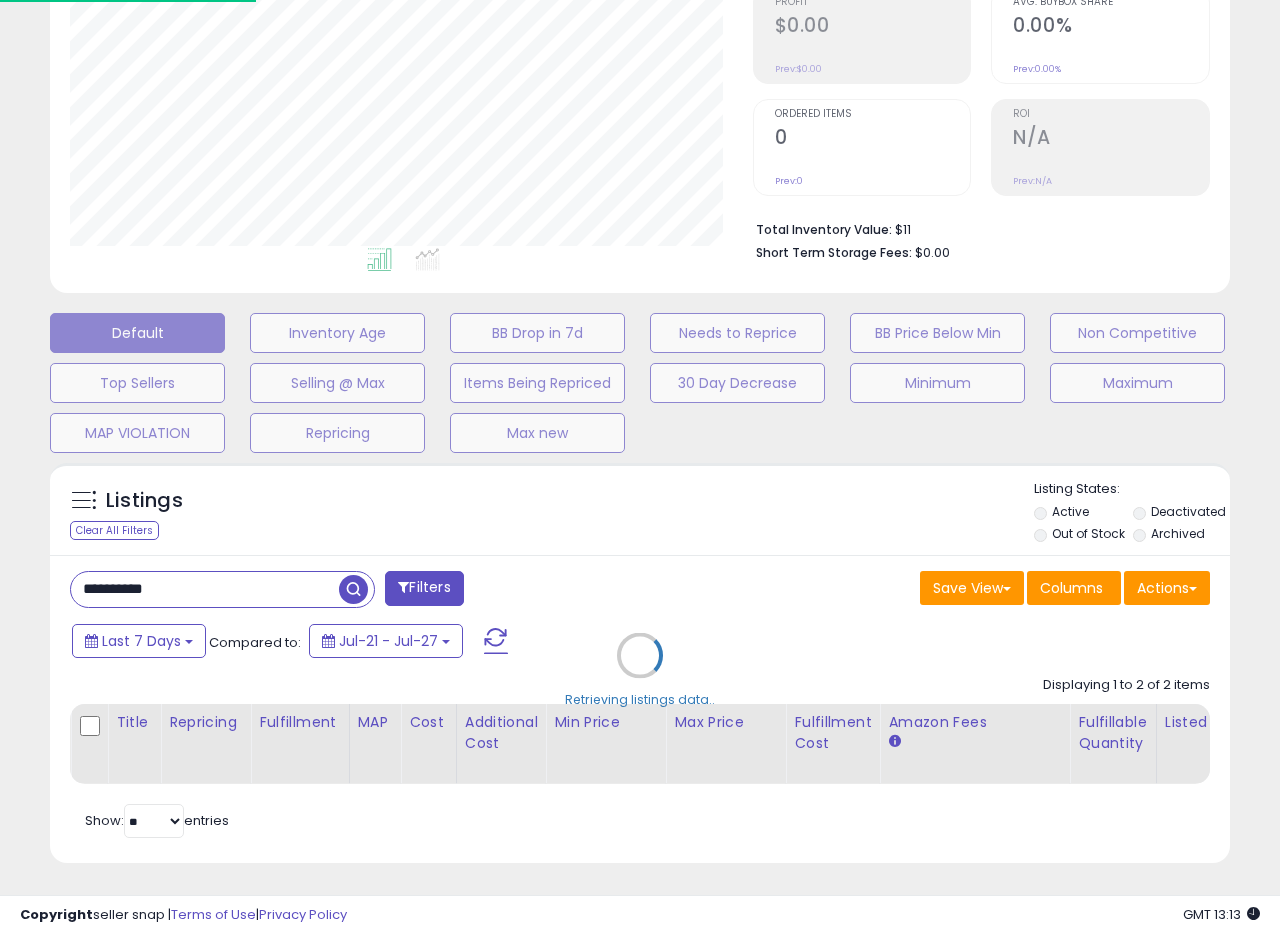 scroll, scrollTop: 999590, scrollLeft: 999317, axis: both 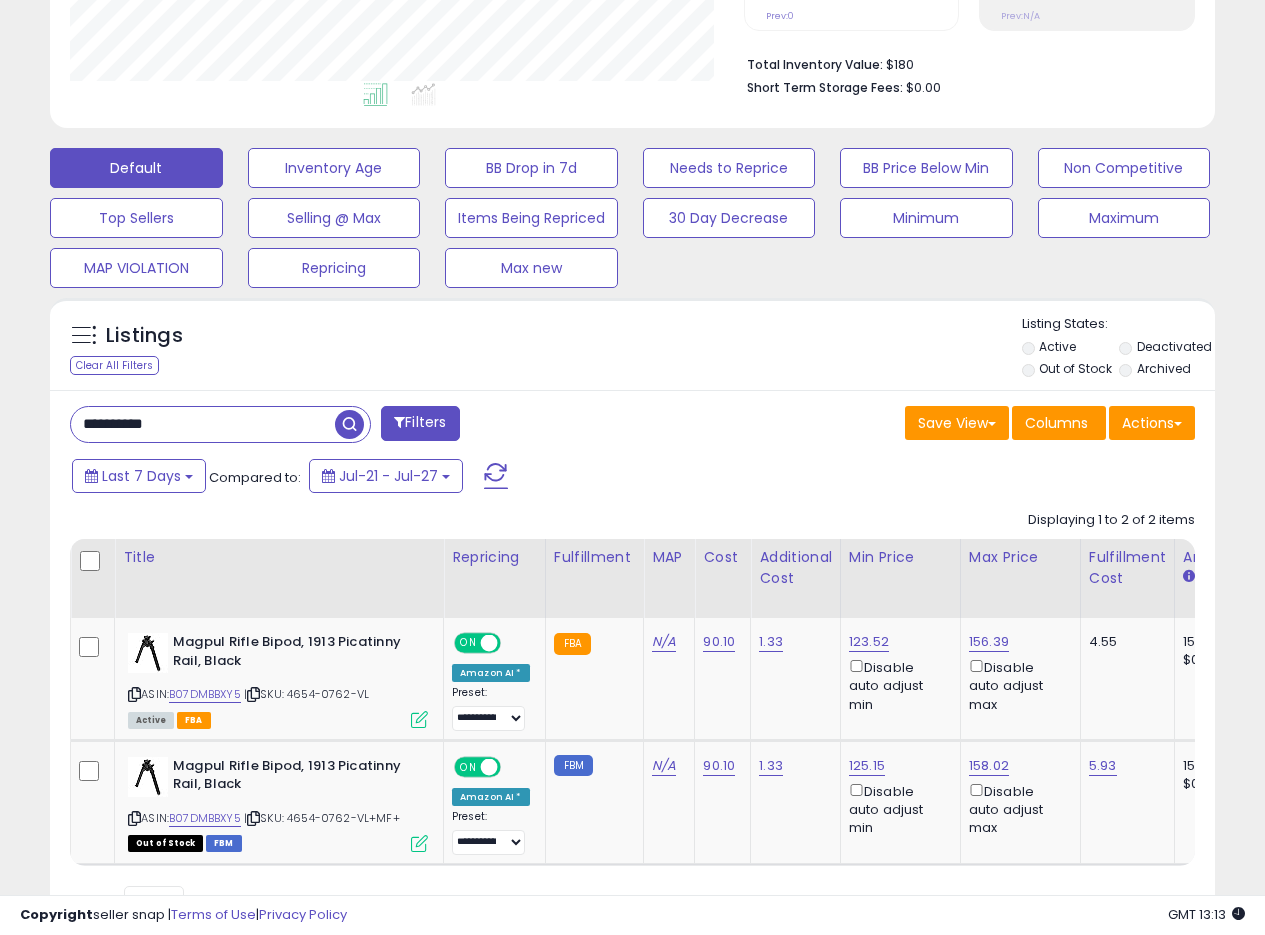 click on "**********" at bounding box center (632, 667) 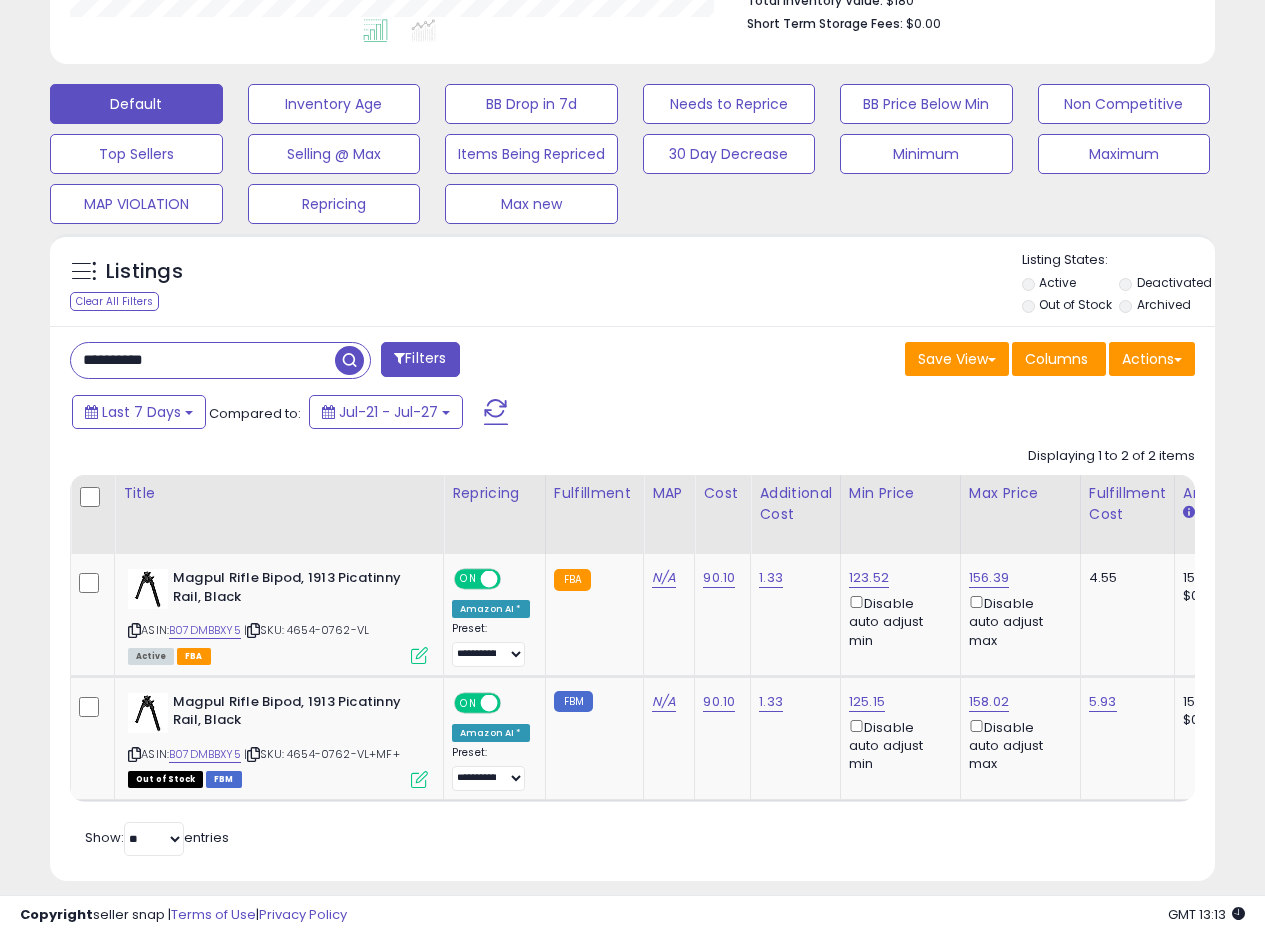 scroll, scrollTop: 582, scrollLeft: 0, axis: vertical 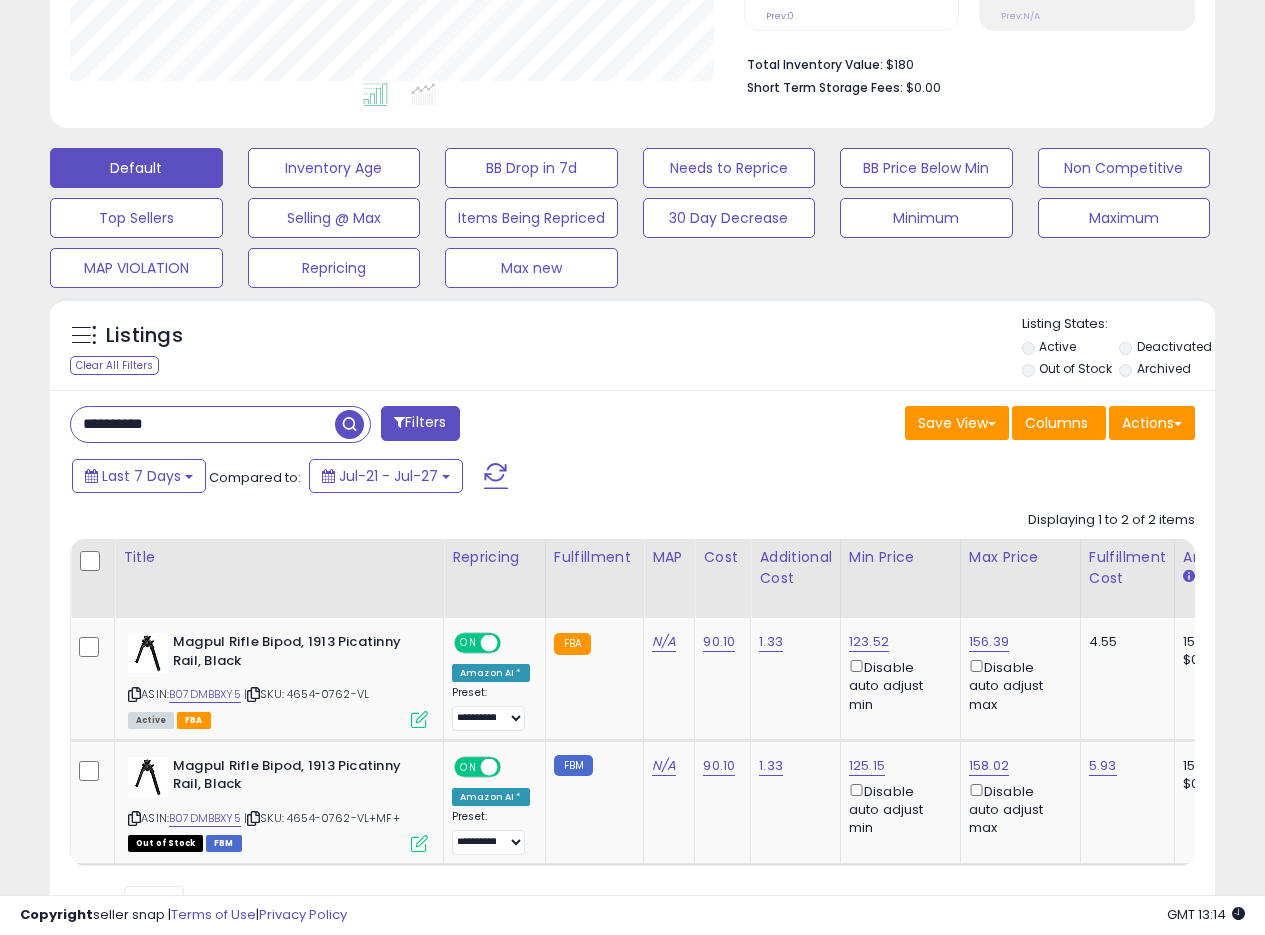 click on "**********" at bounding box center (632, 667) 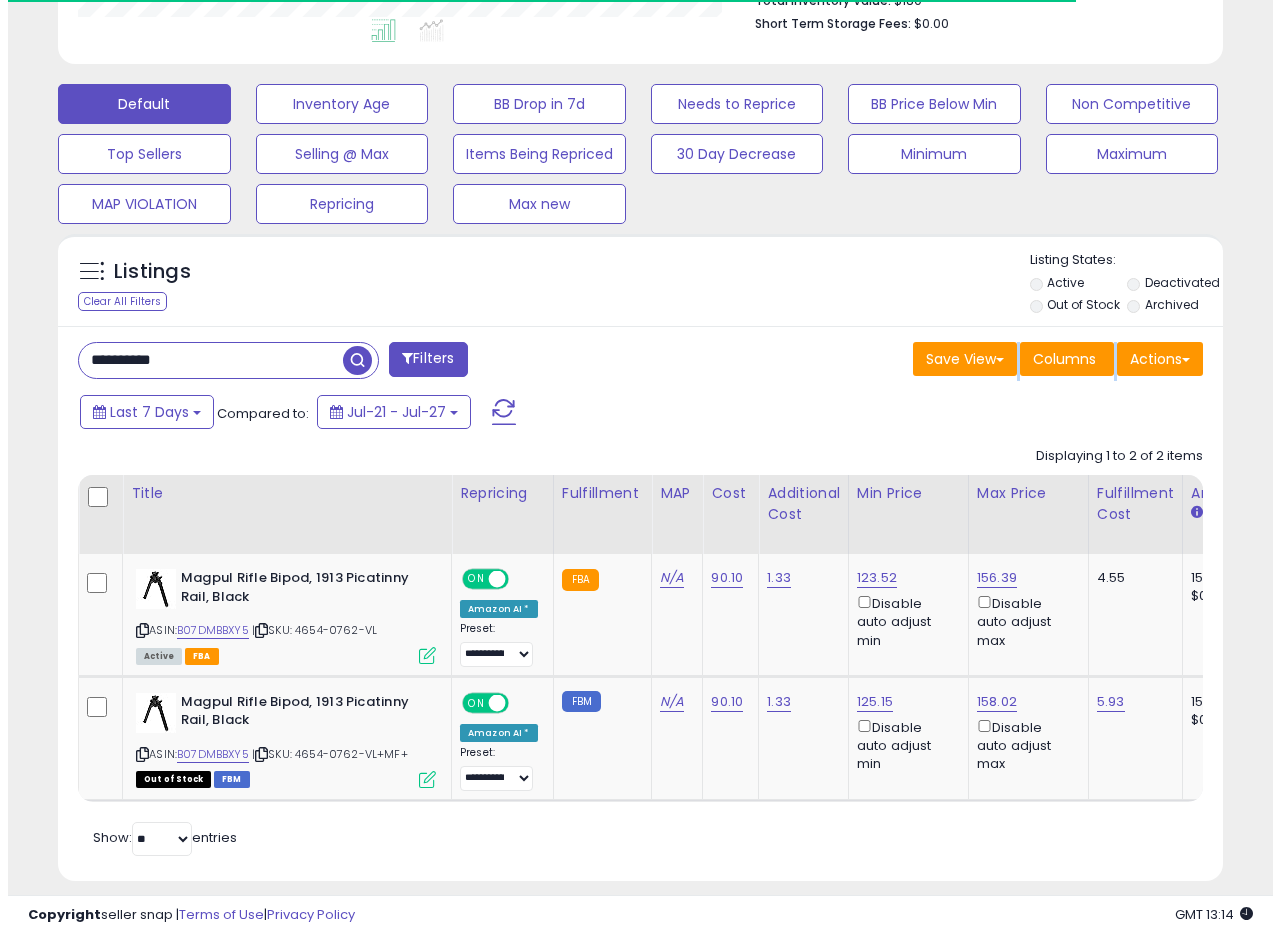 scroll, scrollTop: 582, scrollLeft: 0, axis: vertical 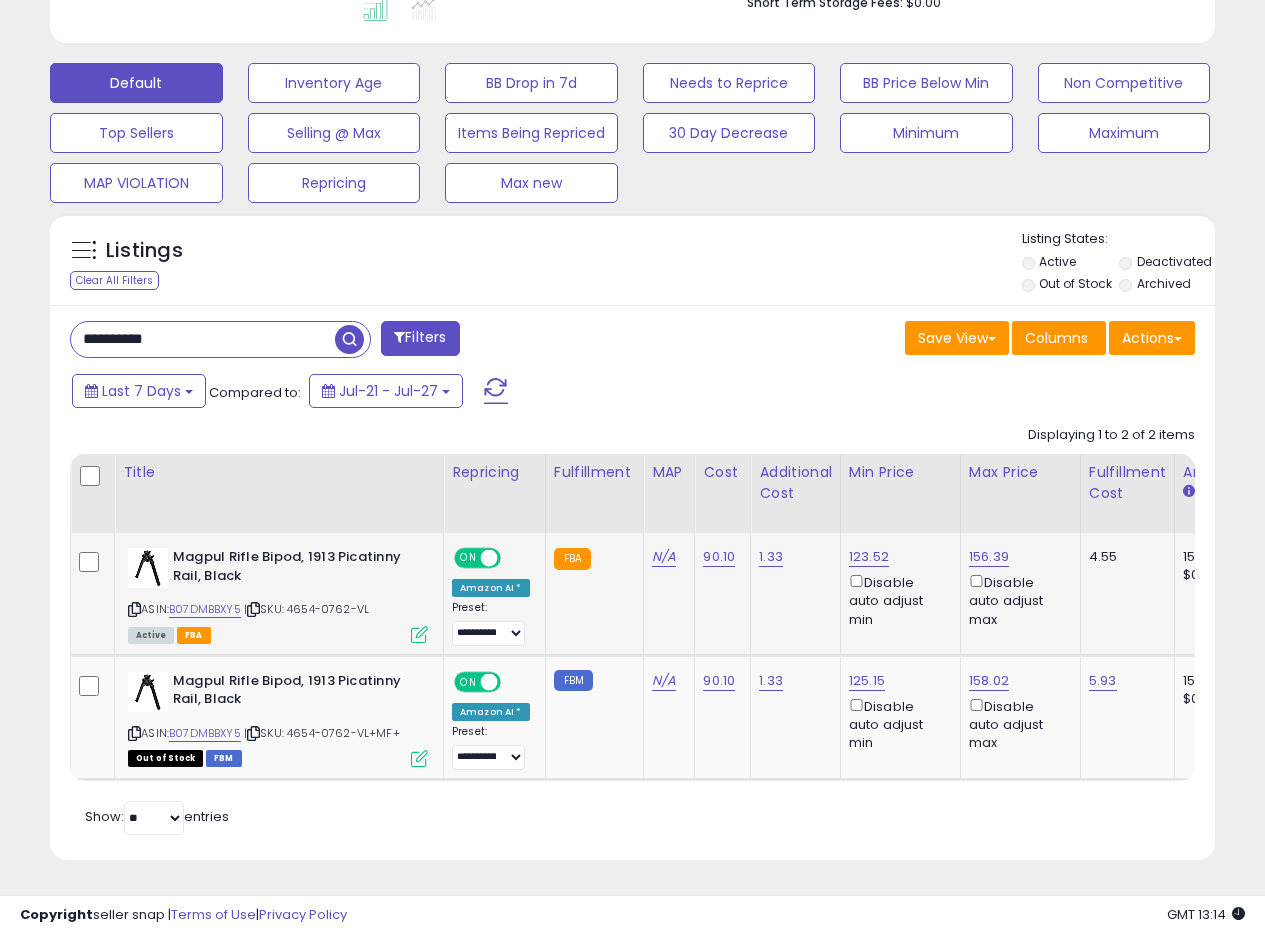 click at bounding box center (419, 634) 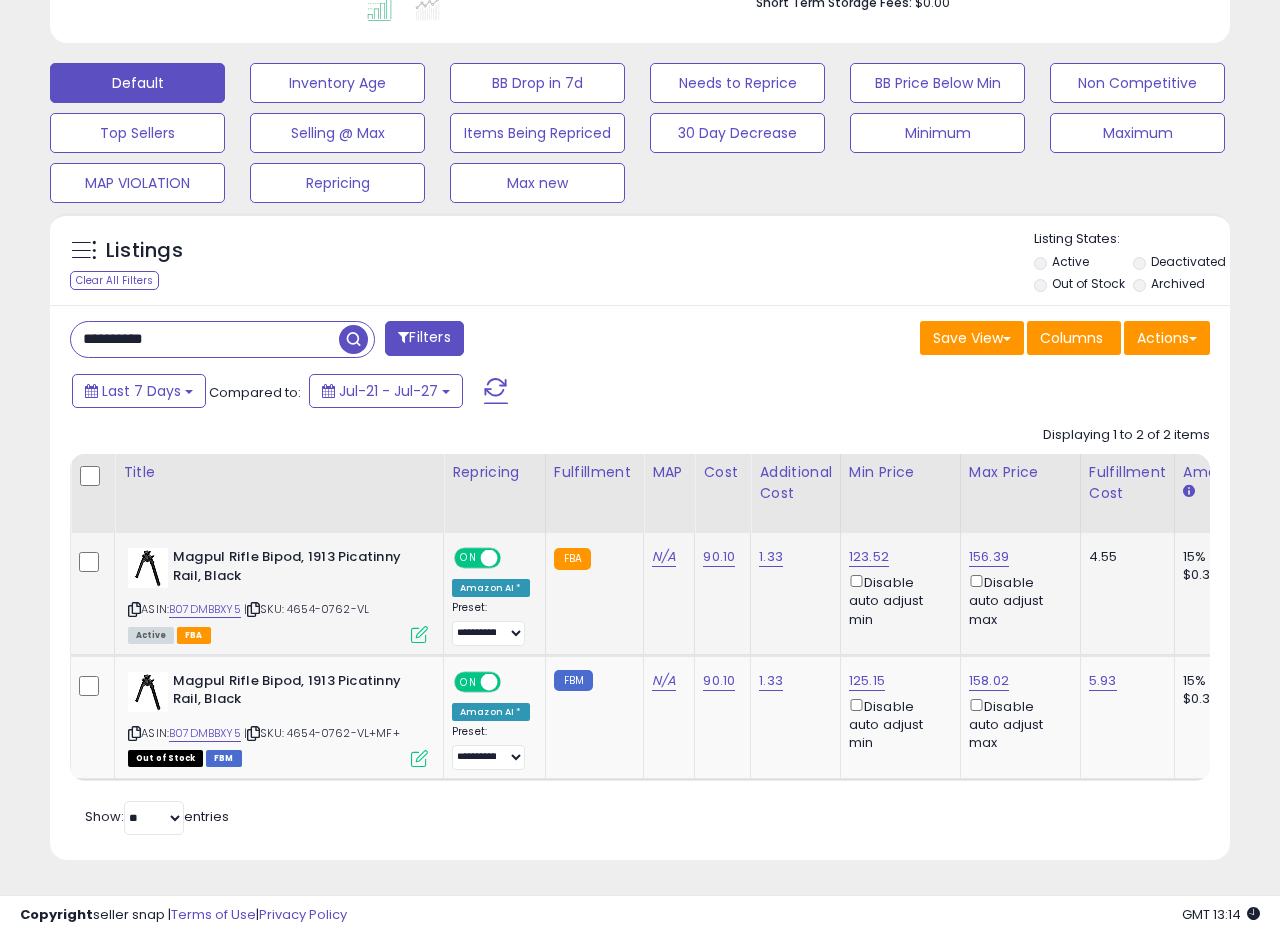 scroll, scrollTop: 999590, scrollLeft: 999317, axis: both 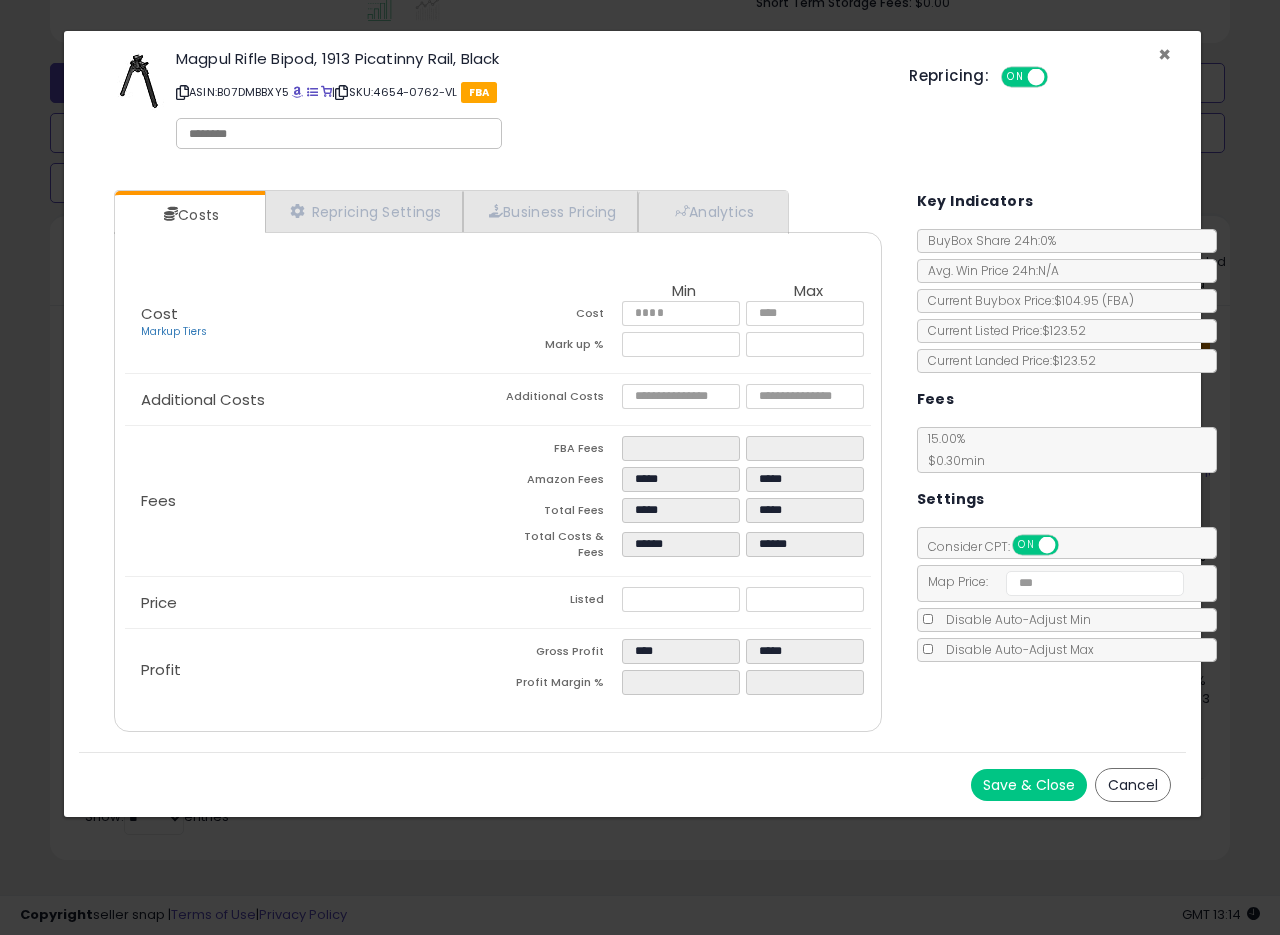 click on "×" at bounding box center (1164, 54) 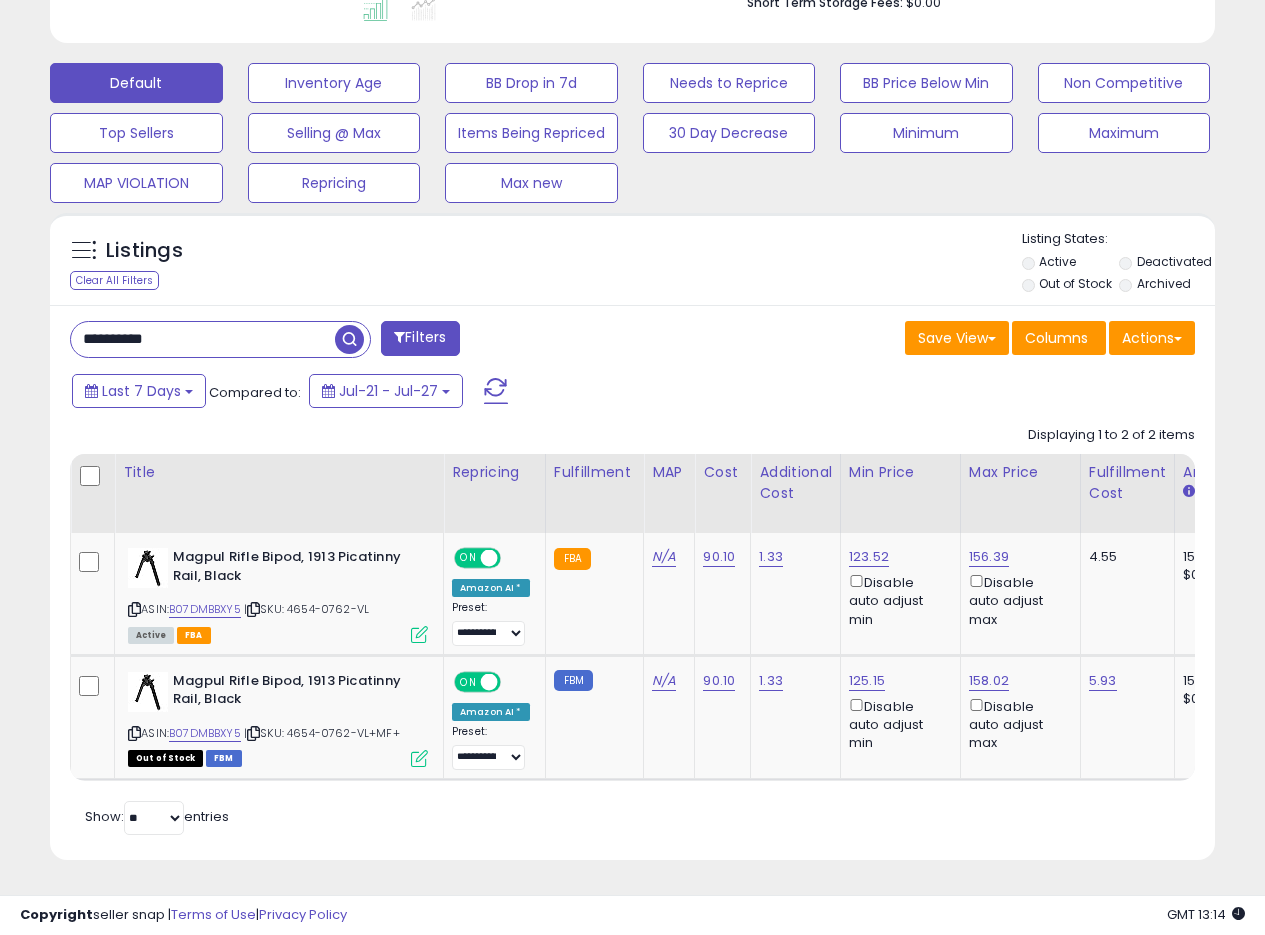 scroll, scrollTop: 410, scrollLeft: 674, axis: both 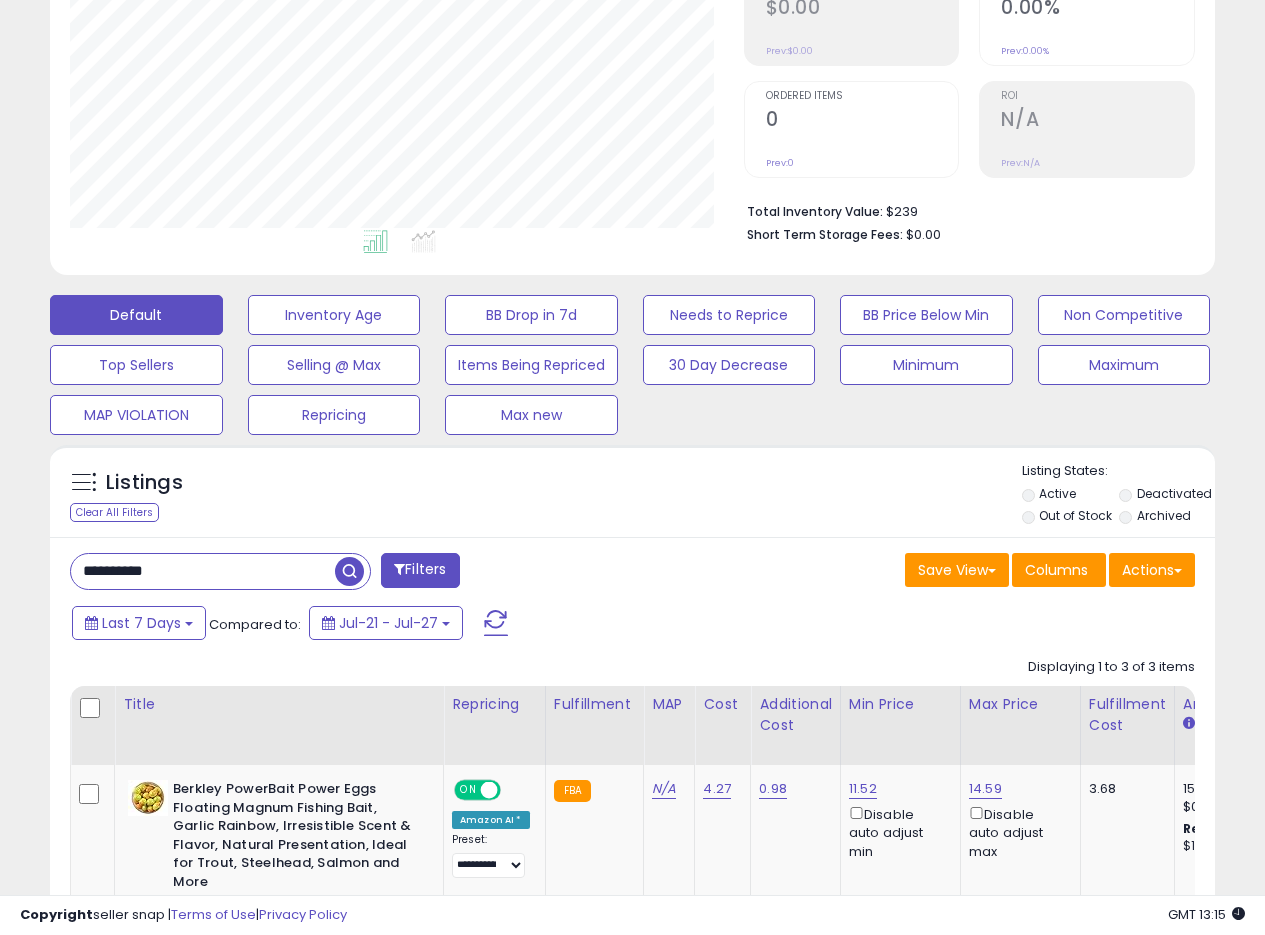 drag, startPoint x: 216, startPoint y: 573, endPoint x: 0, endPoint y: 566, distance: 216.1134 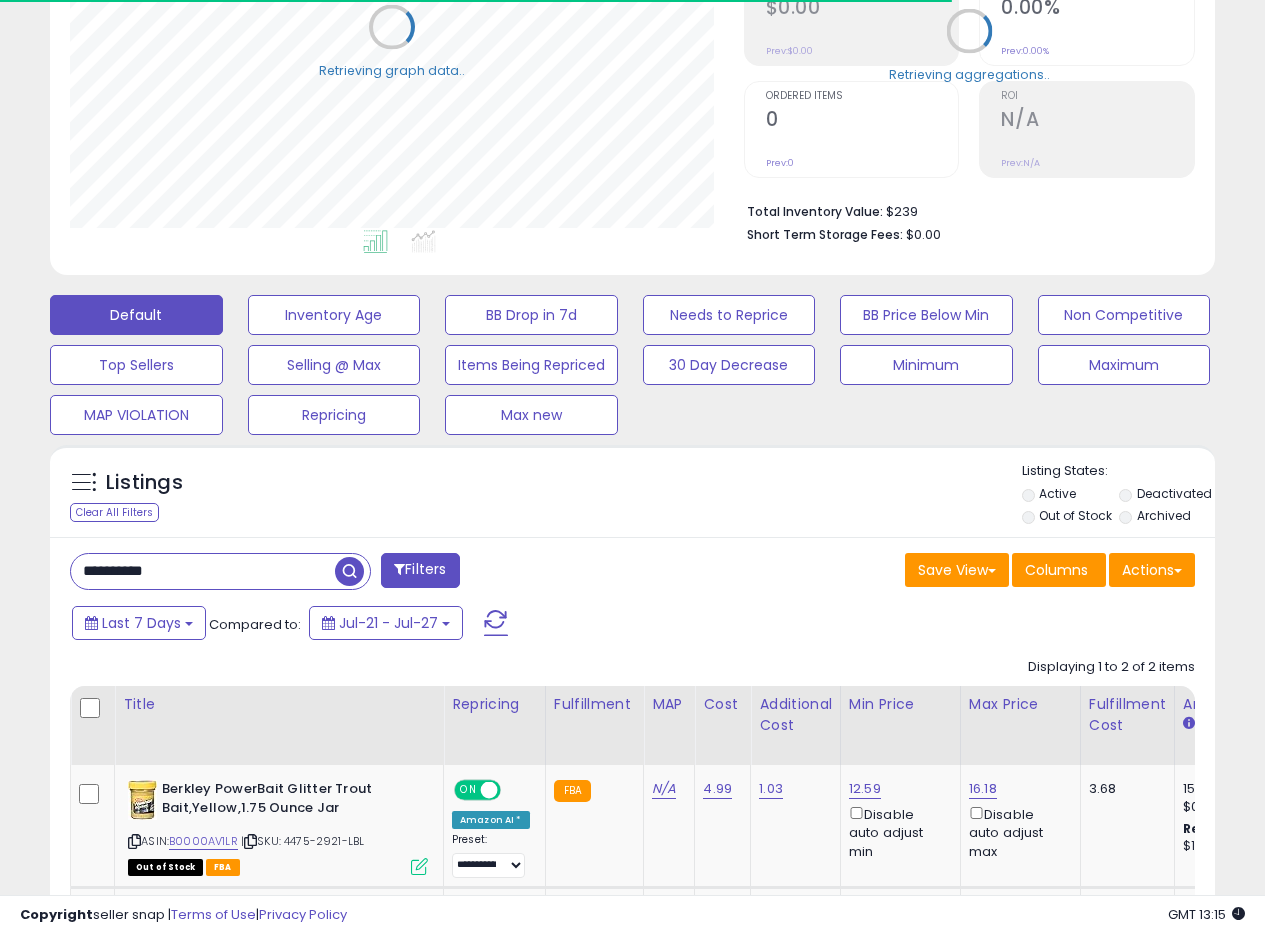 scroll, scrollTop: 410, scrollLeft: 674, axis: both 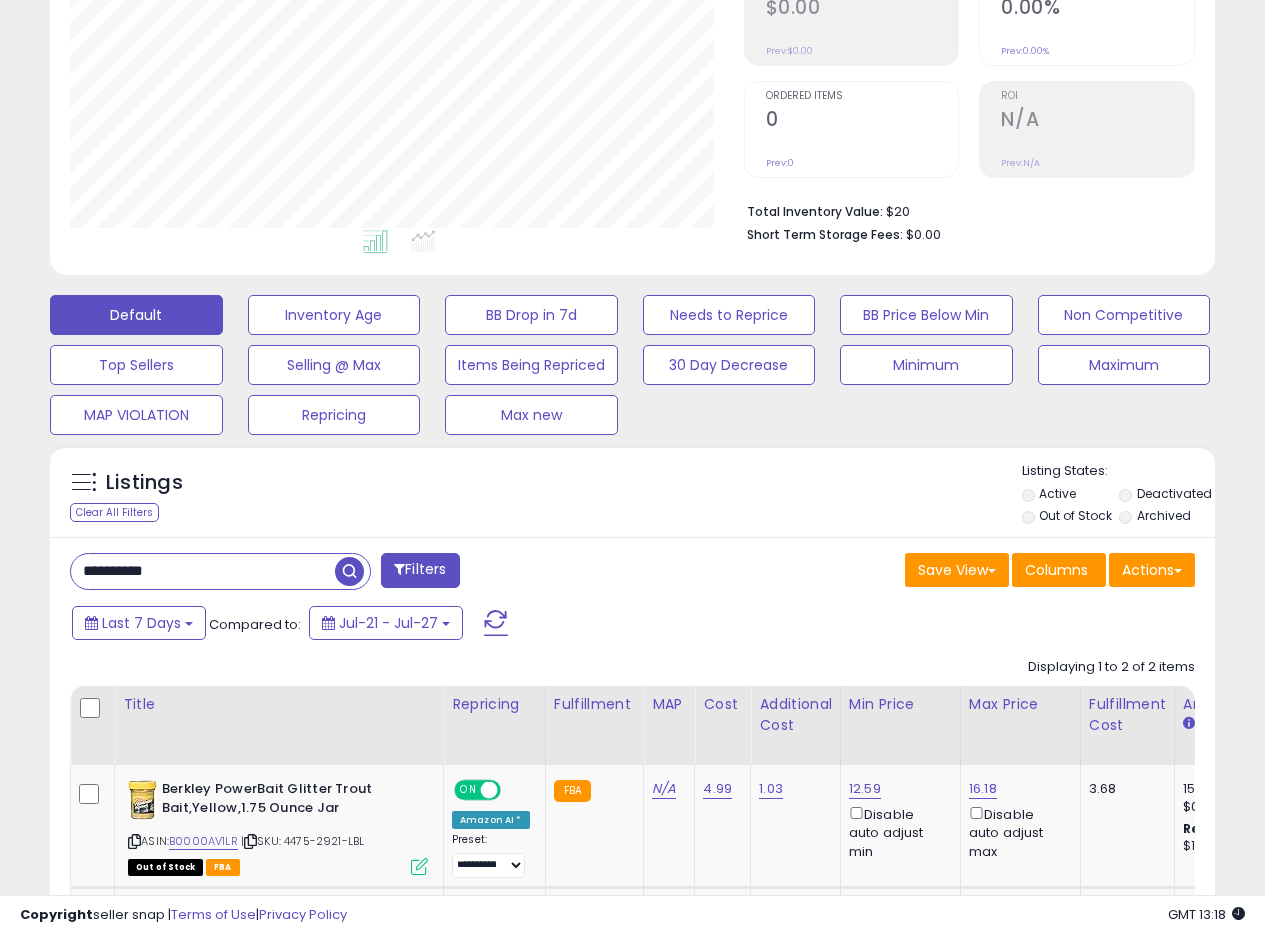 drag, startPoint x: 215, startPoint y: 559, endPoint x: 15, endPoint y: 570, distance: 200.30228 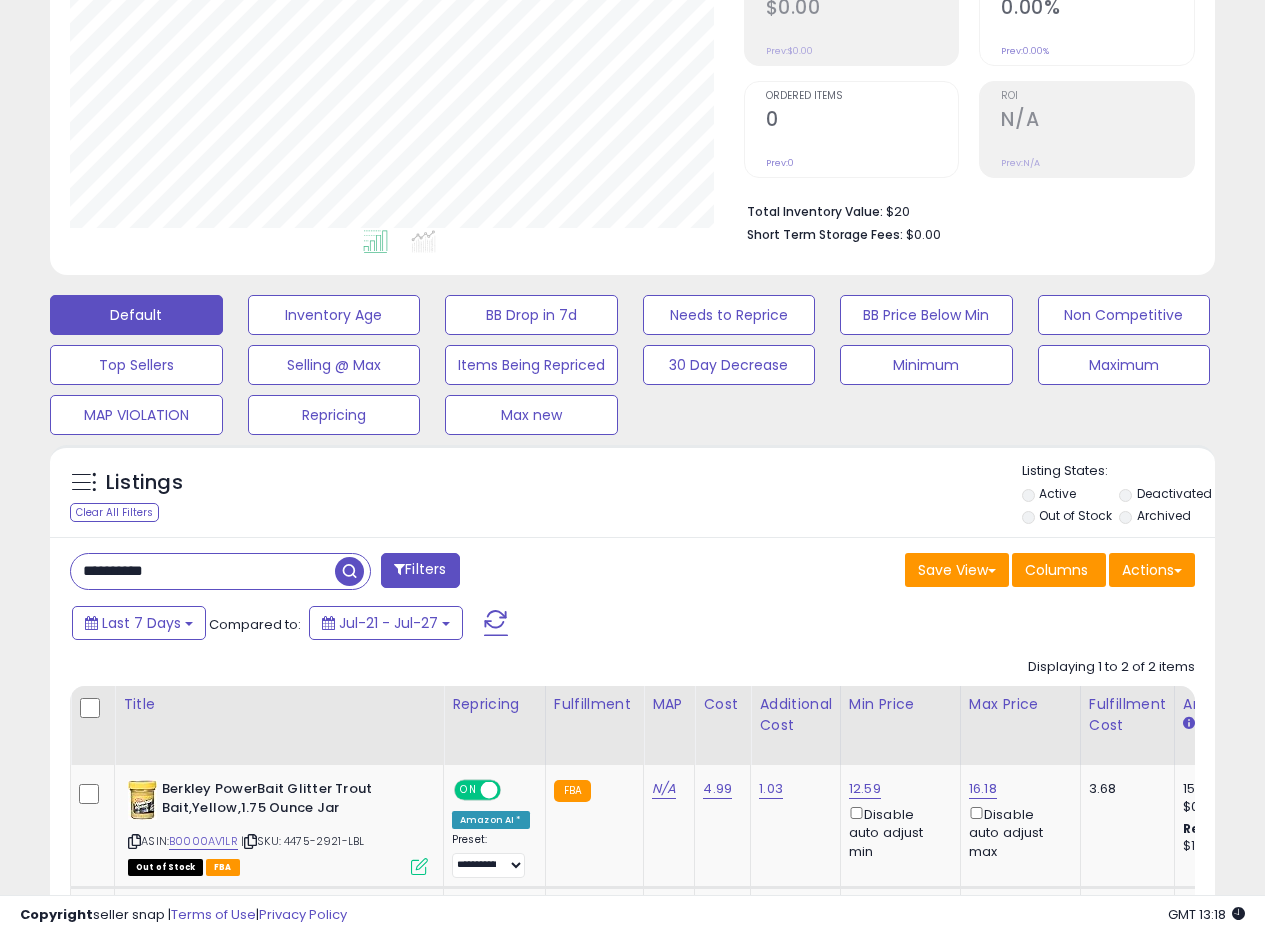 paste 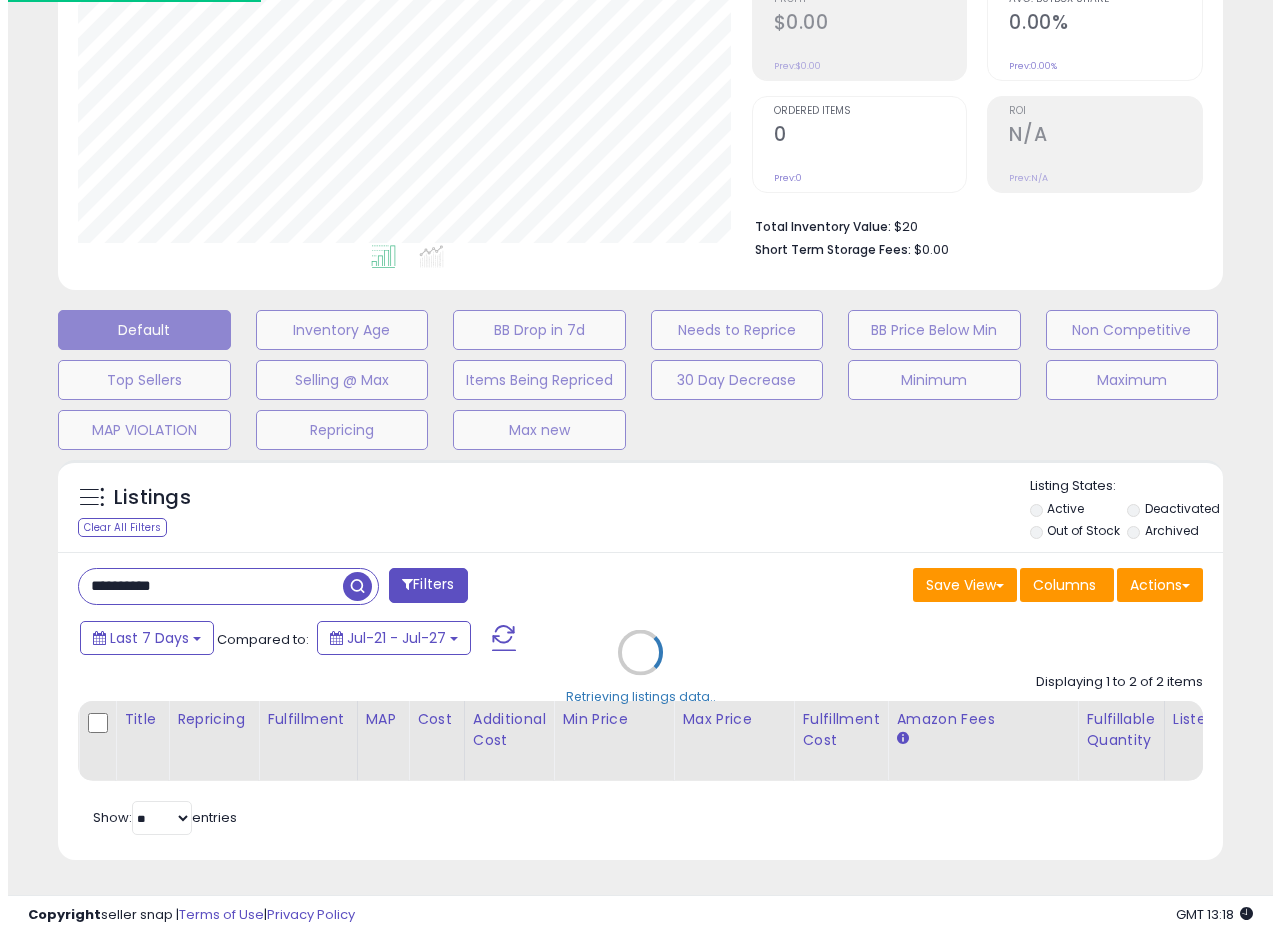 scroll, scrollTop: 999590, scrollLeft: 999317, axis: both 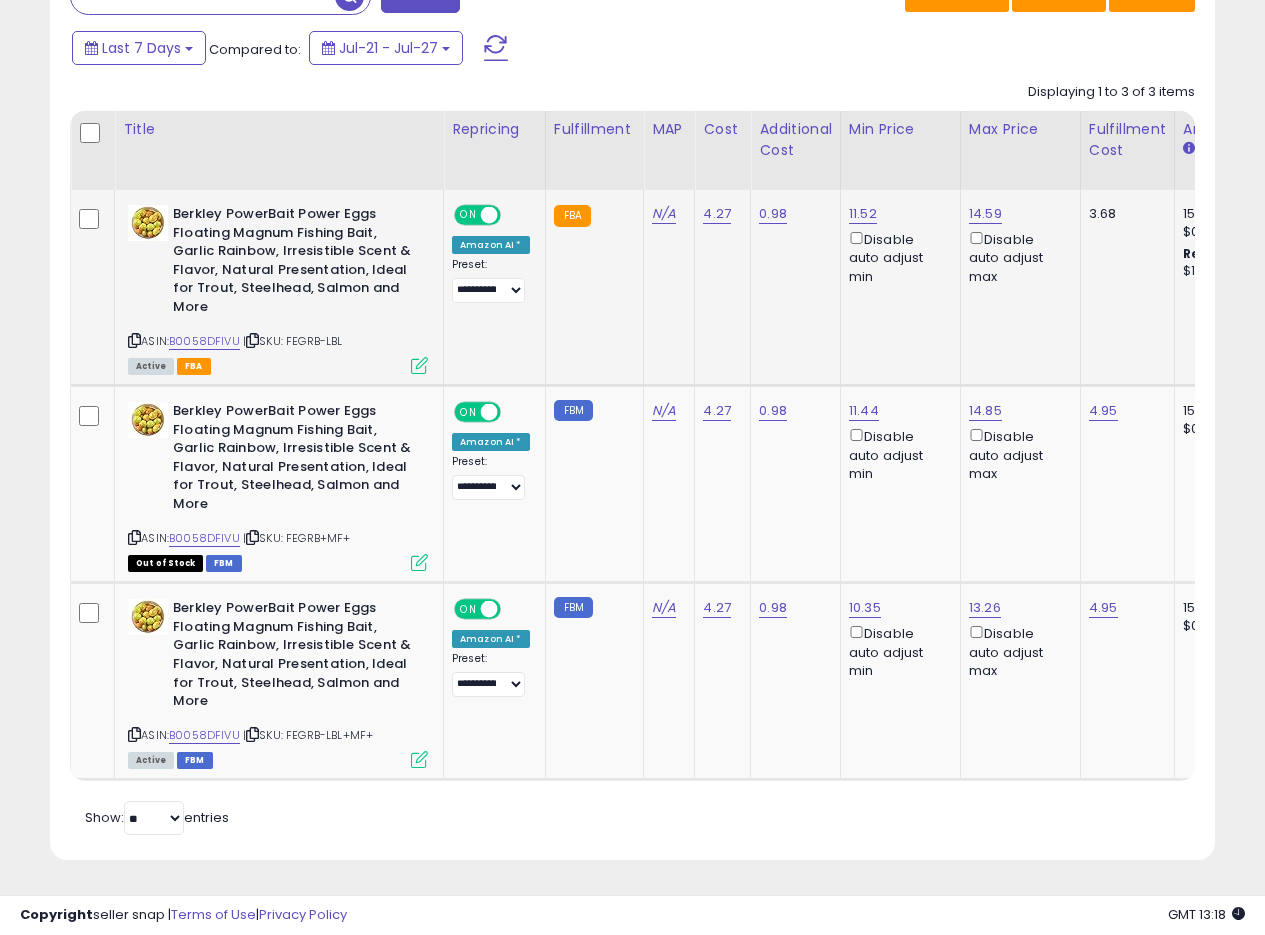 click on "4.27" 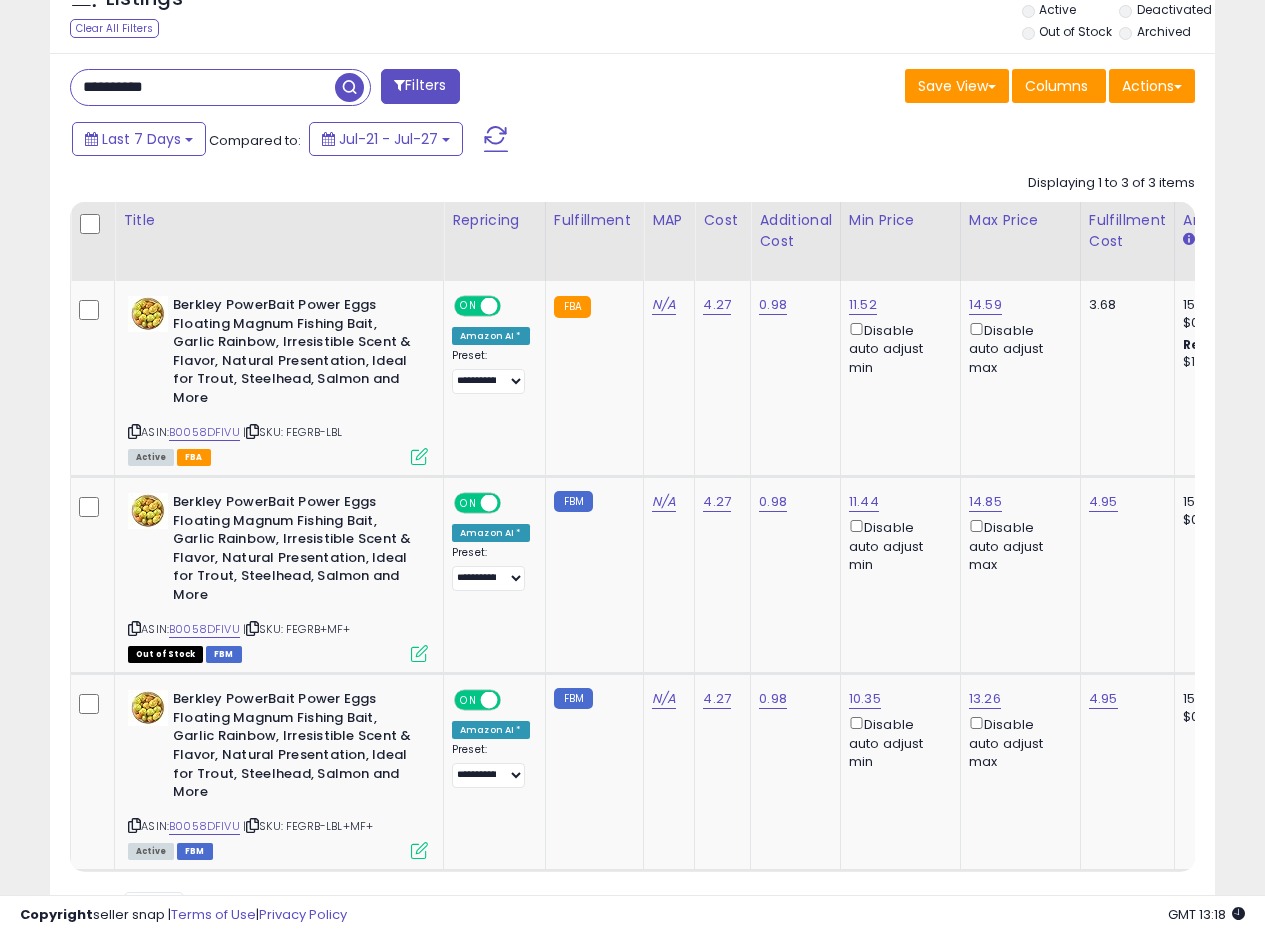 scroll, scrollTop: 879, scrollLeft: 0, axis: vertical 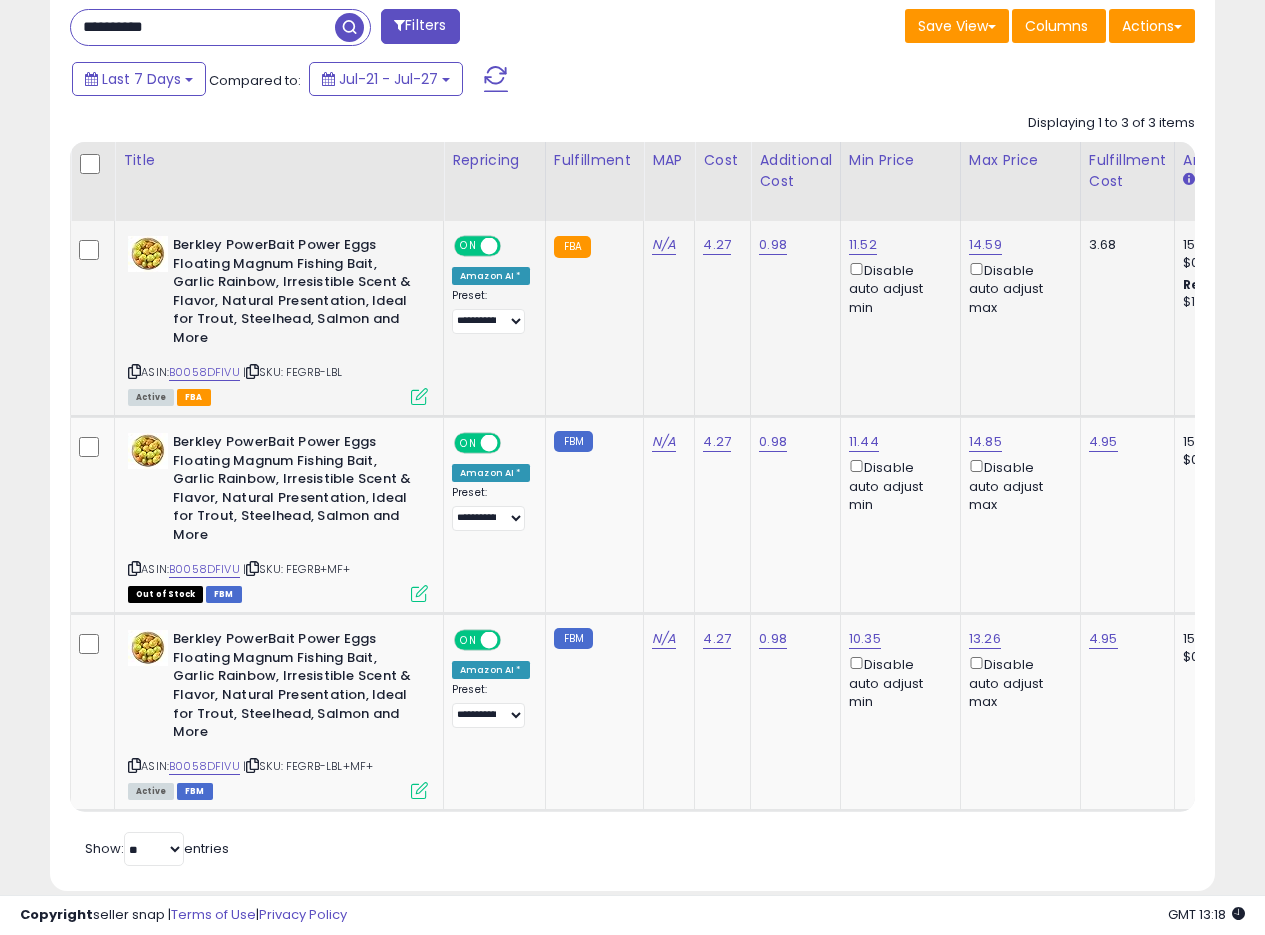 click on "FBA" 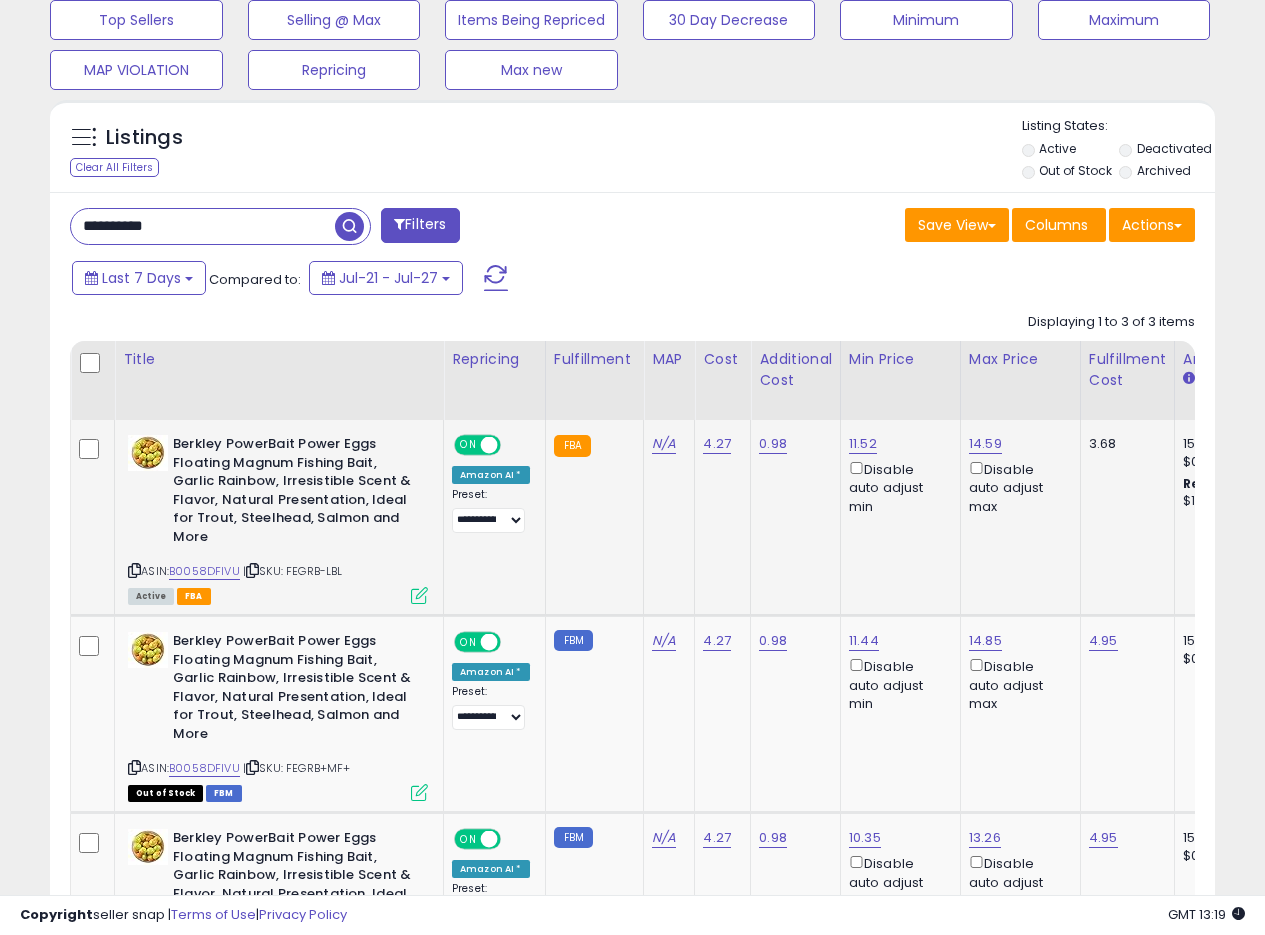 scroll, scrollTop: 679, scrollLeft: 0, axis: vertical 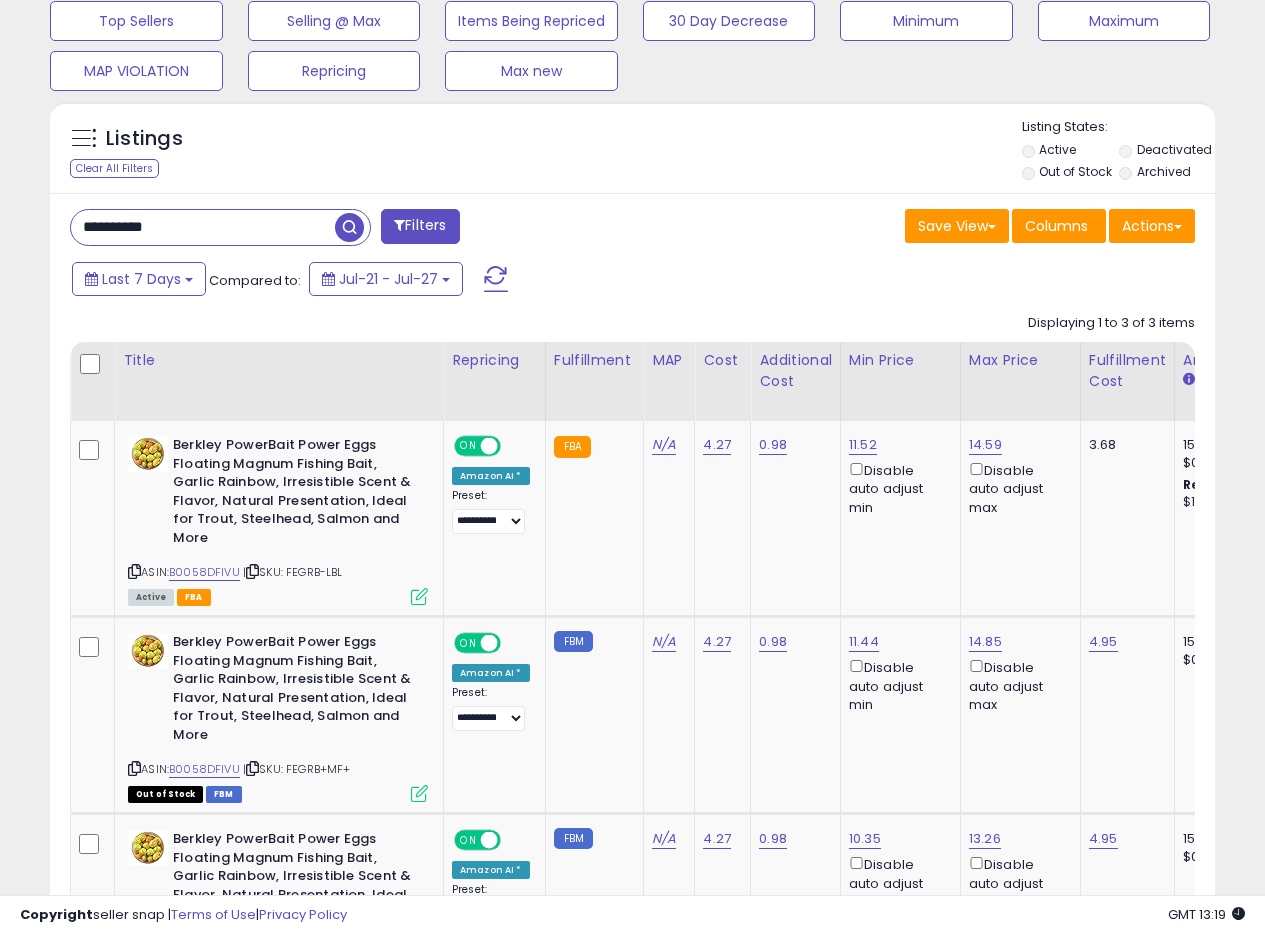 drag, startPoint x: 217, startPoint y: 239, endPoint x: 0, endPoint y: 235, distance: 217.03687 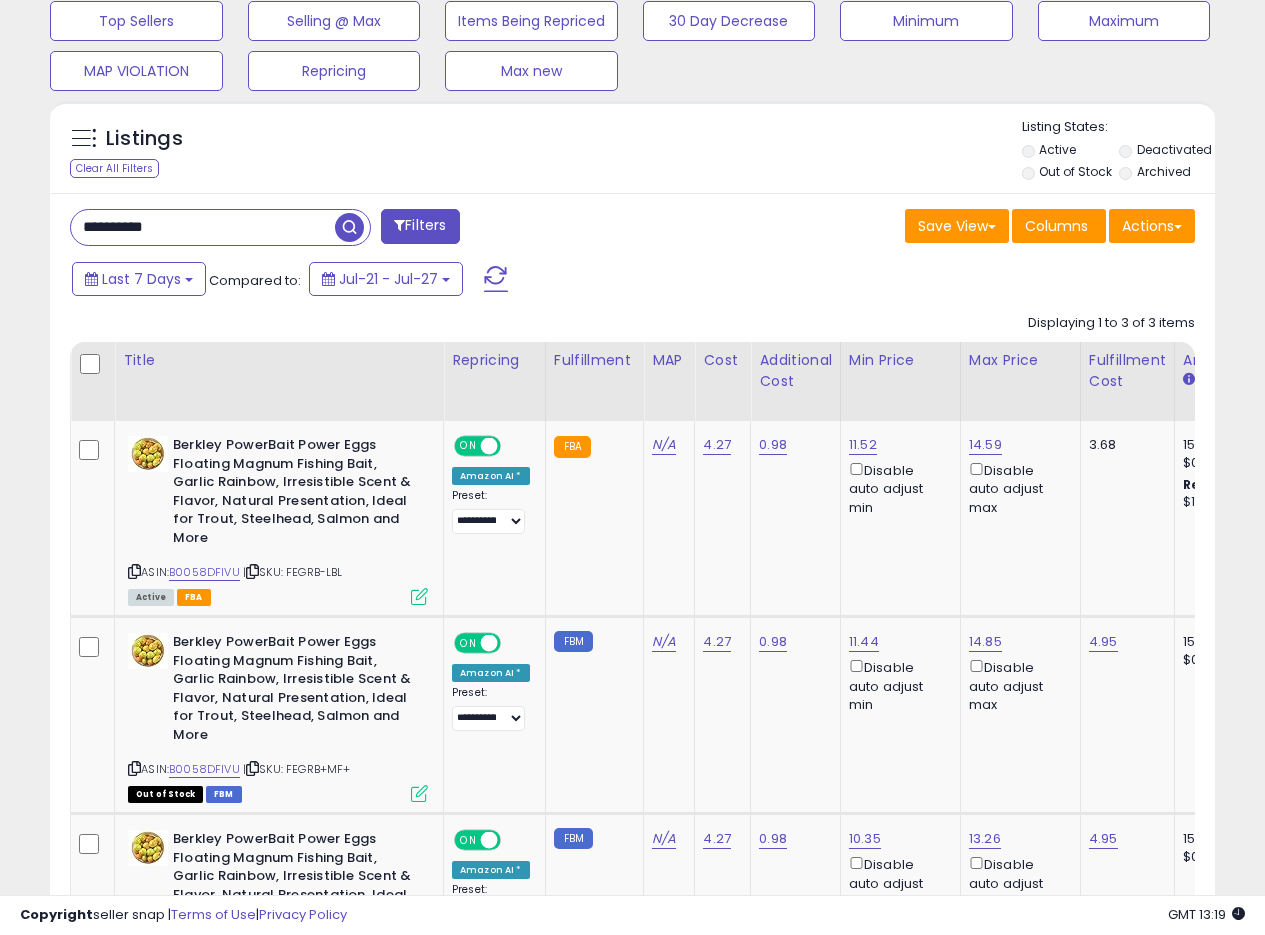 paste 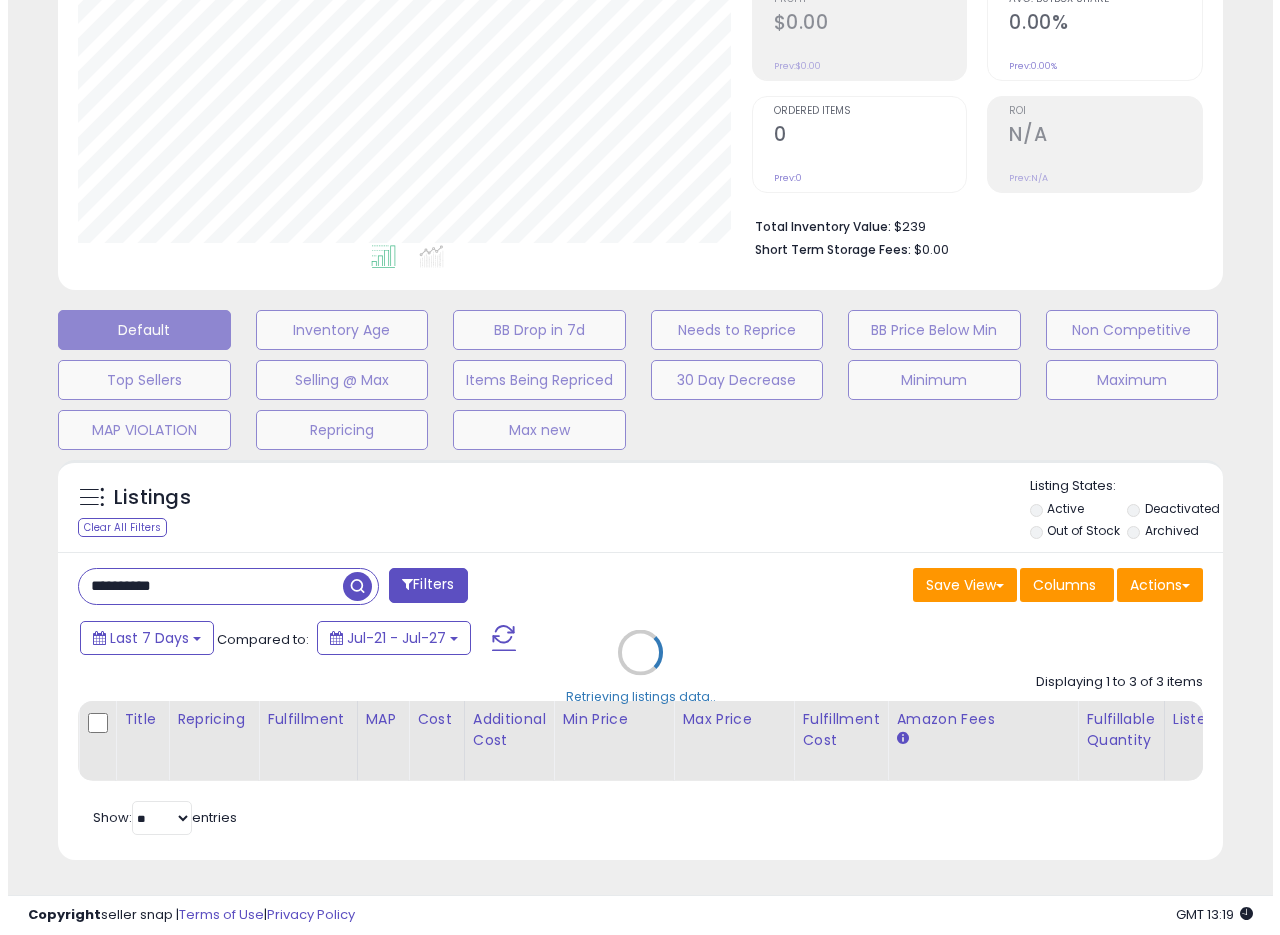 scroll, scrollTop: 335, scrollLeft: 0, axis: vertical 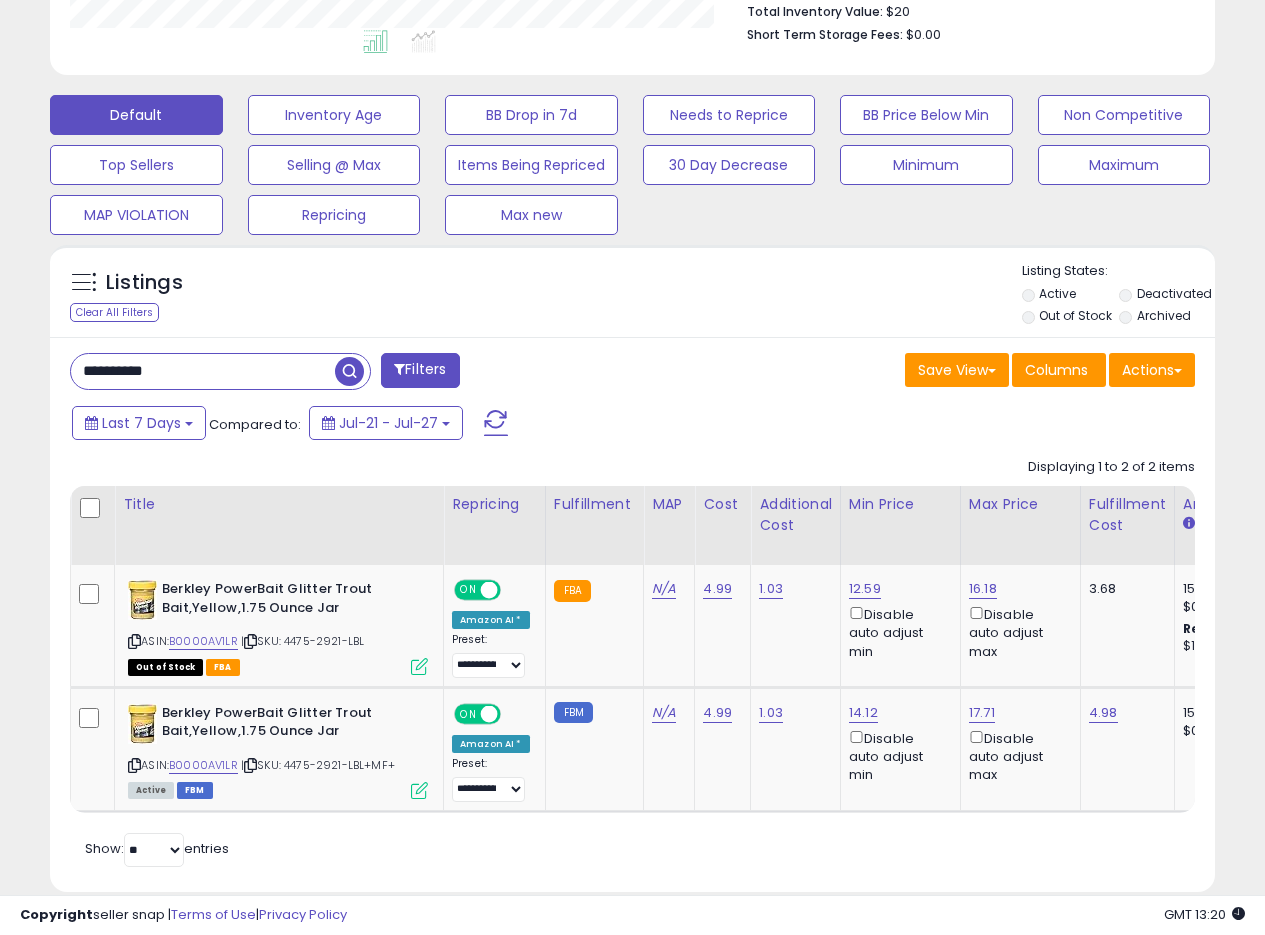 drag, startPoint x: 189, startPoint y: 377, endPoint x: 0, endPoint y: 338, distance: 192.98186 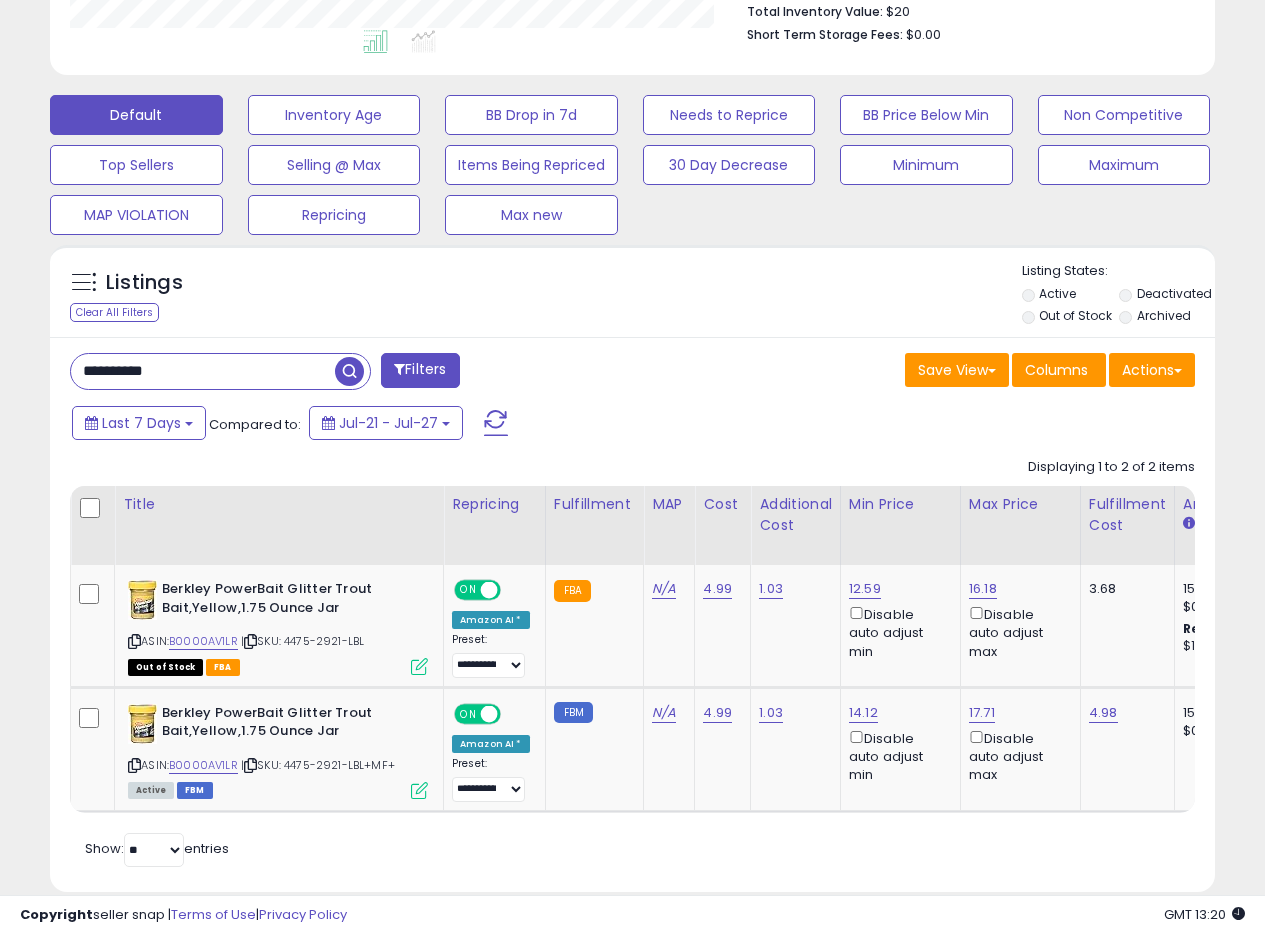 paste 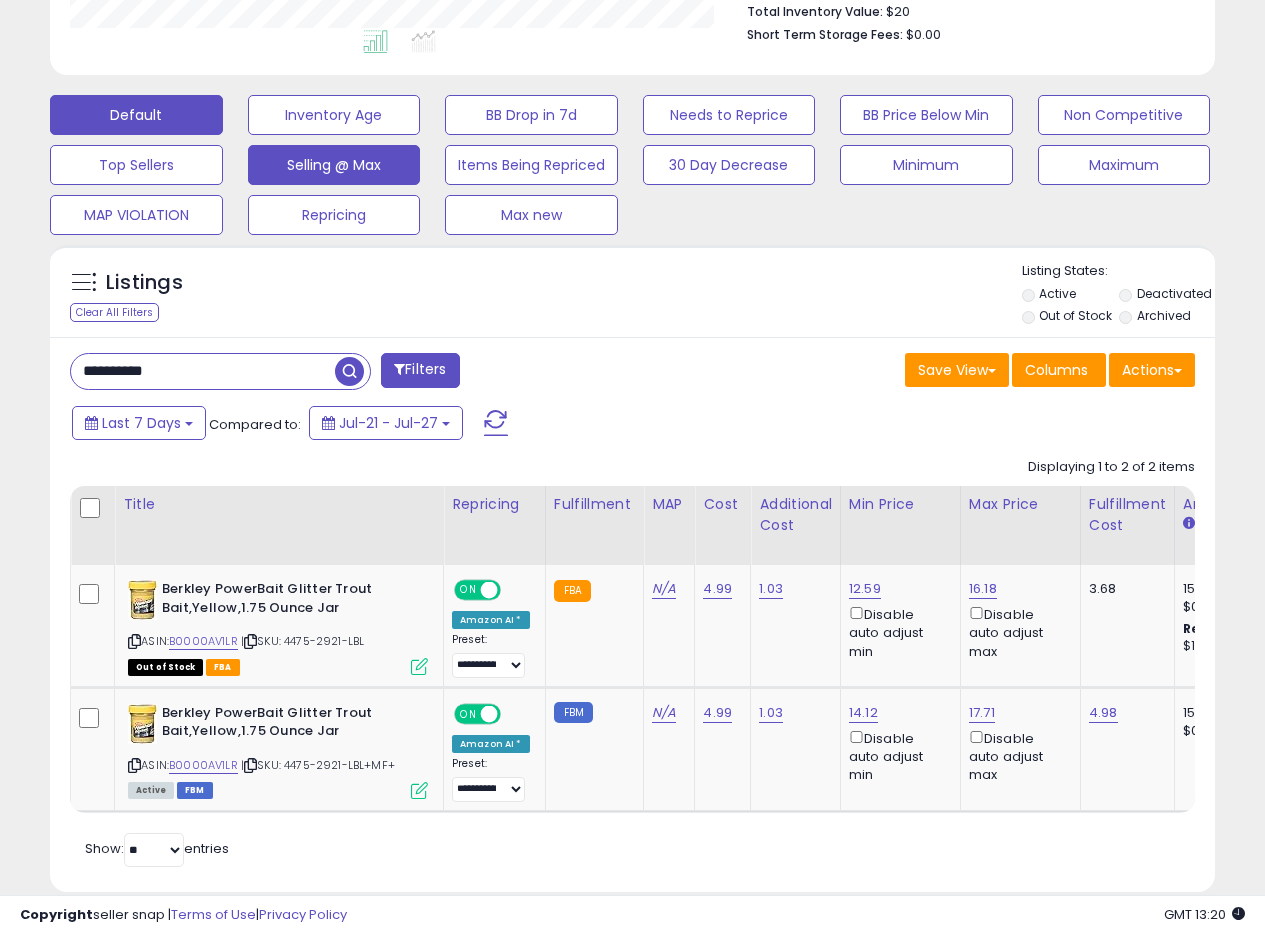 click at bounding box center (349, 371) 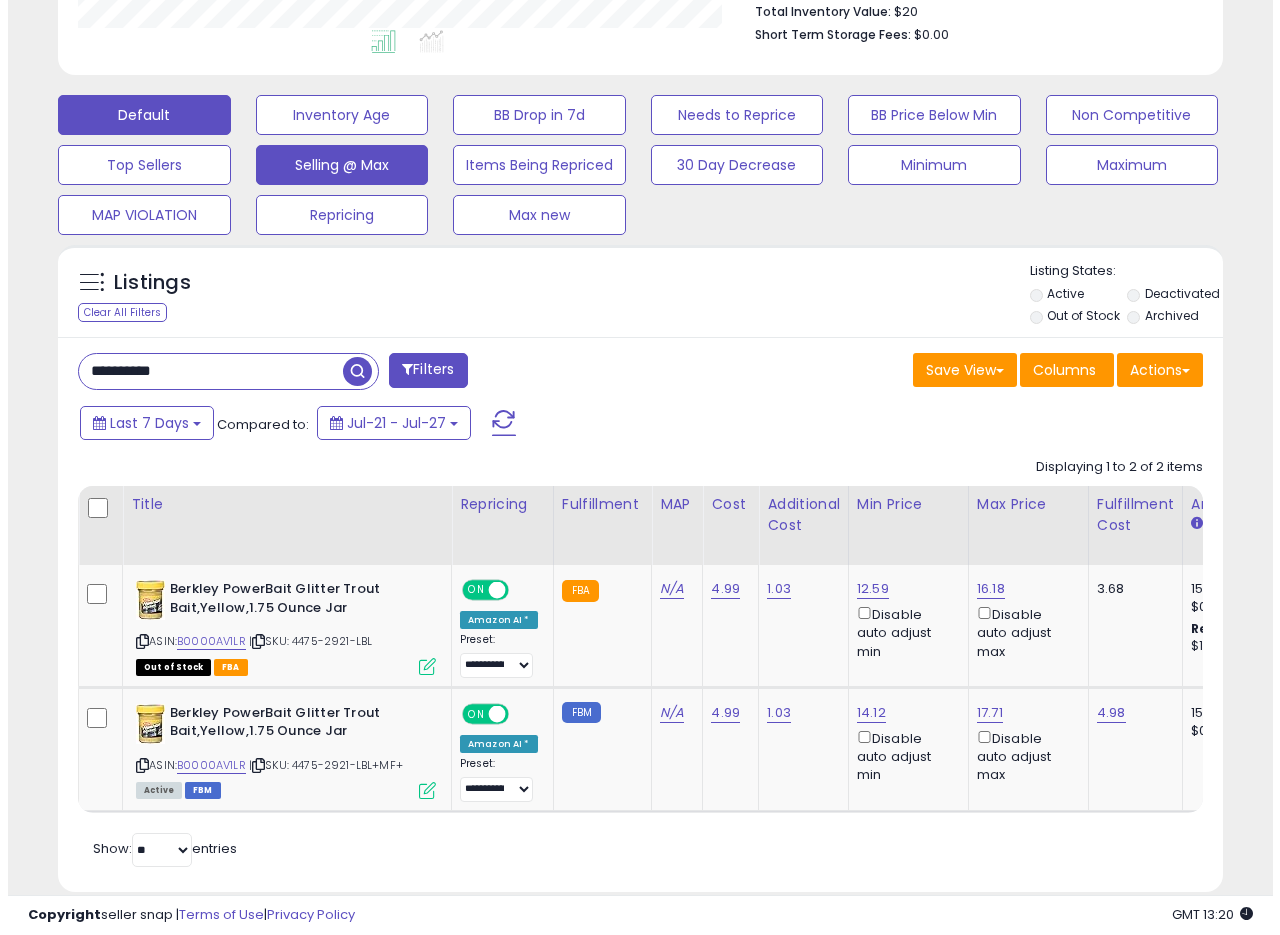scroll, scrollTop: 335, scrollLeft: 0, axis: vertical 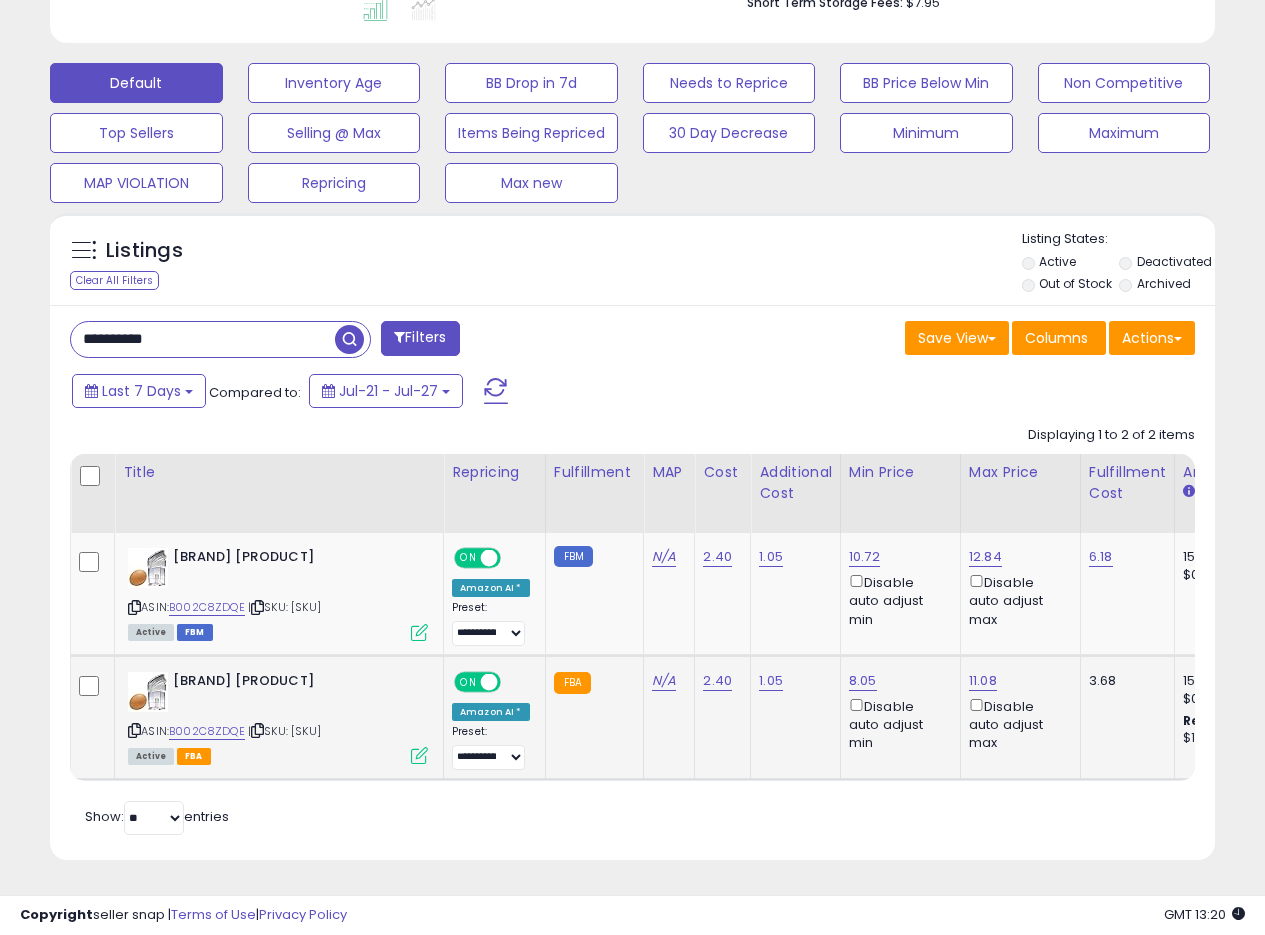 drag, startPoint x: 425, startPoint y: 747, endPoint x: 441, endPoint y: 659, distance: 89.44272 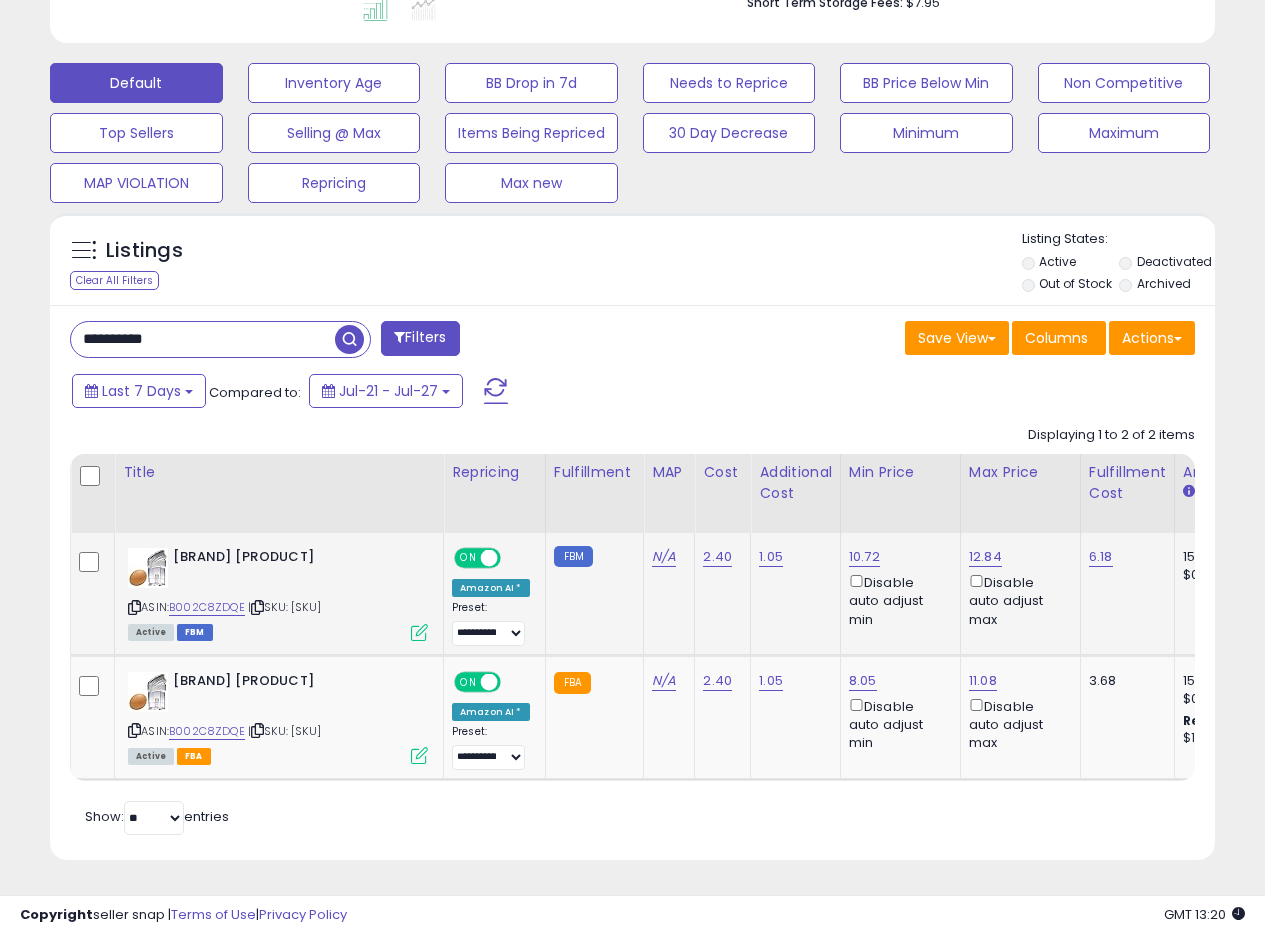 click on "ASIN:  B002C8ZDQE    |   SKU: P8322-ScandiCrafts-LBL++MF+ Active FBM" at bounding box center [278, 593] 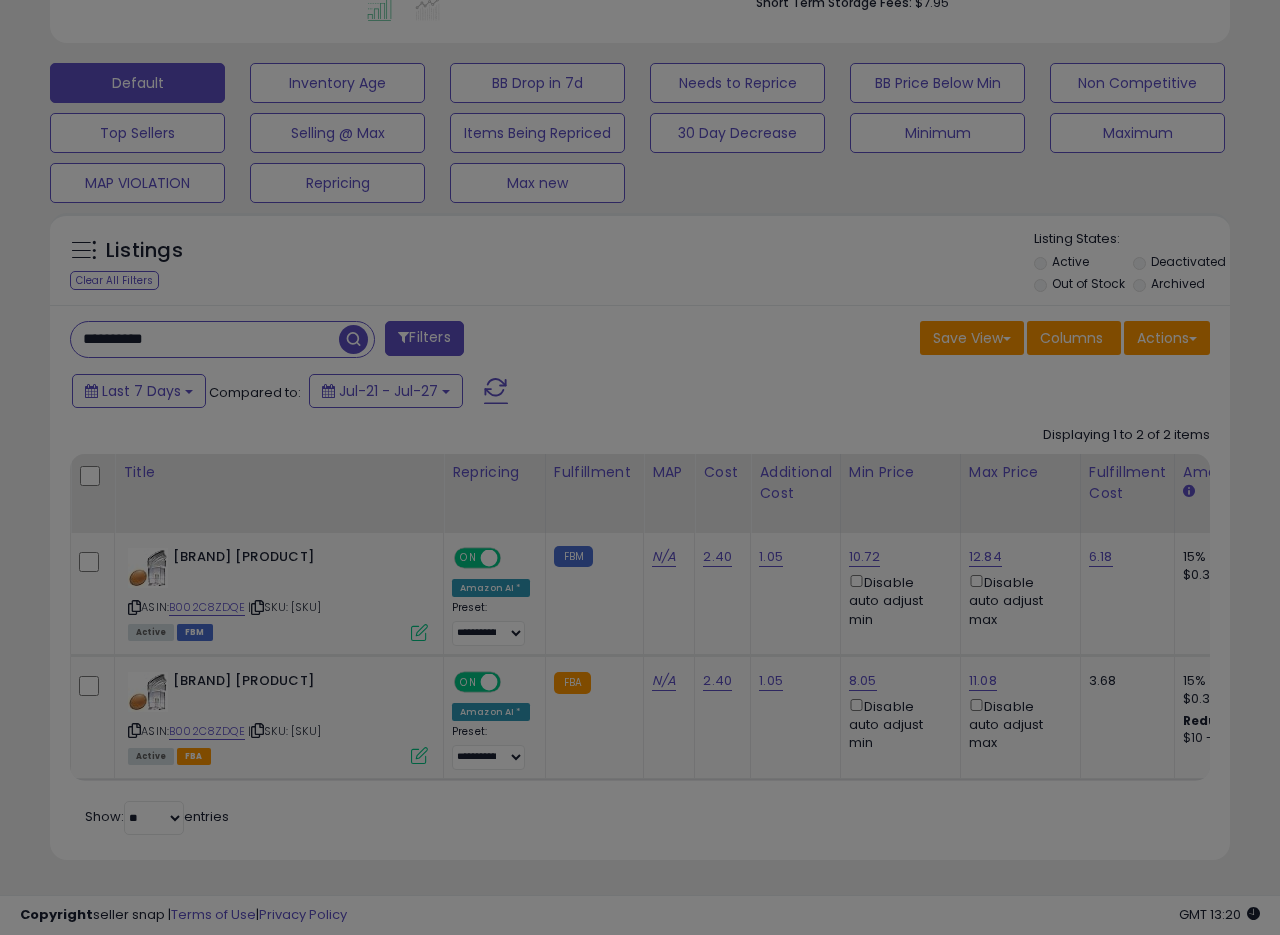 scroll, scrollTop: 999590, scrollLeft: 999317, axis: both 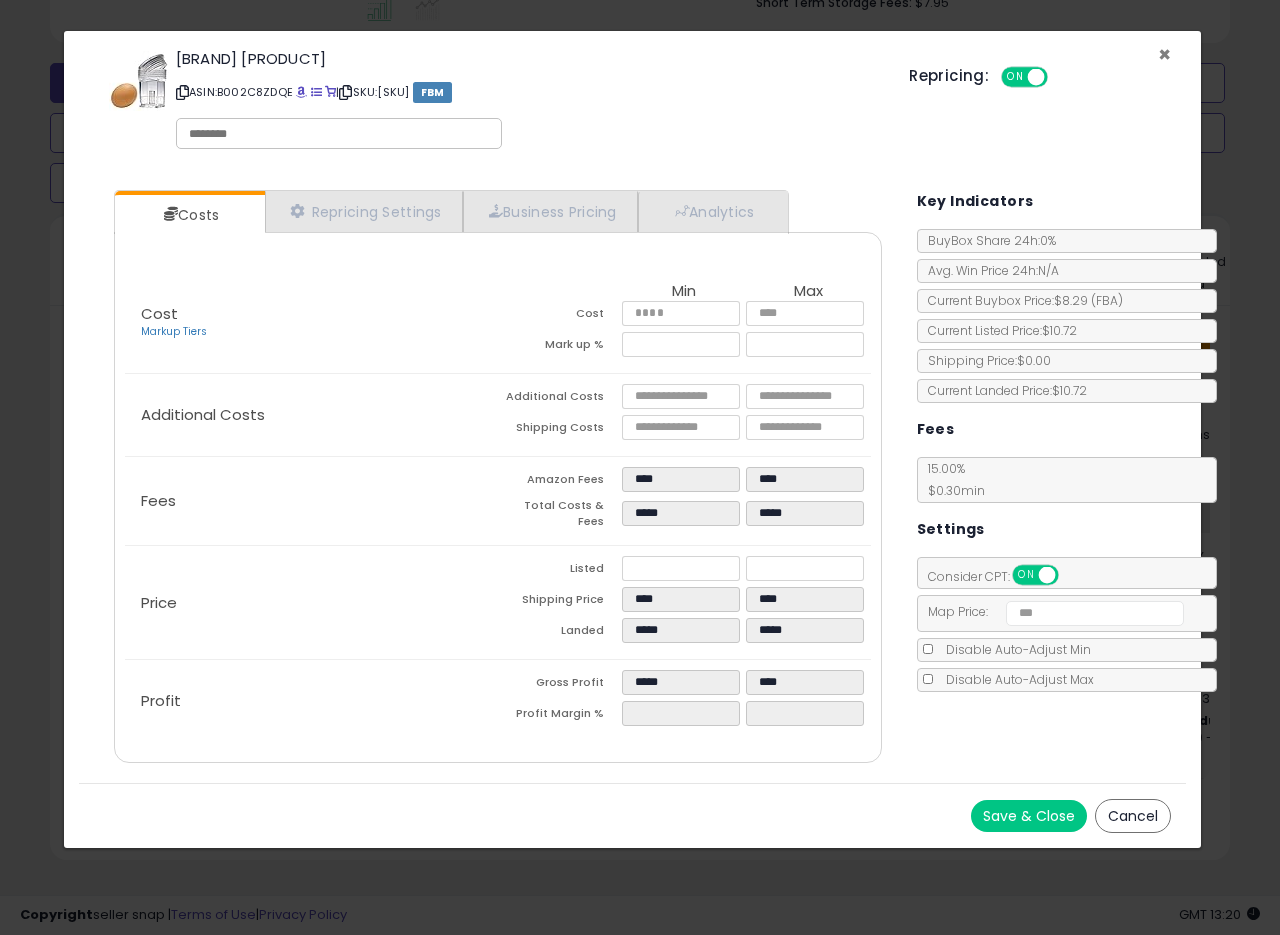 click on "×" at bounding box center (1164, 54) 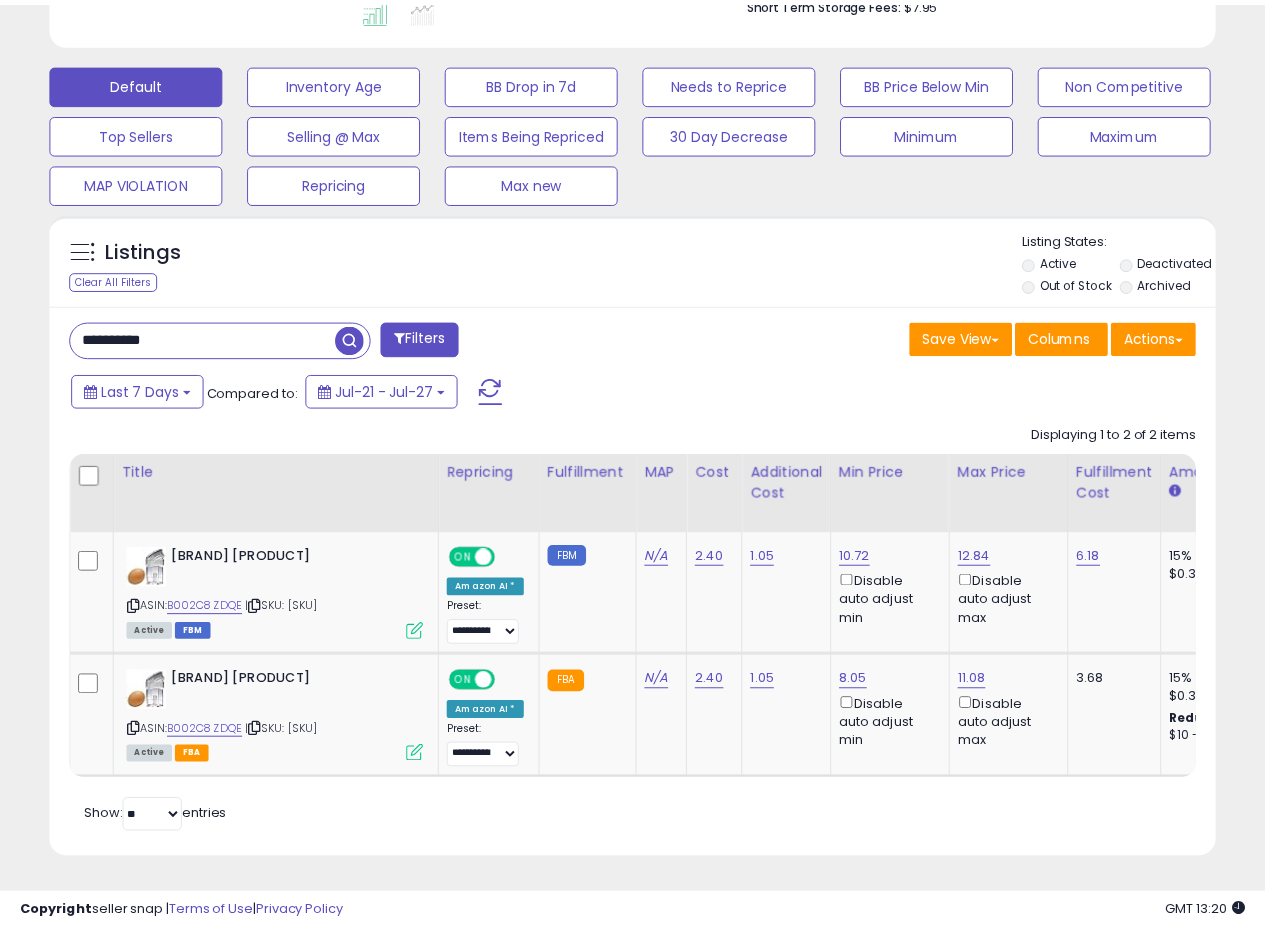 scroll, scrollTop: 410, scrollLeft: 674, axis: both 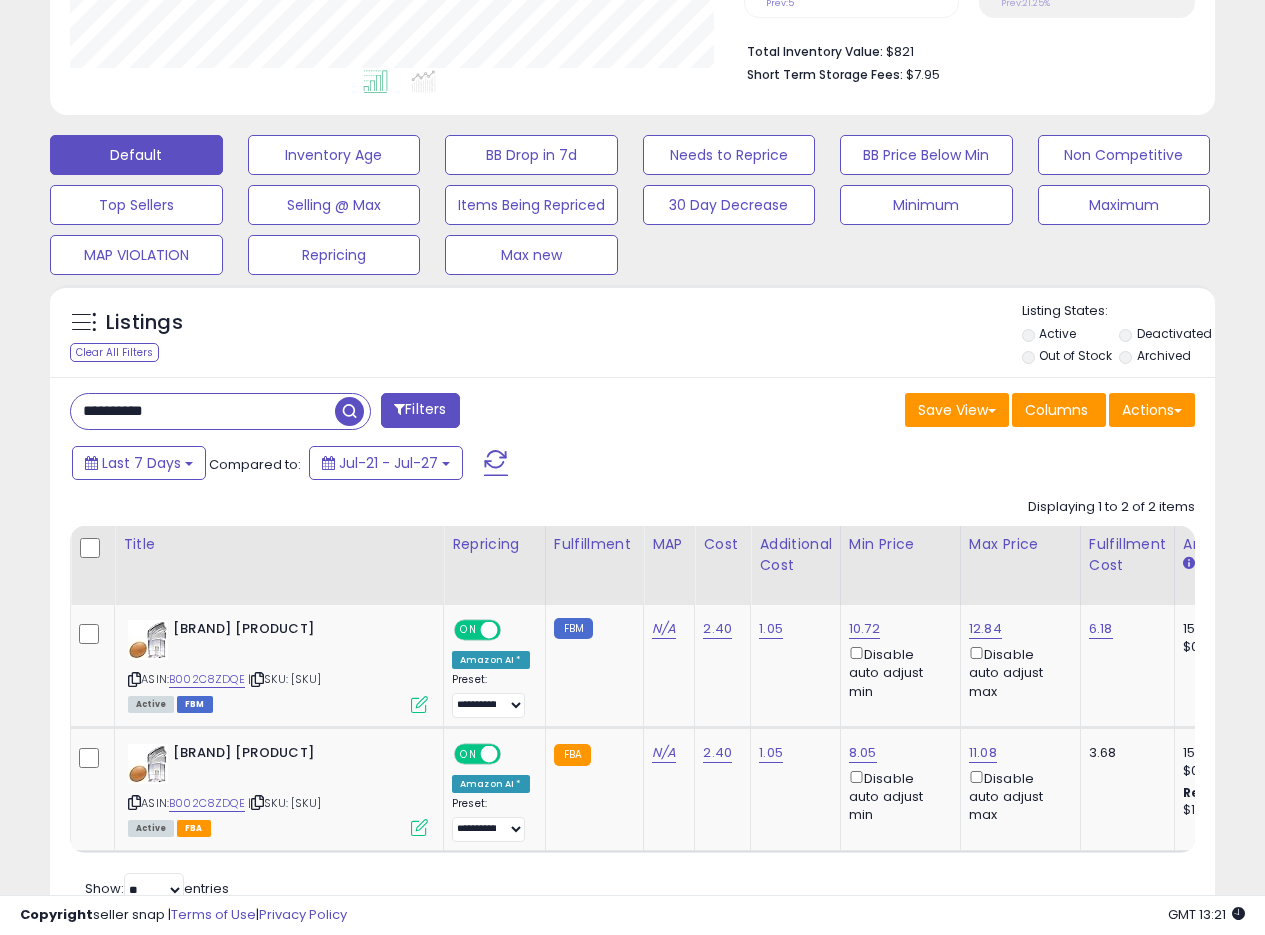 drag, startPoint x: 0, startPoint y: 392, endPoint x: 0, endPoint y: 375, distance: 17 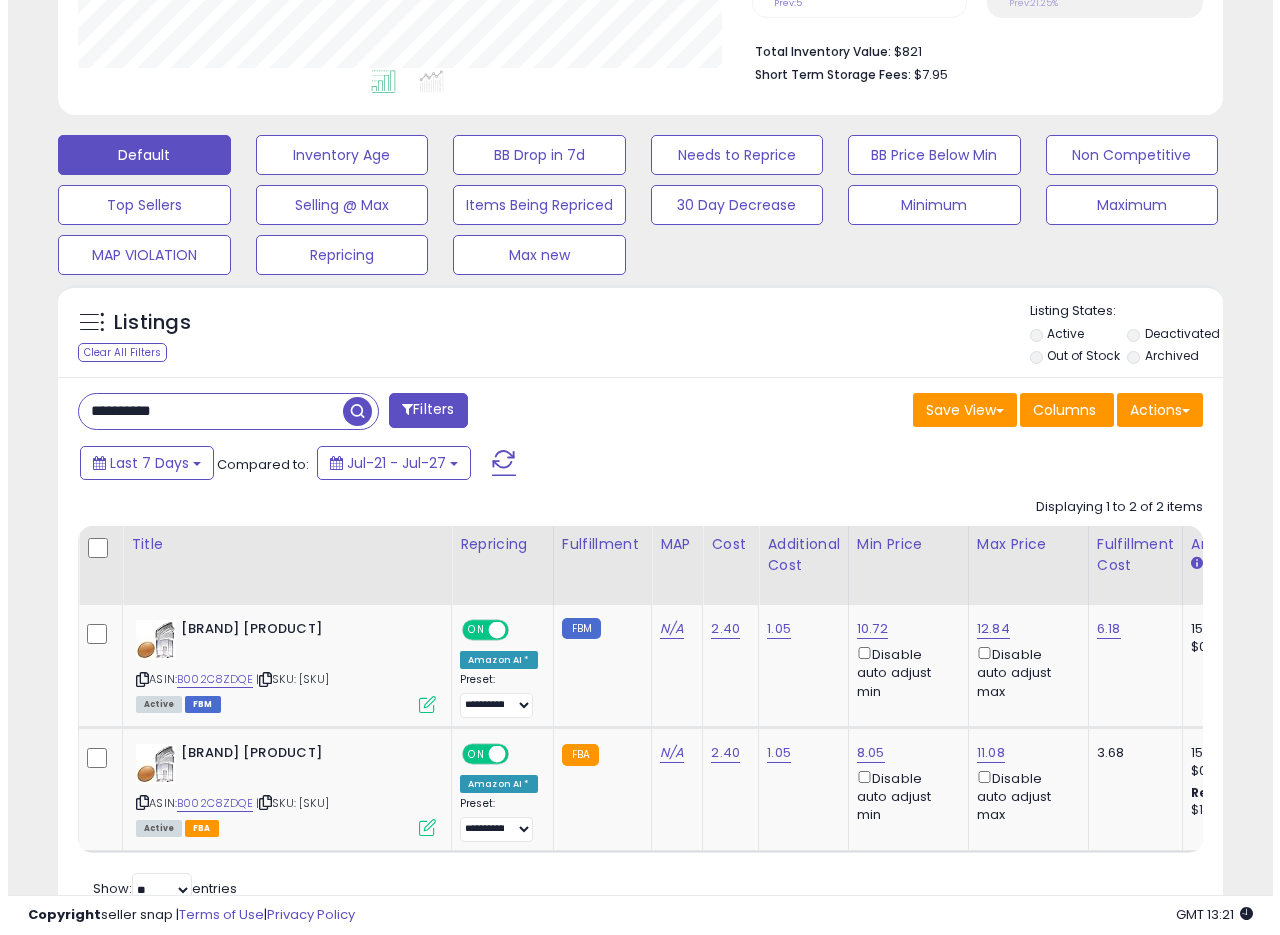 scroll, scrollTop: 335, scrollLeft: 0, axis: vertical 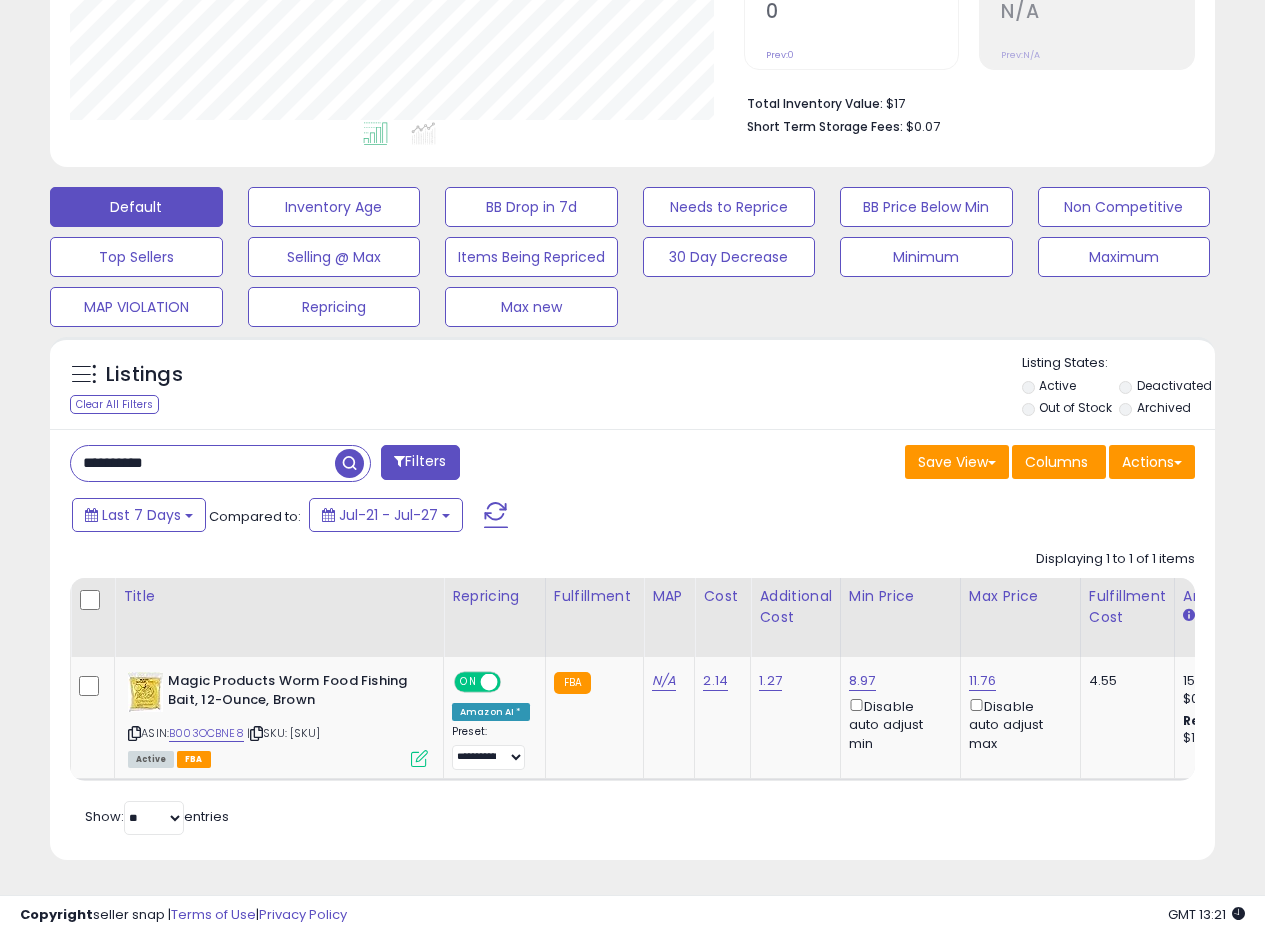 click on "Save View
Save As New View
Update Current View
Columns
Actions
Import  Export Visible Columns" at bounding box center (922, 464) 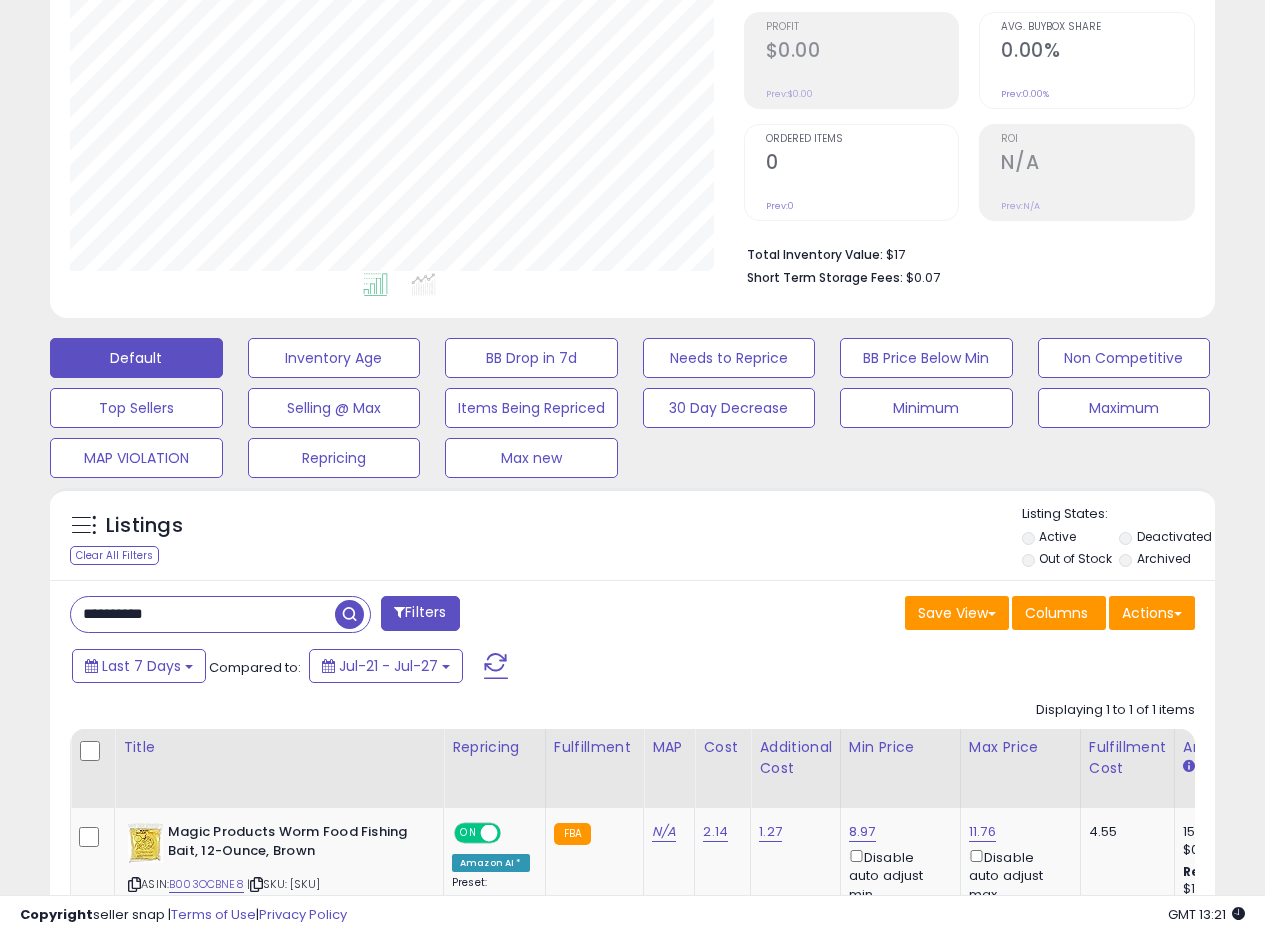 click on "Listings
Clear All Filters
Listing States:" at bounding box center (632, 539) 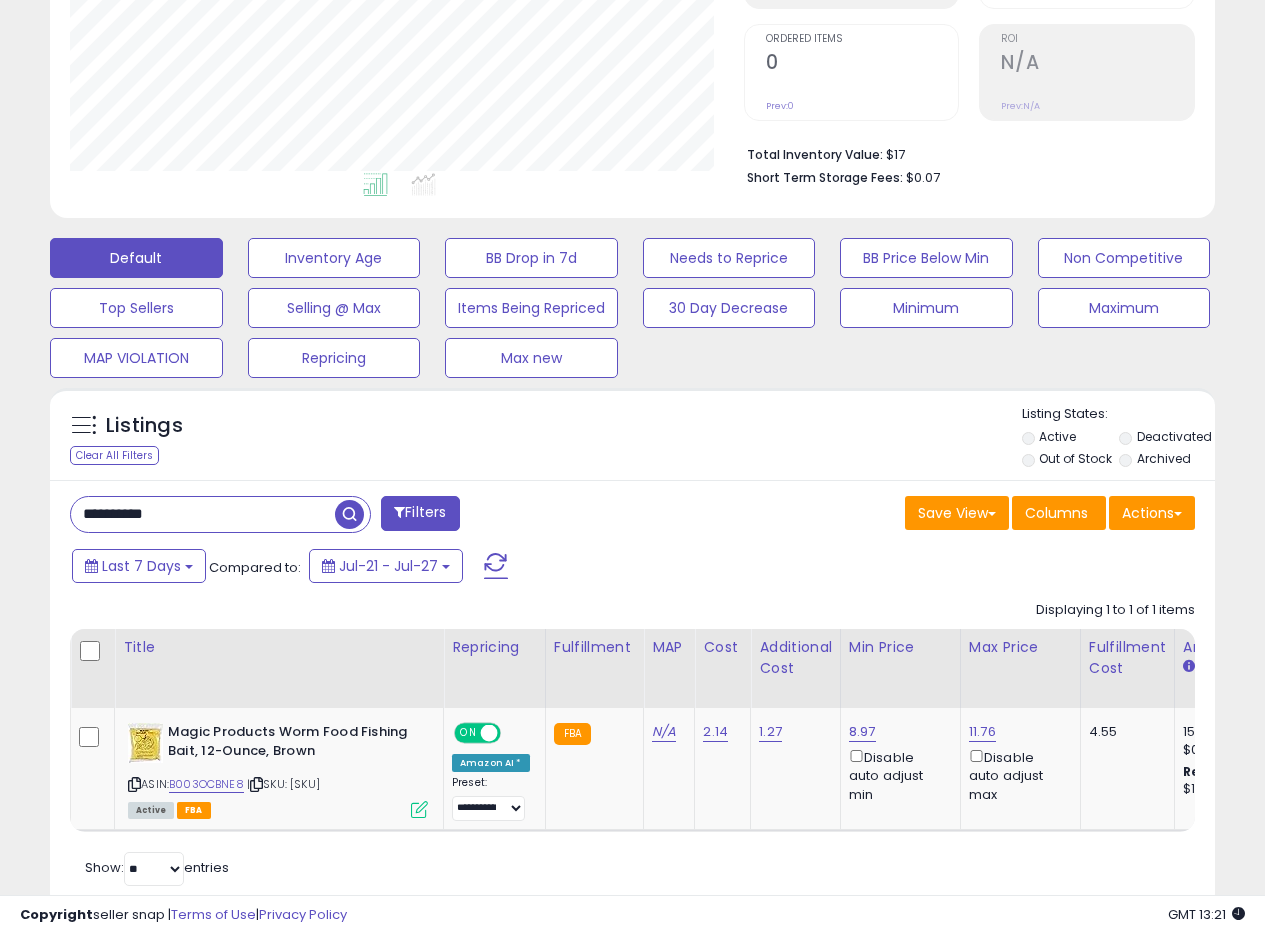 scroll, scrollTop: 458, scrollLeft: 0, axis: vertical 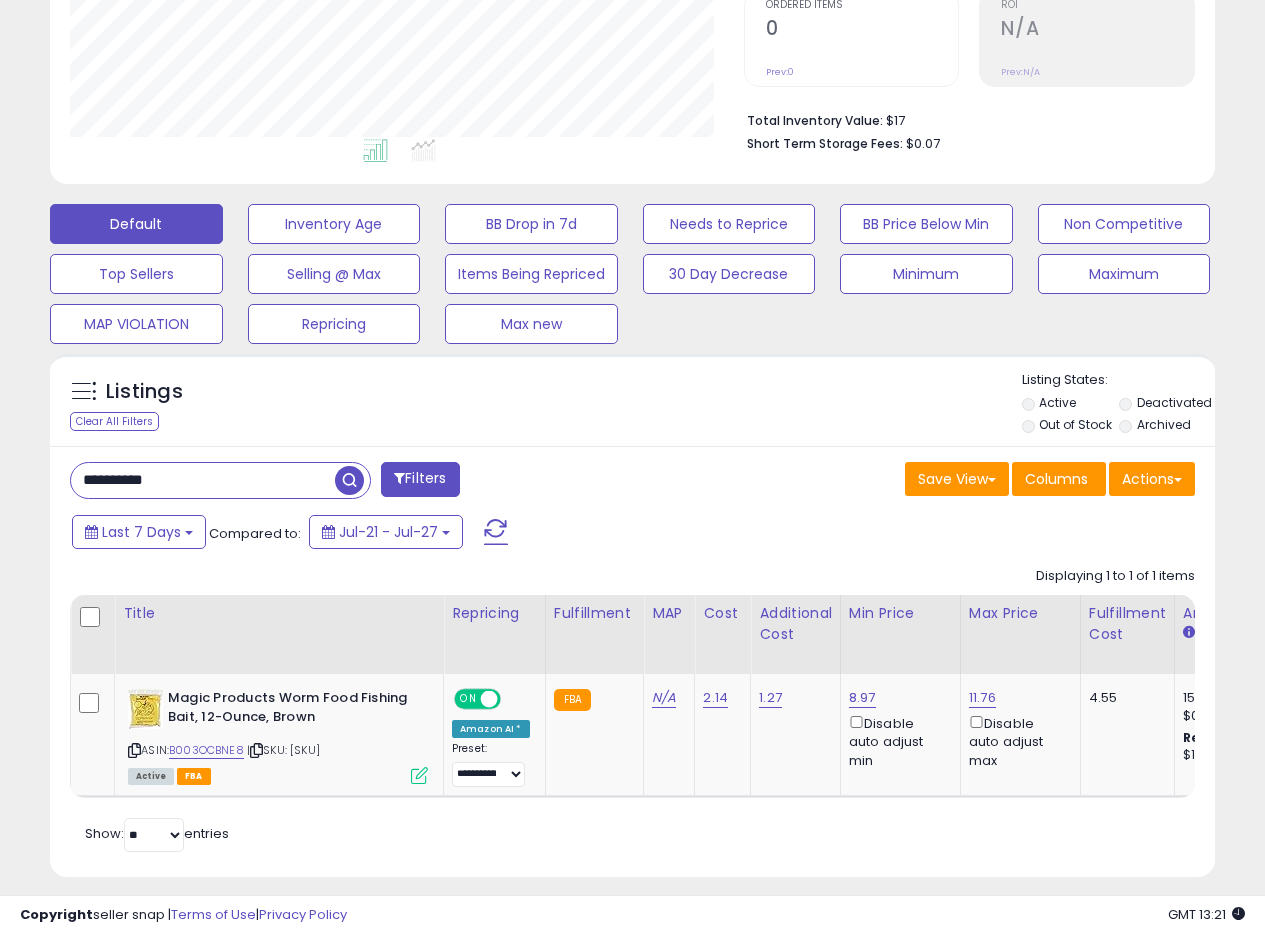 click on "**********" at bounding box center (632, 482) 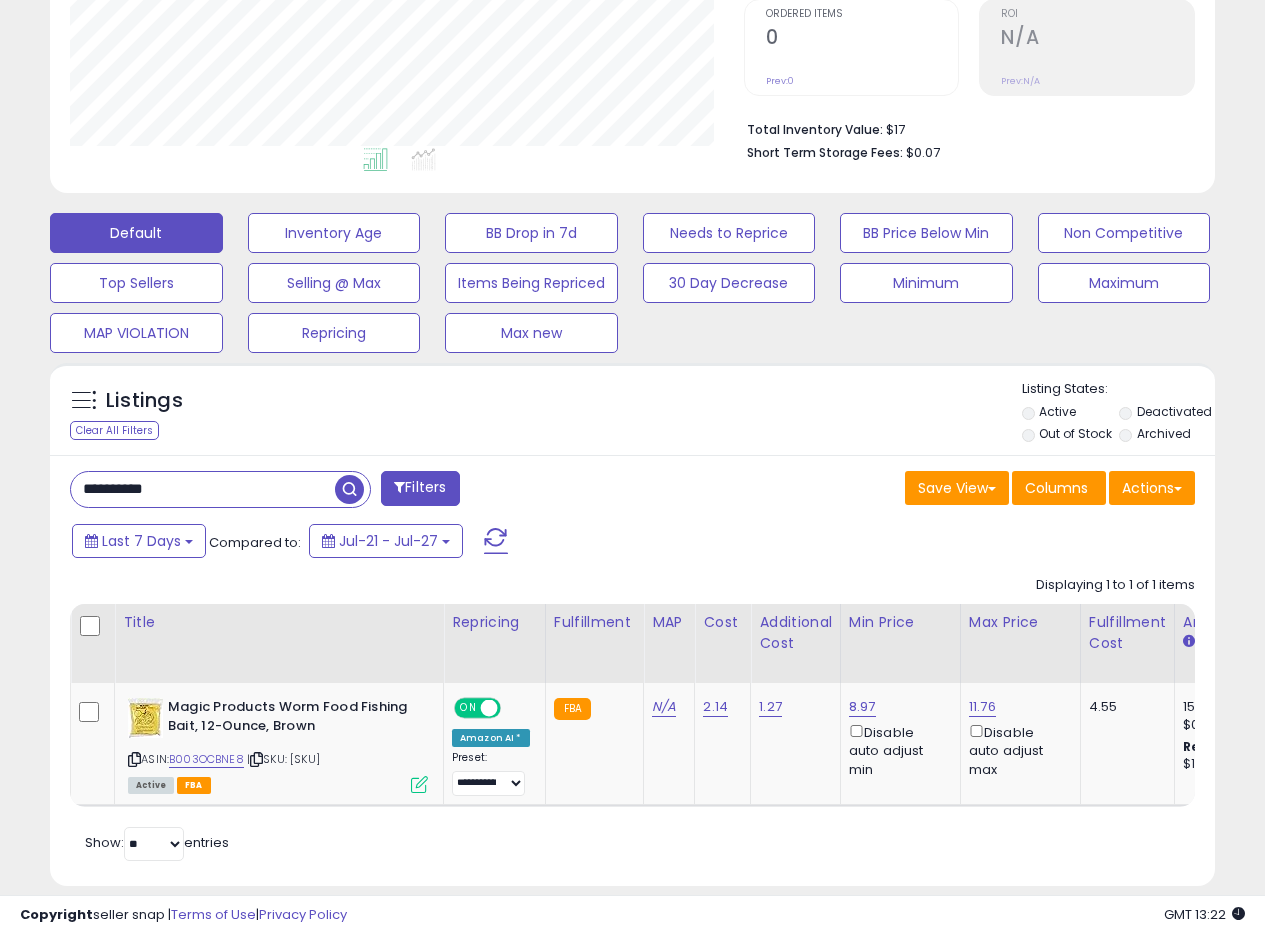 scroll, scrollTop: 258, scrollLeft: 0, axis: vertical 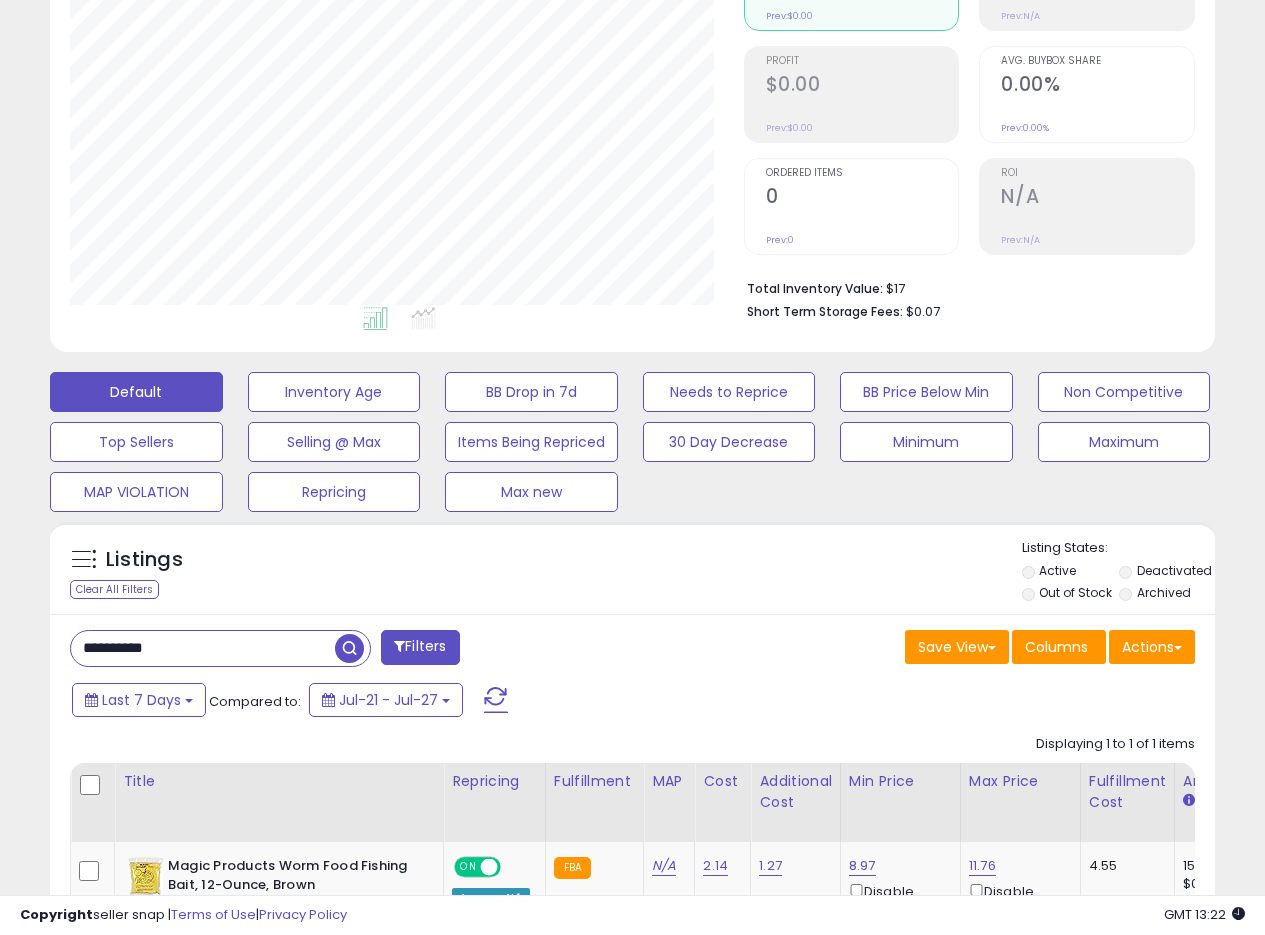click on "Listings
Clear All Filters" at bounding box center [632, 568] 